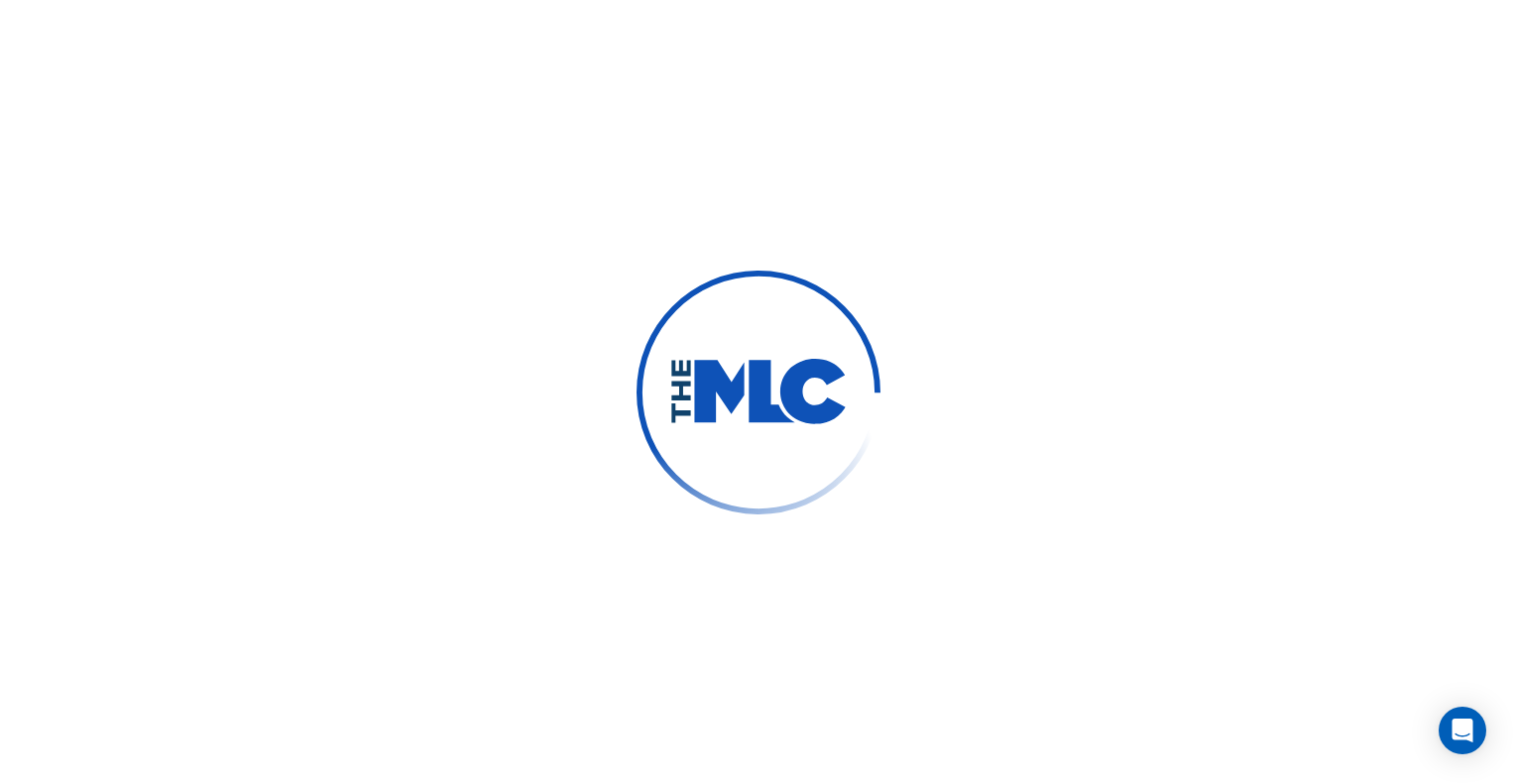 scroll, scrollTop: 0, scrollLeft: 0, axis: both 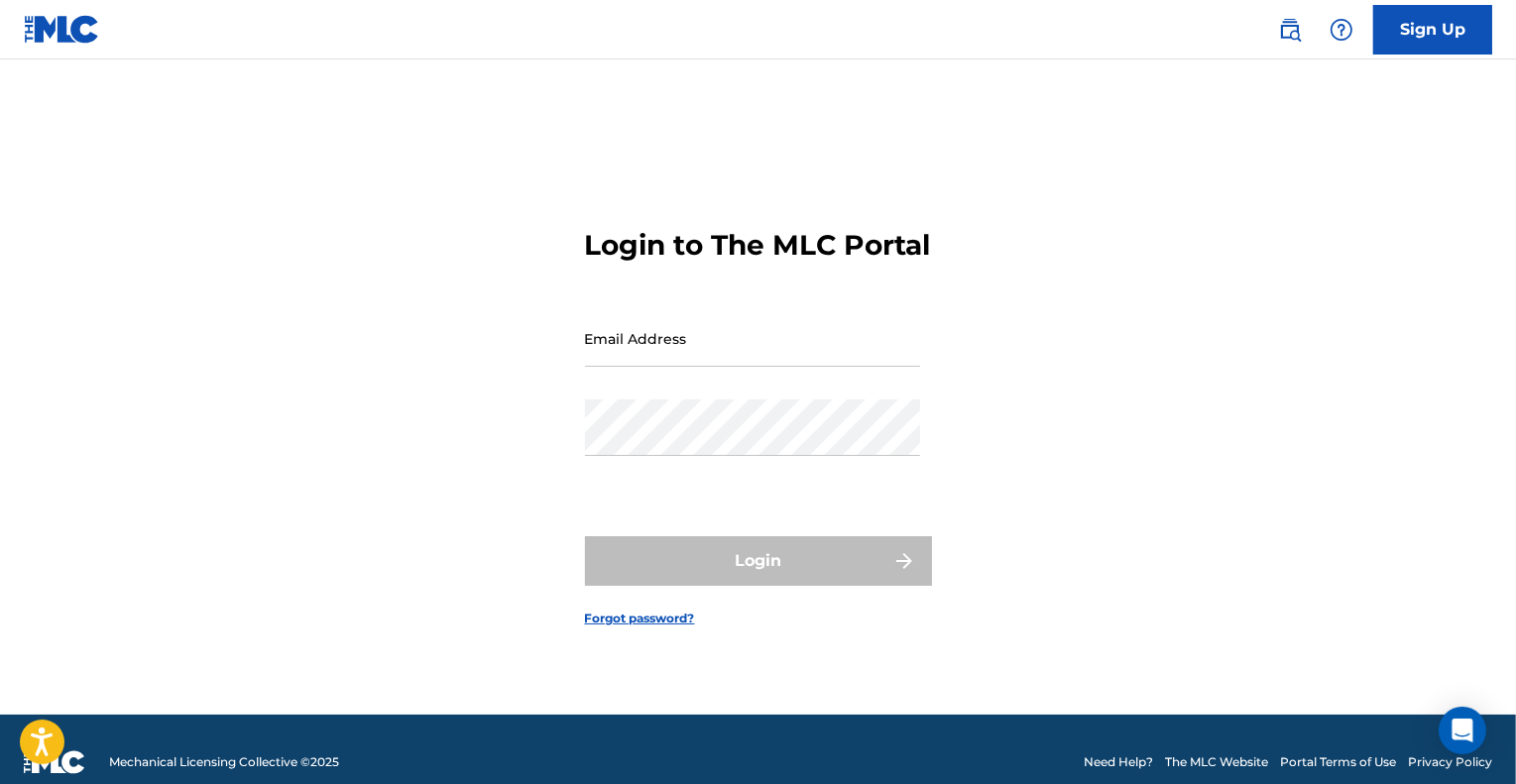 click on "Email Address" at bounding box center [753, 338] 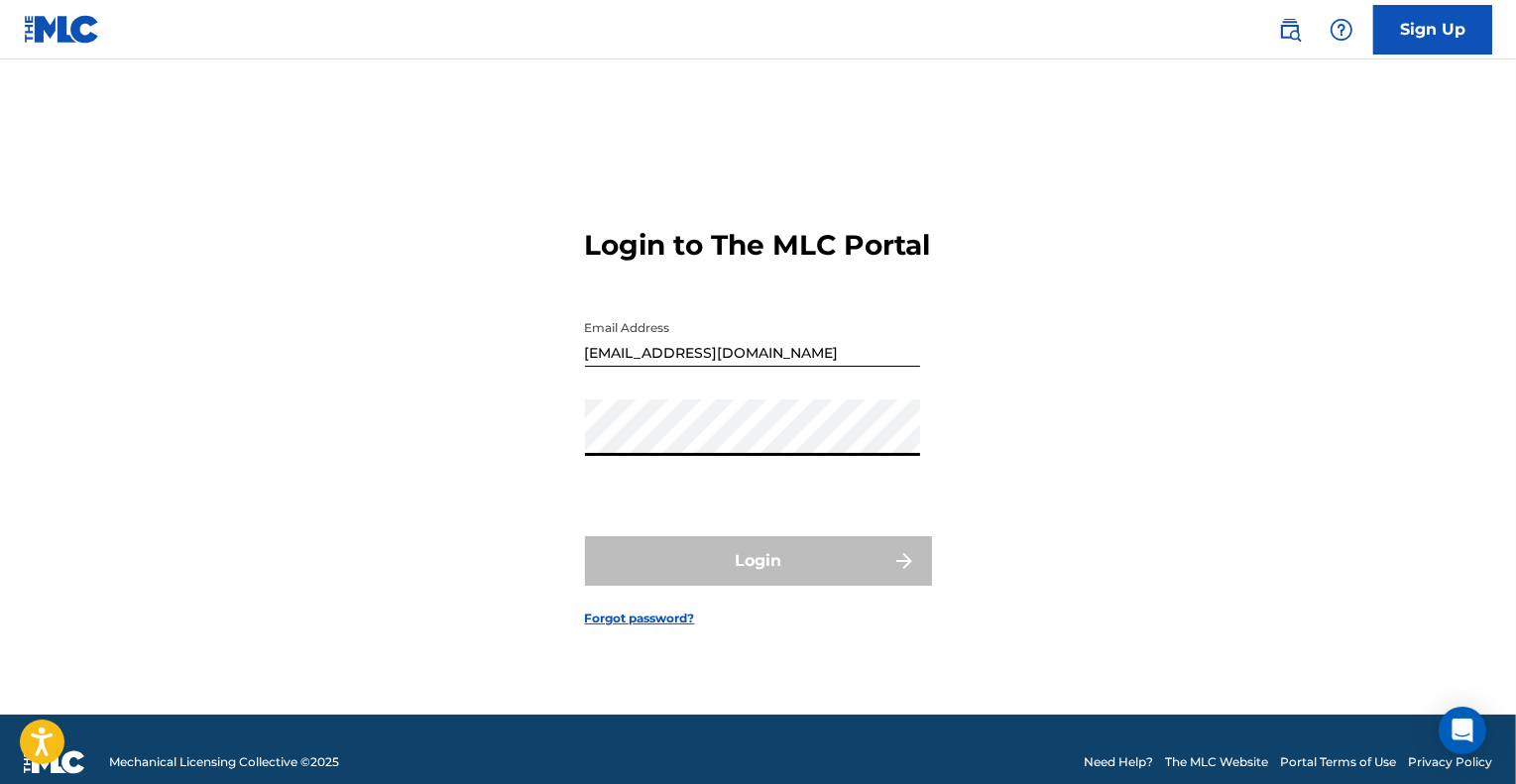 type on "adminthegarden@icloud.com" 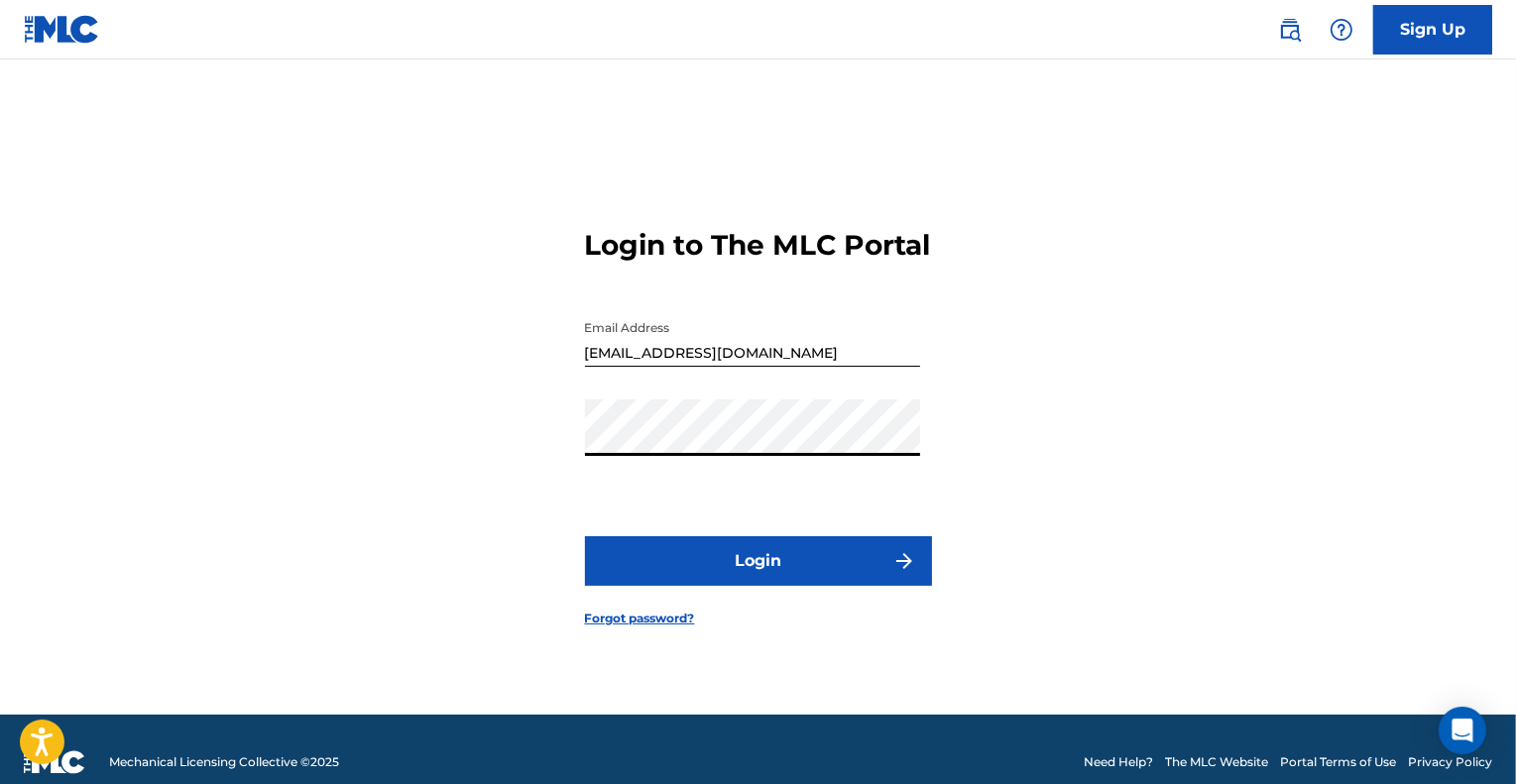 click on "Login" at bounding box center (758, 561) 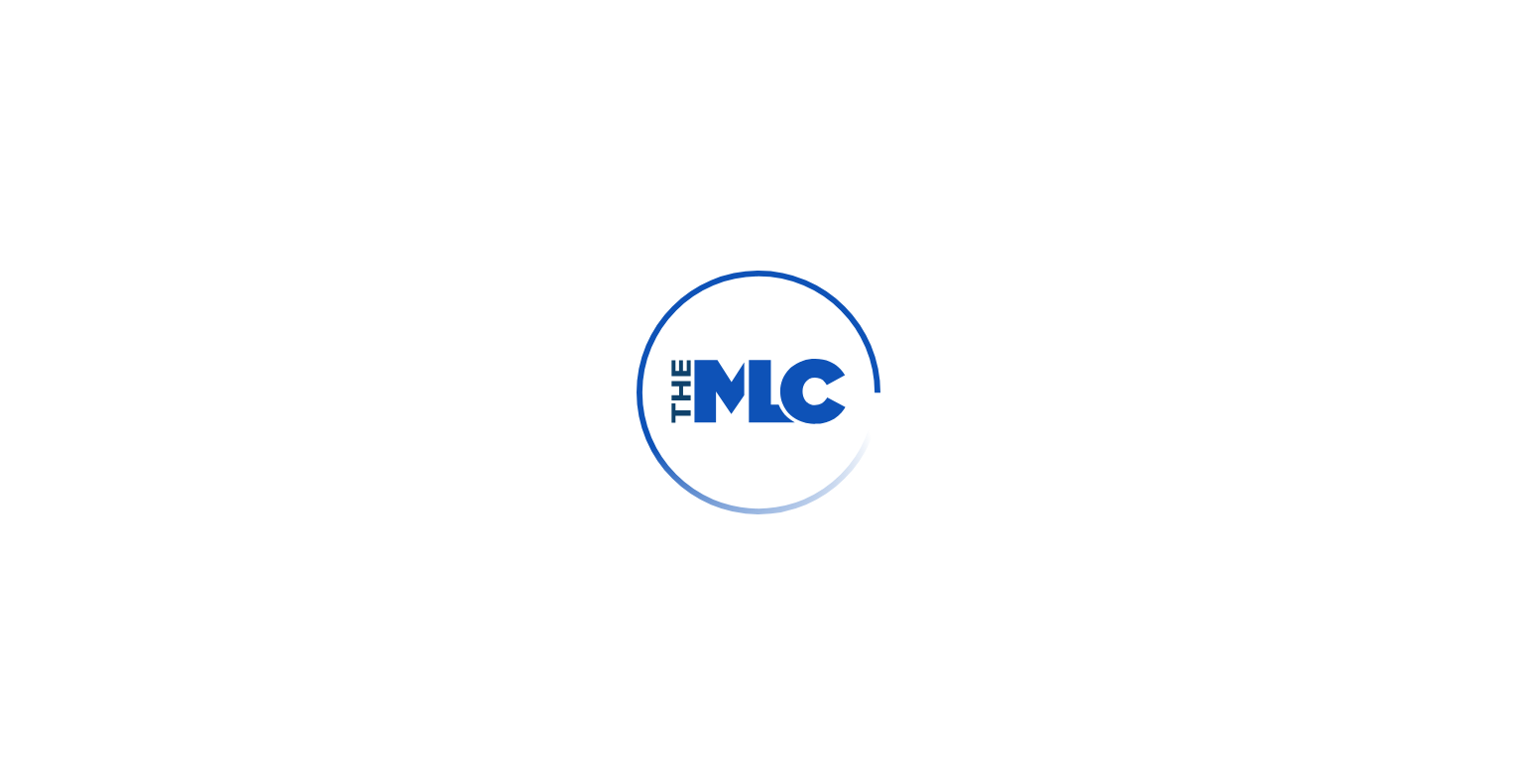 scroll, scrollTop: 0, scrollLeft: 0, axis: both 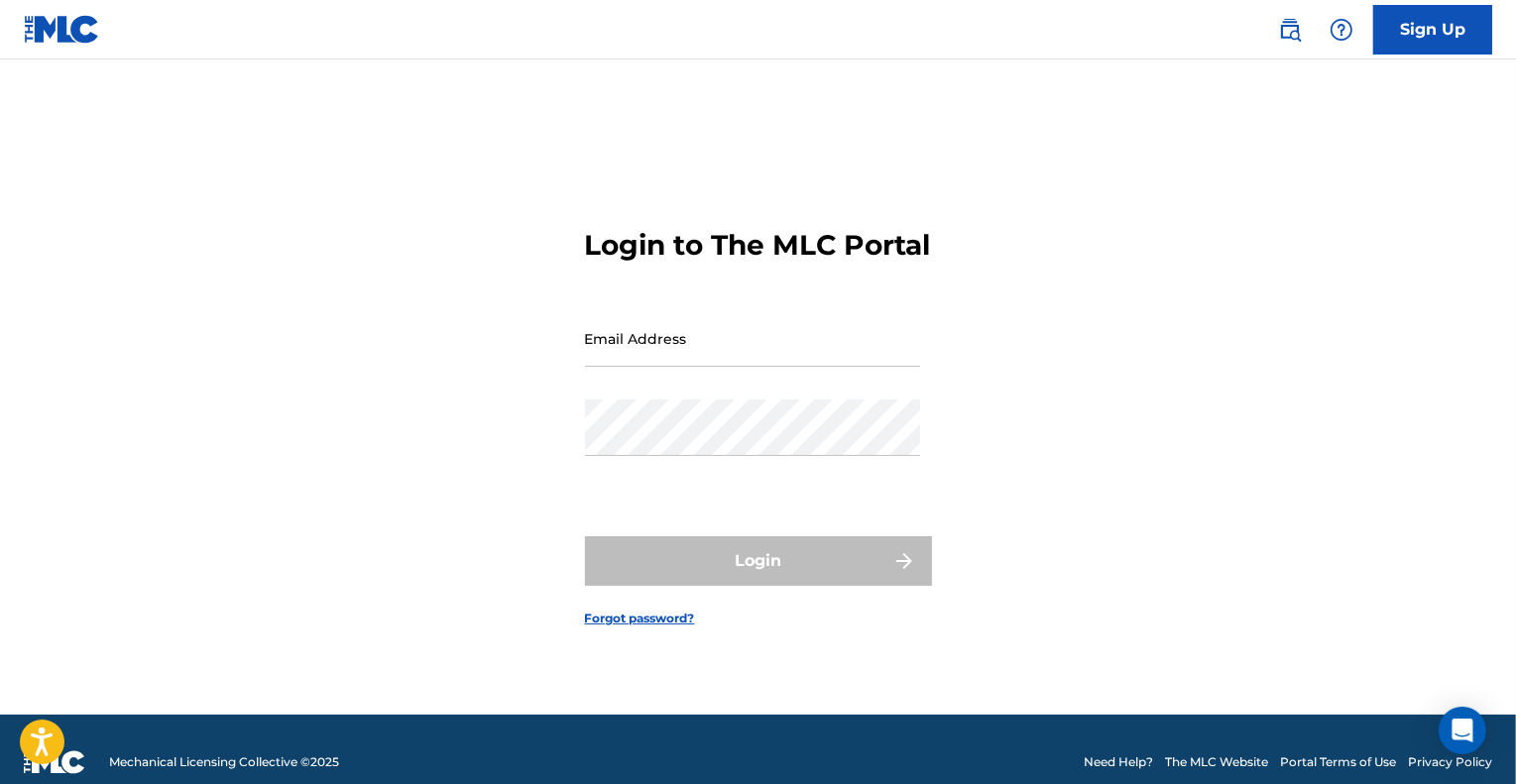 click on "Email Address" at bounding box center [753, 338] 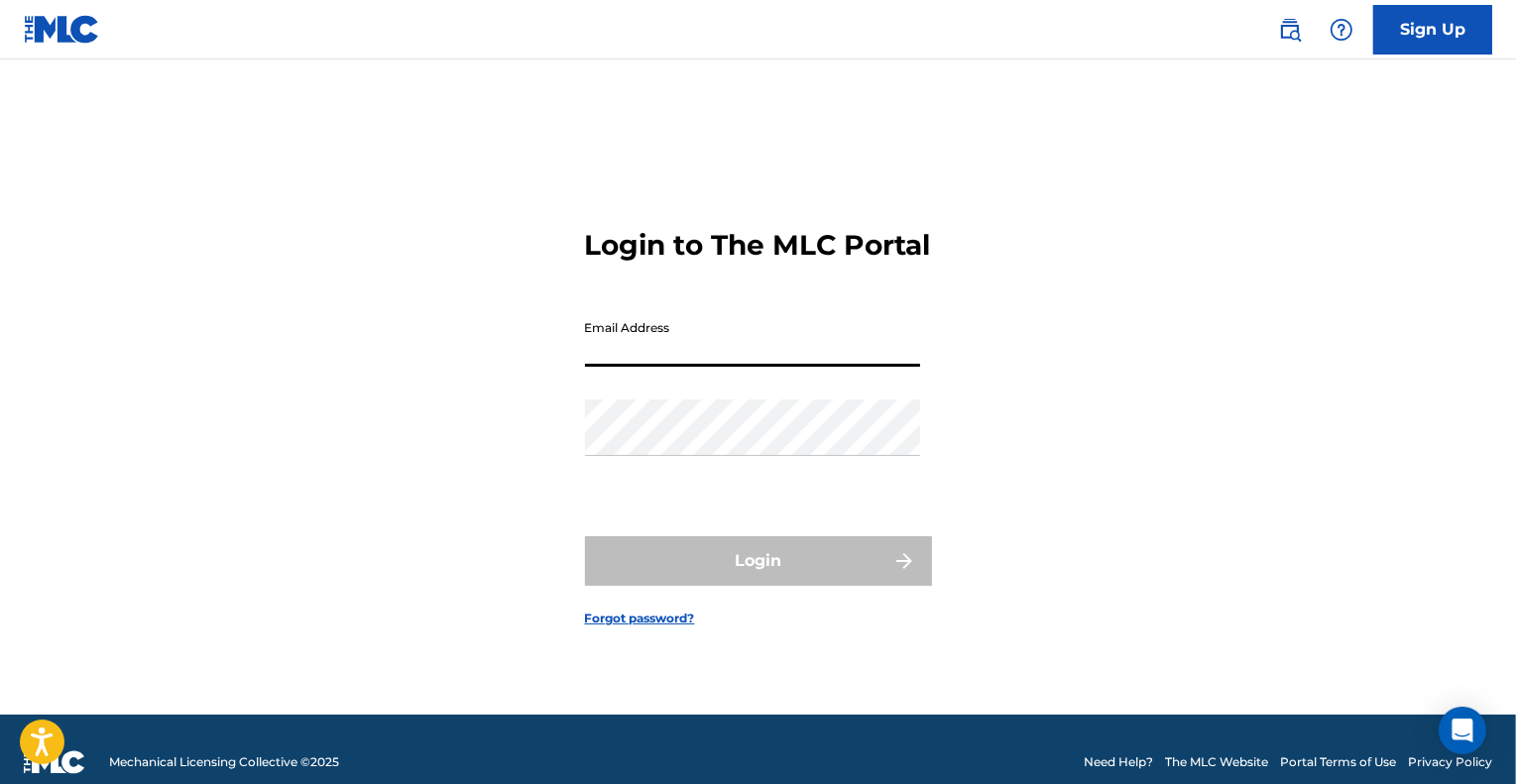 type on "[EMAIL_ADDRESS][DOMAIN_NAME]" 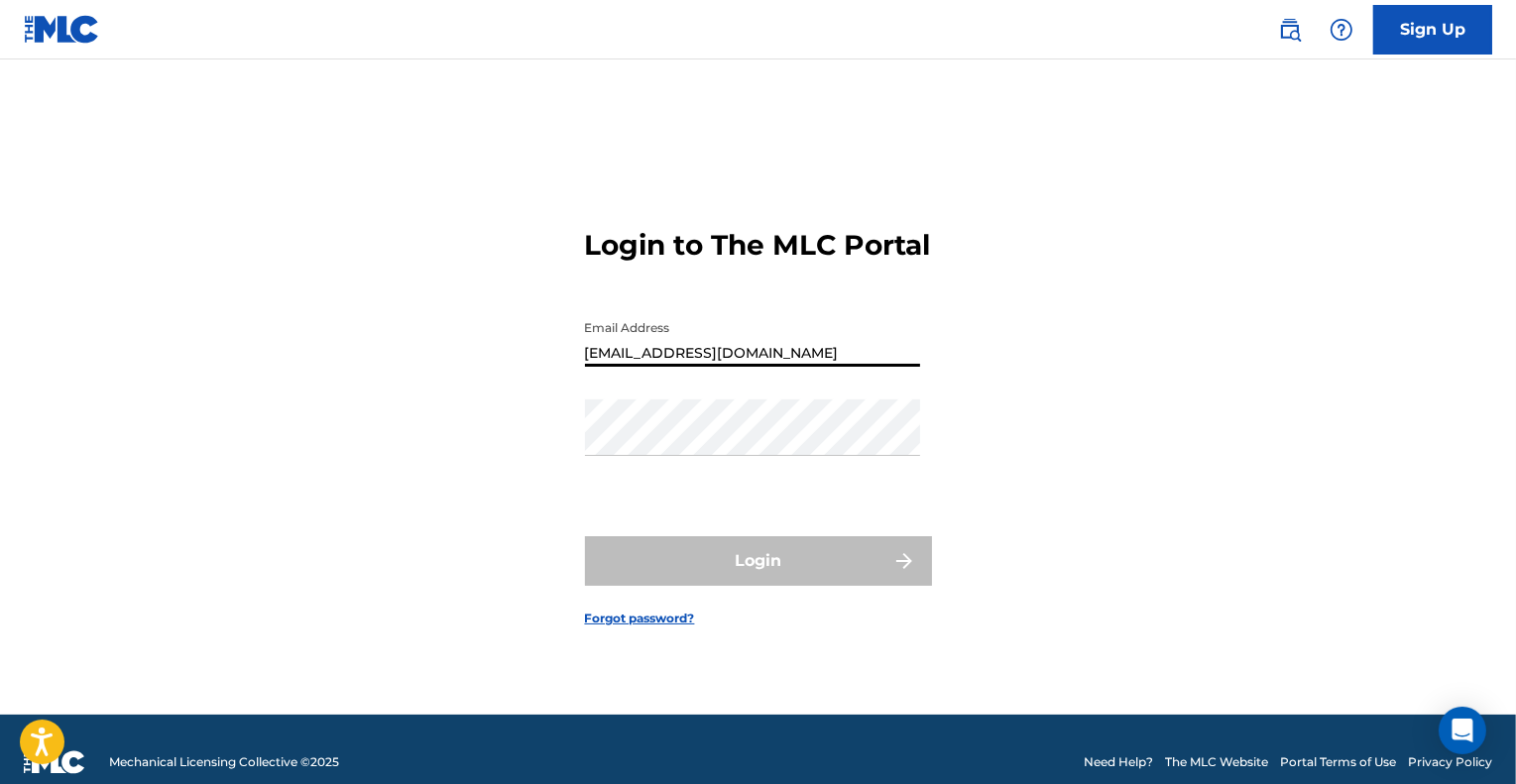 click on "Forgot password?" at bounding box center (640, 618) 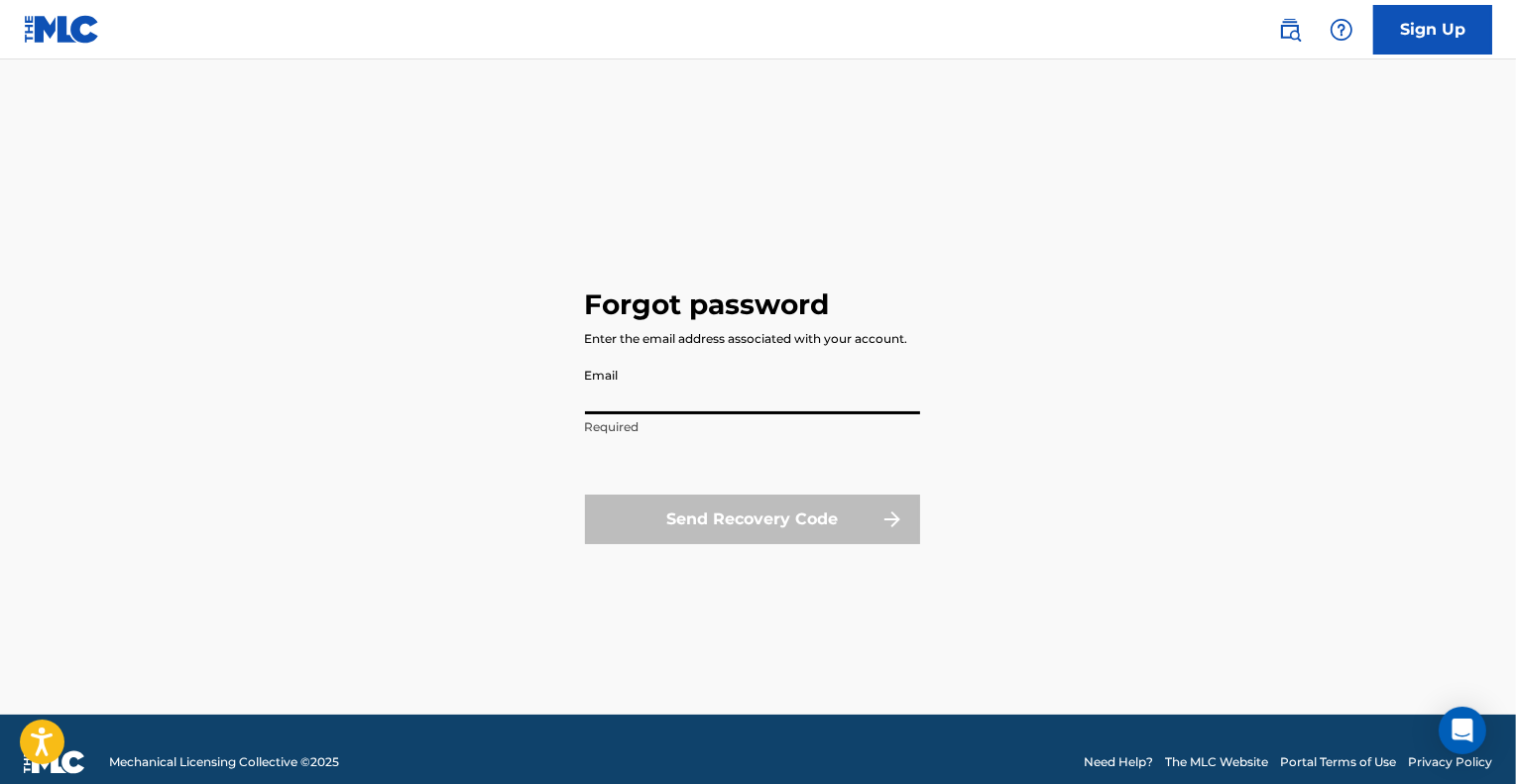 click on "Email" at bounding box center [753, 386] 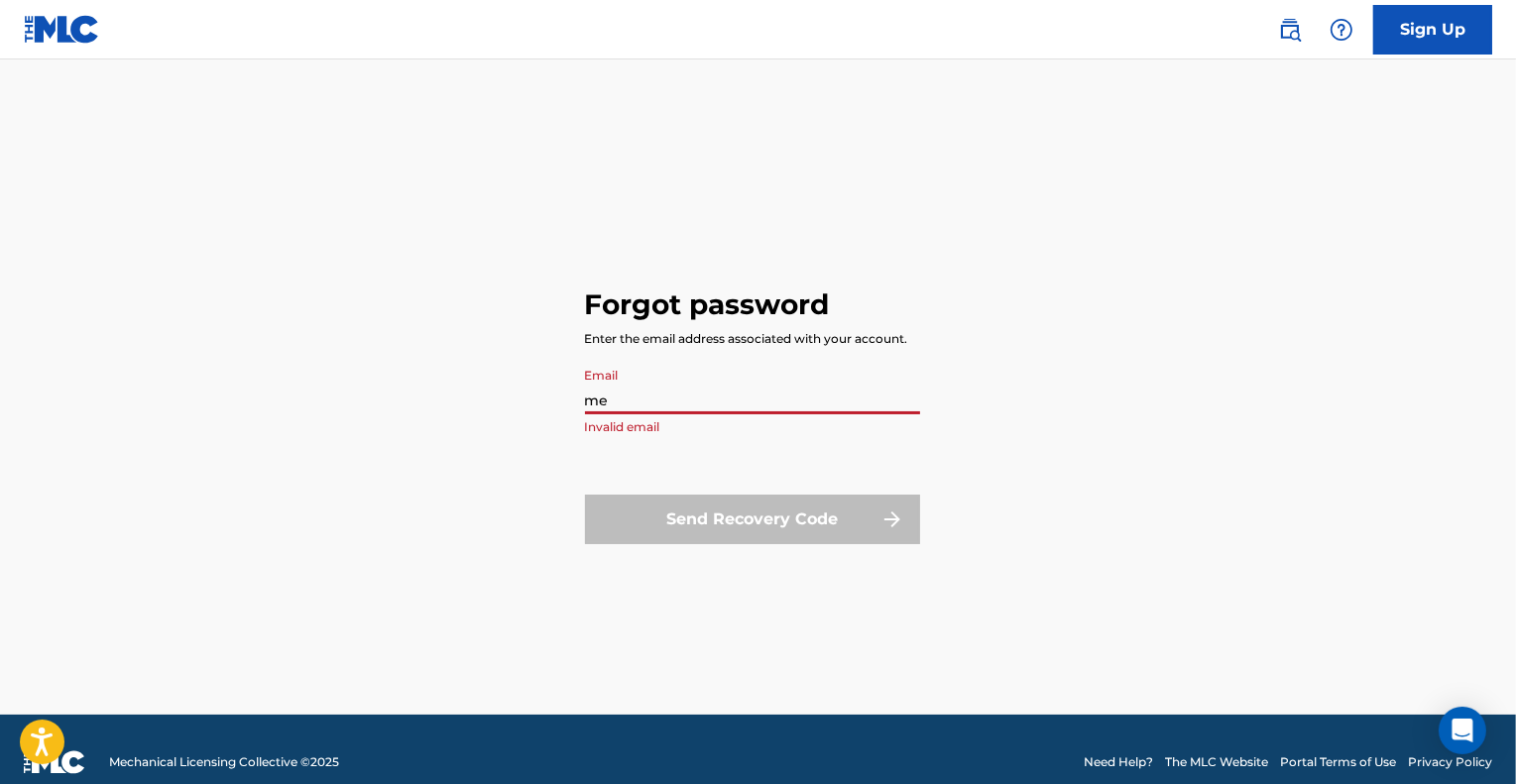 type on "[EMAIL_ADDRESS][DOMAIN_NAME]" 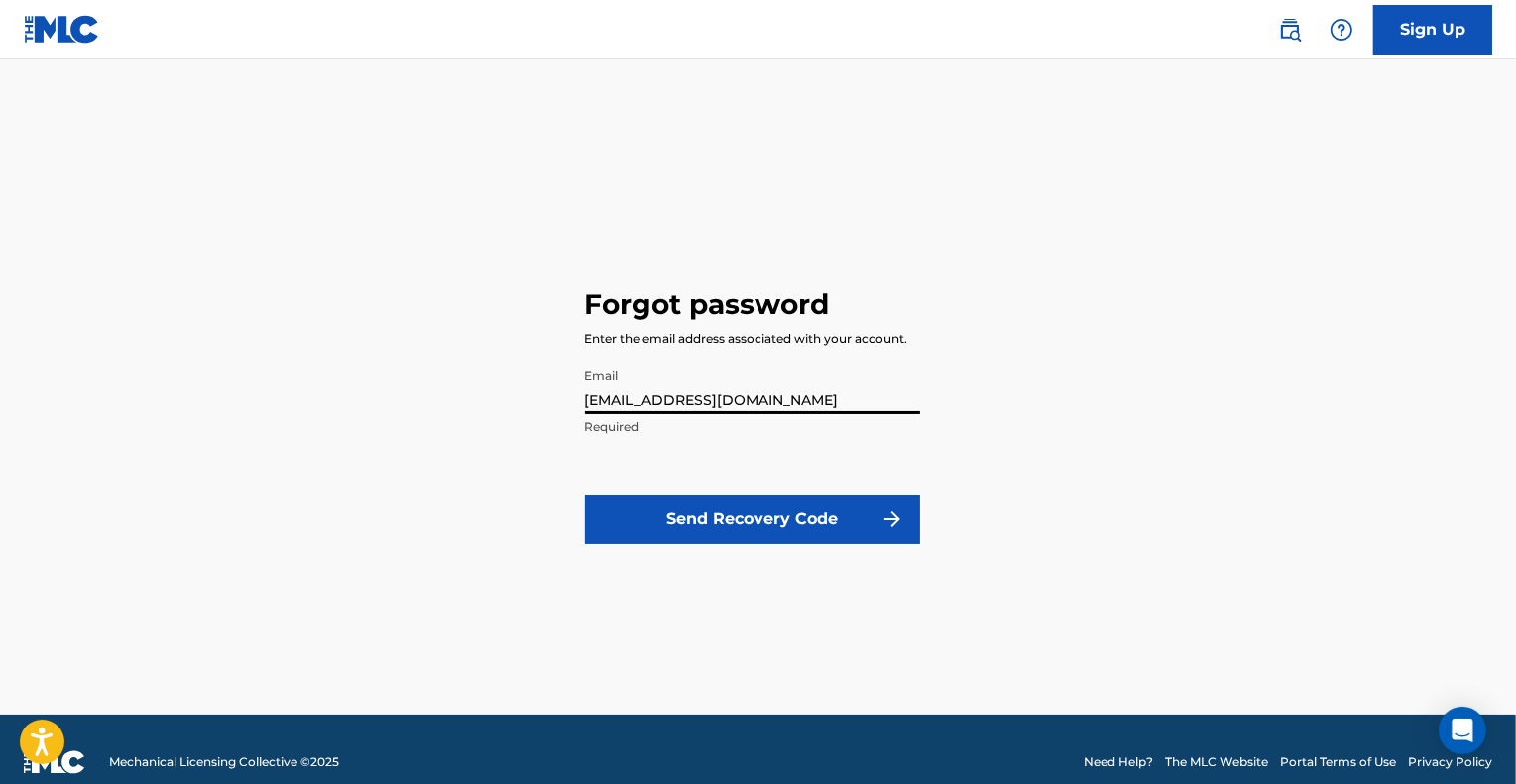 click on "Send Recovery Code" at bounding box center (753, 519) 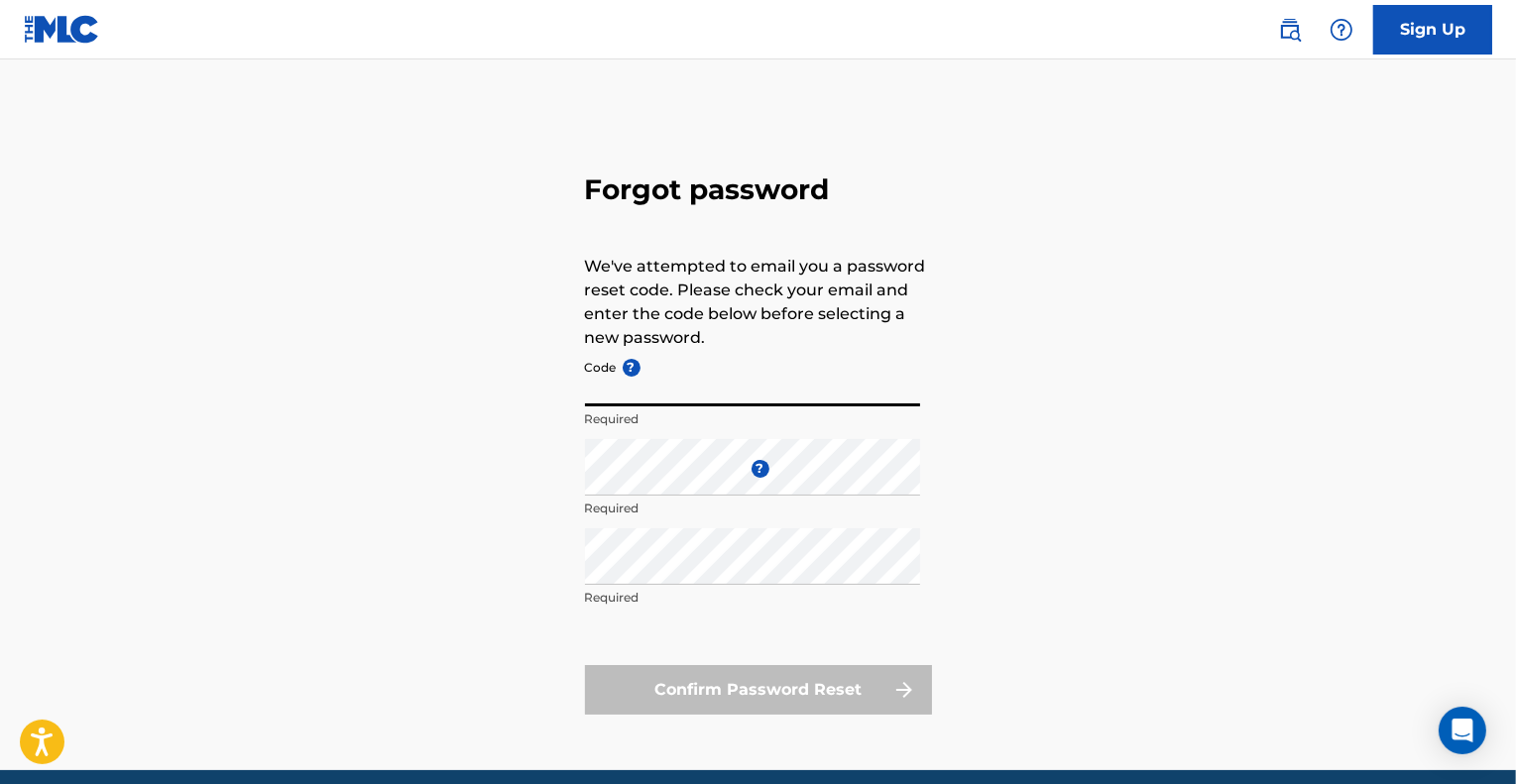 click on "Code ?" at bounding box center [753, 378] 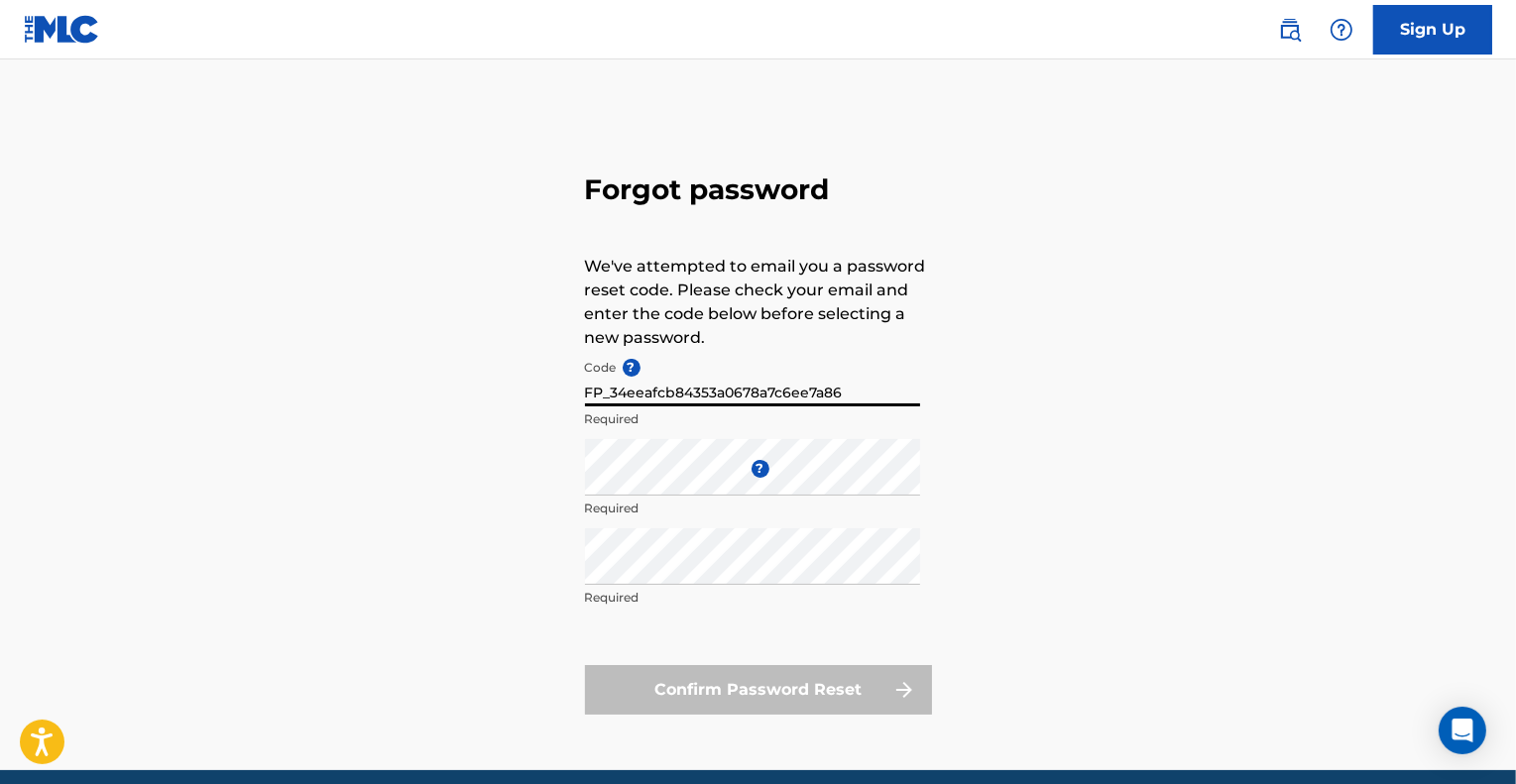 type on "FP_34eeafcb84353a0678a7c6ee7a86" 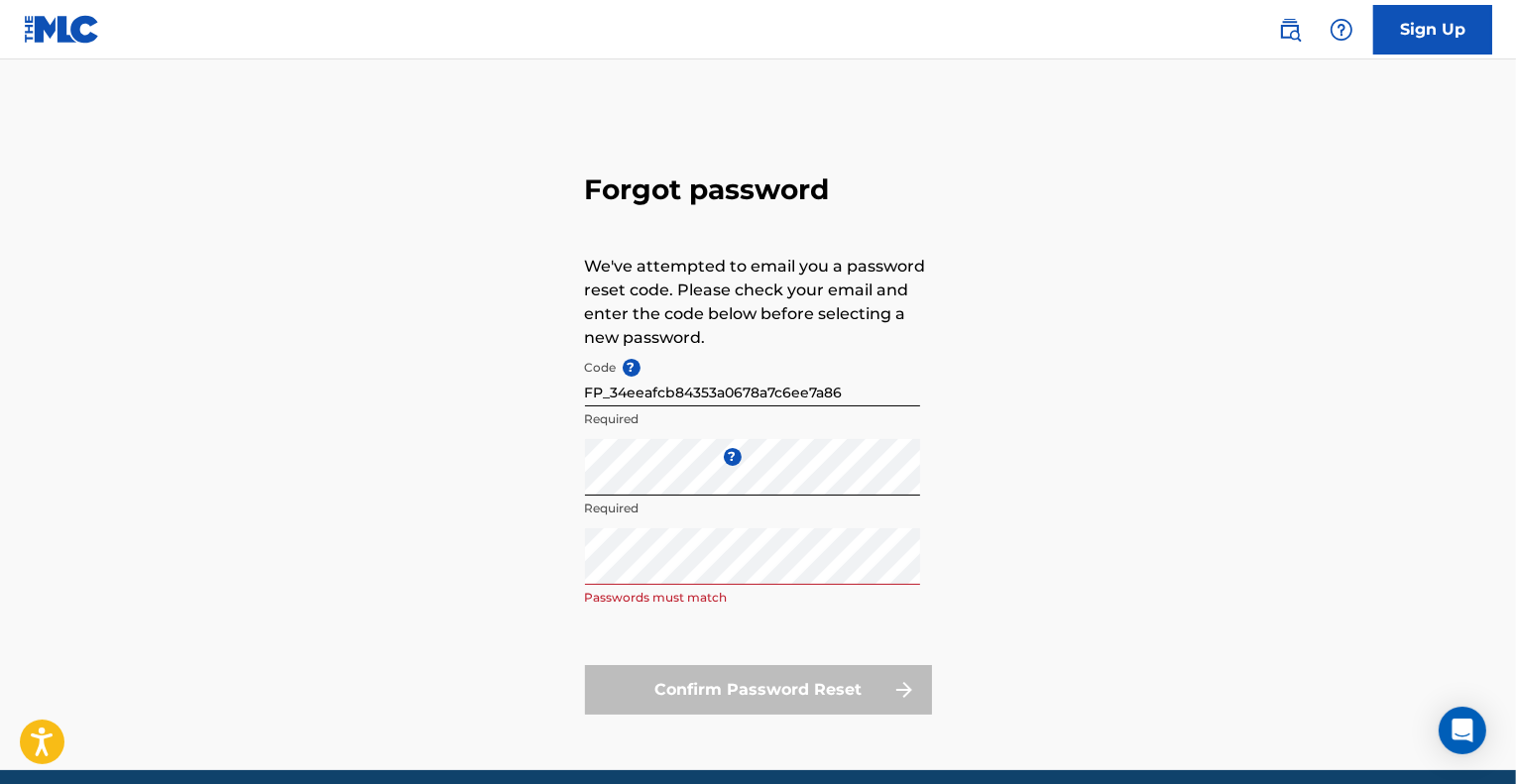 click on "Confirm Password Reset" at bounding box center [758, 690] 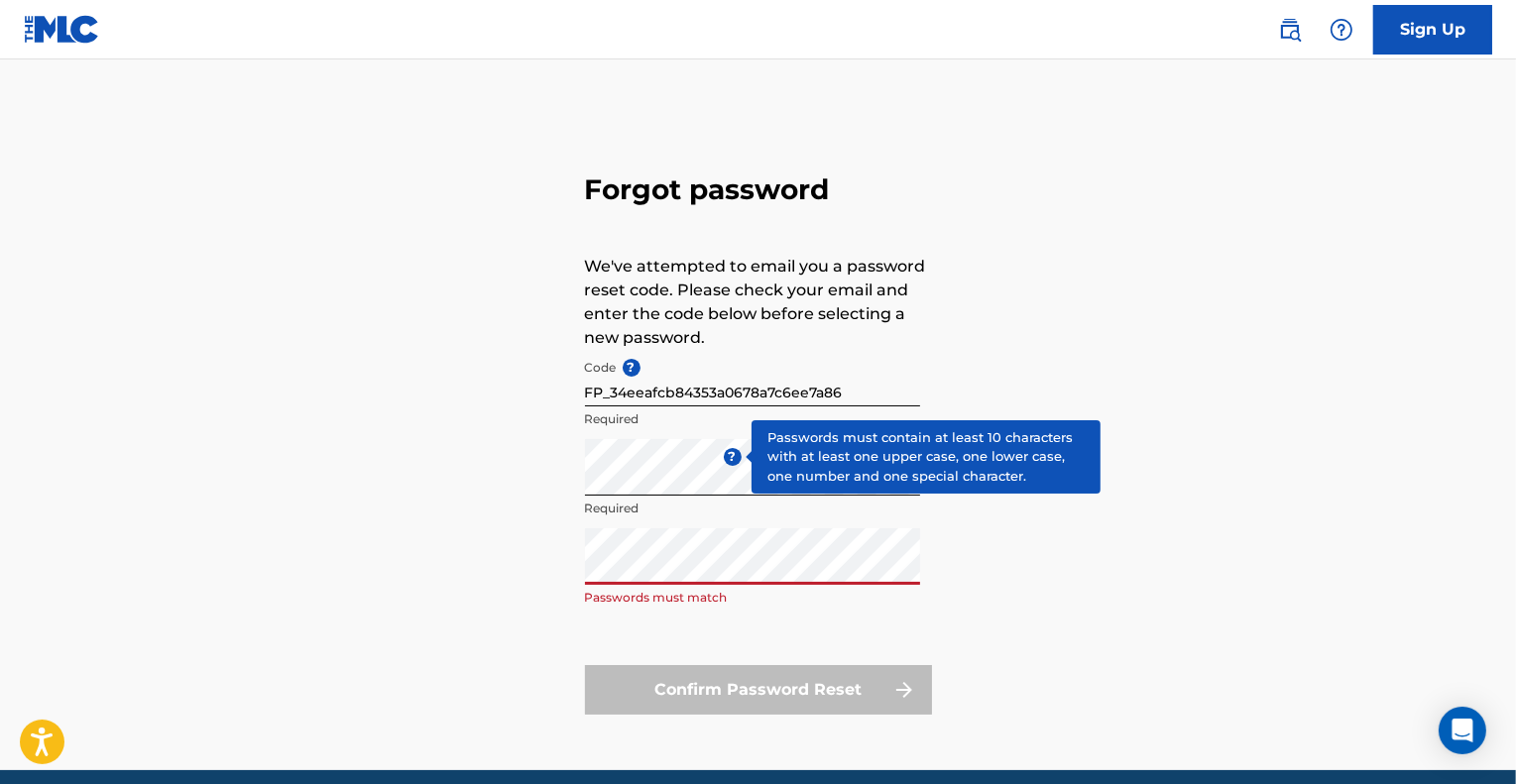 click on "?" at bounding box center (733, 457) 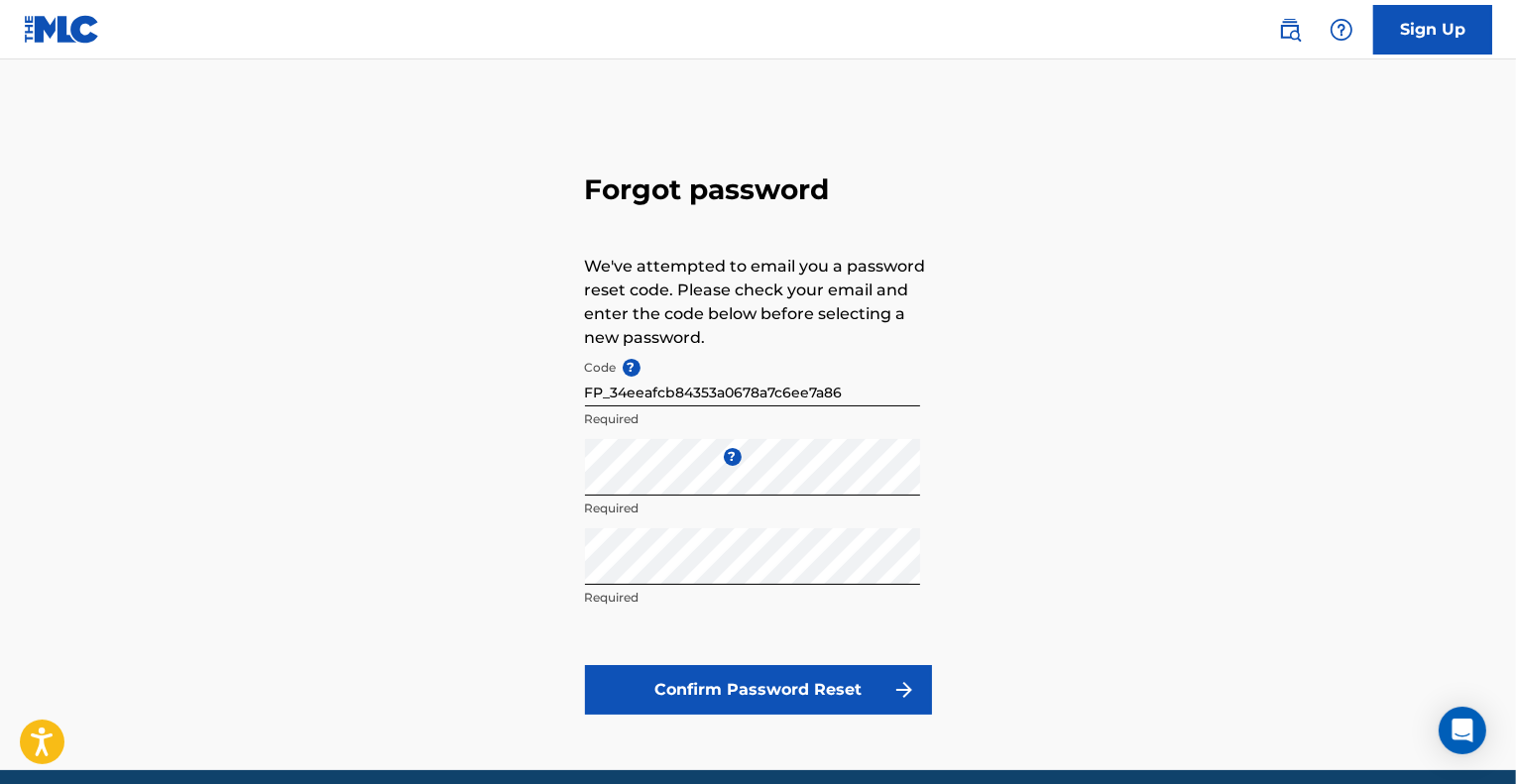 click on "Confirm Password Reset" at bounding box center (758, 690) 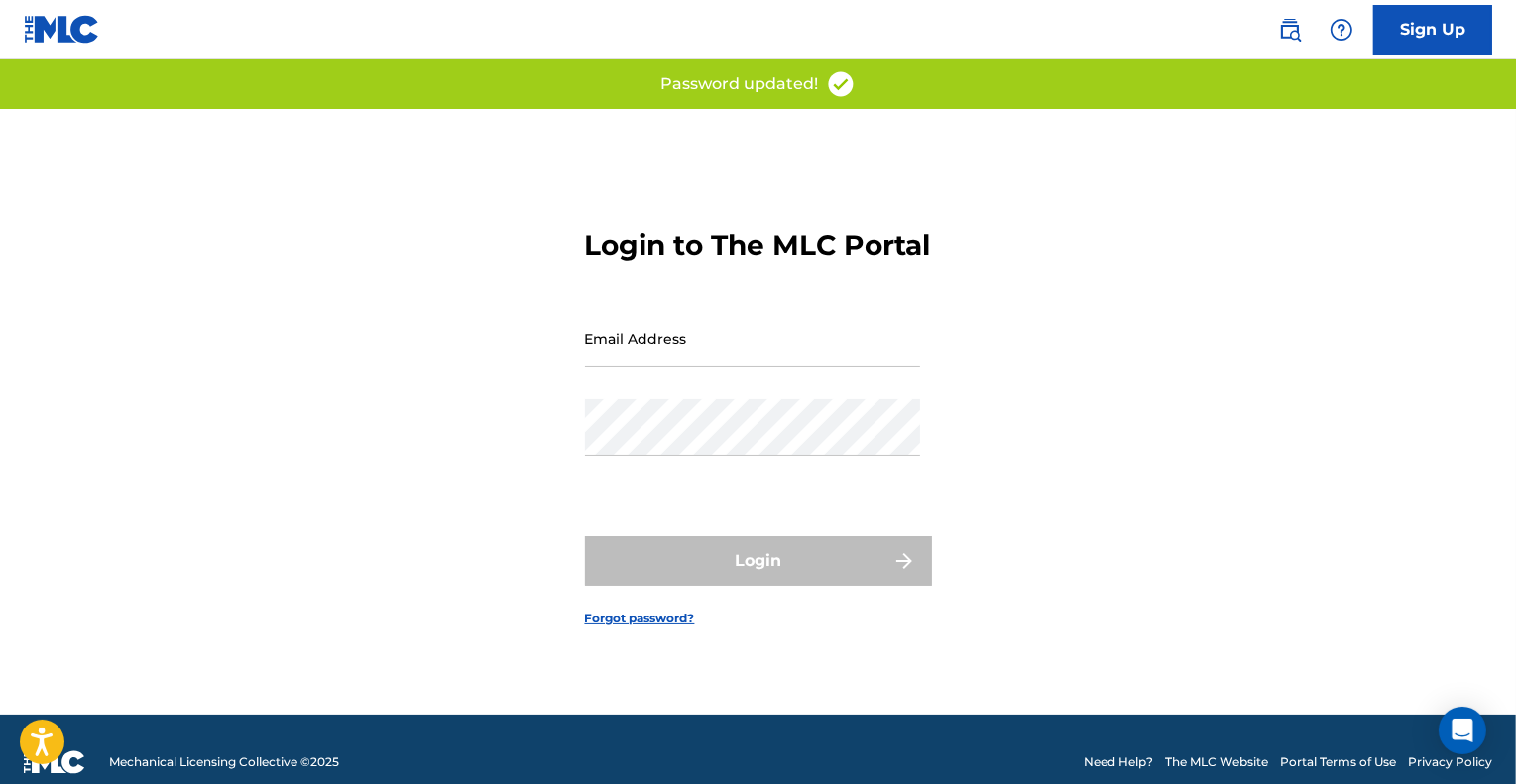 click on "Email Address" at bounding box center (753, 338) 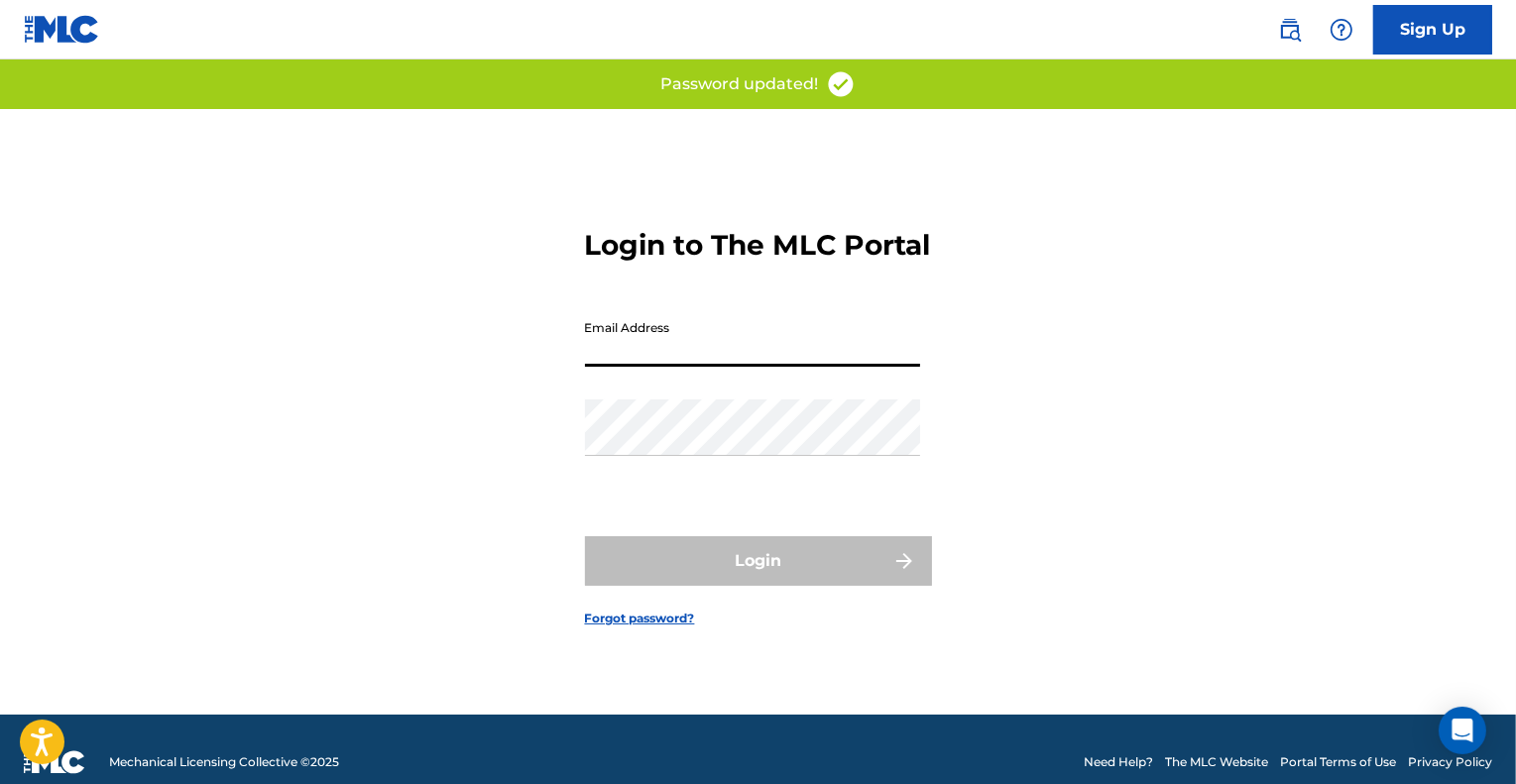 type on "[EMAIL_ADDRESS][DOMAIN_NAME]" 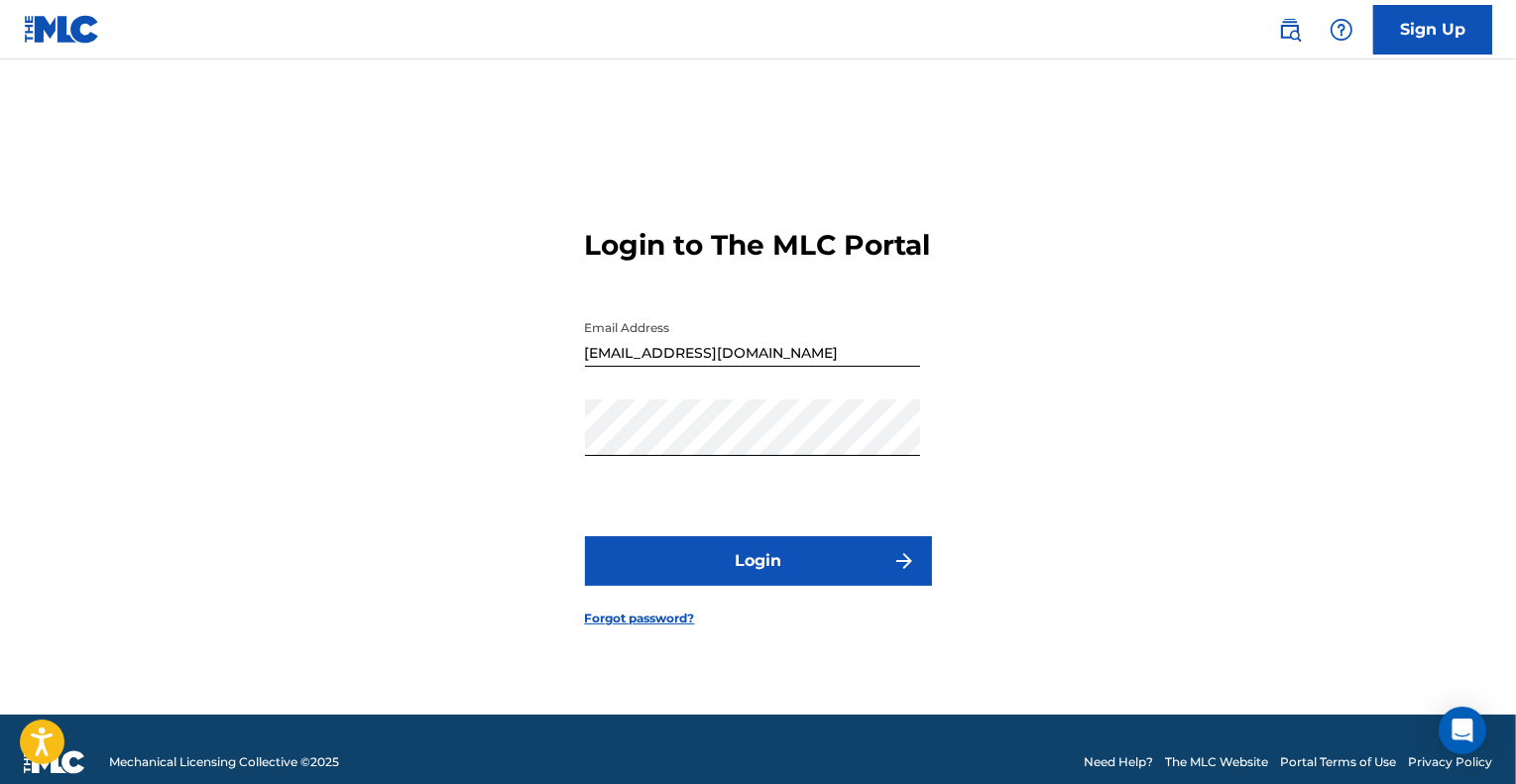 click on "Login" at bounding box center (758, 561) 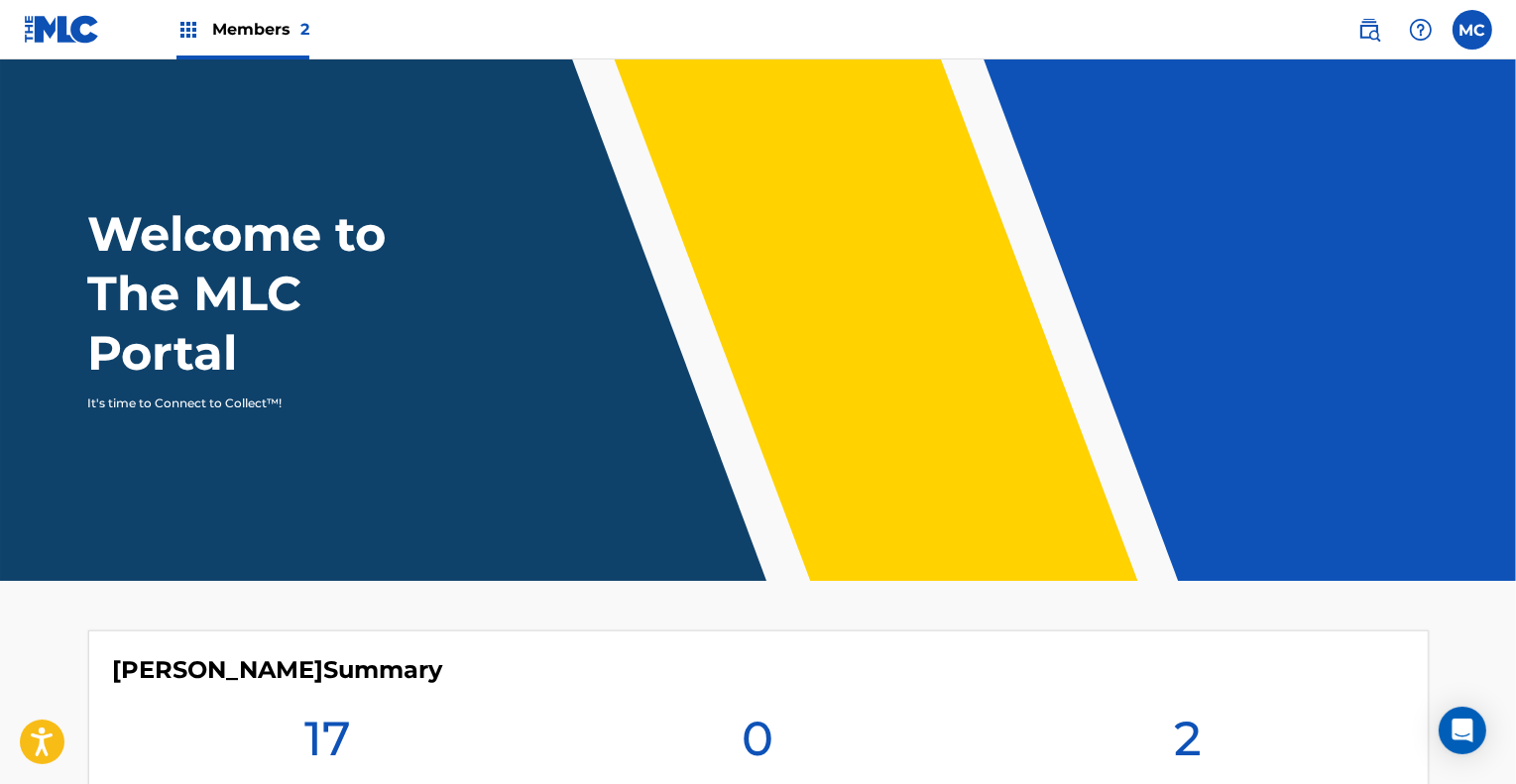 scroll, scrollTop: 0, scrollLeft: 0, axis: both 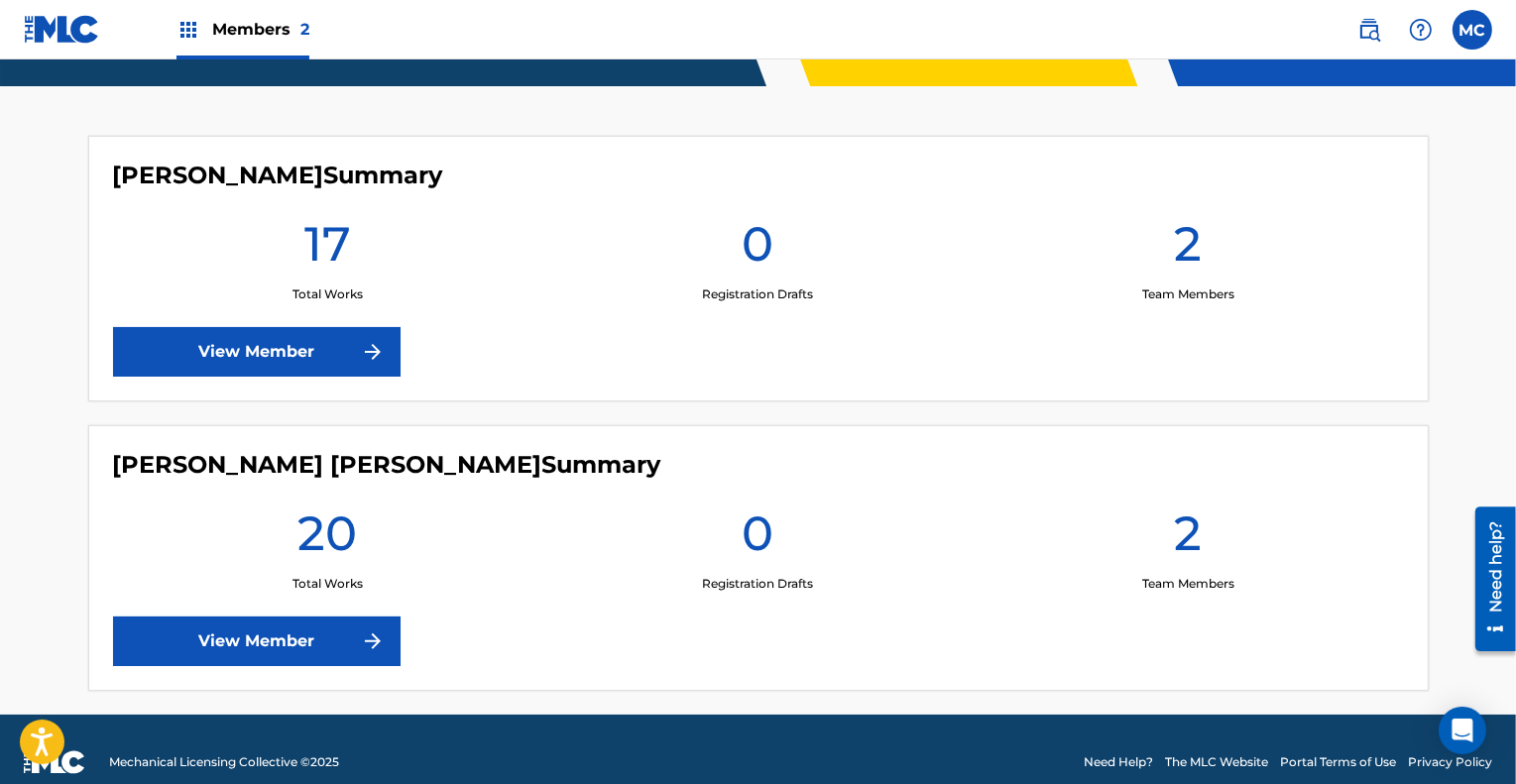 click on "View Member" at bounding box center [257, 352] 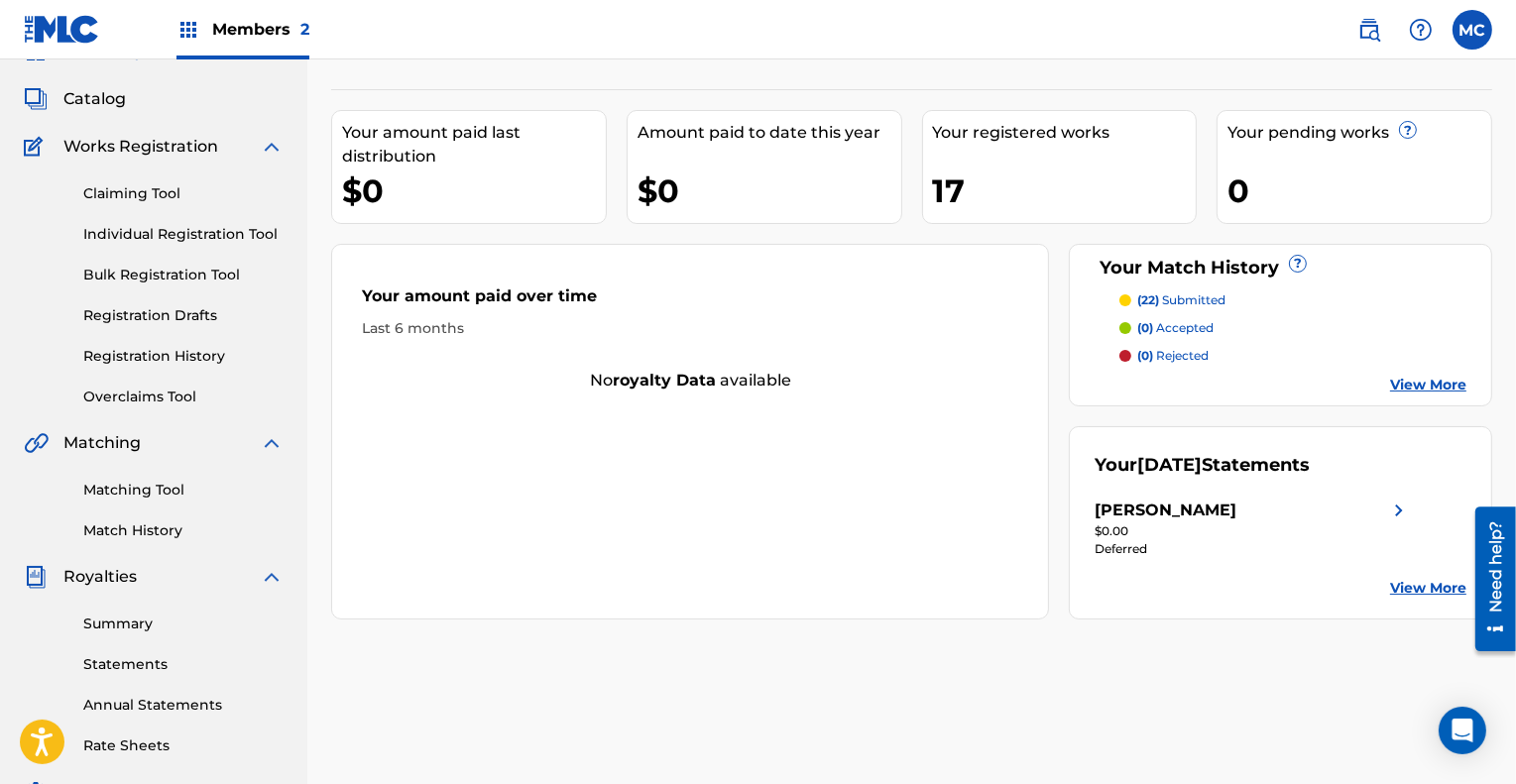 scroll, scrollTop: 99, scrollLeft: 0, axis: vertical 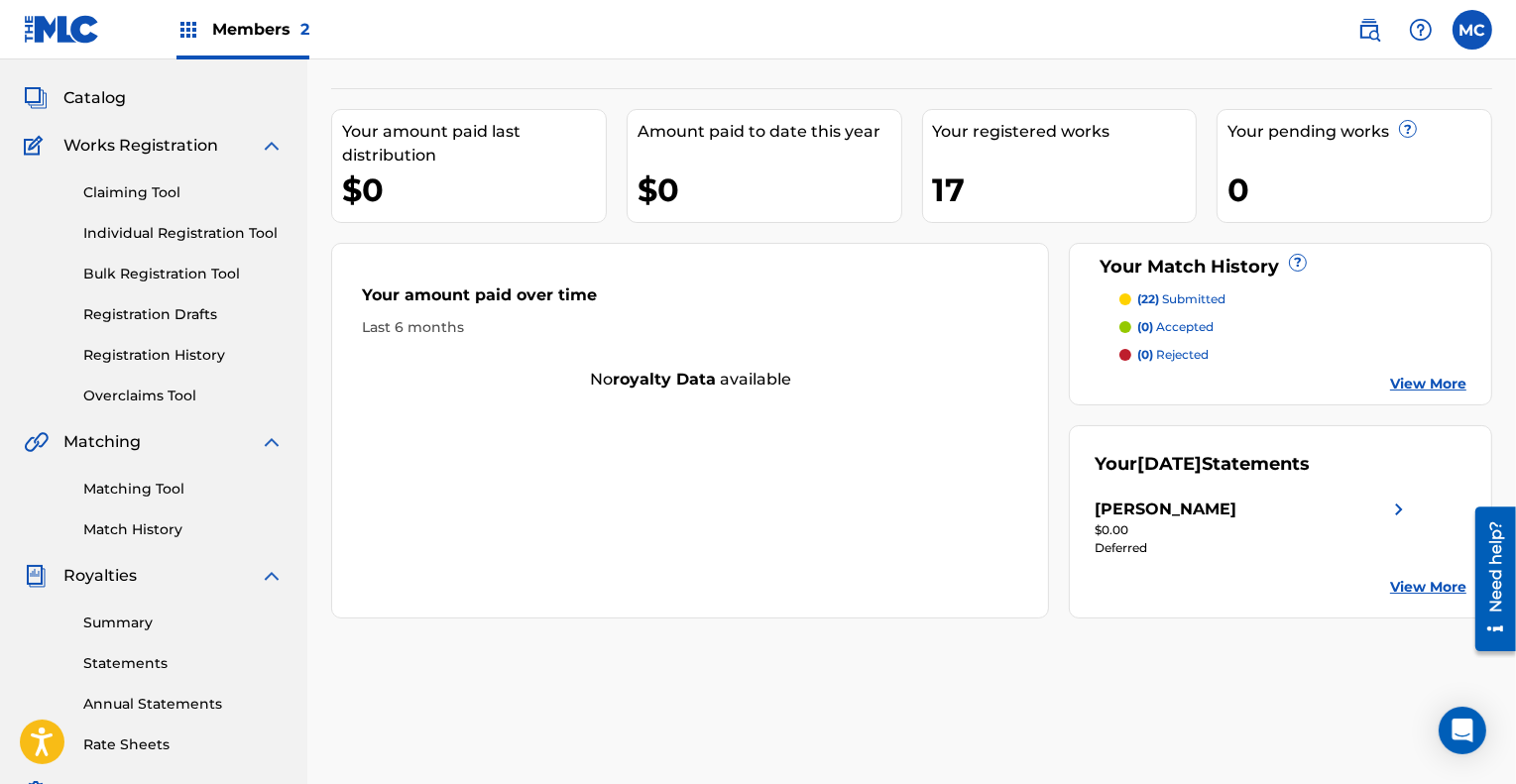 click on "View More" at bounding box center [1428, 587] 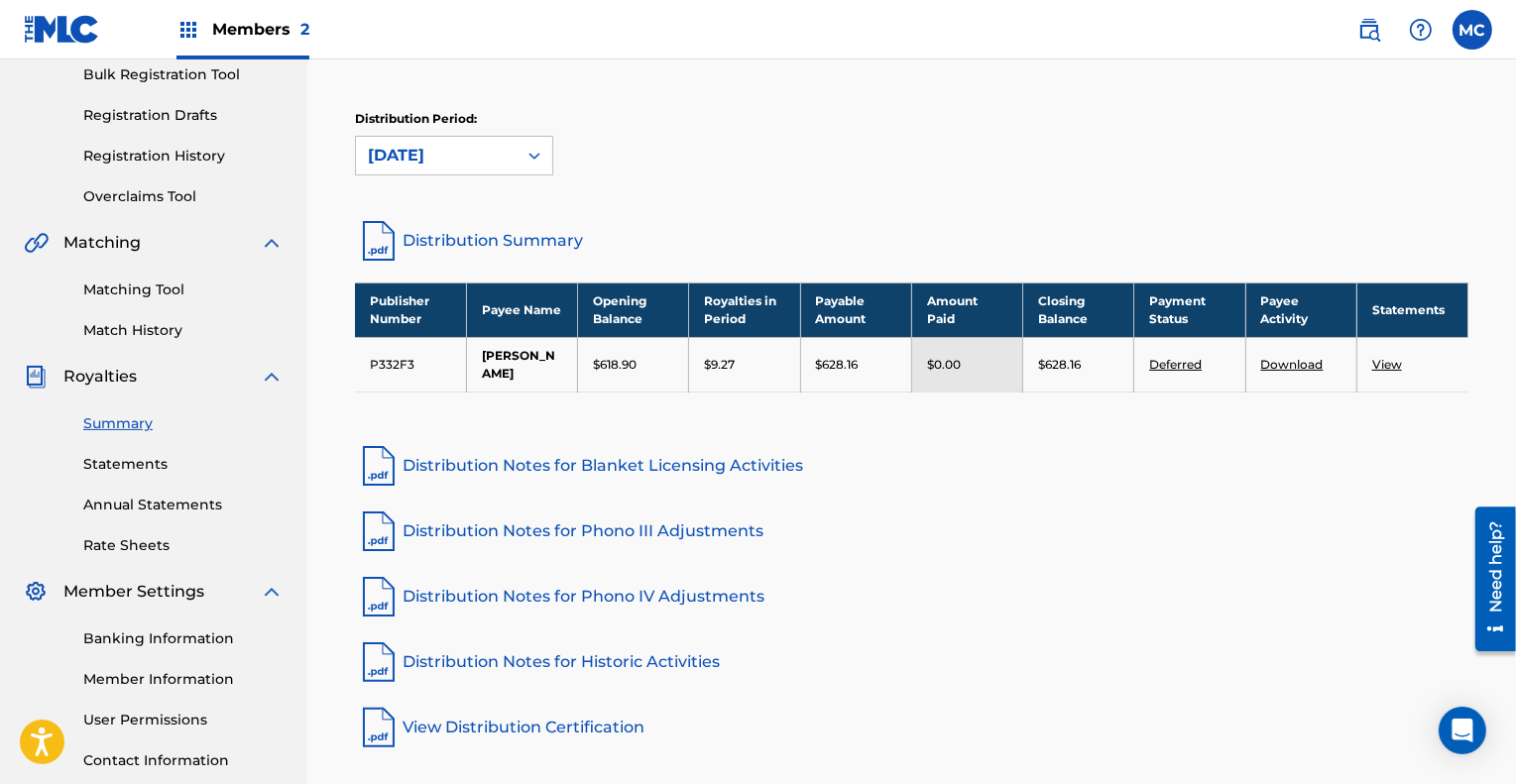 scroll, scrollTop: 297, scrollLeft: 0, axis: vertical 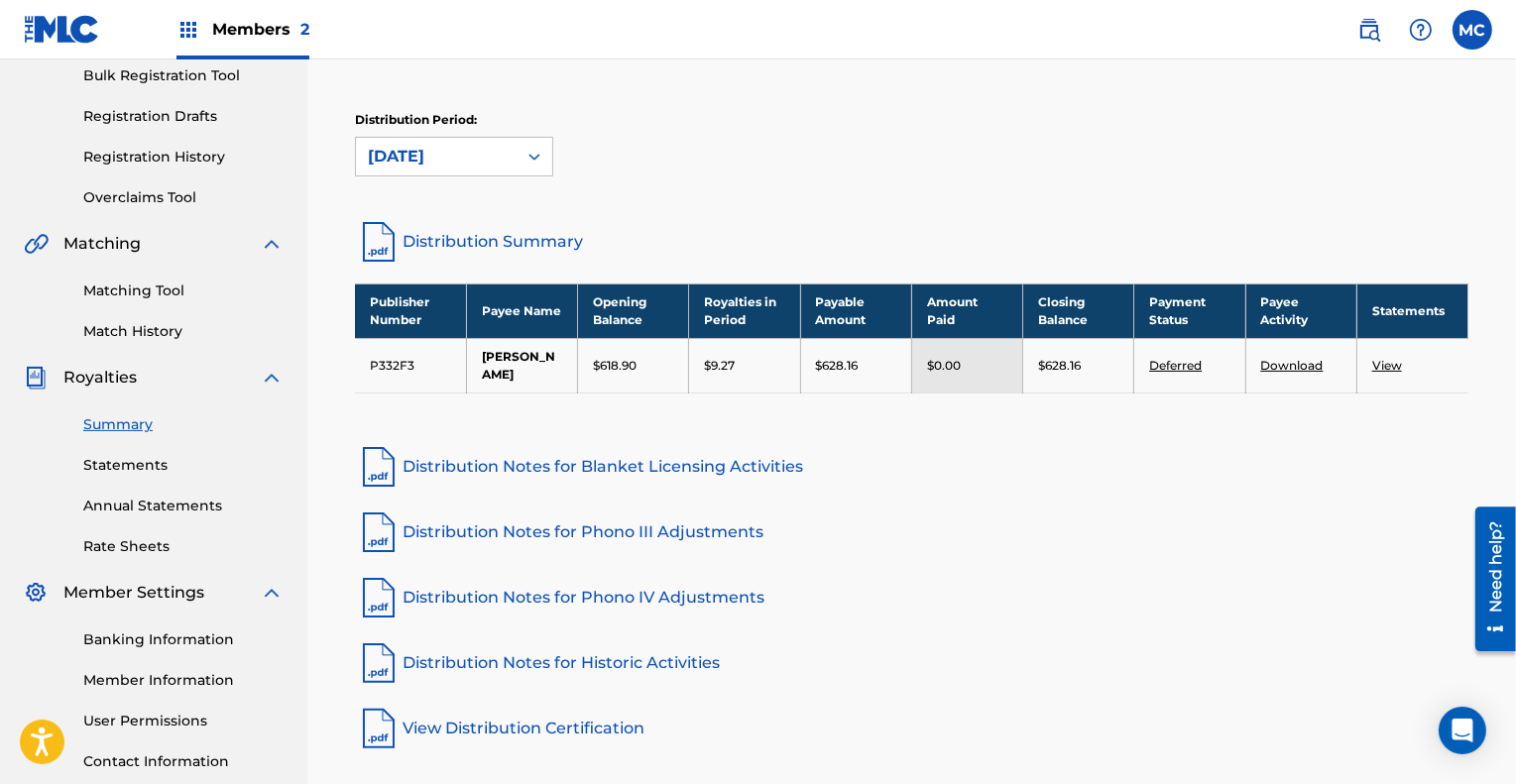 click on "View" at bounding box center (1387, 365) 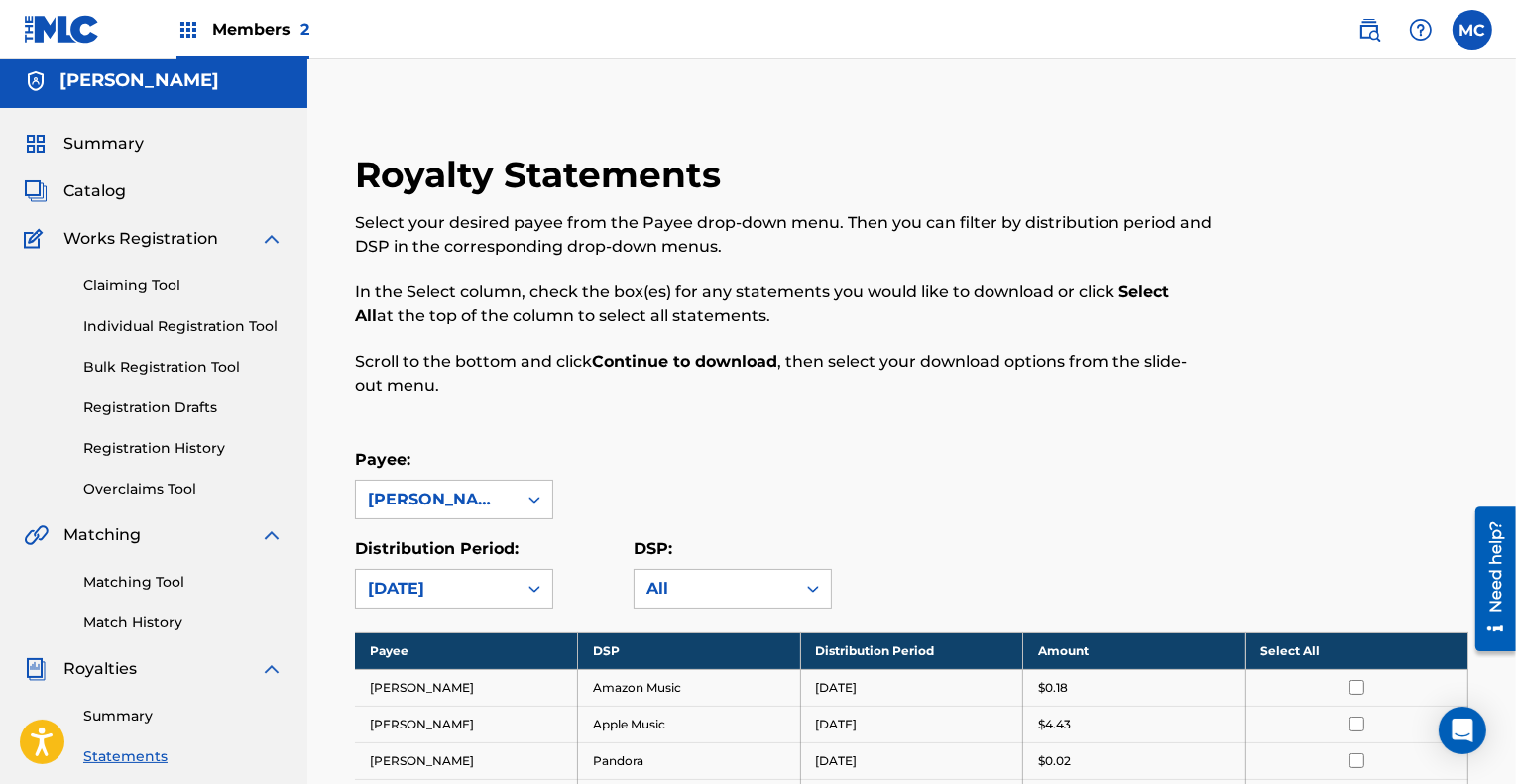 scroll, scrollTop: 0, scrollLeft: 0, axis: both 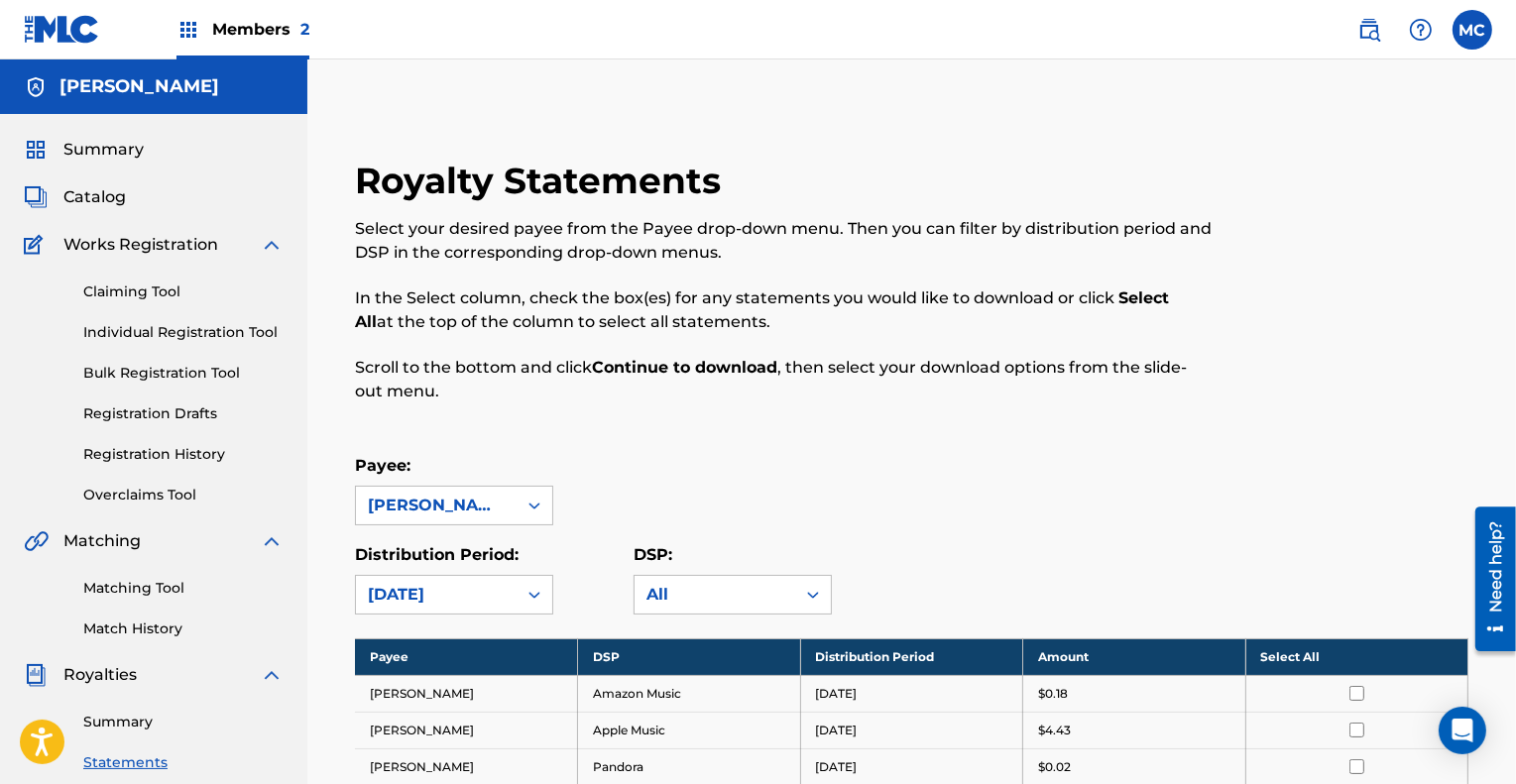 click on "Matching Tool" at bounding box center (183, 588) 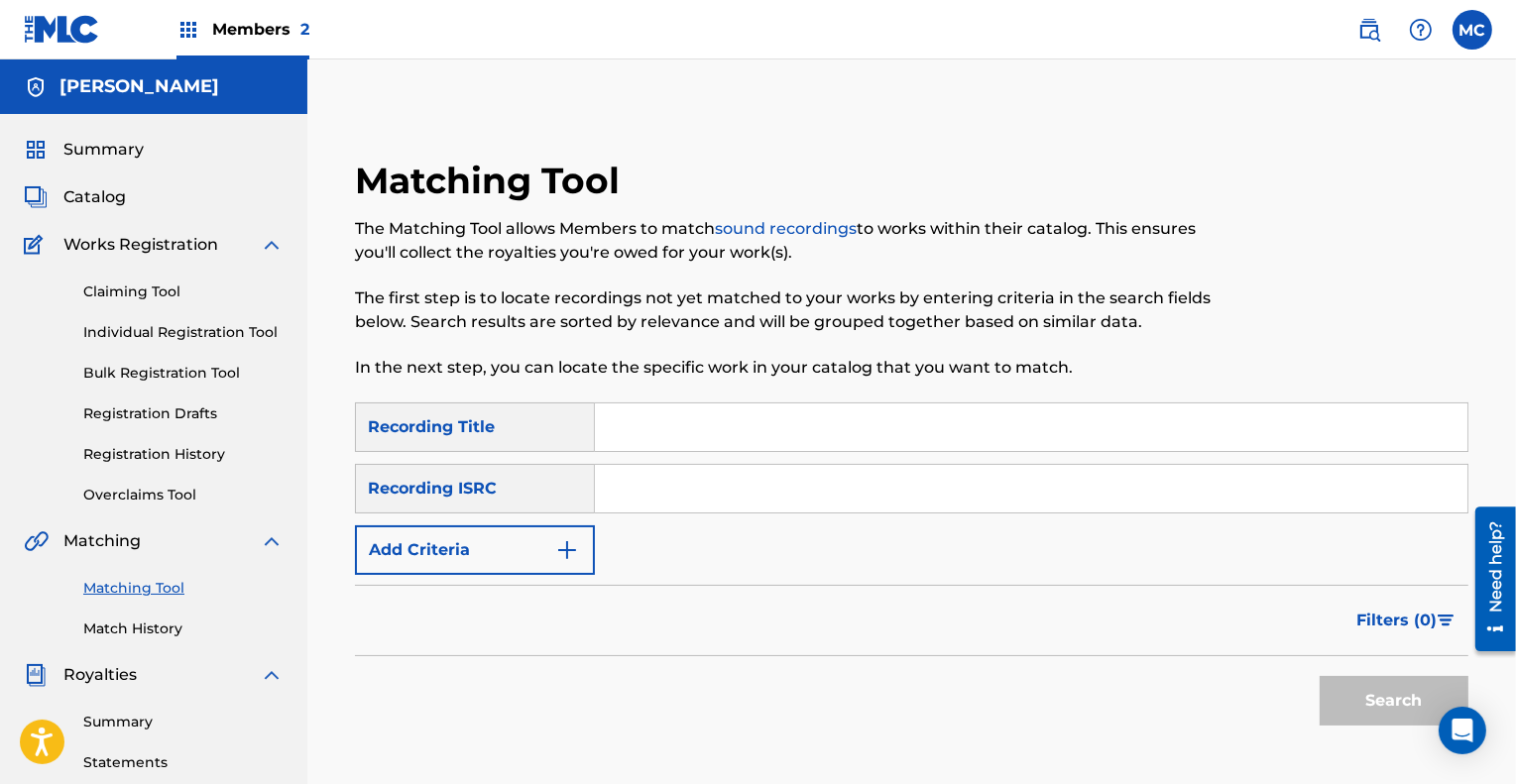 click on "Match History" at bounding box center (183, 628) 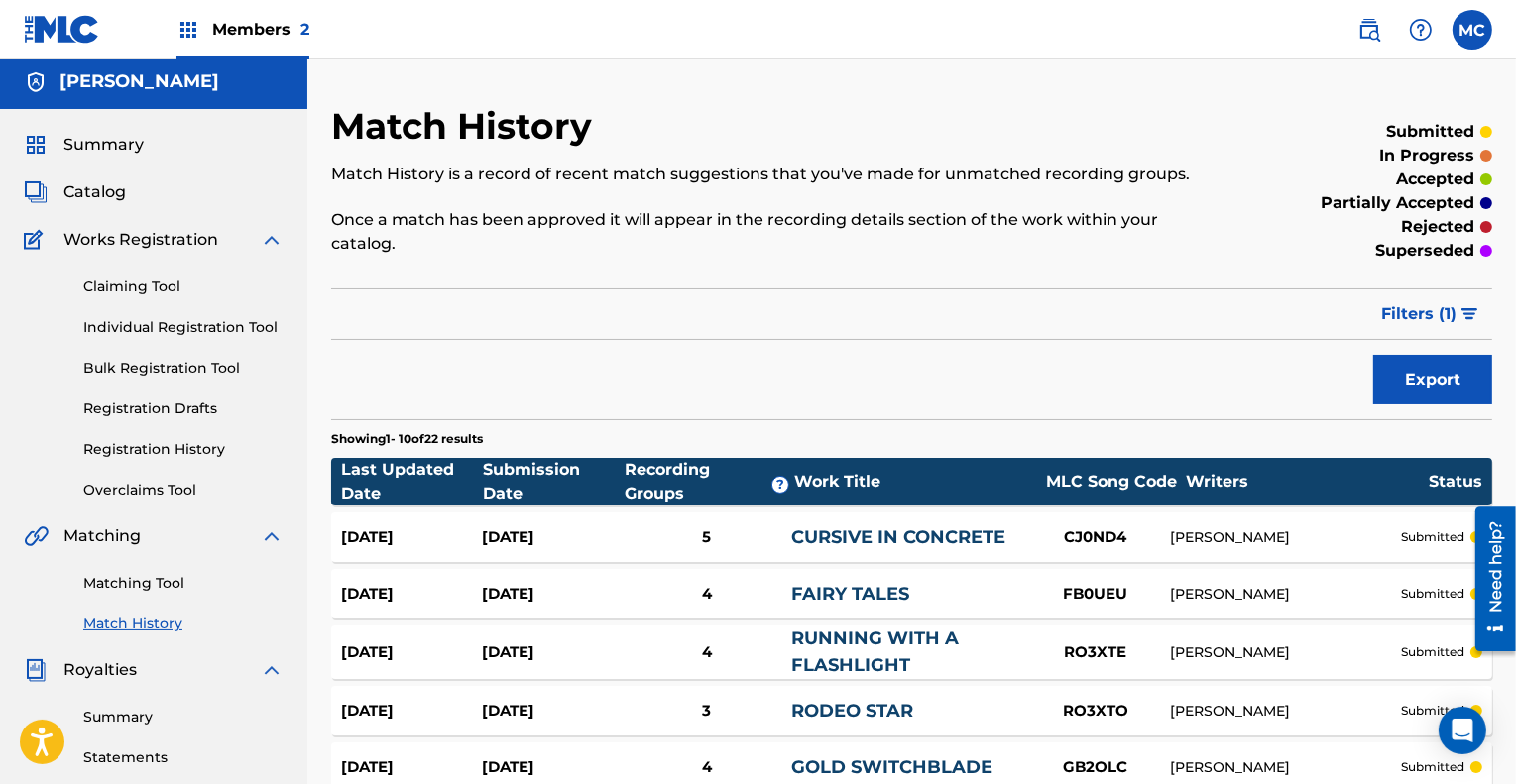 scroll, scrollTop: 0, scrollLeft: 0, axis: both 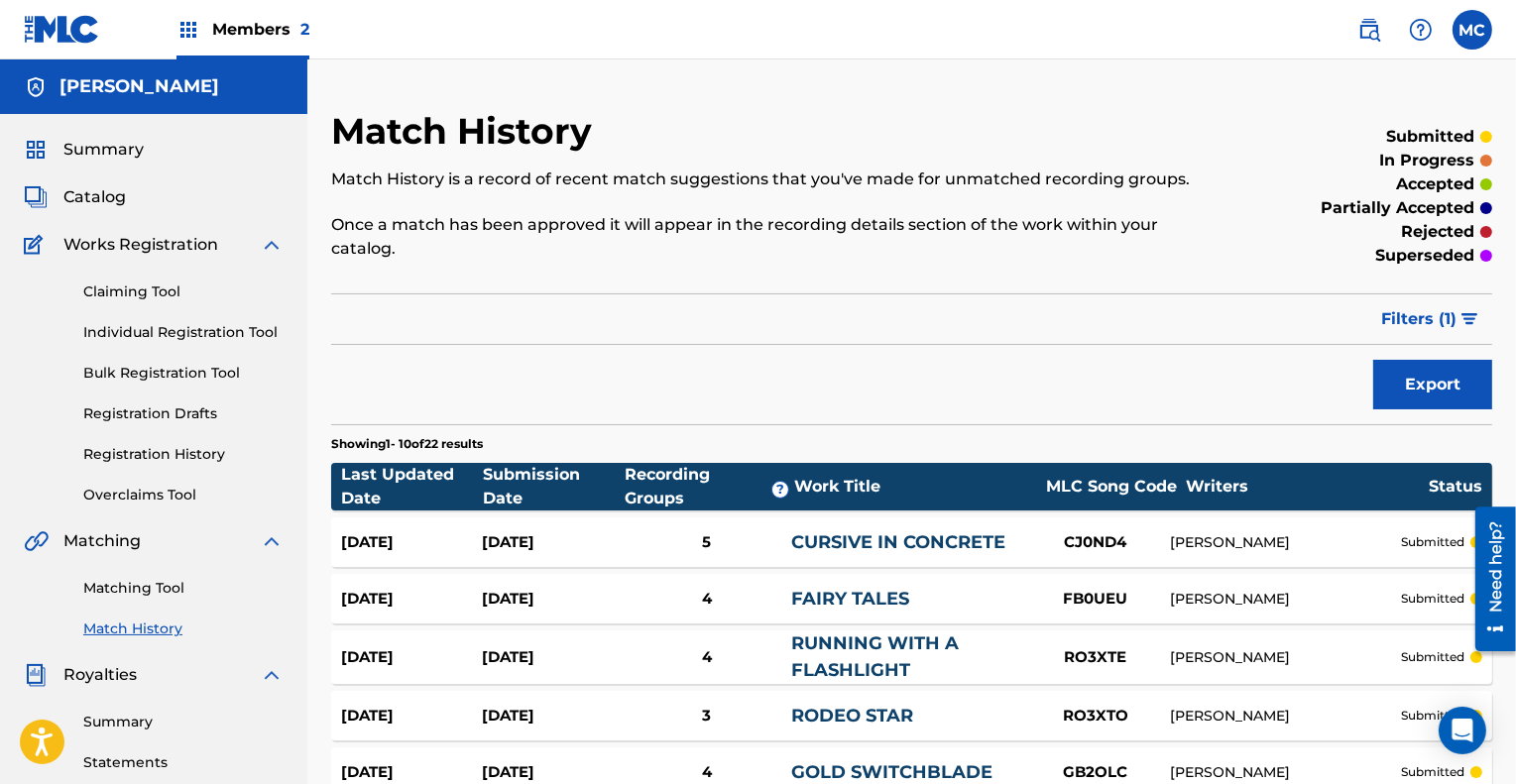 click on "Catalog" at bounding box center (94, 197) 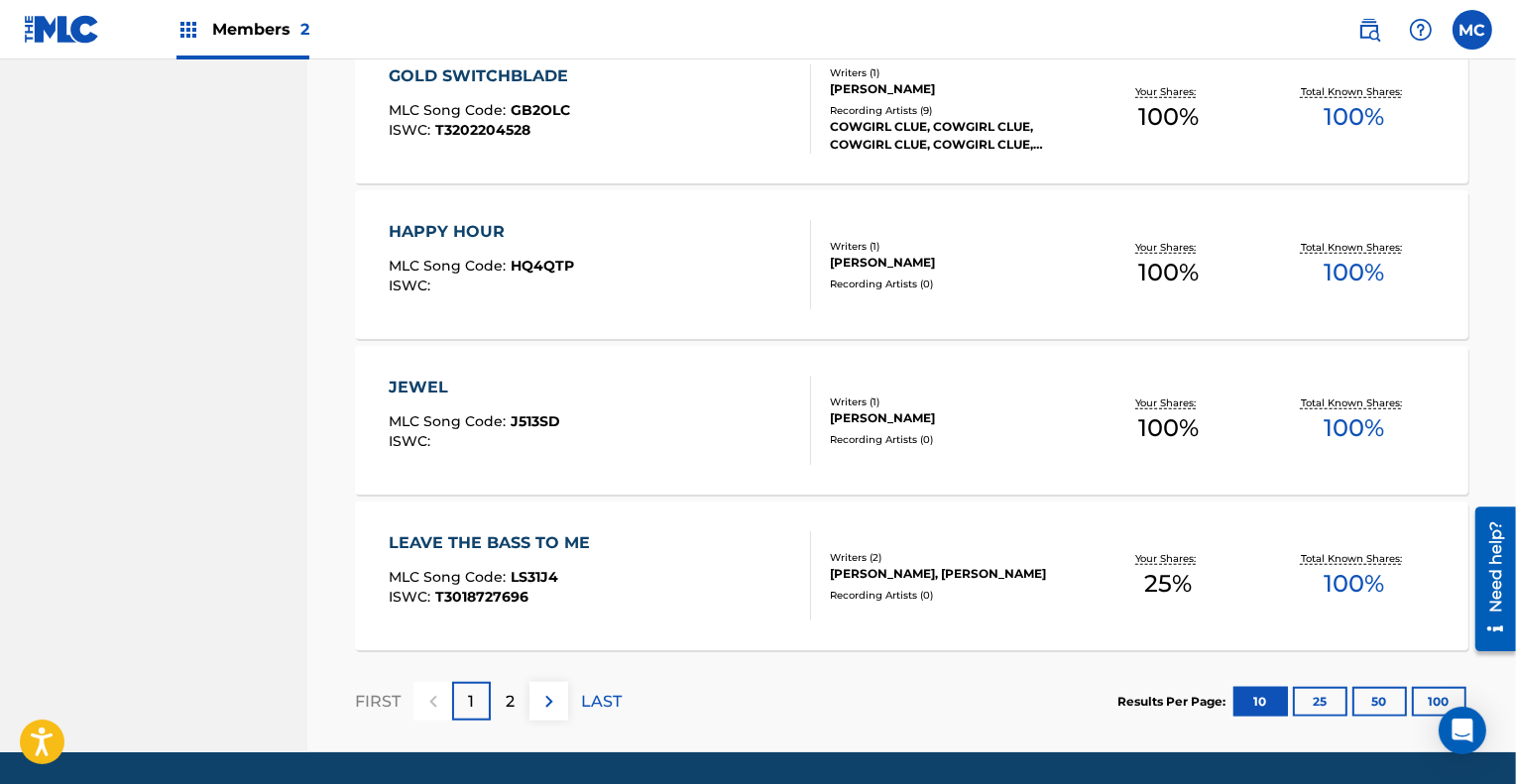 scroll, scrollTop: 1472, scrollLeft: 0, axis: vertical 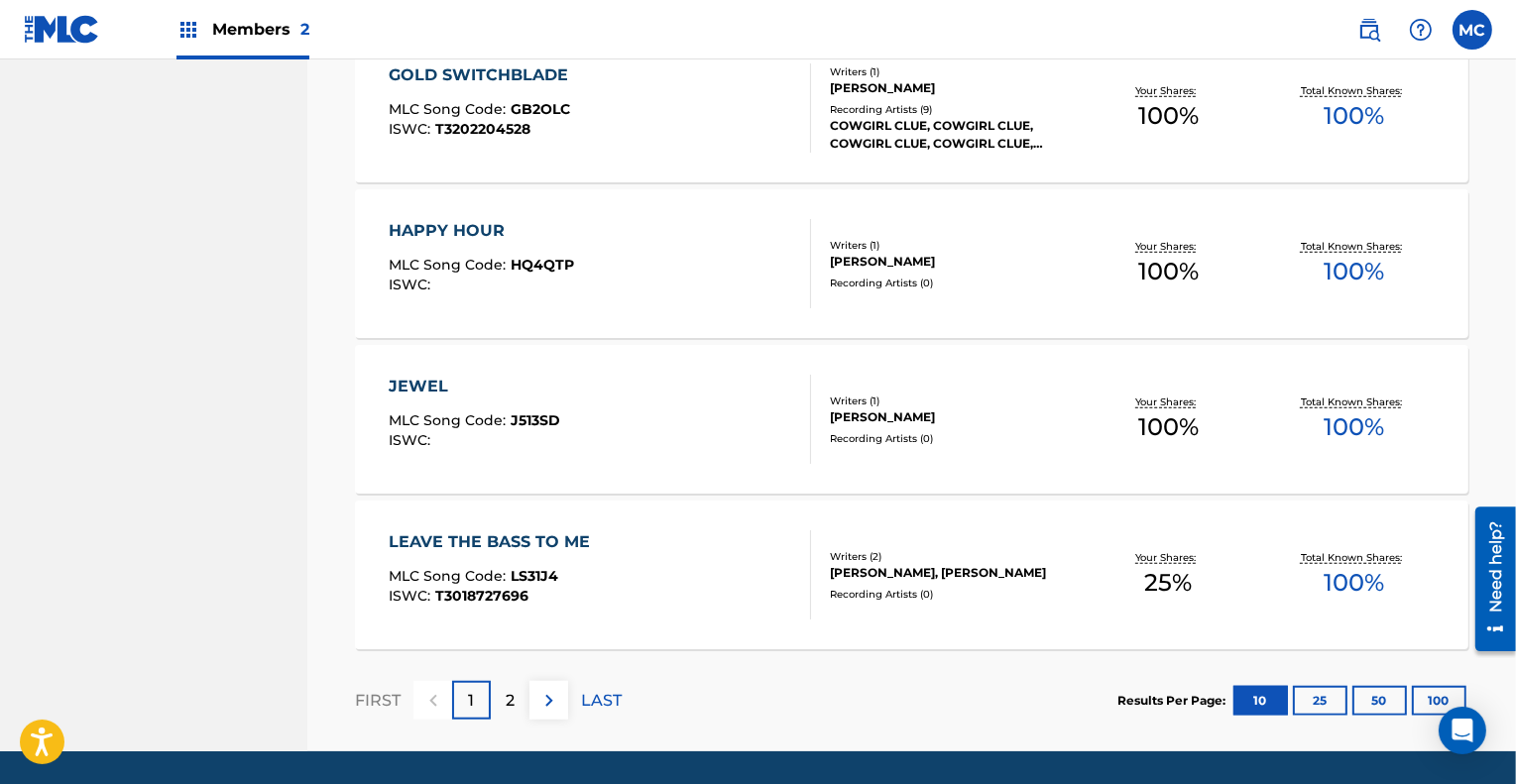 click on "2" at bounding box center [510, 701] 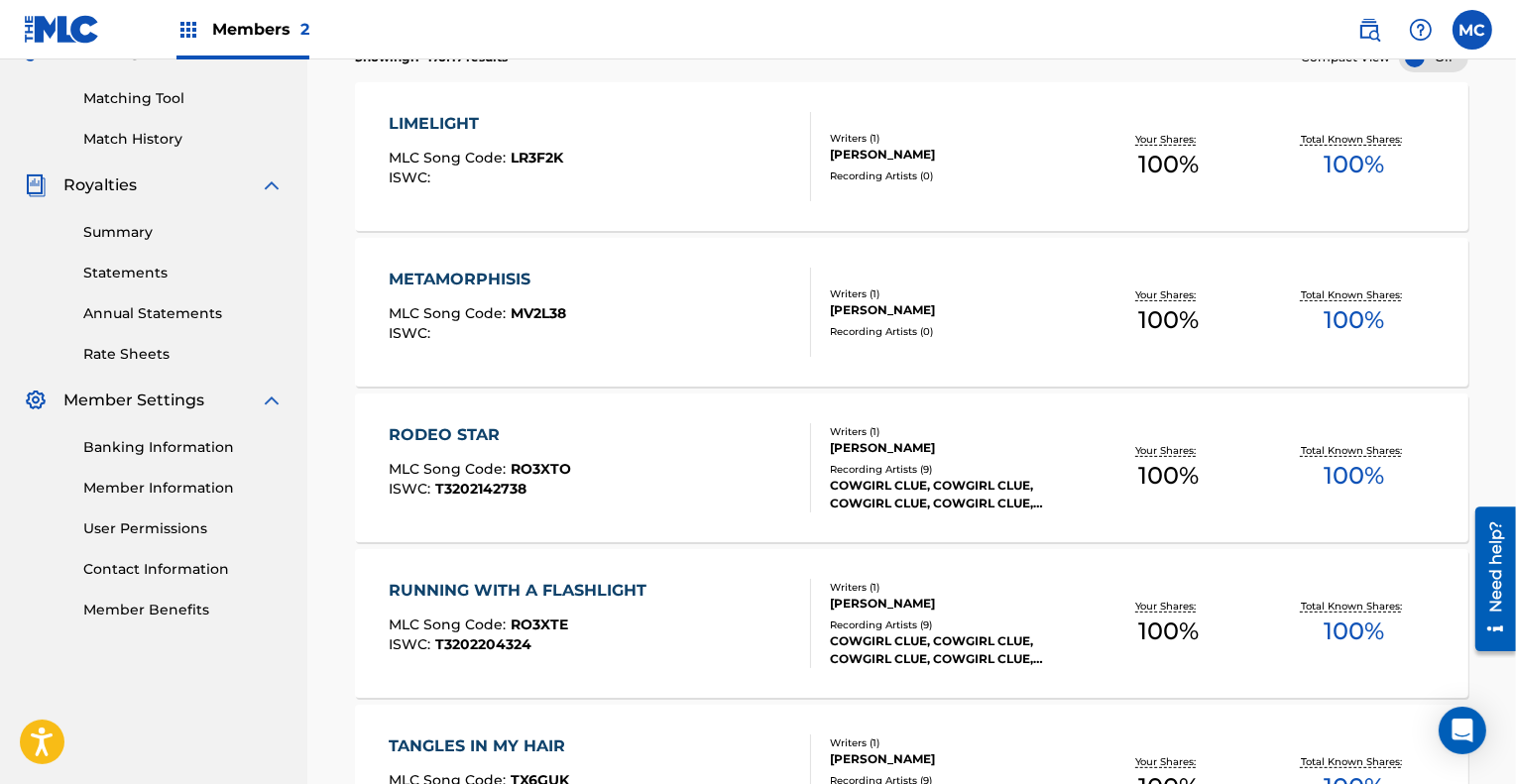 scroll, scrollTop: 491, scrollLeft: 0, axis: vertical 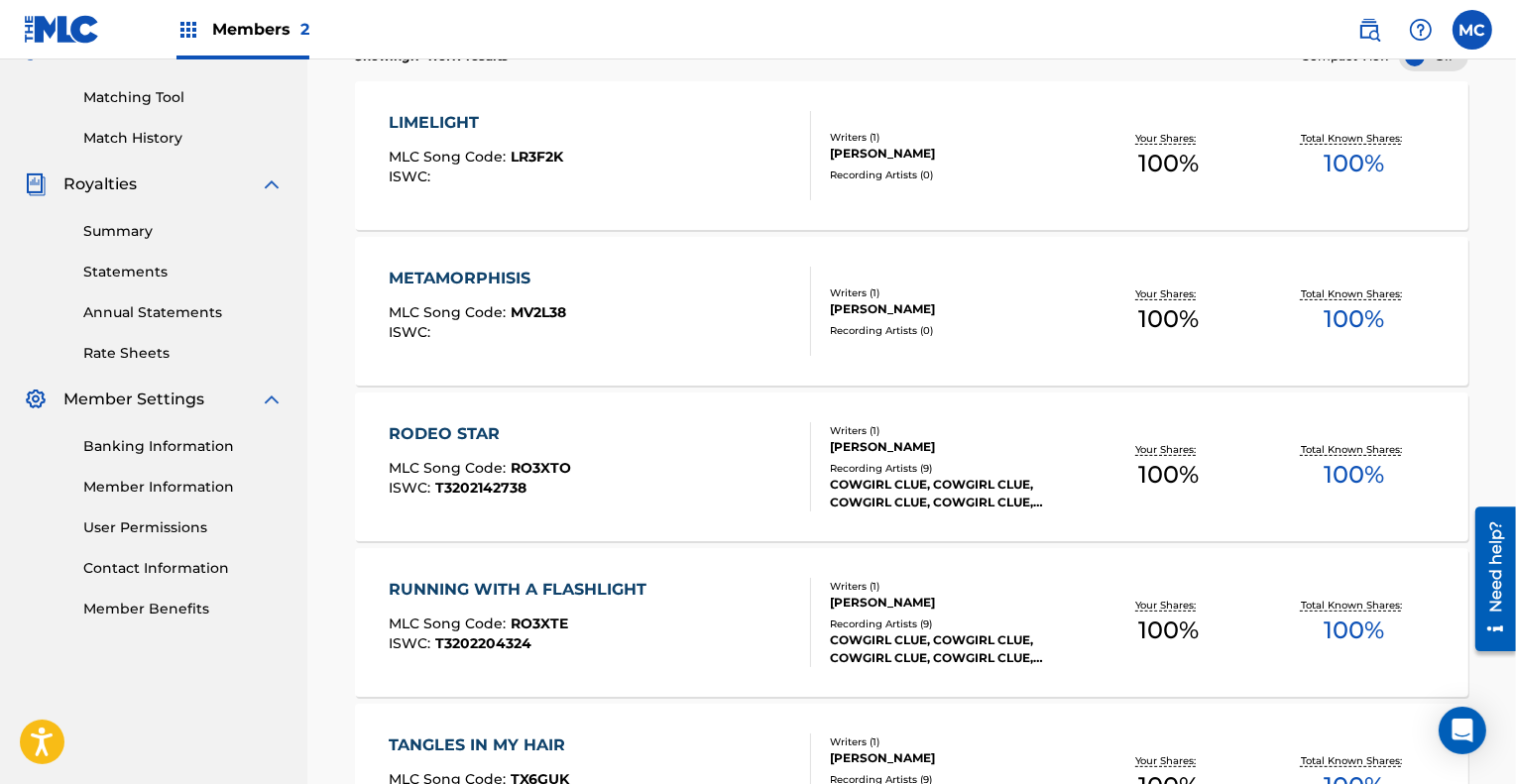 click on "Member Information" at bounding box center [183, 487] 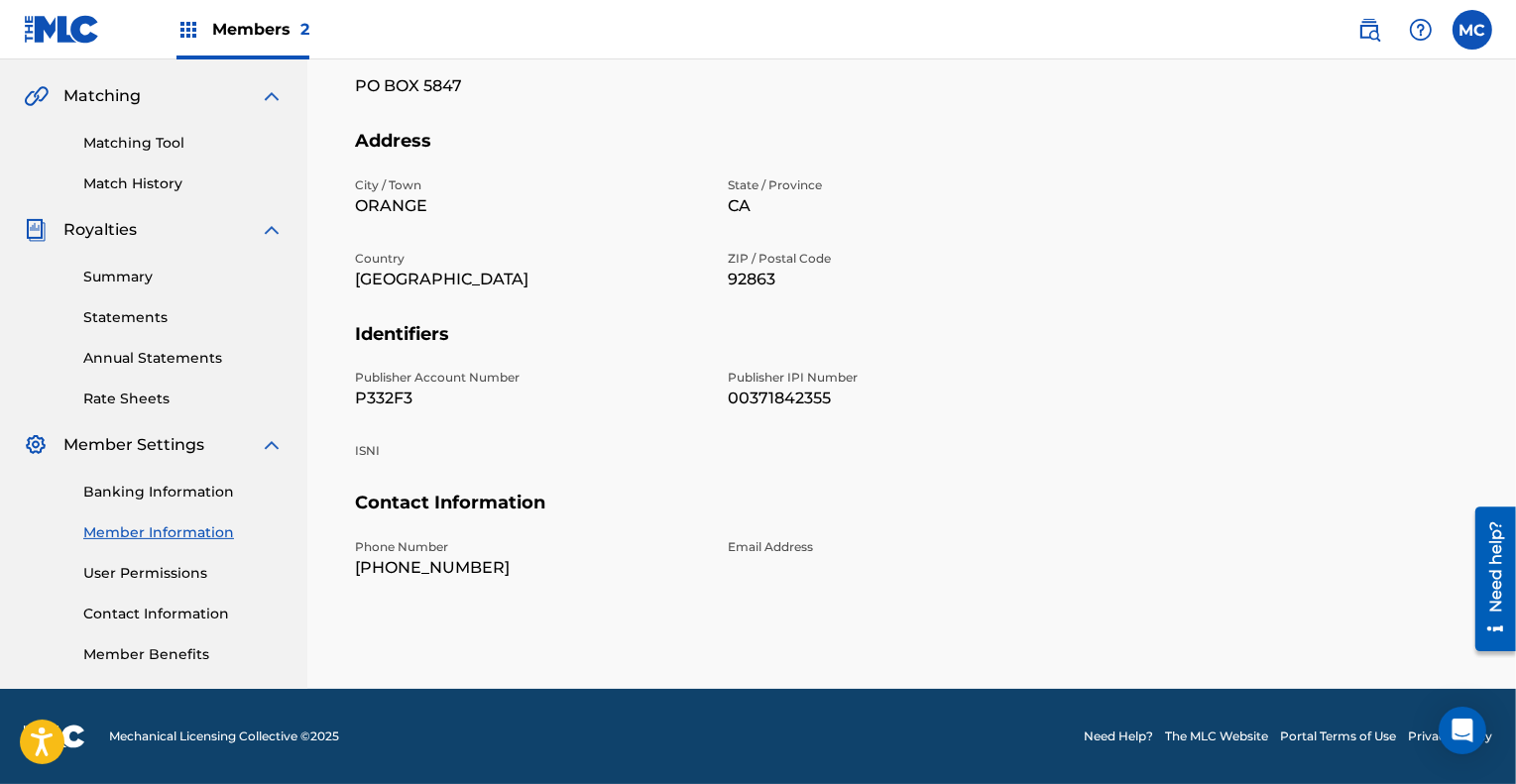 scroll, scrollTop: 0, scrollLeft: 0, axis: both 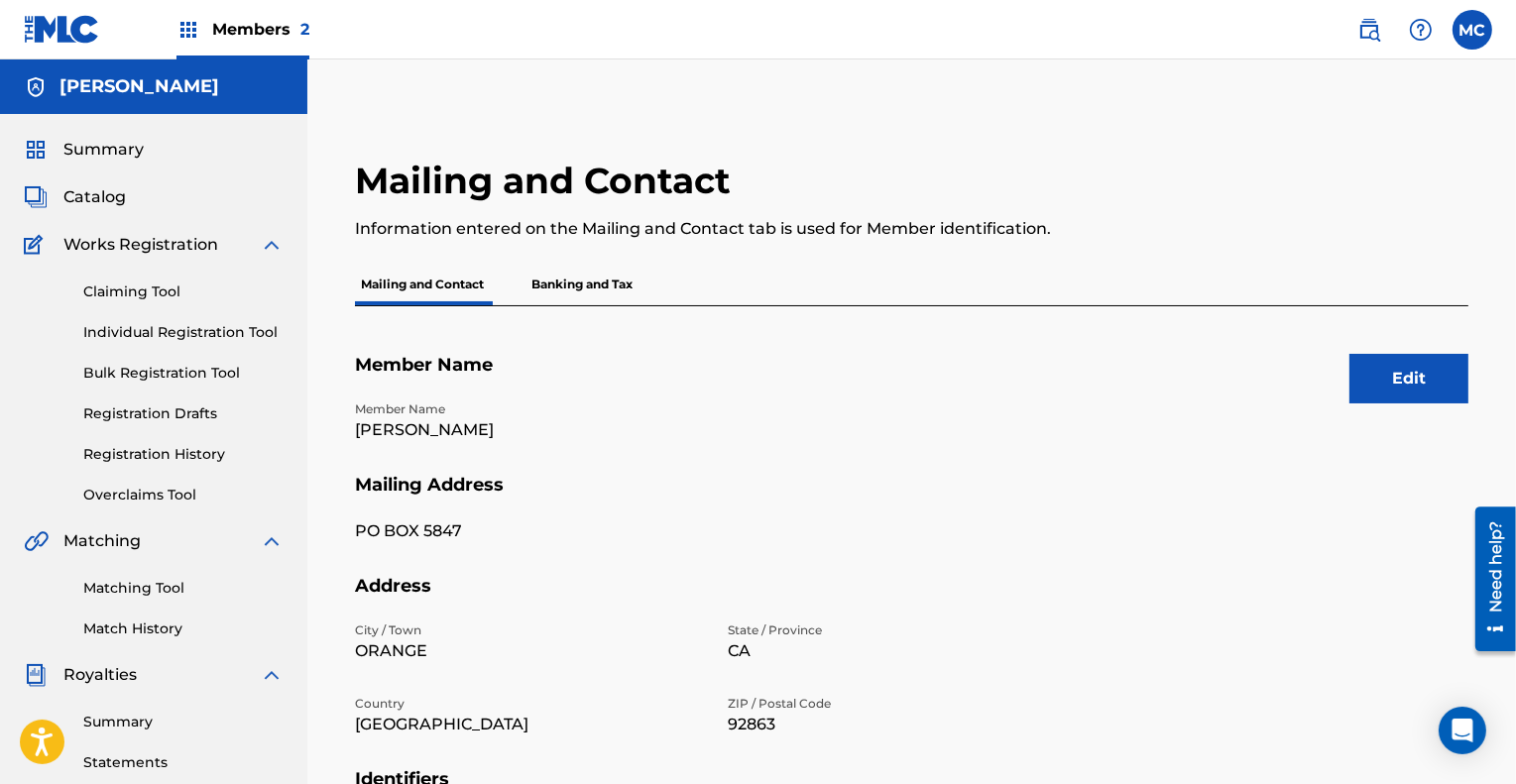 click on "Summary" at bounding box center (103, 150) 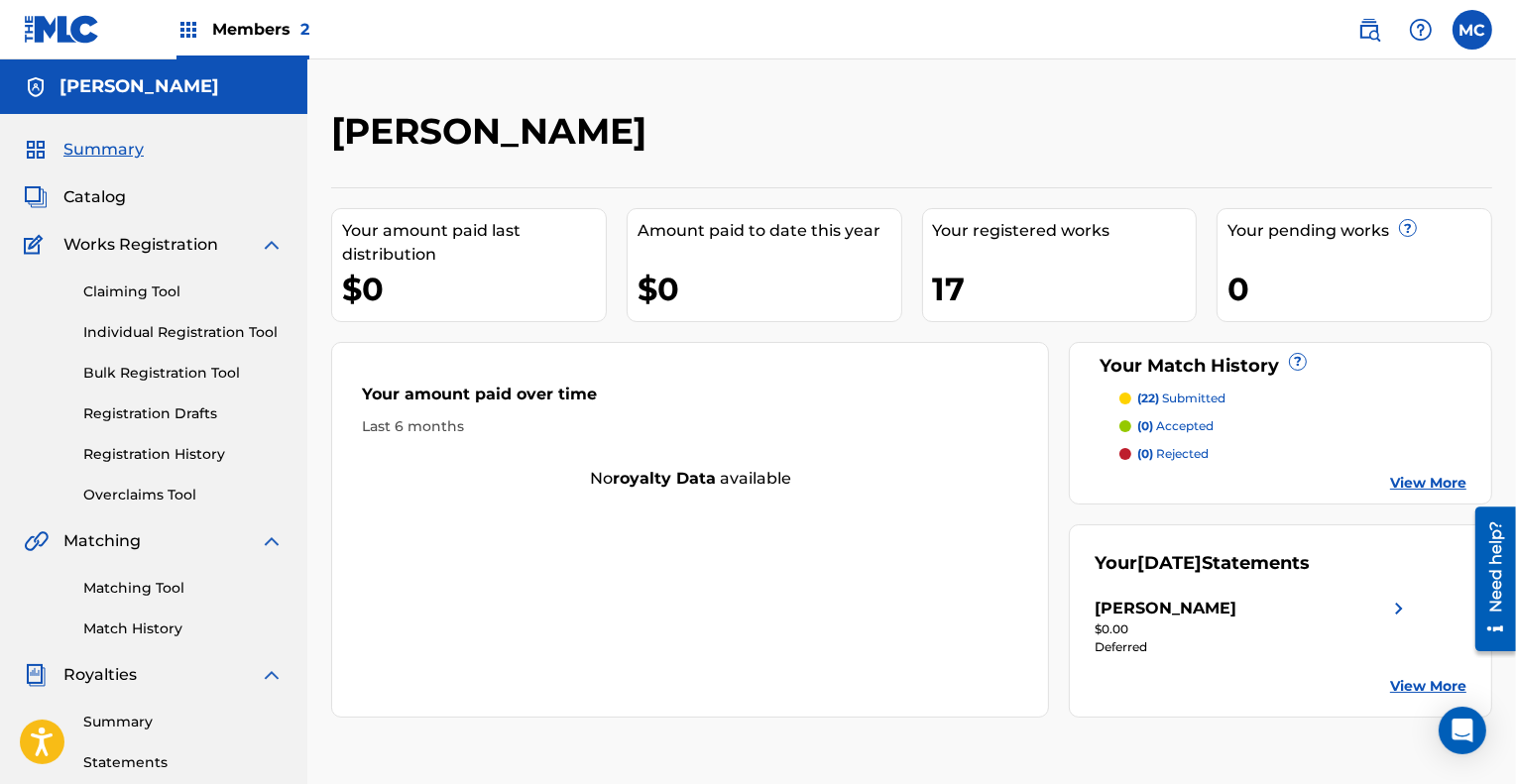 click at bounding box center [1472, 30] 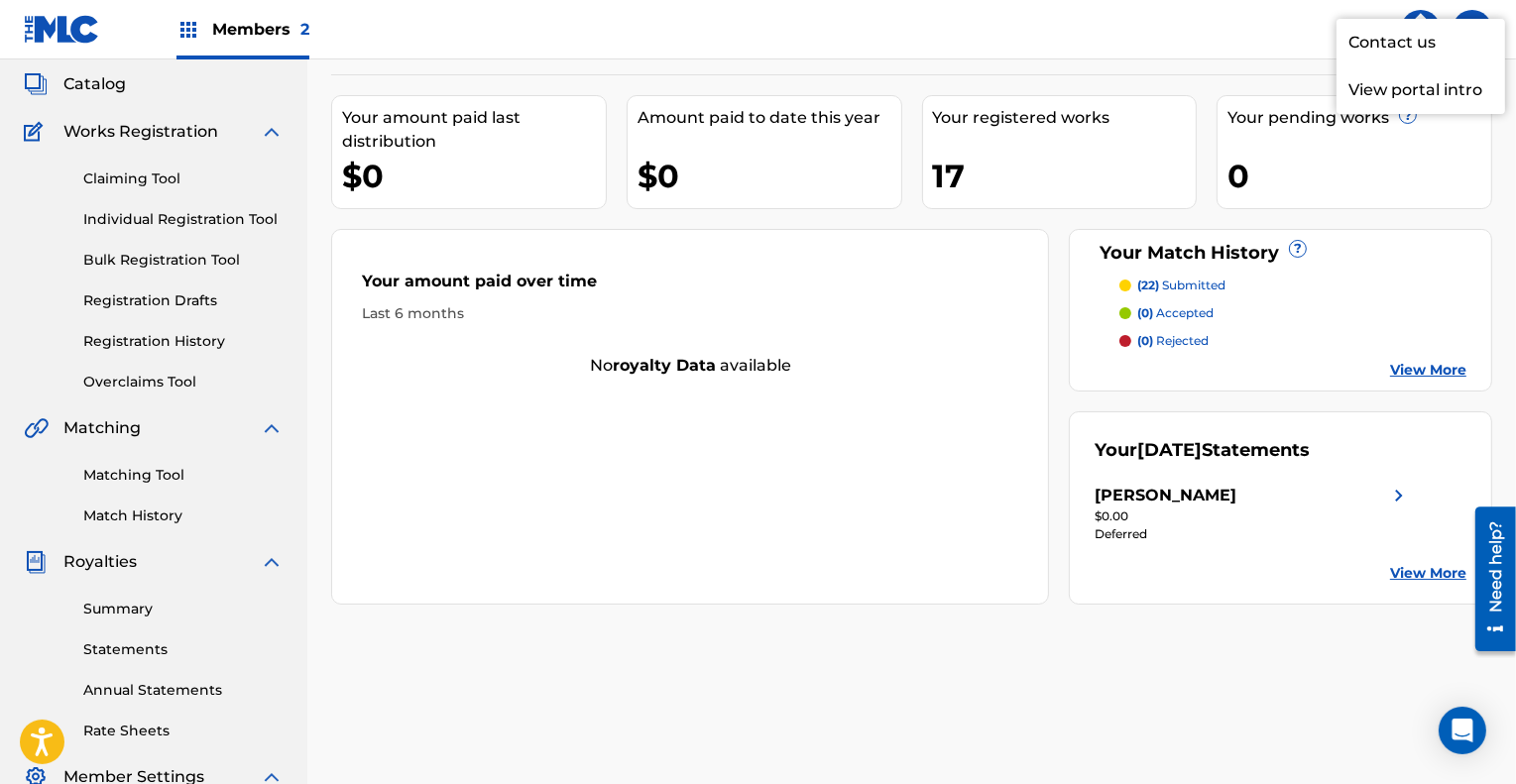 scroll, scrollTop: 444, scrollLeft: 0, axis: vertical 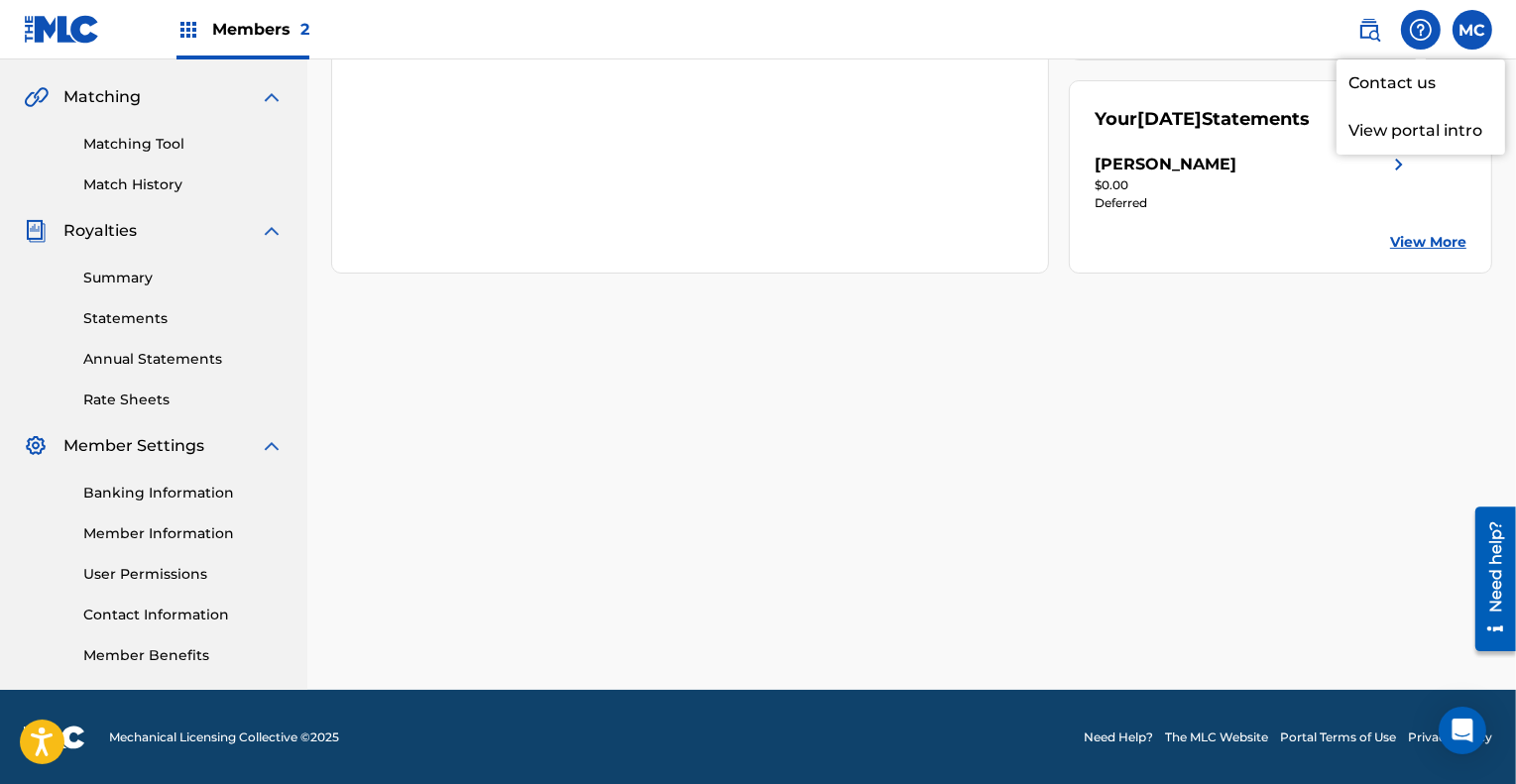 click on "Member Information" at bounding box center (183, 533) 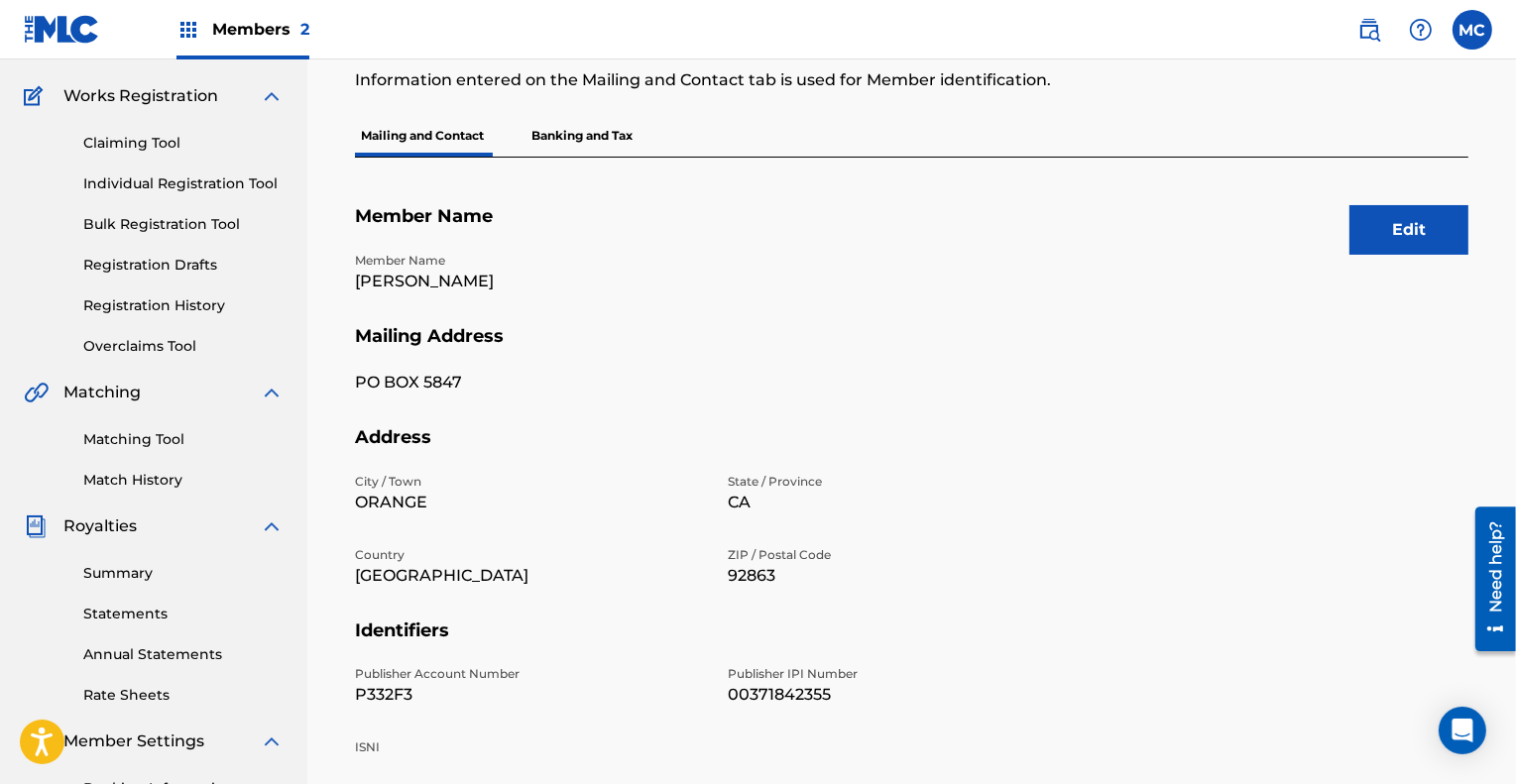 scroll, scrollTop: 148, scrollLeft: 0, axis: vertical 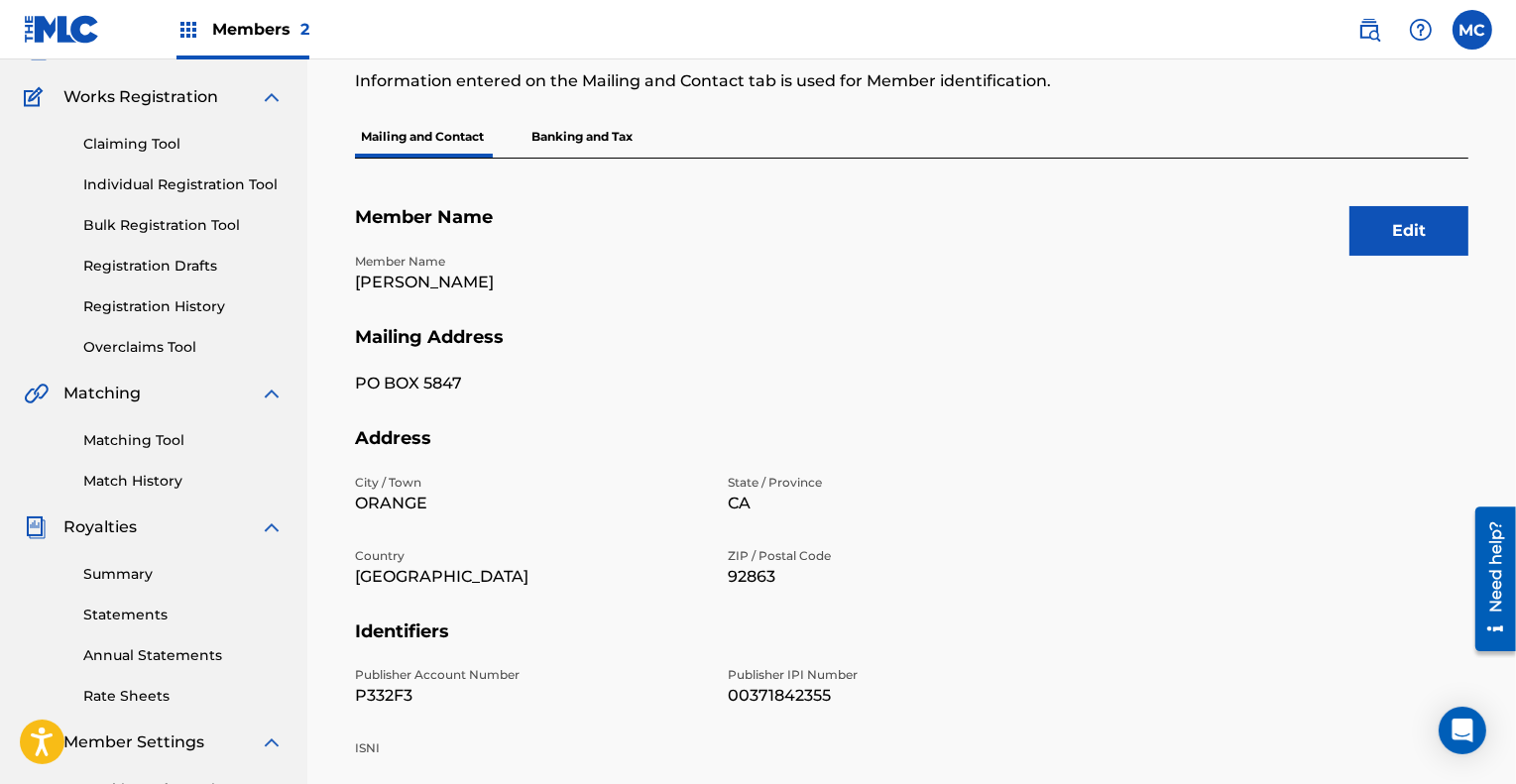 click on "Banking and Tax" at bounding box center [582, 137] 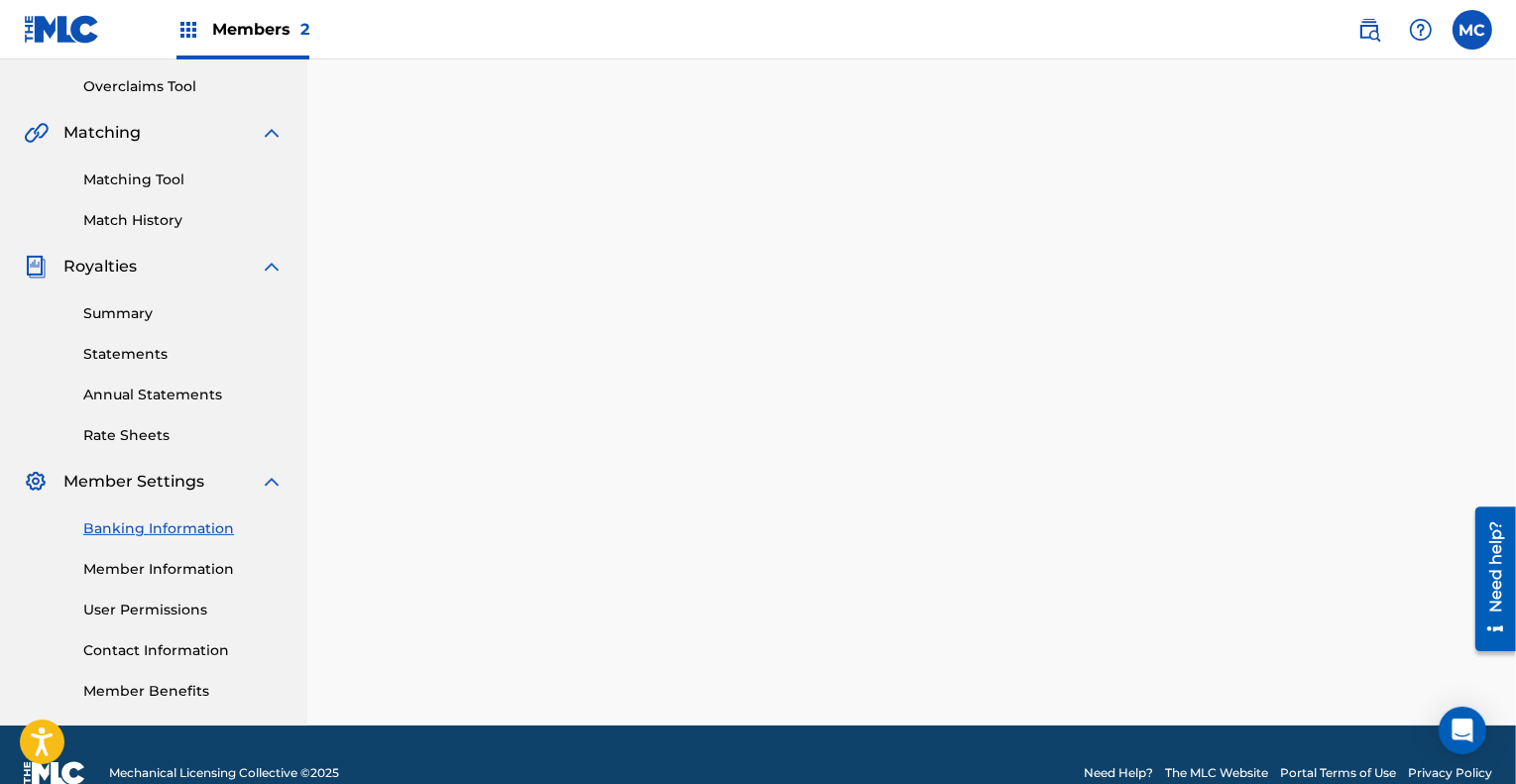 scroll, scrollTop: 444, scrollLeft: 0, axis: vertical 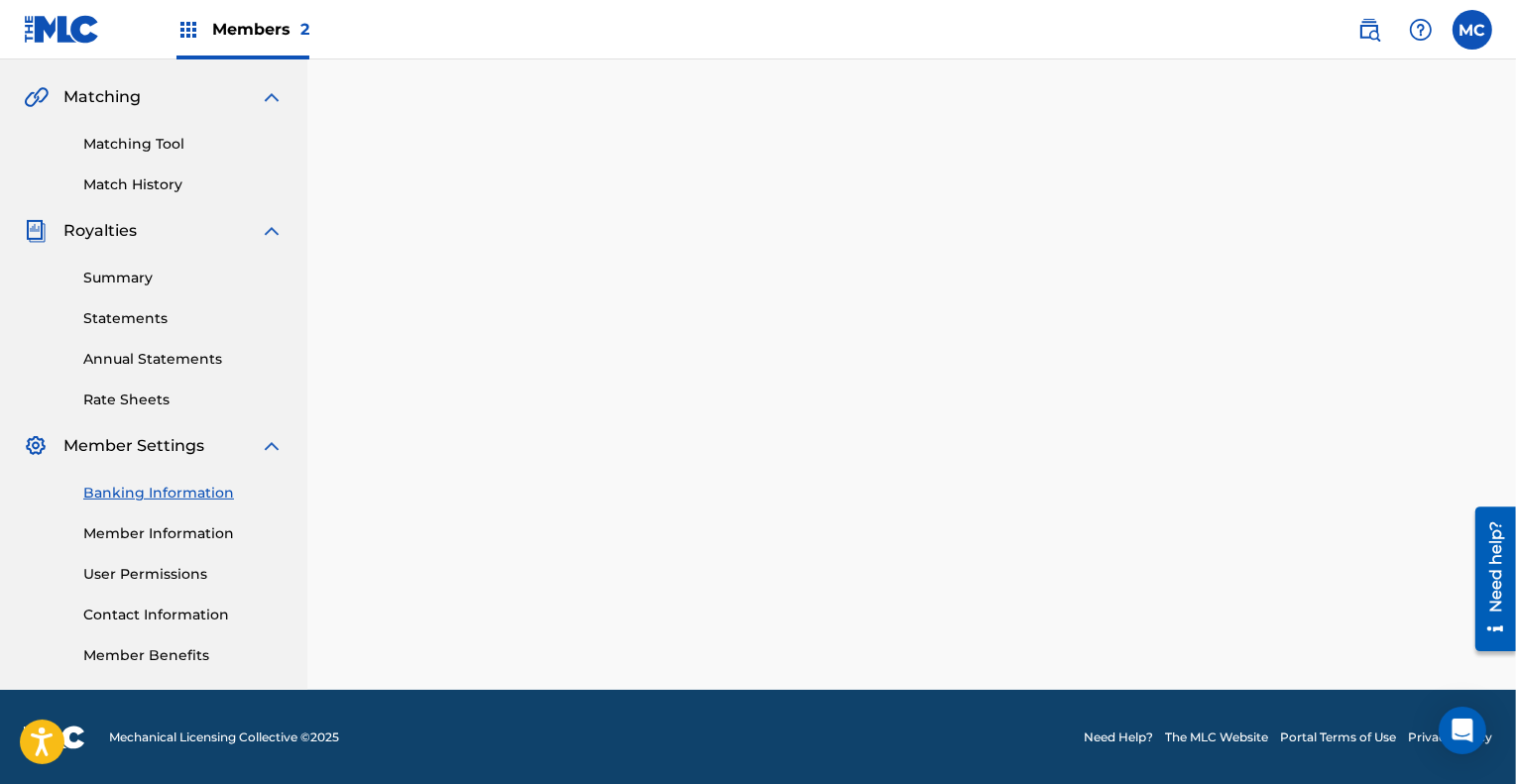 click on "Member Information" at bounding box center (183, 533) 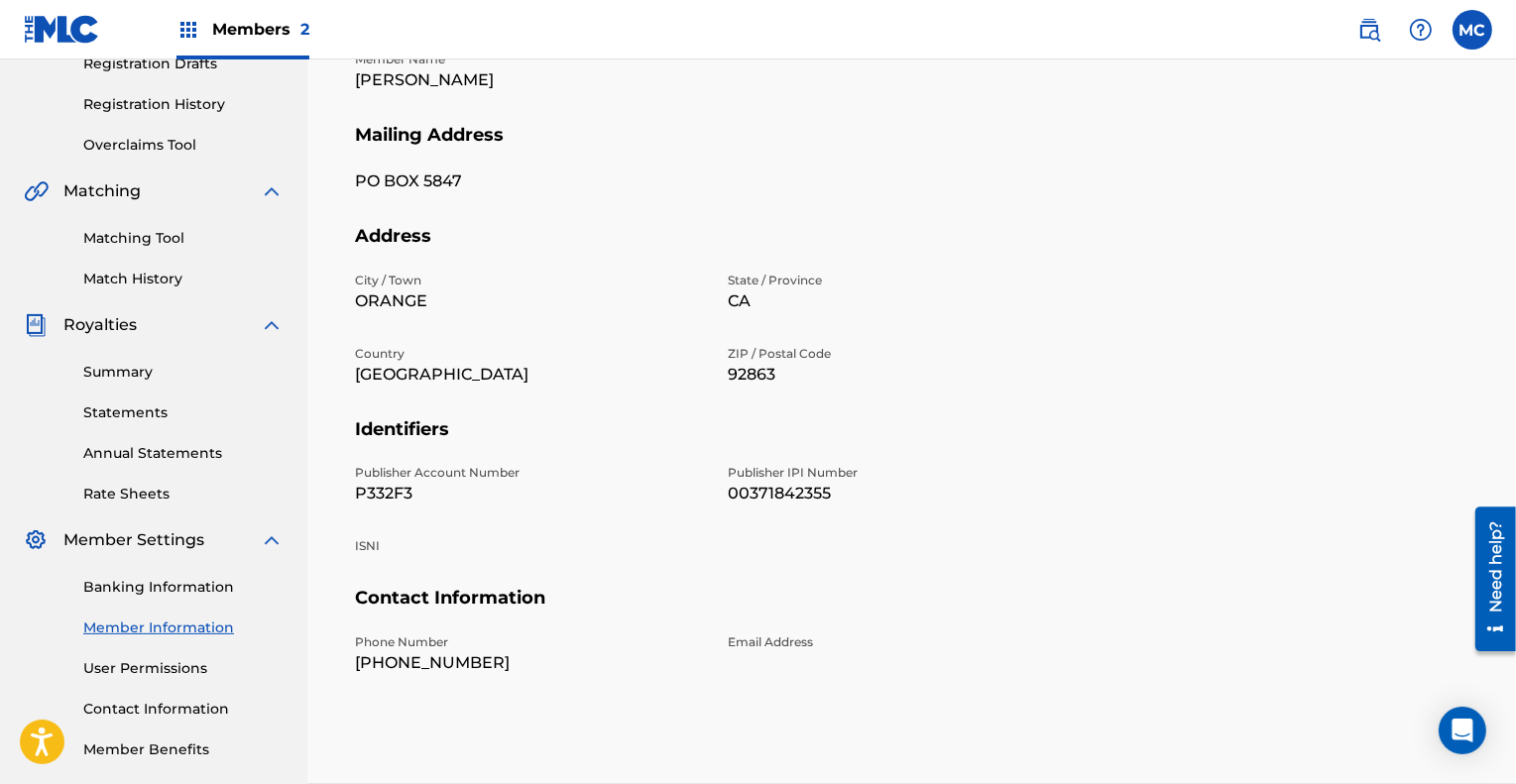 scroll, scrollTop: 444, scrollLeft: 0, axis: vertical 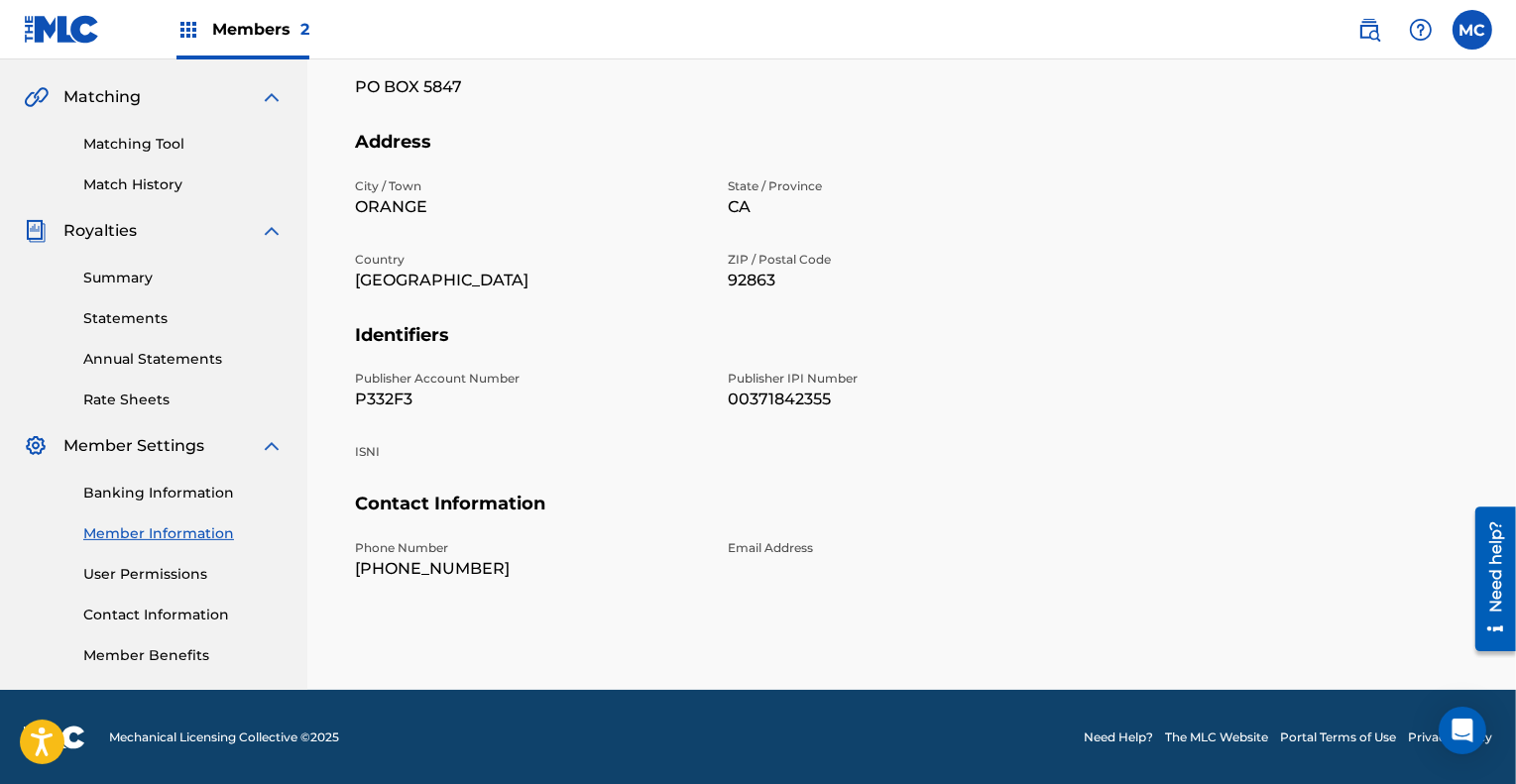 click on "Contact Information" at bounding box center (183, 615) 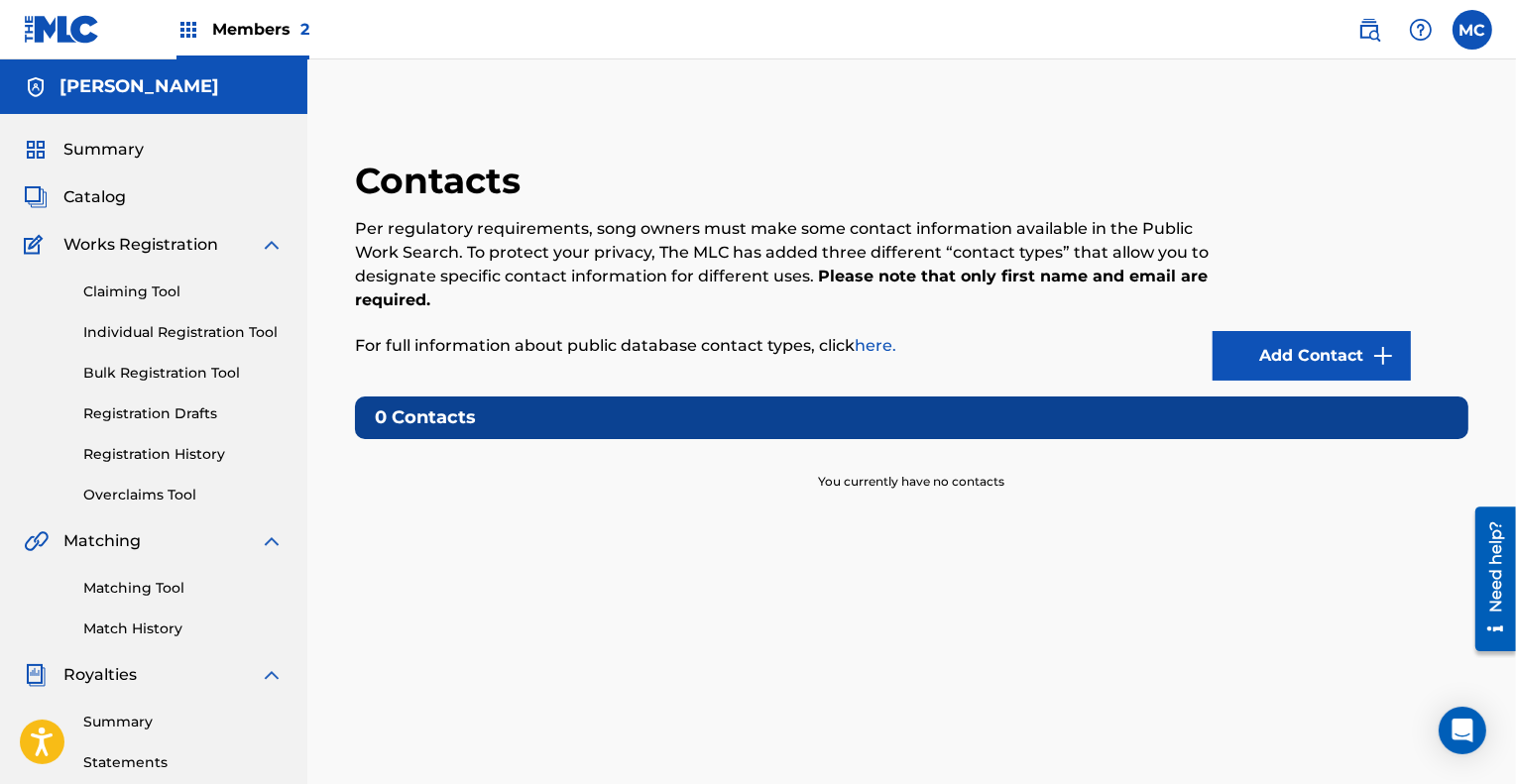 click on "here." at bounding box center [875, 345] 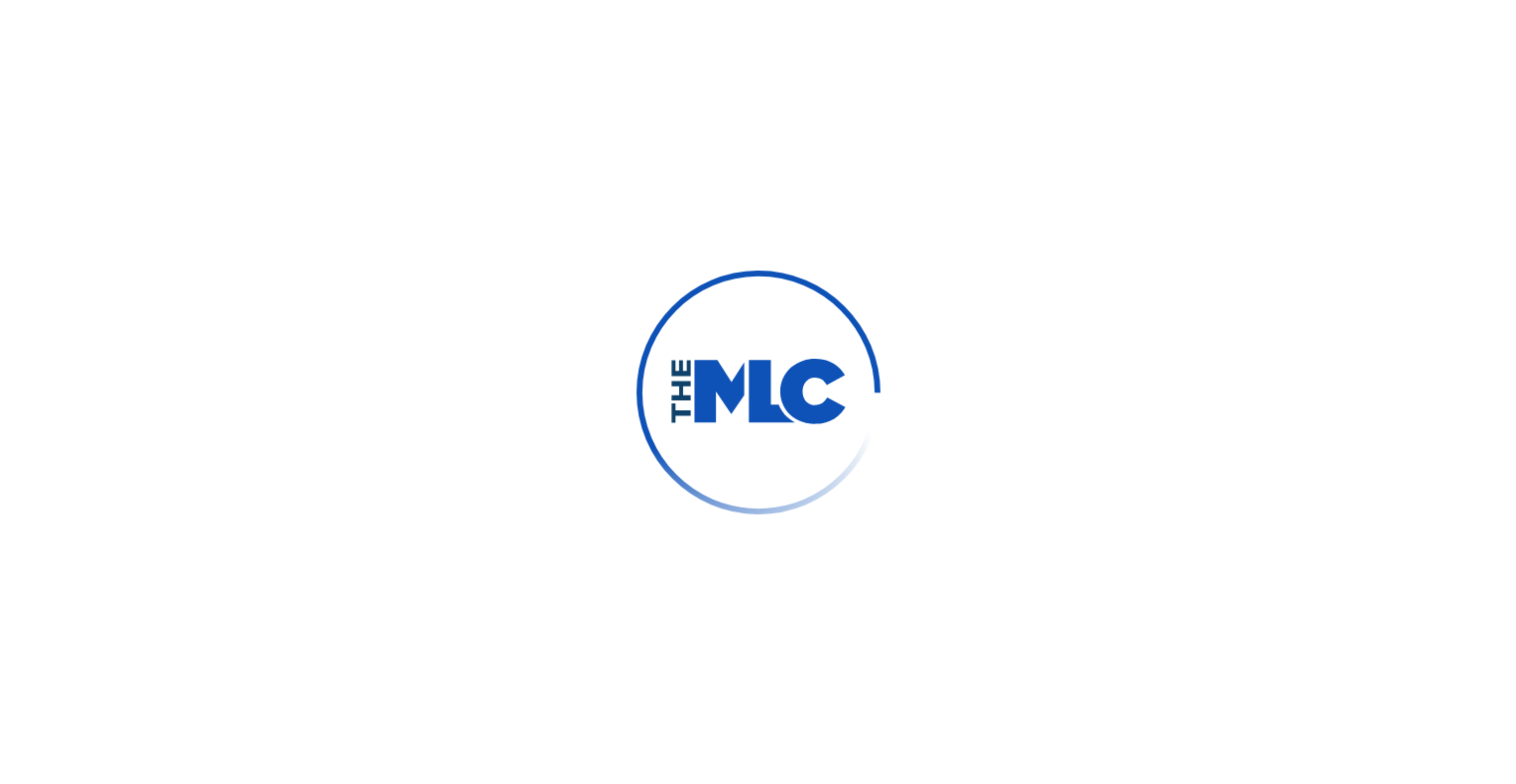scroll, scrollTop: 0, scrollLeft: 0, axis: both 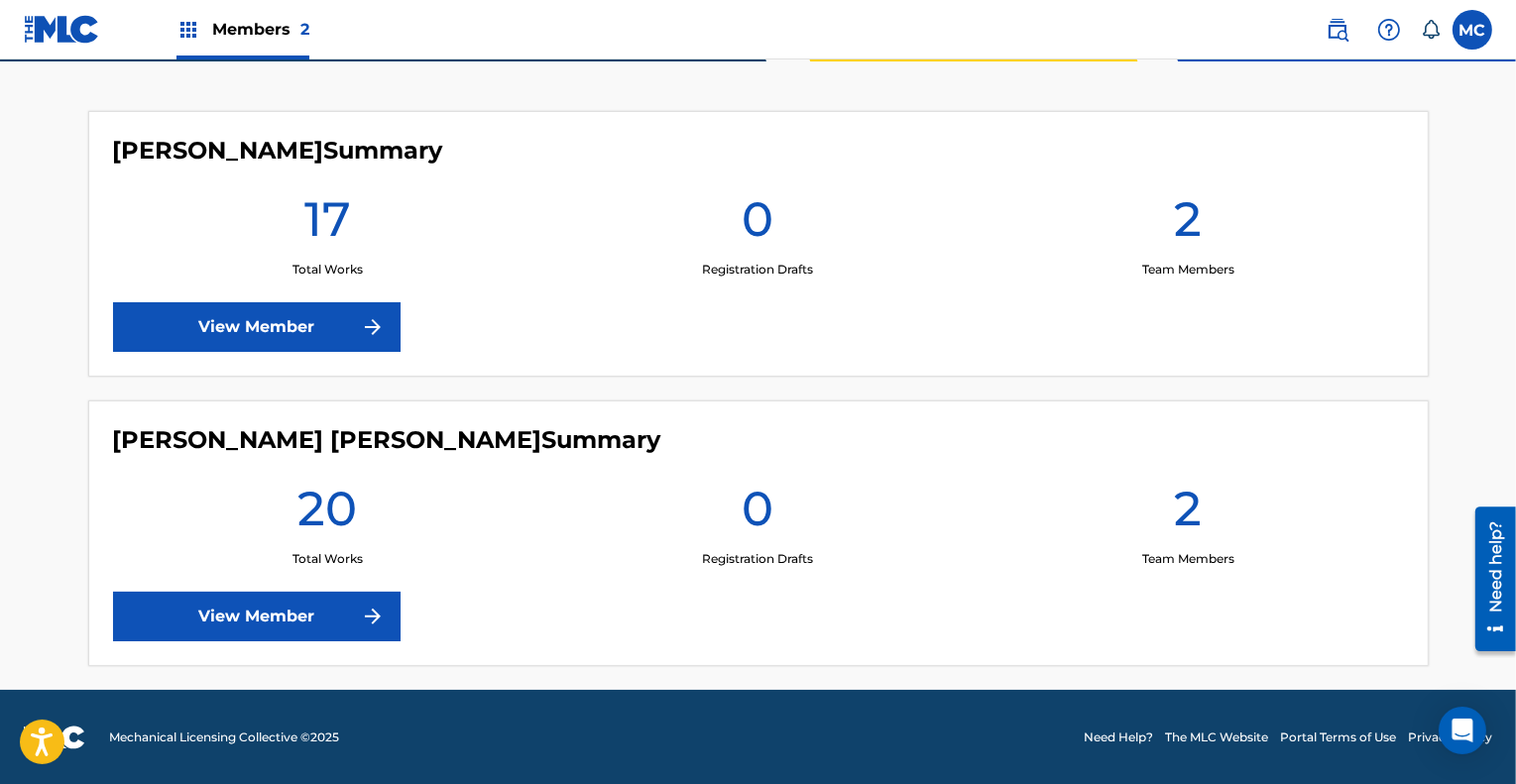click on "View Member" at bounding box center [257, 327] 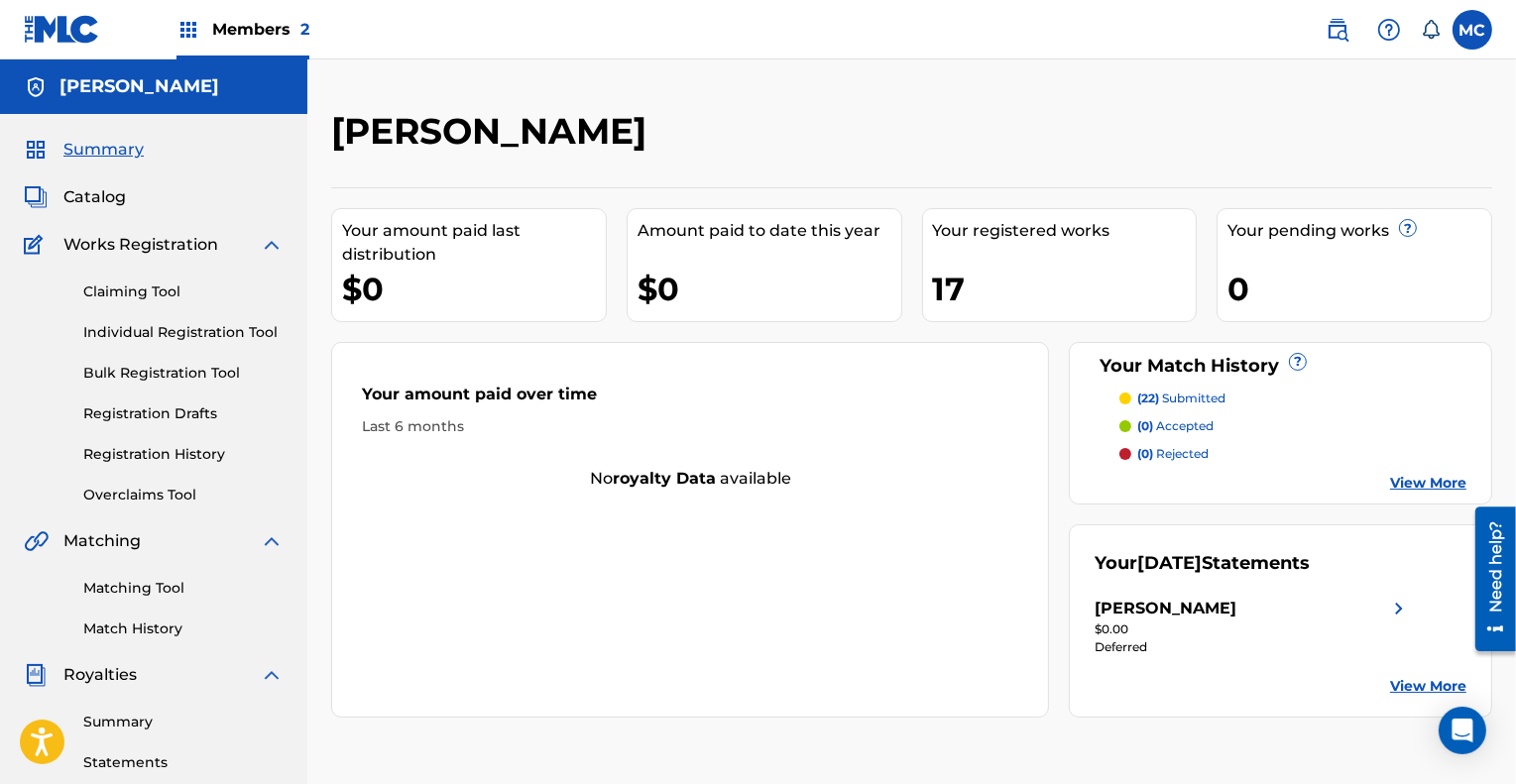 click on "Claiming Tool" at bounding box center (183, 291) 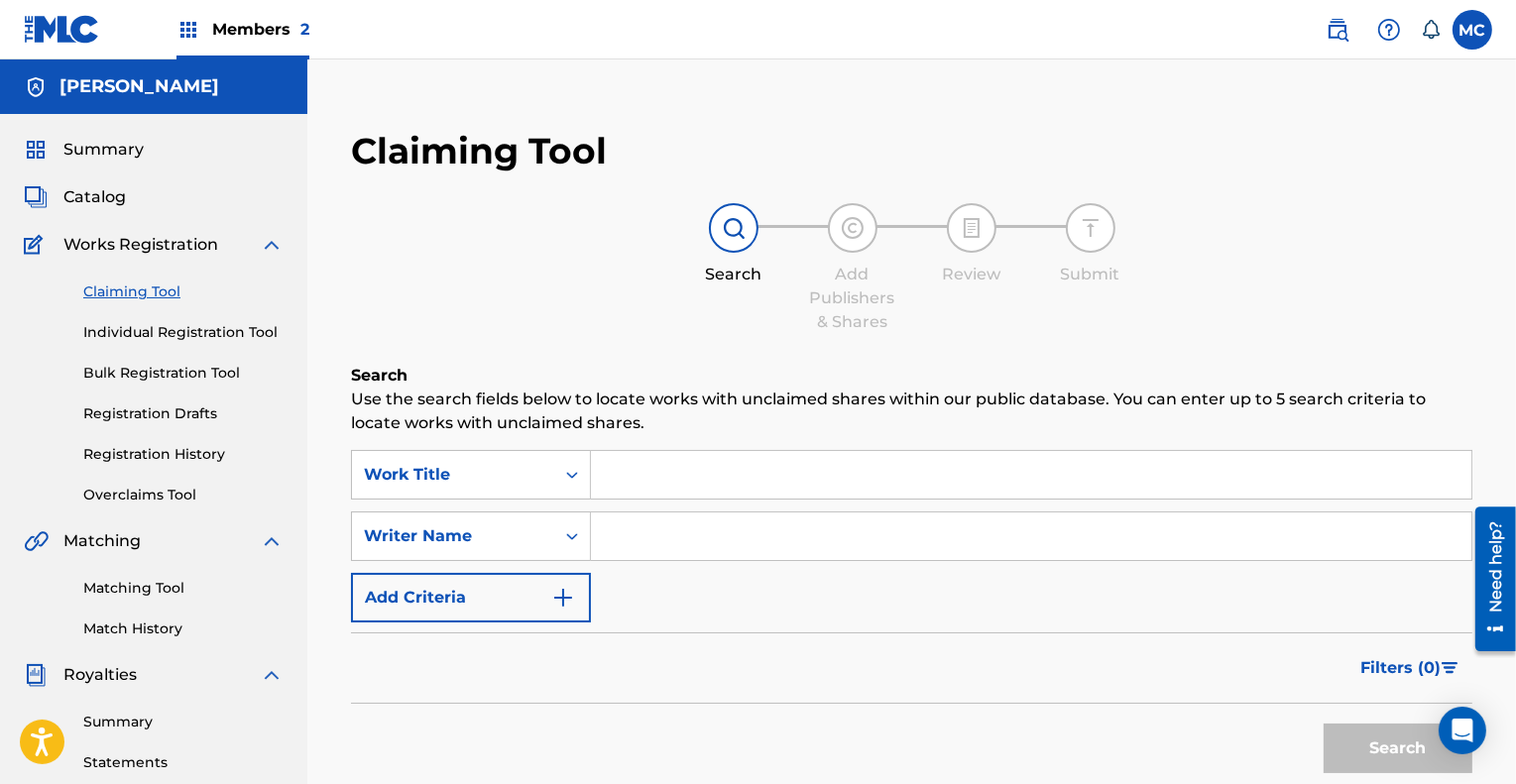 click on "Individual Registration Tool" at bounding box center [183, 332] 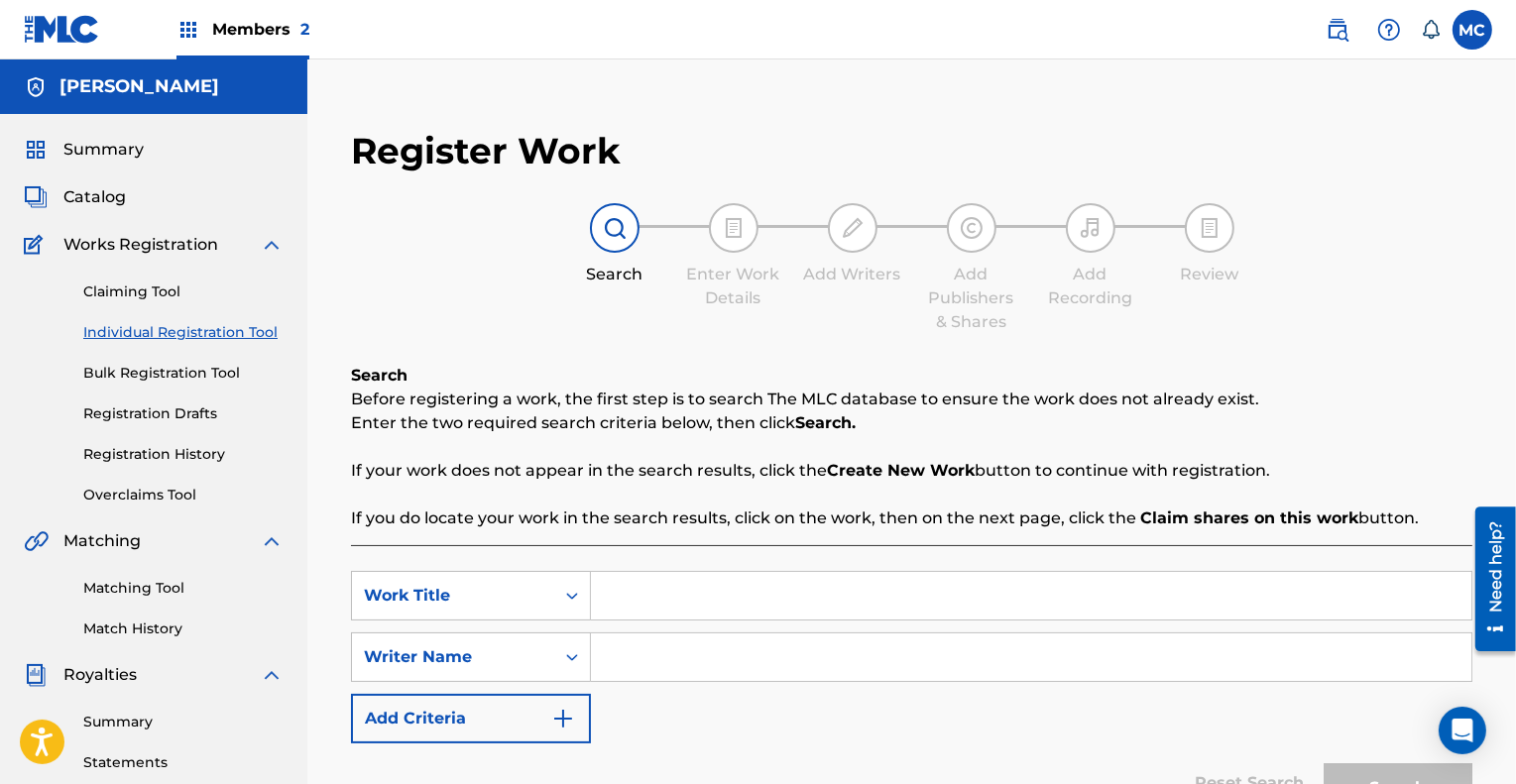 click on "Bulk Registration Tool" at bounding box center [183, 373] 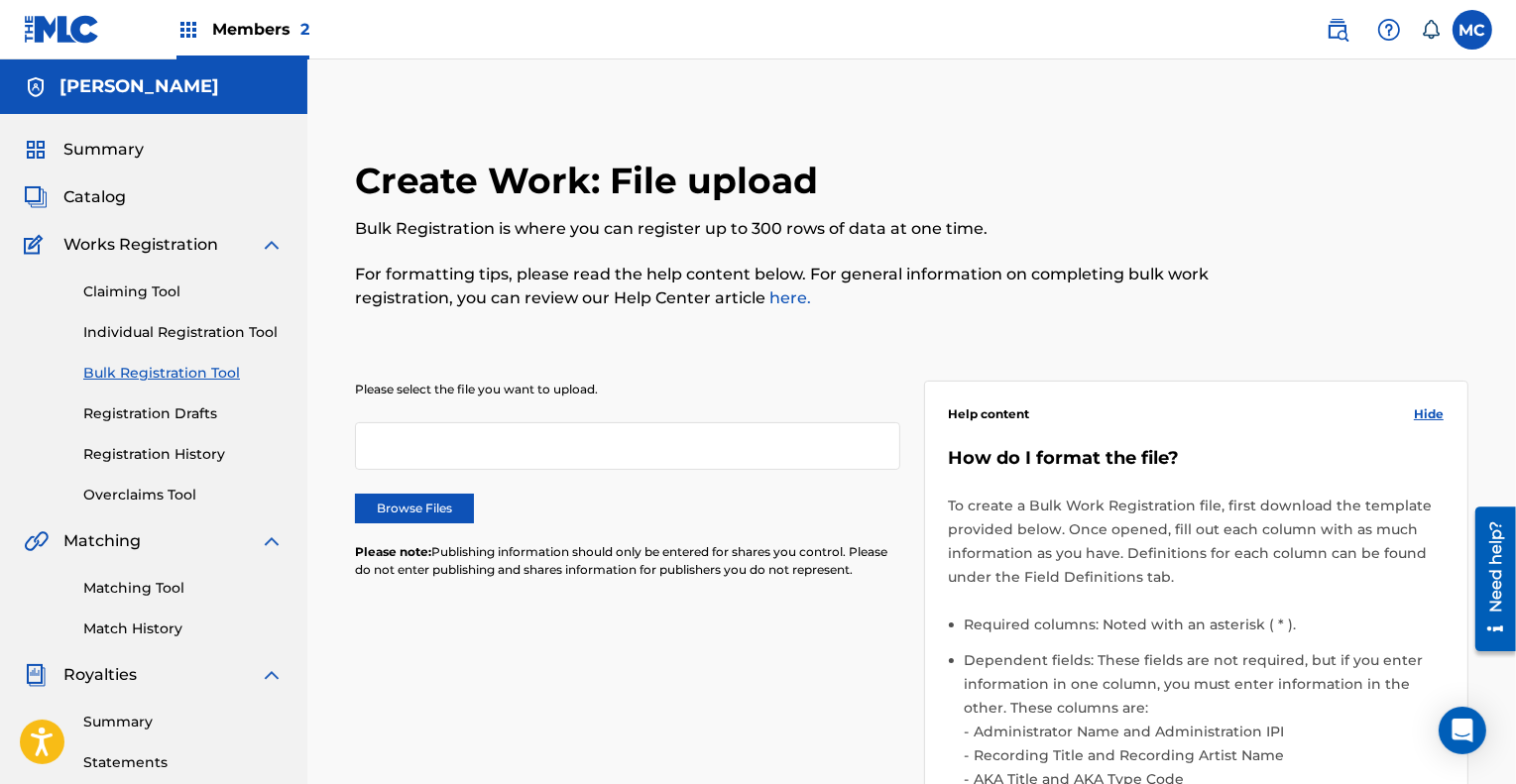 click on "Registration Drafts" at bounding box center [183, 413] 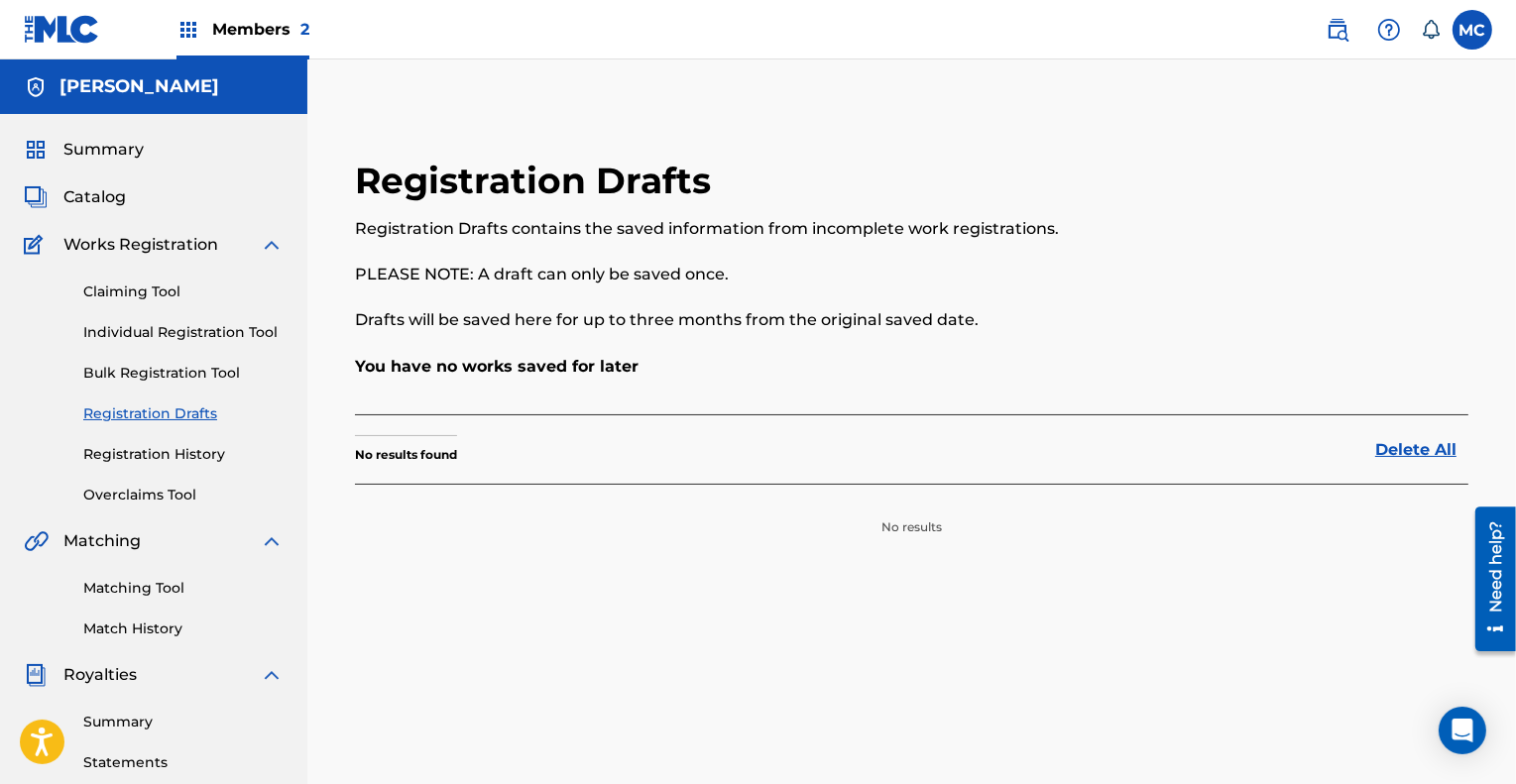click on "Registration History" at bounding box center [183, 454] 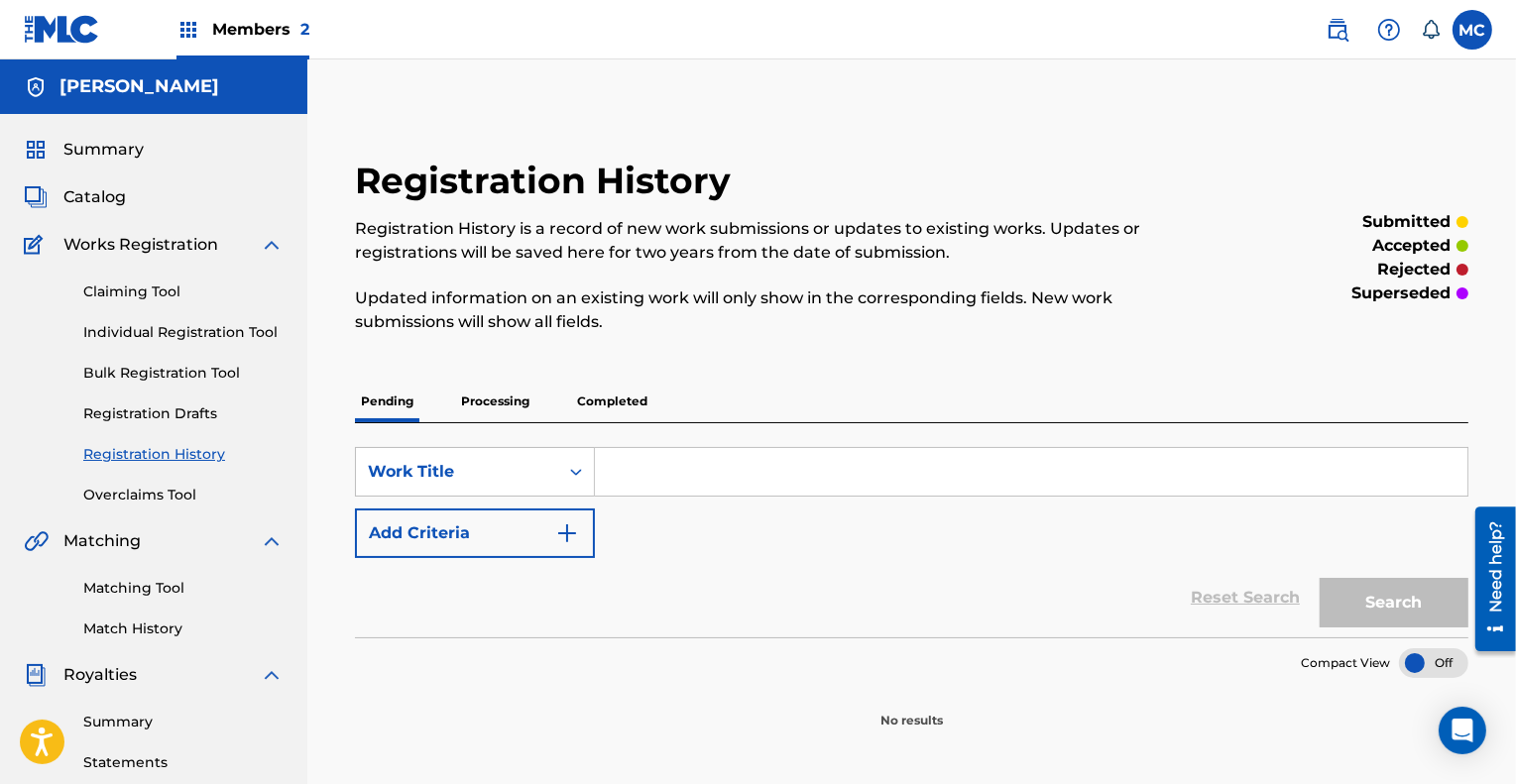 click on "Processing" at bounding box center (495, 401) 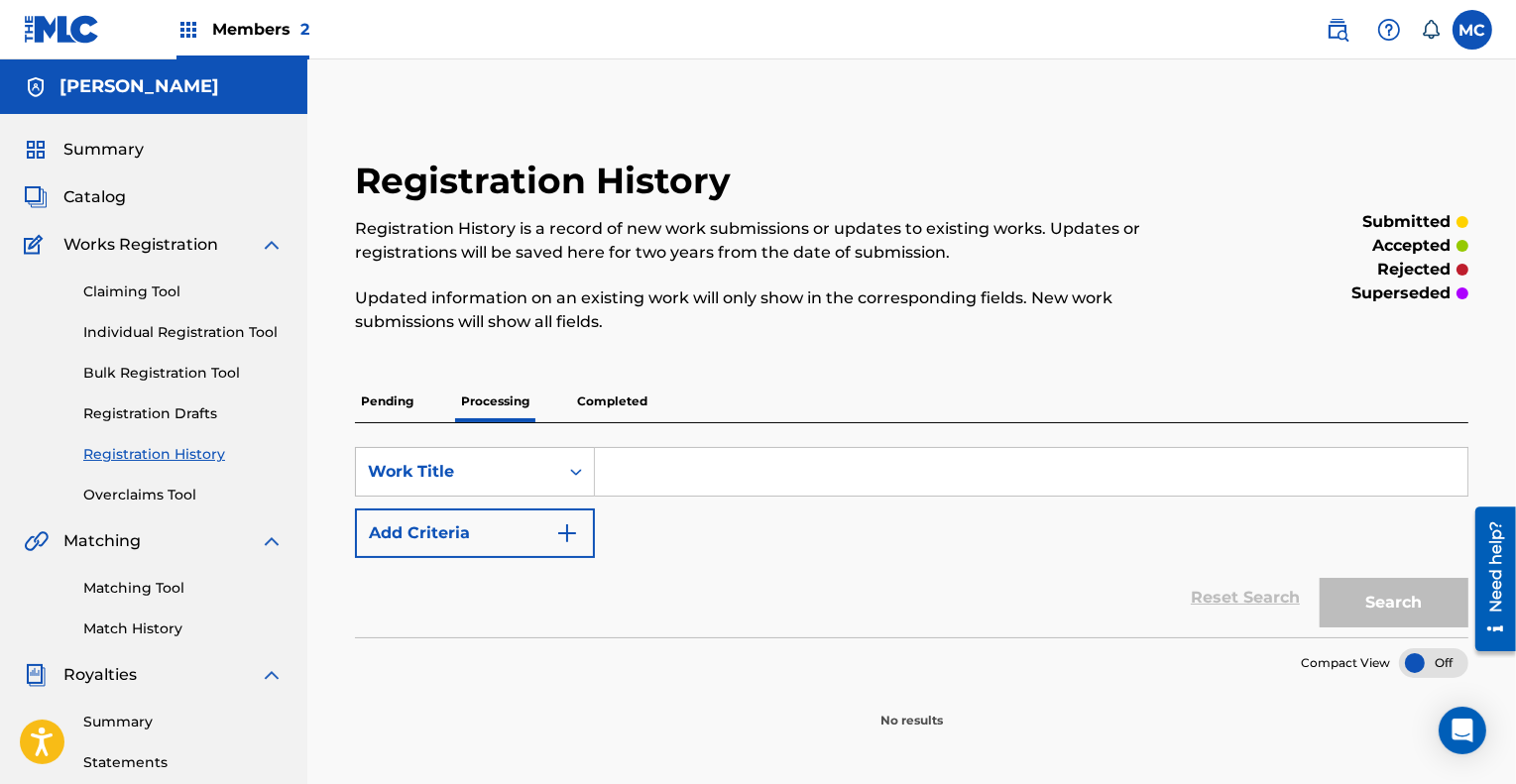 click on "Completed" at bounding box center [612, 401] 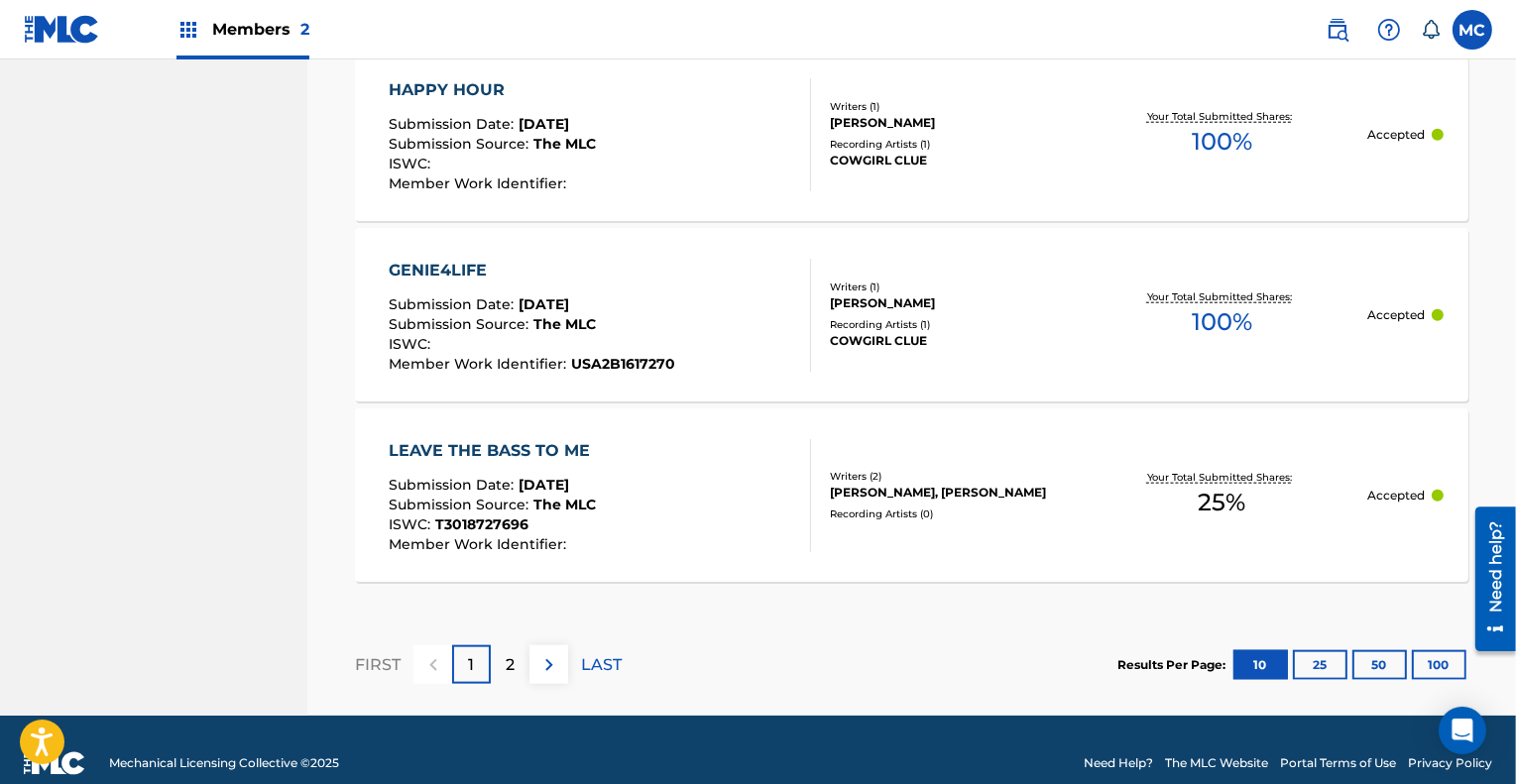 scroll, scrollTop: 2102, scrollLeft: 0, axis: vertical 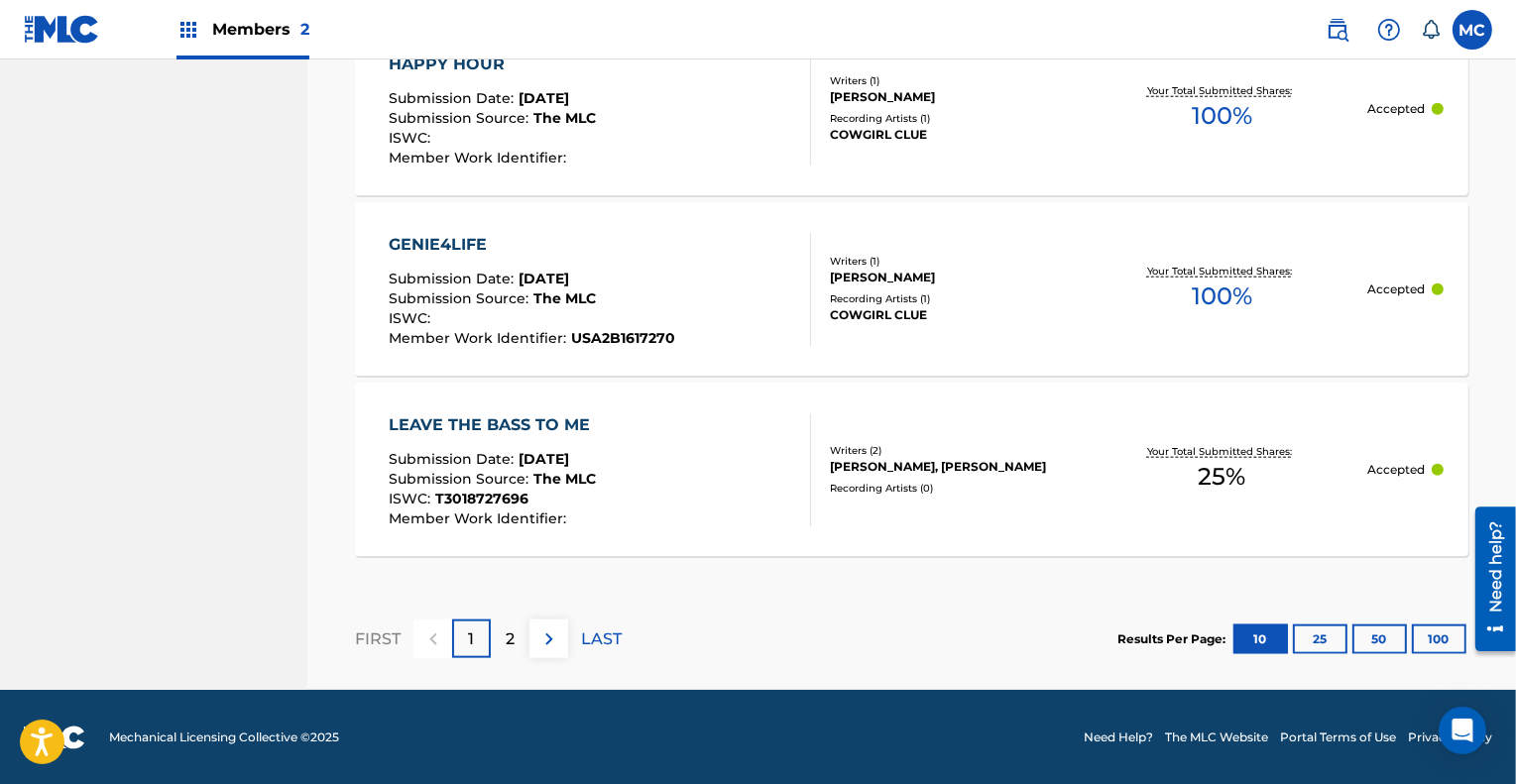 click on "2" at bounding box center (510, 639) 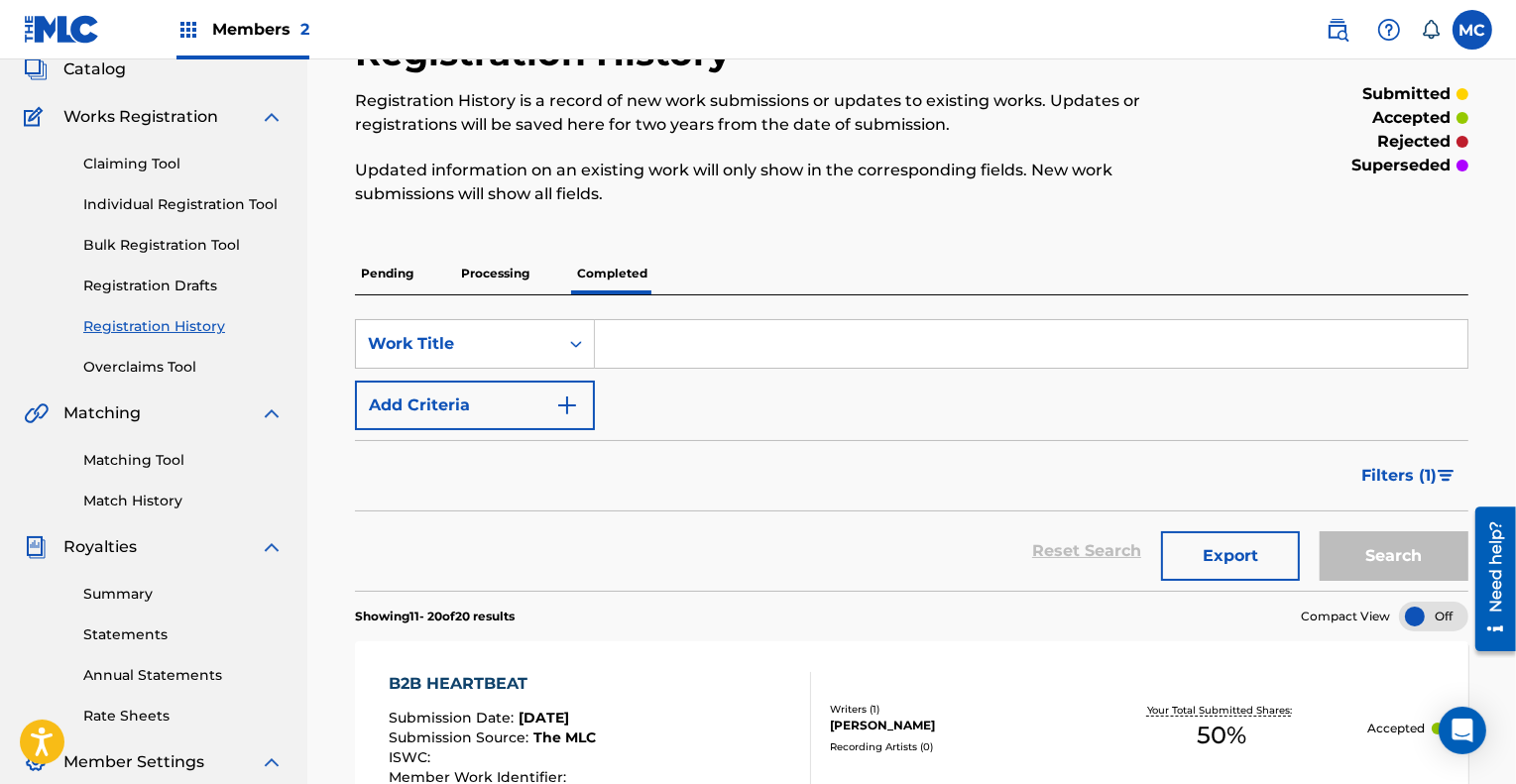 scroll, scrollTop: 127, scrollLeft: 0, axis: vertical 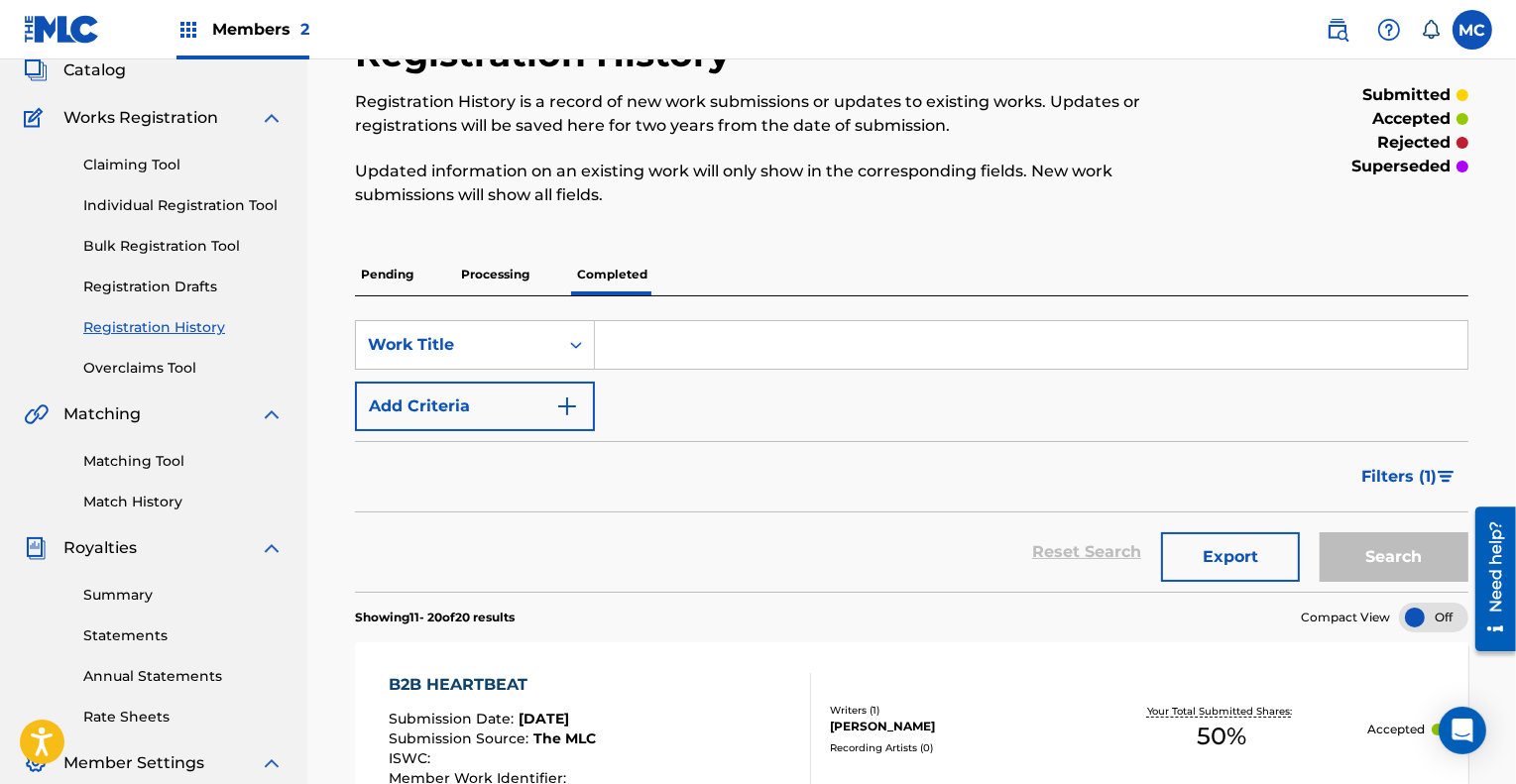 click on "Export" at bounding box center [1230, 557] 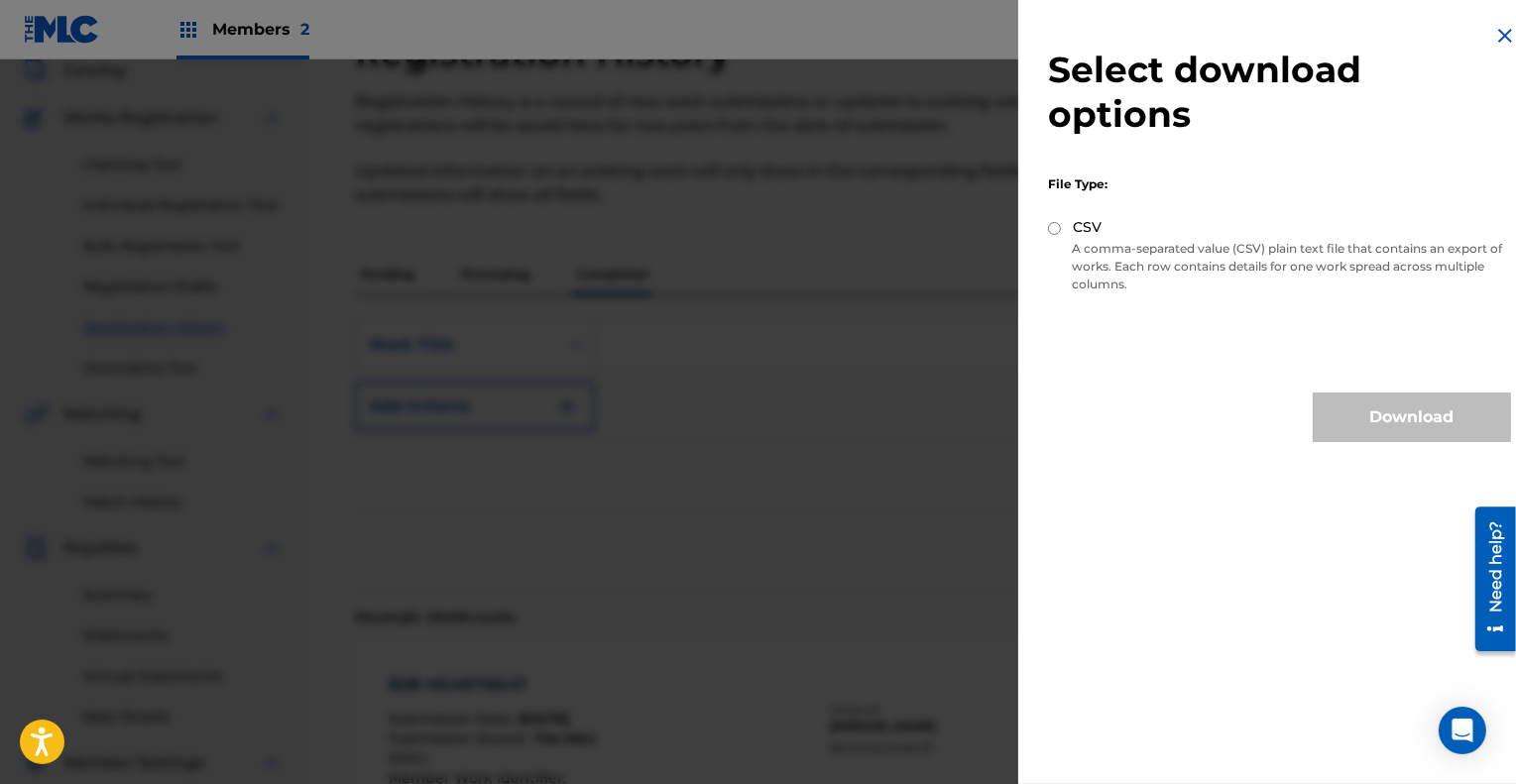 click on "CSV" at bounding box center [1054, 228] 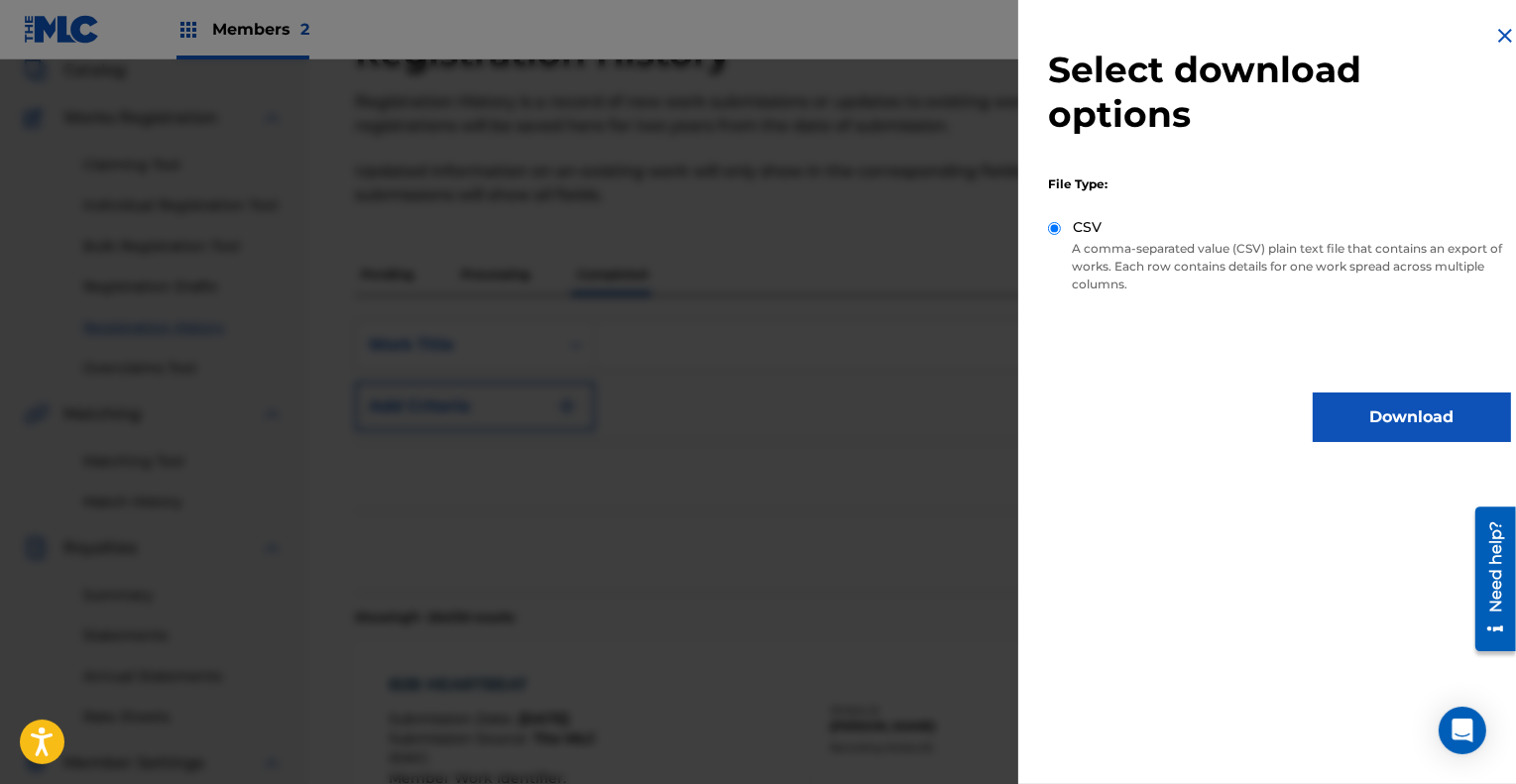 click on "Download" at bounding box center (1412, 417) 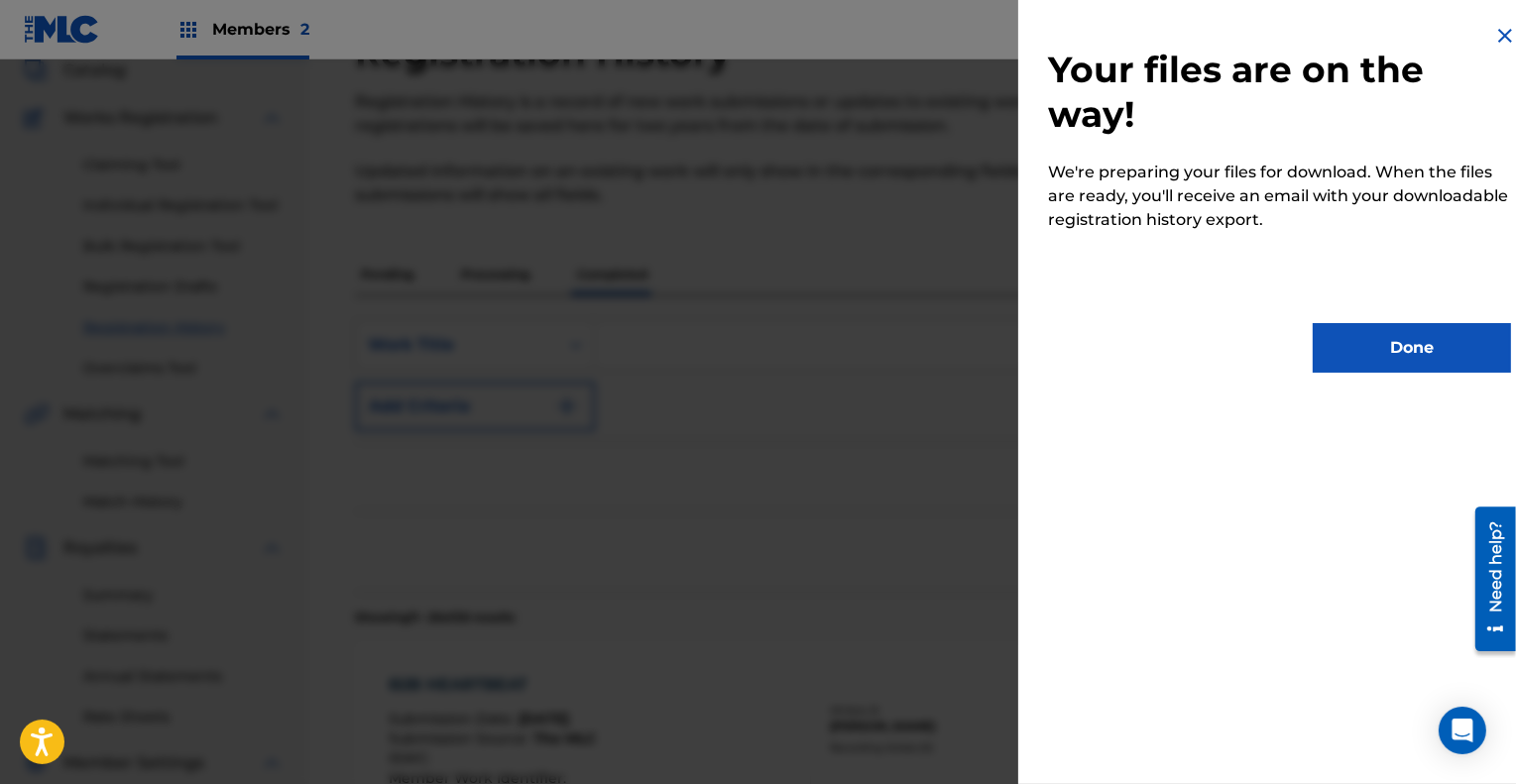 click on "Done" at bounding box center [1412, 348] 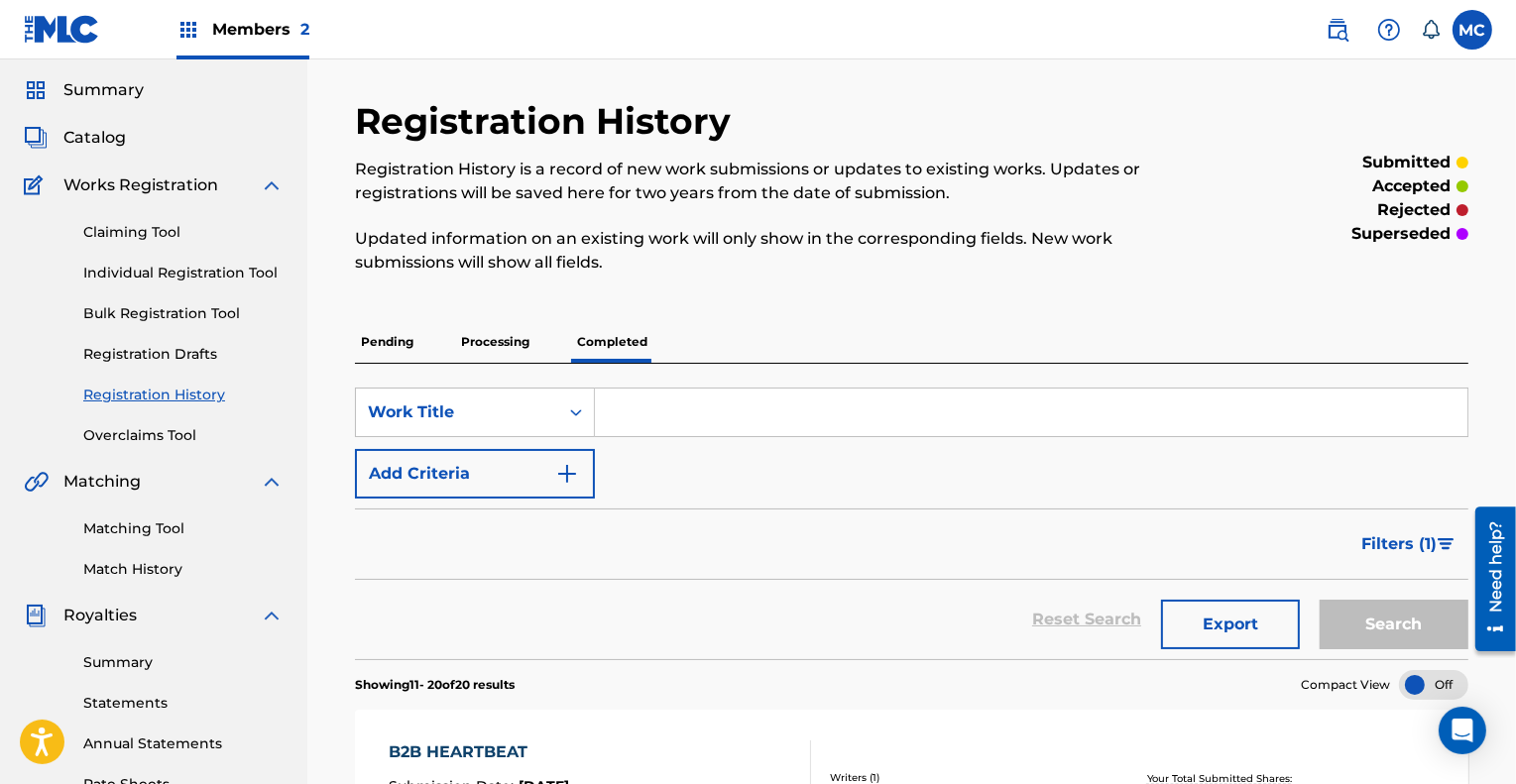 scroll, scrollTop: 0, scrollLeft: 0, axis: both 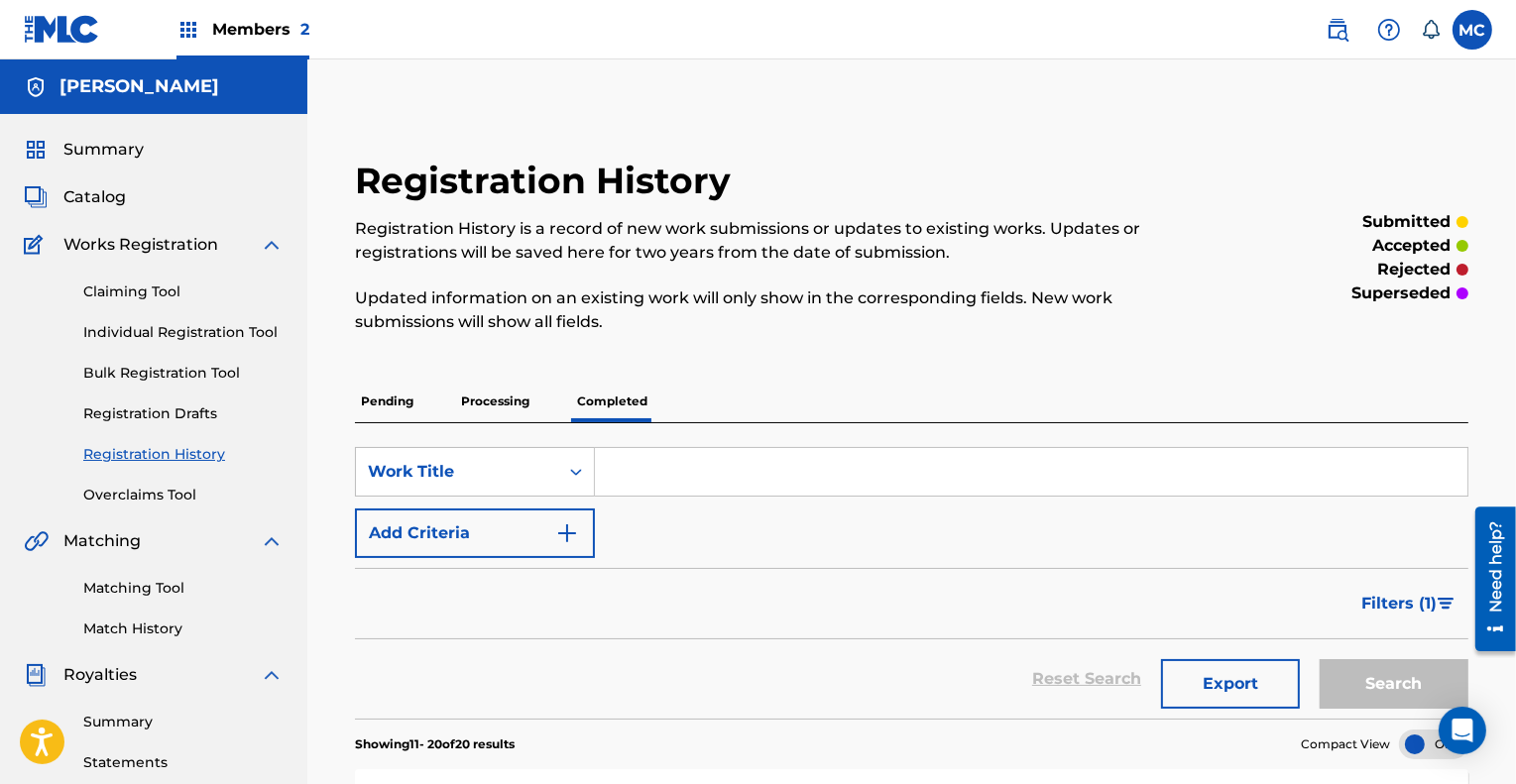 click on "Summary" at bounding box center (103, 150) 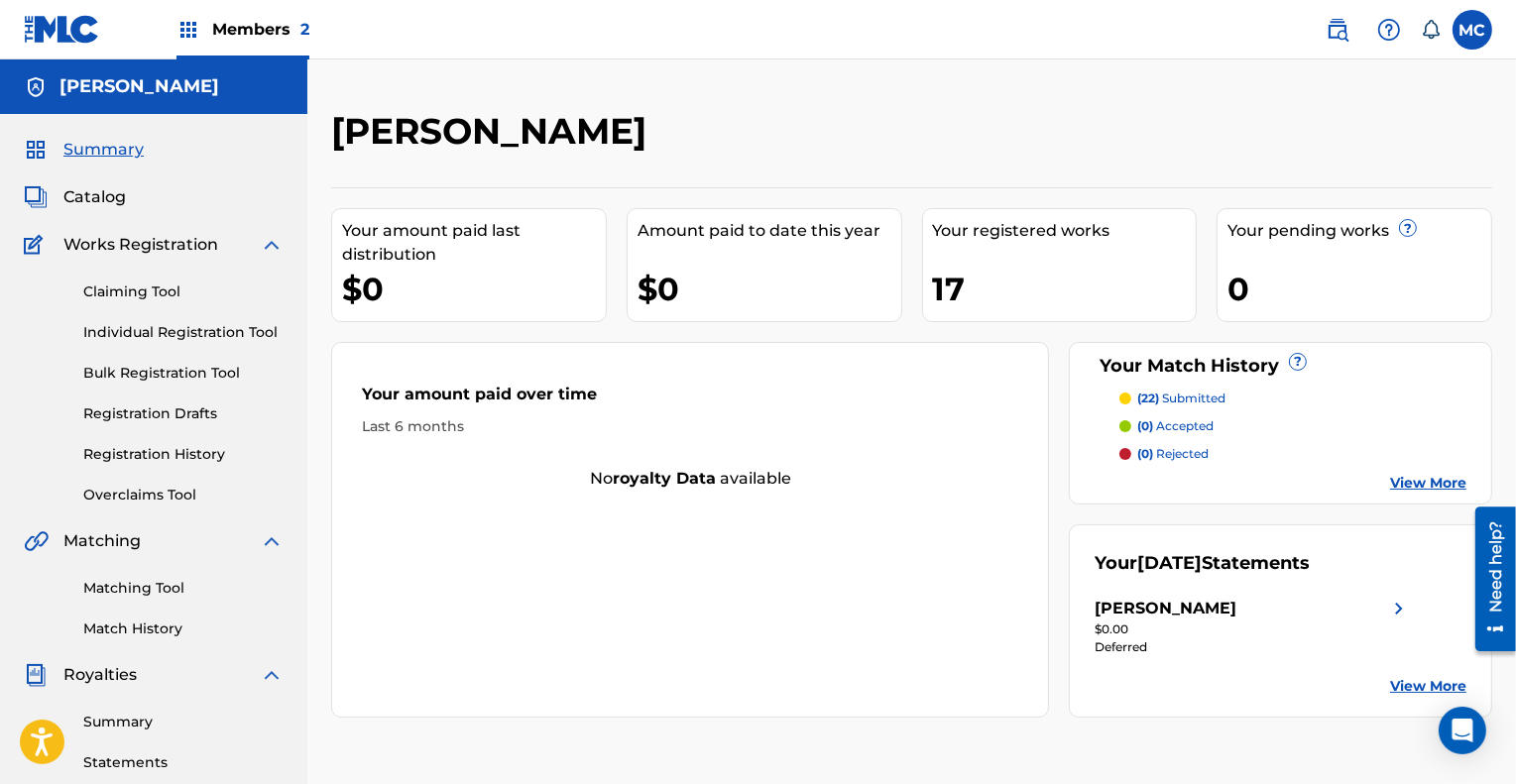 click on "Members    2" at bounding box center [261, 29] 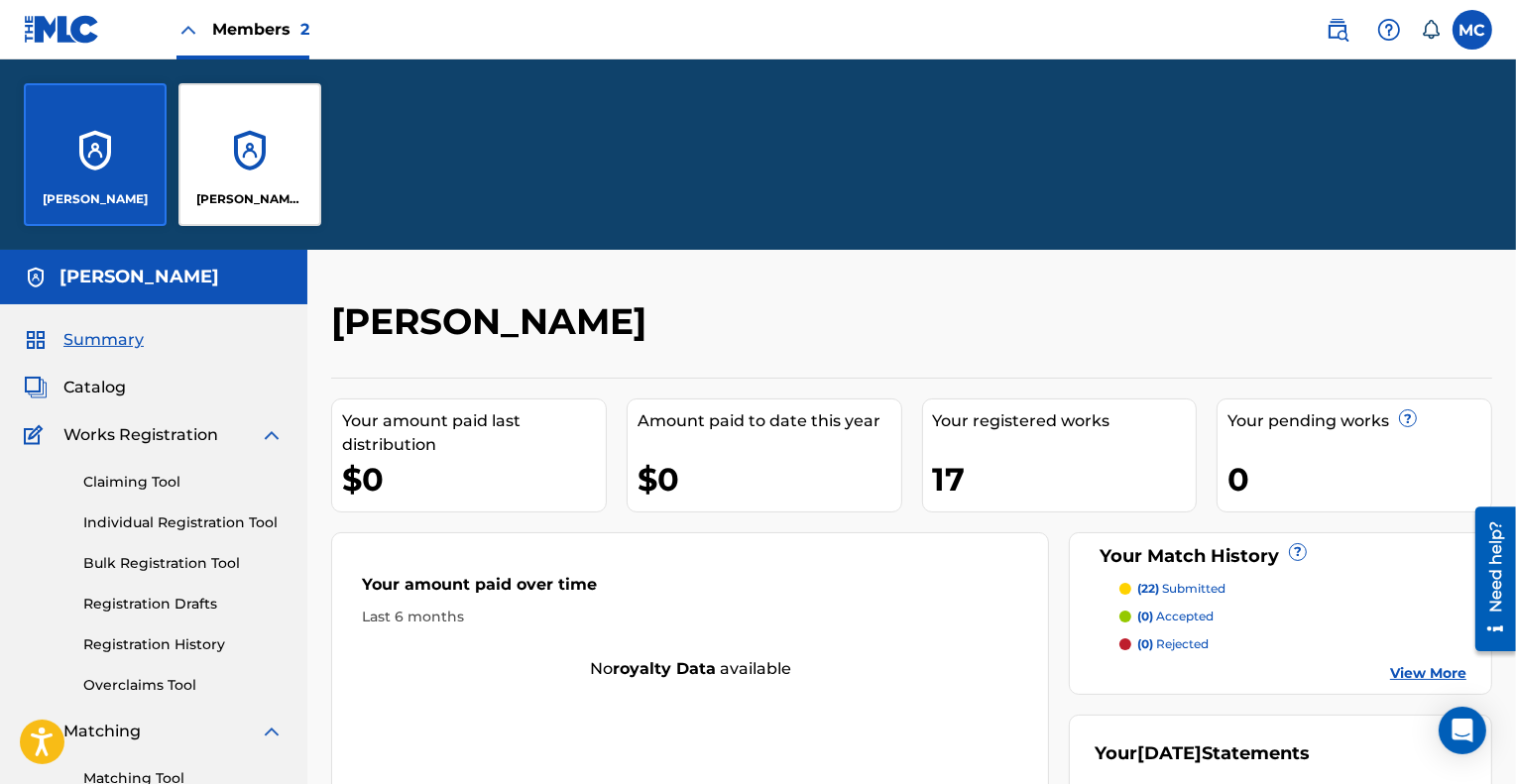 click on "[PERSON_NAME] [PERSON_NAME]" at bounding box center [250, 155] 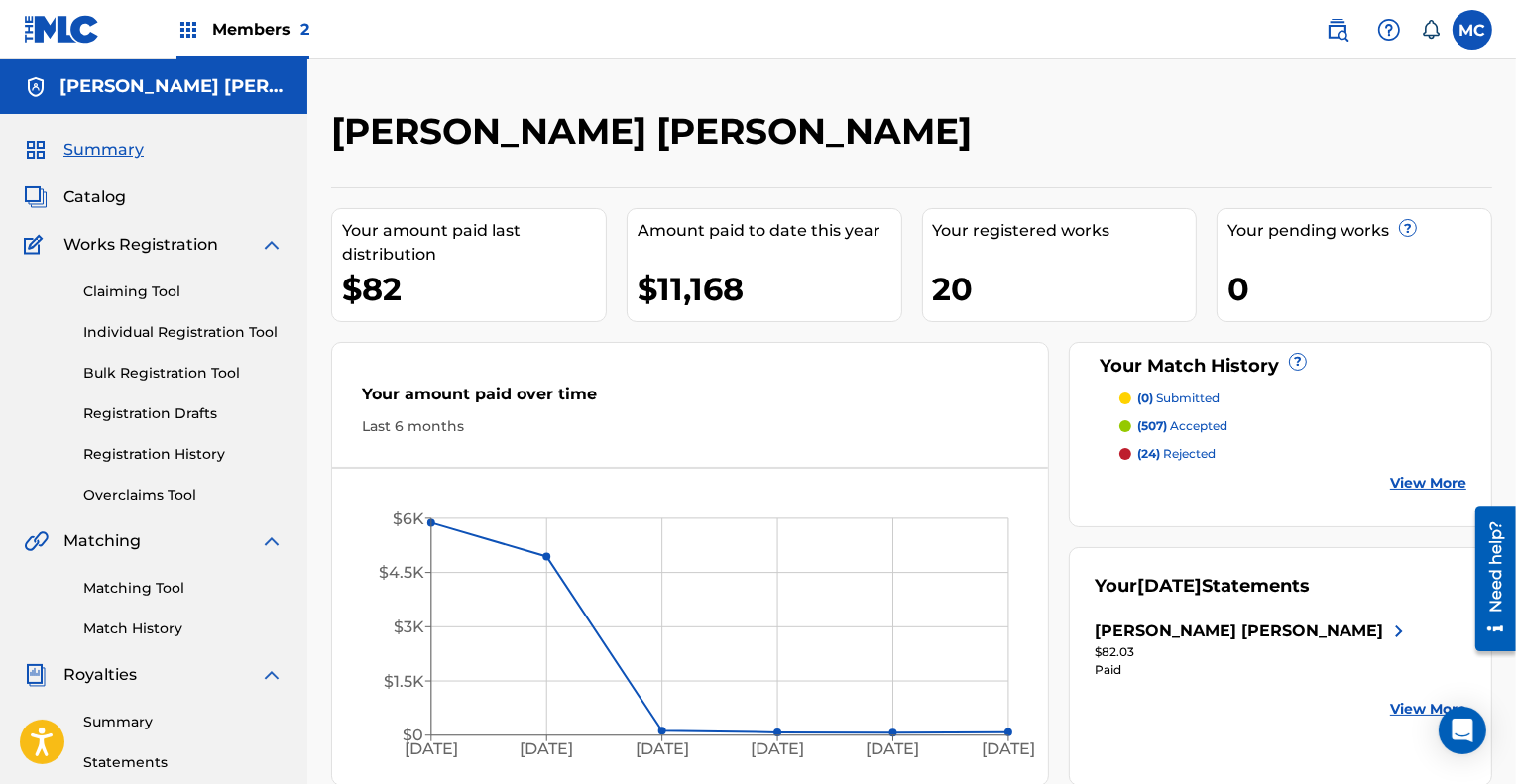 click on "Catalog" at bounding box center (94, 197) 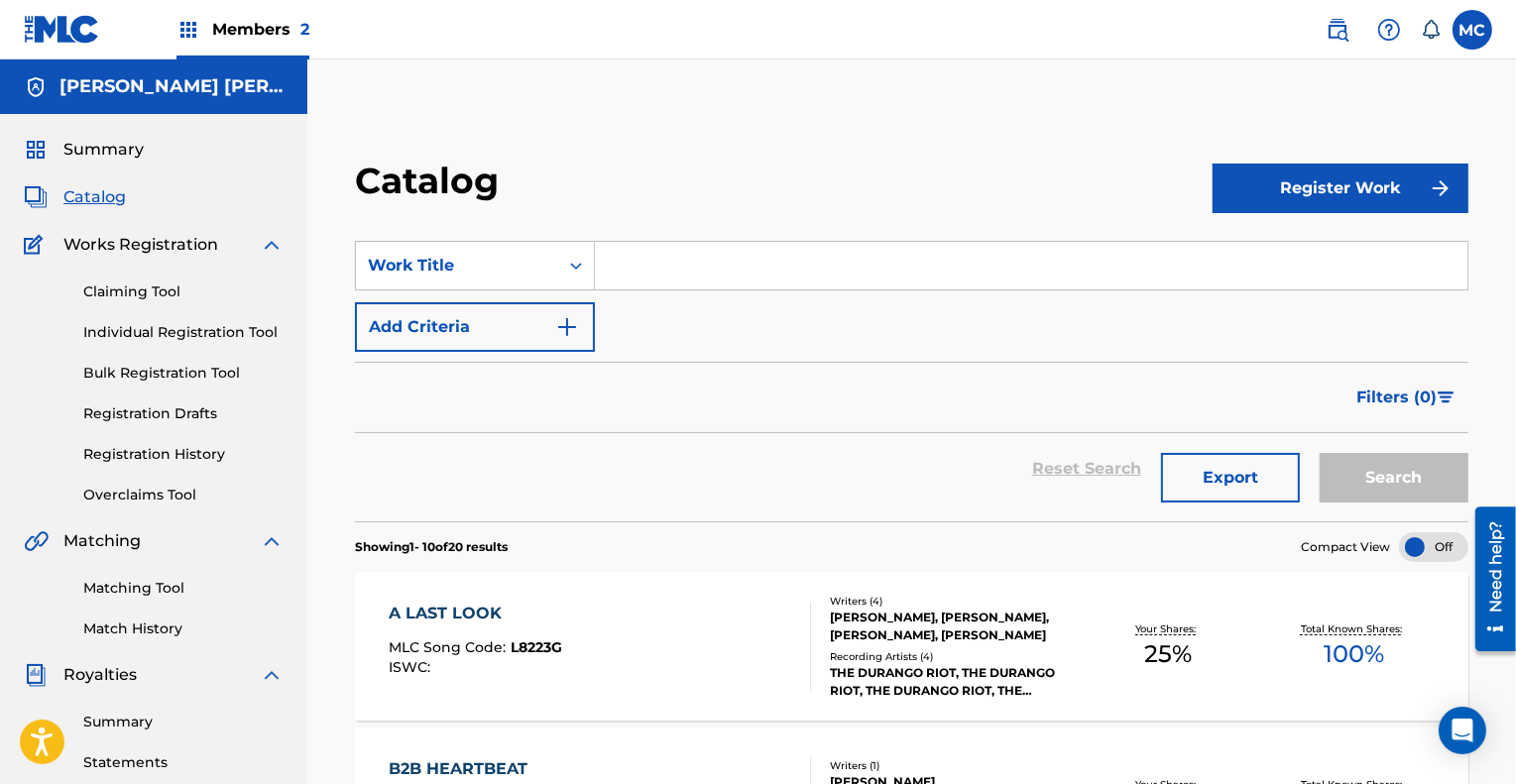 click on "Export" at bounding box center [1230, 478] 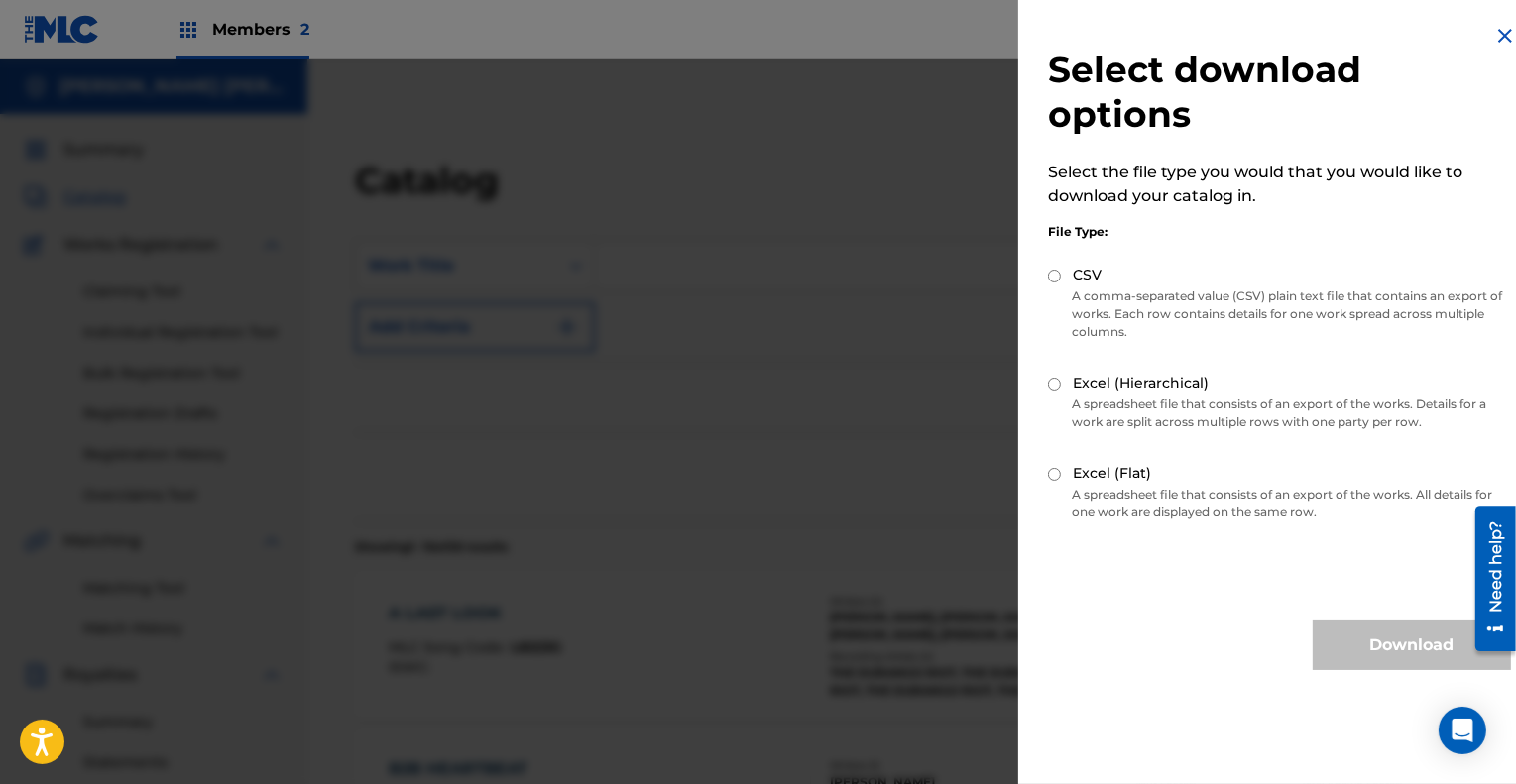 click on "CSV" at bounding box center [1054, 276] 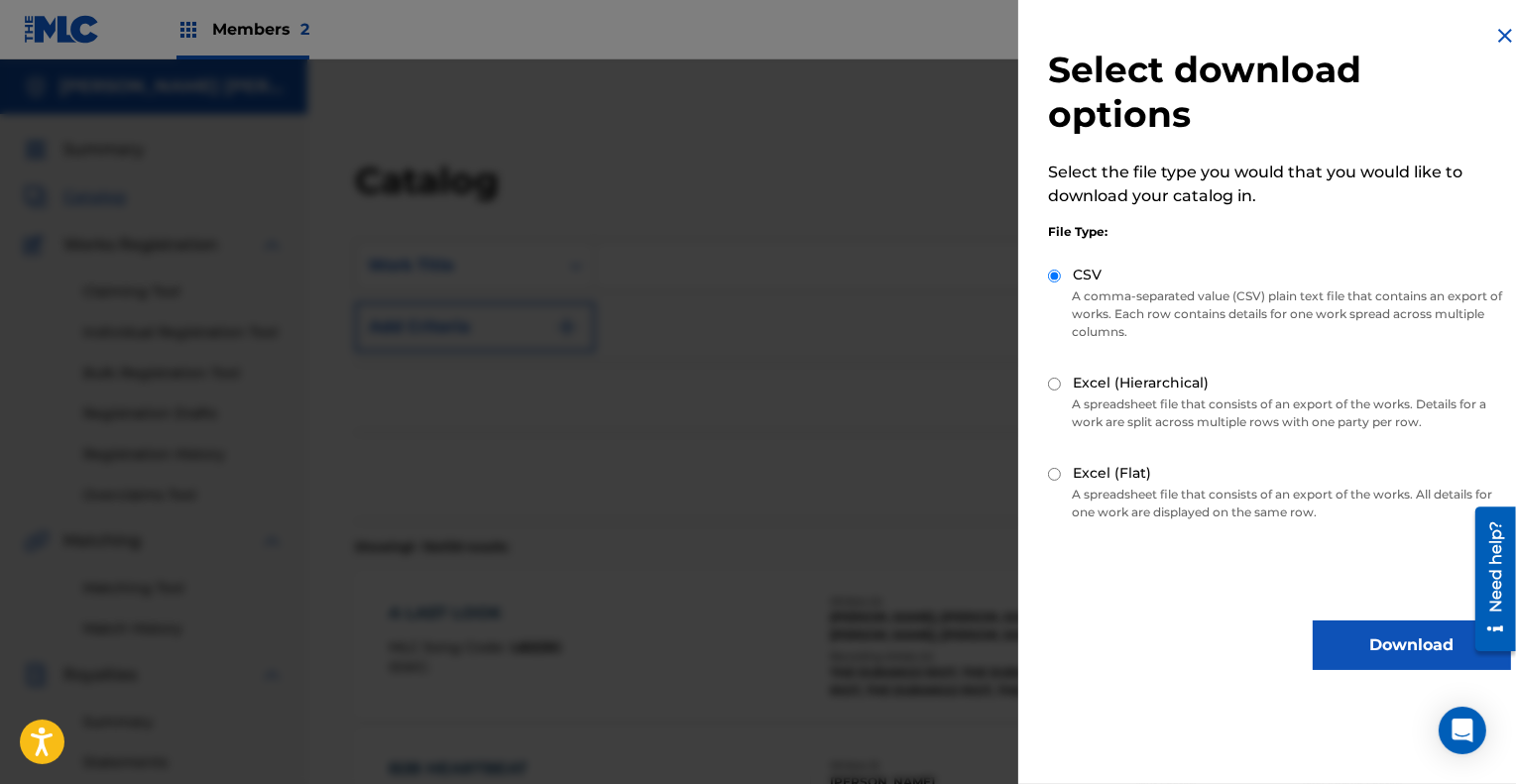 click on "Download" at bounding box center [1412, 645] 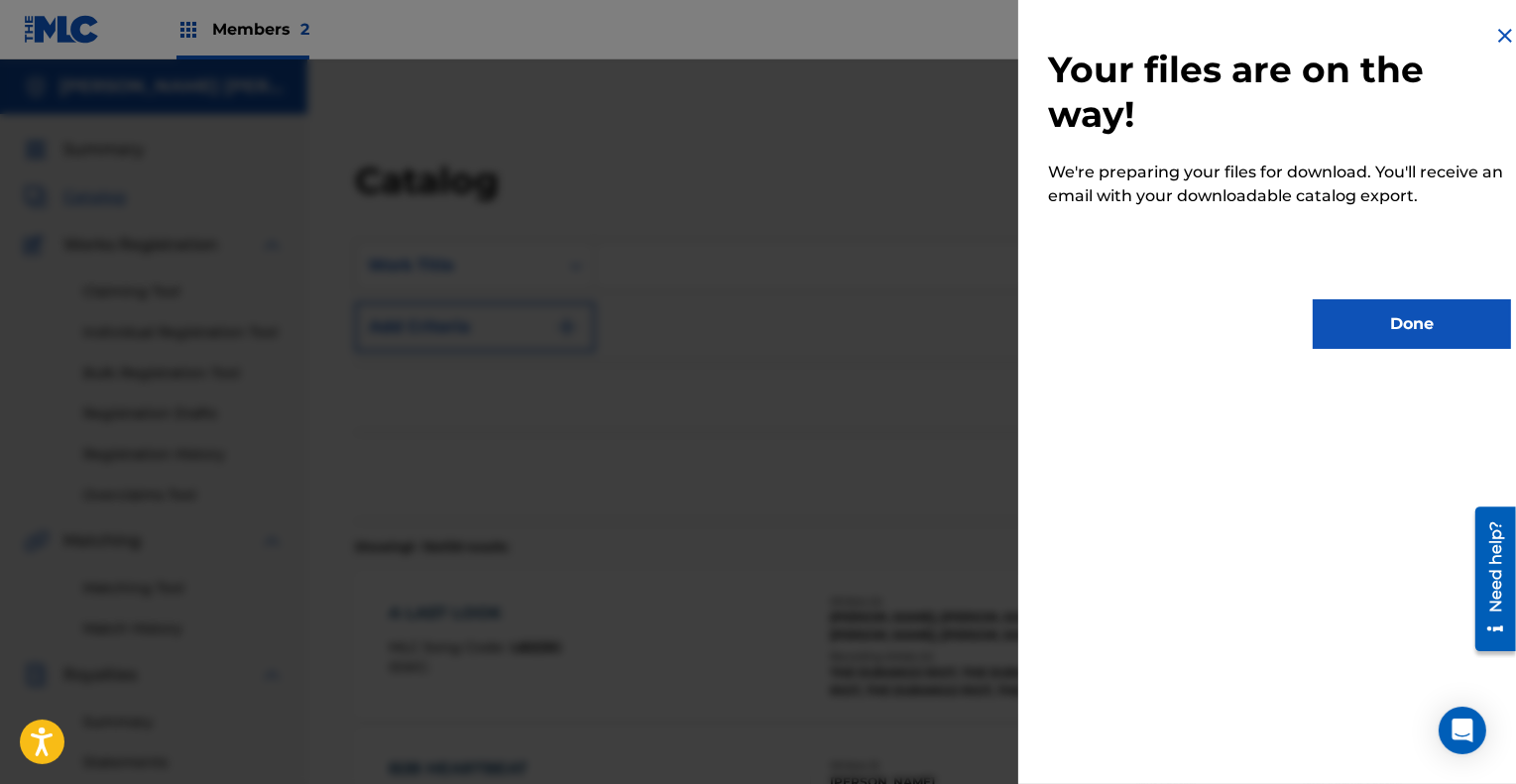 click on "Done" at bounding box center (1412, 324) 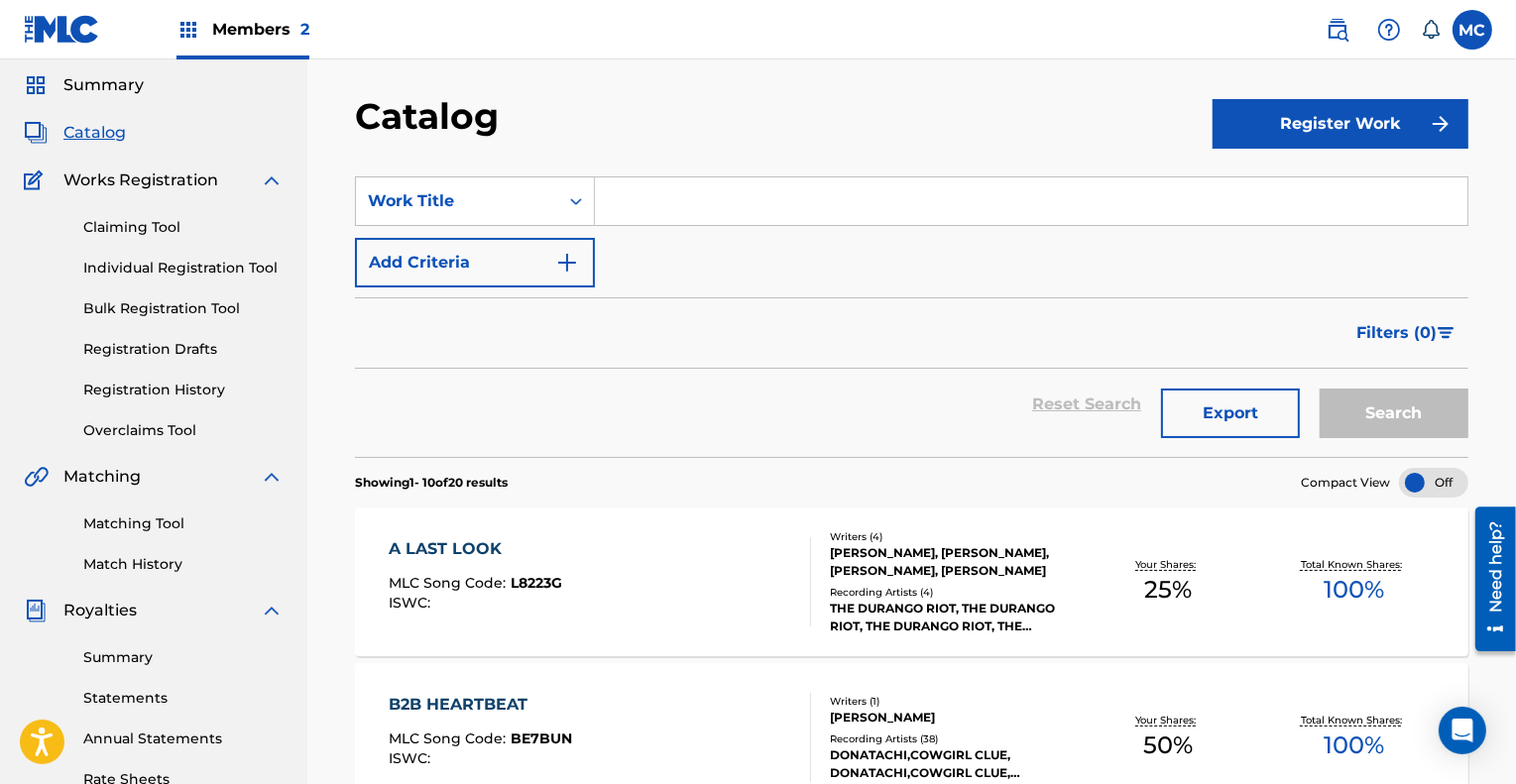 scroll, scrollTop: 0, scrollLeft: 0, axis: both 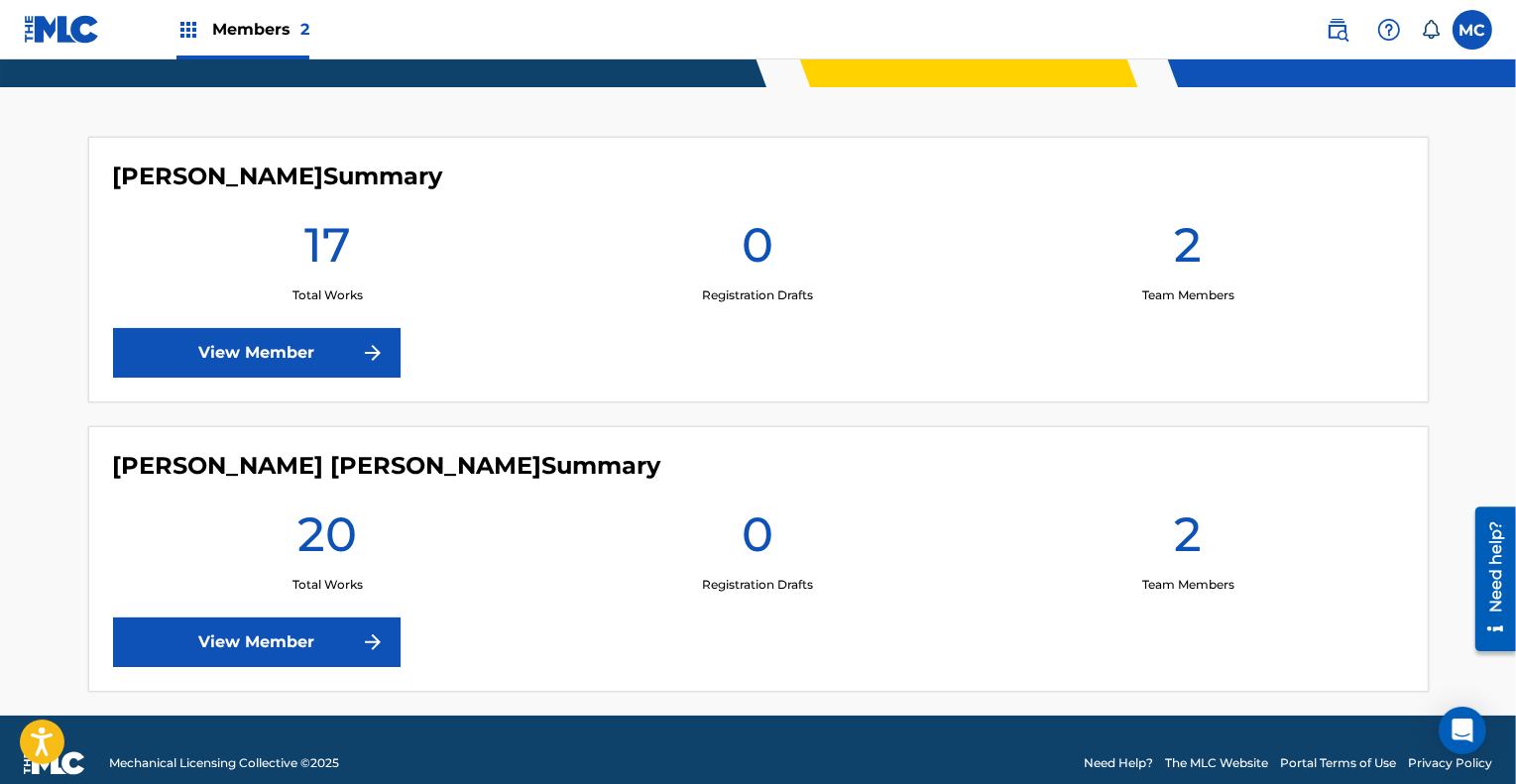 click on "View Member" at bounding box center [257, 642] 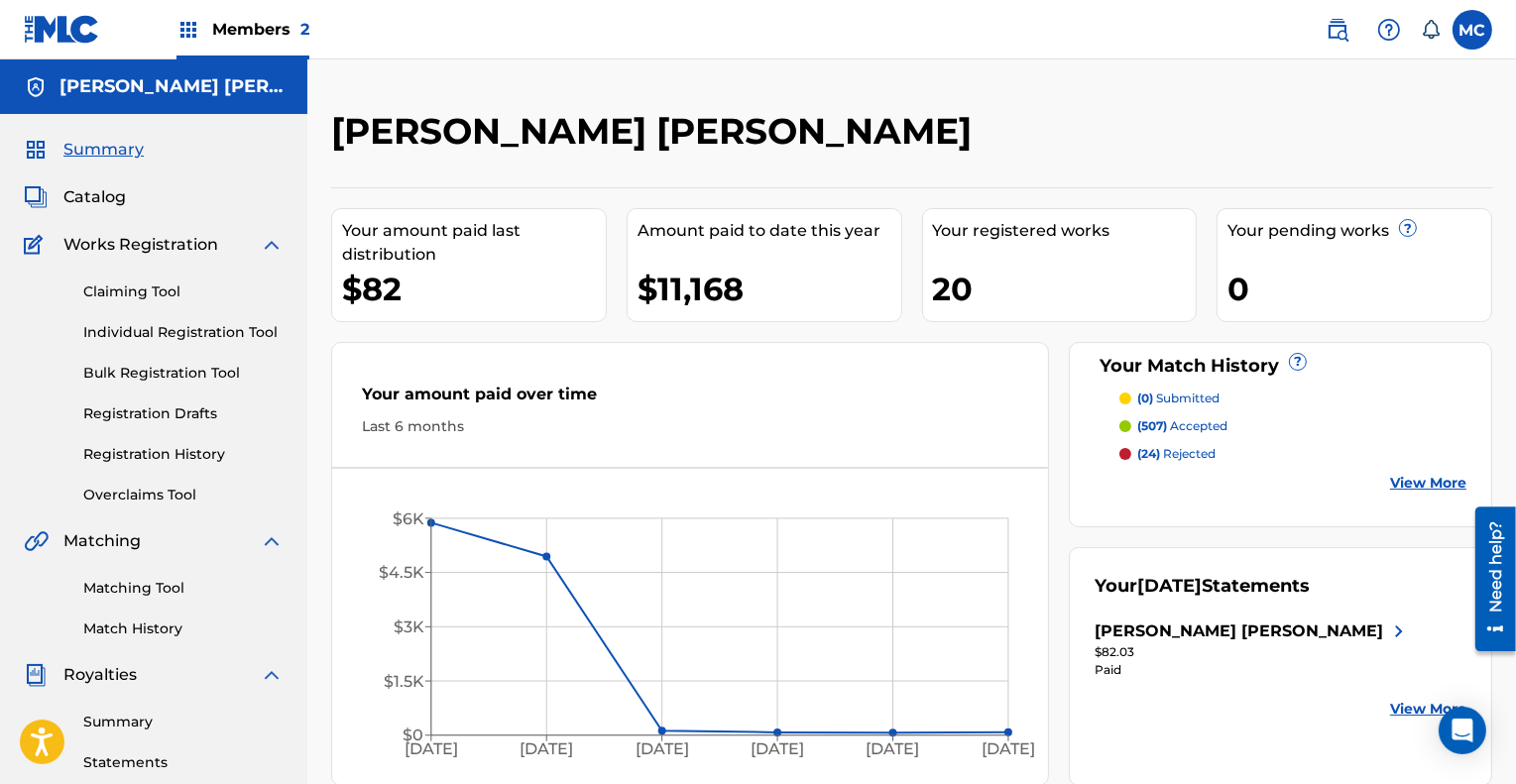 click on "Catalog" at bounding box center (94, 197) 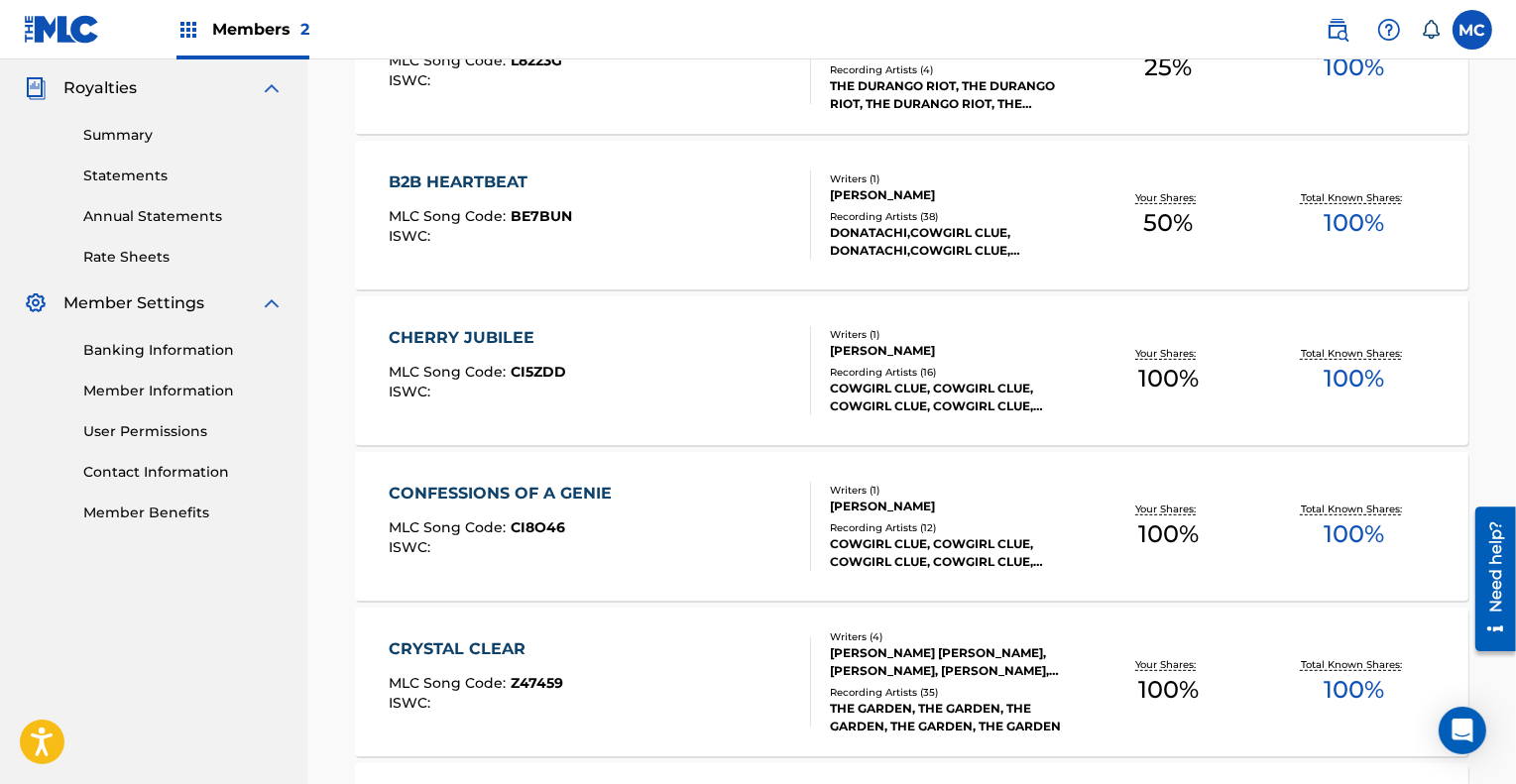 scroll, scrollTop: 588, scrollLeft: 0, axis: vertical 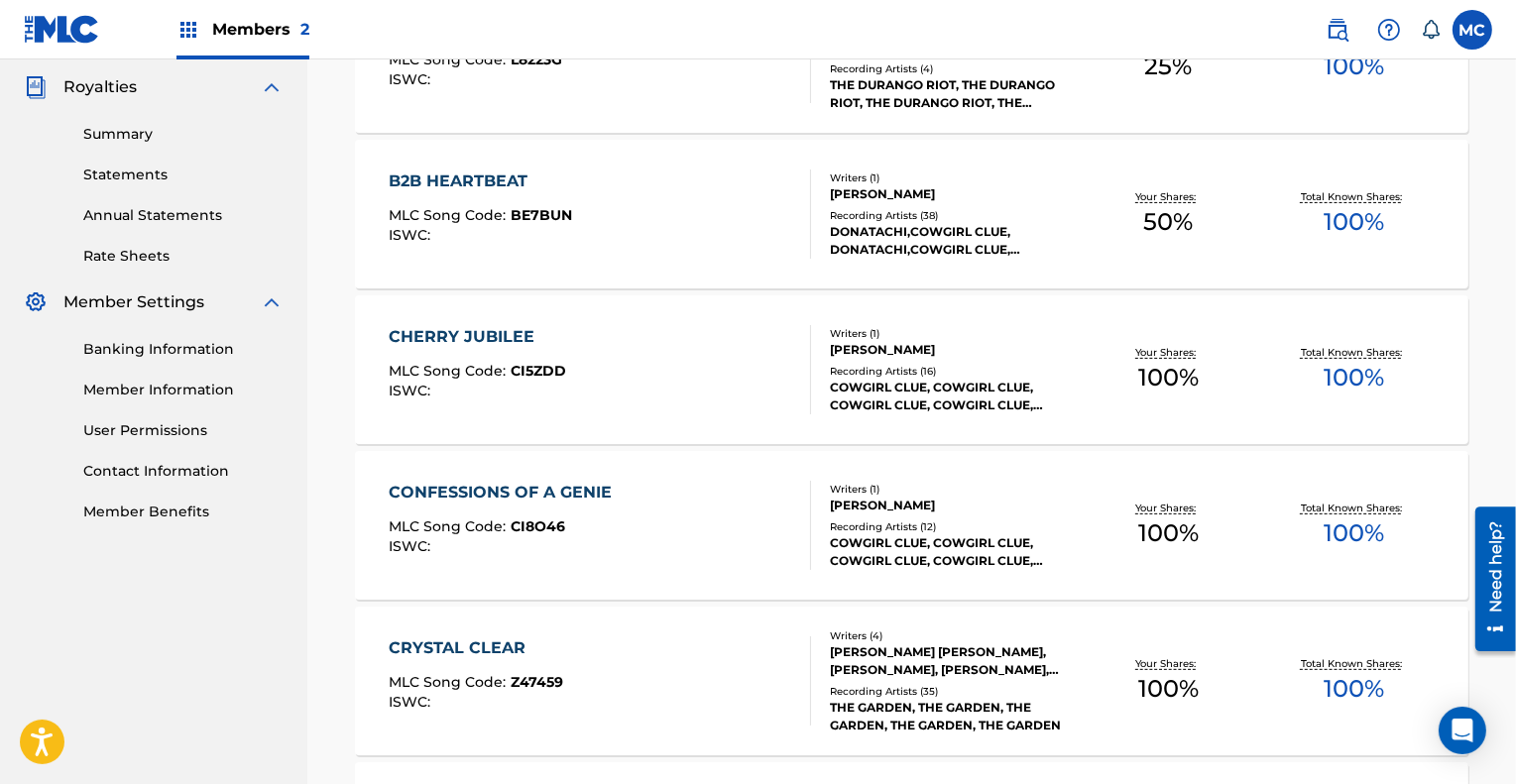 click on "CHERRY JUBILEE" at bounding box center [477, 337] 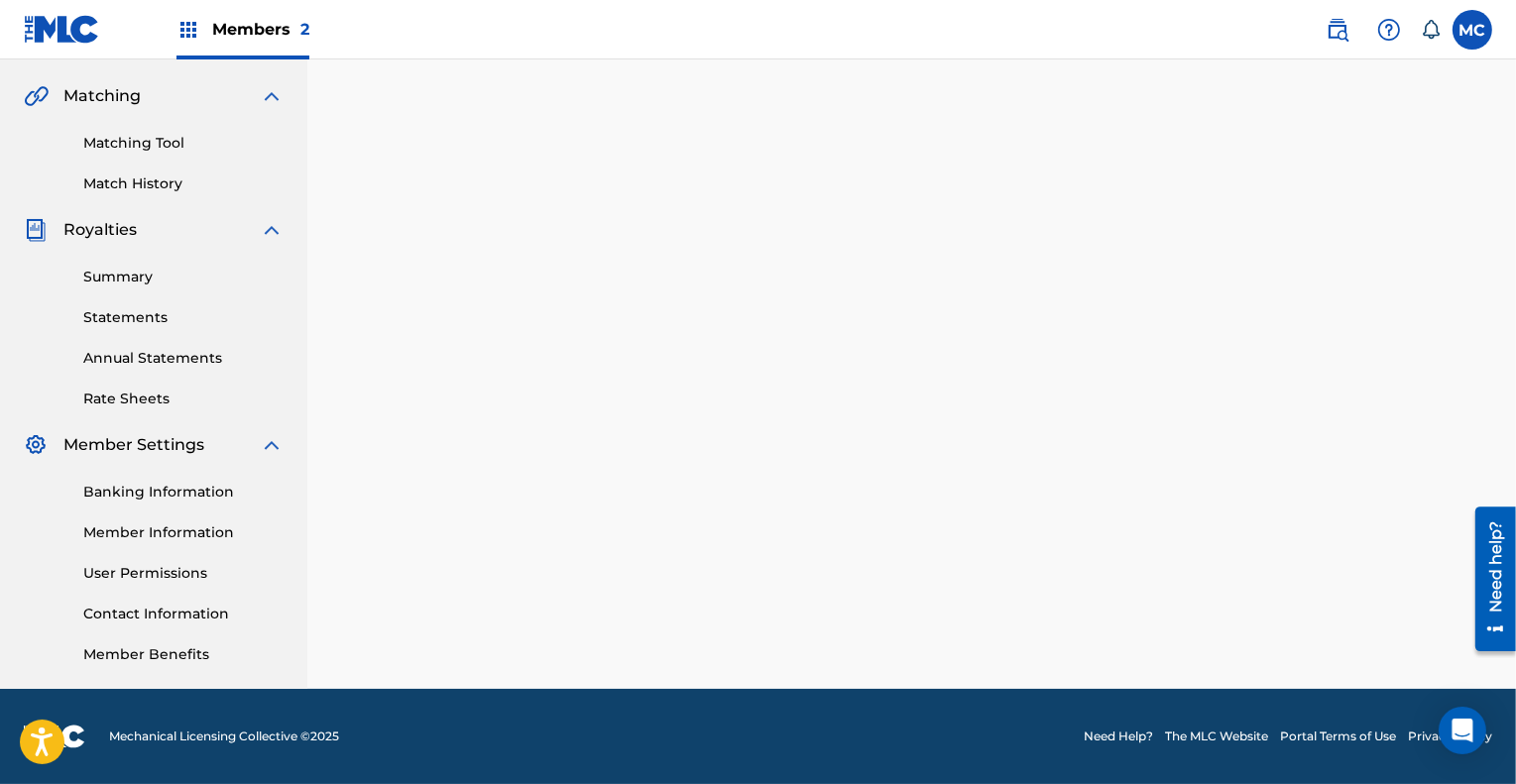 scroll, scrollTop: 0, scrollLeft: 0, axis: both 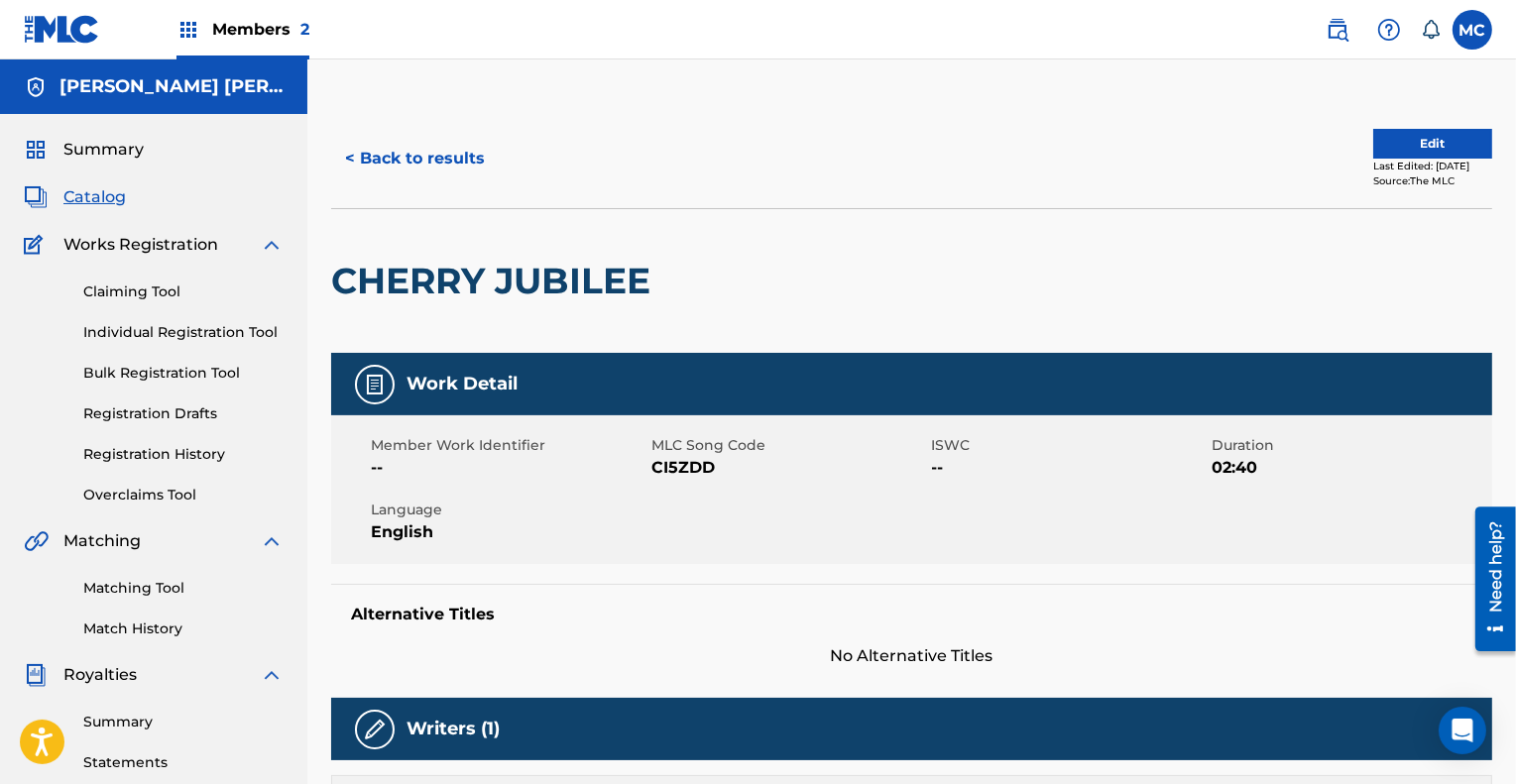 click on "Edit" at bounding box center [1433, 144] 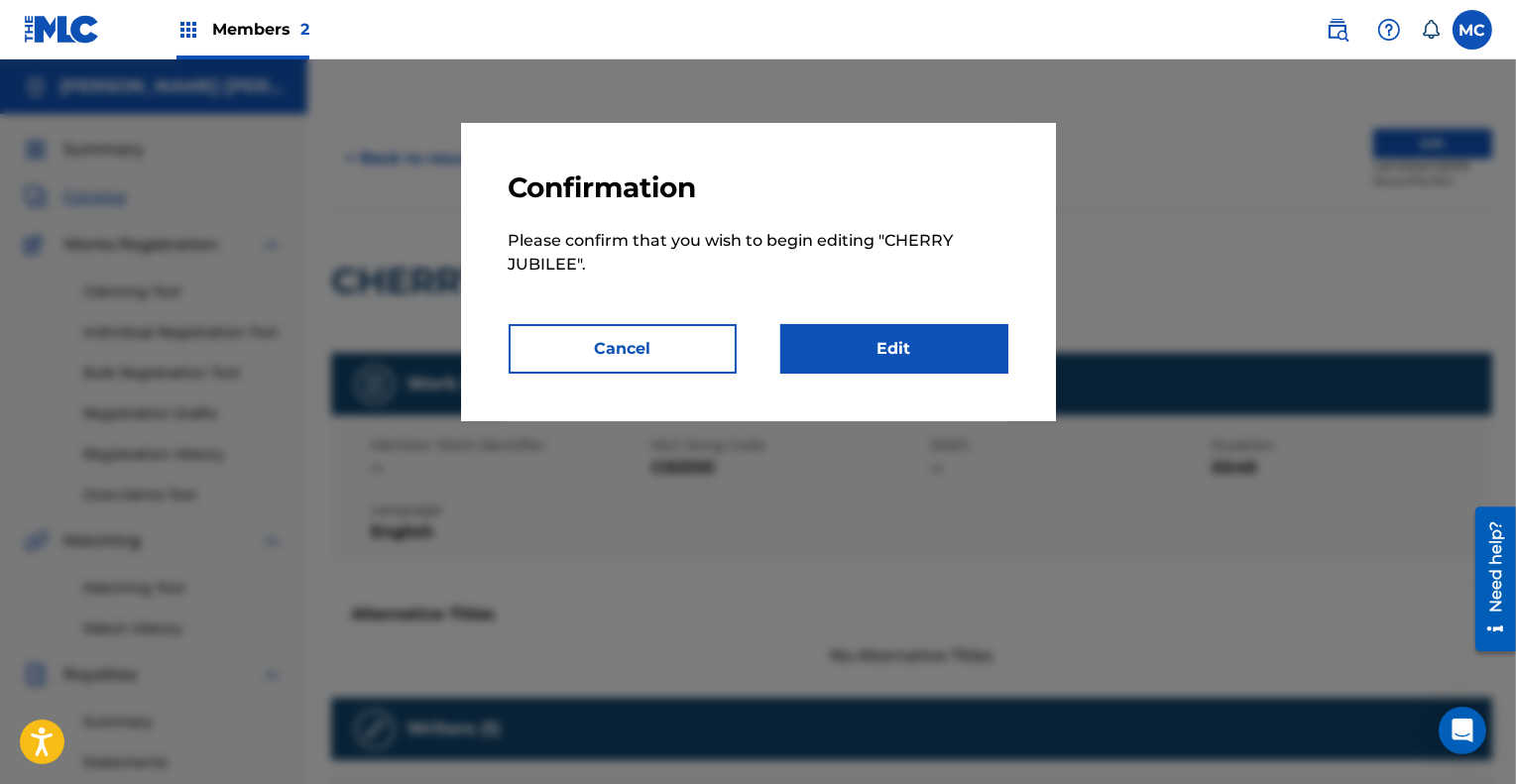 click on "Edit" at bounding box center (894, 349) 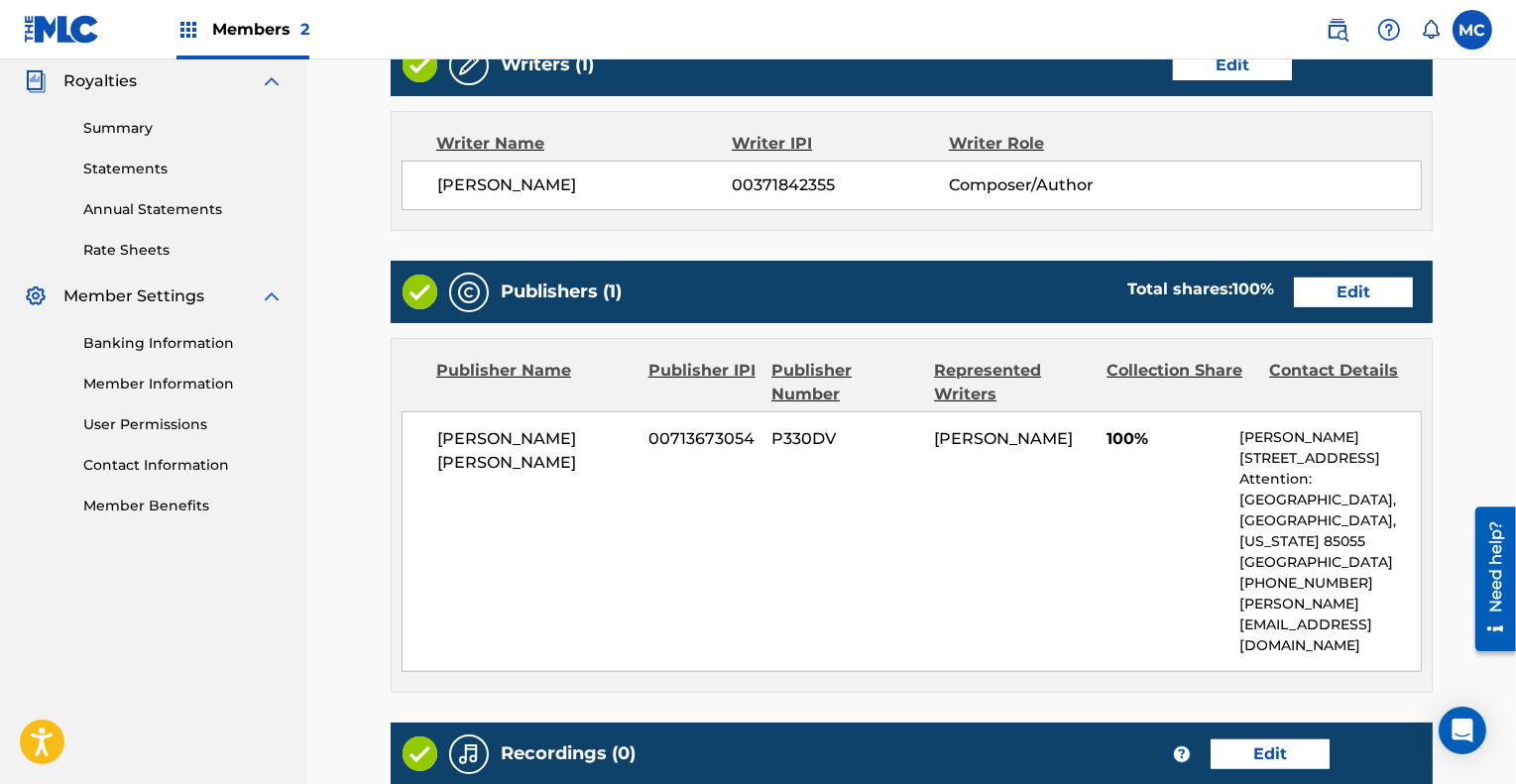 scroll, scrollTop: 595, scrollLeft: 0, axis: vertical 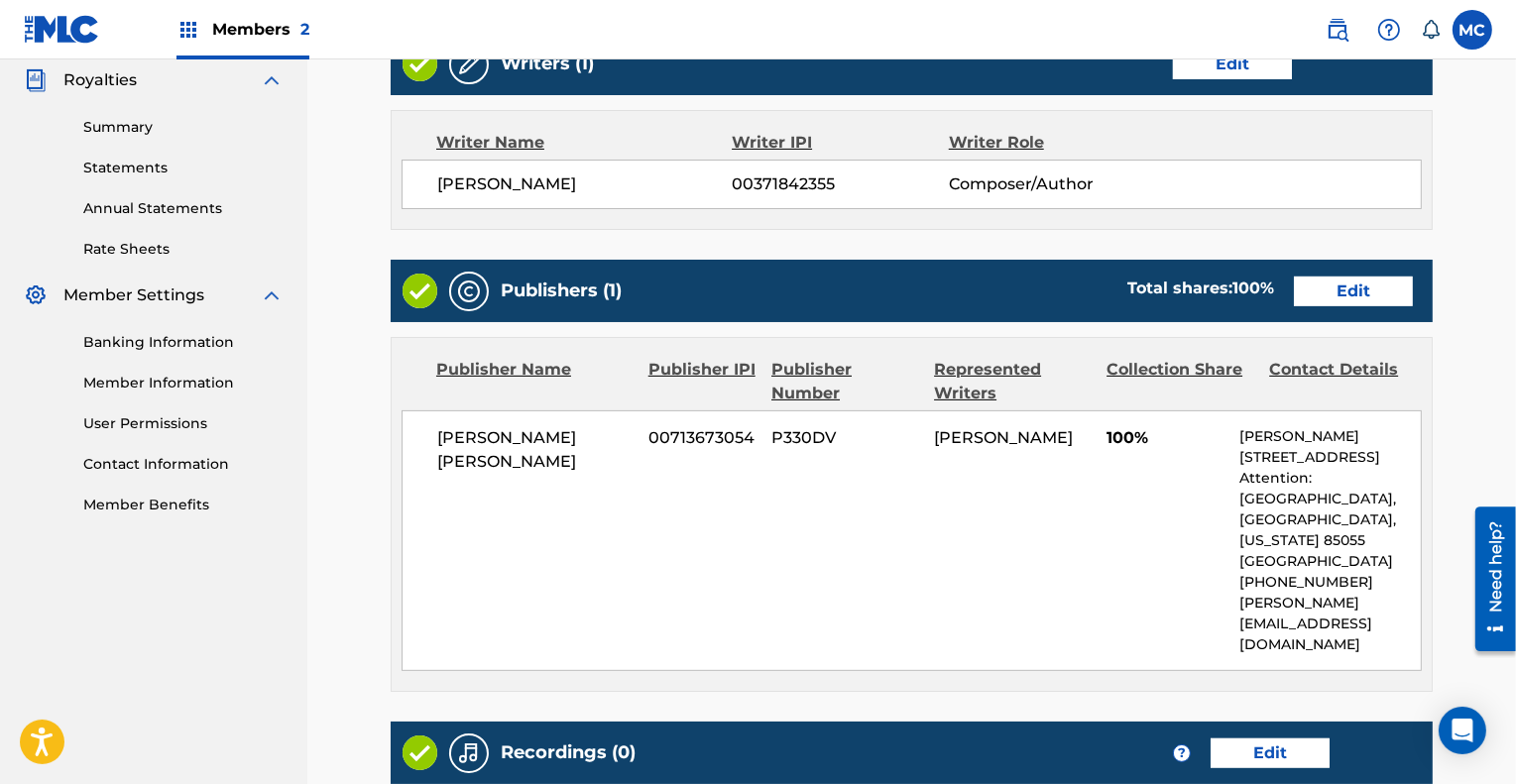 click on "Edit" at bounding box center [1353, 291] 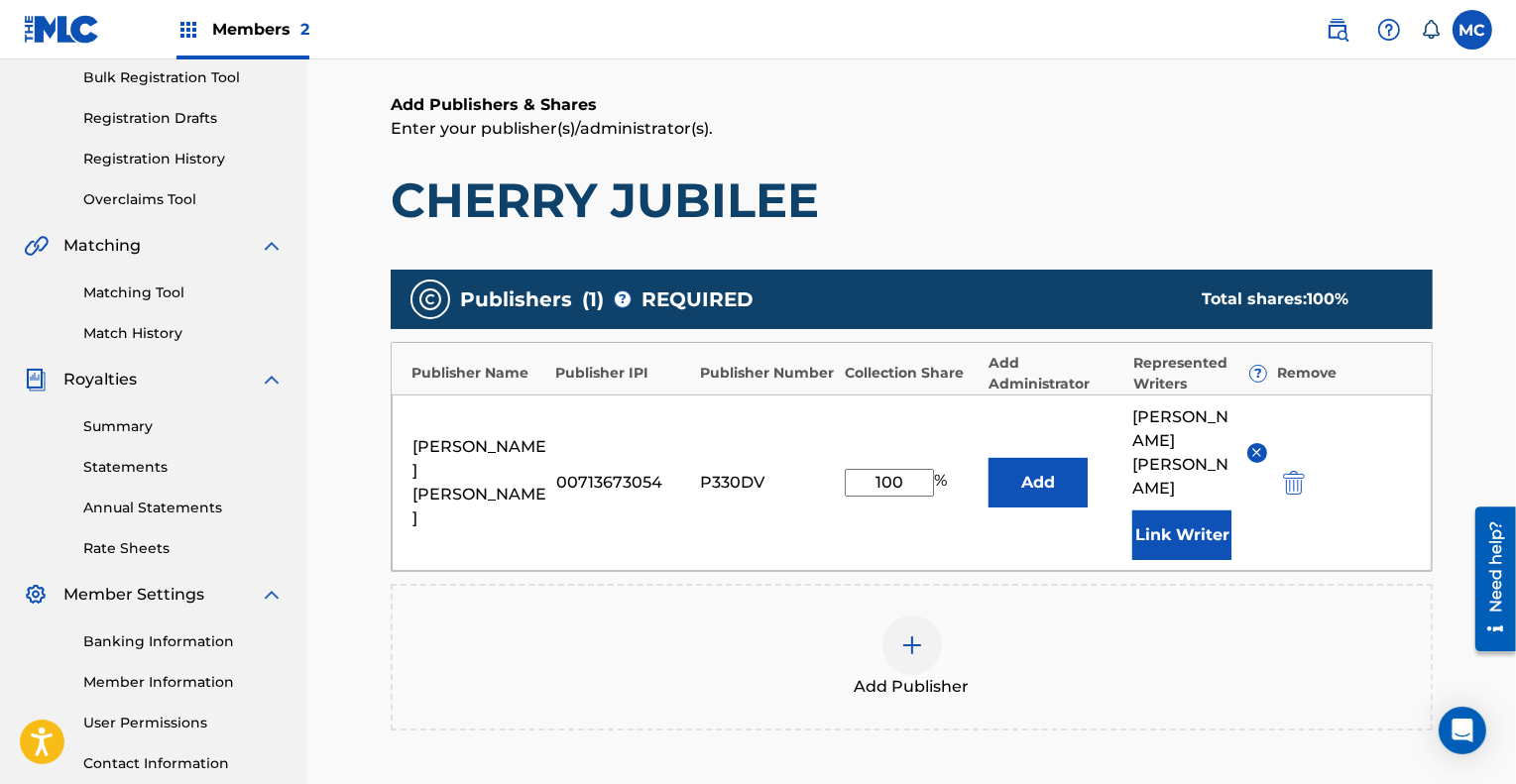 scroll, scrollTop: 296, scrollLeft: 0, axis: vertical 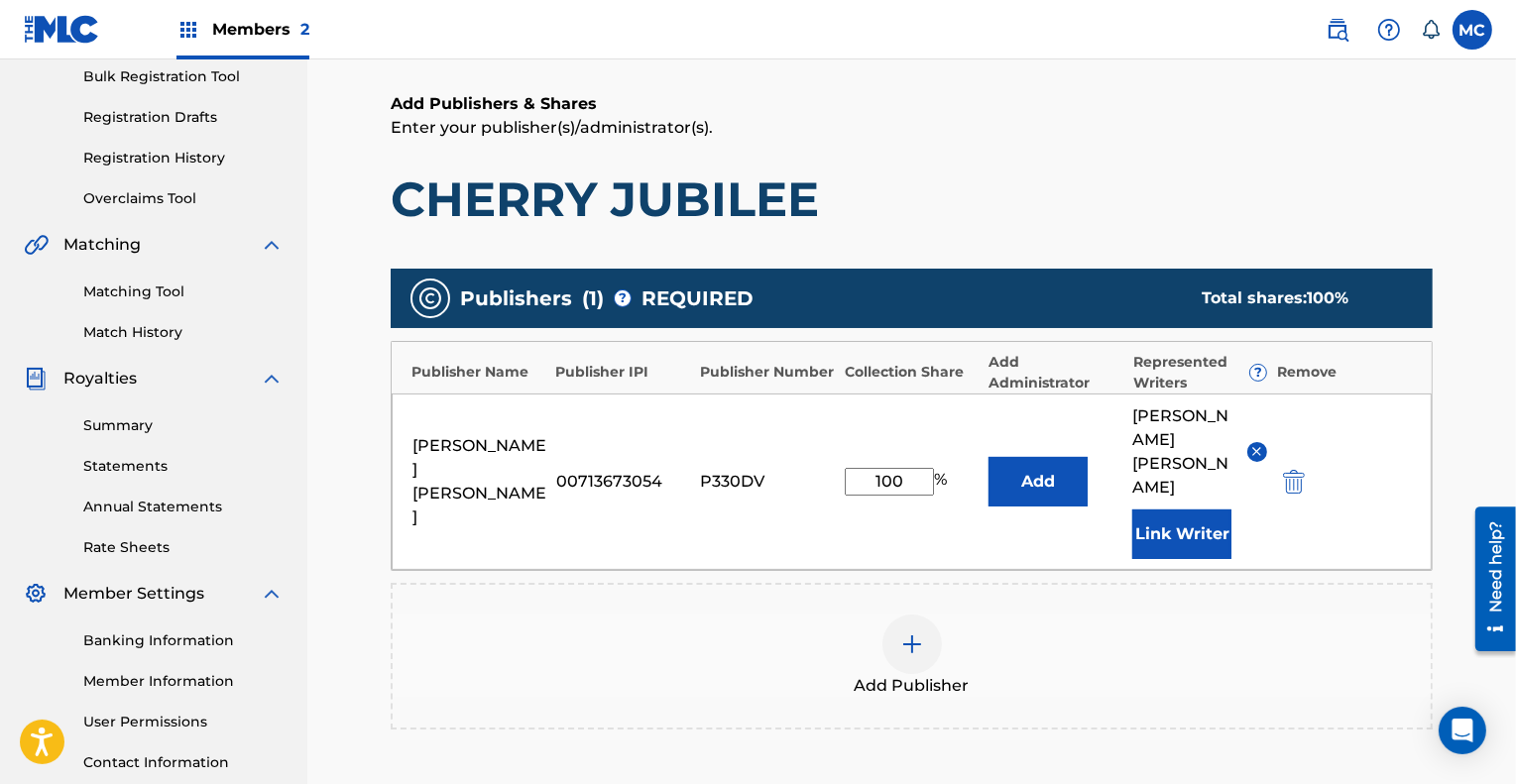 click at bounding box center [1294, 482] 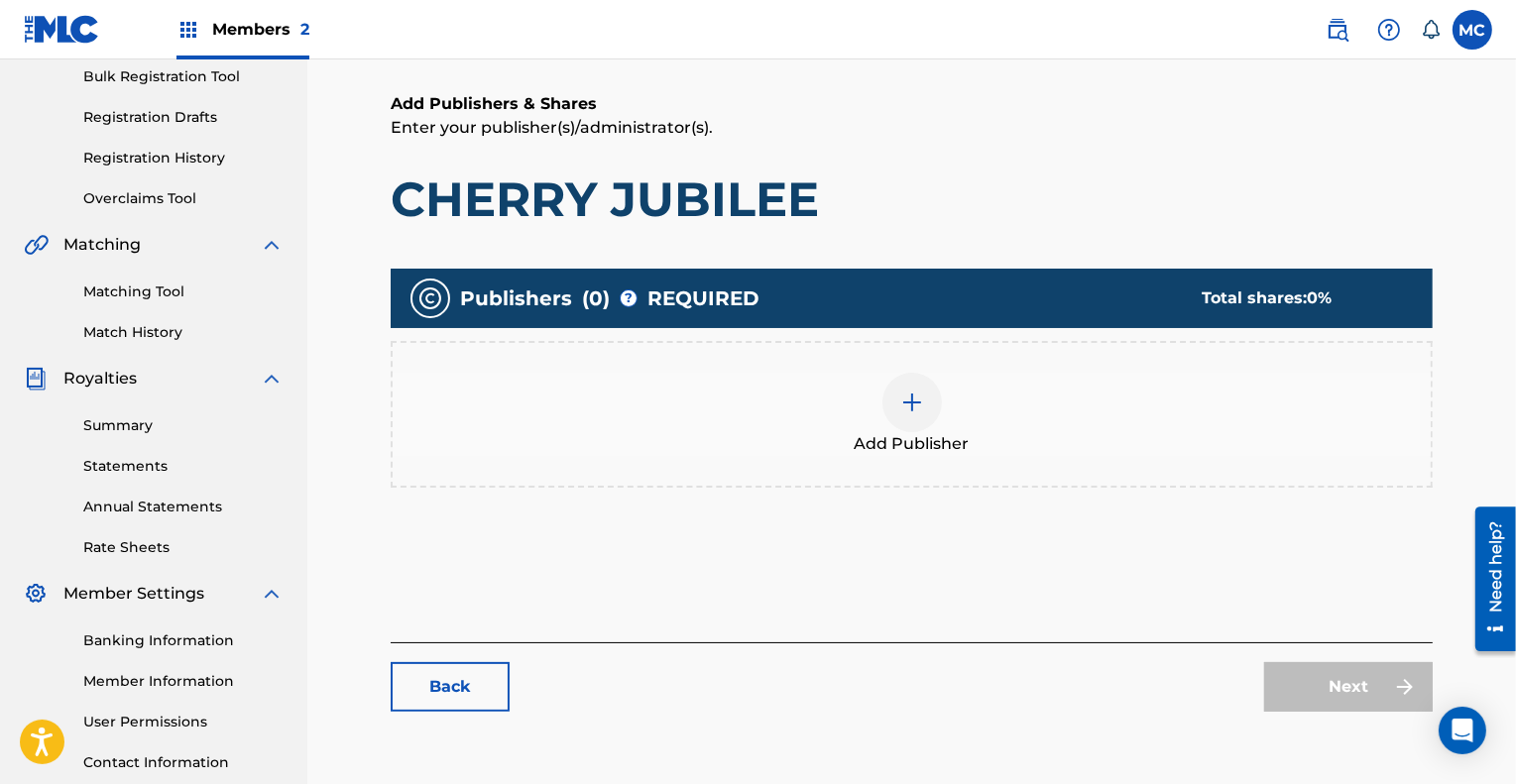 click on "Publishers ( 0 ) ? REQUIRED Total shares:  0 % Add Publisher" at bounding box center [911, 406] 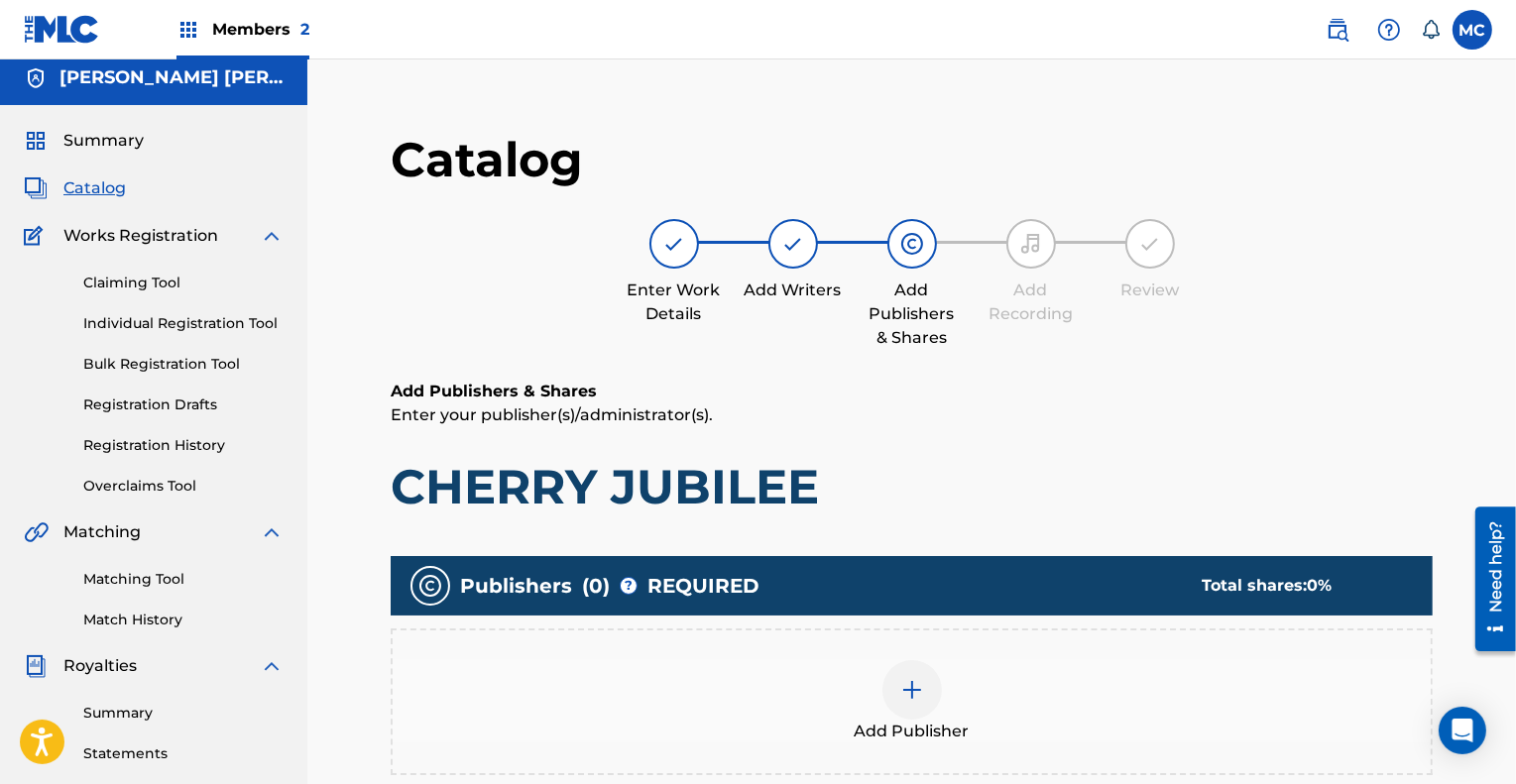 scroll, scrollTop: 0, scrollLeft: 0, axis: both 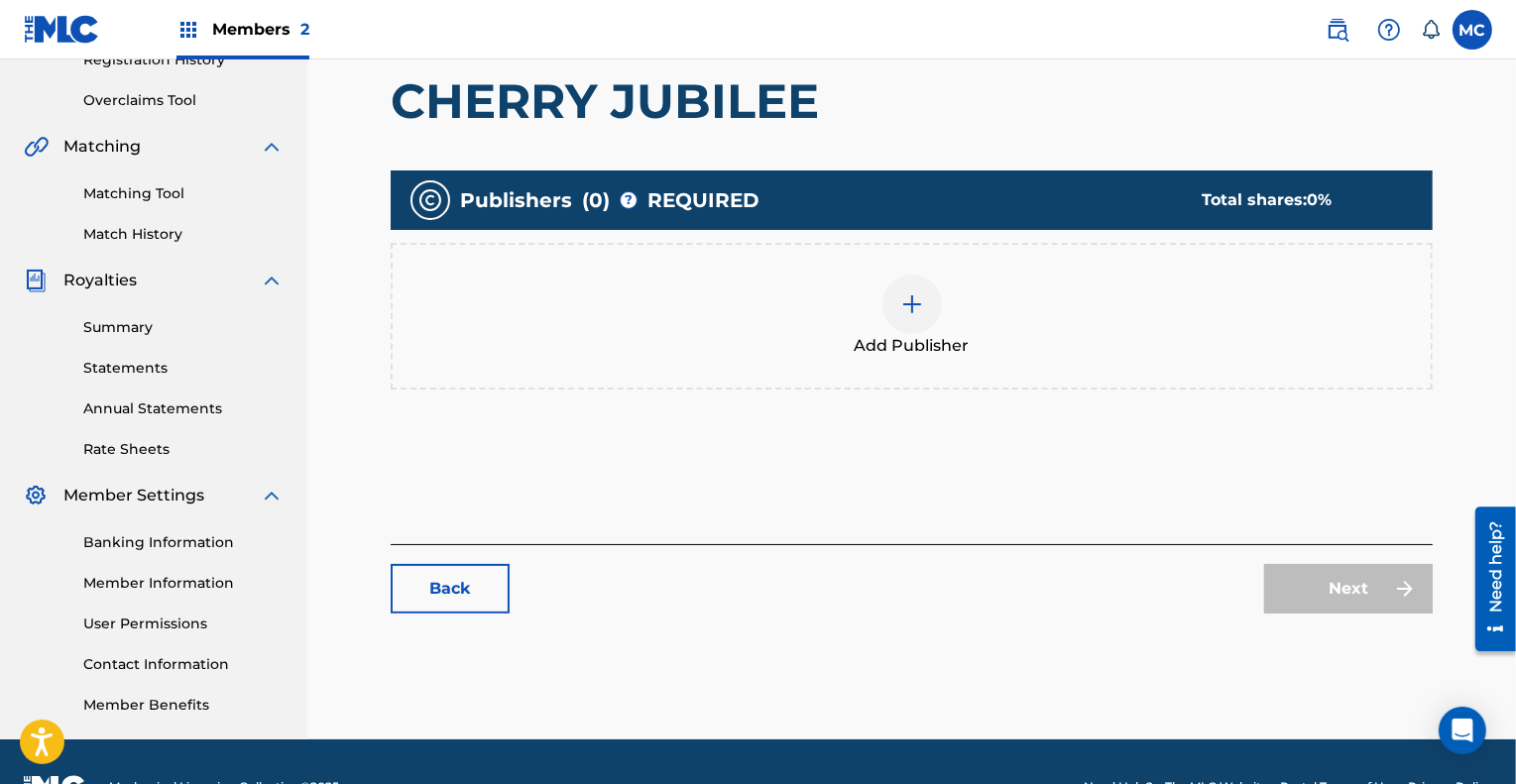 click on "Add Publishers & Shares Enter your publisher(s)/administrator(s). CHERRY JUBILEE Publishers ( 0 ) ? REQUIRED Total shares:  0 % Add Publisher" at bounding box center [911, 269] 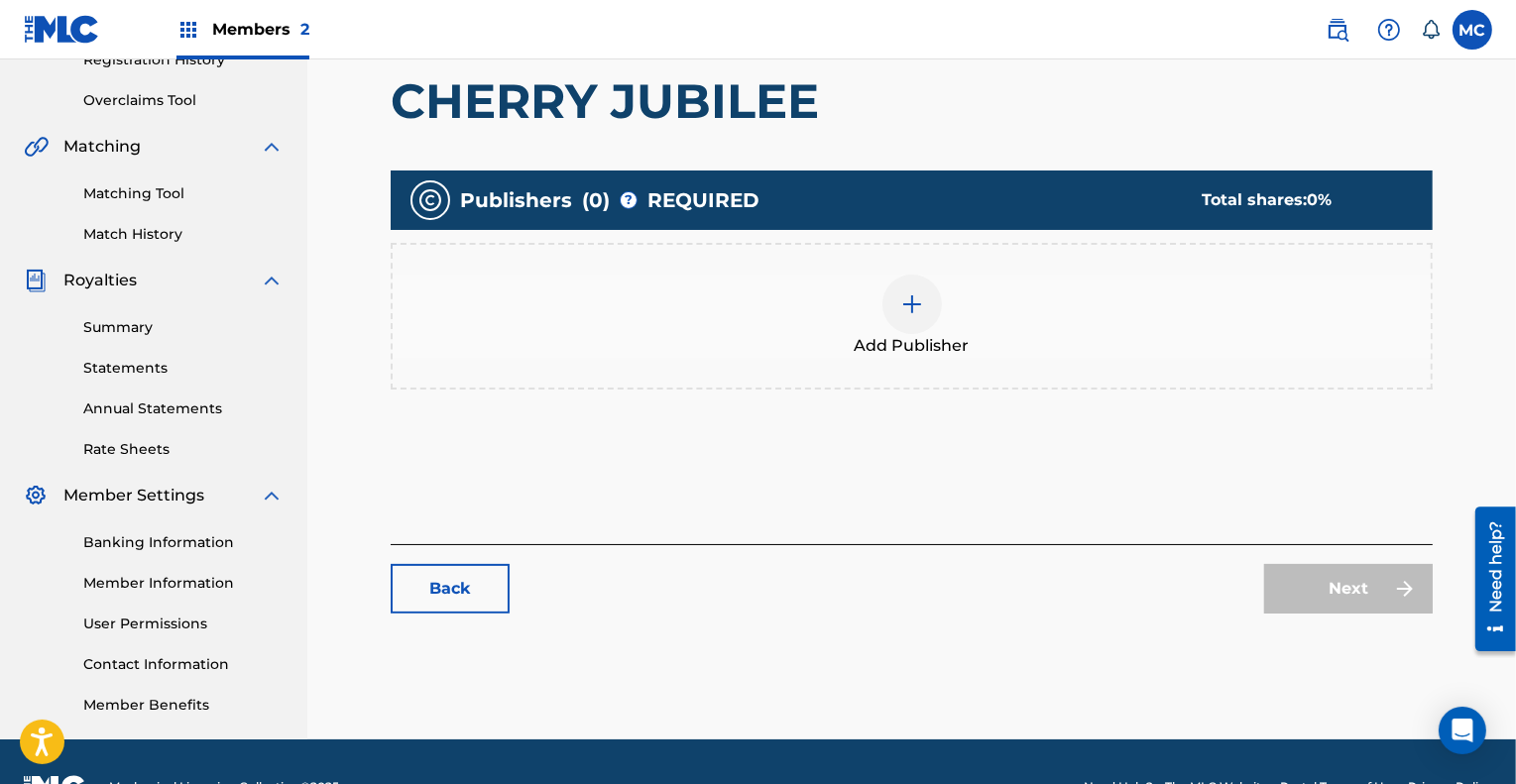 click at bounding box center (912, 304) 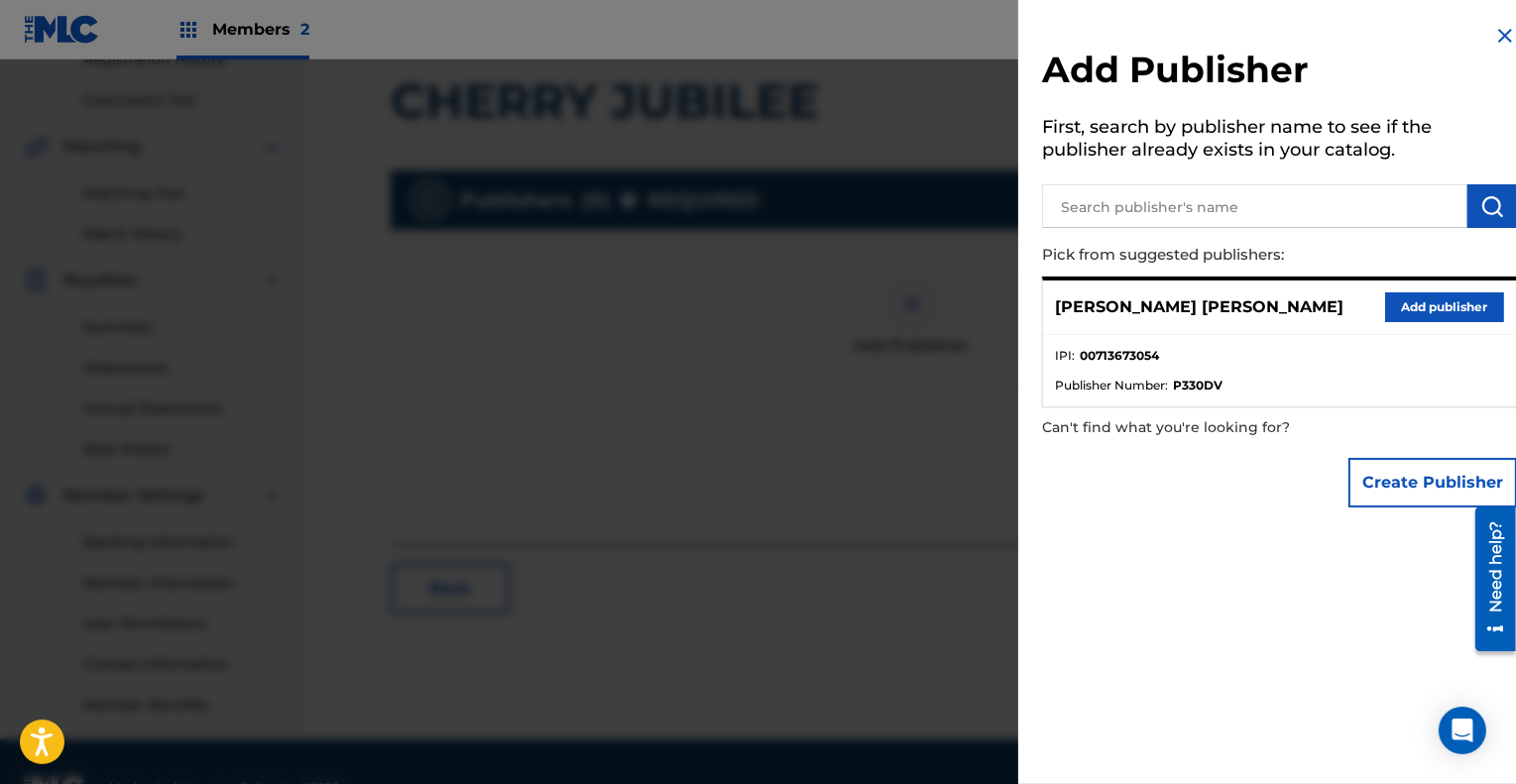 click at bounding box center [1254, 206] 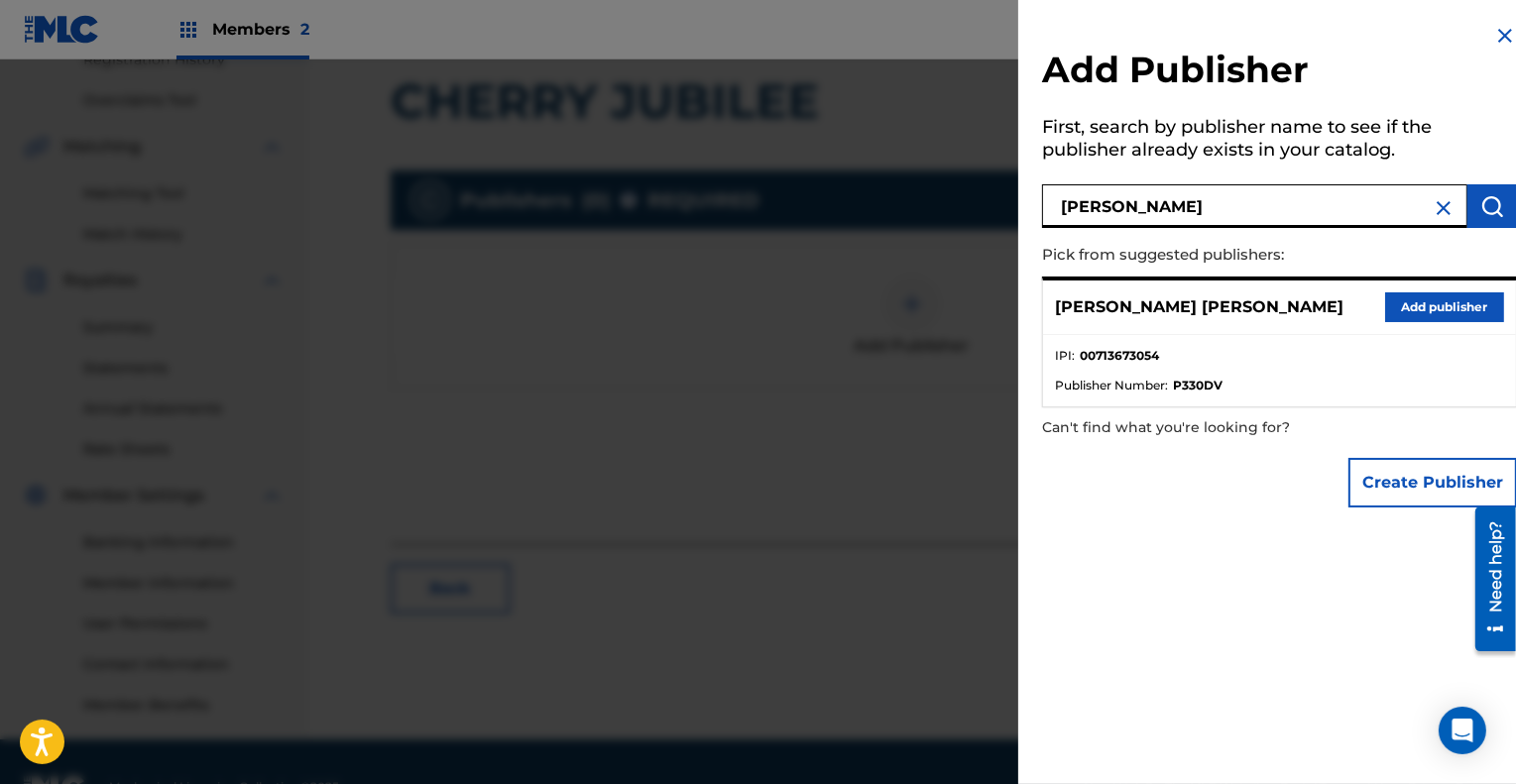 click on "ashley" at bounding box center [1254, 206] 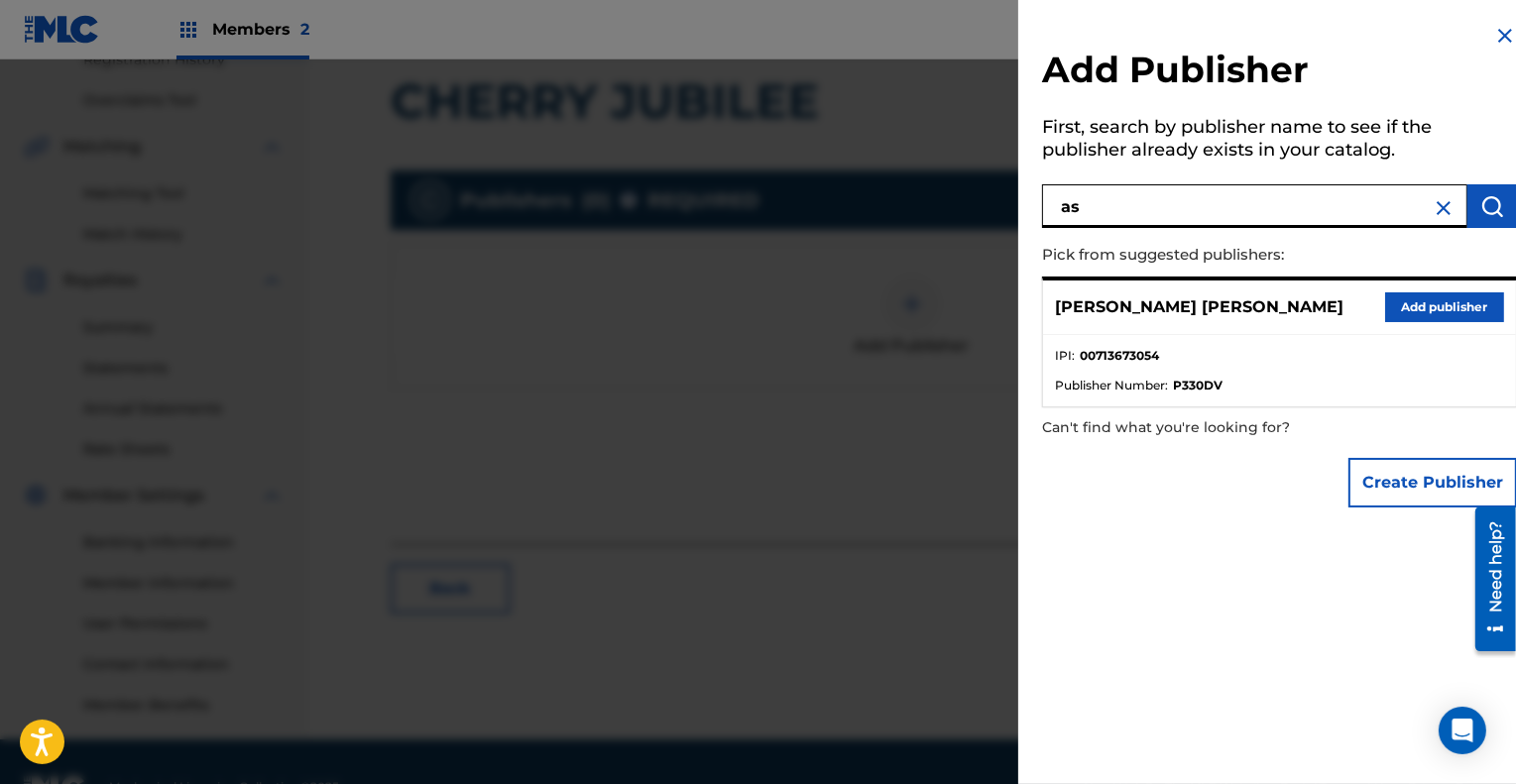 type on "a" 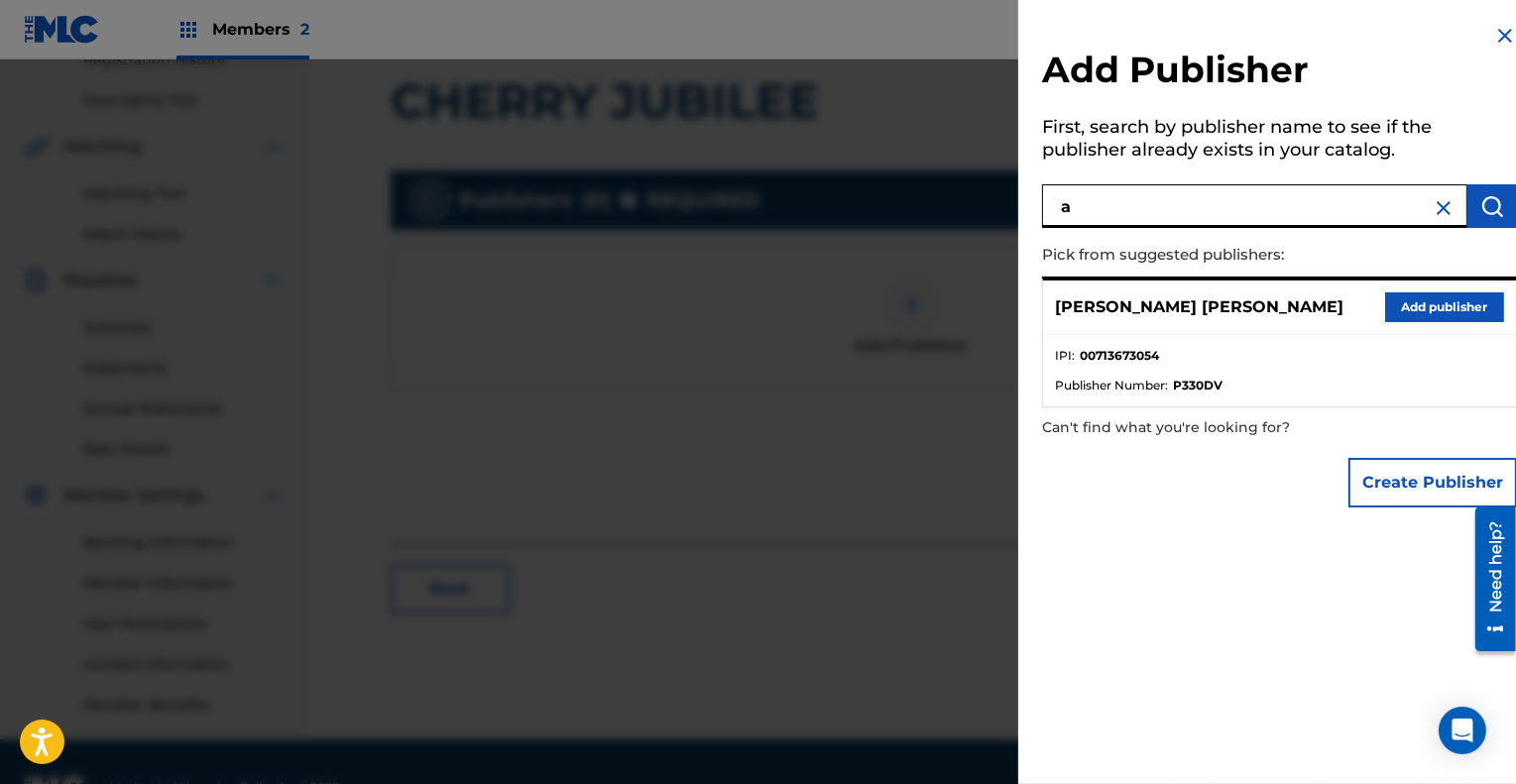 type 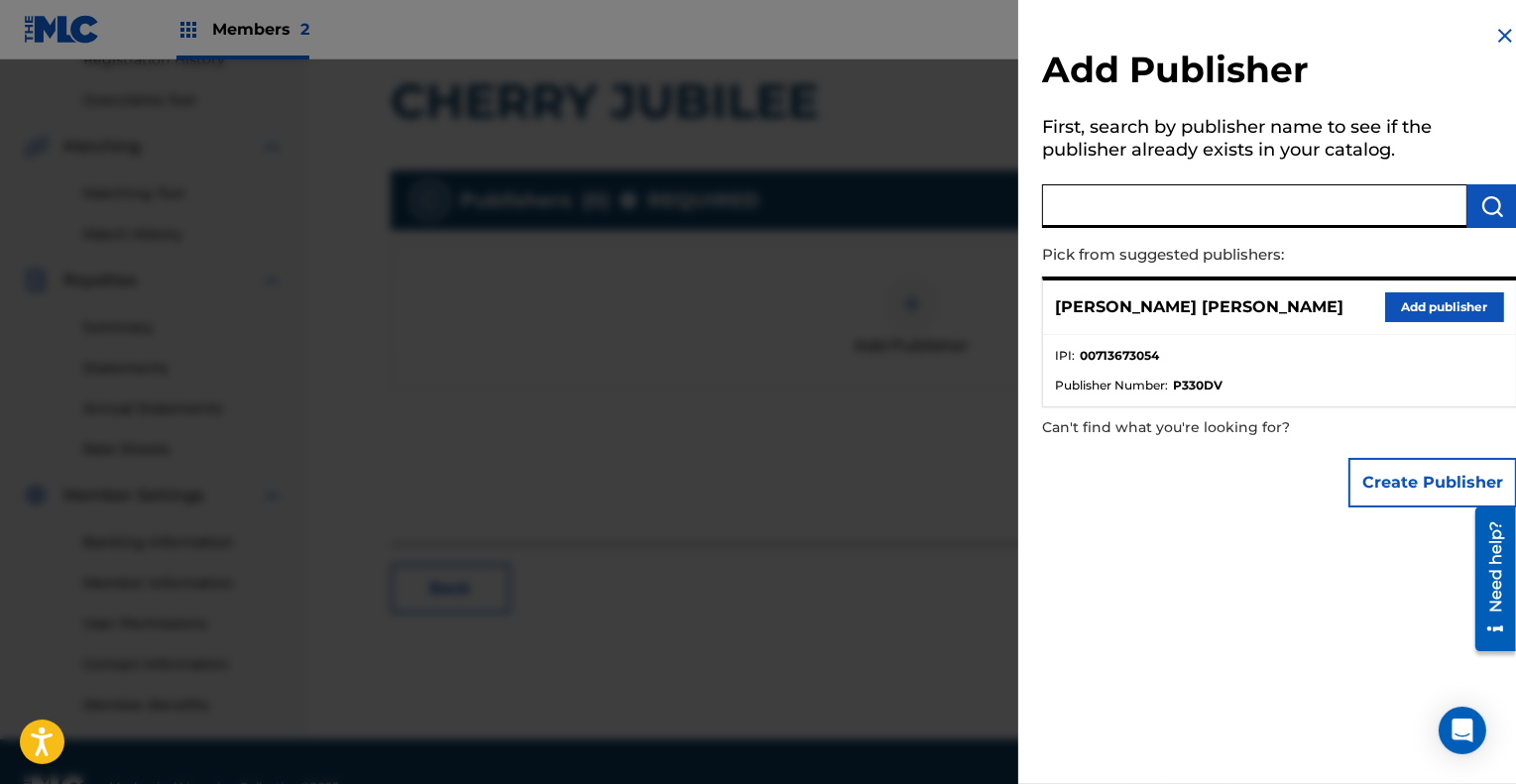 click at bounding box center (758, 451) 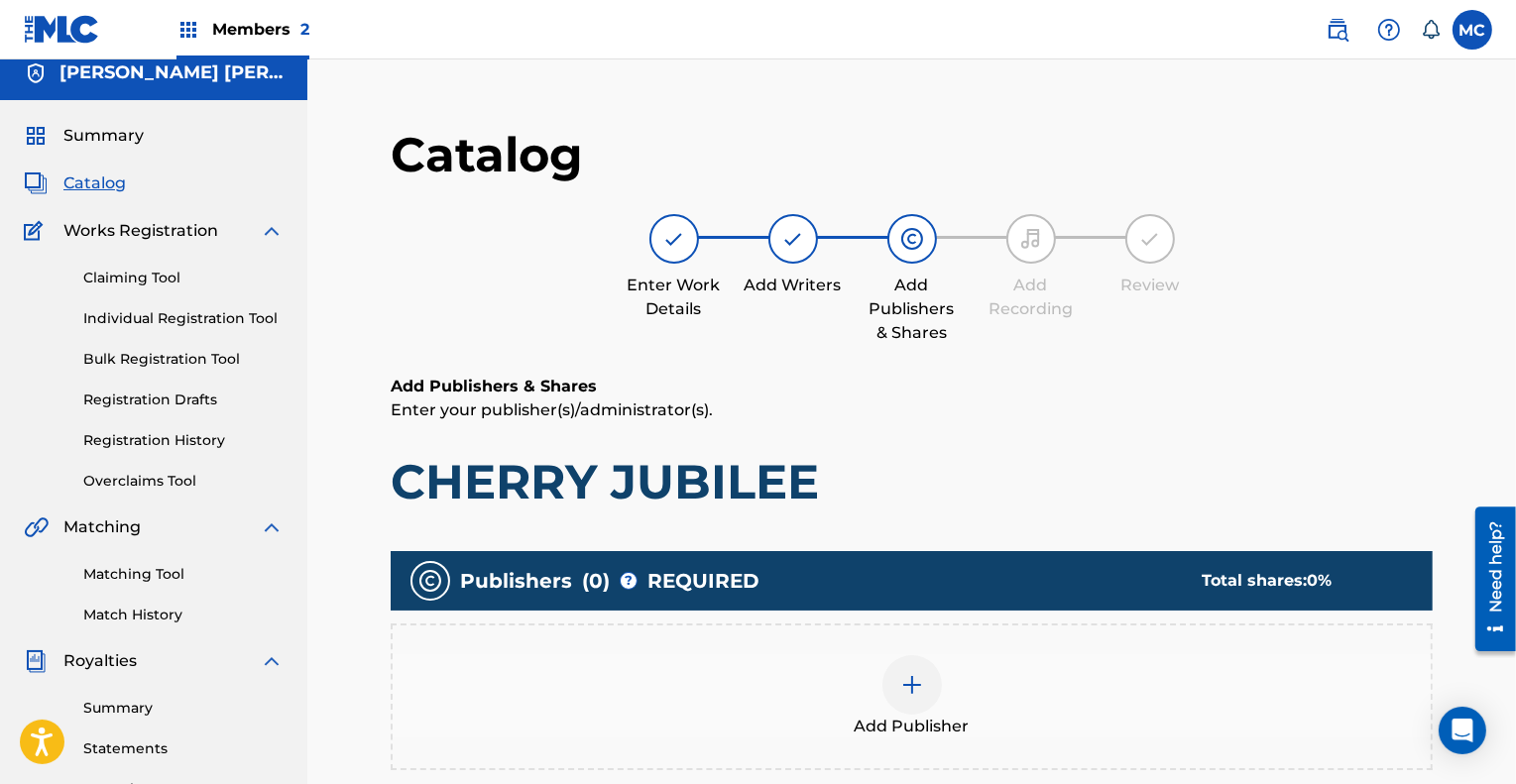 scroll, scrollTop: 0, scrollLeft: 0, axis: both 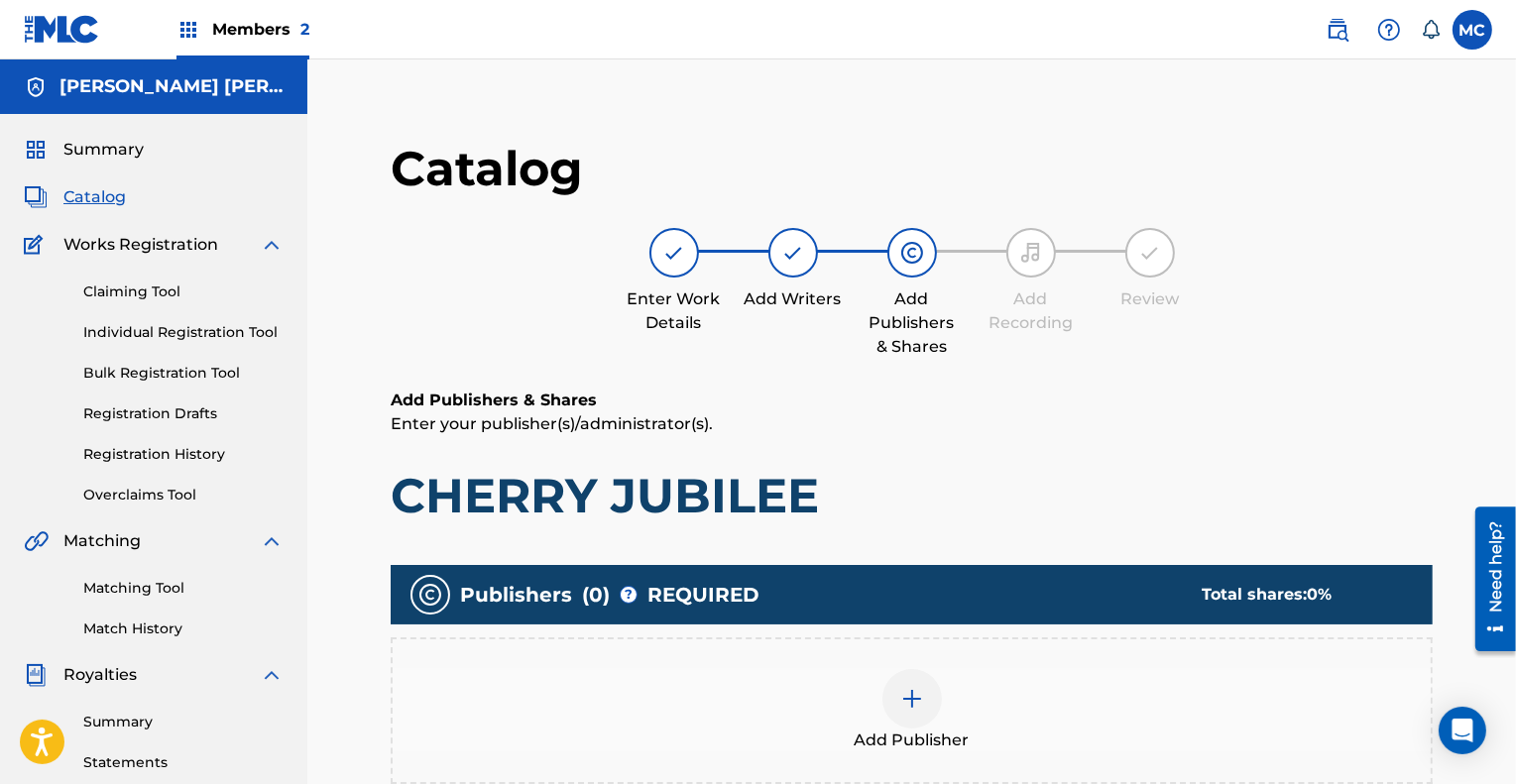 click on "Summary" at bounding box center [103, 150] 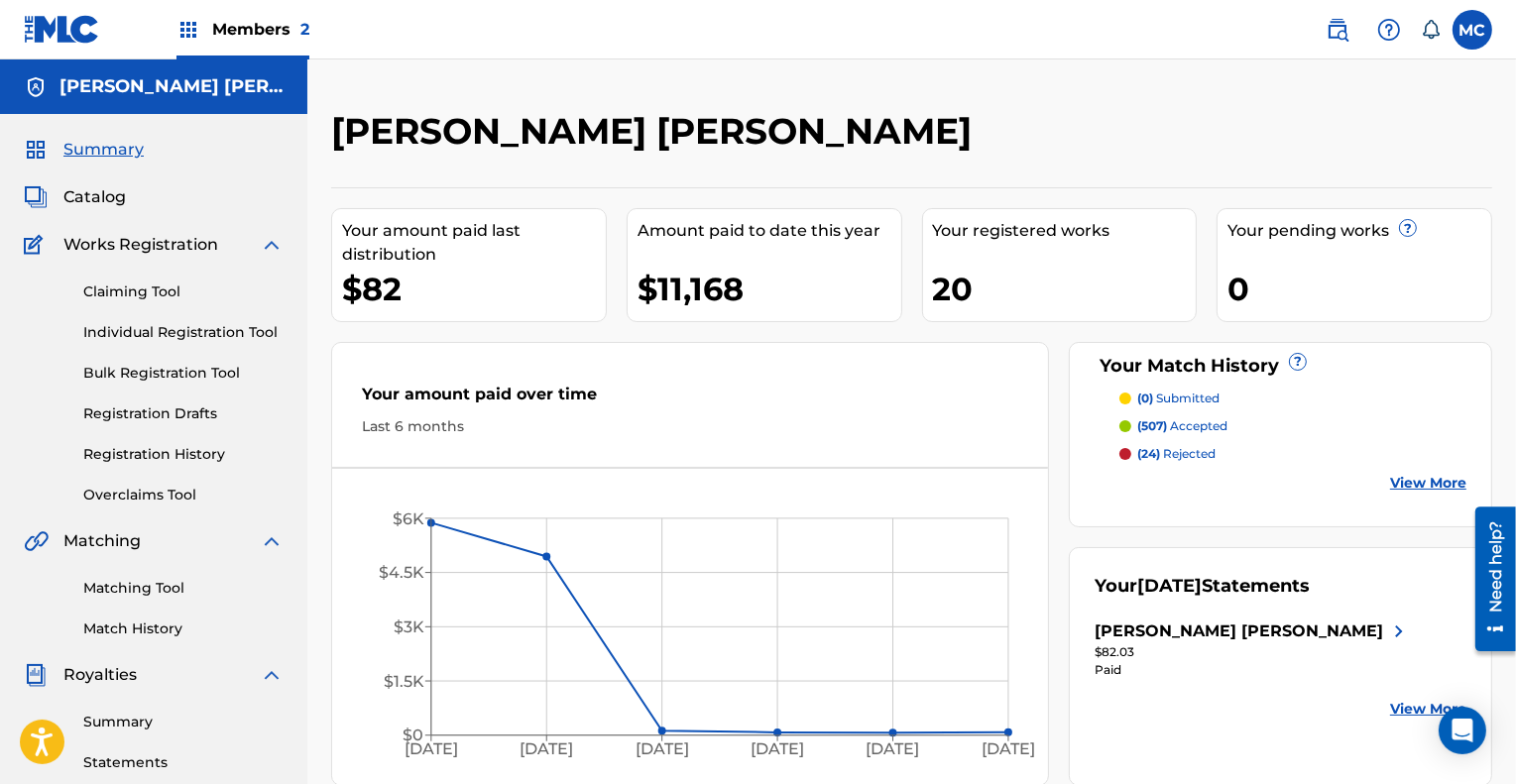 click on "Catalog" at bounding box center (94, 197) 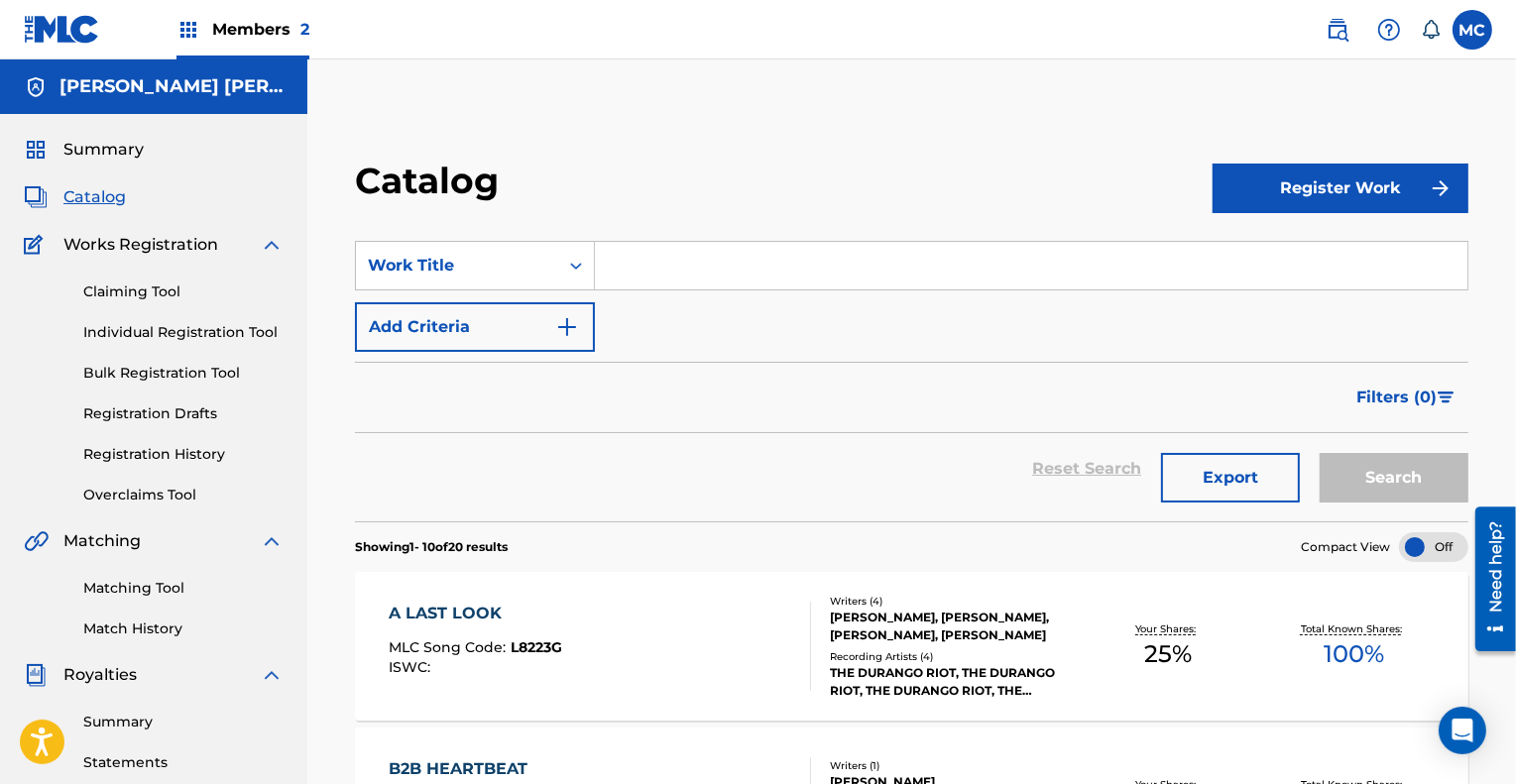 click on "Claiming Tool" at bounding box center (183, 291) 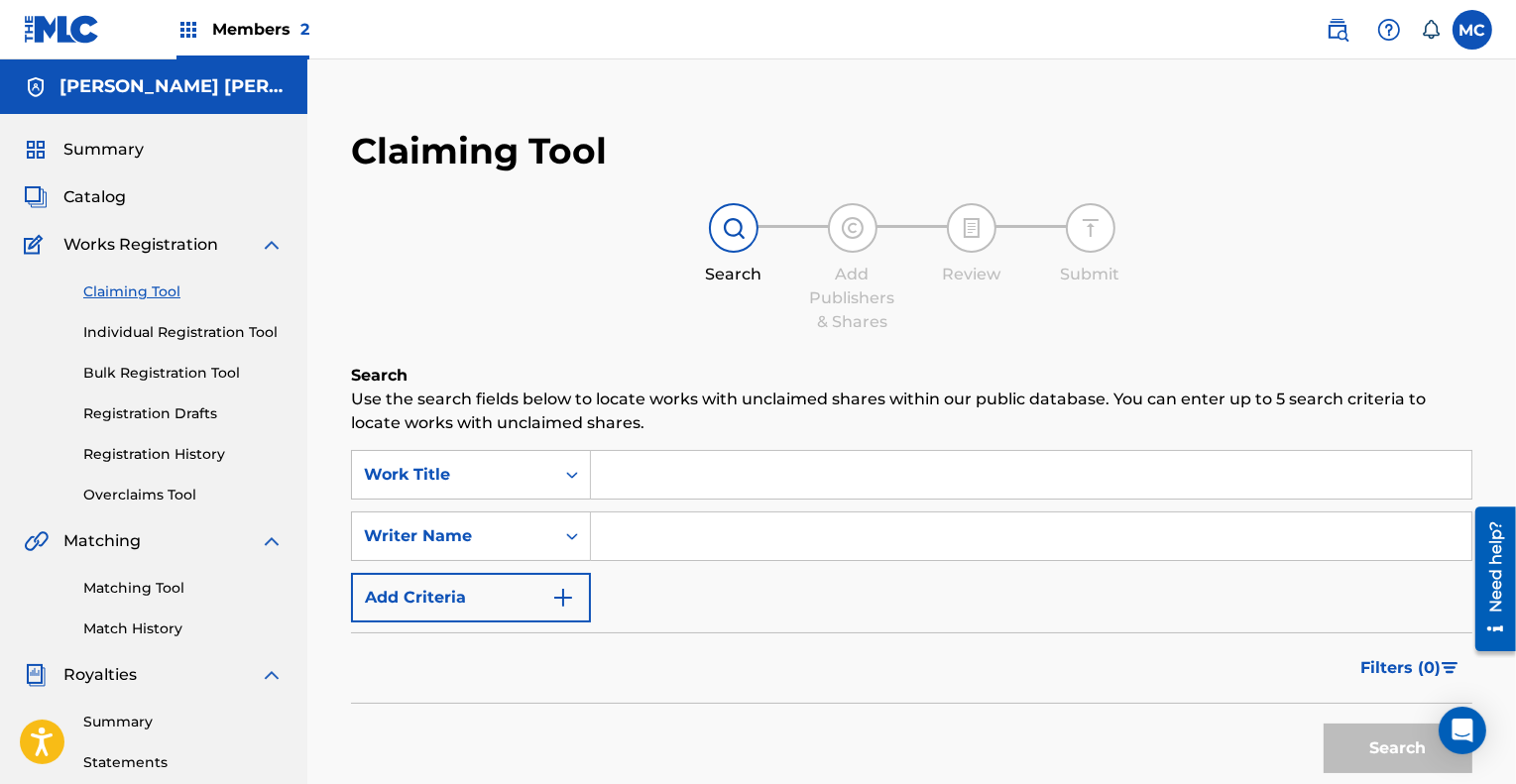 click at bounding box center (734, 228) 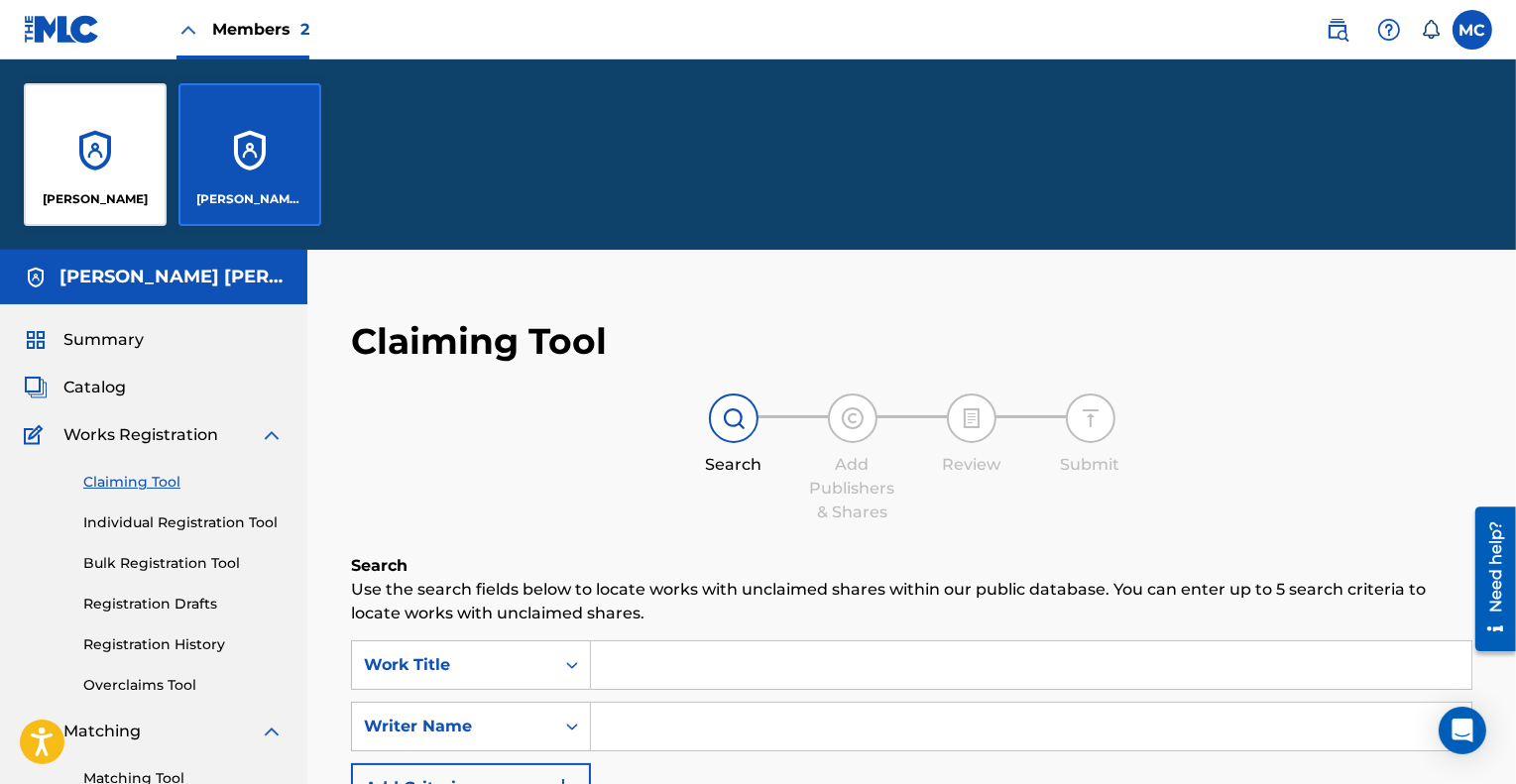 click on "[PERSON_NAME]" at bounding box center [95, 155] 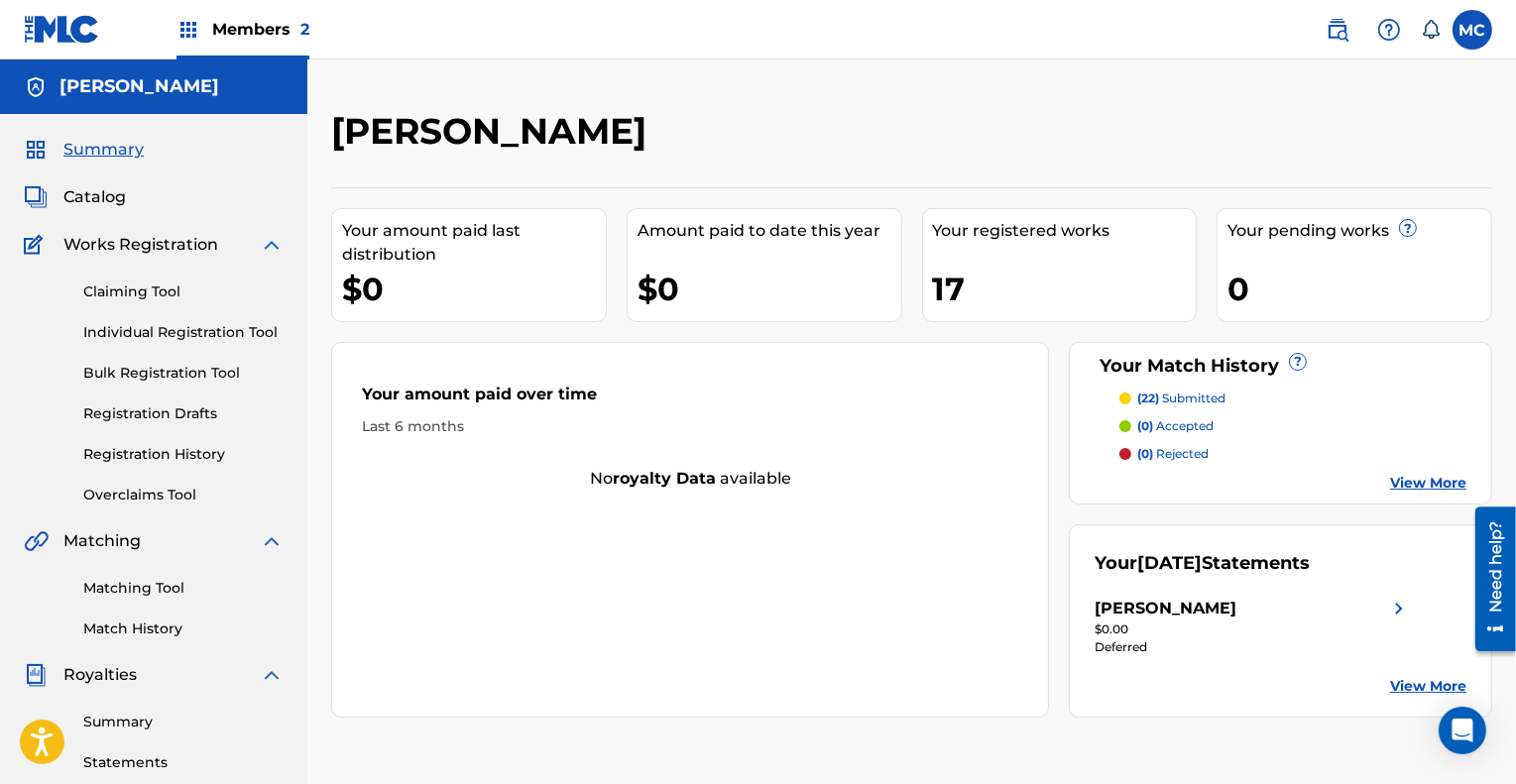 click on "Registration History" at bounding box center (183, 454) 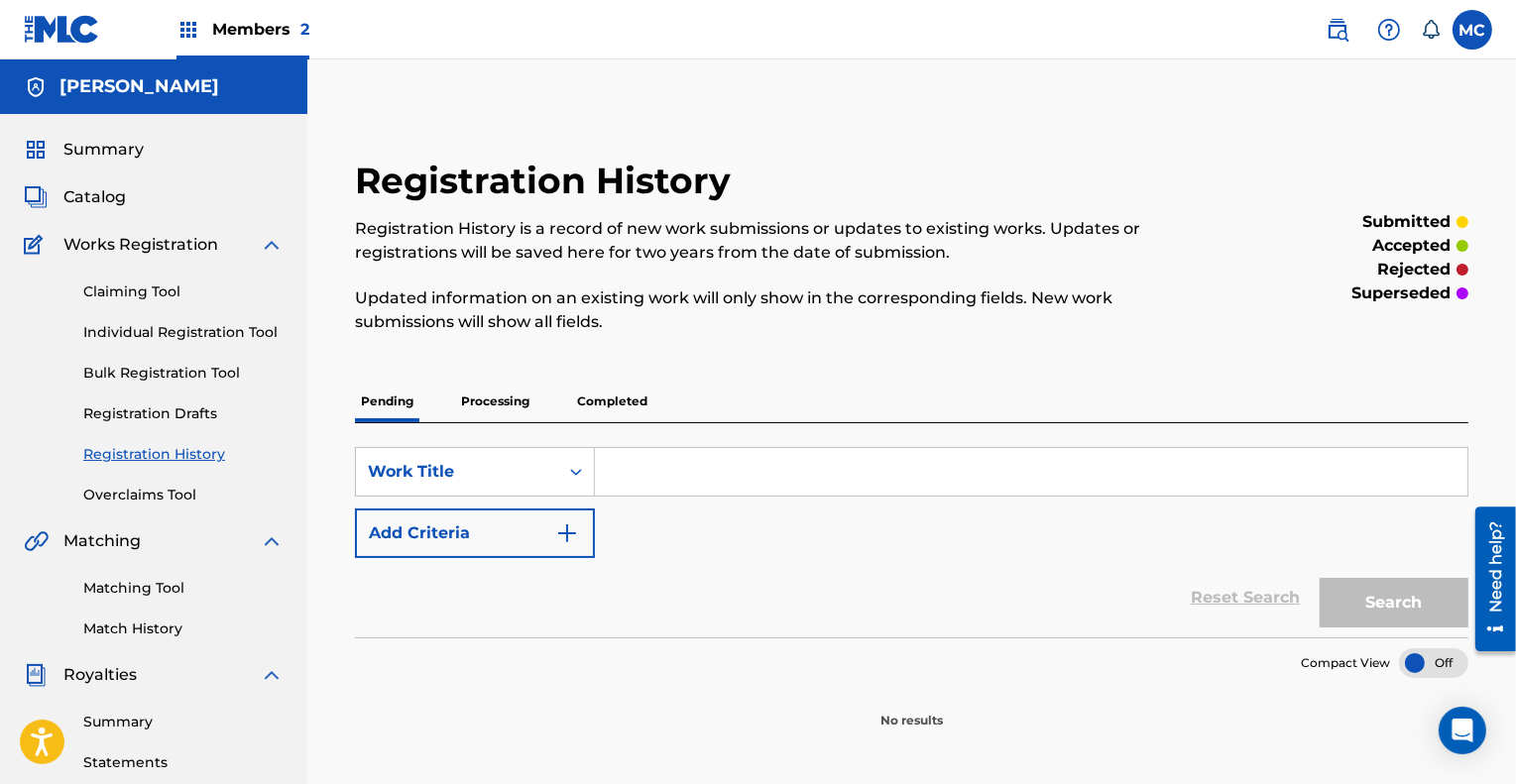 click on "Processing" at bounding box center [495, 401] 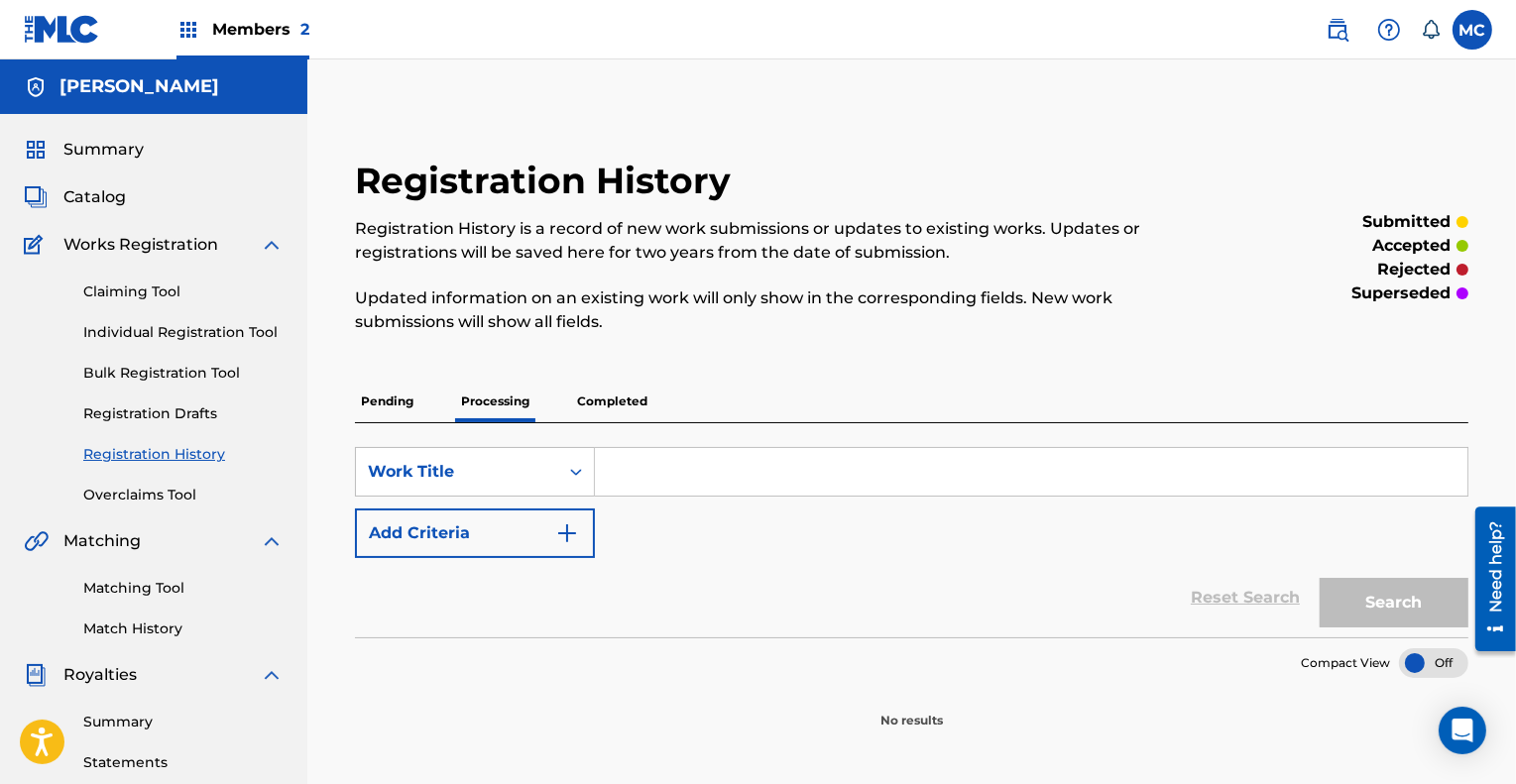 click on "Completed" at bounding box center [612, 401] 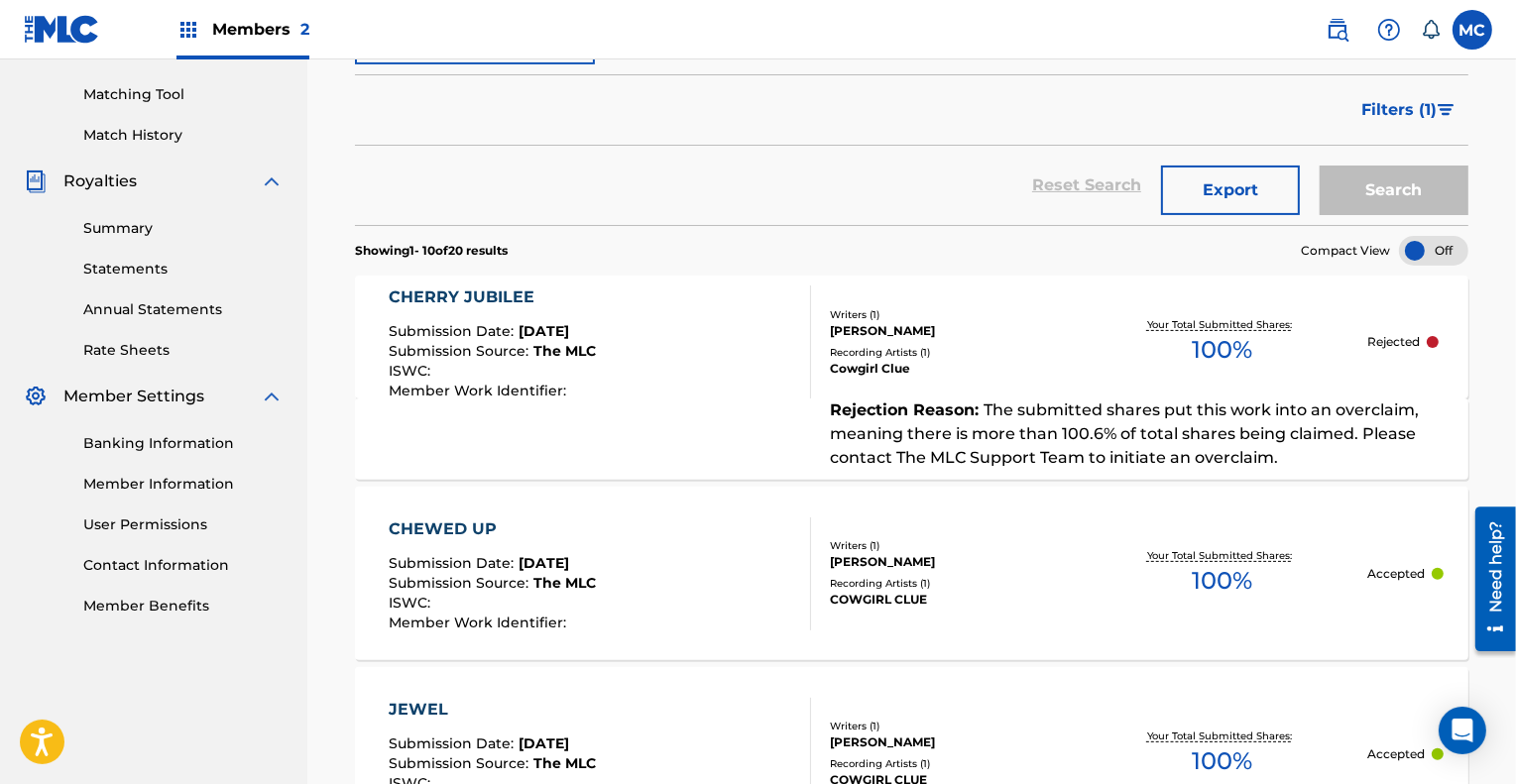 scroll, scrollTop: 495, scrollLeft: 0, axis: vertical 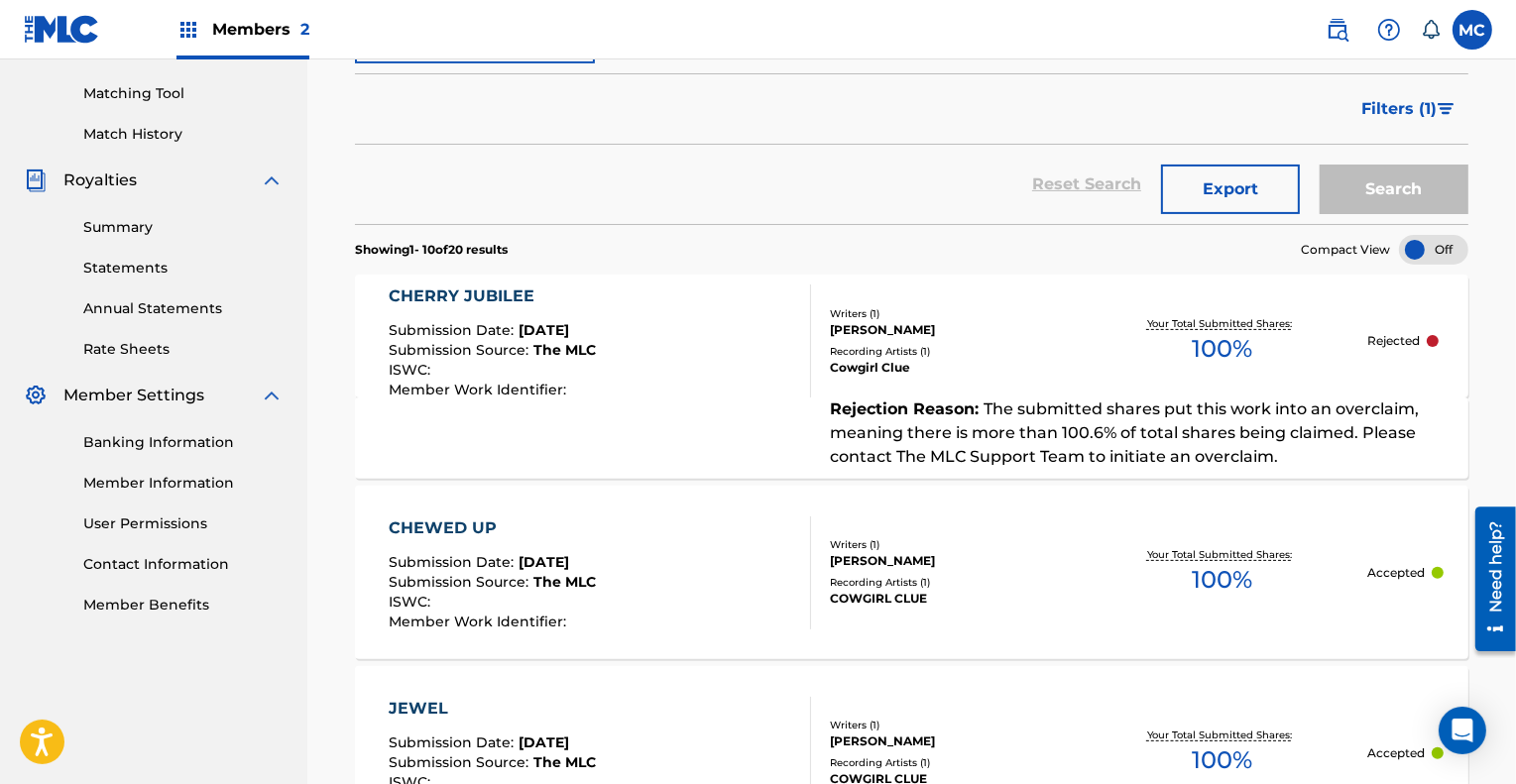 click on "[DATE]" at bounding box center [543, 330] 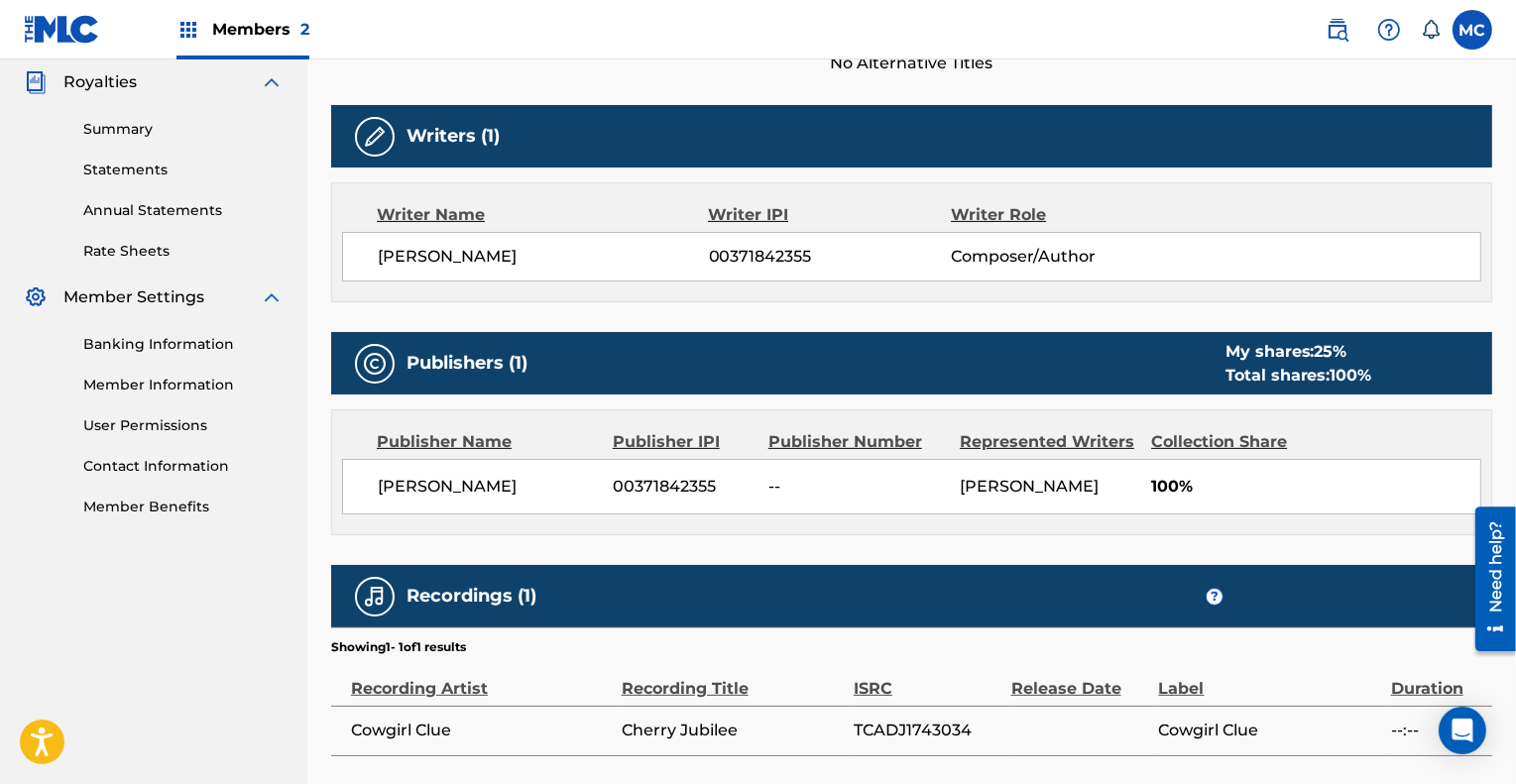 scroll, scrollTop: 594, scrollLeft: 0, axis: vertical 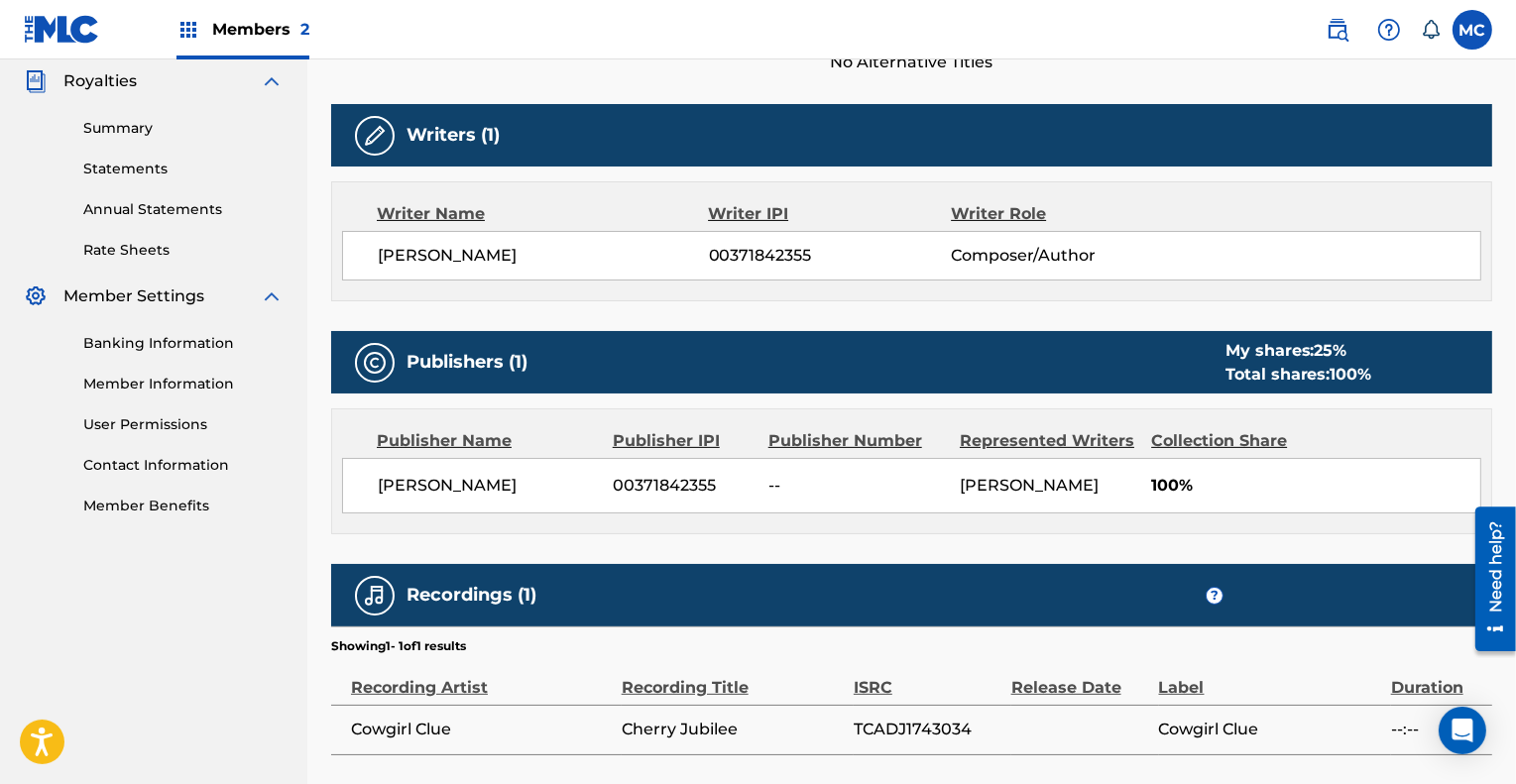 click on "00371842355" at bounding box center [683, 486] 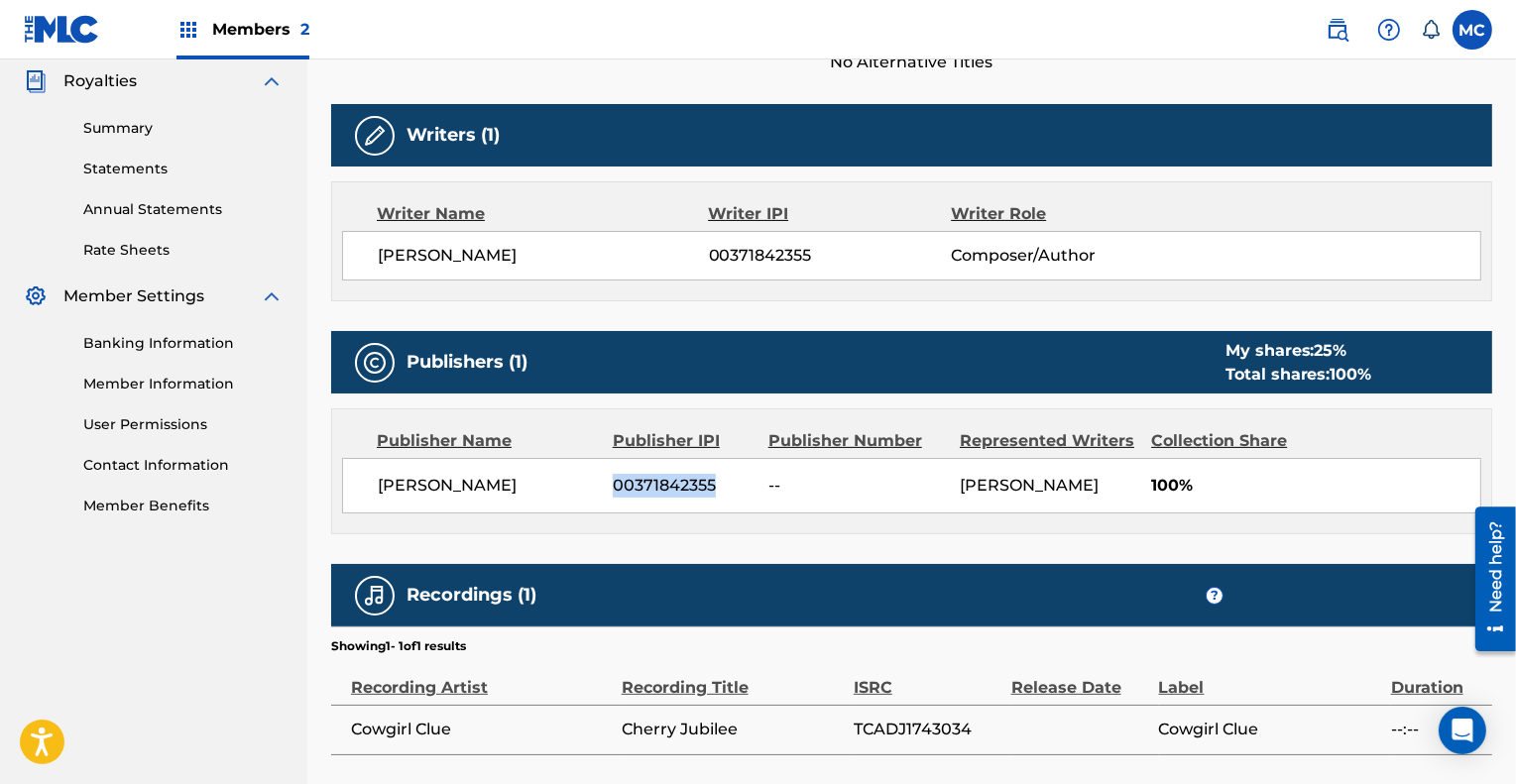 drag, startPoint x: 613, startPoint y: 488, endPoint x: 625, endPoint y: 485, distance: 12.369317 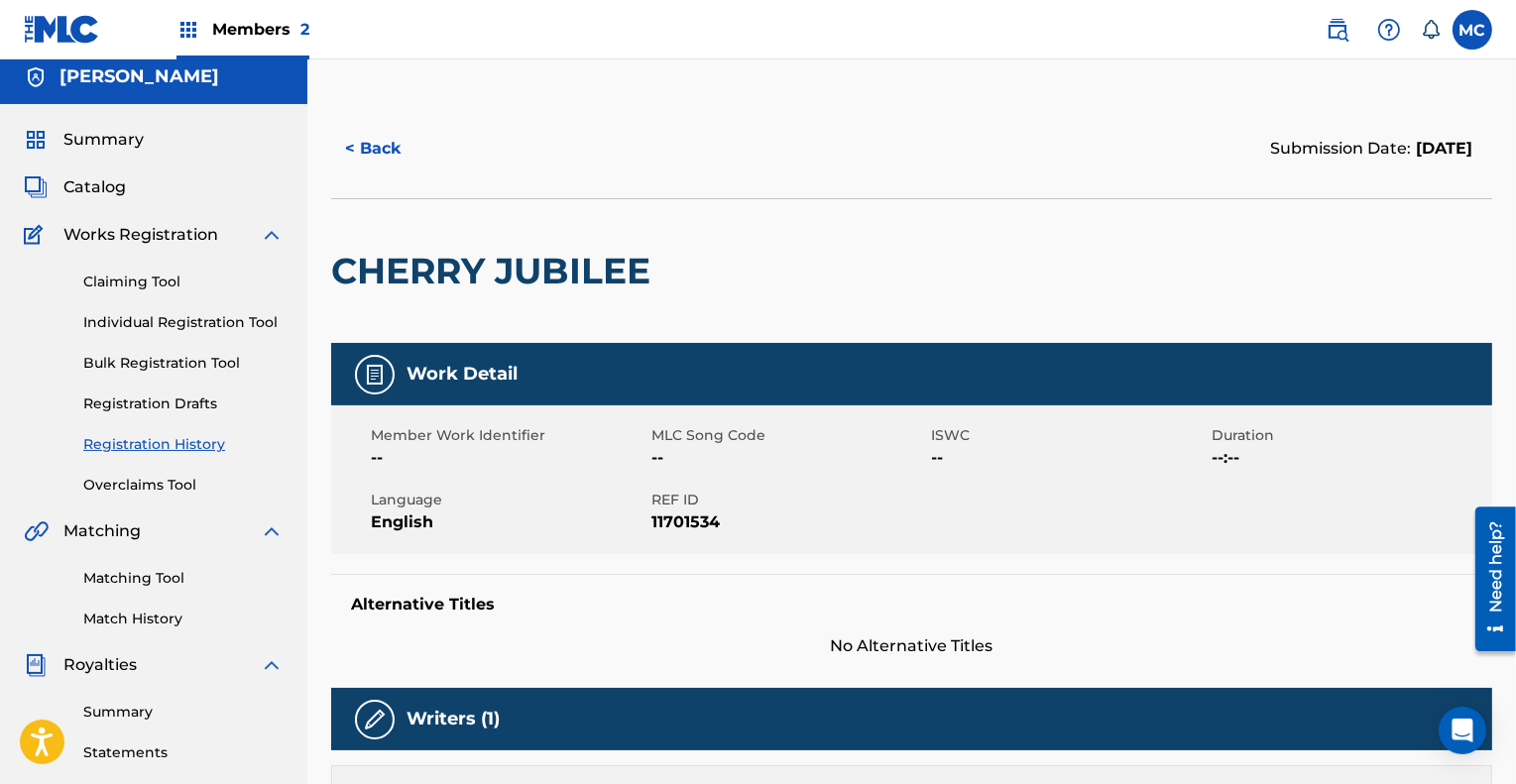 scroll, scrollTop: 0, scrollLeft: 0, axis: both 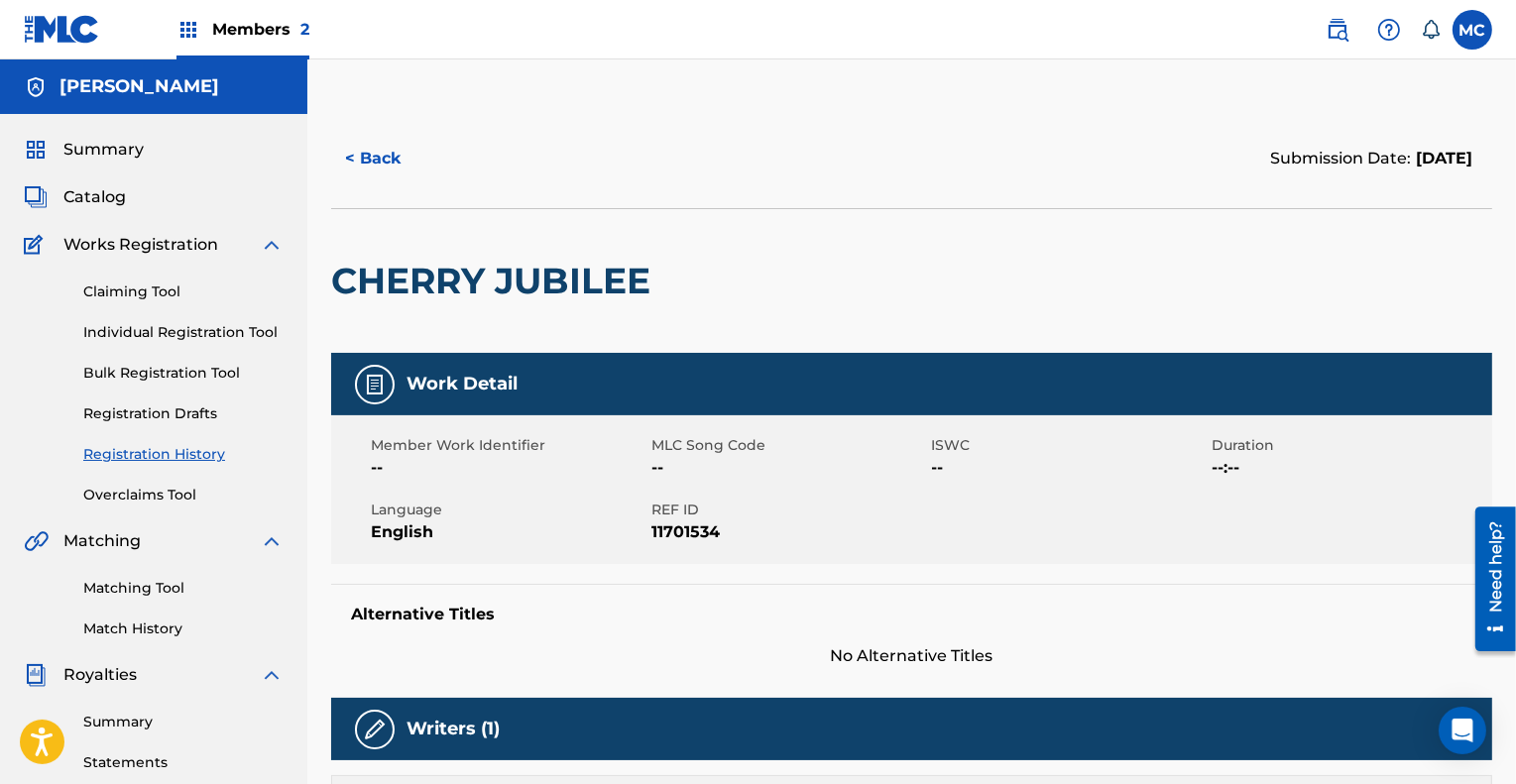 click on "< Back" at bounding box center [391, 159] 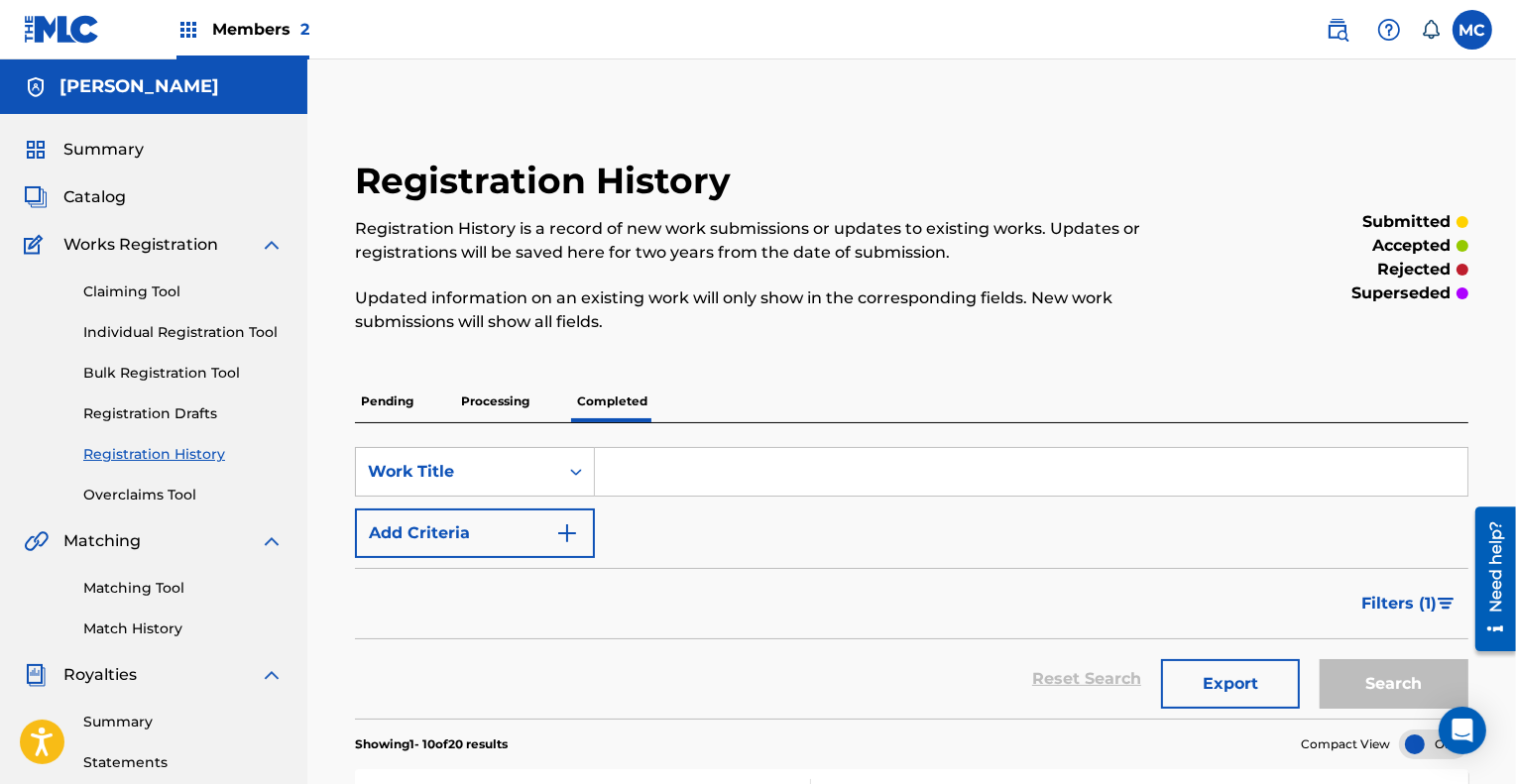 scroll, scrollTop: 444, scrollLeft: 0, axis: vertical 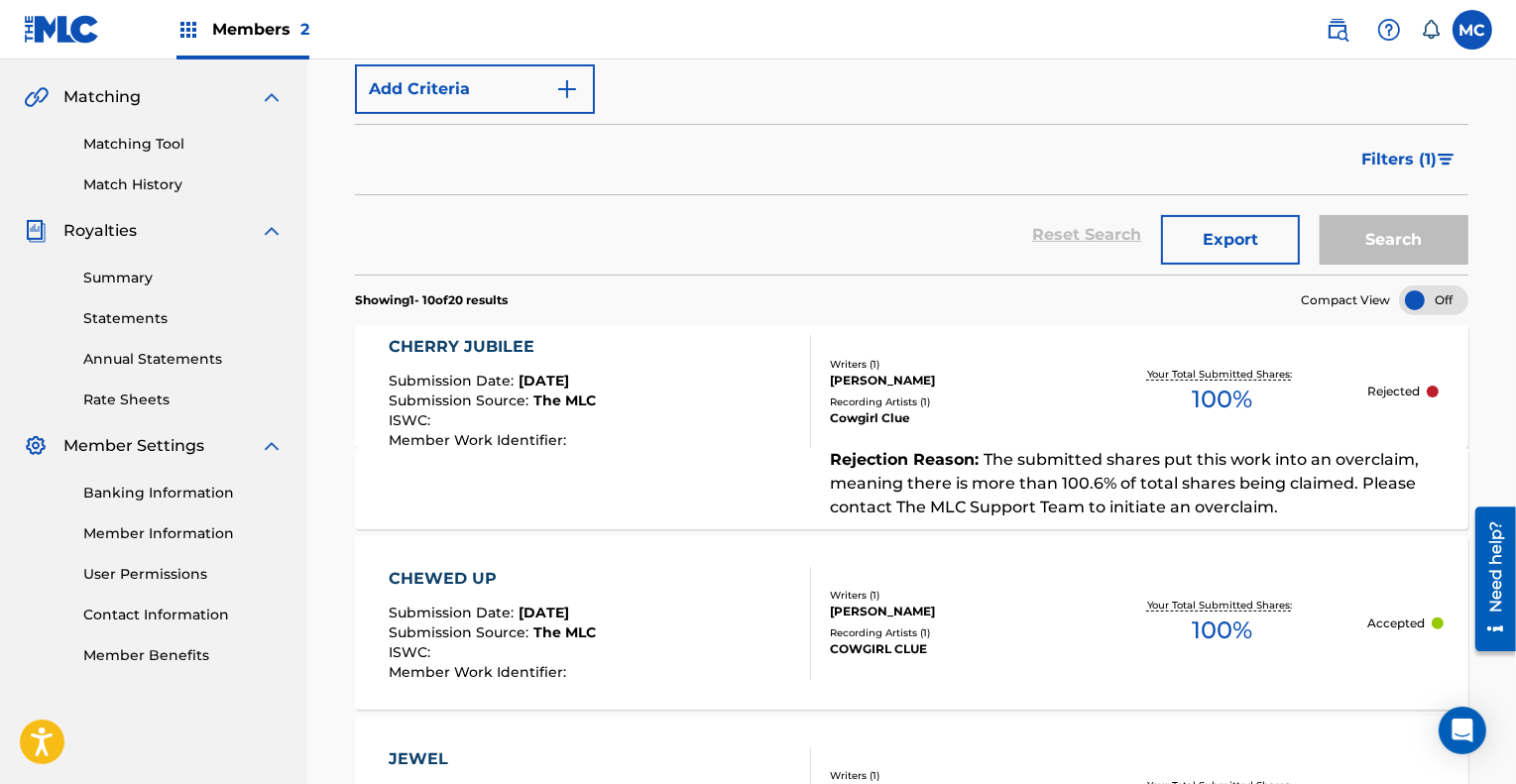click at bounding box center [1472, 30] 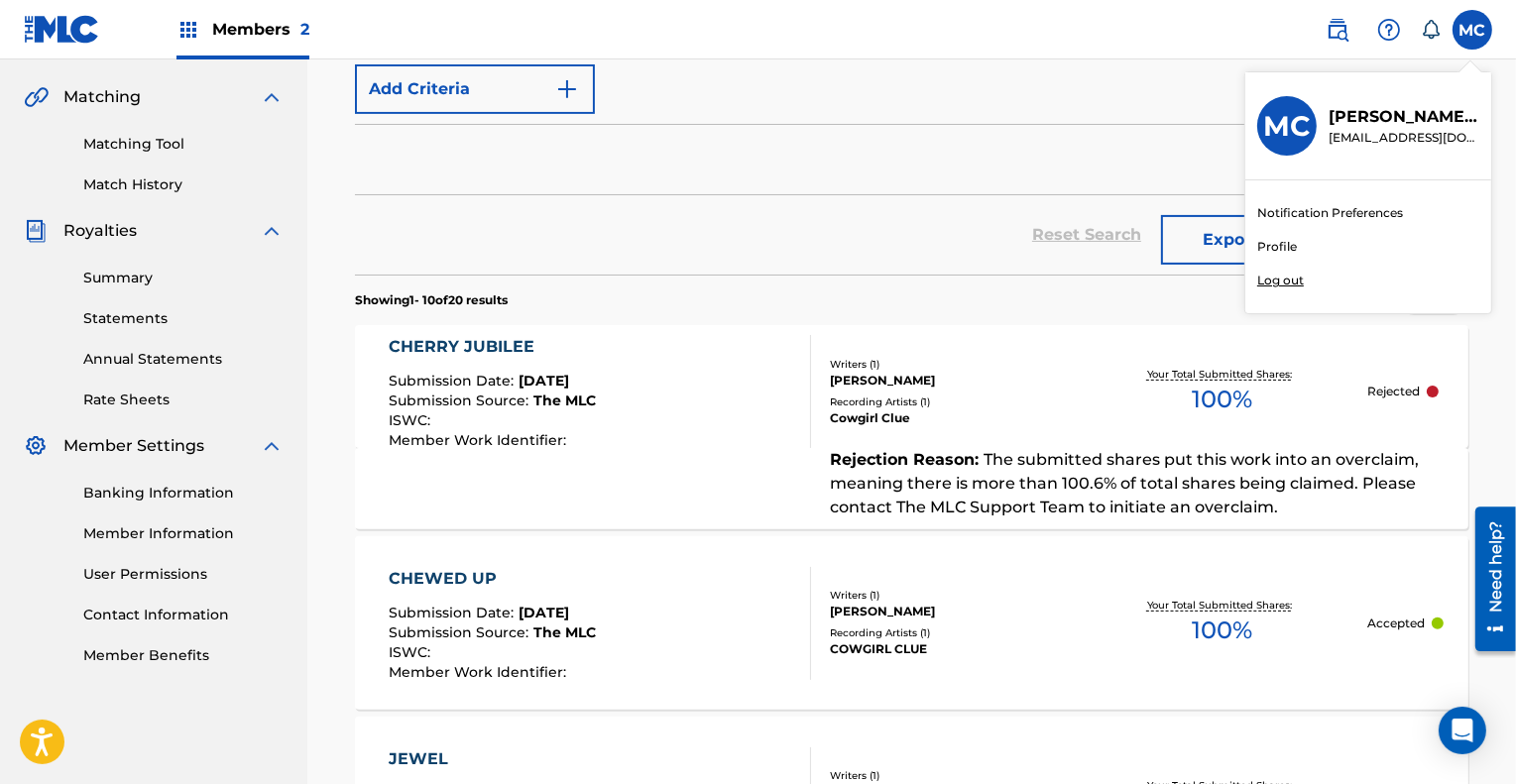 click on "MC MC MELISSA   CALHOUN melissacalhounsra@gmail.com Notification Preferences Profile Log out" at bounding box center (1472, 30) 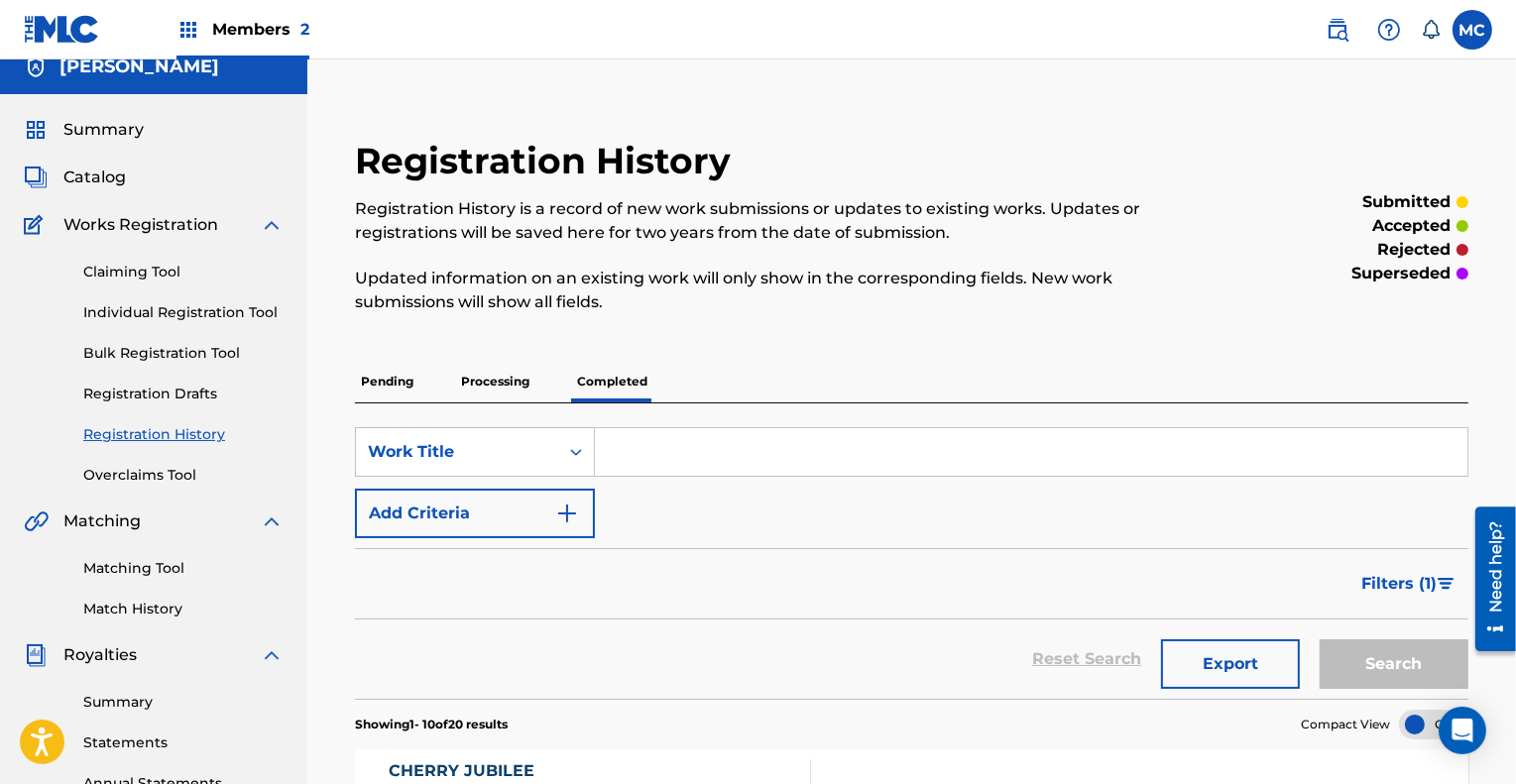 scroll, scrollTop: 0, scrollLeft: 0, axis: both 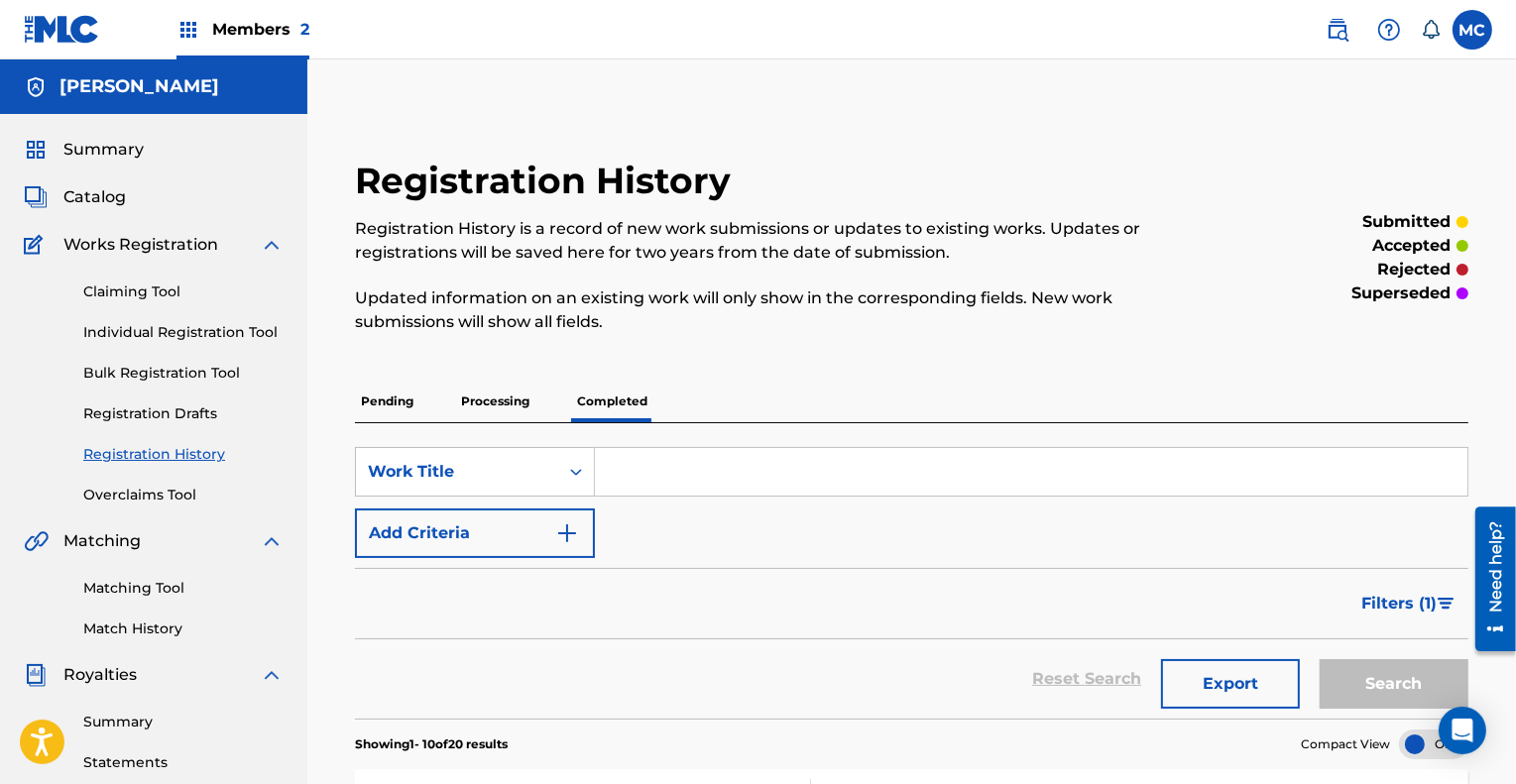 click on "Members    2" at bounding box center [261, 29] 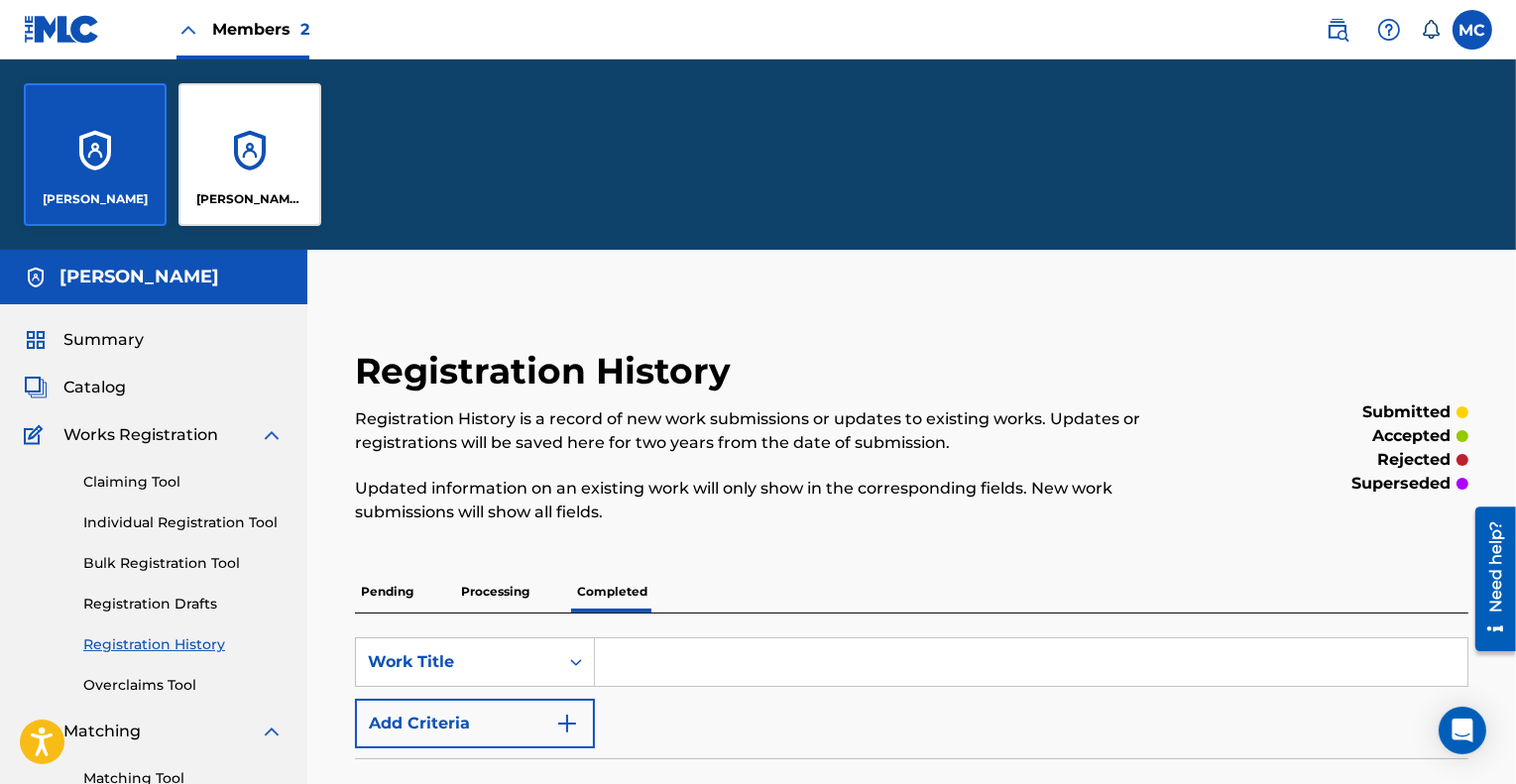 click on "[PERSON_NAME] [PERSON_NAME]" at bounding box center [250, 155] 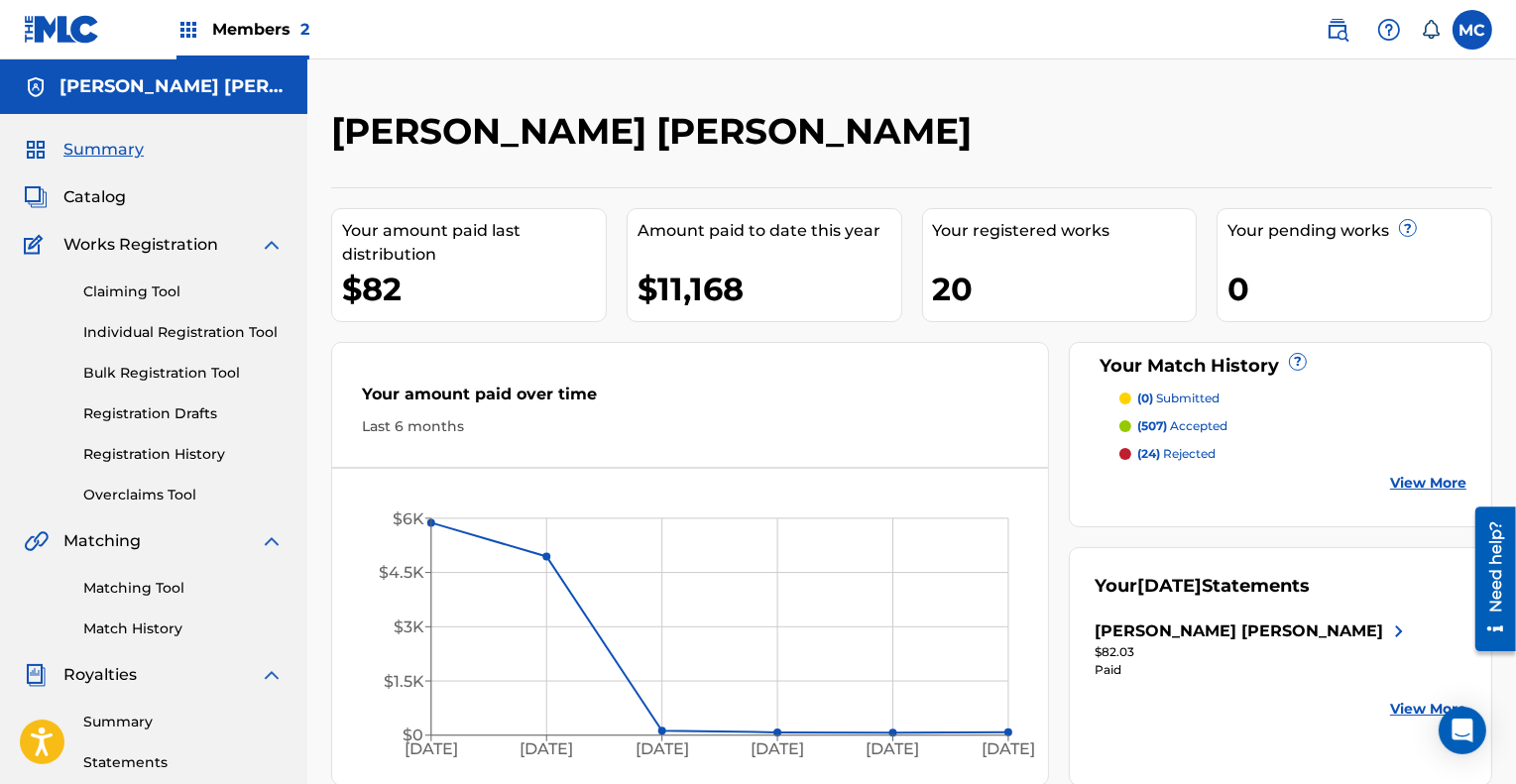 click on "Catalog" at bounding box center [94, 197] 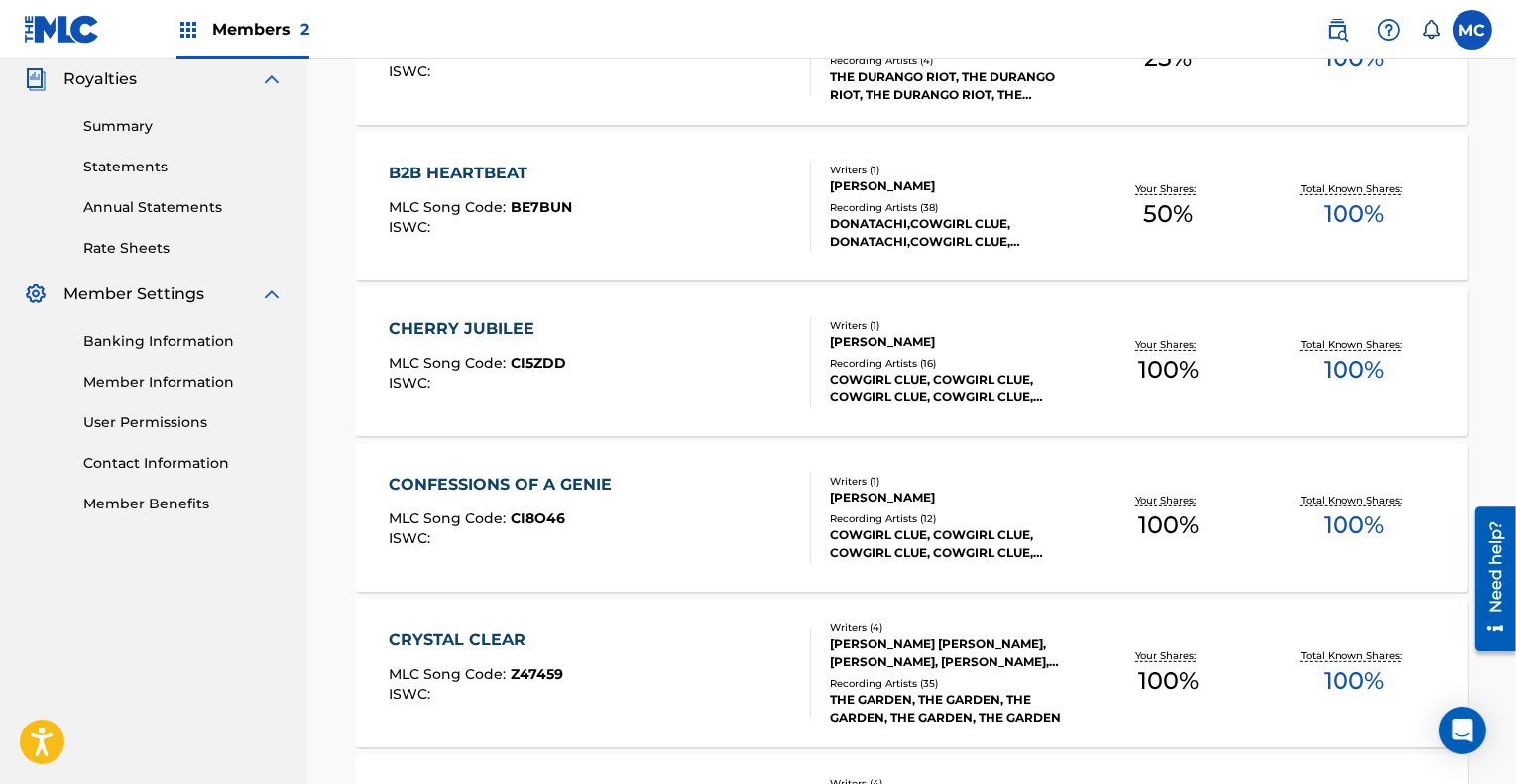 scroll, scrollTop: 595, scrollLeft: 0, axis: vertical 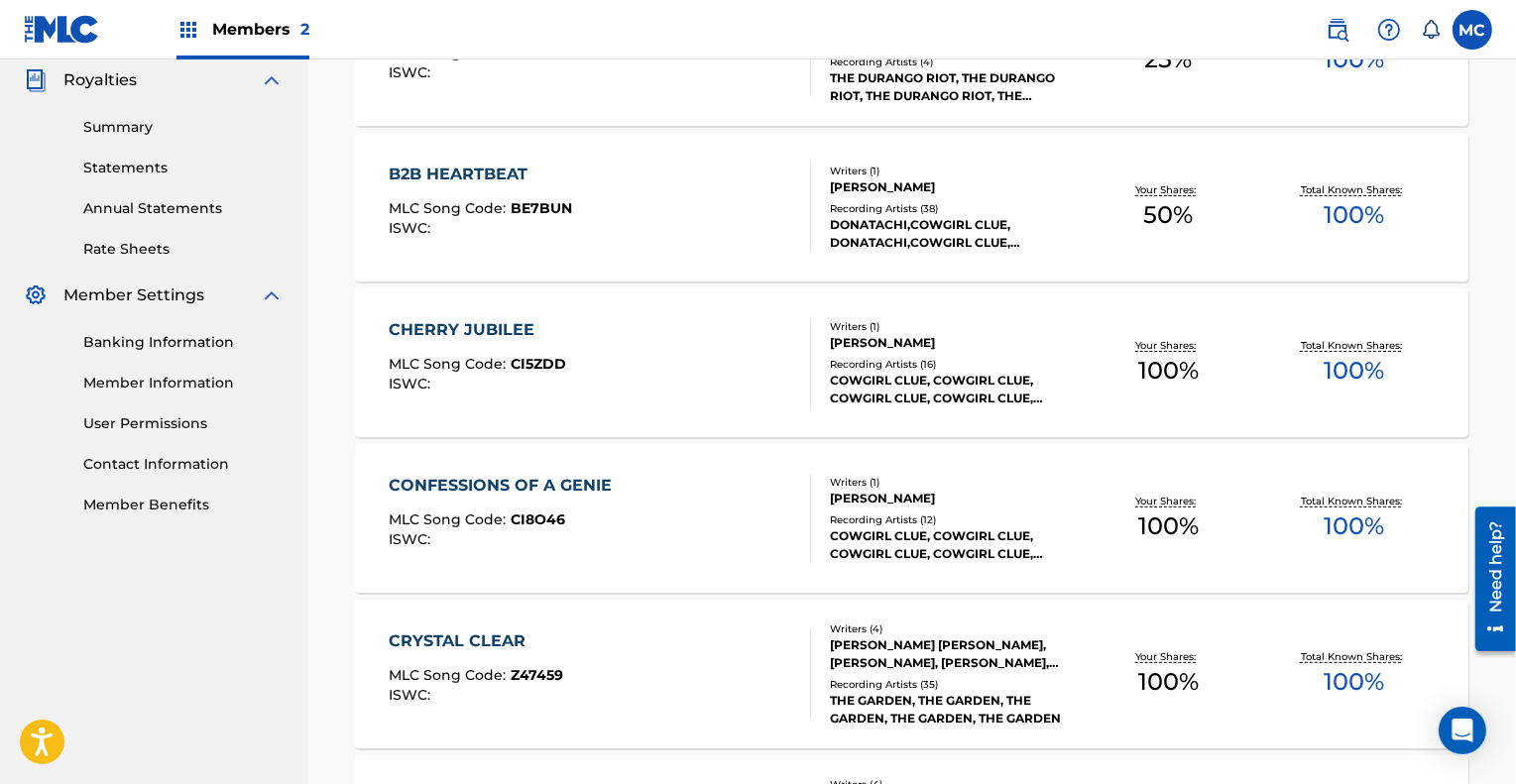 click on "CHERRY JUBILEE" at bounding box center [477, 330] 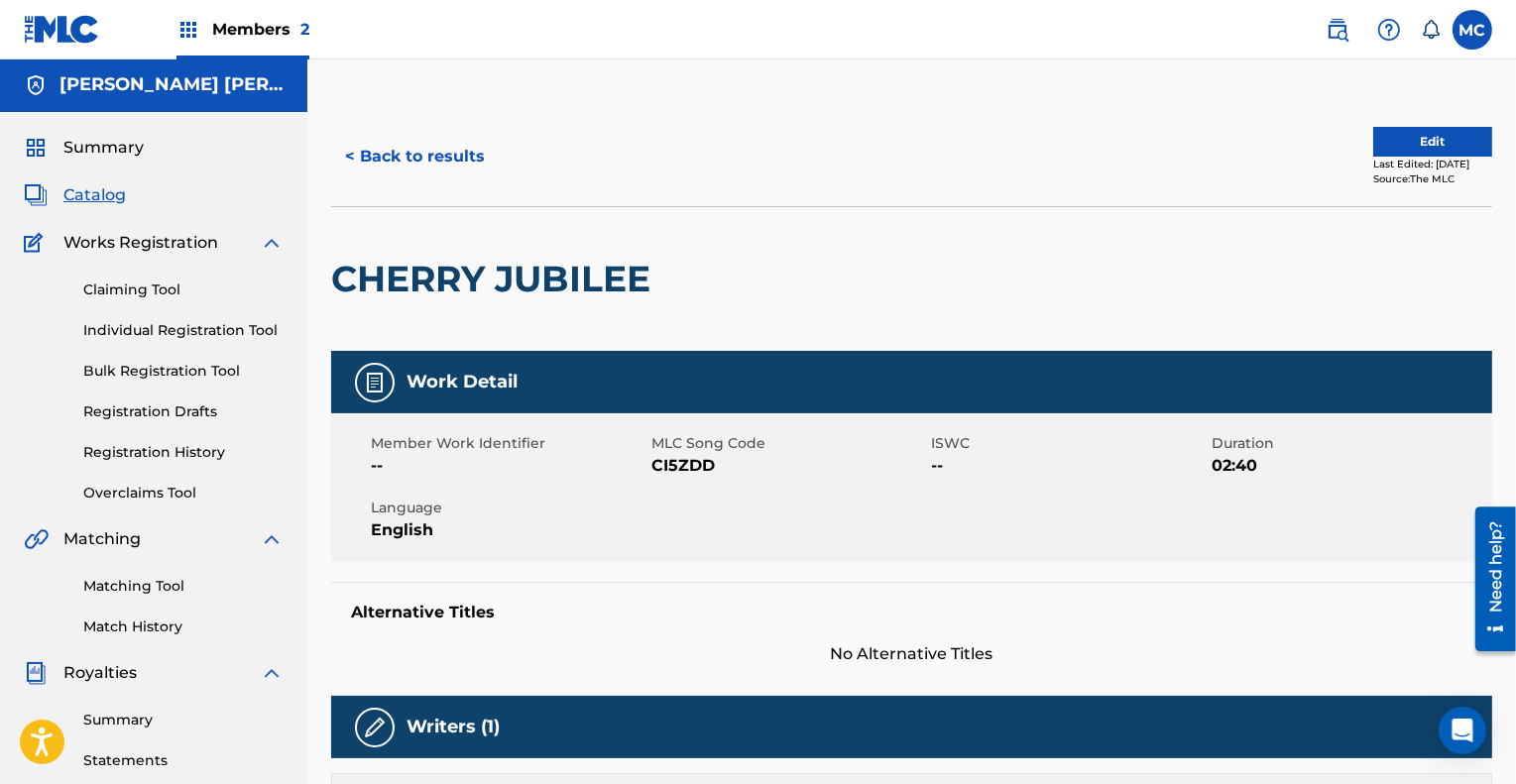 scroll, scrollTop: 0, scrollLeft: 0, axis: both 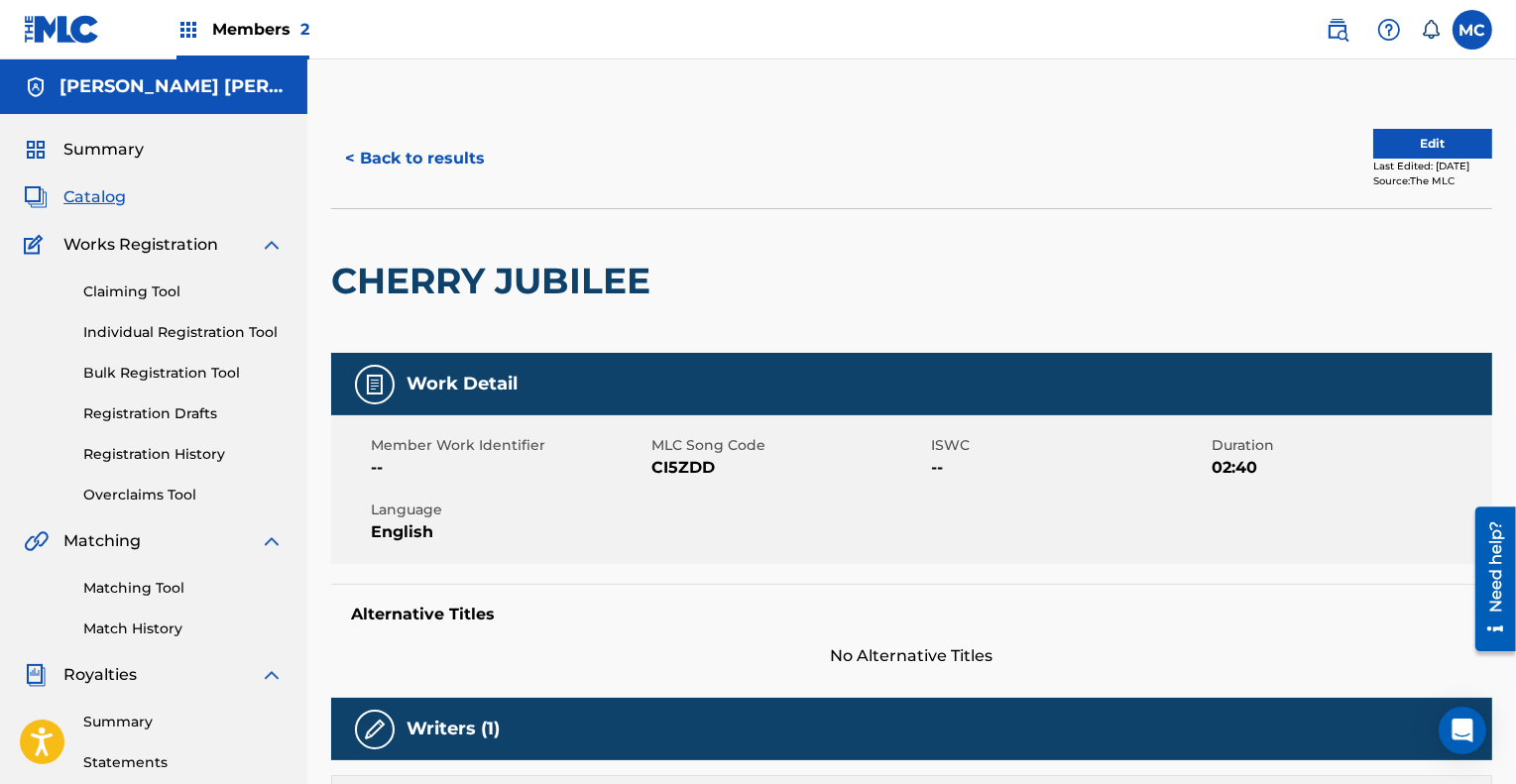 click on "Edit" at bounding box center (1433, 144) 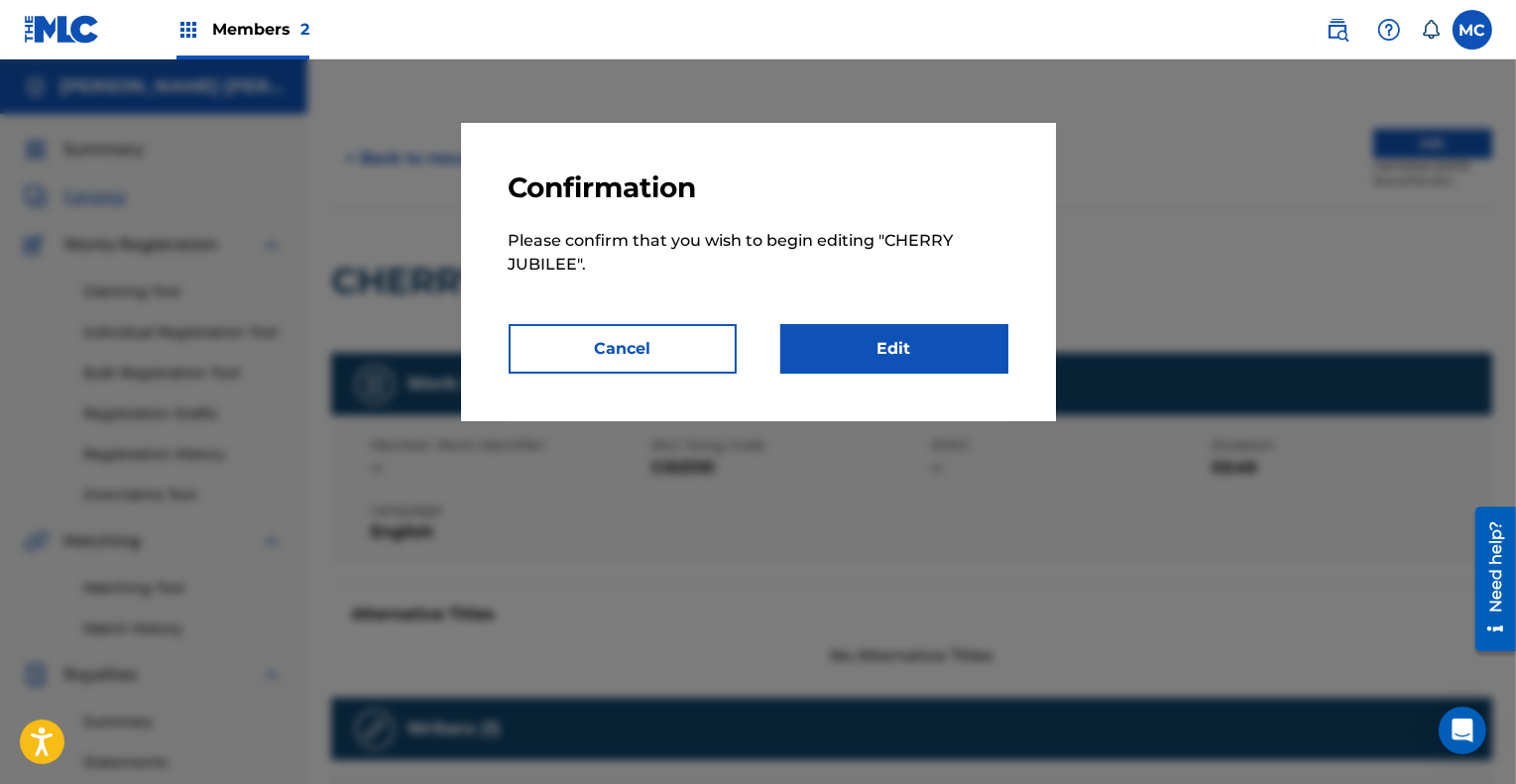 click on "Edit" at bounding box center (894, 349) 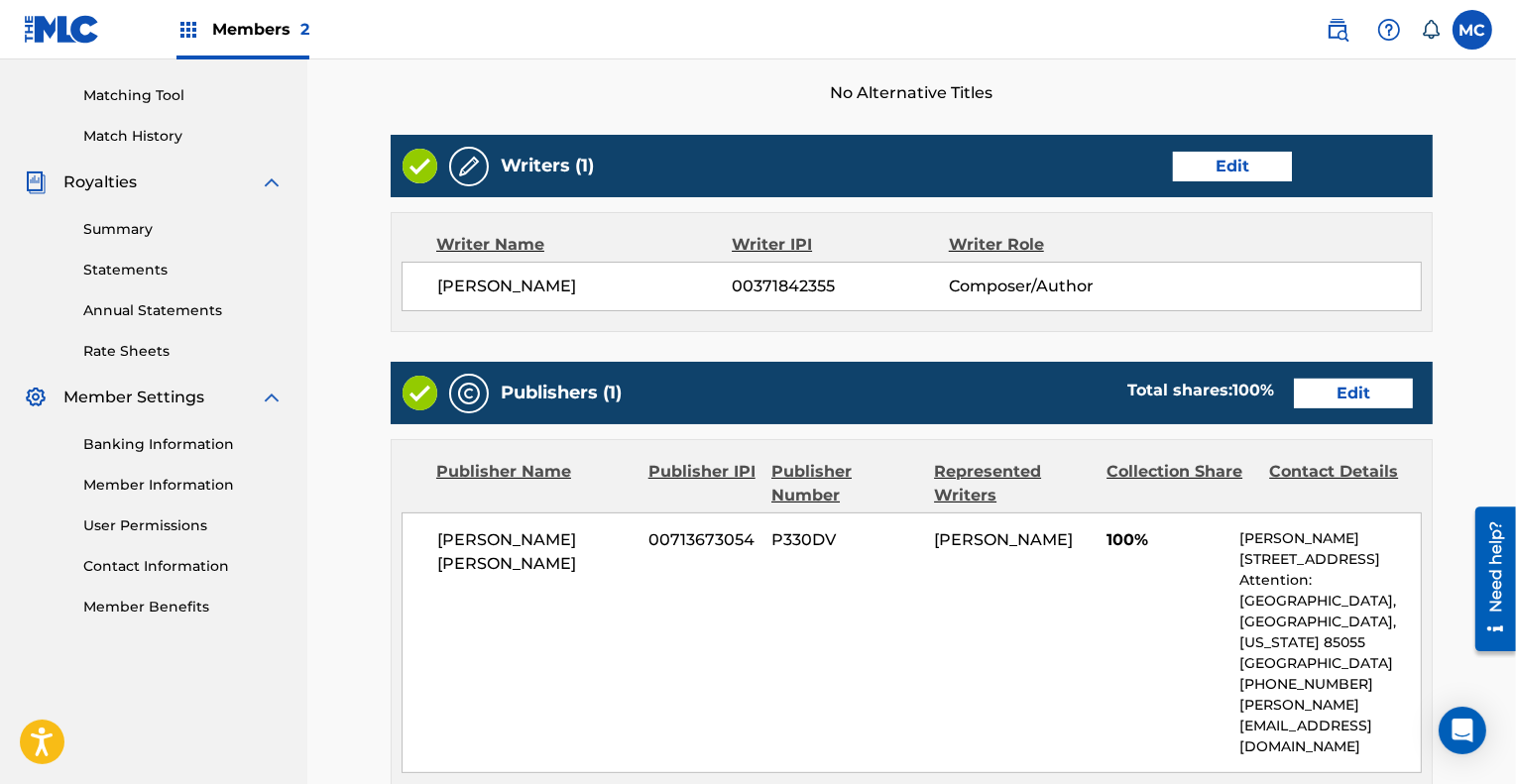 scroll, scrollTop: 494, scrollLeft: 0, axis: vertical 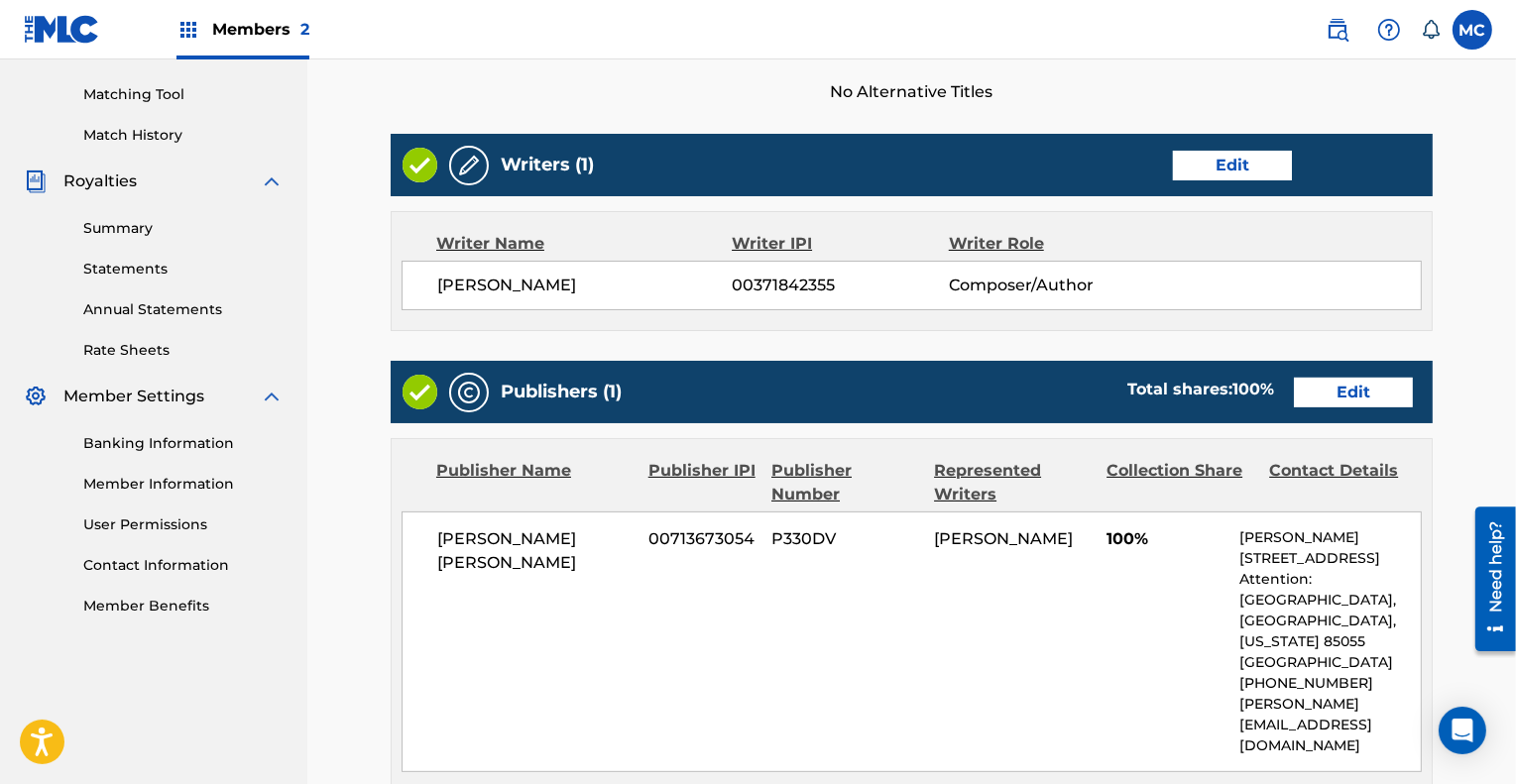 click on "Edit" at bounding box center (1353, 392) 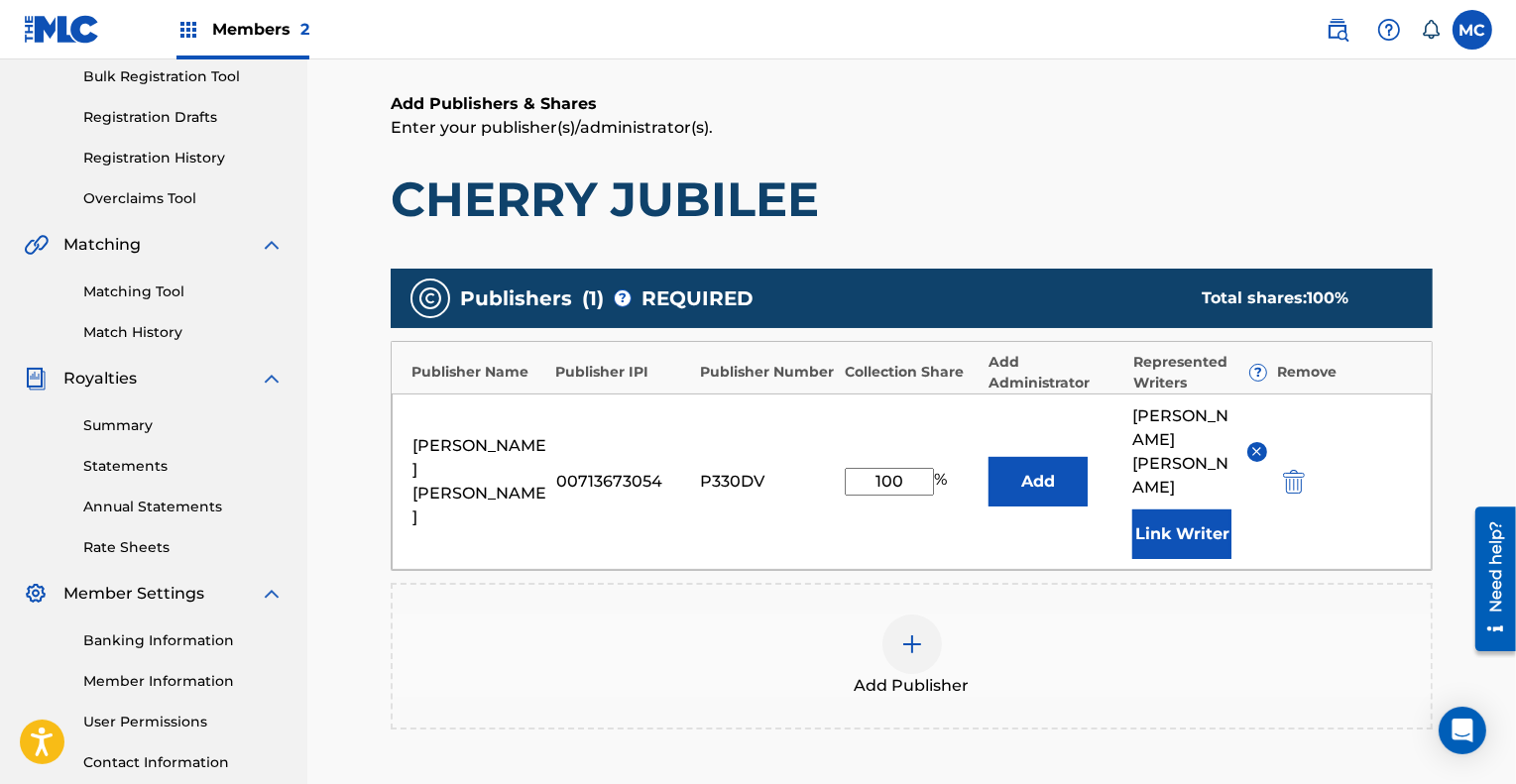 scroll, scrollTop: 297, scrollLeft: 0, axis: vertical 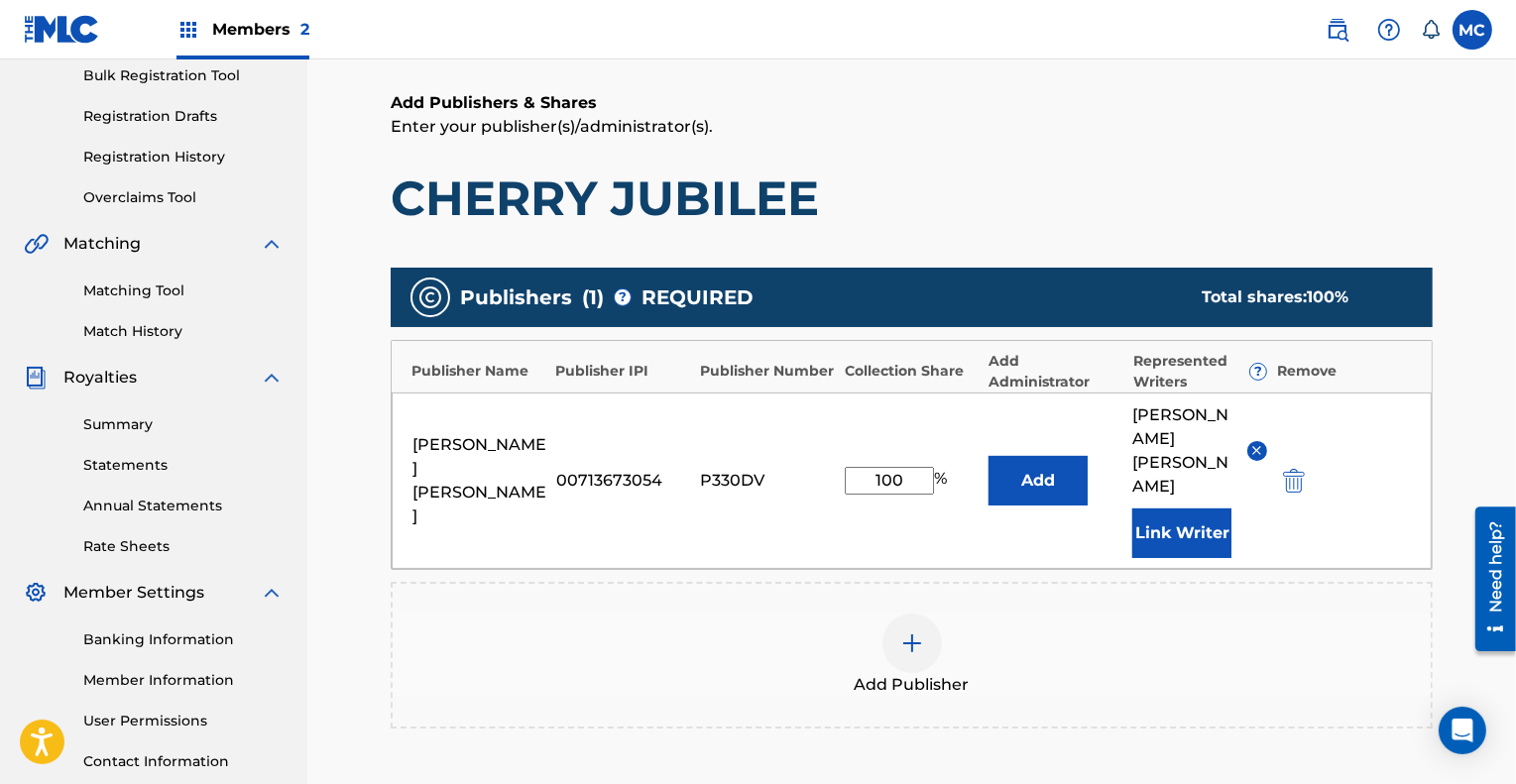 click at bounding box center (1294, 481) 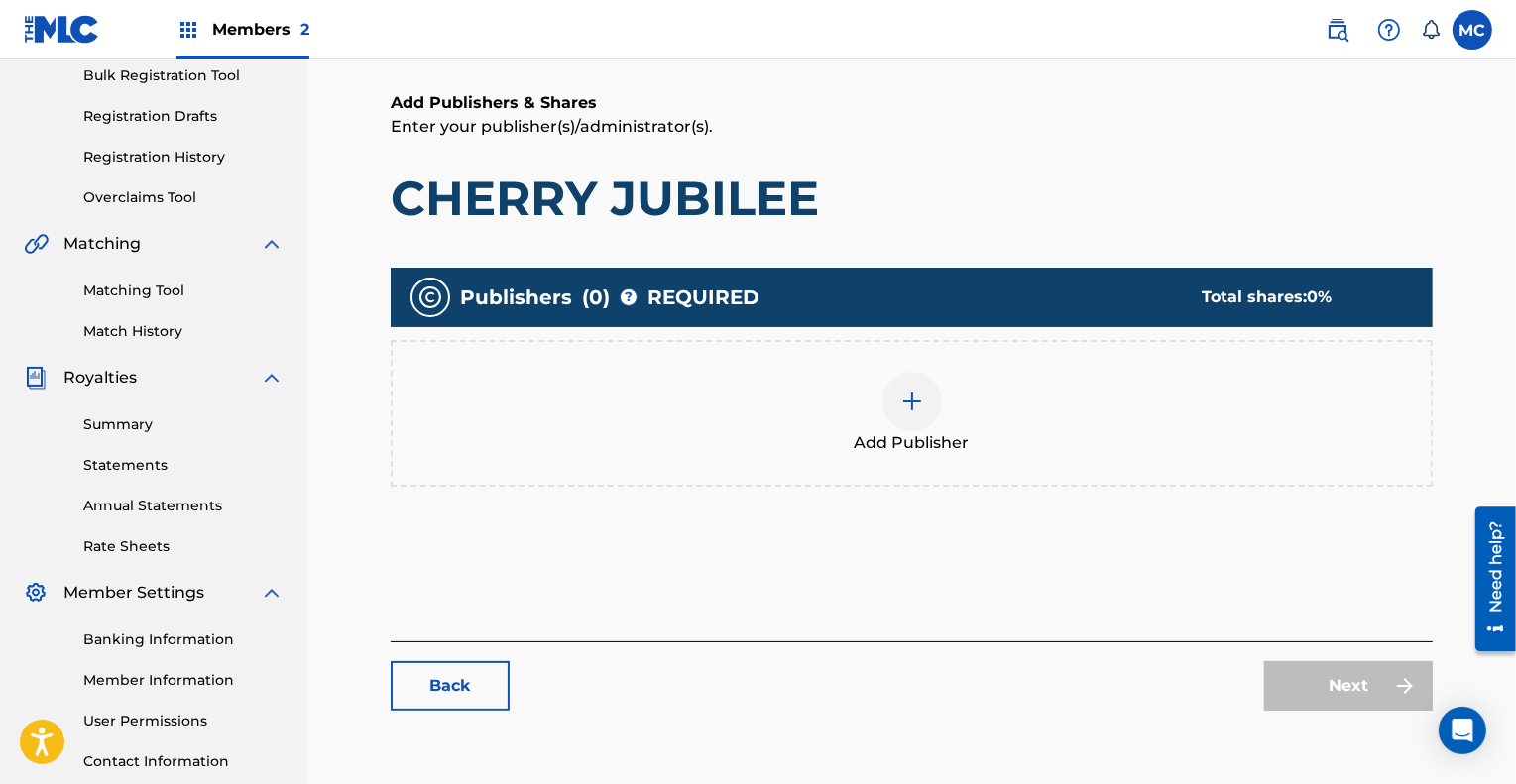 click at bounding box center [912, 401] 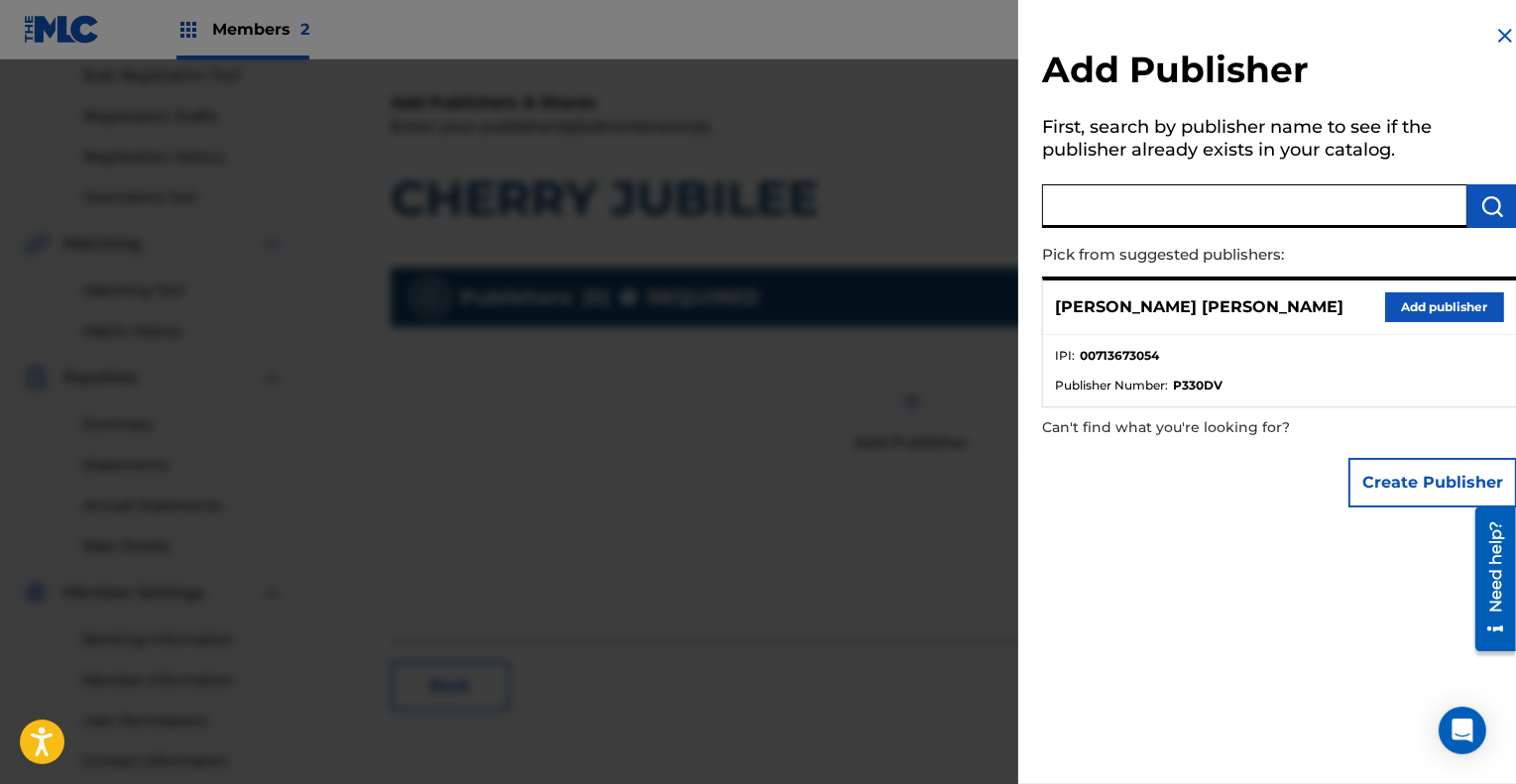 click at bounding box center [1254, 206] 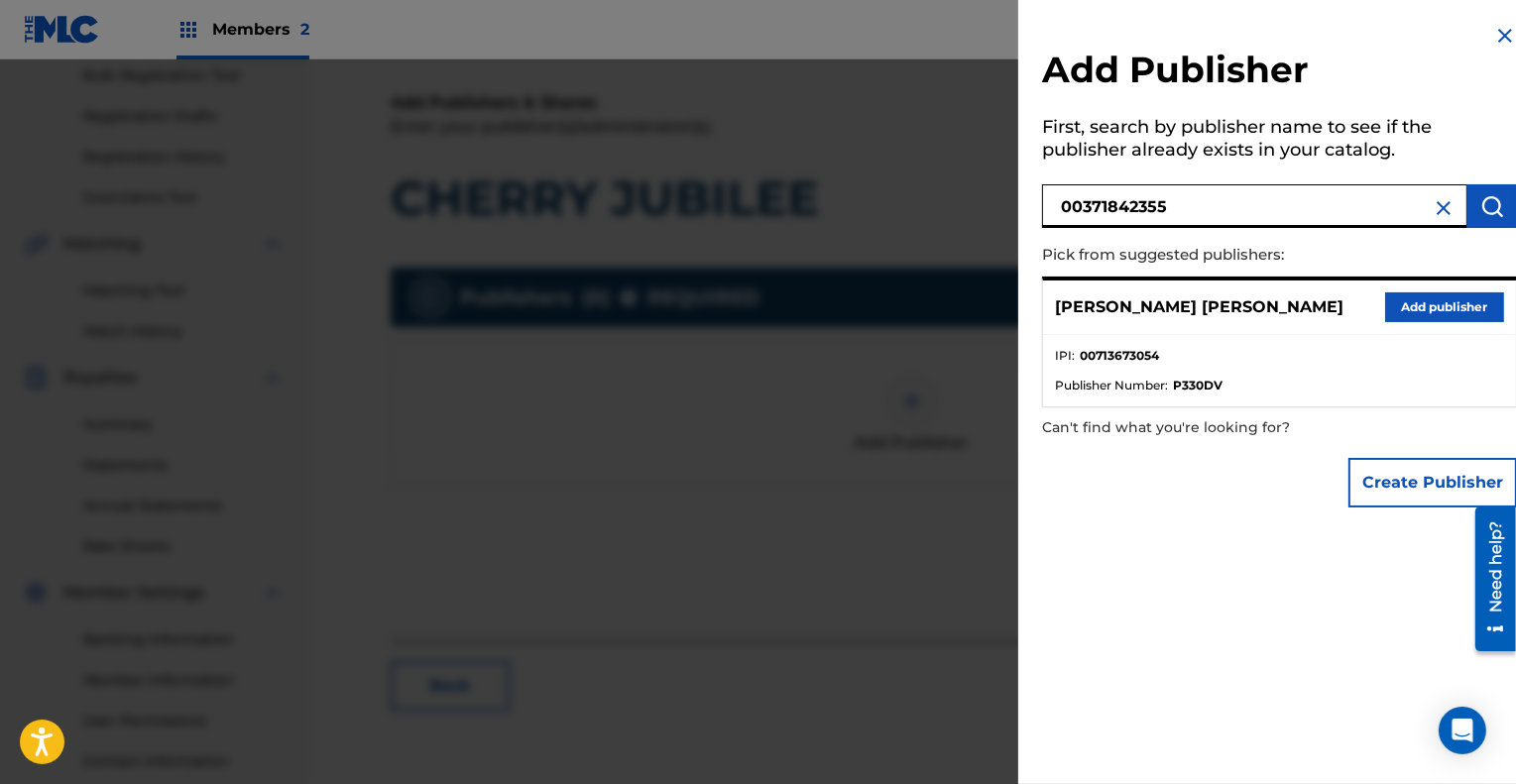 type on "00371842355" 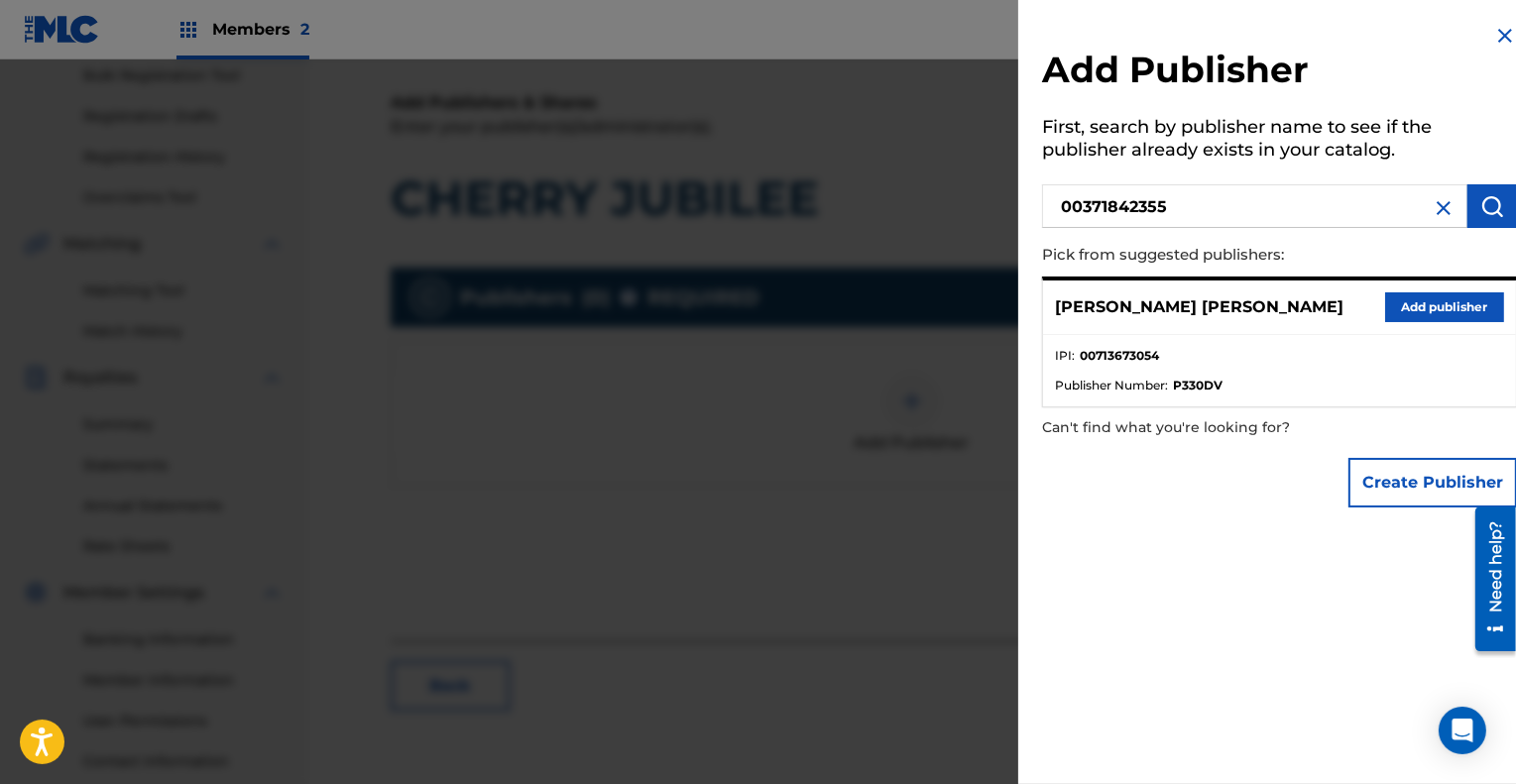 click at bounding box center (1492, 206) 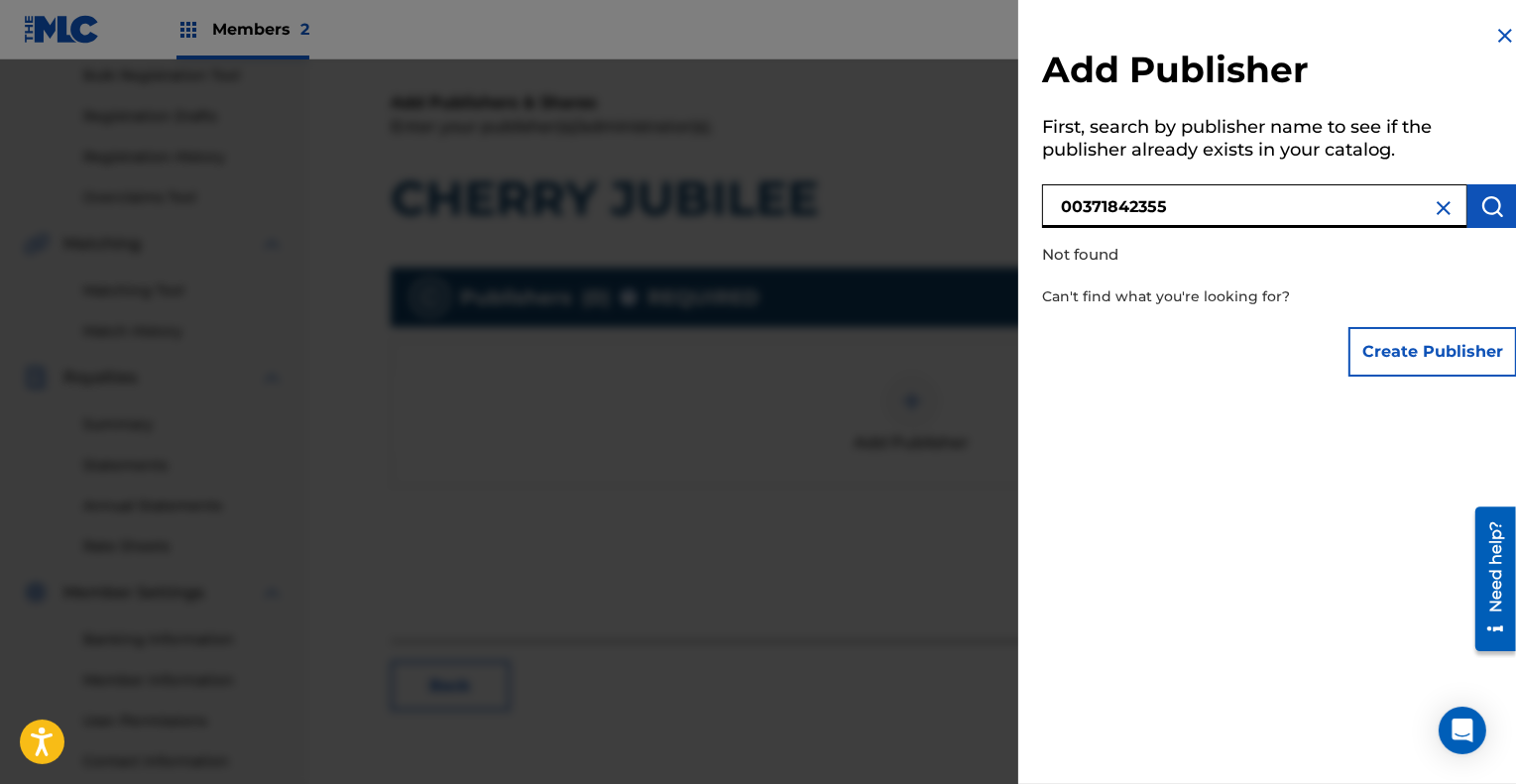 click on "00371842355" at bounding box center (1254, 206) 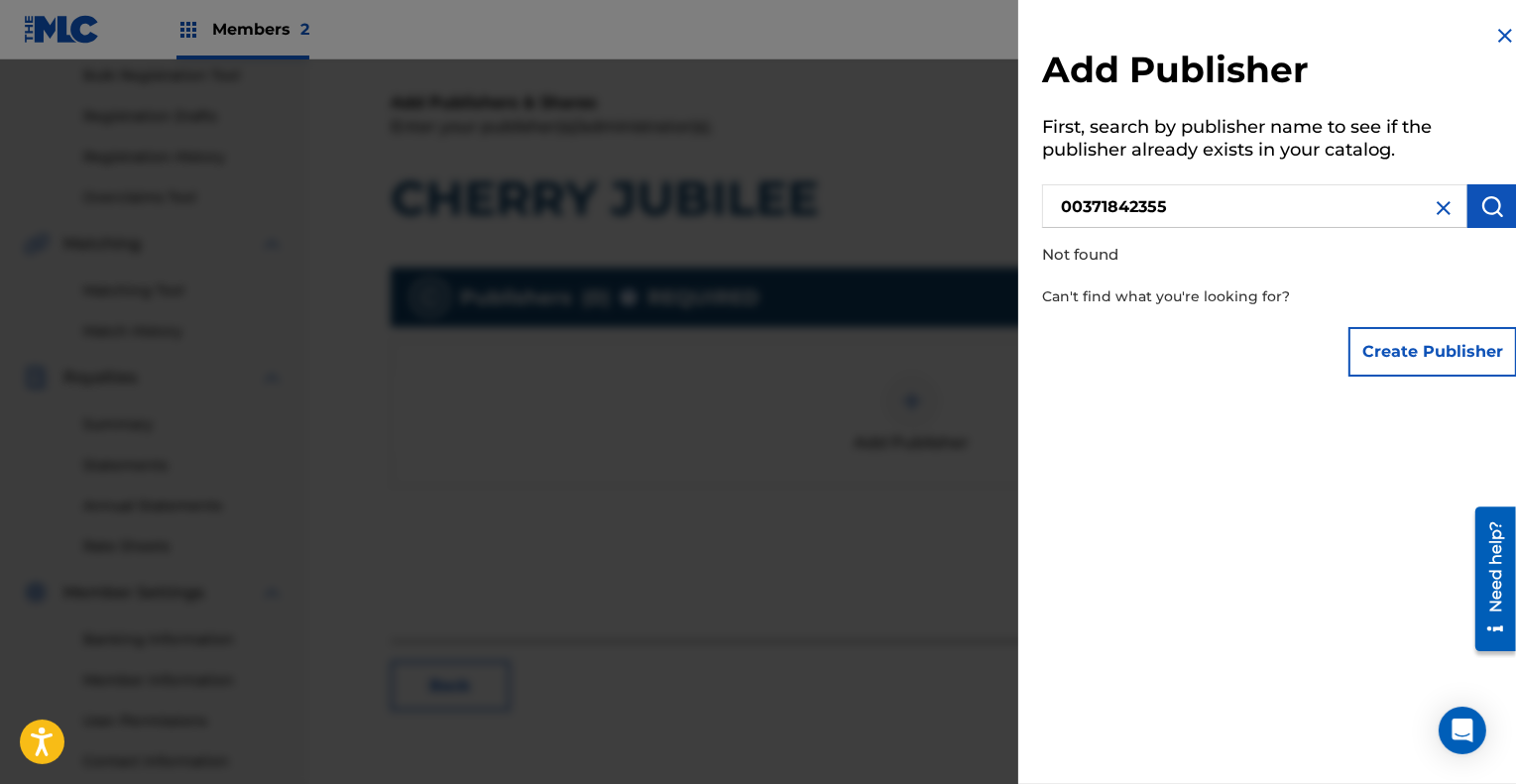 click on "Create Publisher" at bounding box center (1433, 352) 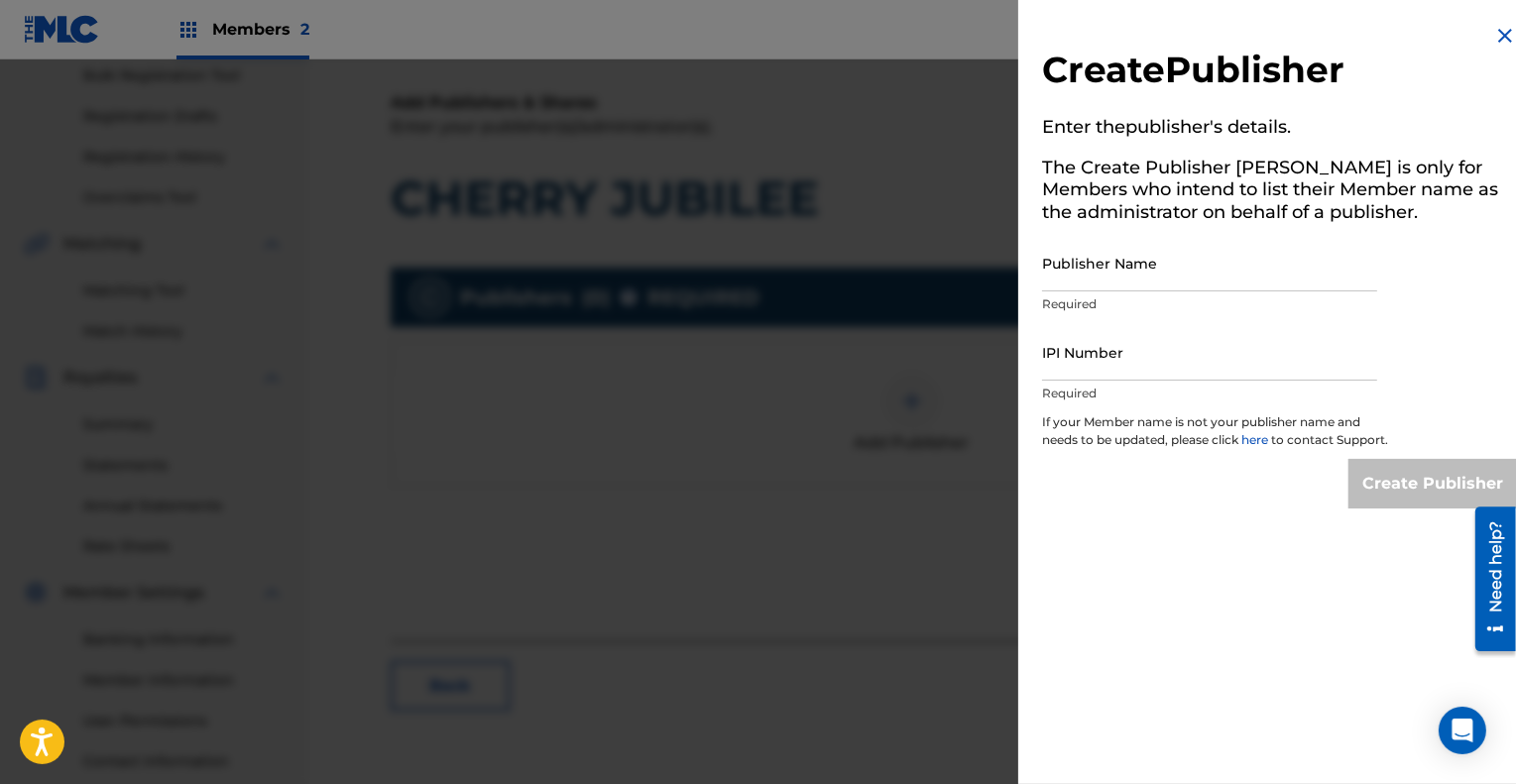 click on "Publisher Name" at bounding box center [1210, 263] 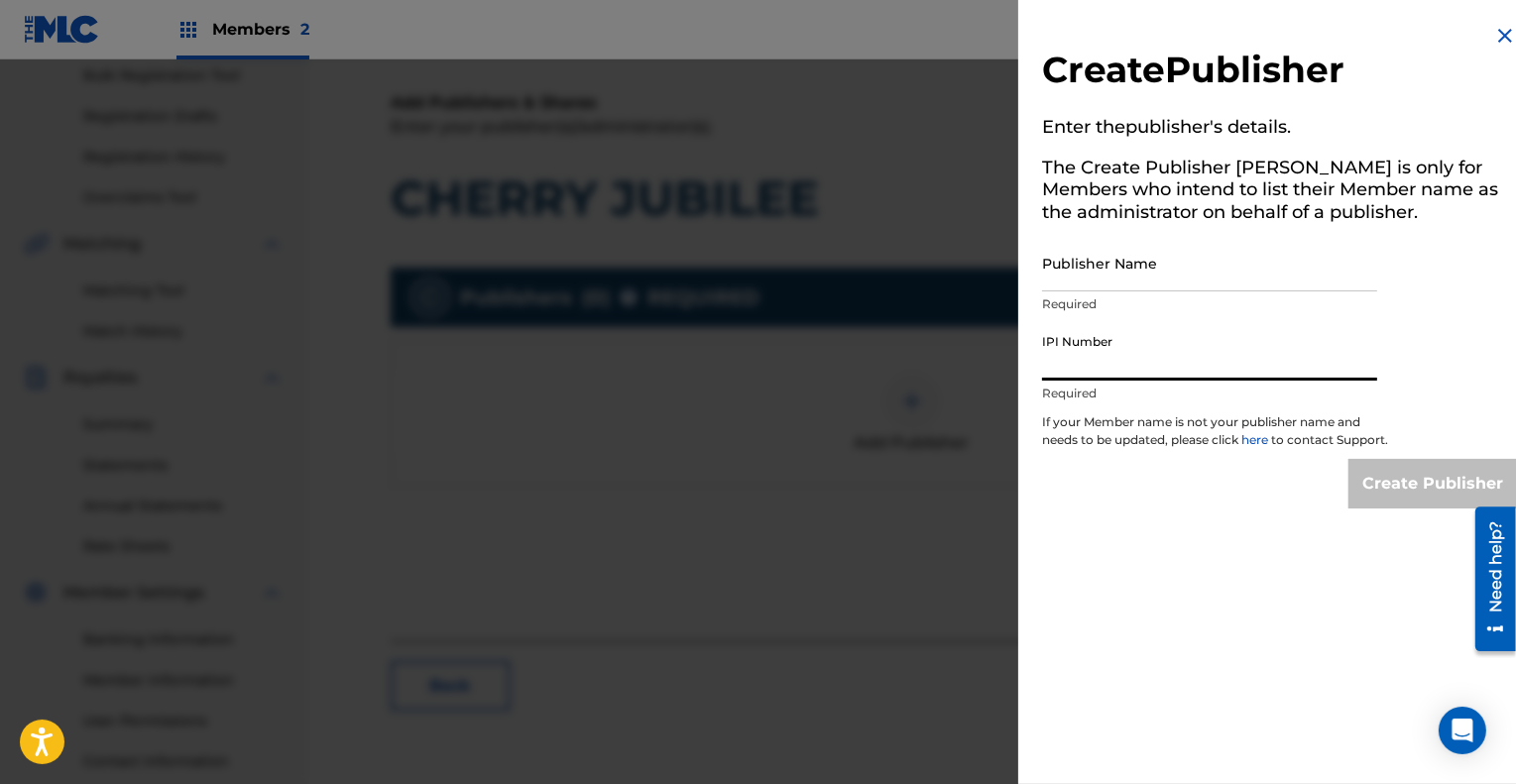 click on "IPI Number" at bounding box center [1210, 352] 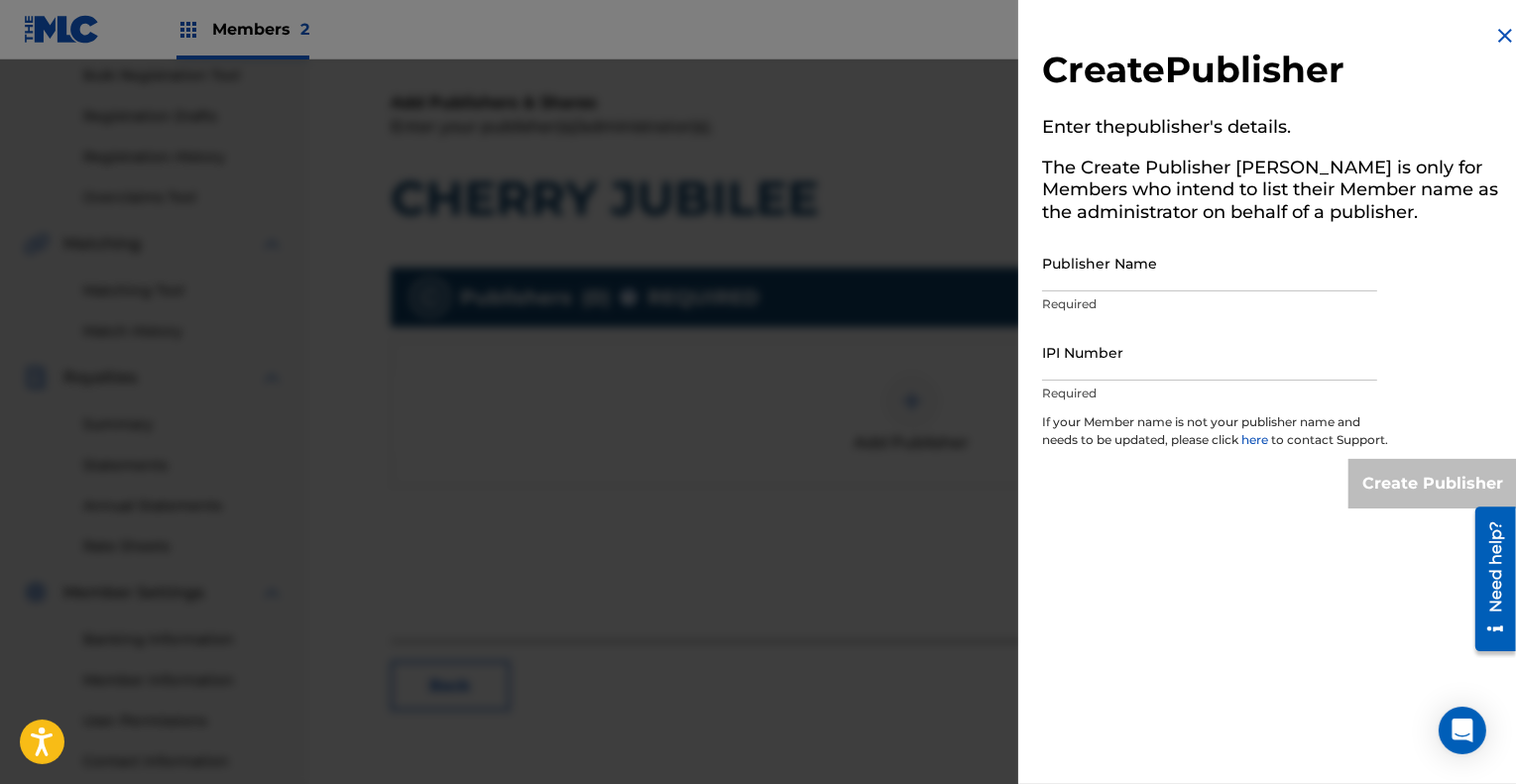click on "here" at bounding box center (1256, 439) 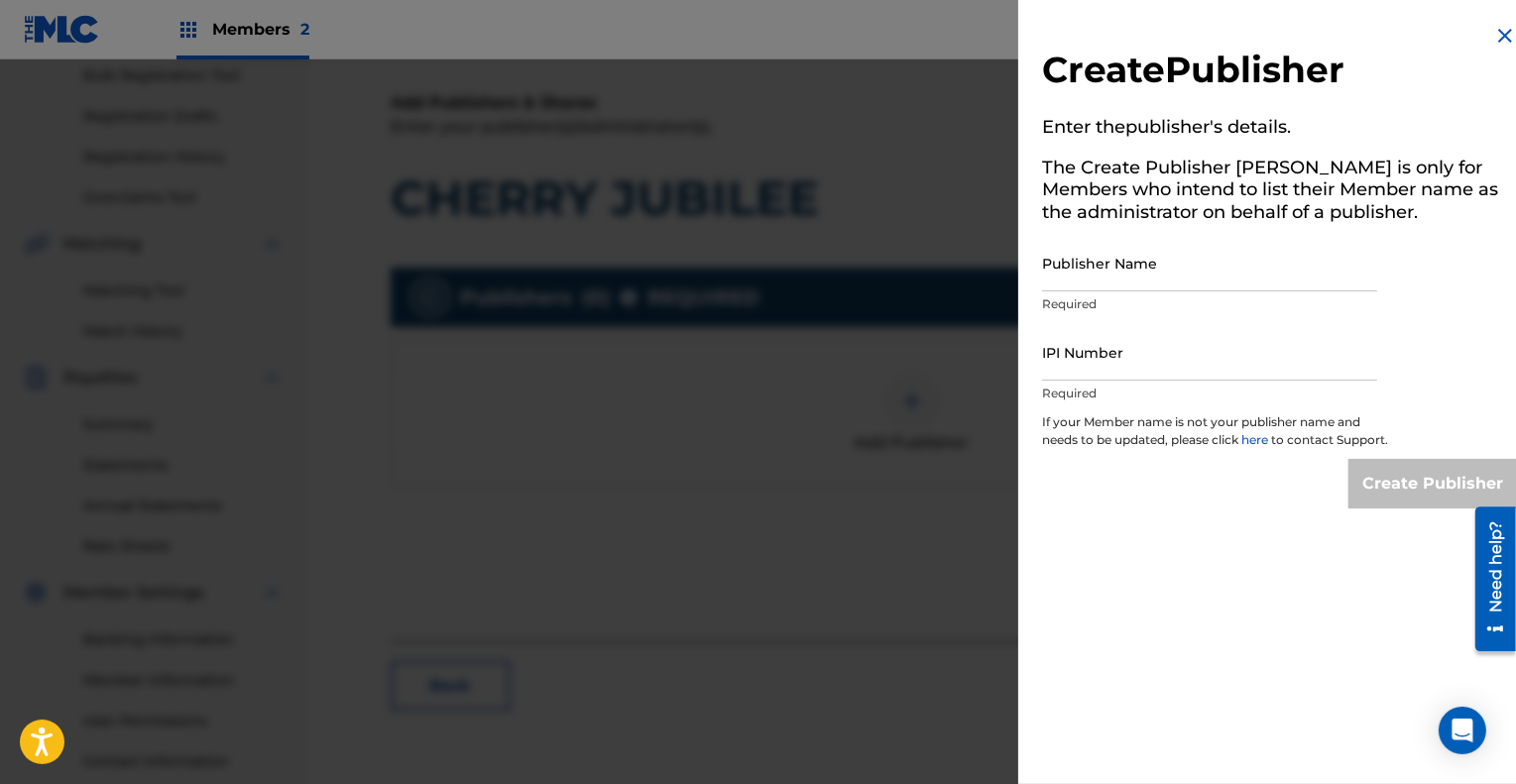 click on "Required" at bounding box center (1210, 304) 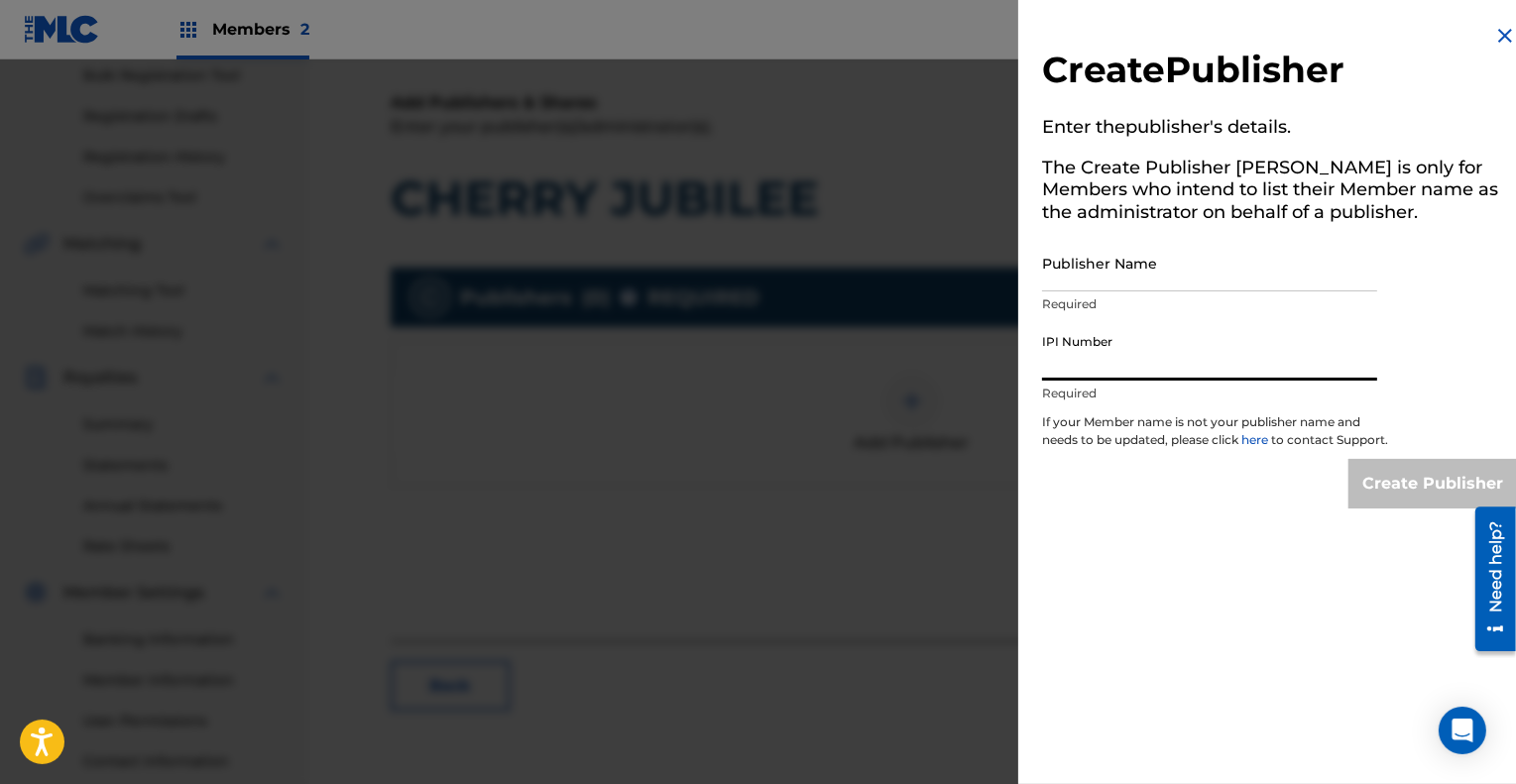 click on "IPI Number" at bounding box center [1210, 352] 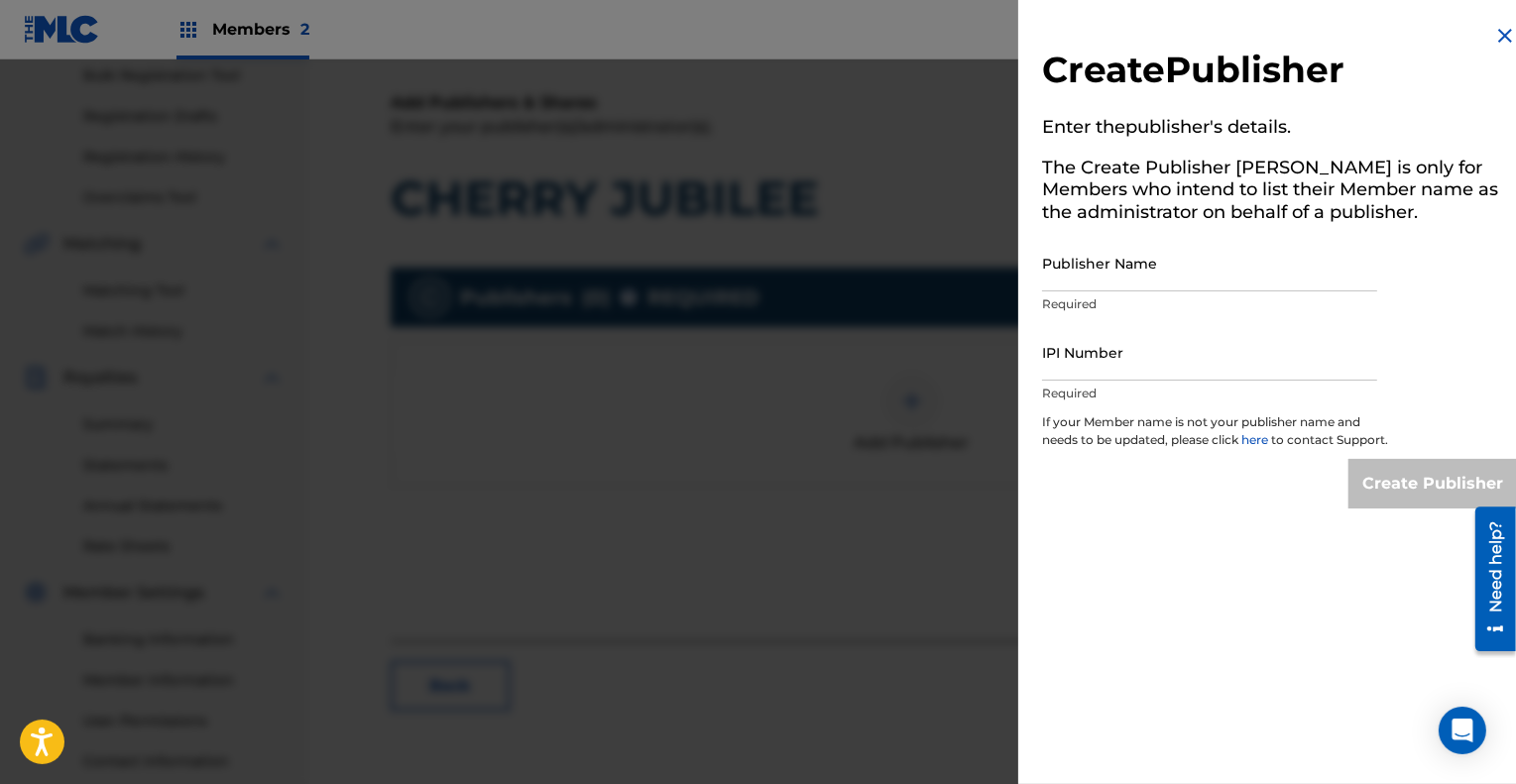click at bounding box center (1505, 36) 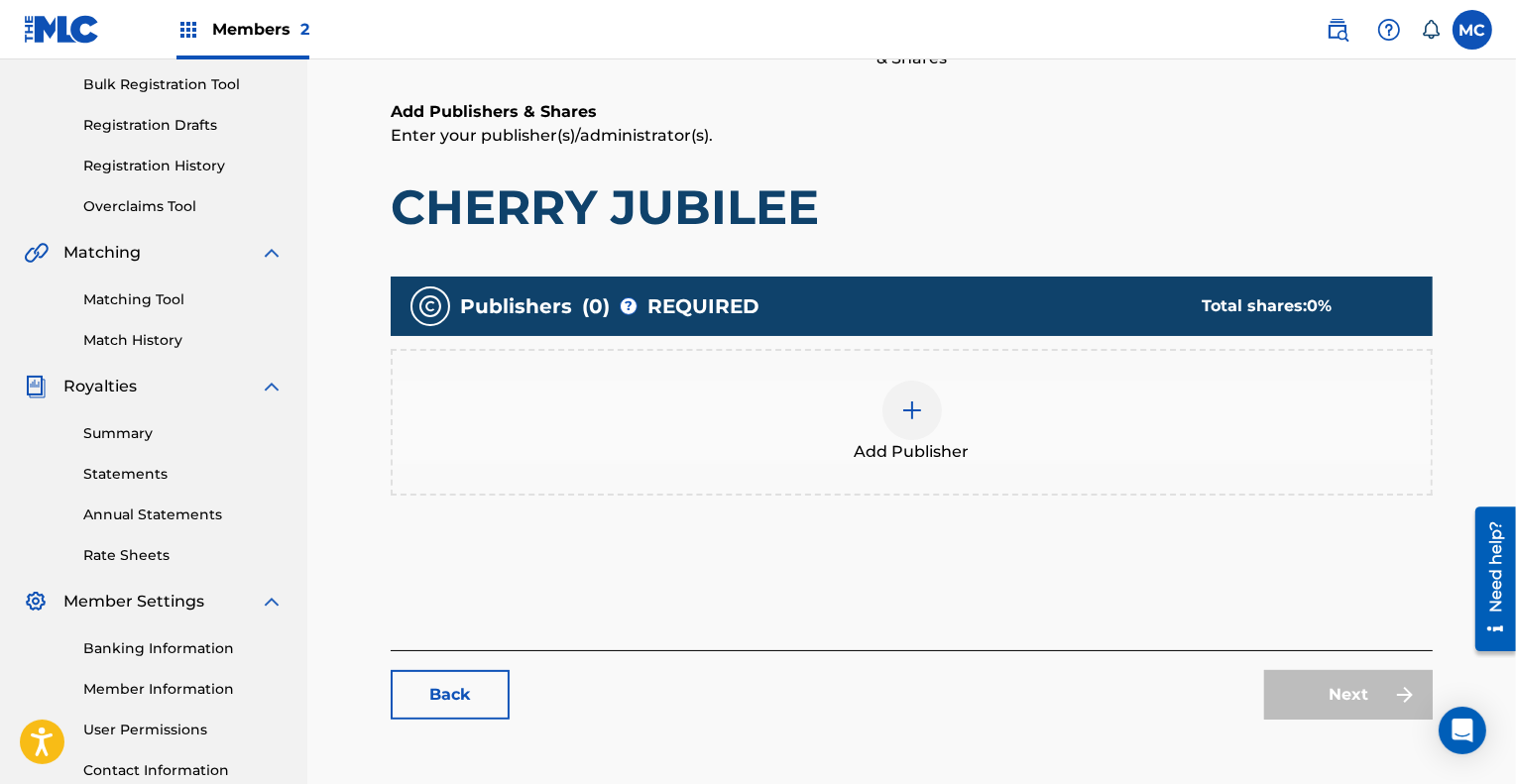 scroll, scrollTop: 289, scrollLeft: 0, axis: vertical 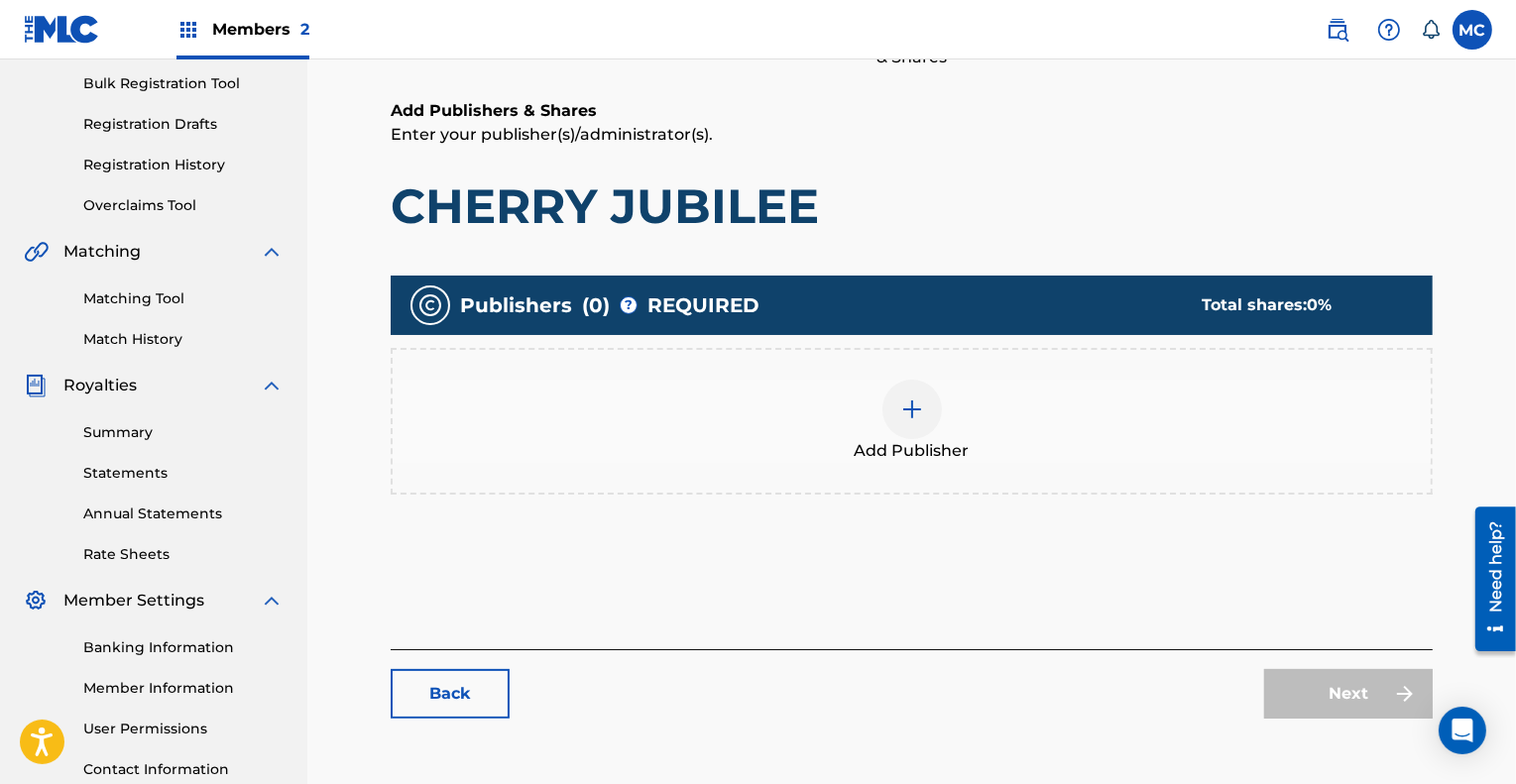 click at bounding box center (912, 409) 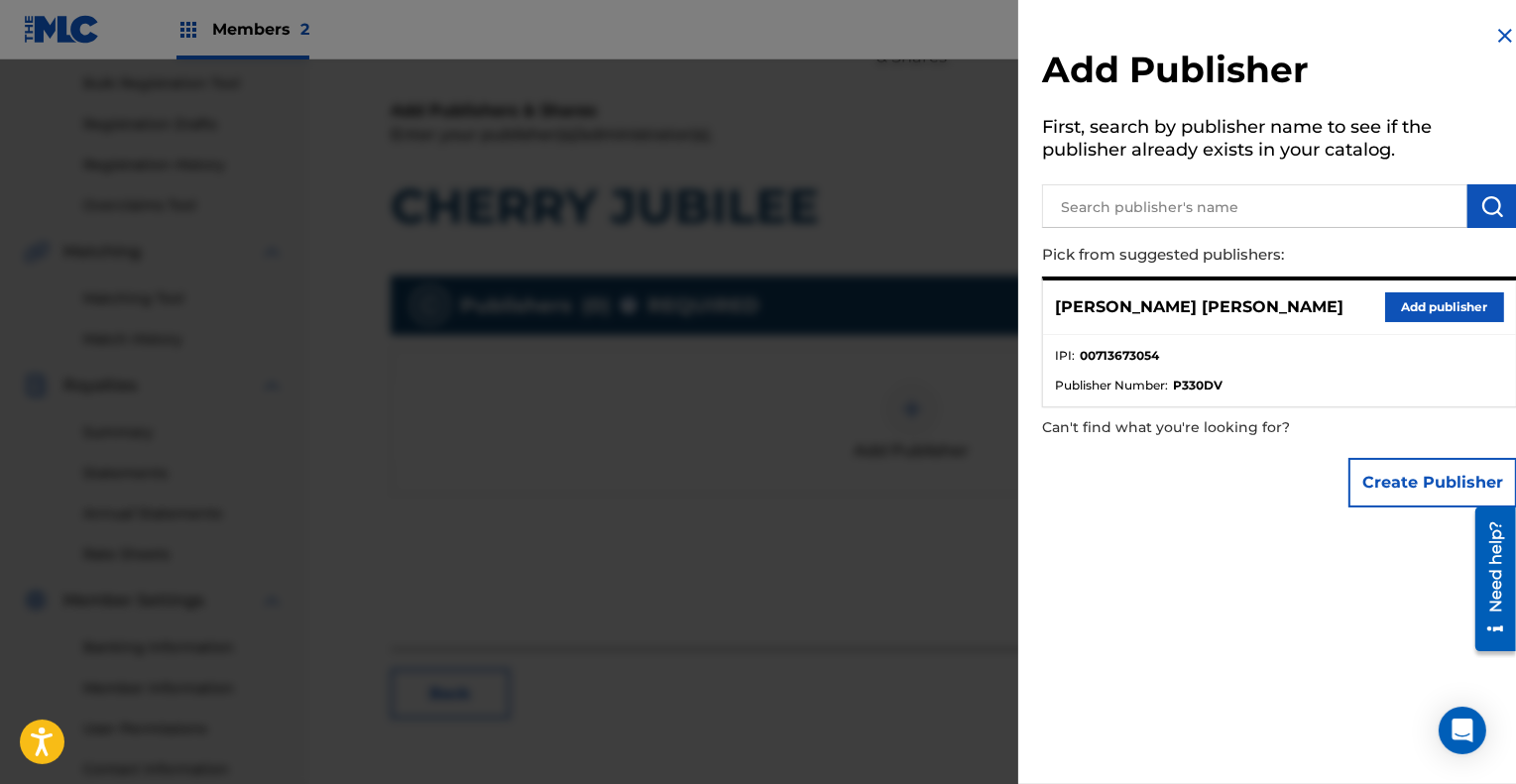 click on "Create Publisher" at bounding box center [1433, 483] 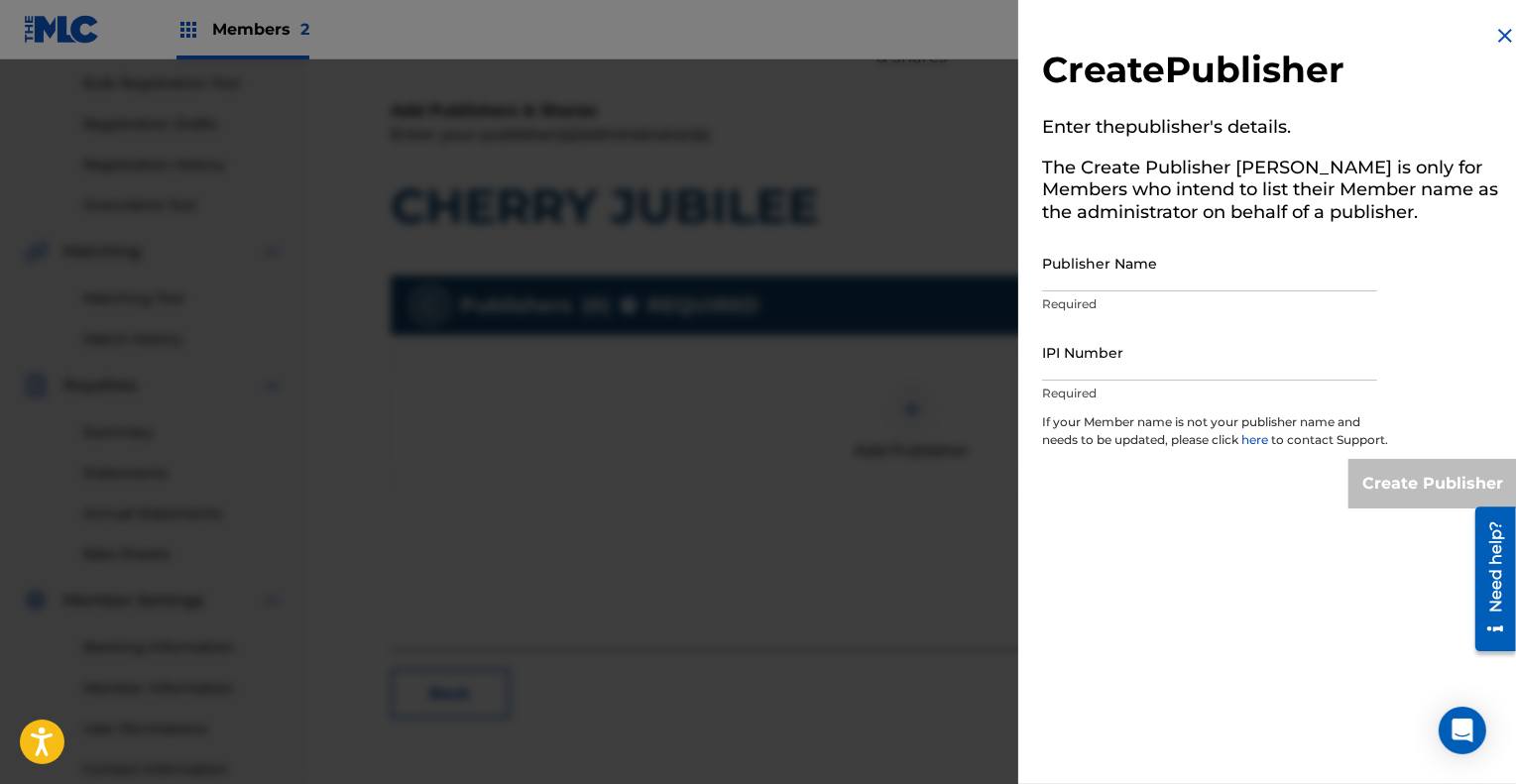 click on "Publisher Name" at bounding box center [1210, 263] 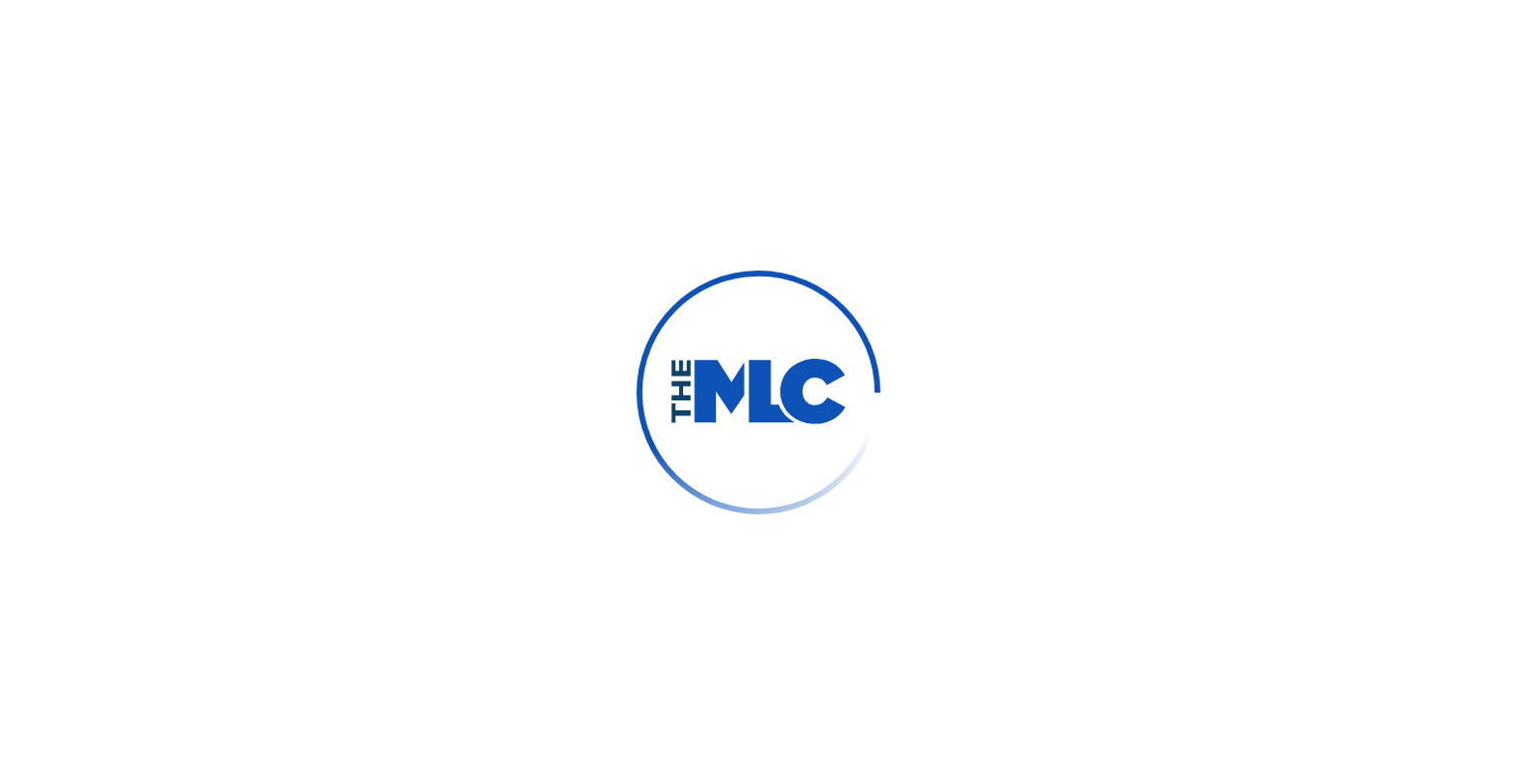 scroll, scrollTop: 0, scrollLeft: 0, axis: both 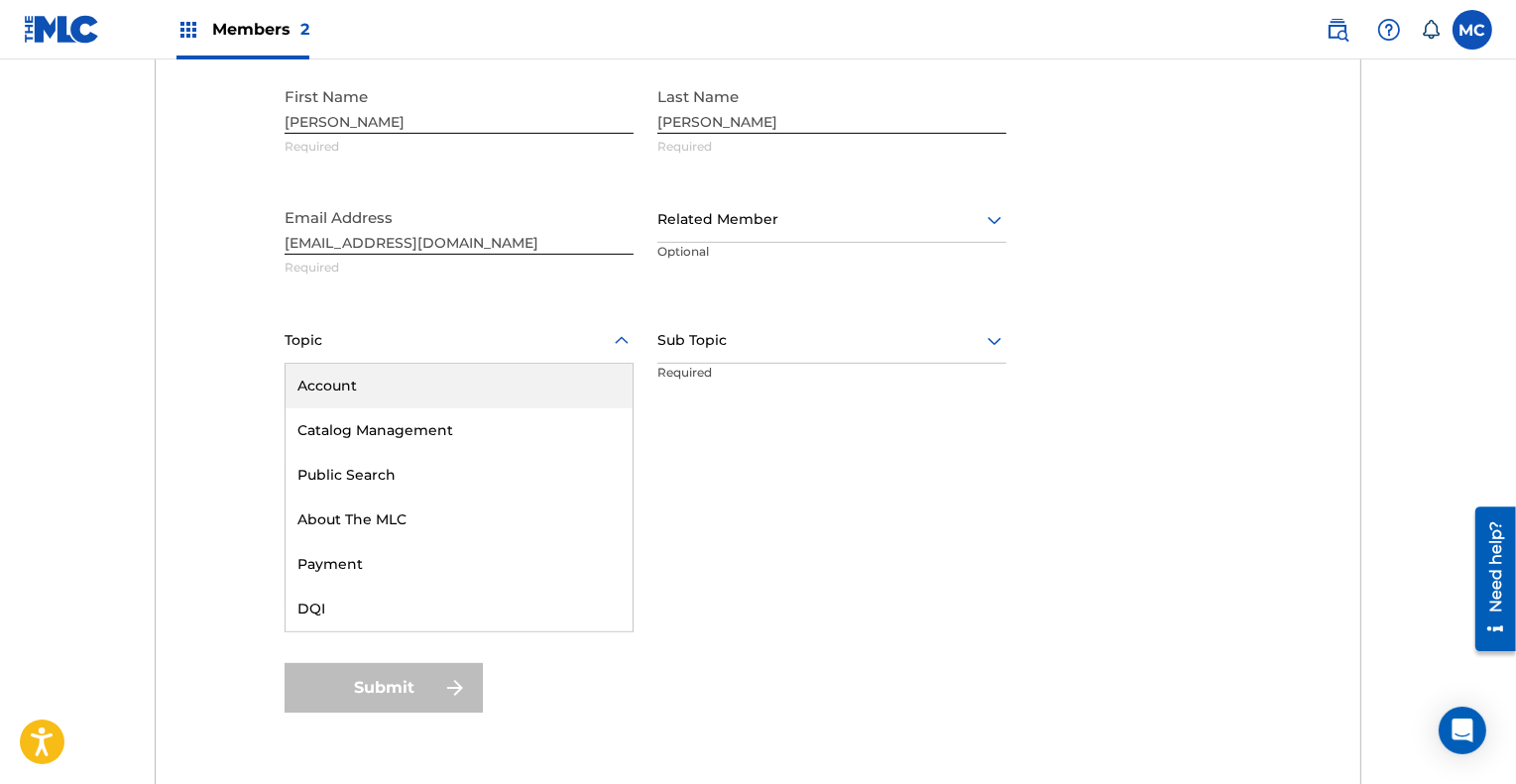 click 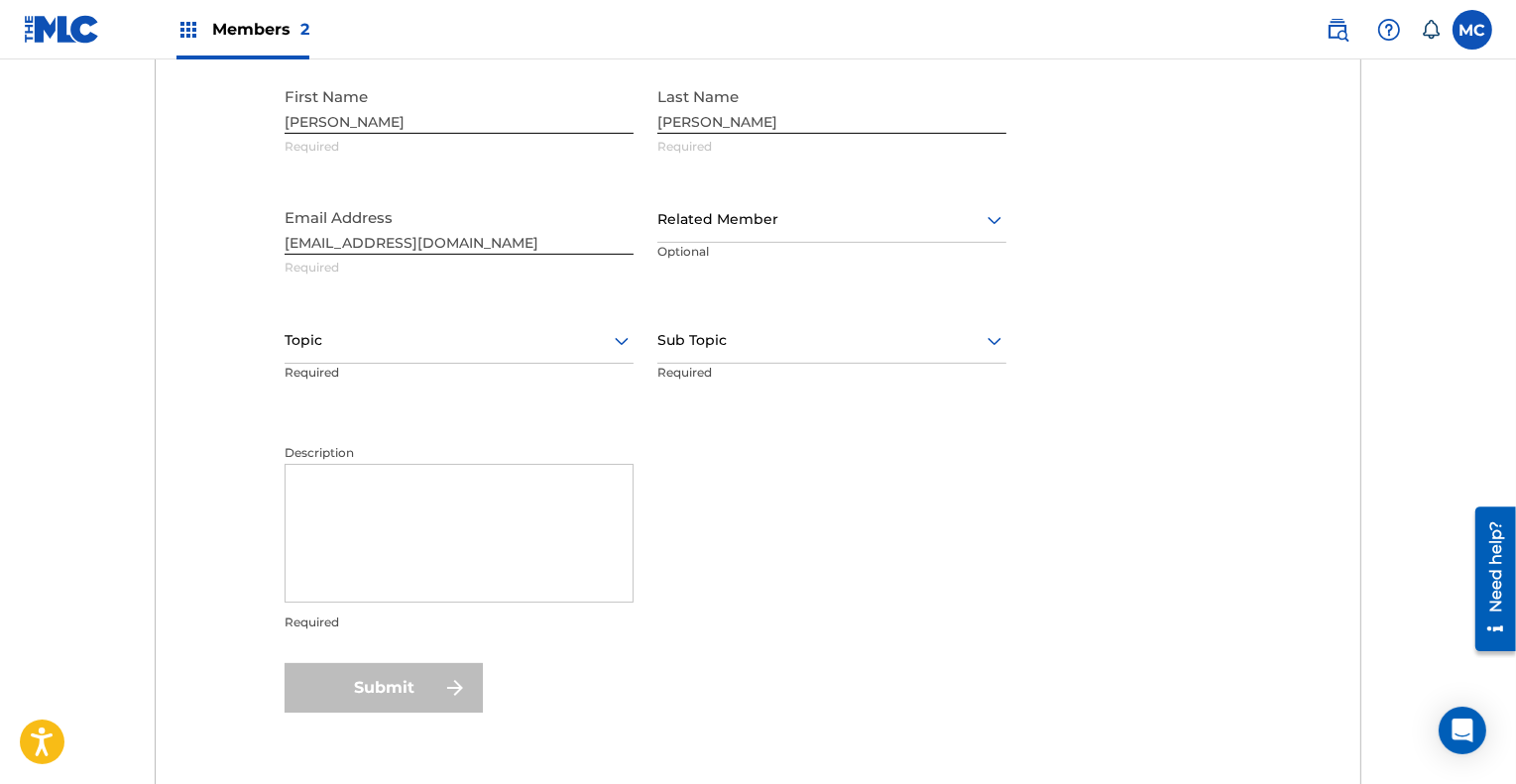 click 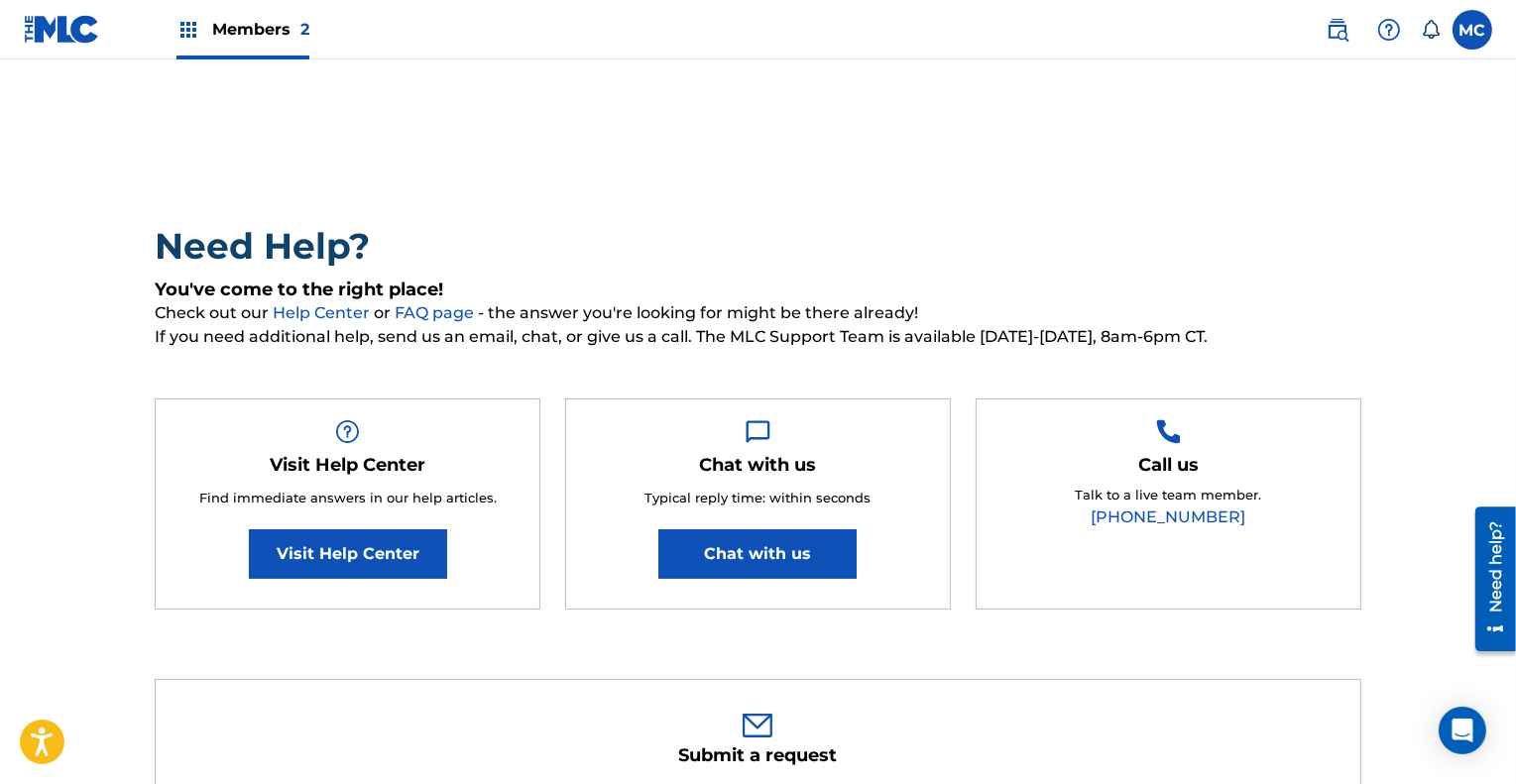 scroll, scrollTop: 0, scrollLeft: 0, axis: both 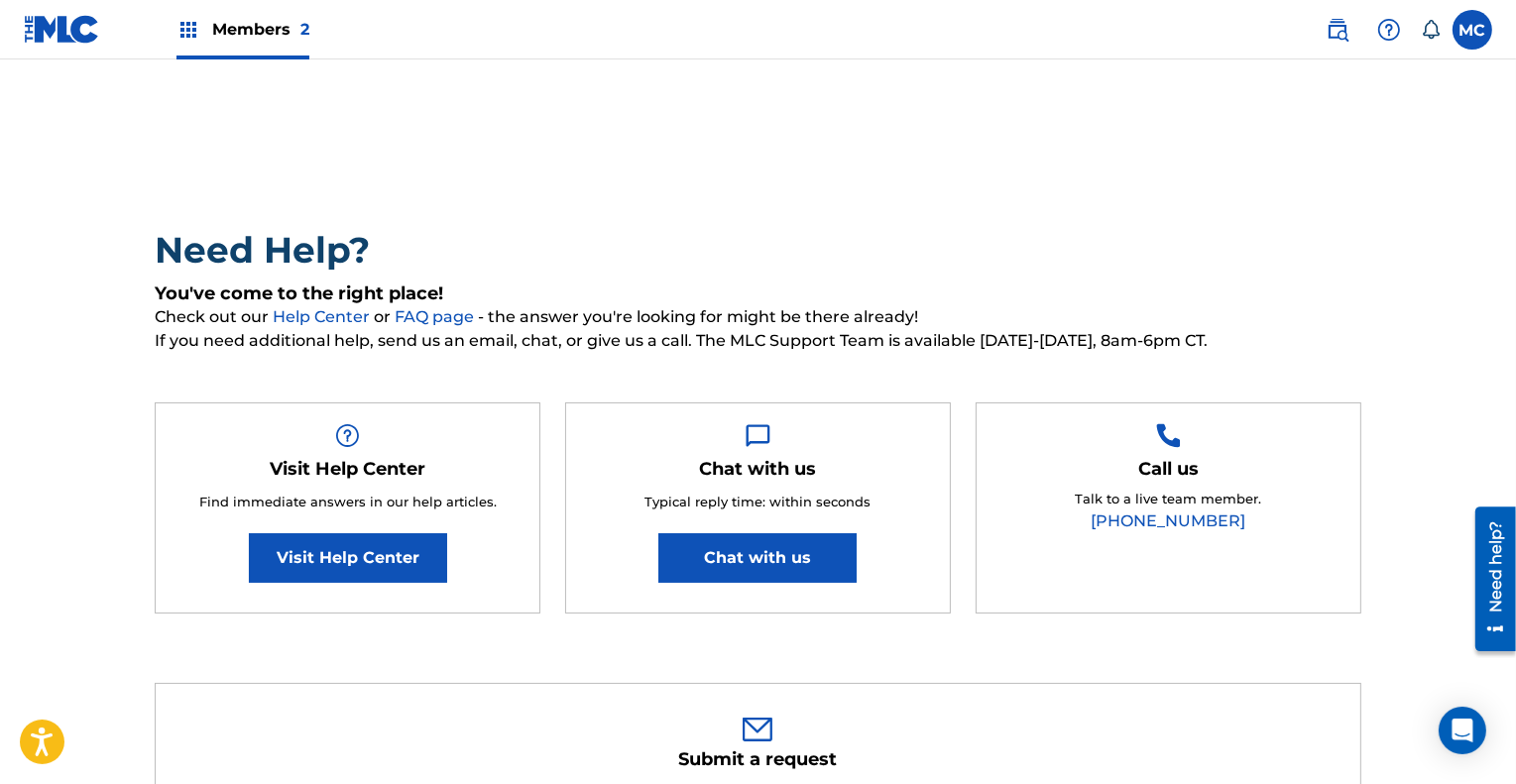 click on "Members    2" at bounding box center (261, 29) 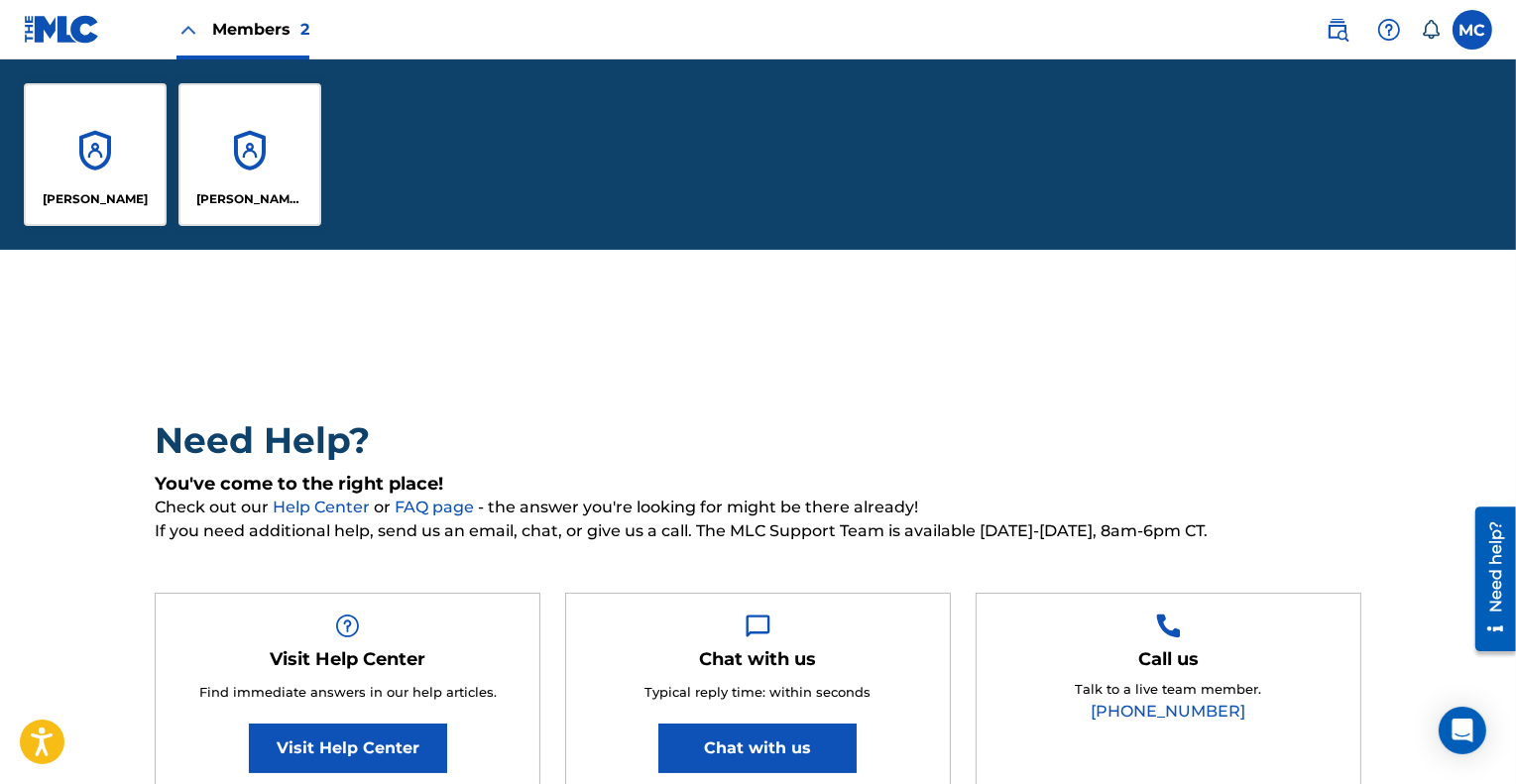 click on "[PERSON_NAME]" at bounding box center (95, 155) 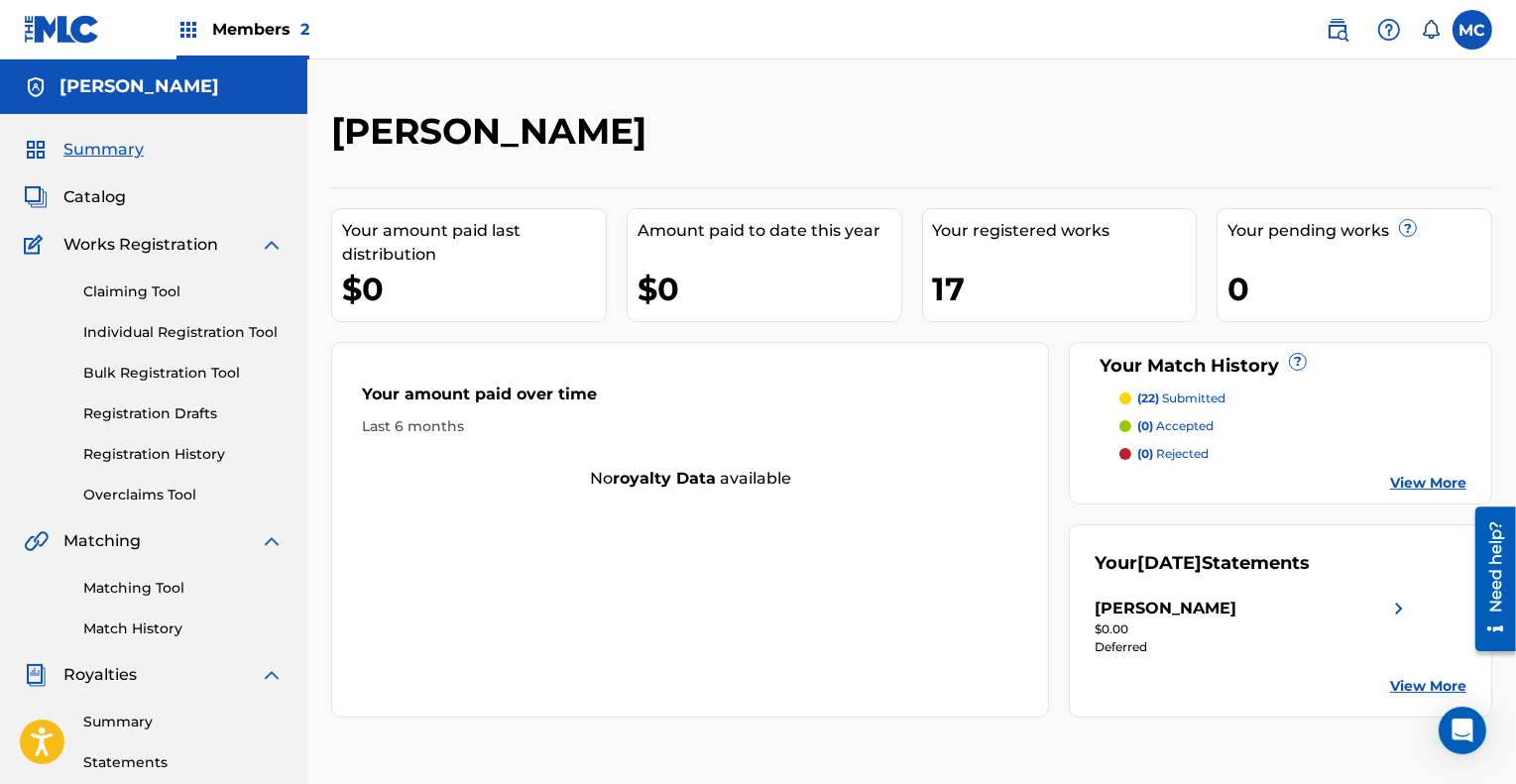 click on "Catalog" at bounding box center [94, 197] 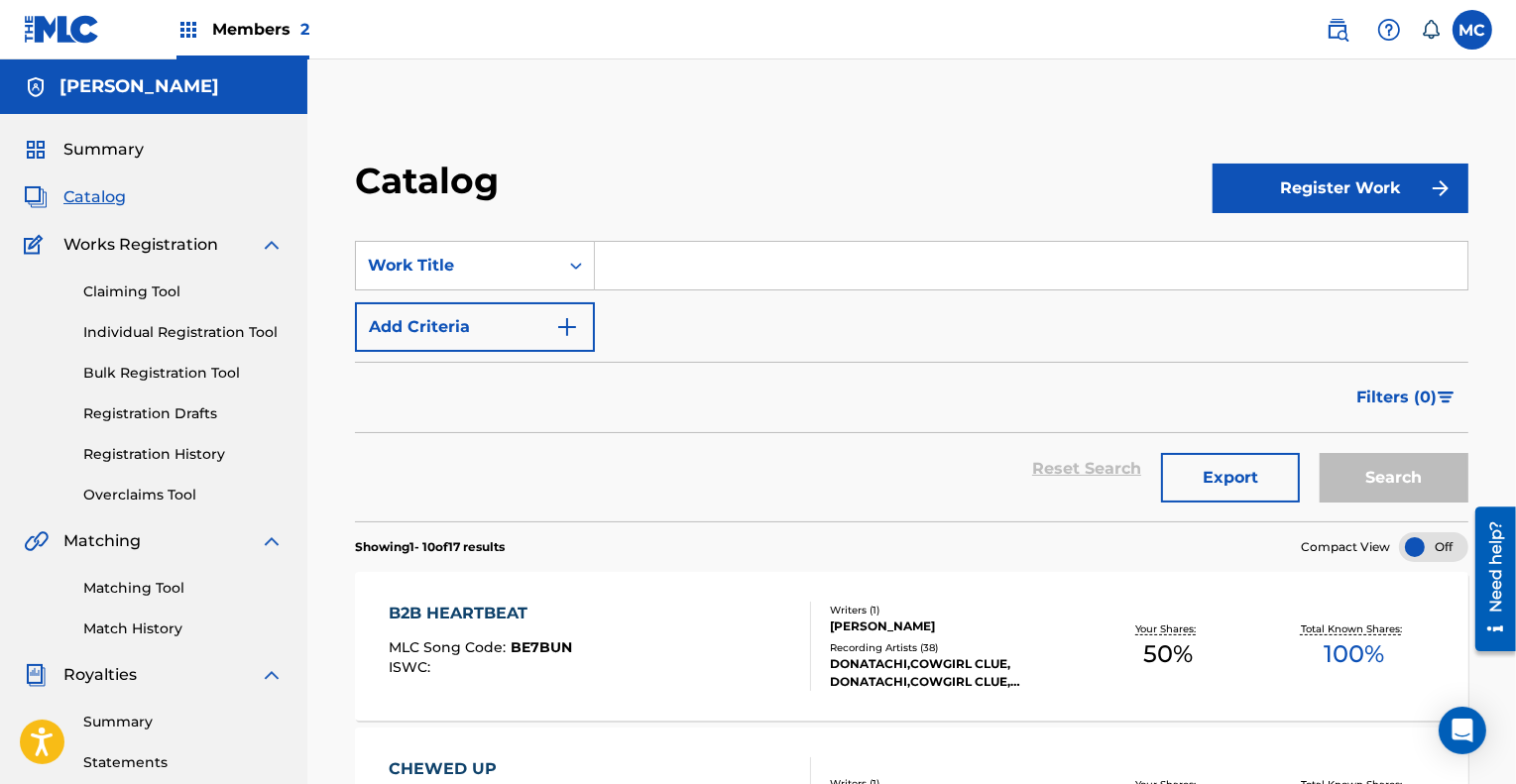 click on "Bulk Registration Tool" at bounding box center [183, 373] 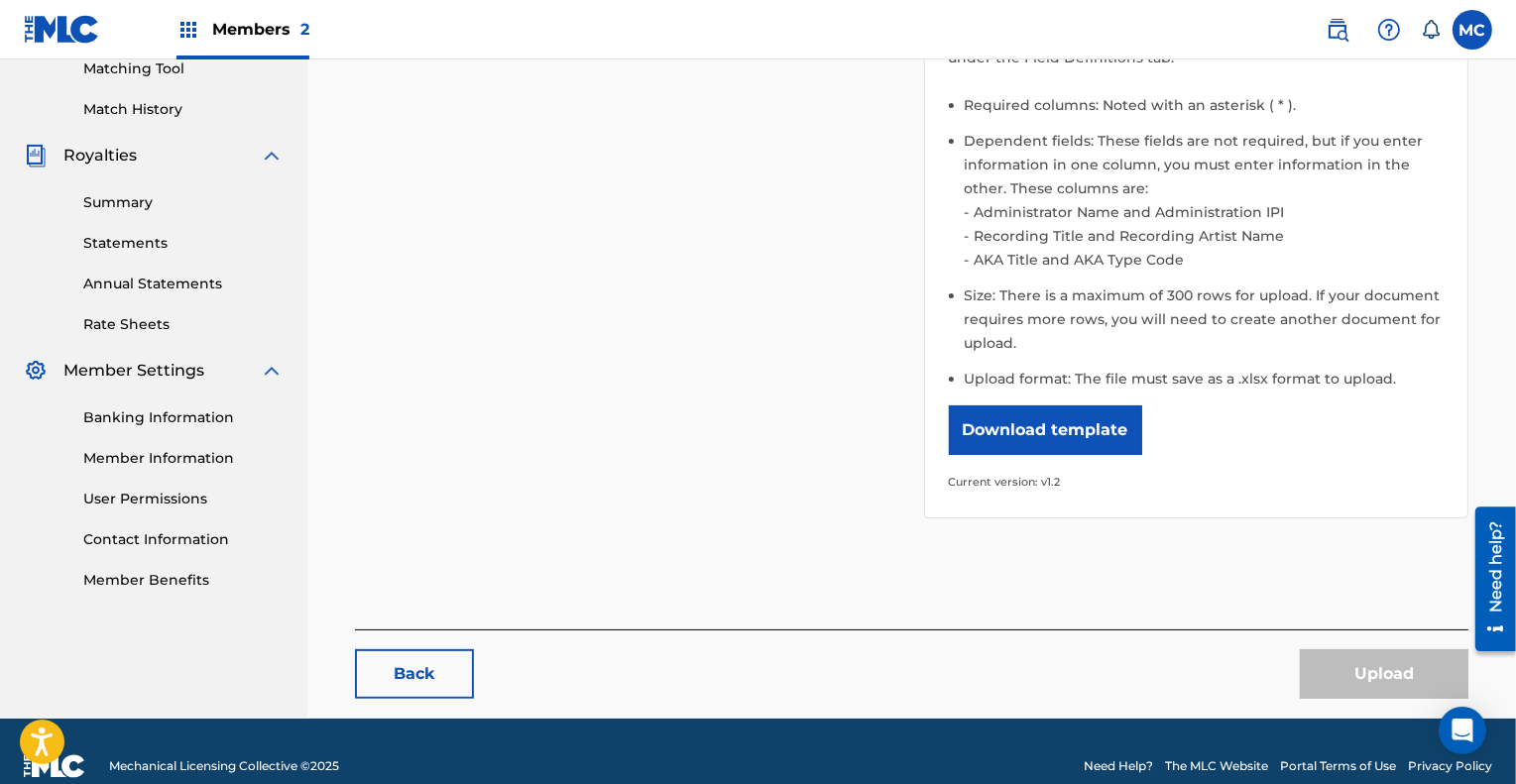 scroll, scrollTop: 547, scrollLeft: 0, axis: vertical 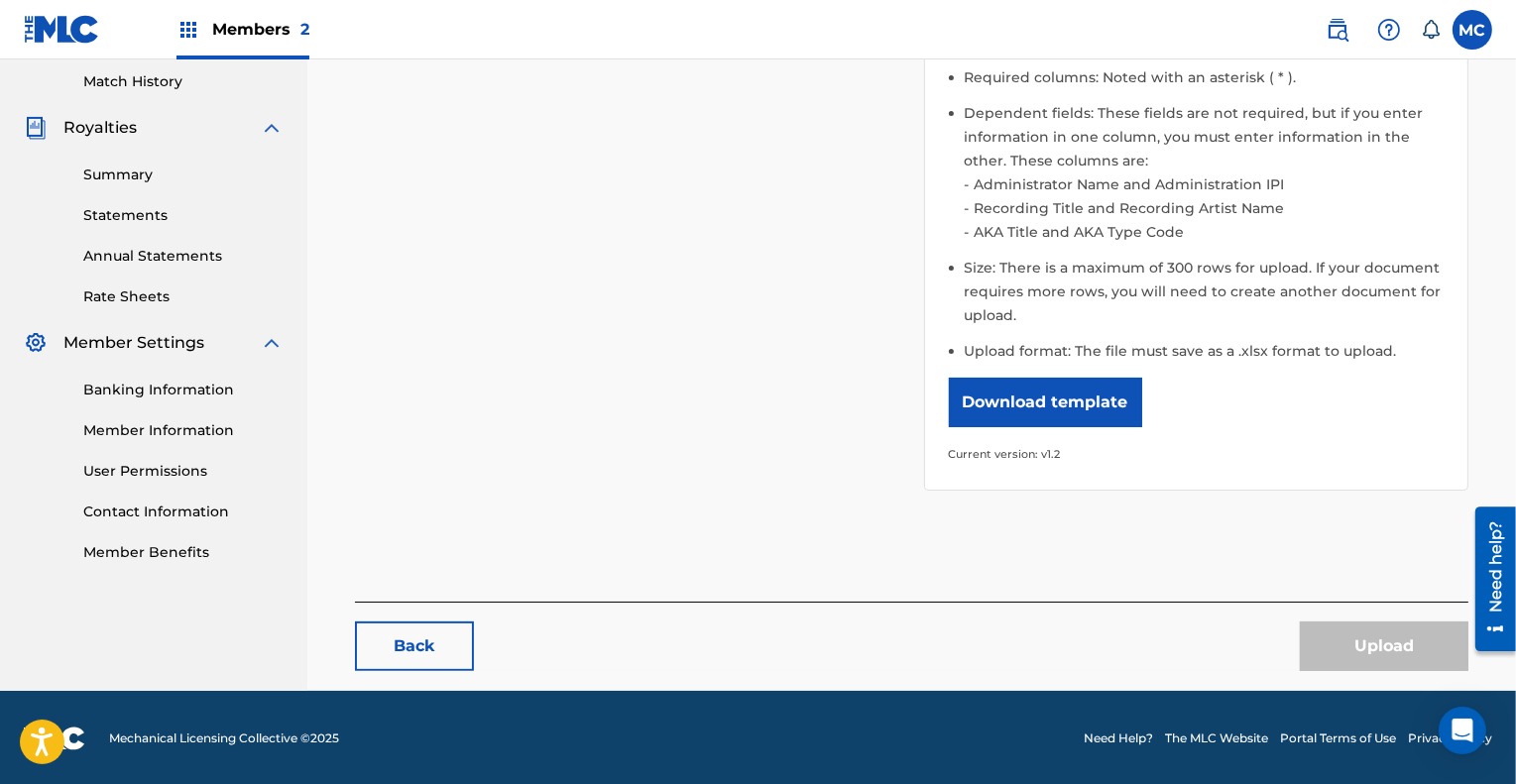 click on "Download template" at bounding box center [1045, 402] 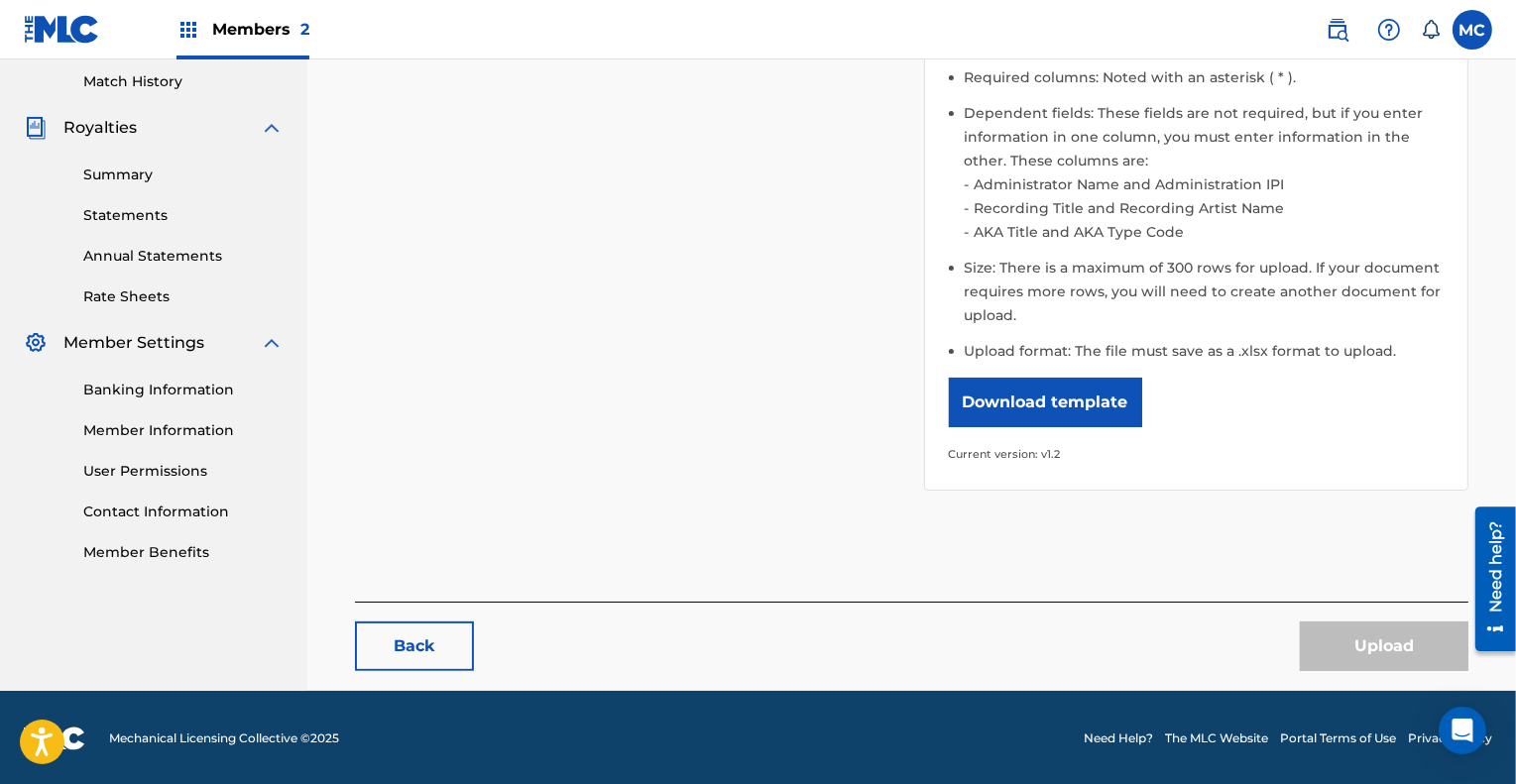 click on "Please select the file you want to upload. Browse Files Please note:  Publishing information should only be entered for shares you control. Please do not enter publishing and shares information for publishers you do not represent. Help content Hide   How do I format the file? To create a Bulk Work Registration file, first download the template provided below. Once opened, fill out each column with as much information as you have. Definitions for each column can be found under the Field Definitions tab. Required columns: Noted with an asterisk ( * ). Dependent fields: These fields are not required, but if you enter information in one column, you must enter information in the other. These columns are: Administrator Name and Administration IPI Recording Title and Recording Artist Name AKA Title and AKA Type Code Size: There is a maximum of 300 rows for upload. If your document requires more rows, you will need to create another document for upload. Upload format: The file must save as a .xlsx format to upload." at bounding box center [911, 150] 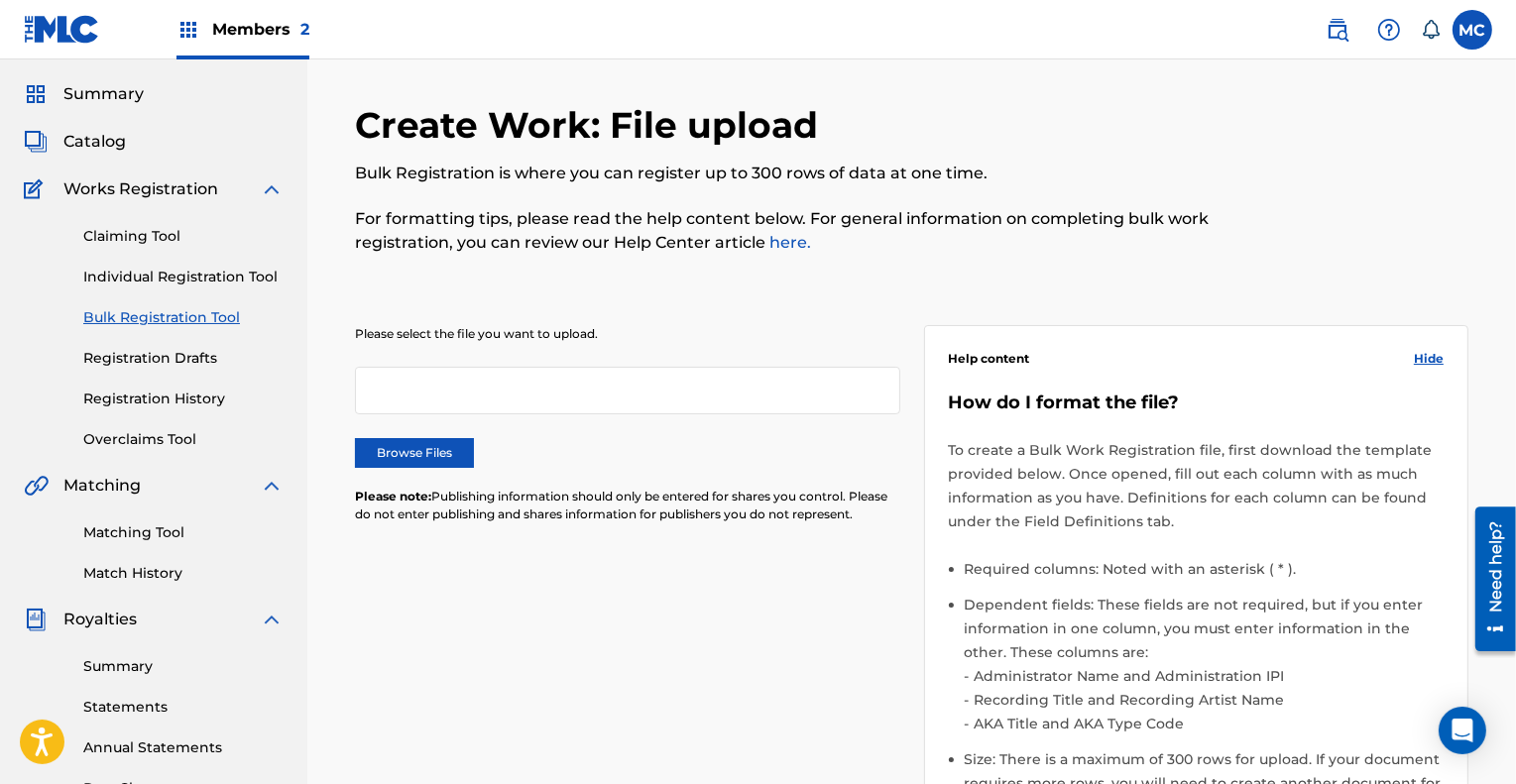 scroll, scrollTop: 0, scrollLeft: 0, axis: both 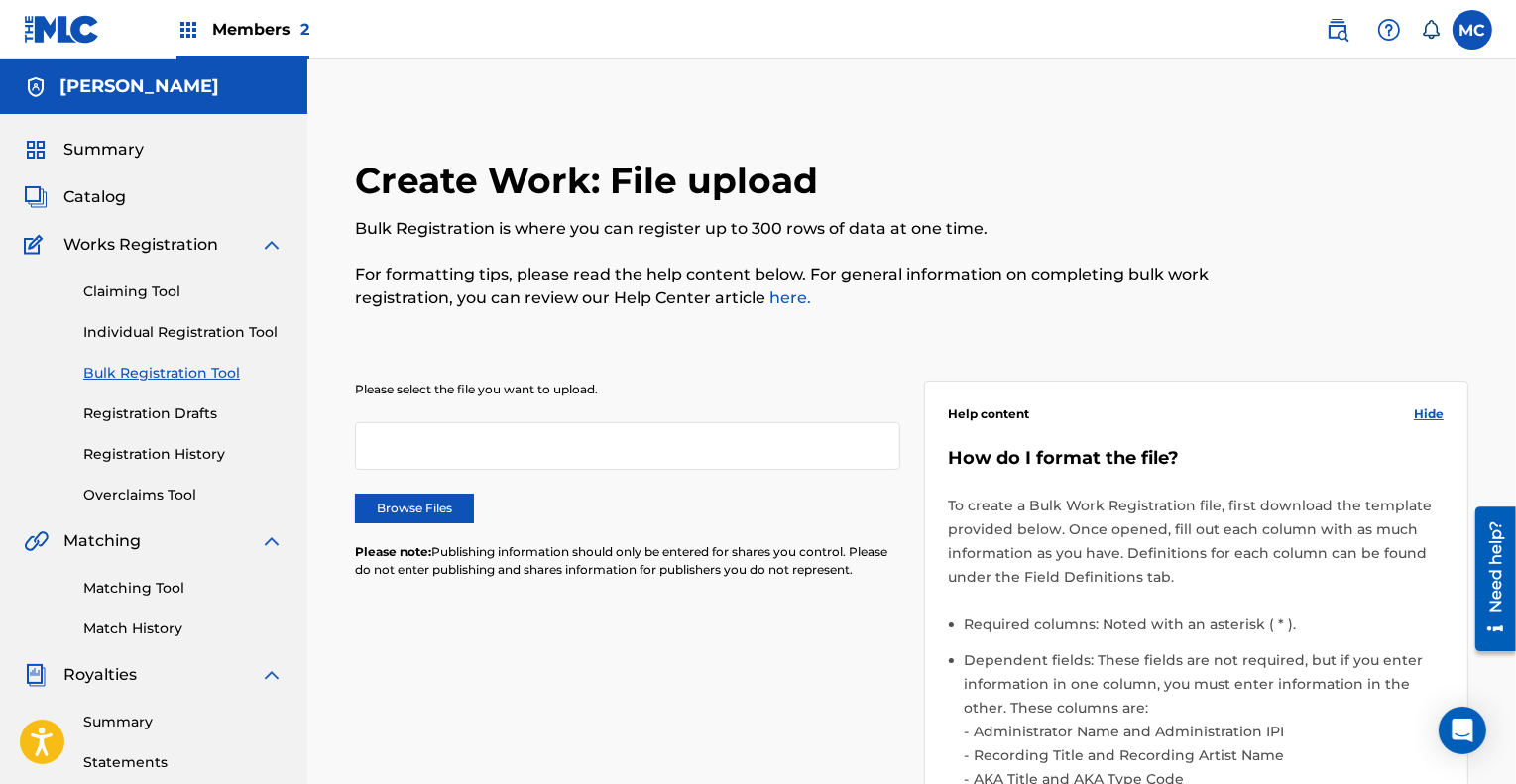 click on "Members    2" at bounding box center [261, 29] 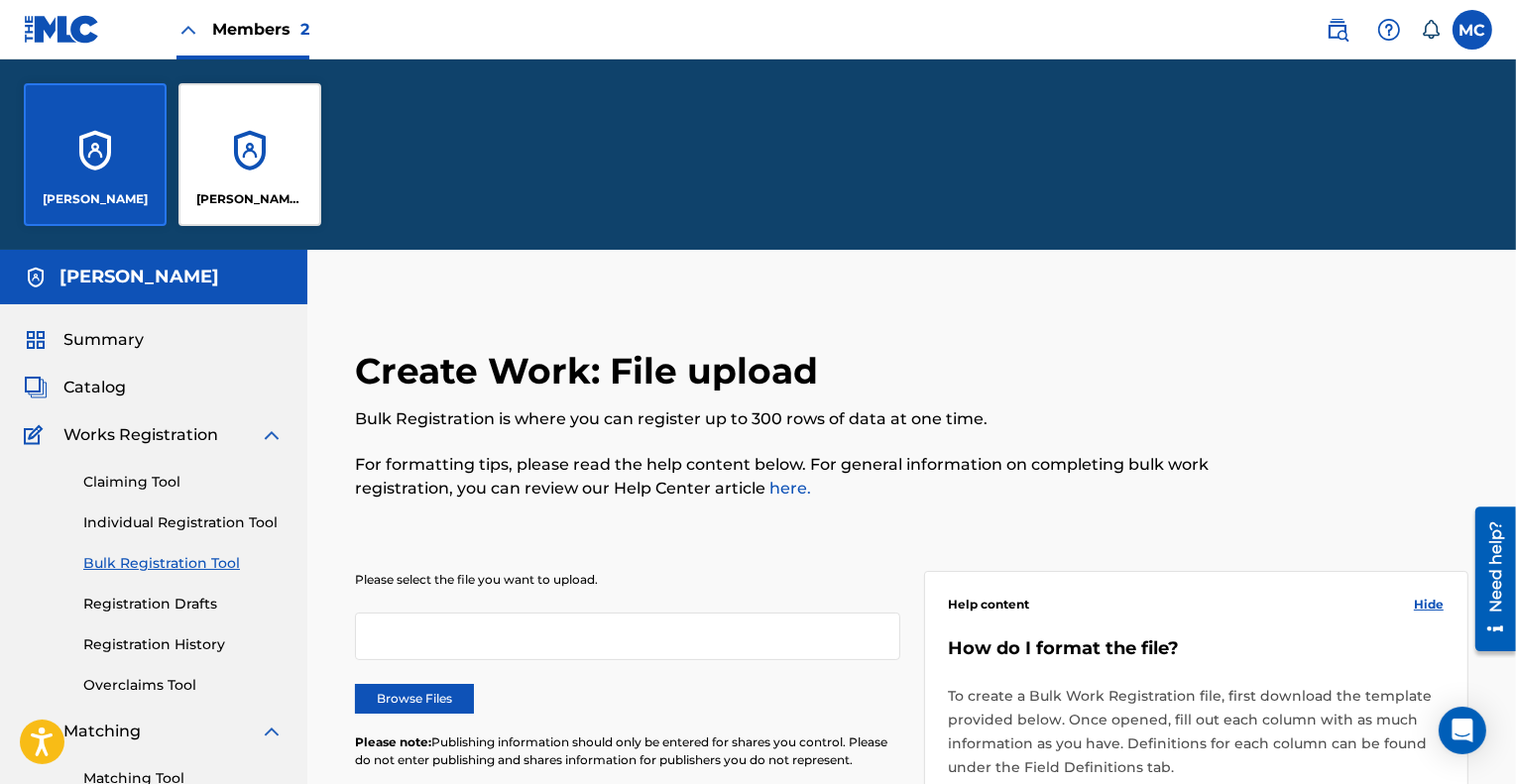 click on "[PERSON_NAME] [PERSON_NAME]" at bounding box center [250, 155] 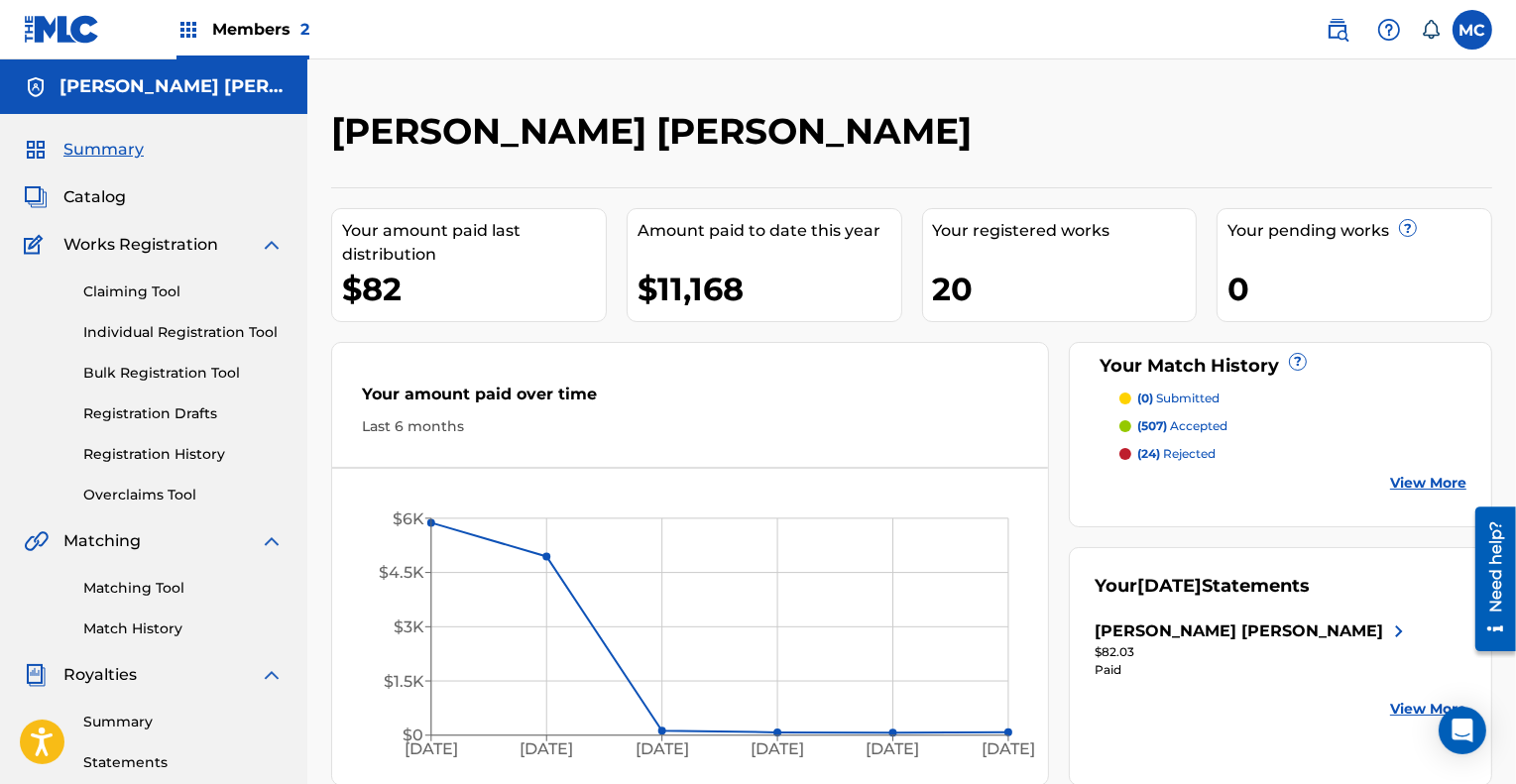 click on "Catalog" at bounding box center [94, 197] 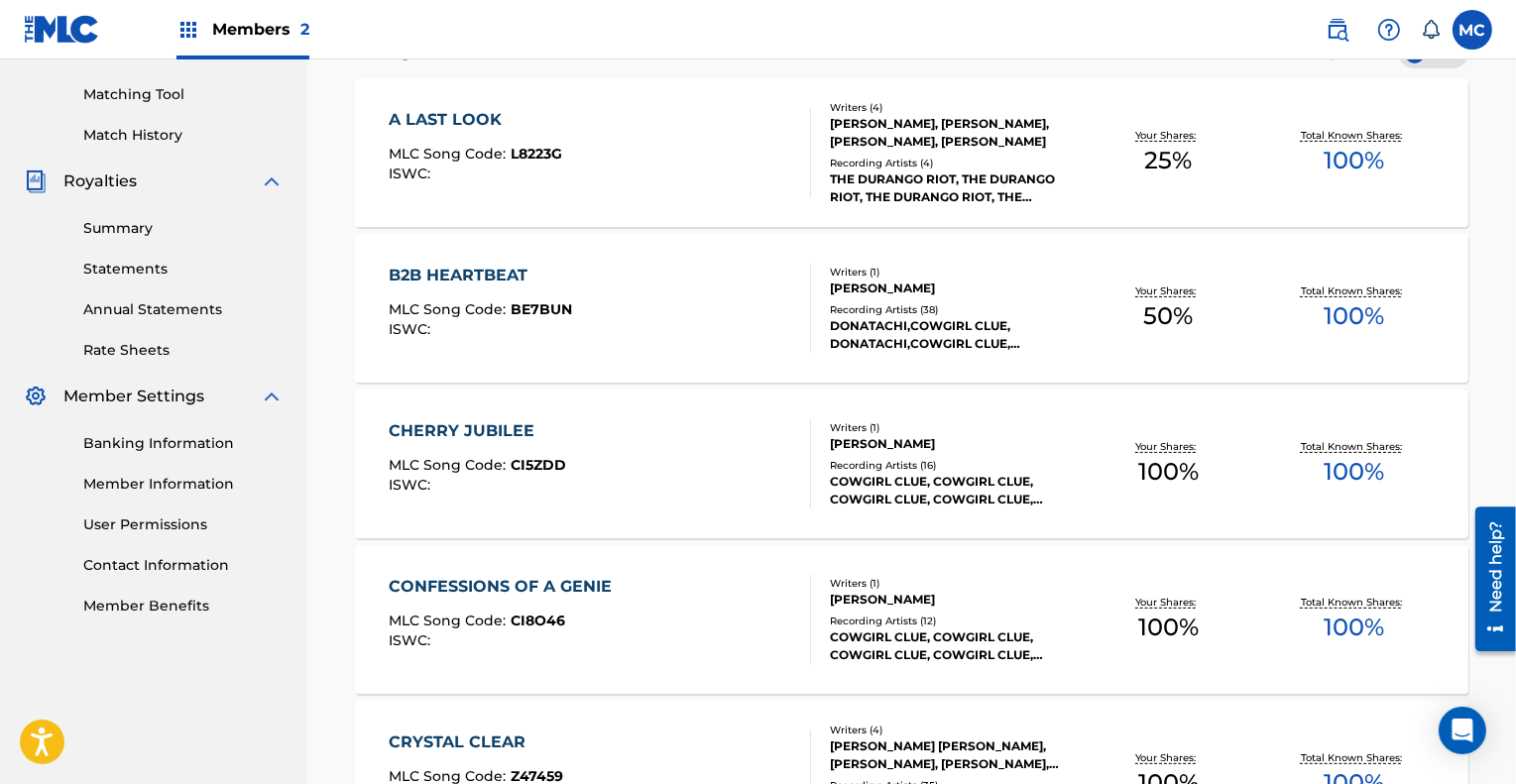 scroll, scrollTop: 495, scrollLeft: 0, axis: vertical 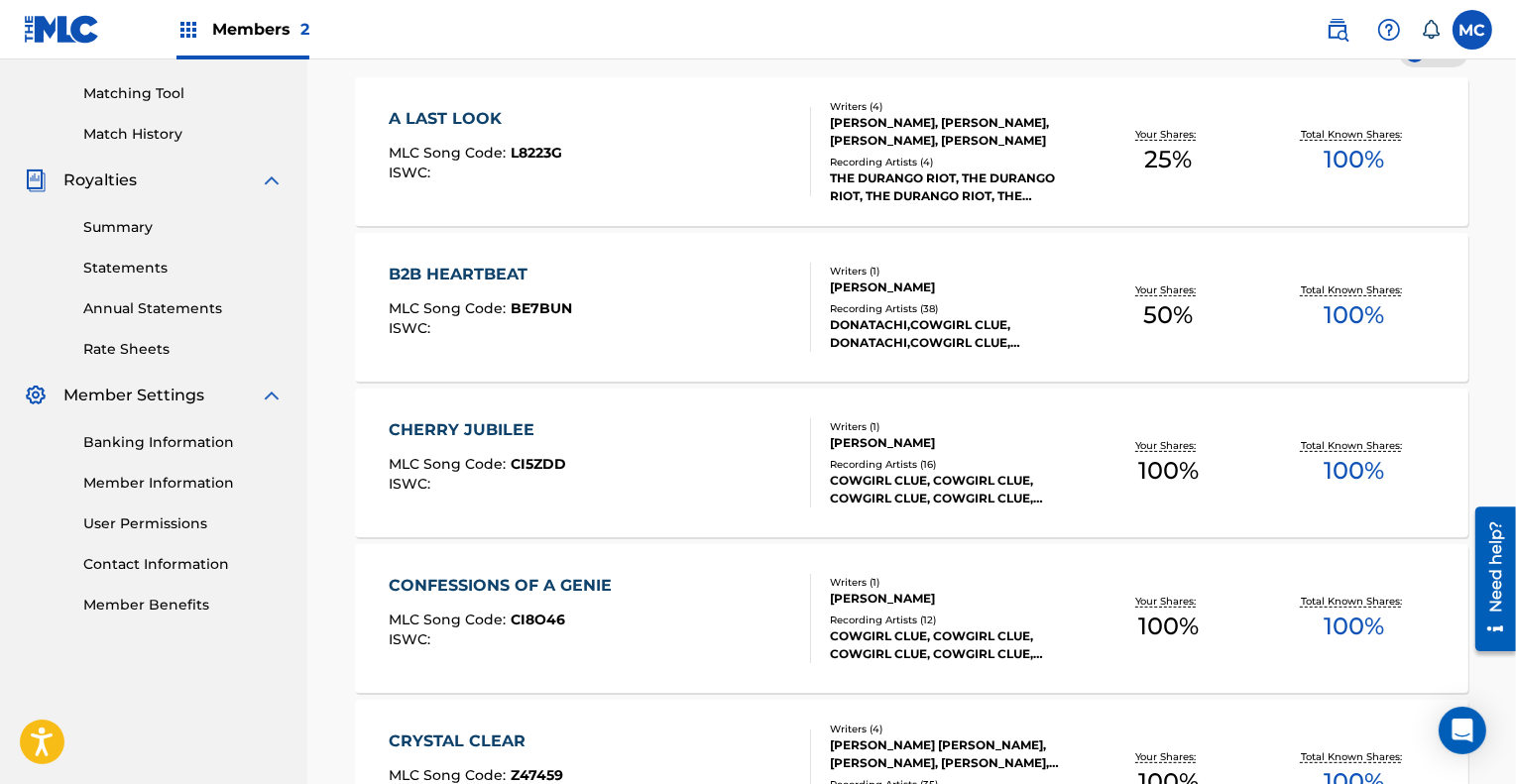 click on "Recording Artists ( 16 )" at bounding box center [953, 464] 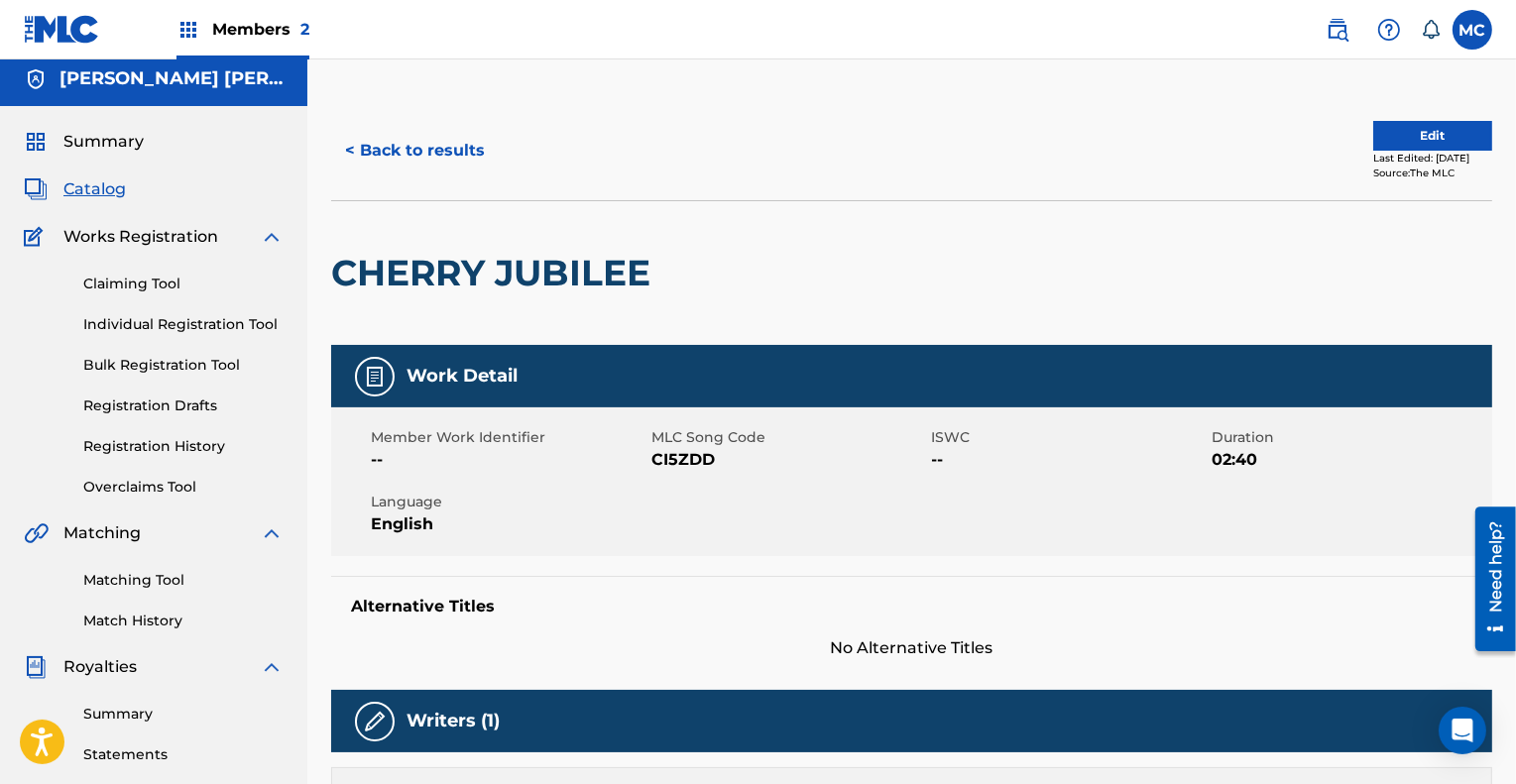 scroll, scrollTop: 0, scrollLeft: 0, axis: both 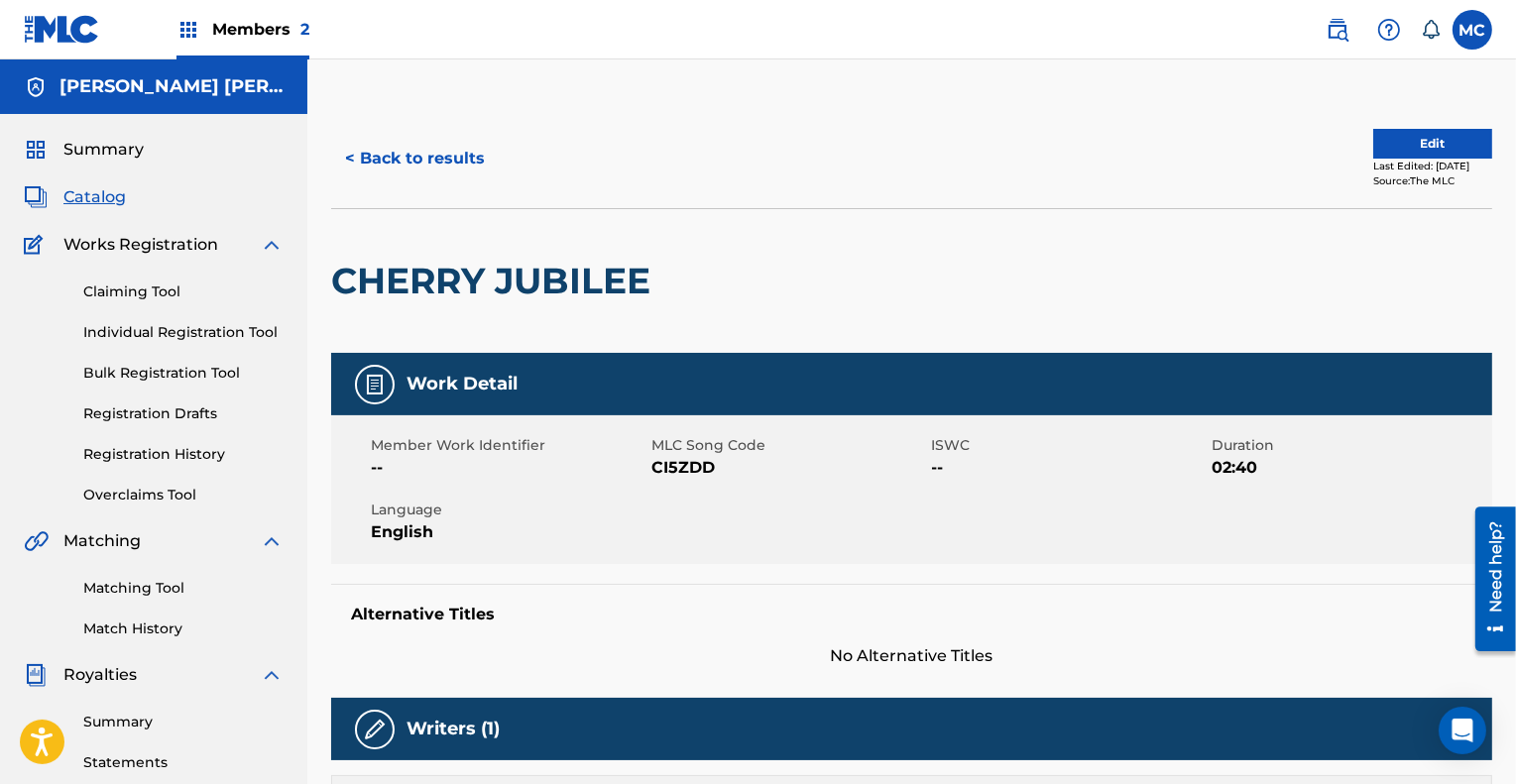 click on "Edit" at bounding box center (1433, 144) 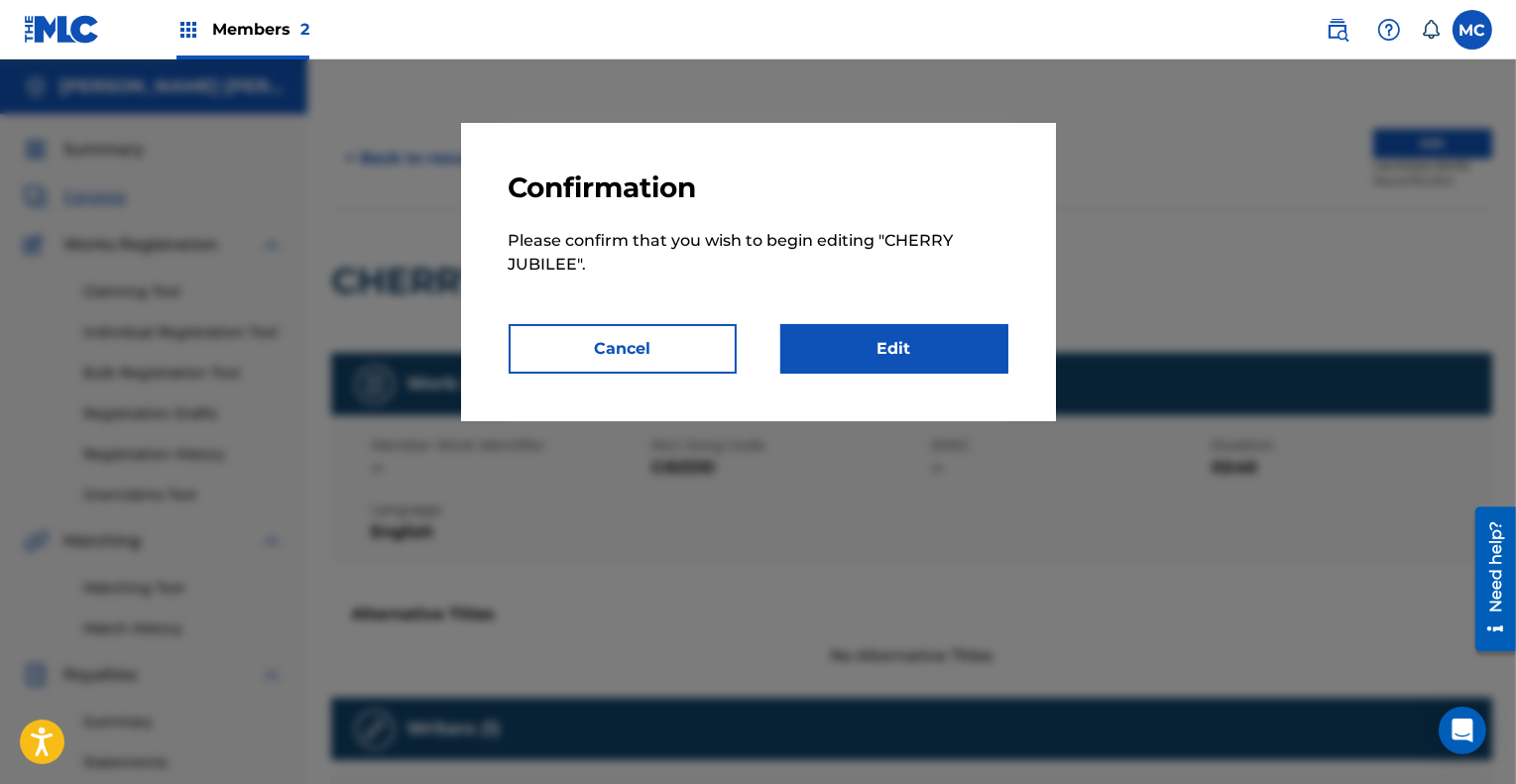 click on "Edit" at bounding box center [894, 349] 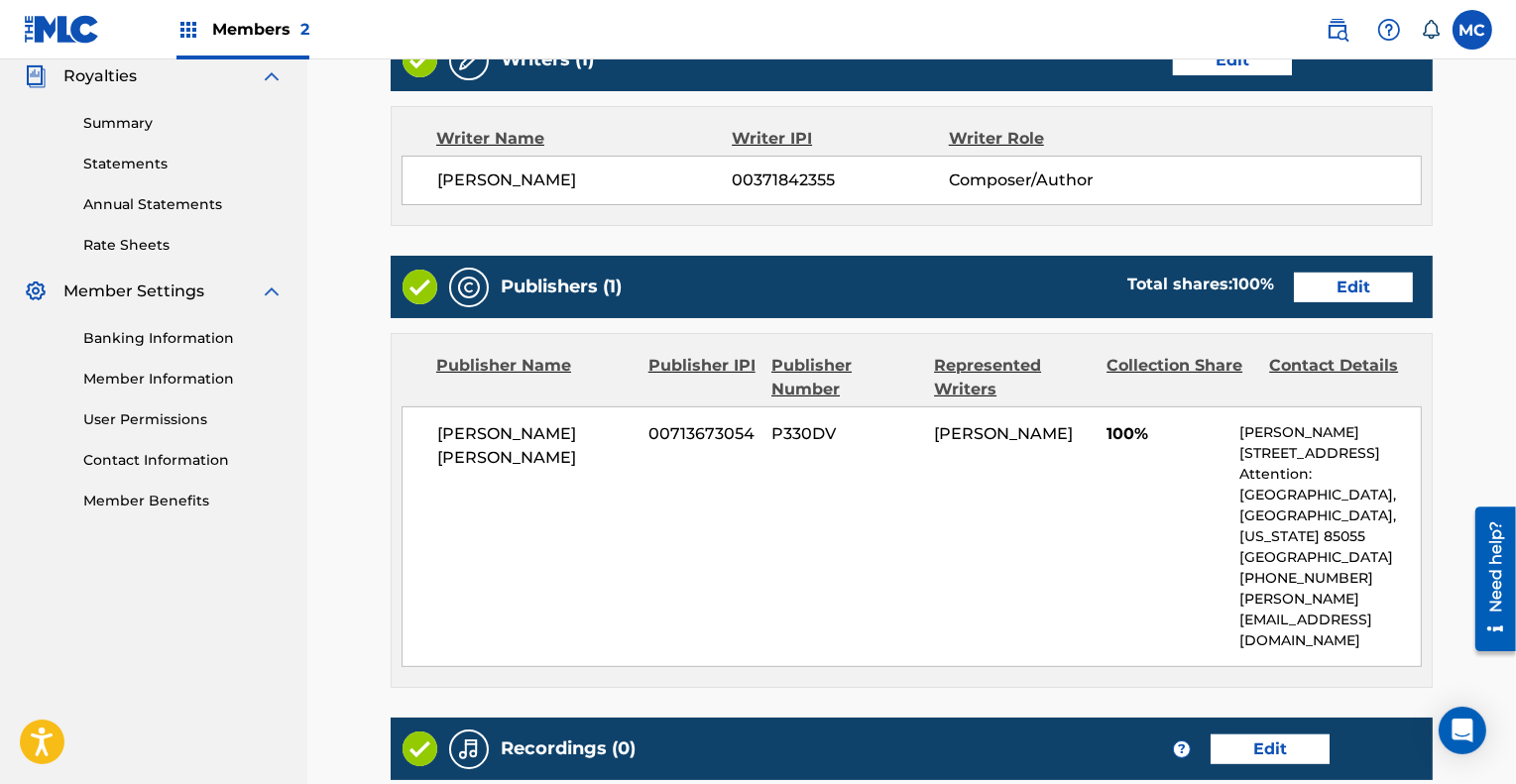 scroll, scrollTop: 600, scrollLeft: 0, axis: vertical 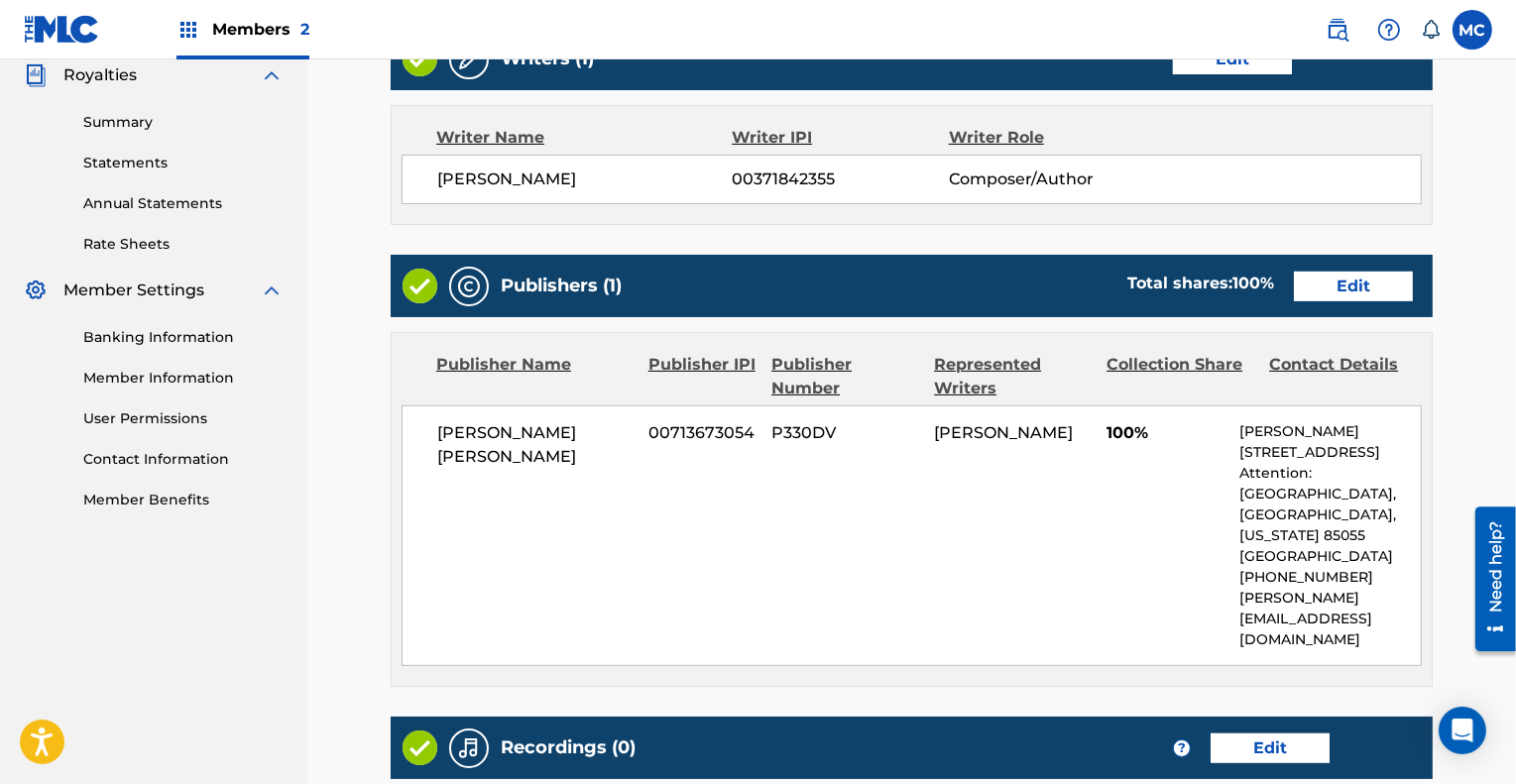 click on "Edit" at bounding box center [1353, 286] 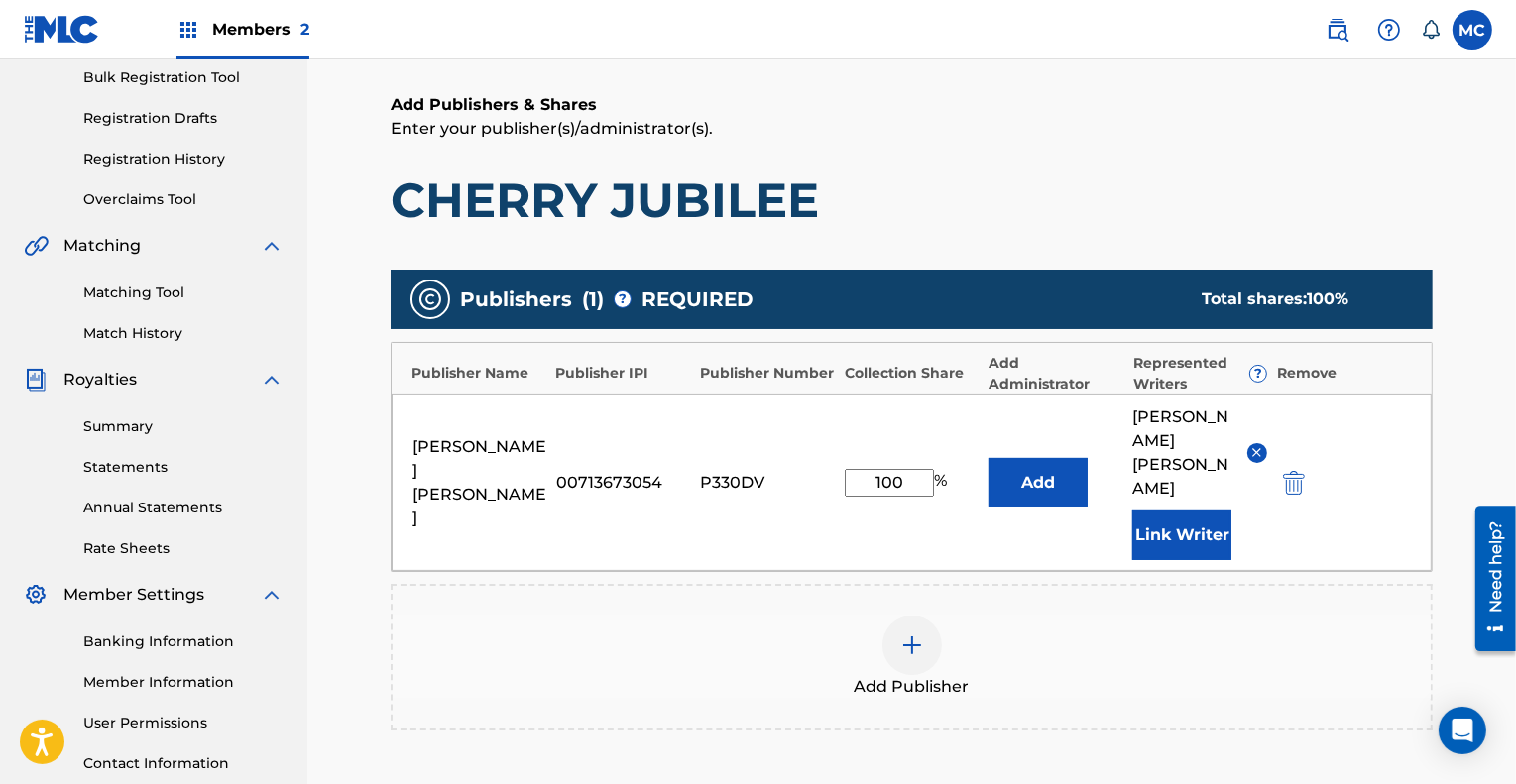 scroll, scrollTop: 296, scrollLeft: 0, axis: vertical 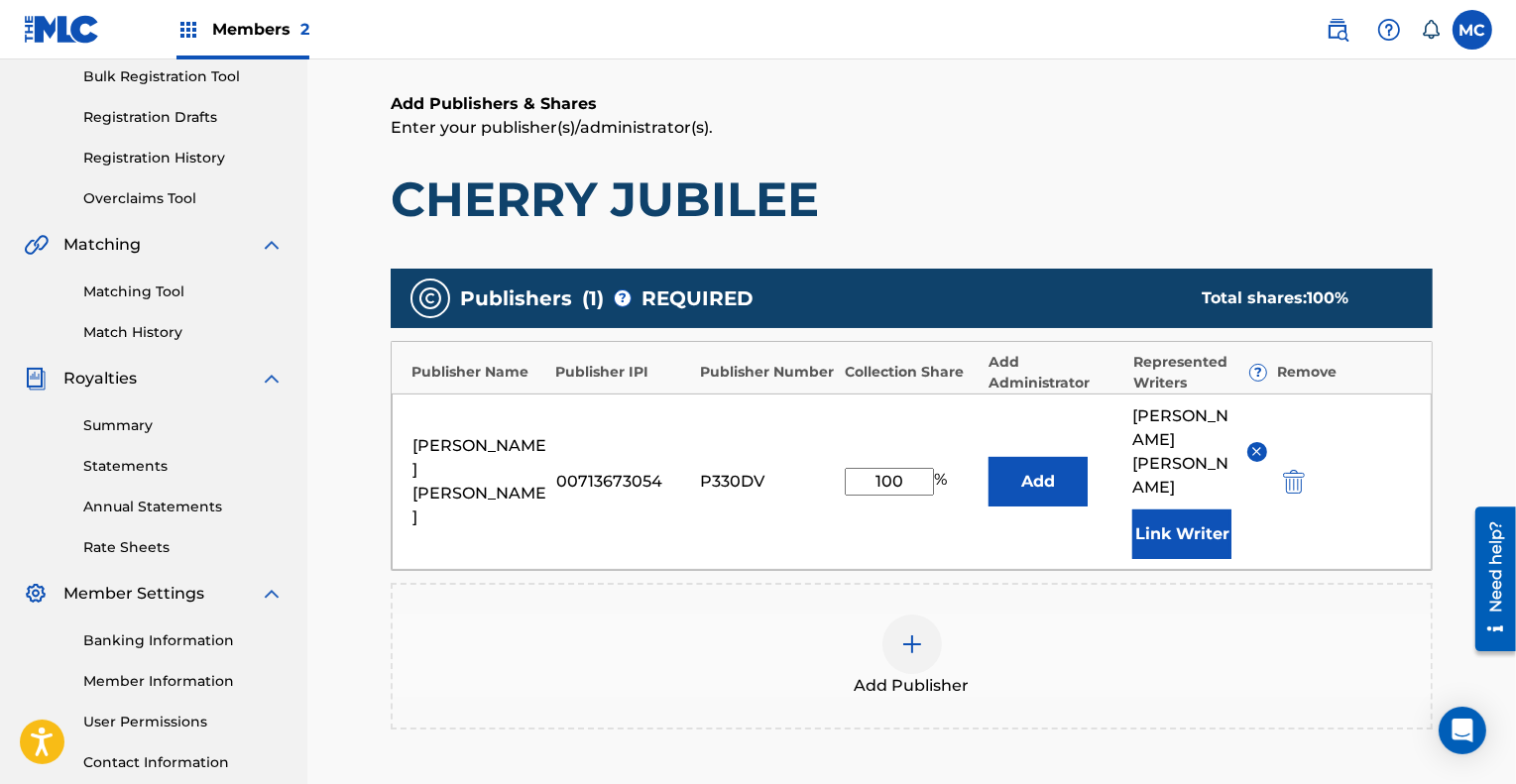 click at bounding box center (912, 644) 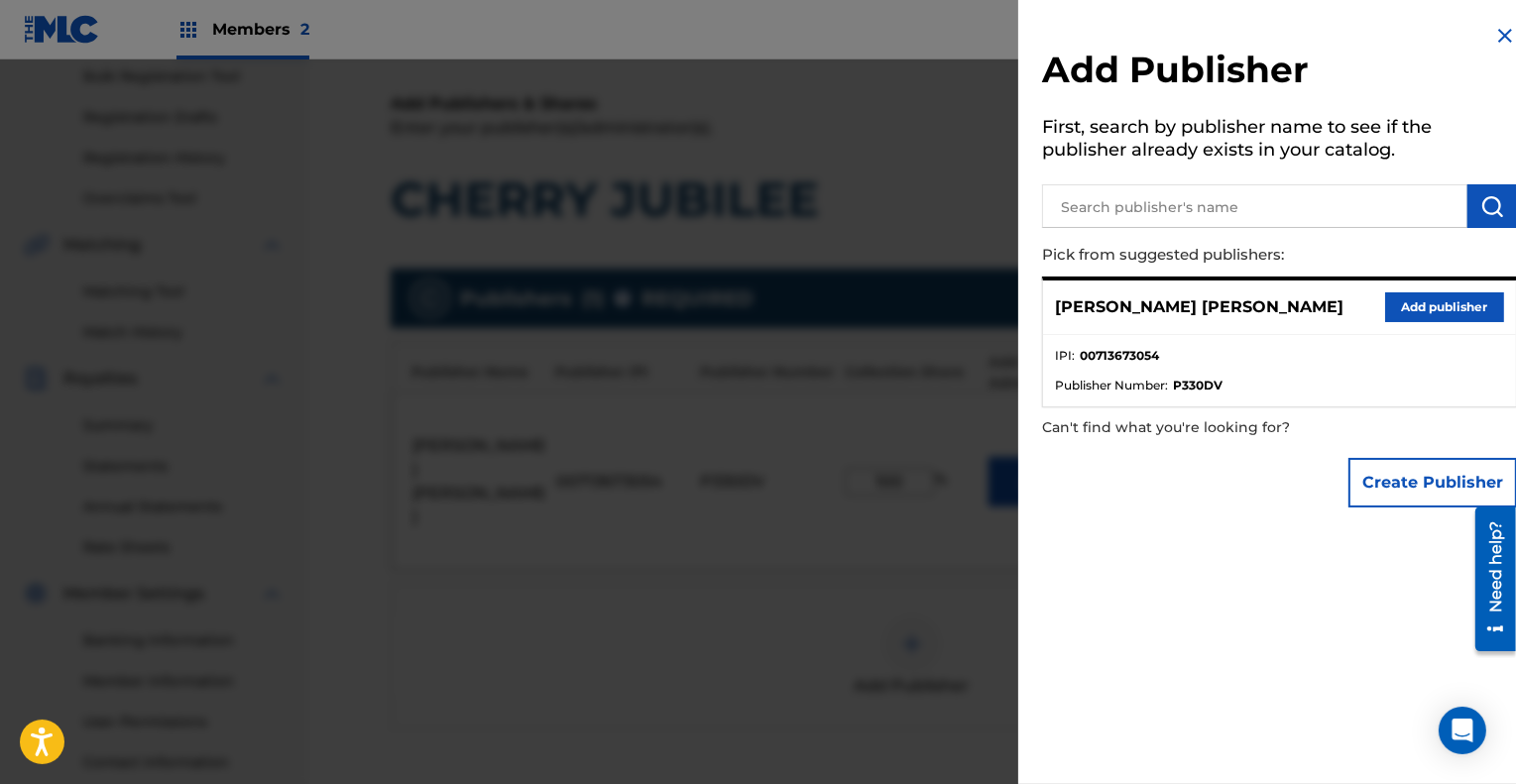 click on "Create Publisher" at bounding box center [1433, 483] 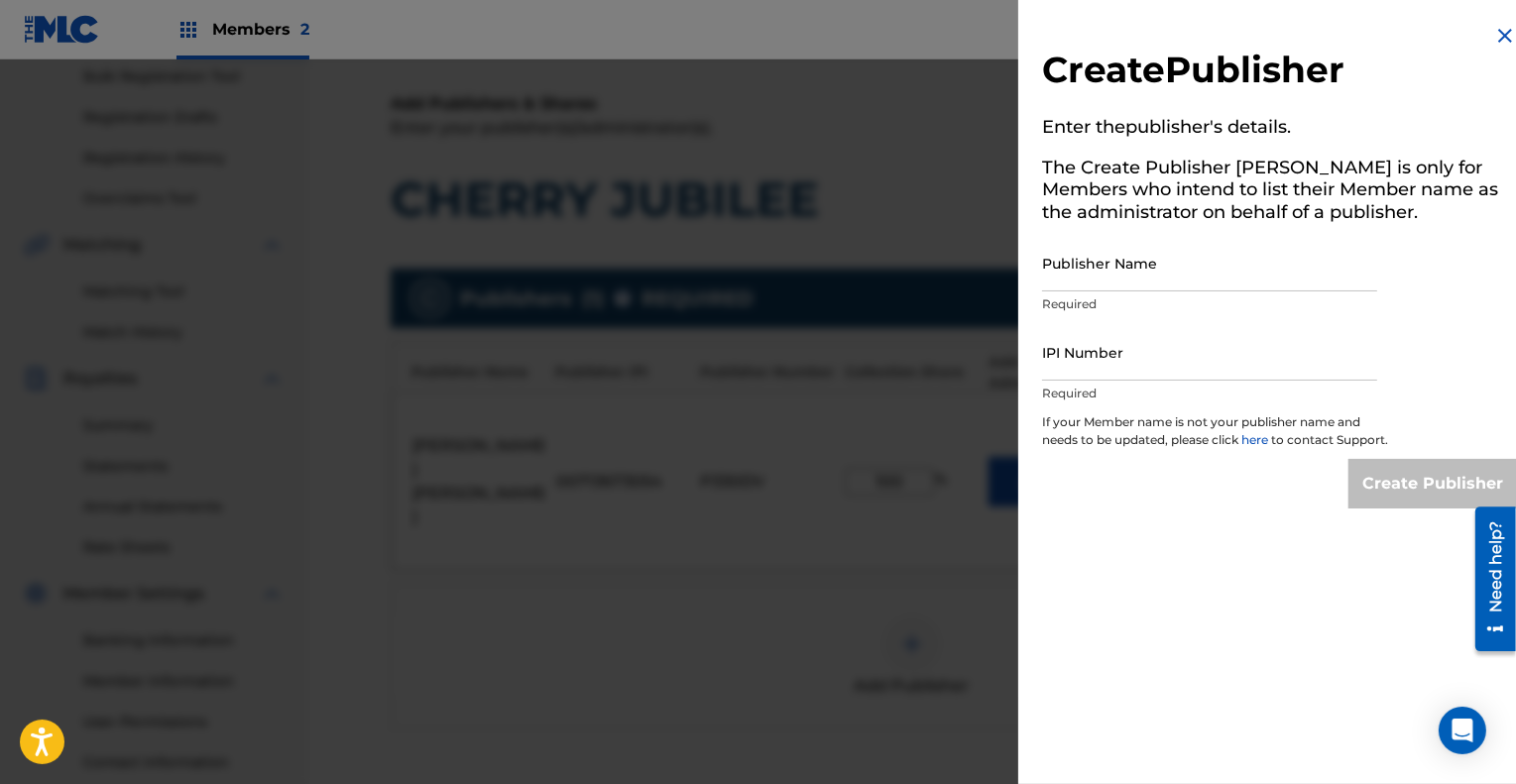 click on "Required" at bounding box center (1210, 304) 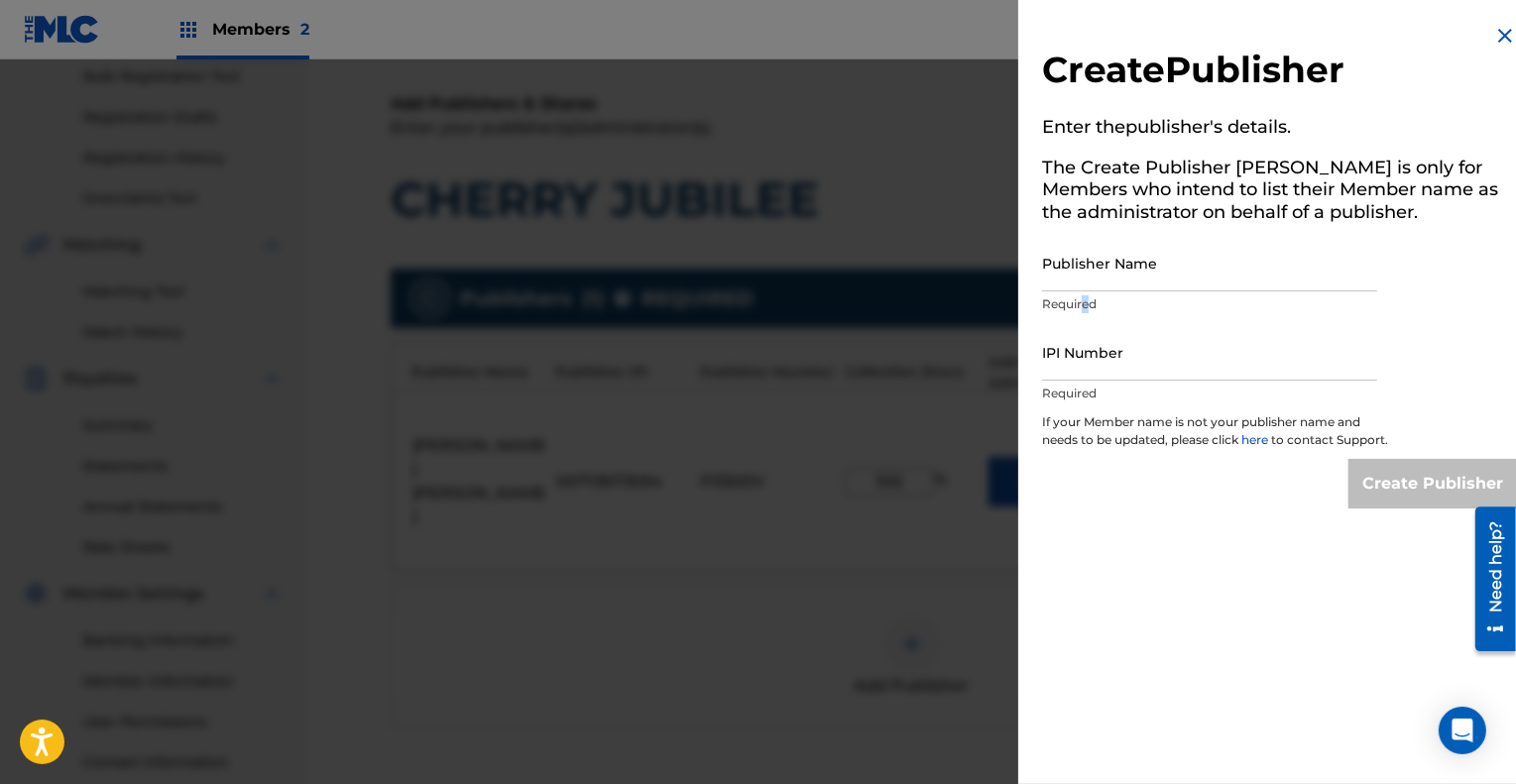 click on "Required" at bounding box center [1210, 304] 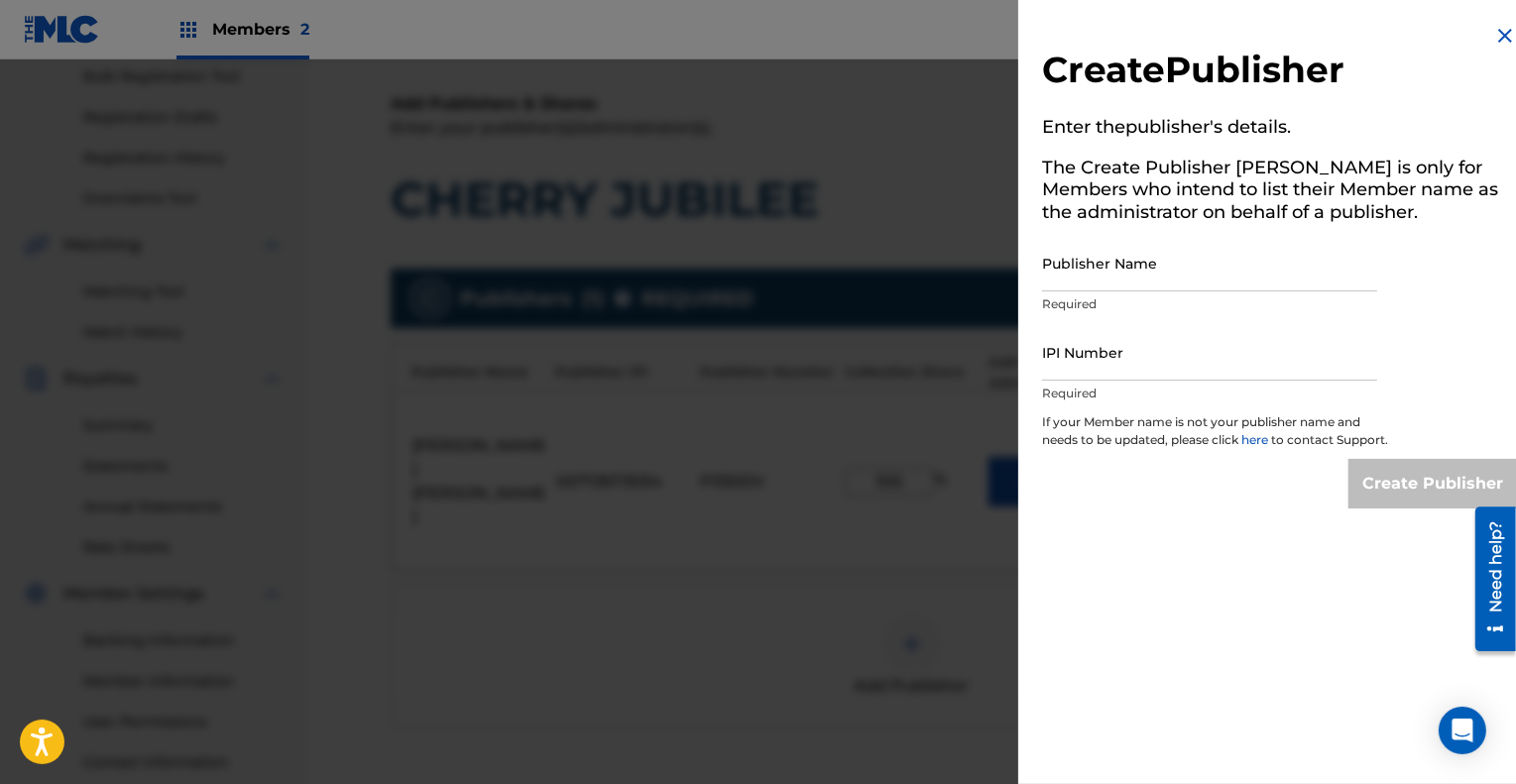 click on "Required" at bounding box center [1210, 304] 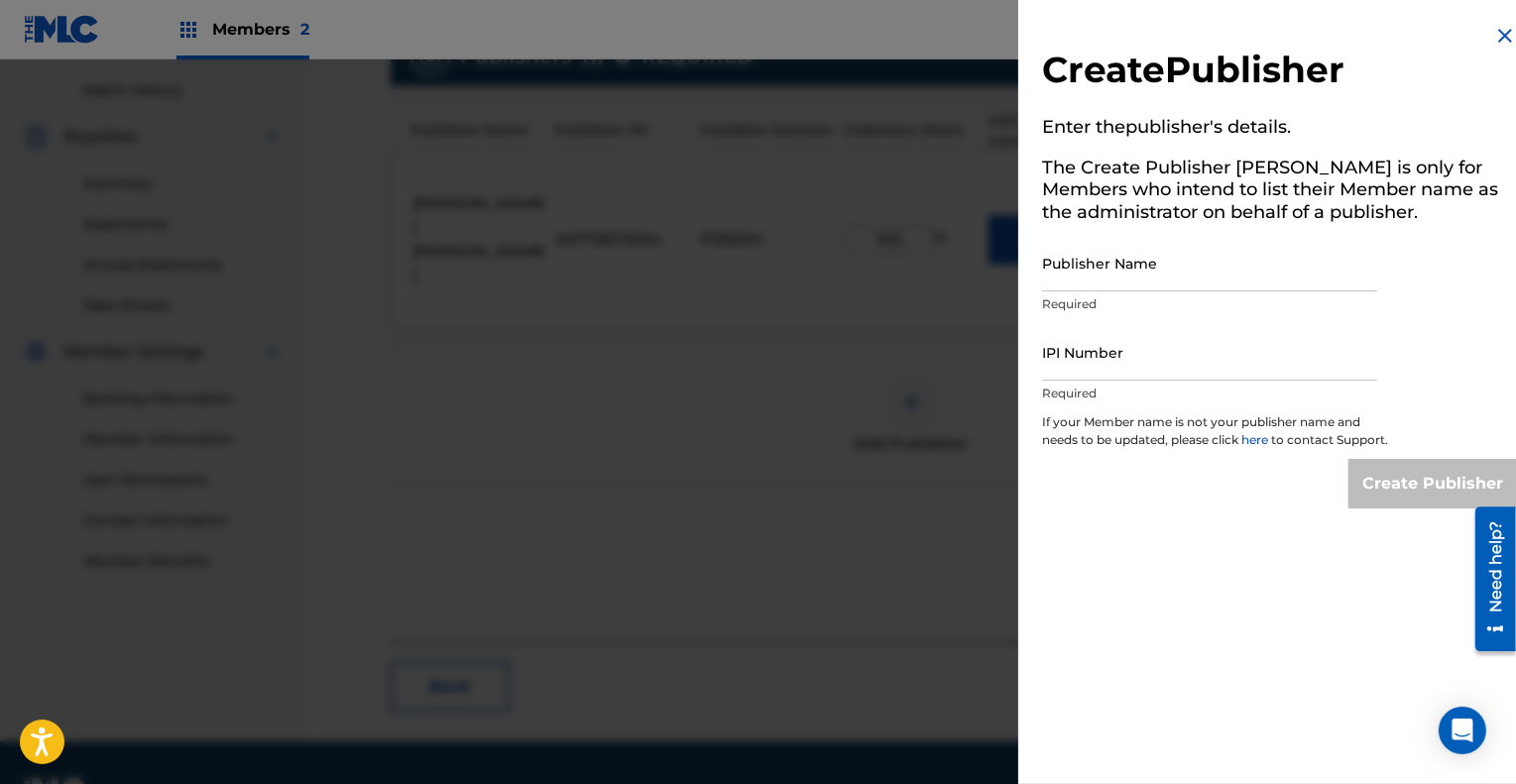 scroll, scrollTop: 542, scrollLeft: 0, axis: vertical 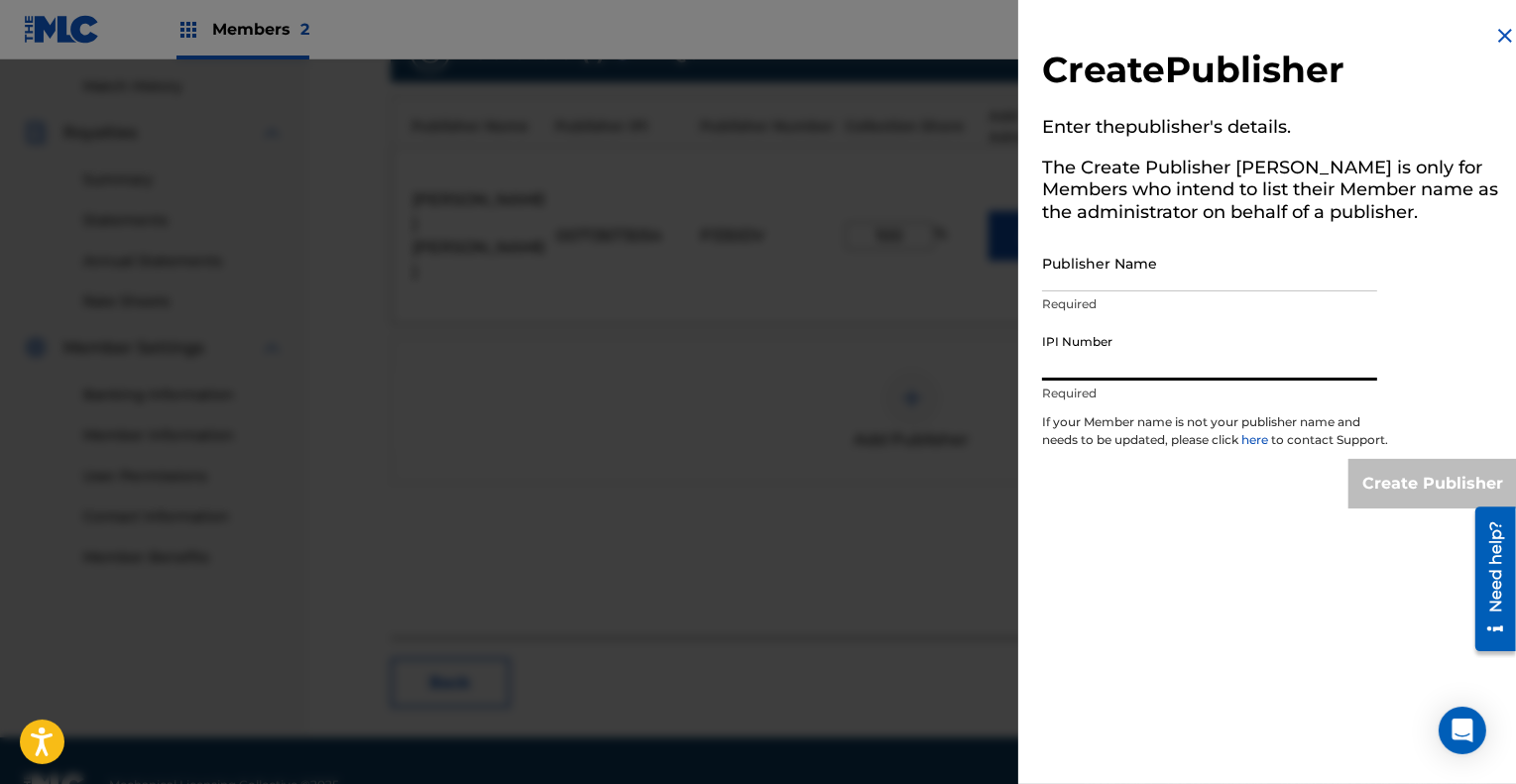 click on "IPI Number" at bounding box center (1210, 352) 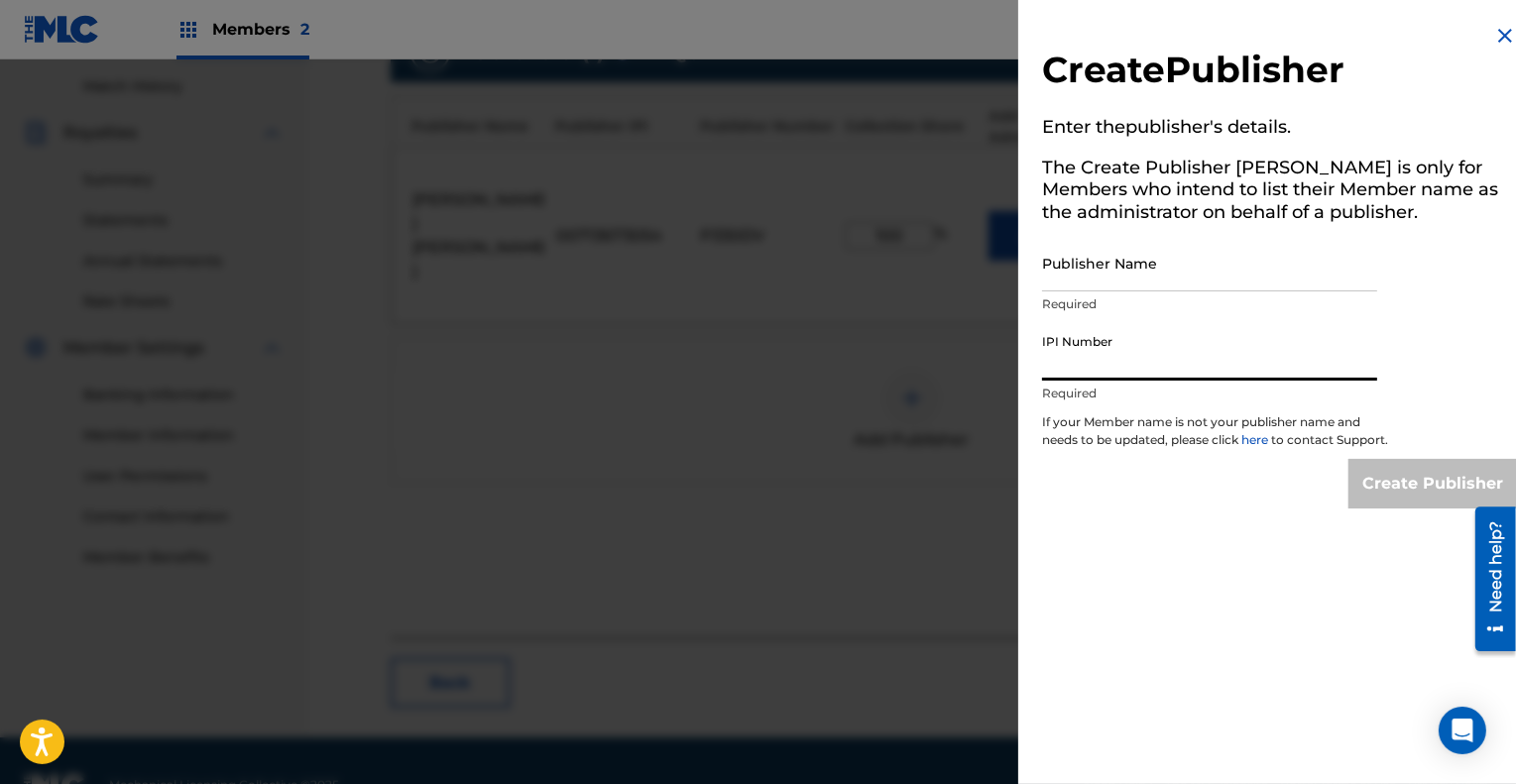 click on "Publisher Name" at bounding box center (1210, 263) 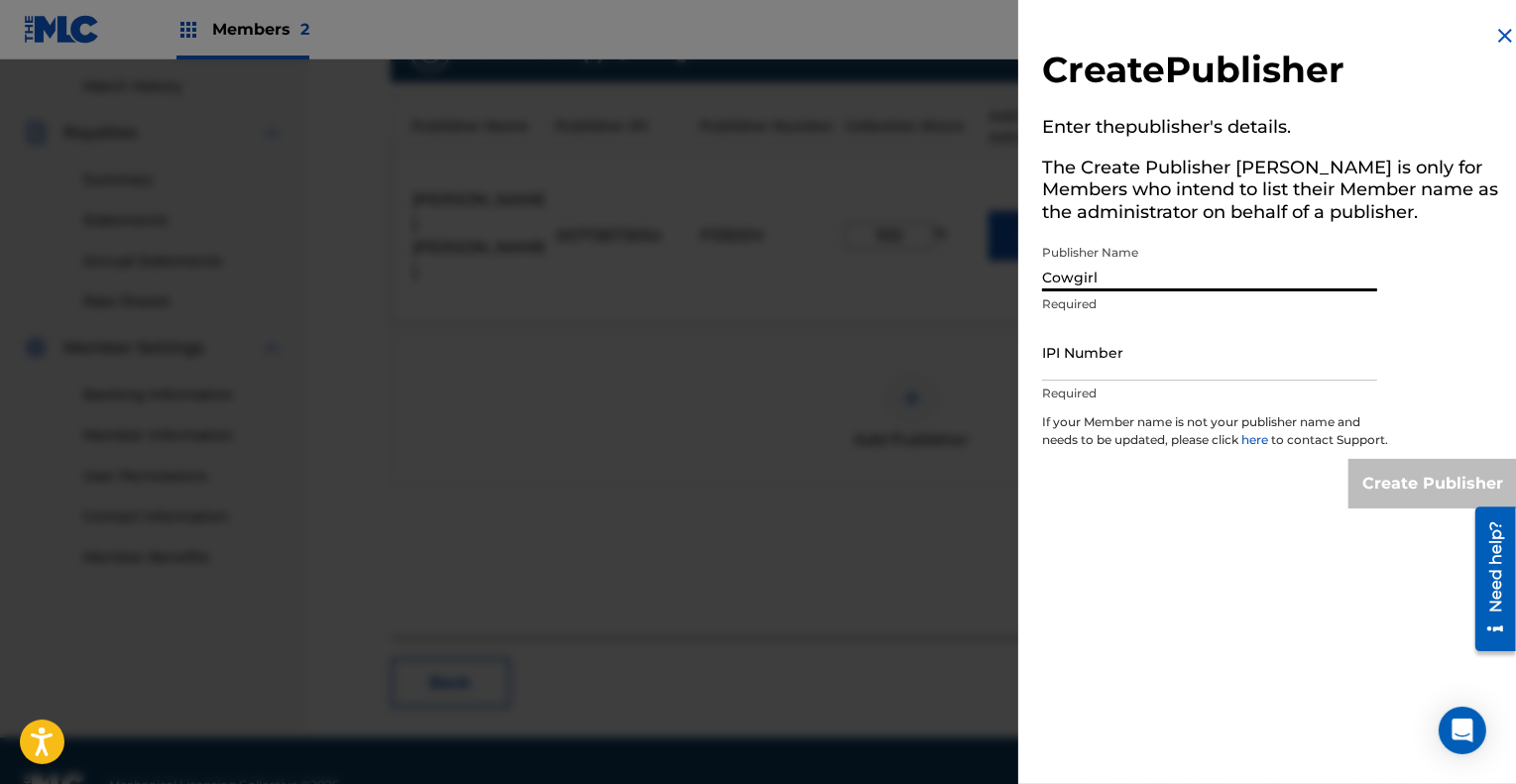 click on "Cowgirl" at bounding box center (1210, 263) 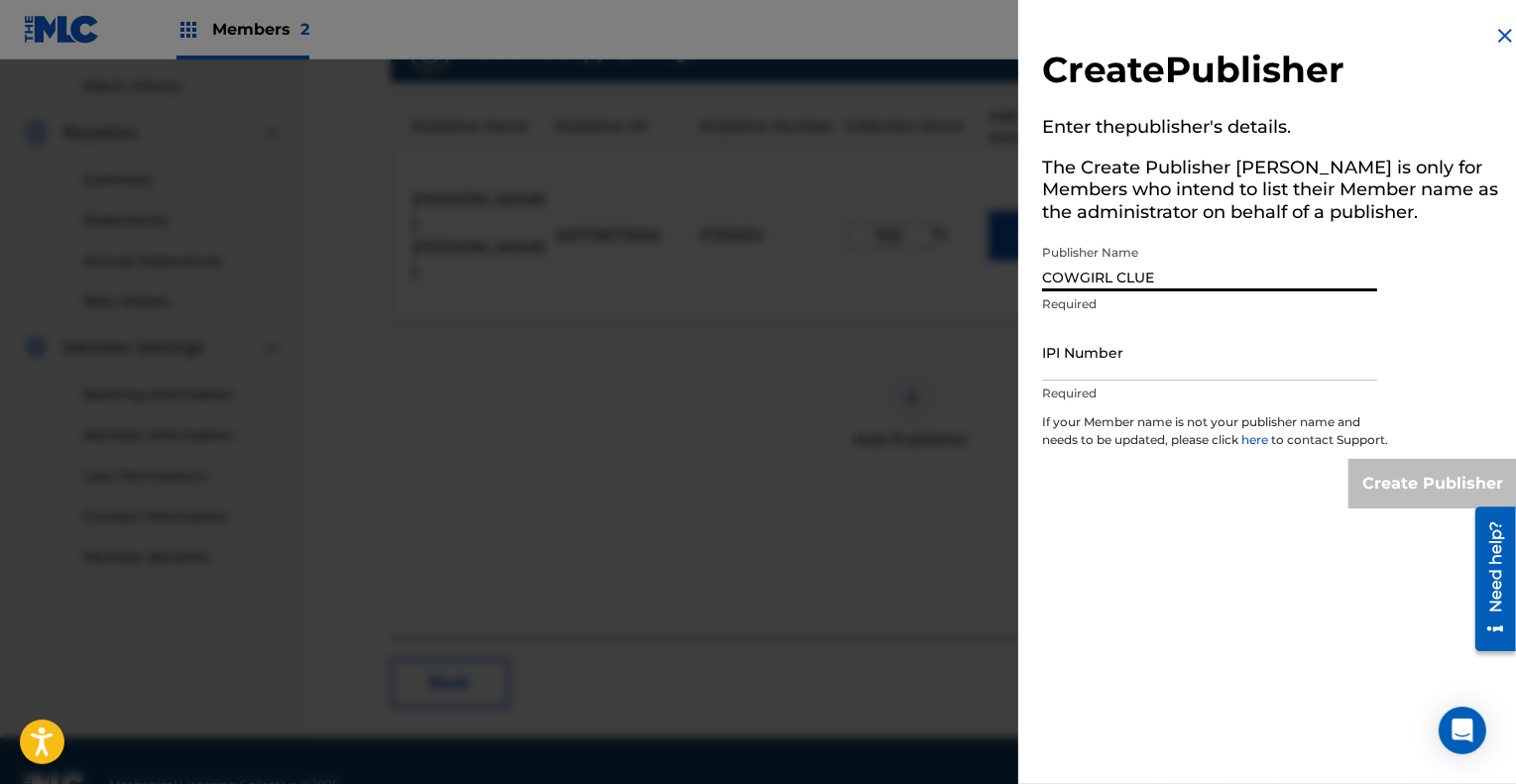type on "COWGIRL CLUE" 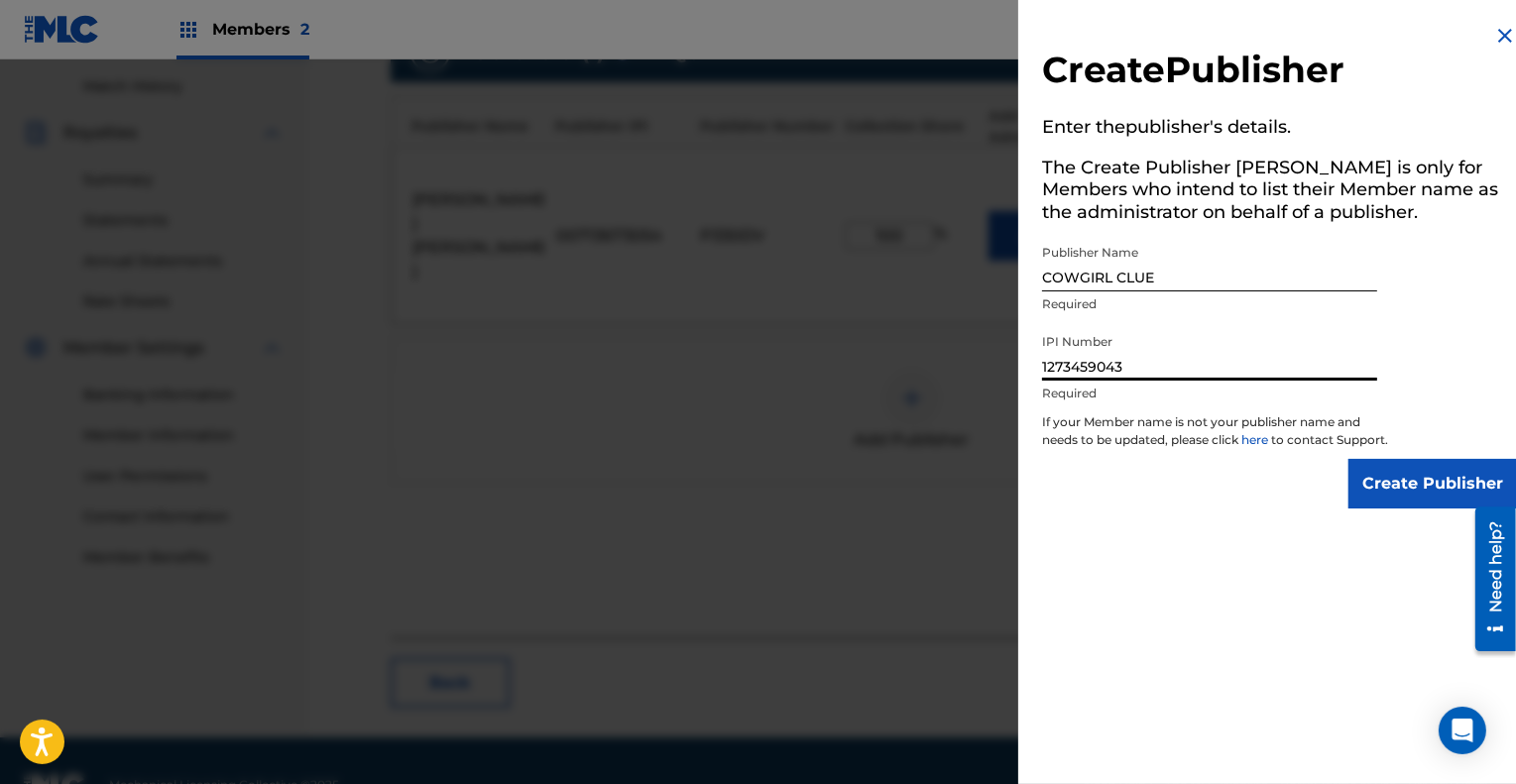 type on "1273459043" 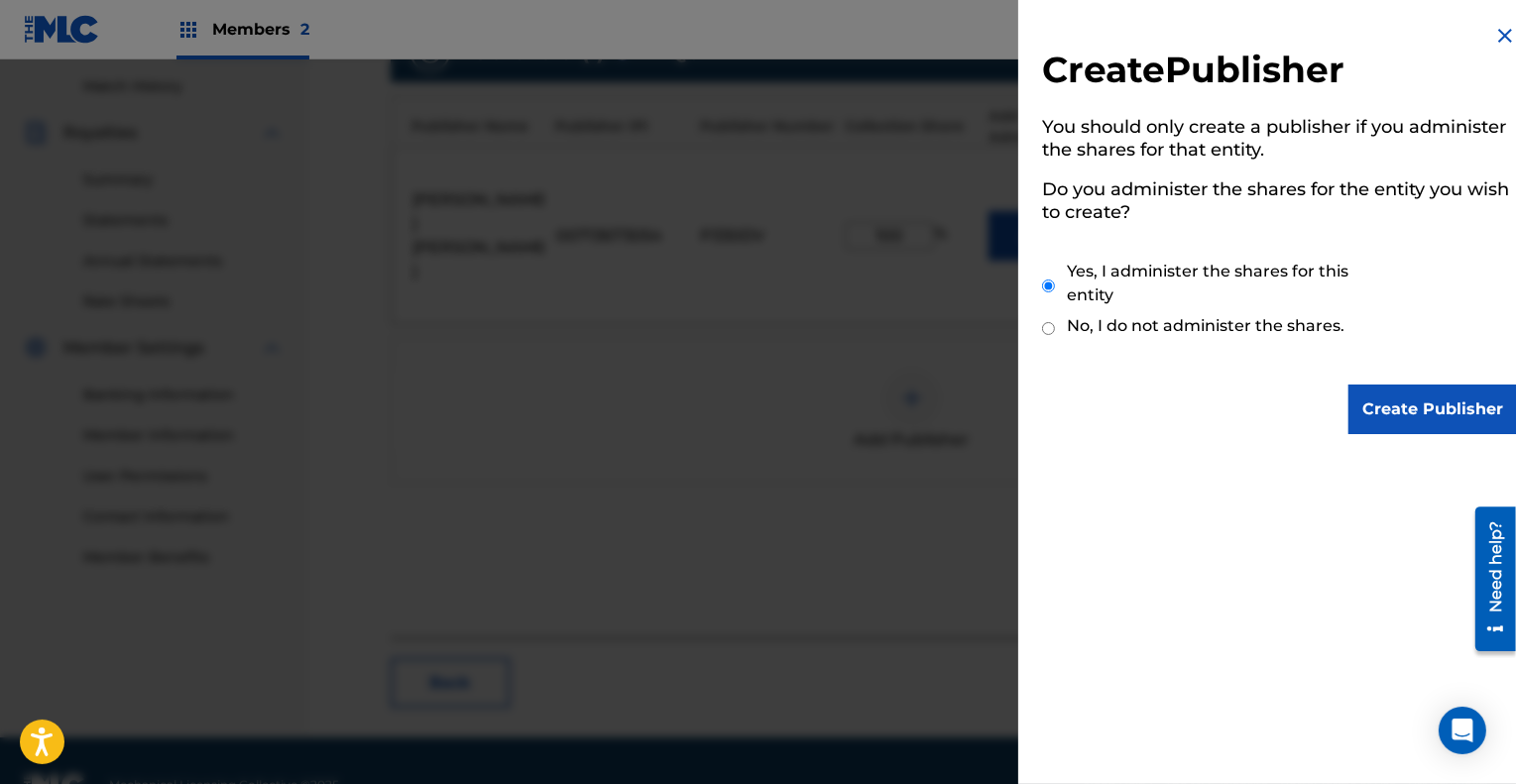 click on "No, I do not administer the shares." at bounding box center (1048, 328) 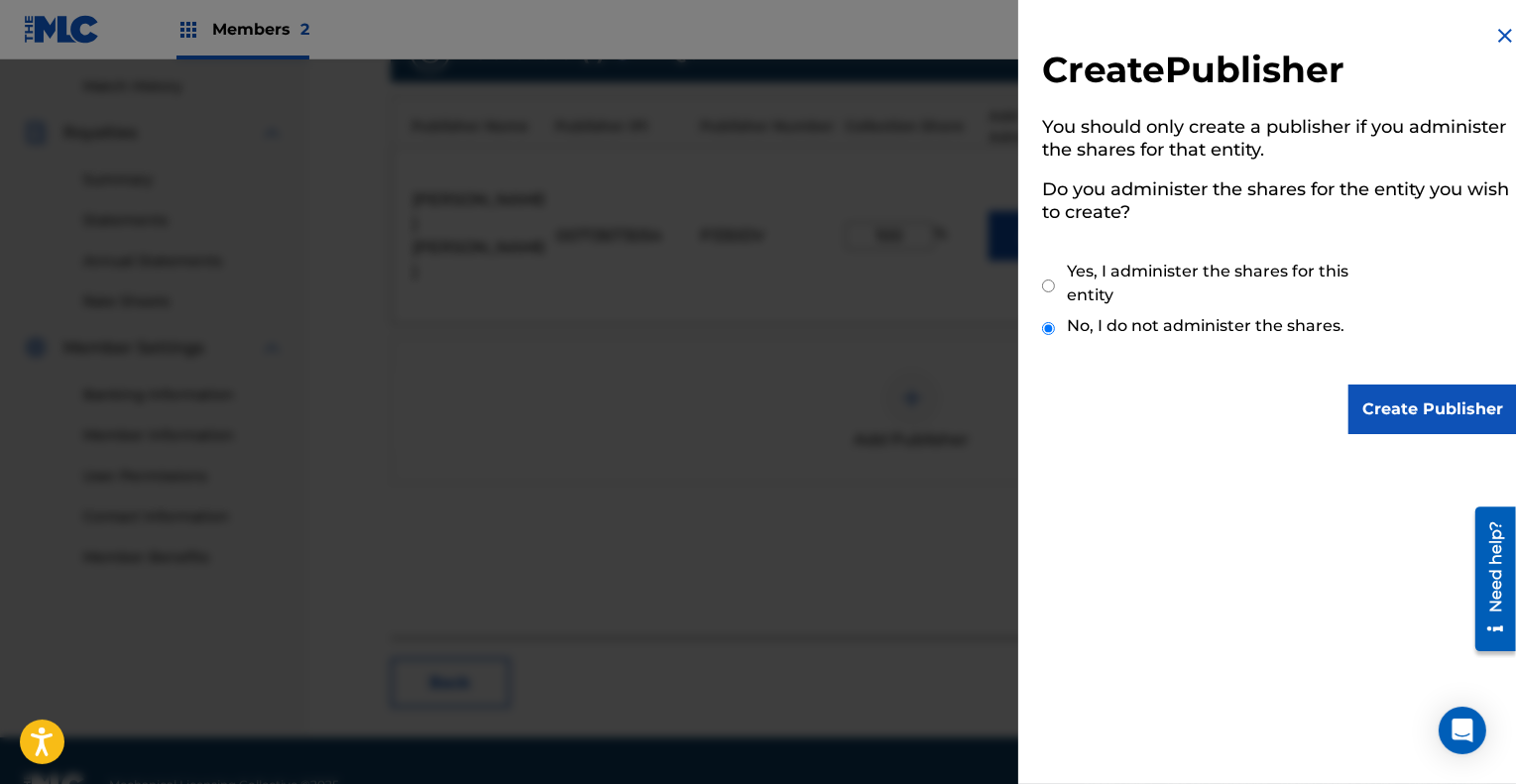 click on "Create Publisher" at bounding box center [1433, 409] 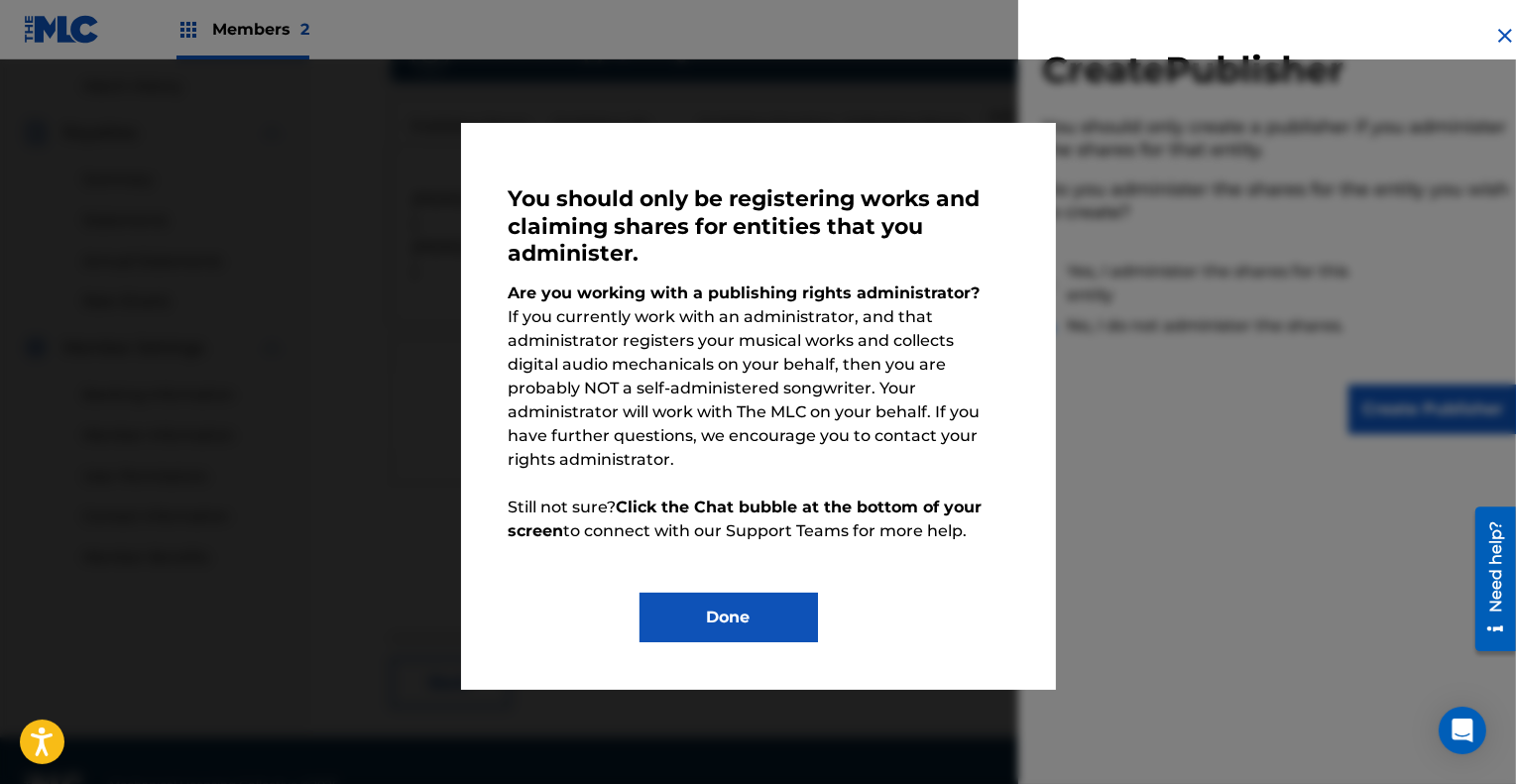 click on "Done" at bounding box center [729, 617] 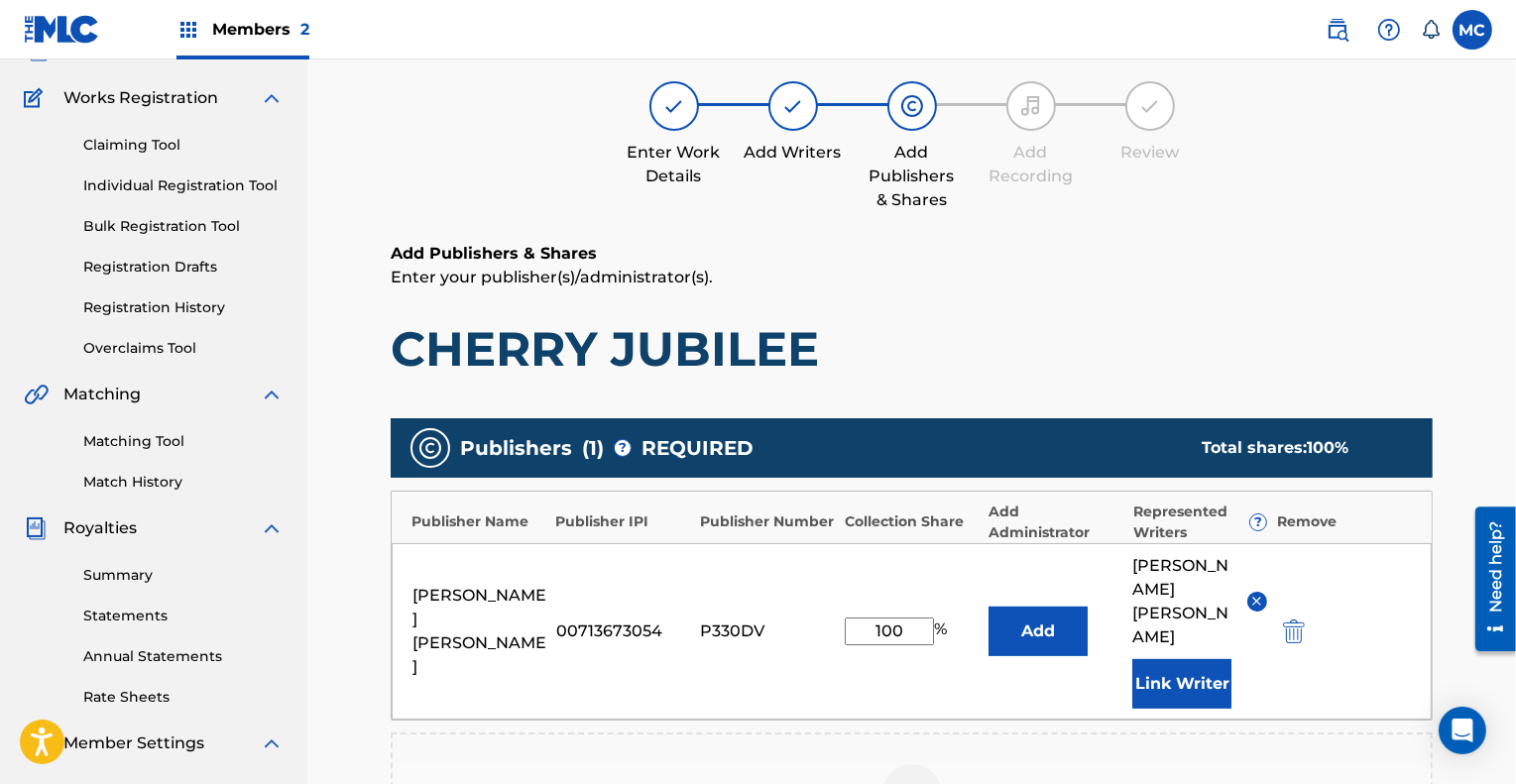 scroll, scrollTop: 147, scrollLeft: 0, axis: vertical 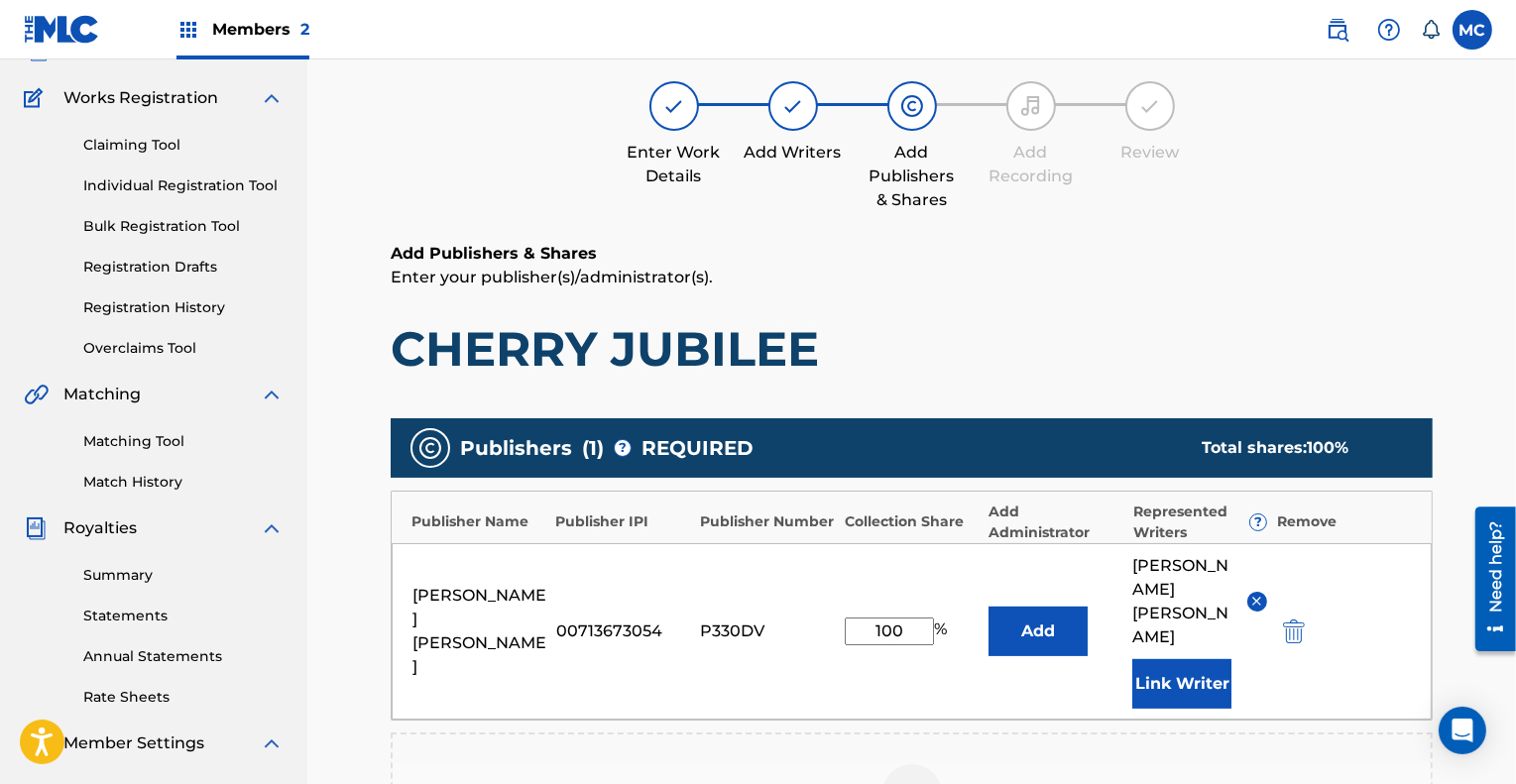 click on "100" at bounding box center (889, 631) 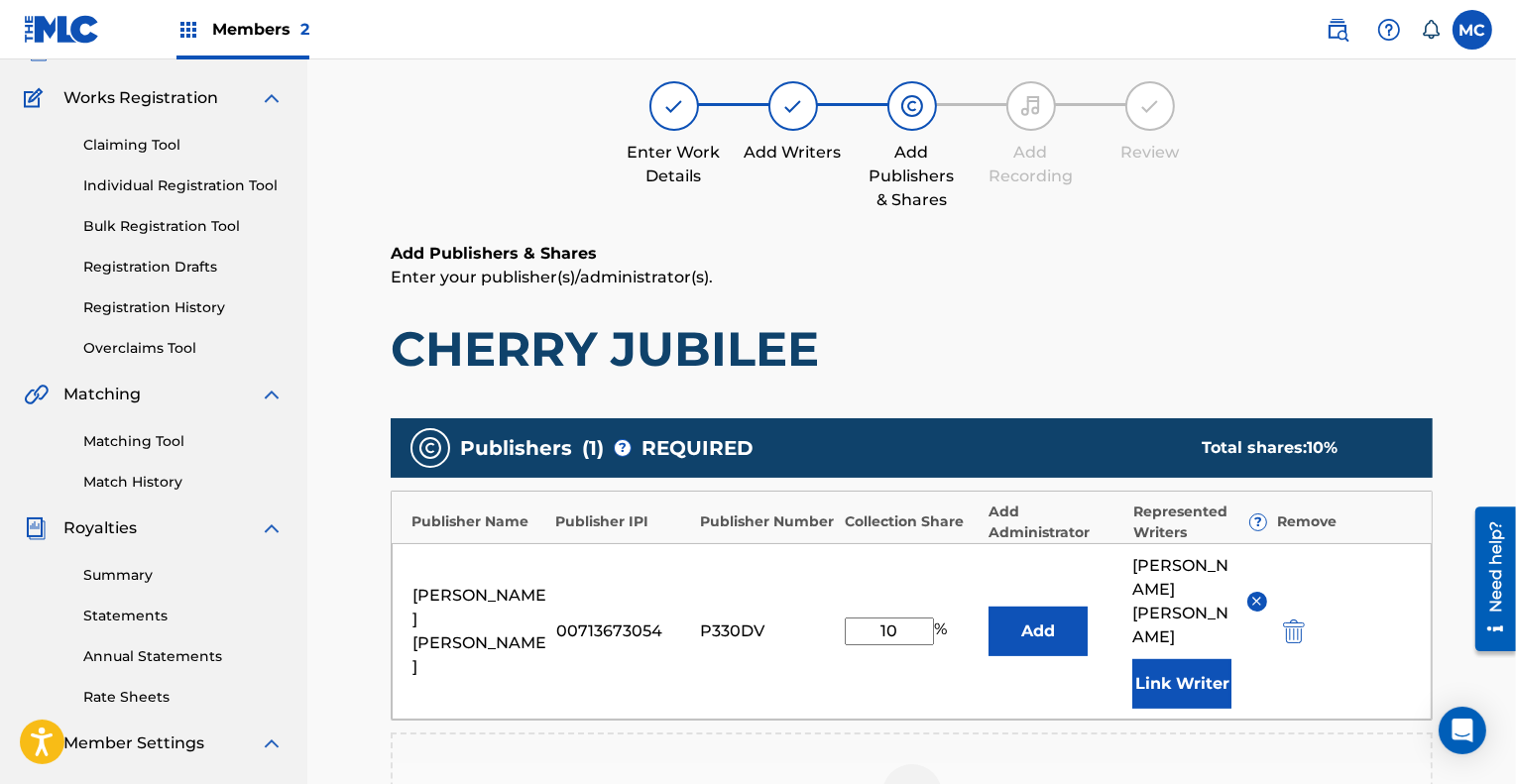 type on "1" 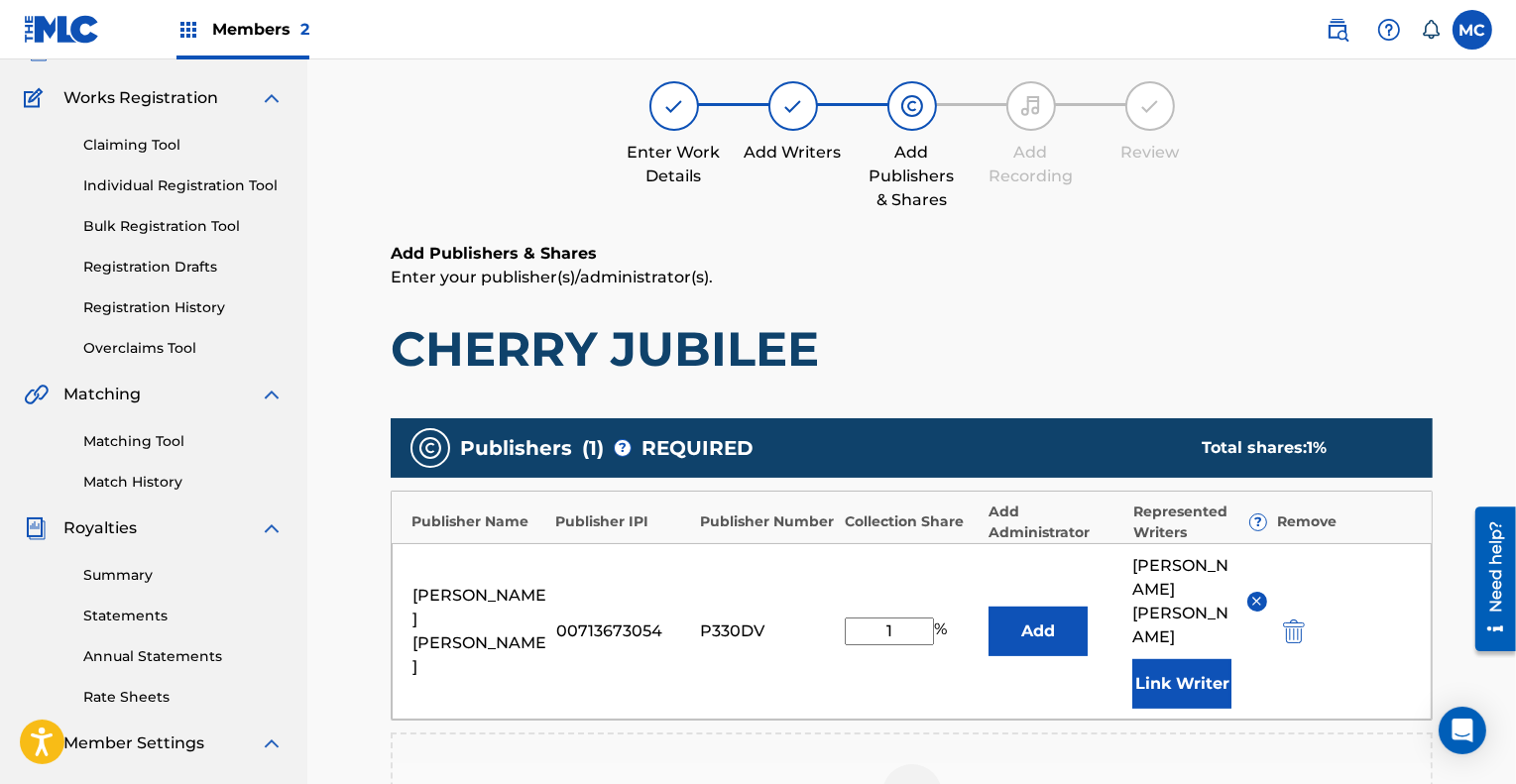 type on "1" 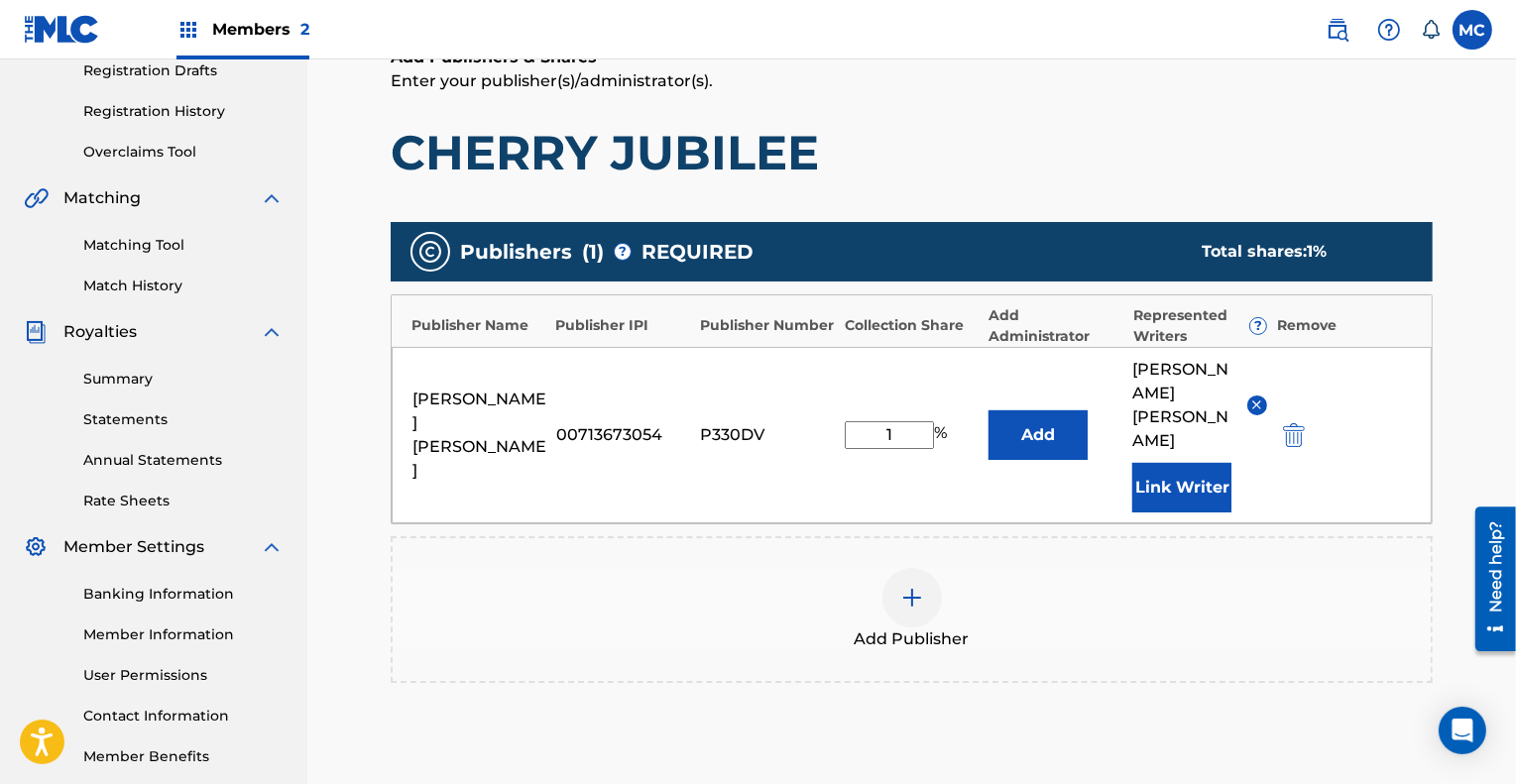 scroll, scrollTop: 344, scrollLeft: 0, axis: vertical 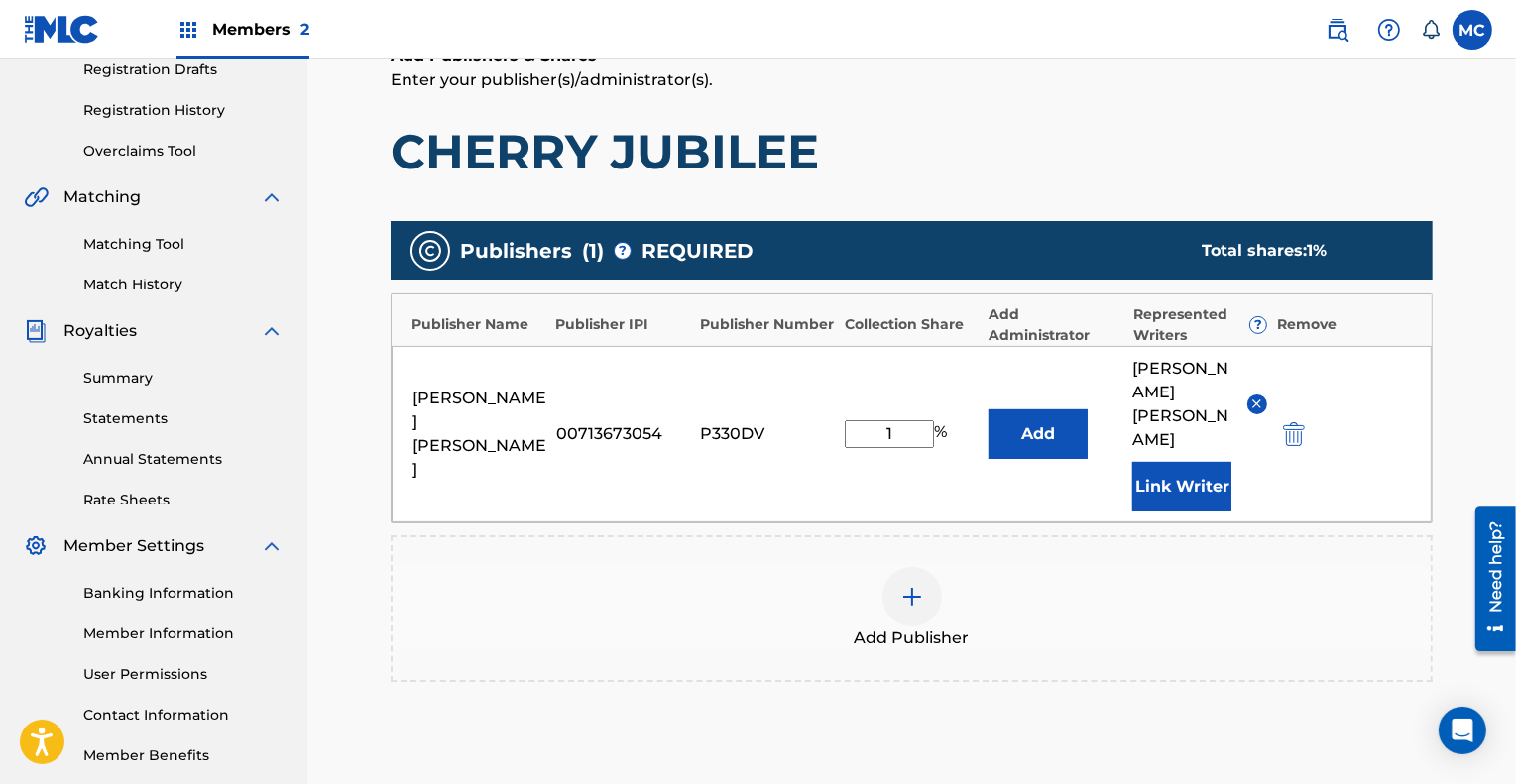 click at bounding box center (1294, 434) 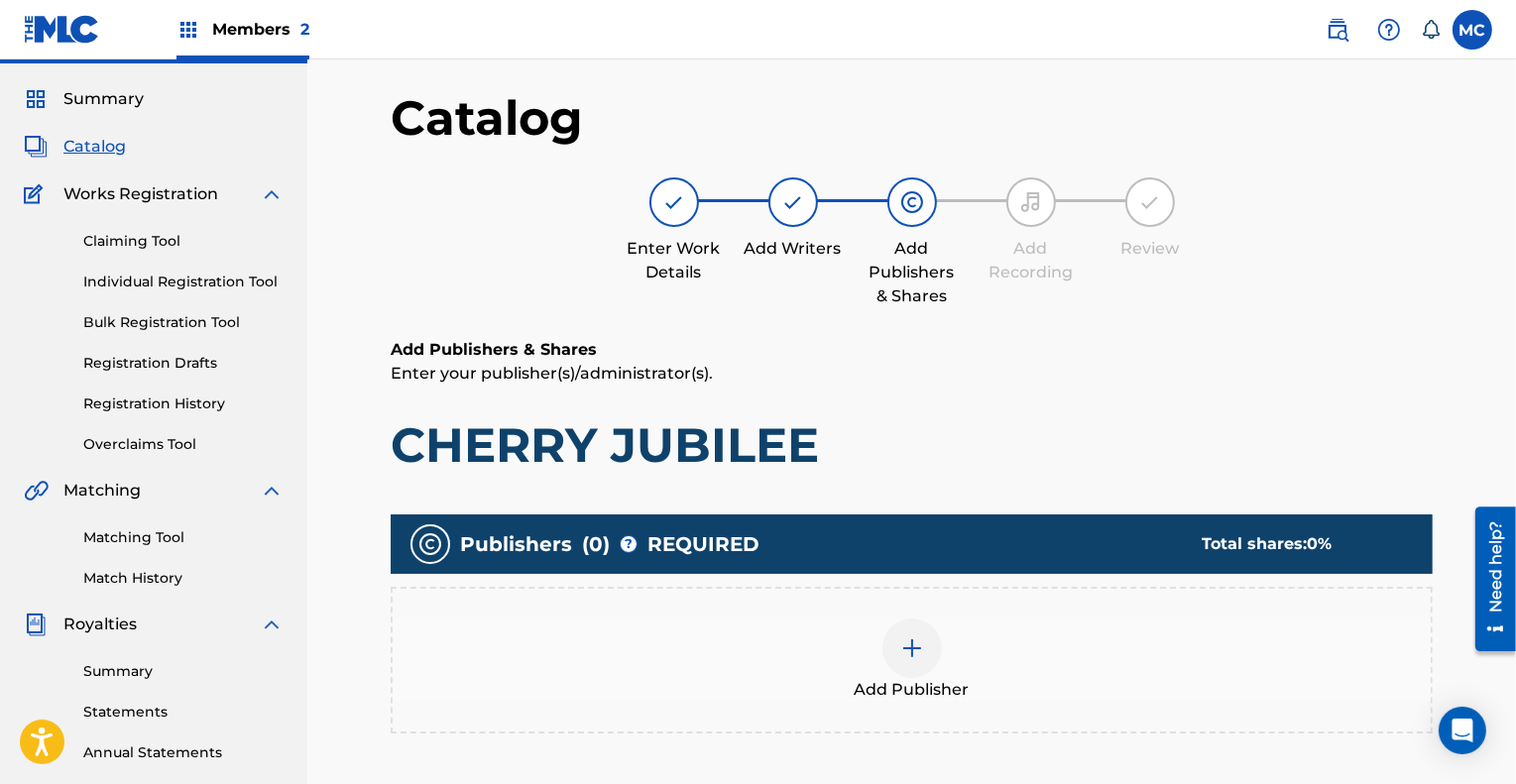 scroll, scrollTop: 50, scrollLeft: 0, axis: vertical 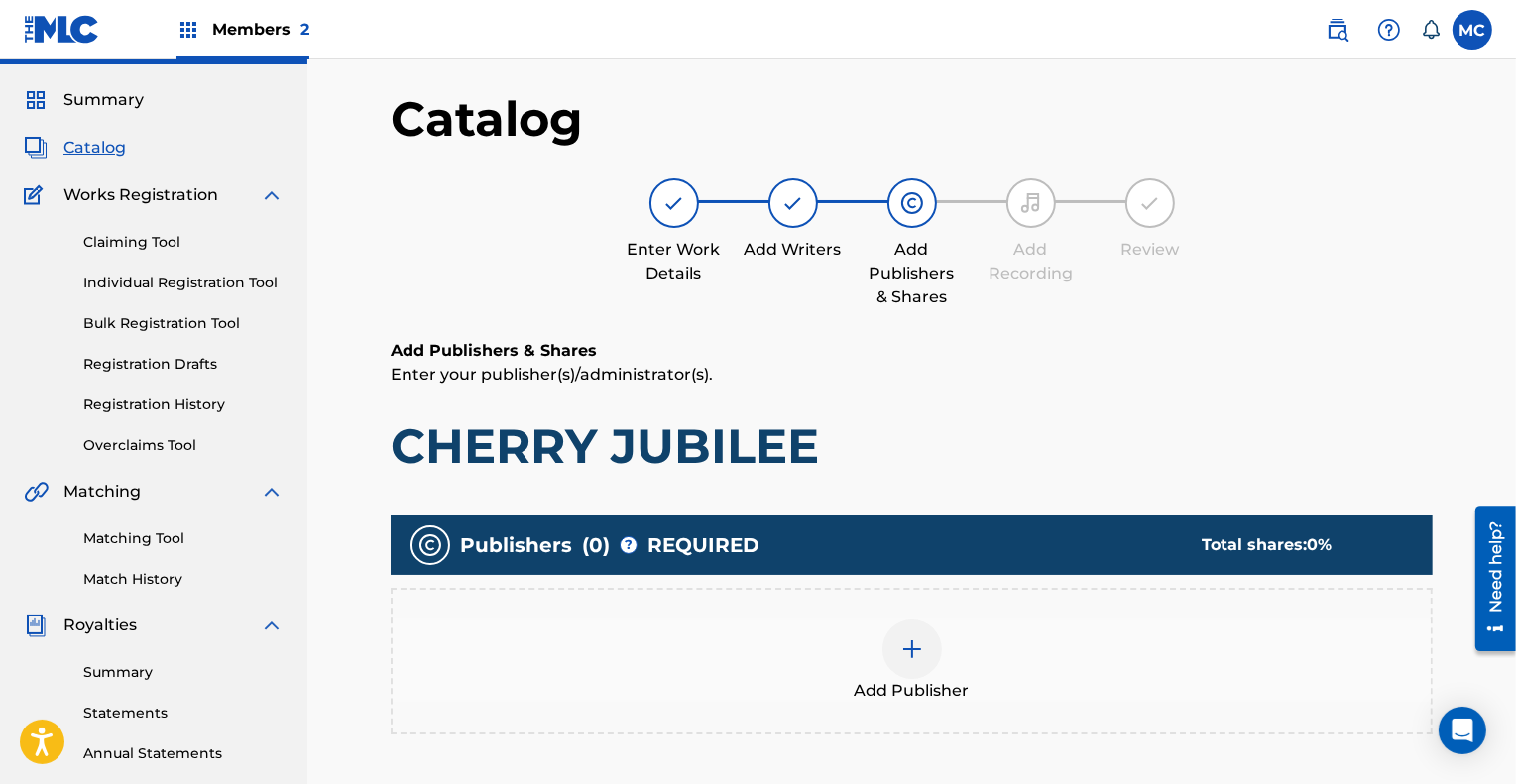 click on "Claiming Tool" at bounding box center [183, 242] 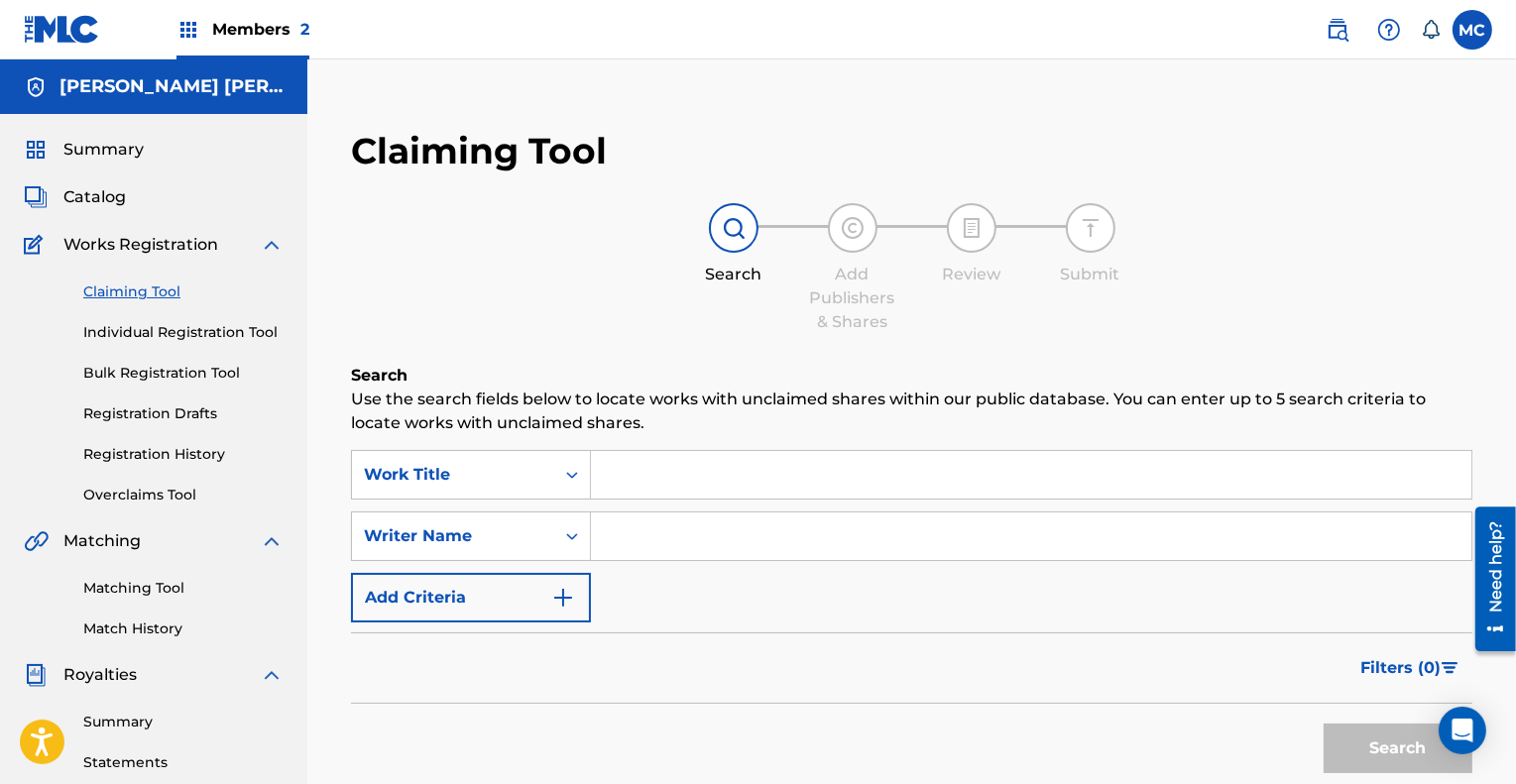 click on "Catalog" at bounding box center [94, 197] 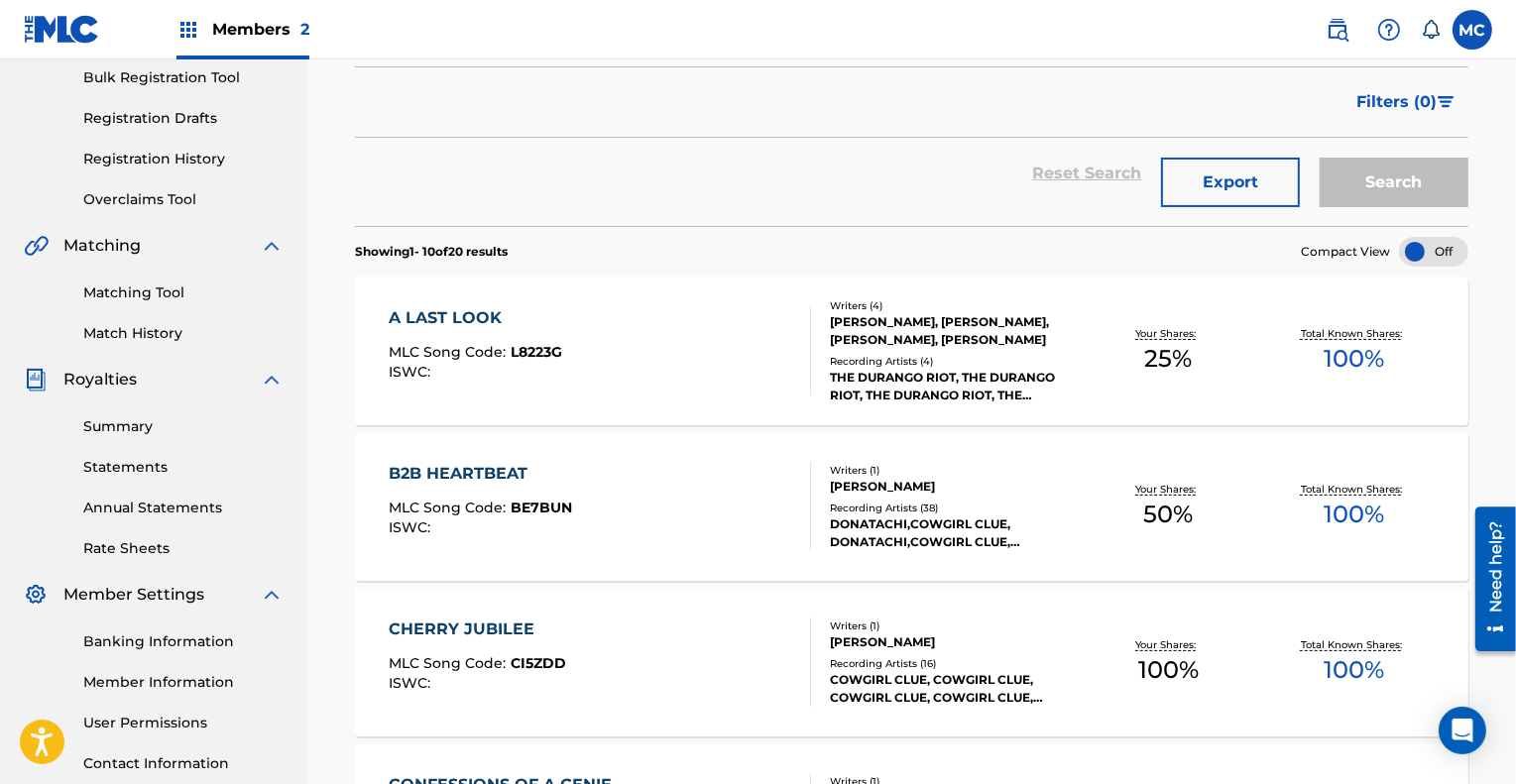 scroll, scrollTop: 296, scrollLeft: 0, axis: vertical 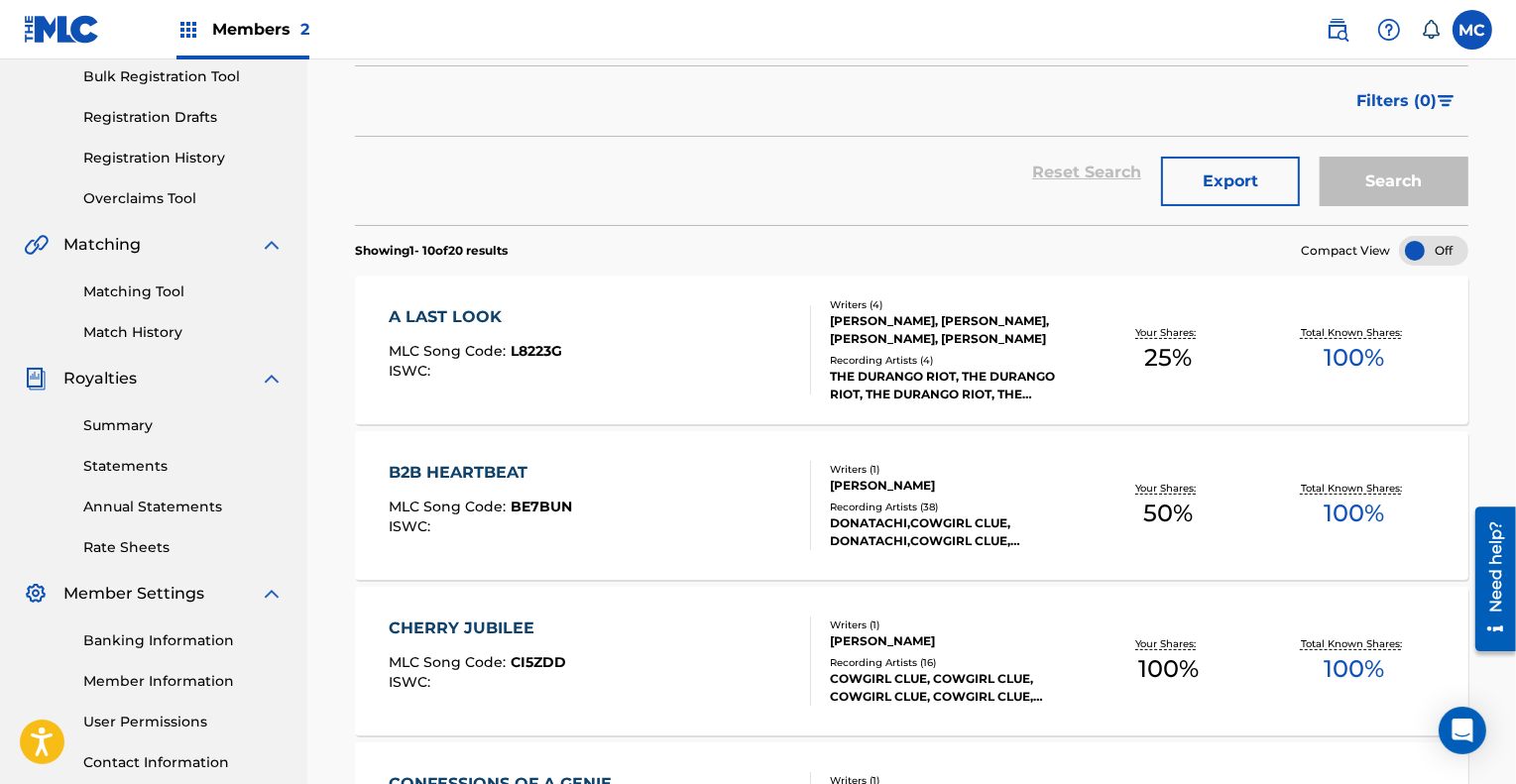 click on "Writers ( 1 )" at bounding box center [953, 624] 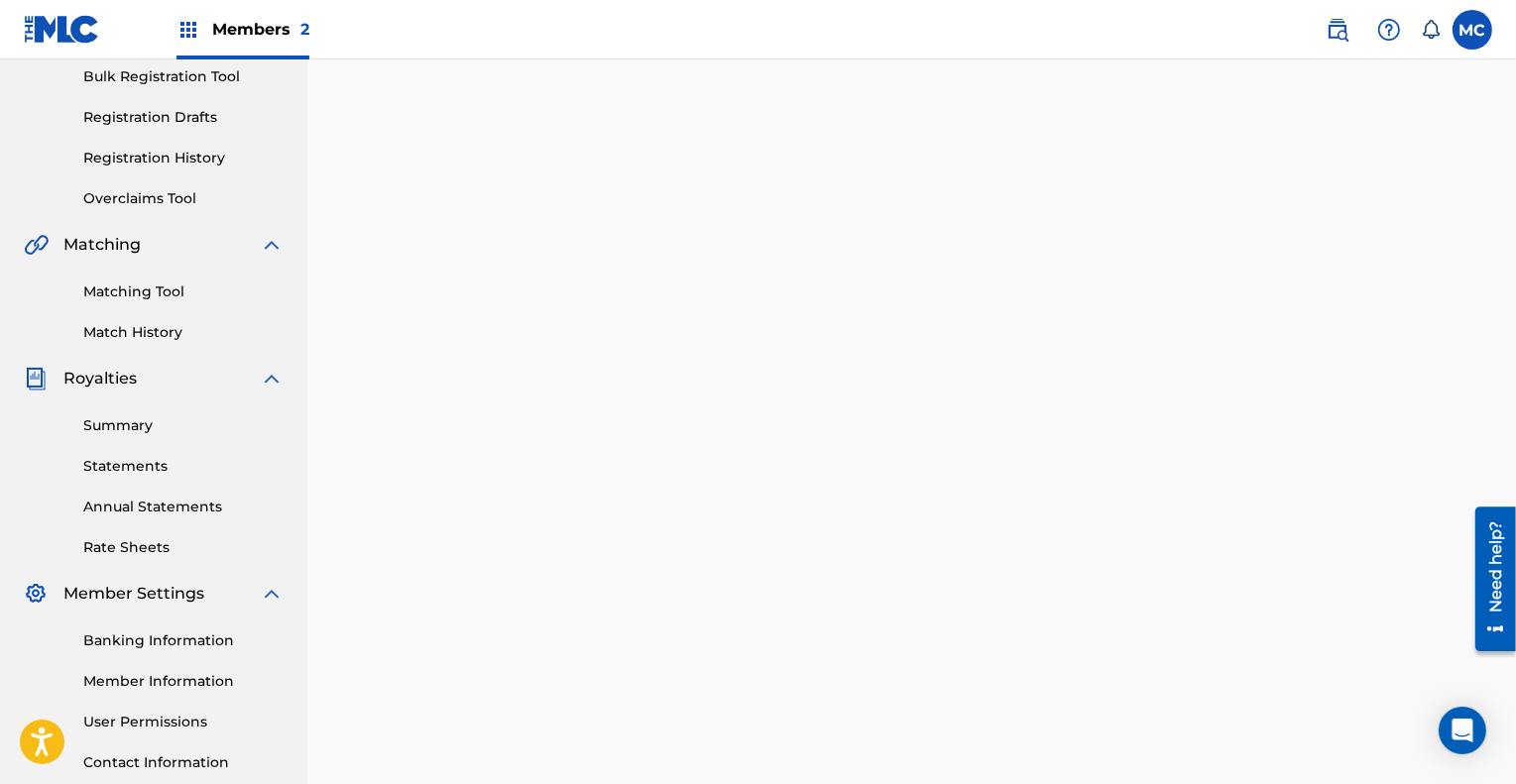 scroll, scrollTop: 0, scrollLeft: 0, axis: both 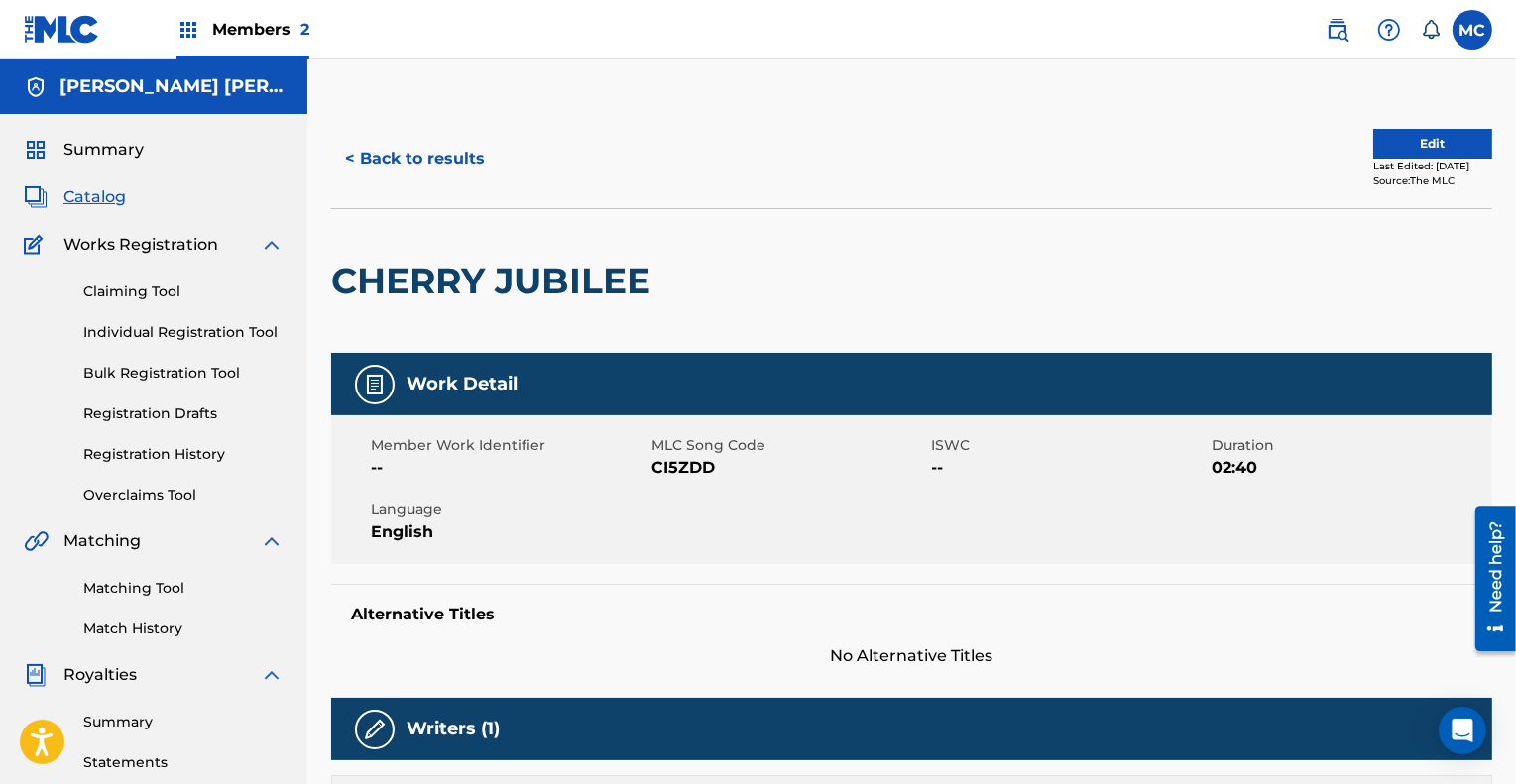 click on "Edit" at bounding box center [1433, 144] 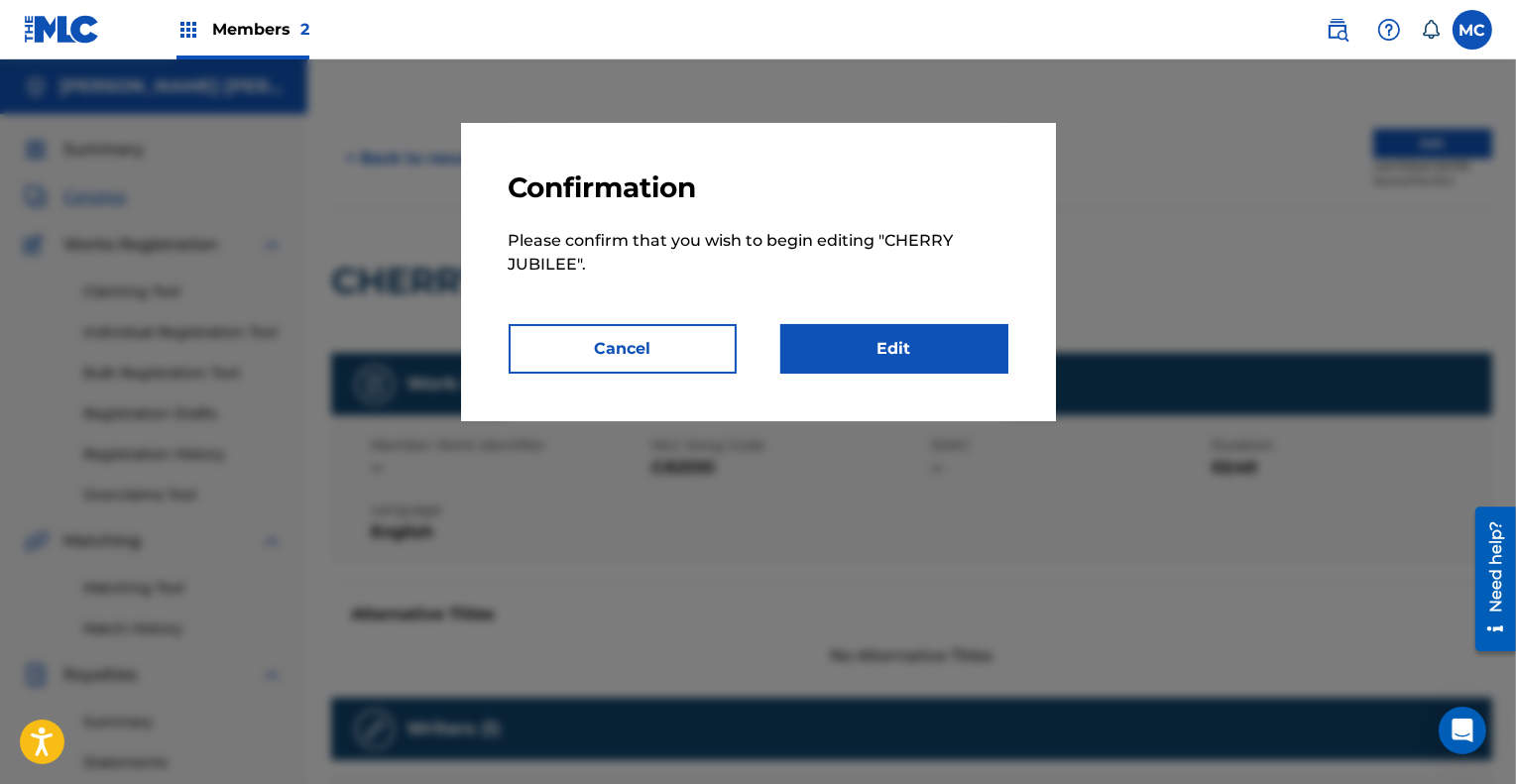 click on "Edit" at bounding box center [894, 349] 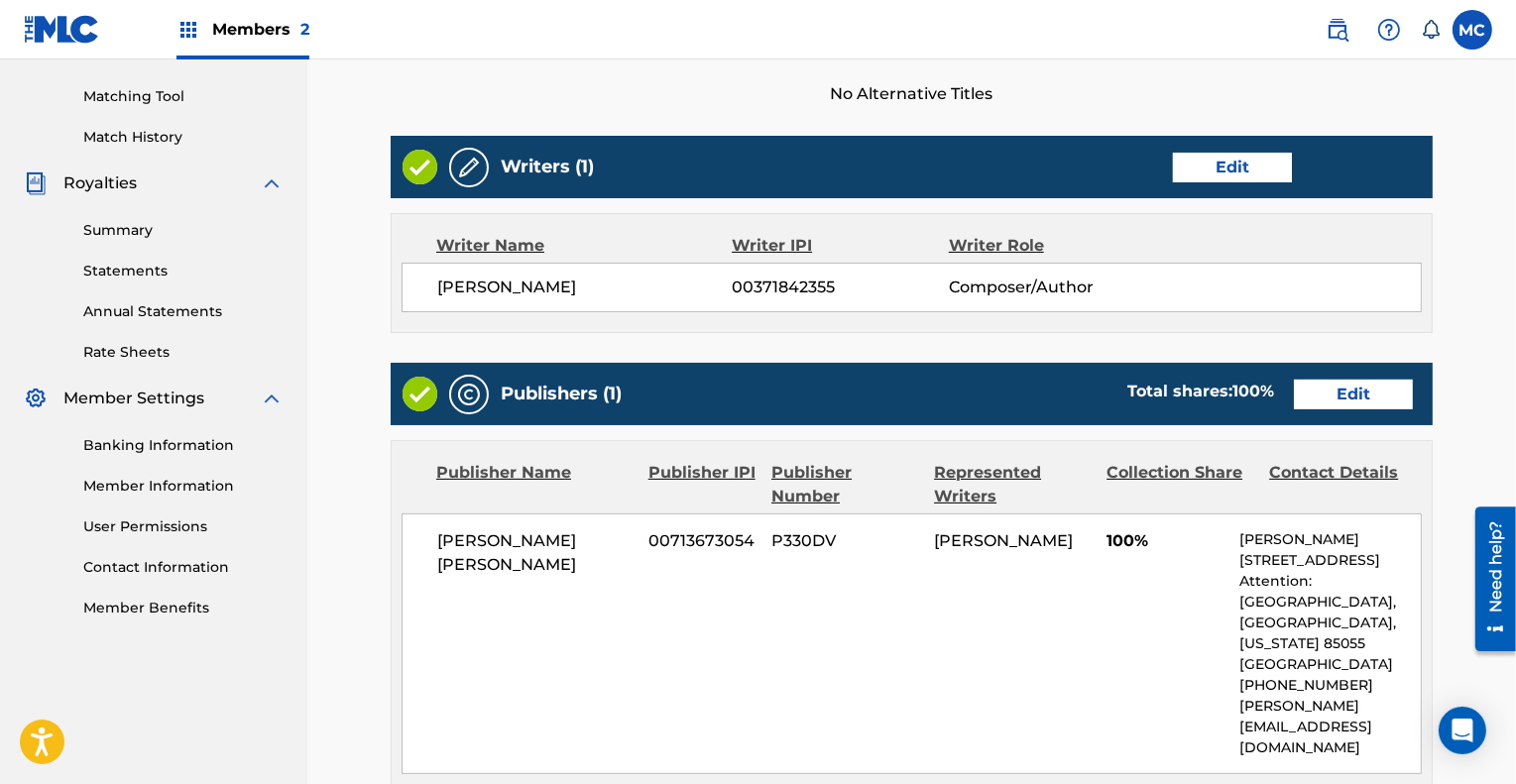scroll, scrollTop: 493, scrollLeft: 0, axis: vertical 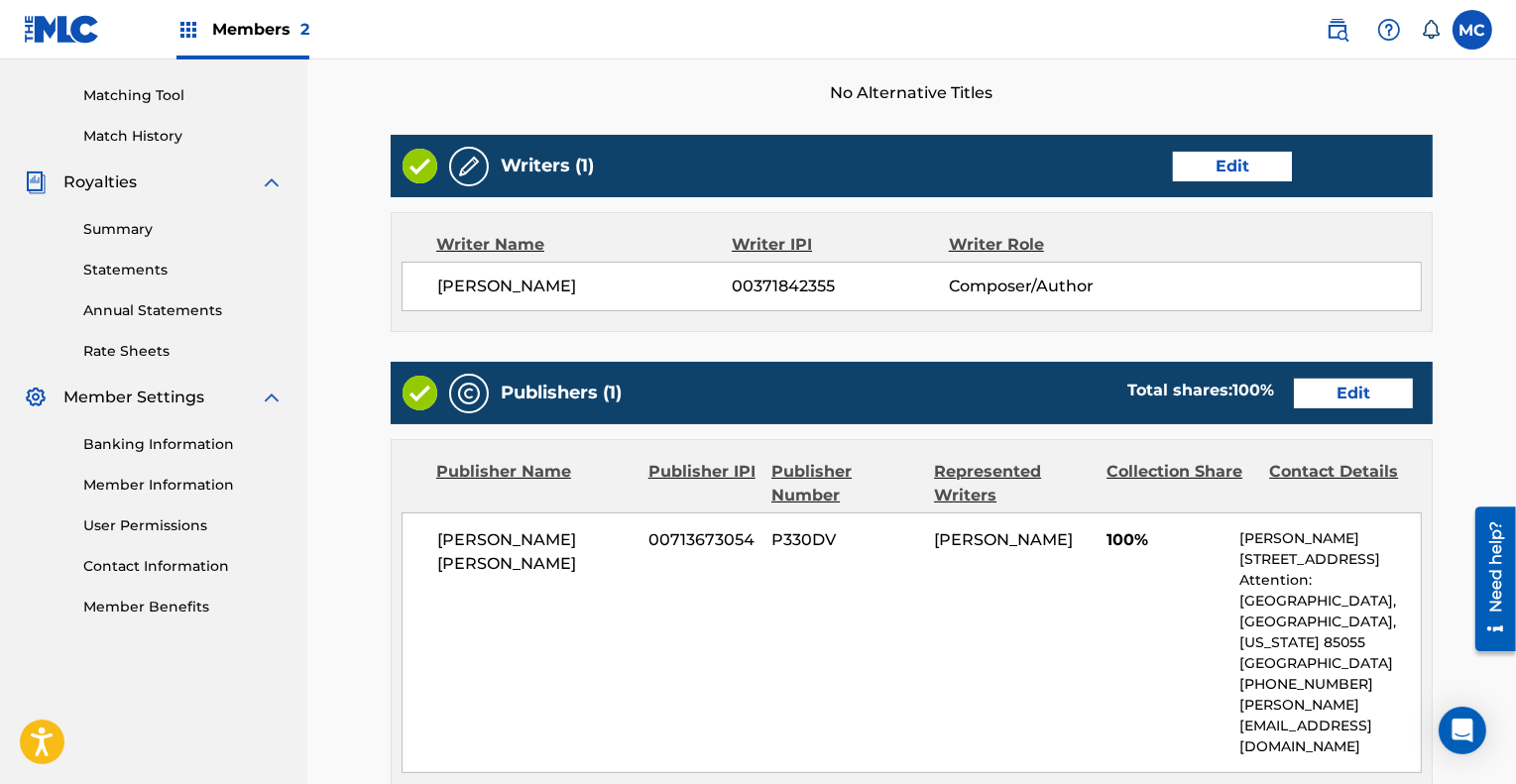 click on "Edit" at bounding box center (1353, 393) 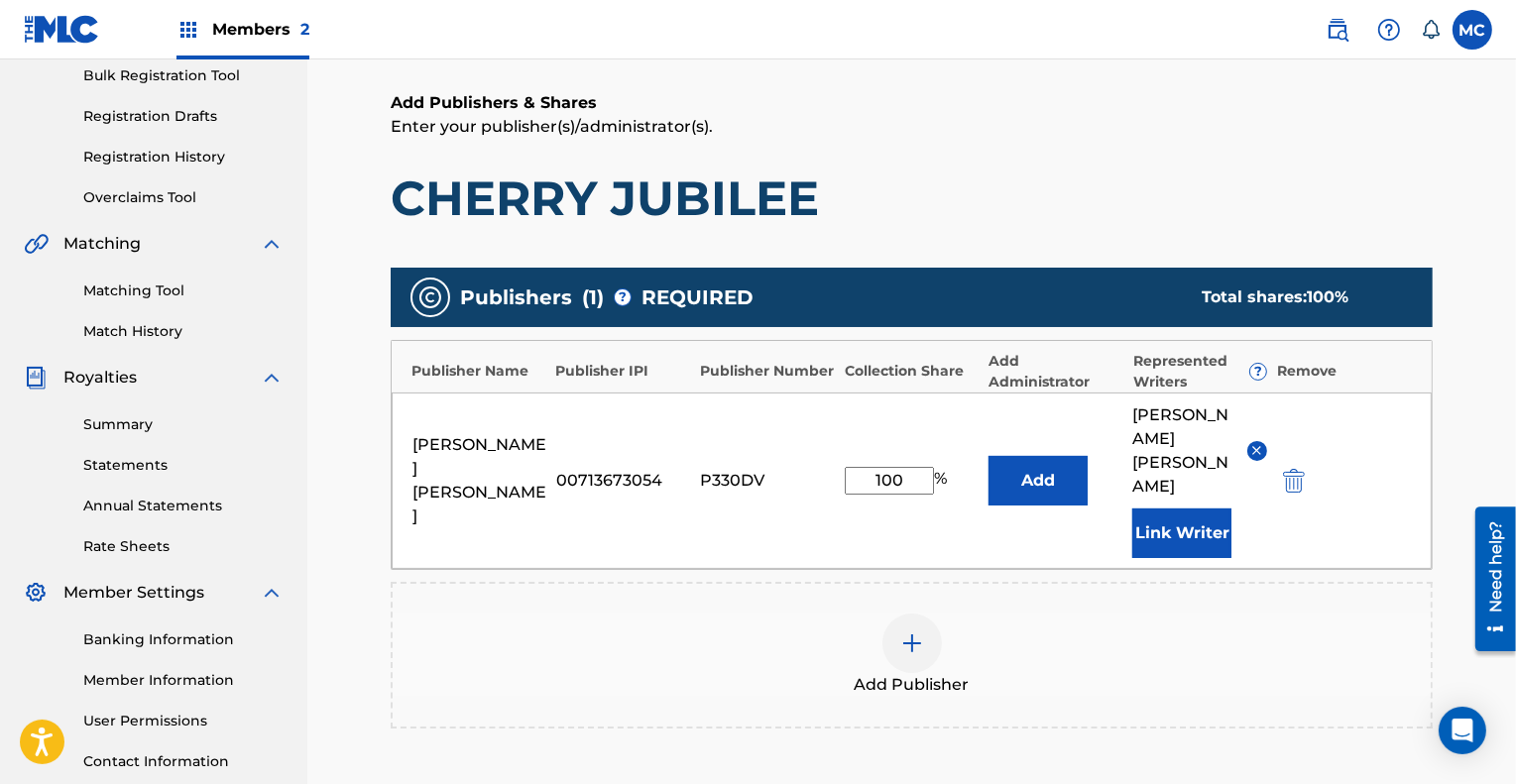 scroll, scrollTop: 298, scrollLeft: 0, axis: vertical 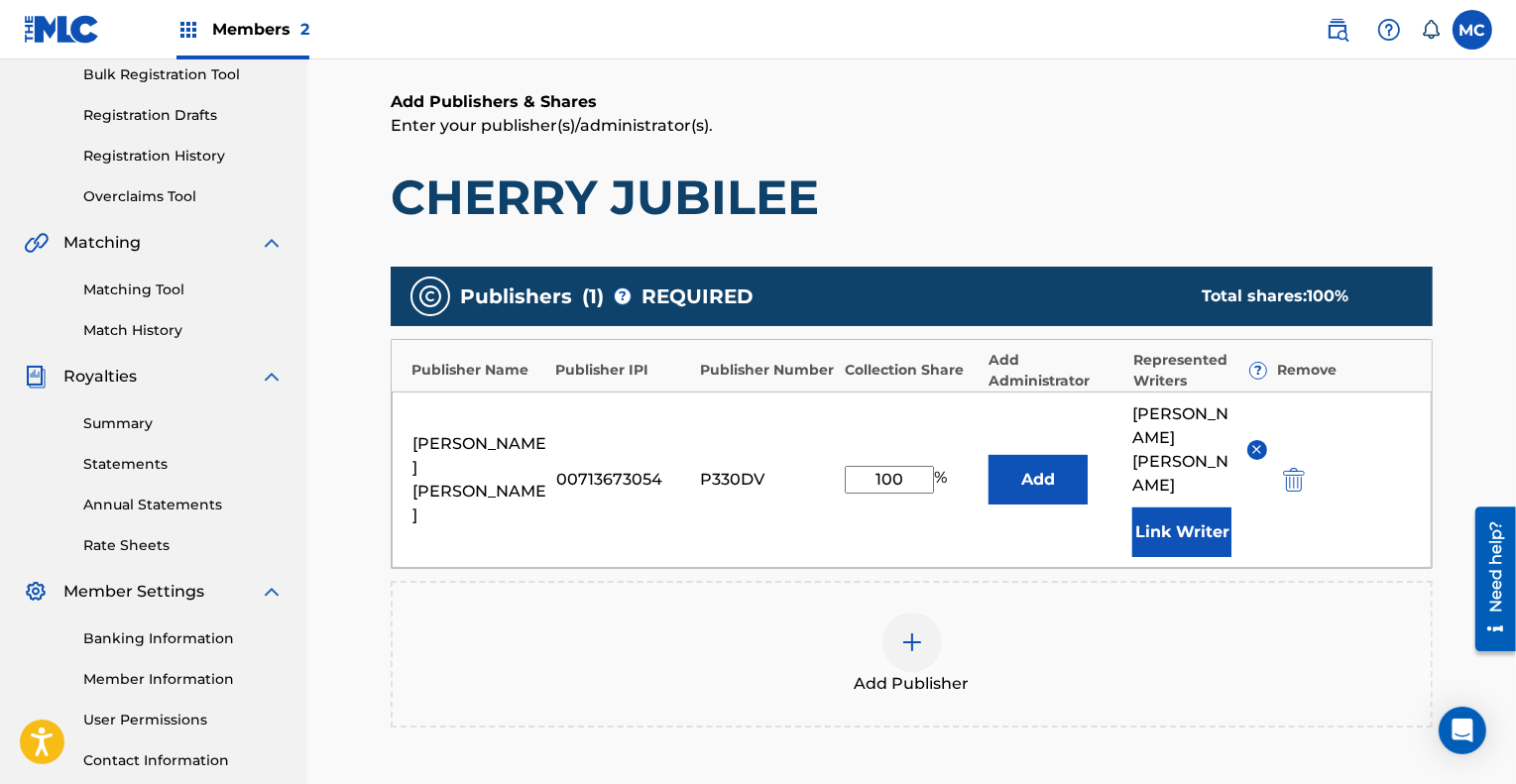 click on "100" at bounding box center [889, 480] 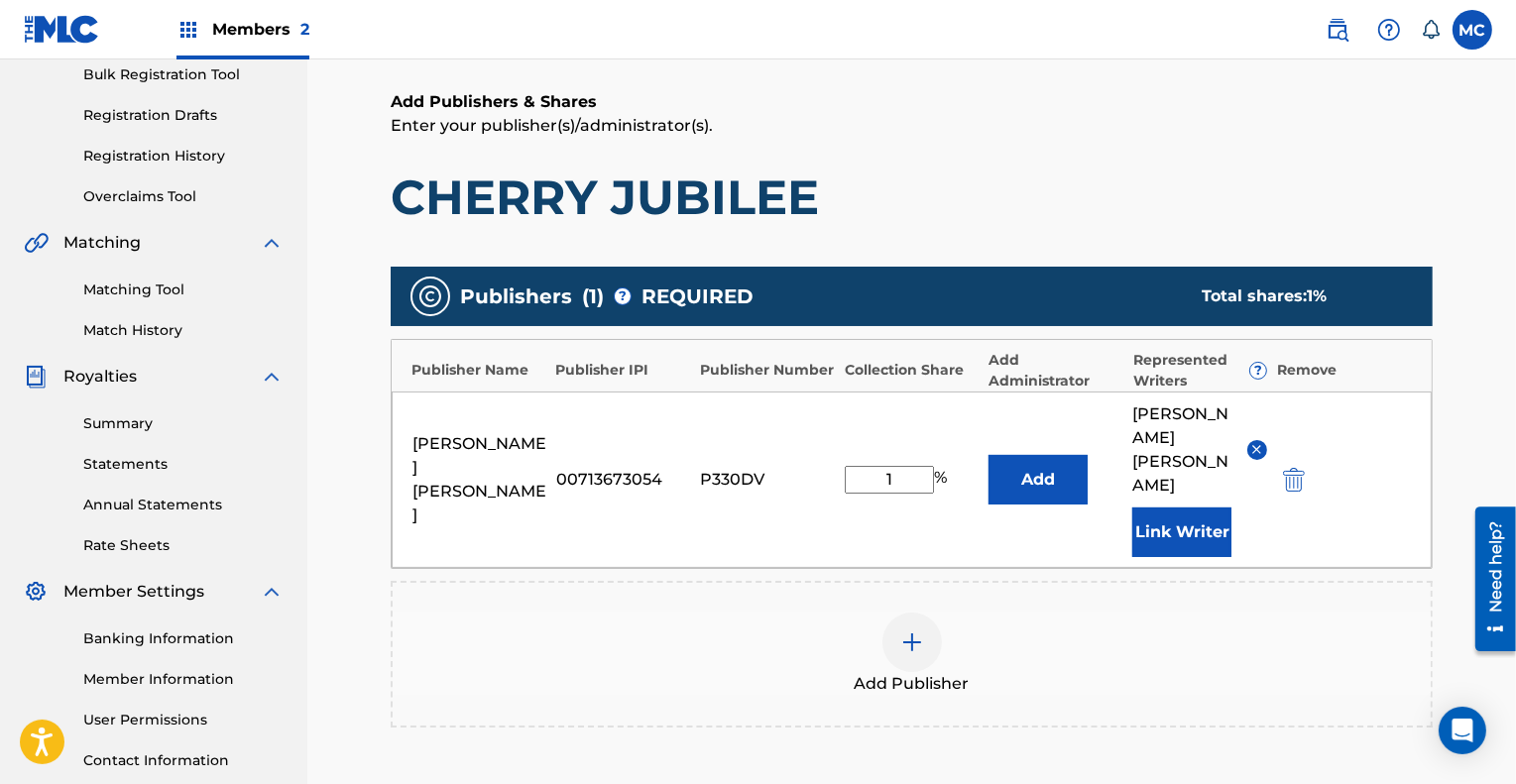 type on "1" 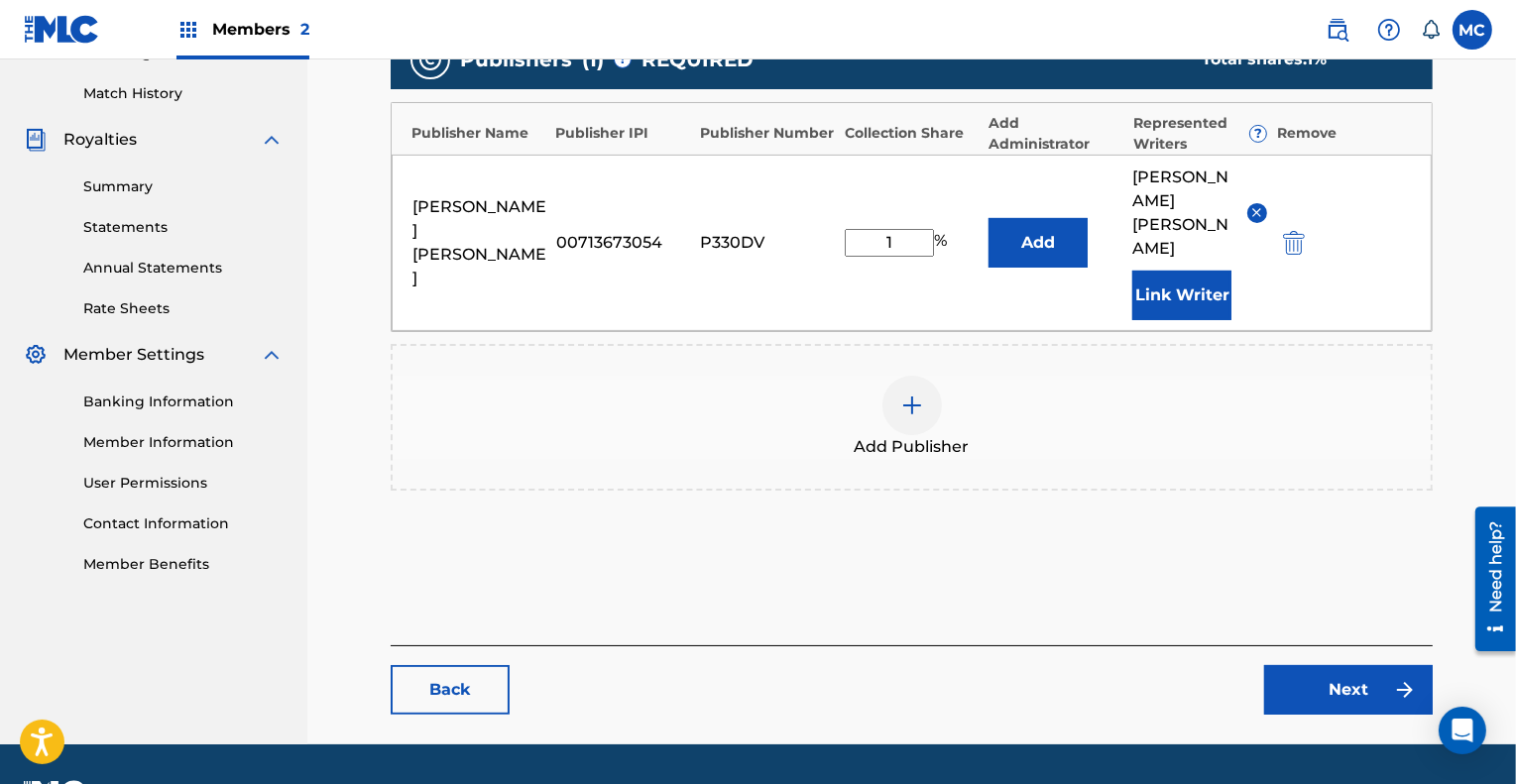 scroll, scrollTop: 542, scrollLeft: 0, axis: vertical 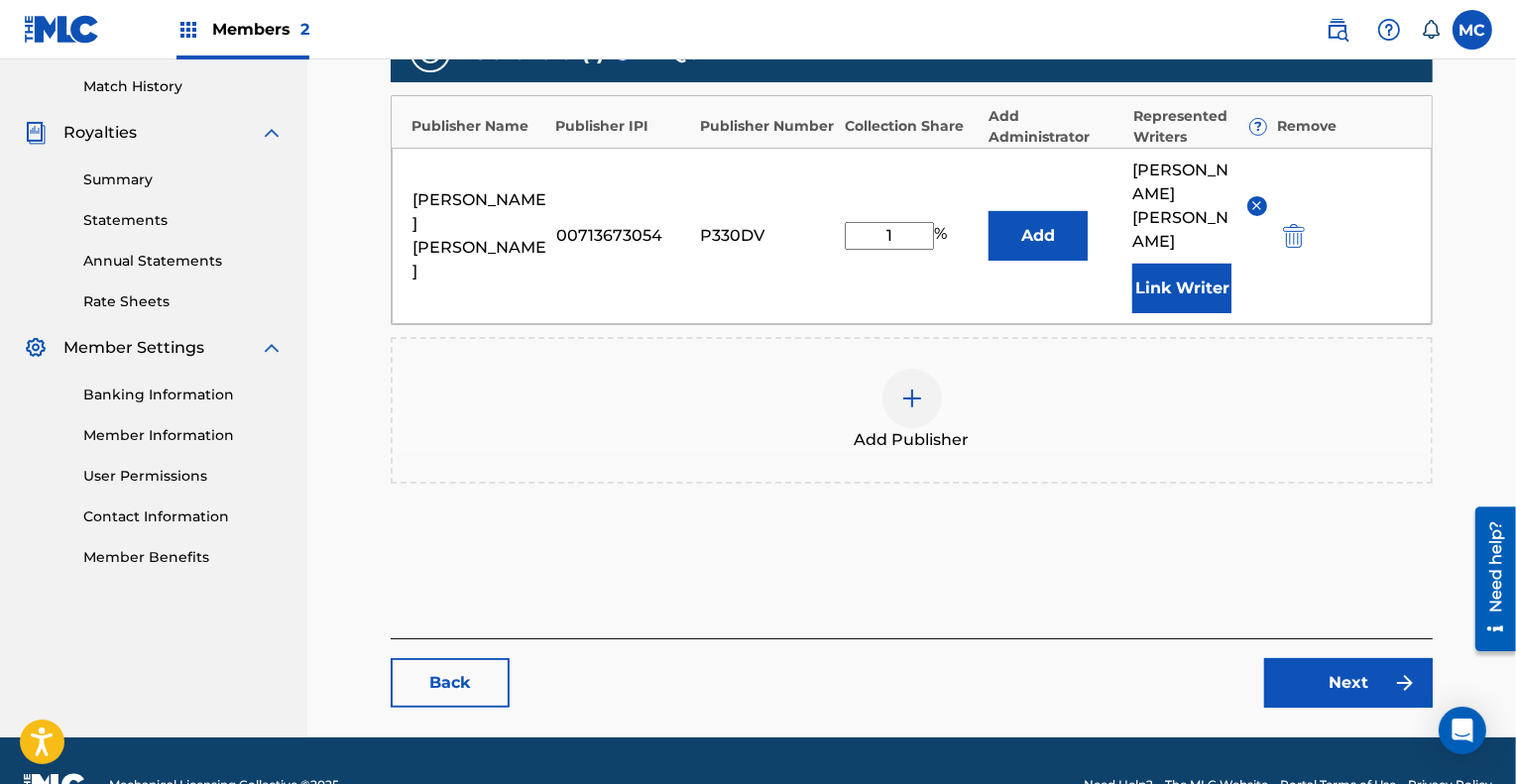 click on "Next" at bounding box center (1348, 683) 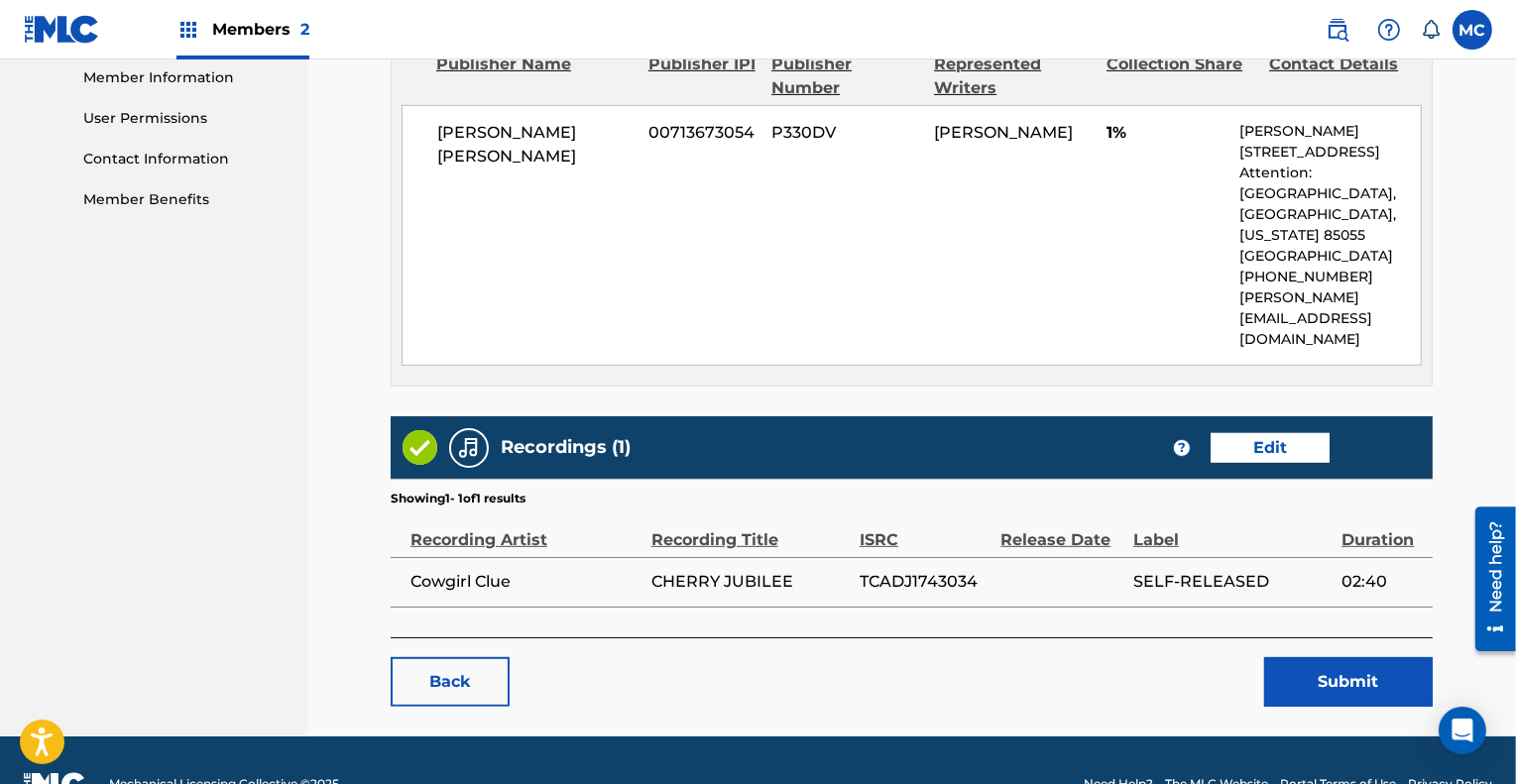 scroll, scrollTop: 902, scrollLeft: 0, axis: vertical 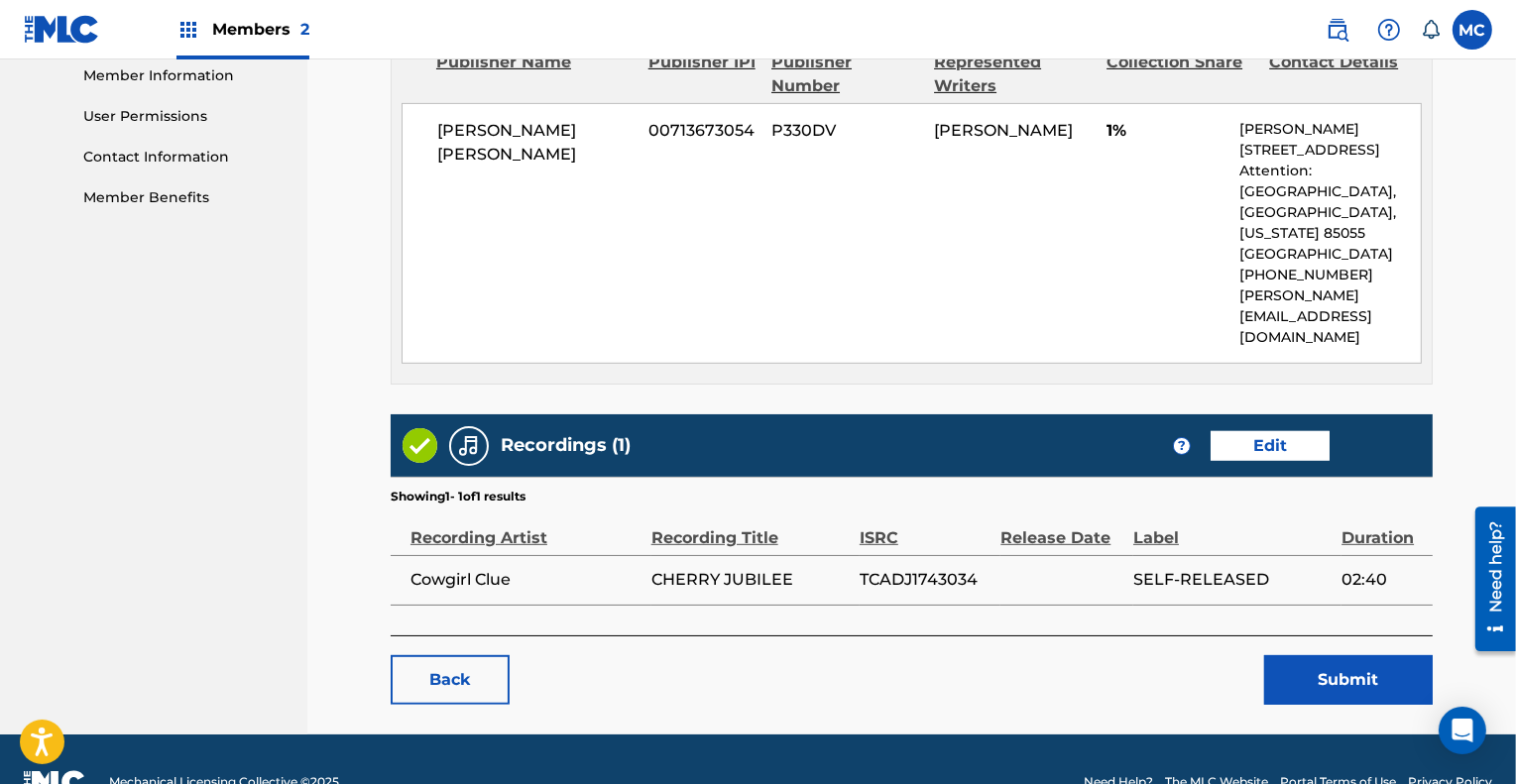 click on "Submit" at bounding box center [1348, 680] 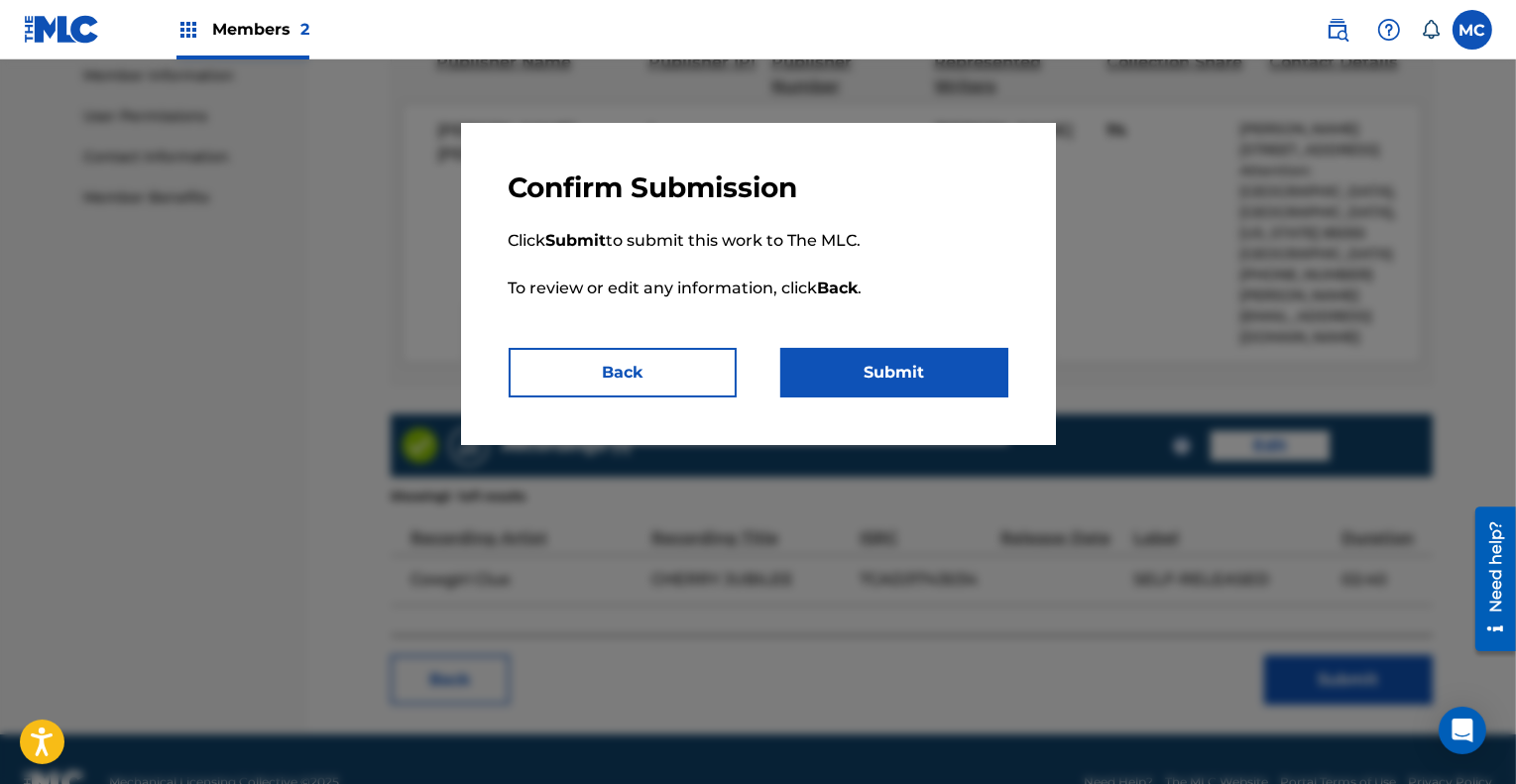 click on "Submit" at bounding box center (894, 373) 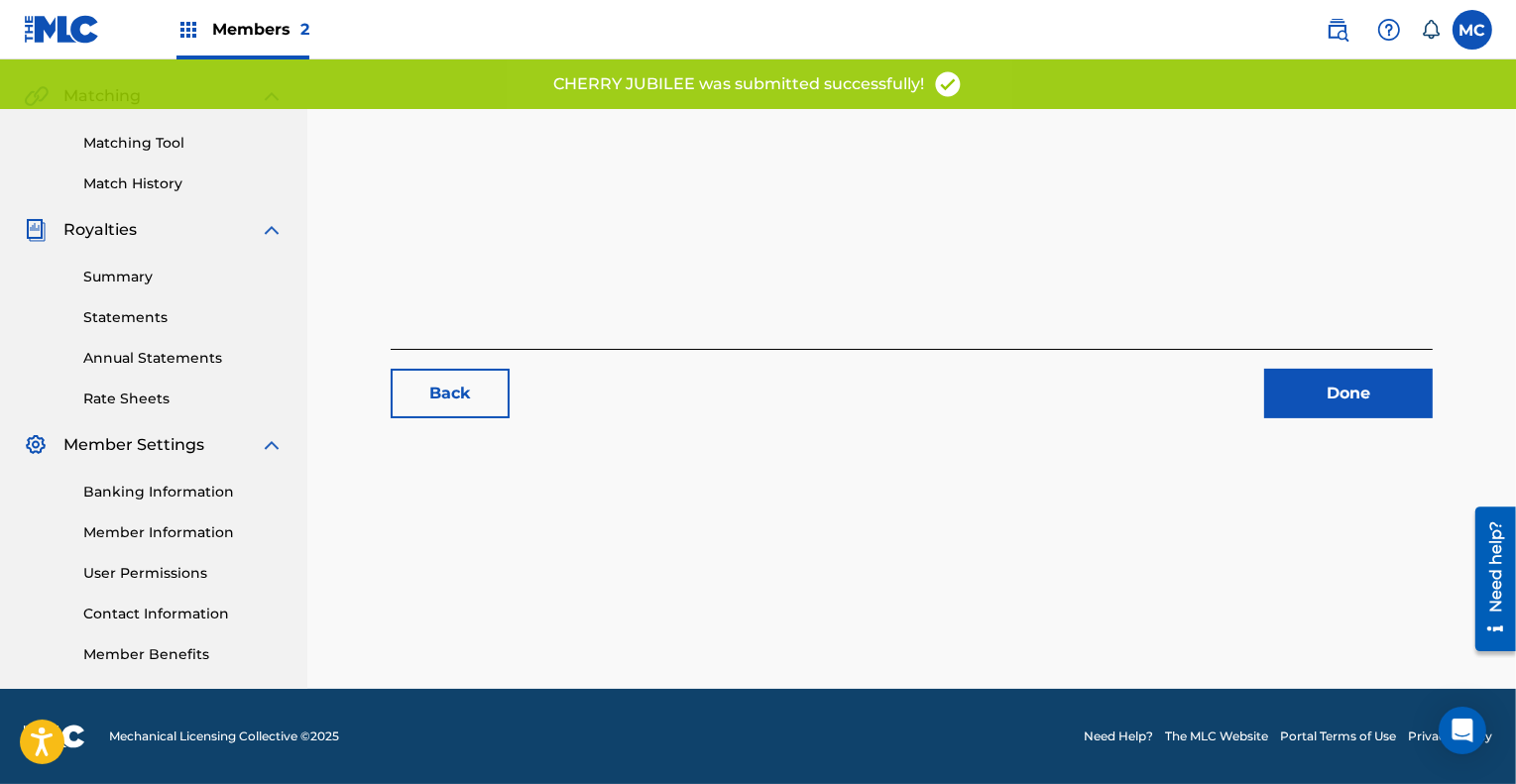 scroll, scrollTop: 0, scrollLeft: 0, axis: both 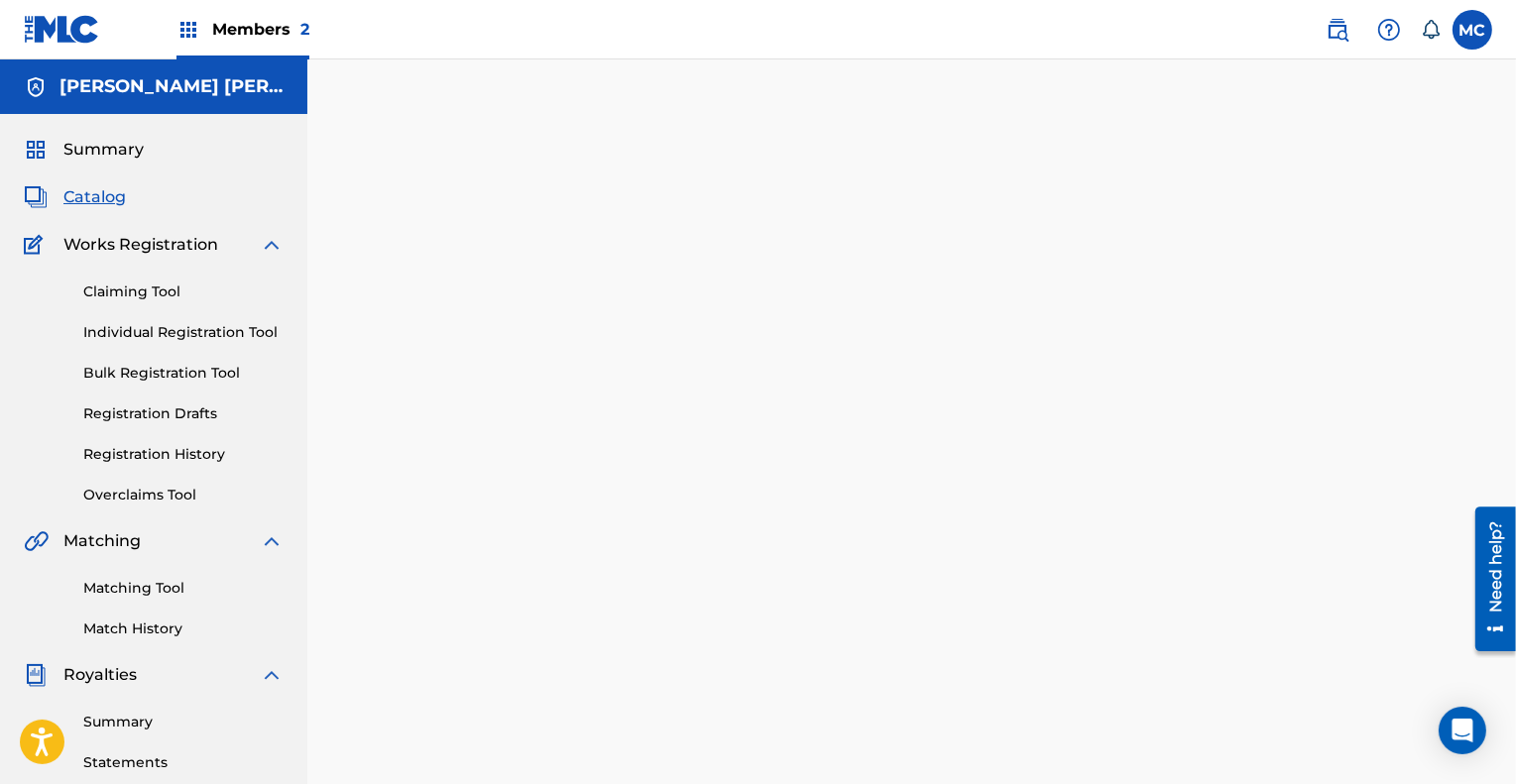 click on "Catalog" at bounding box center [94, 197] 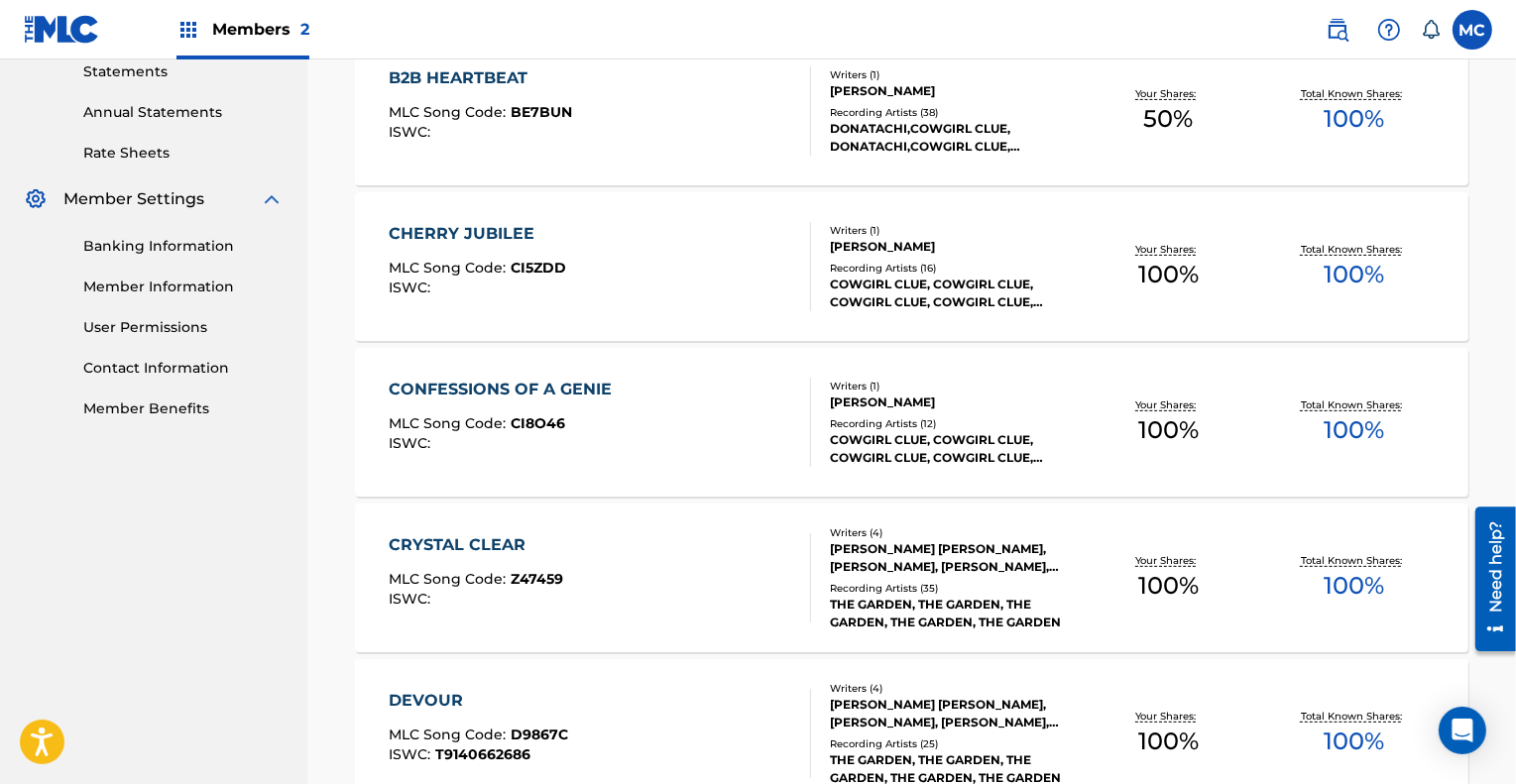 scroll, scrollTop: 692, scrollLeft: 0, axis: vertical 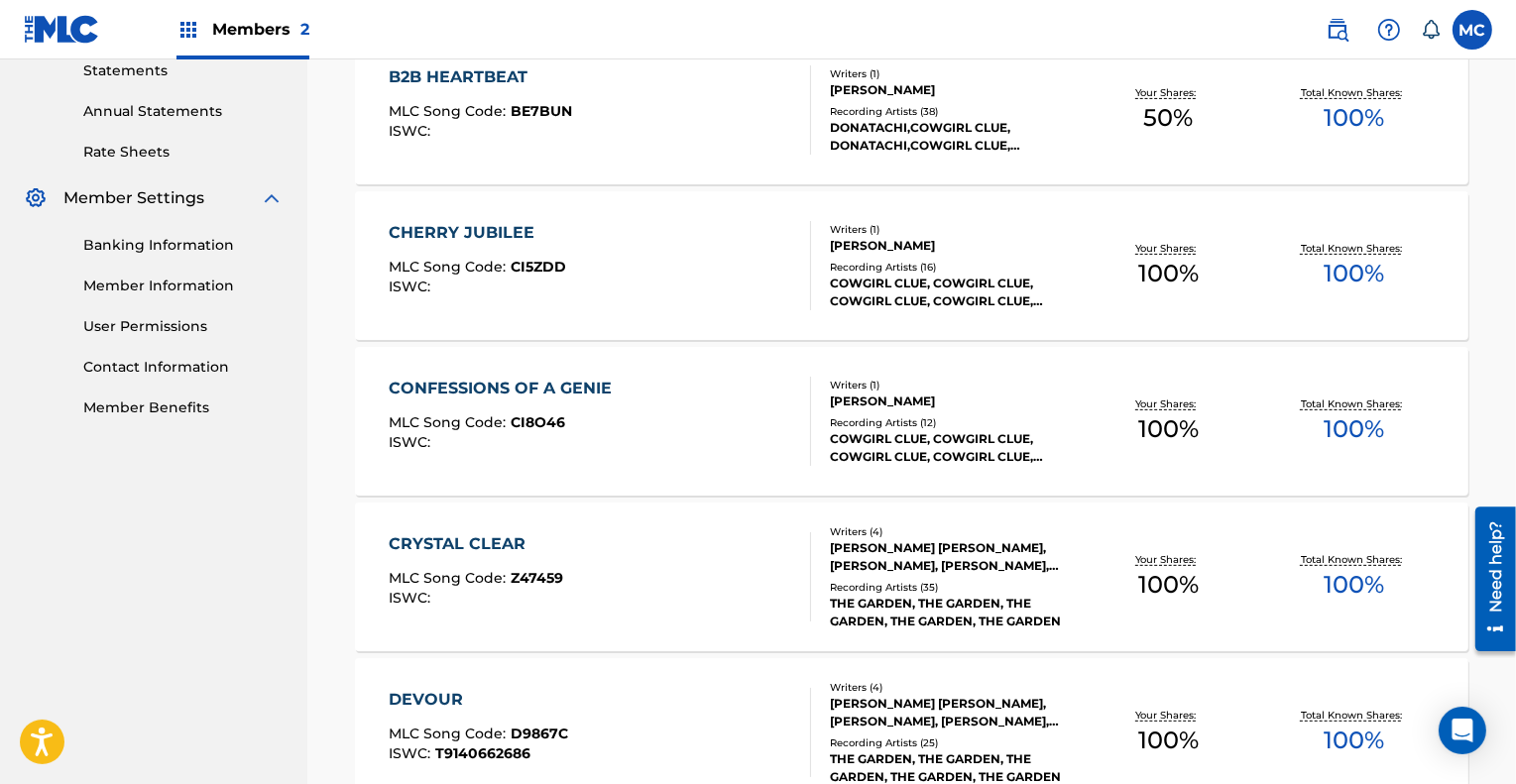 click on "CONFESSIONS OF A GENIE" at bounding box center [505, 389] 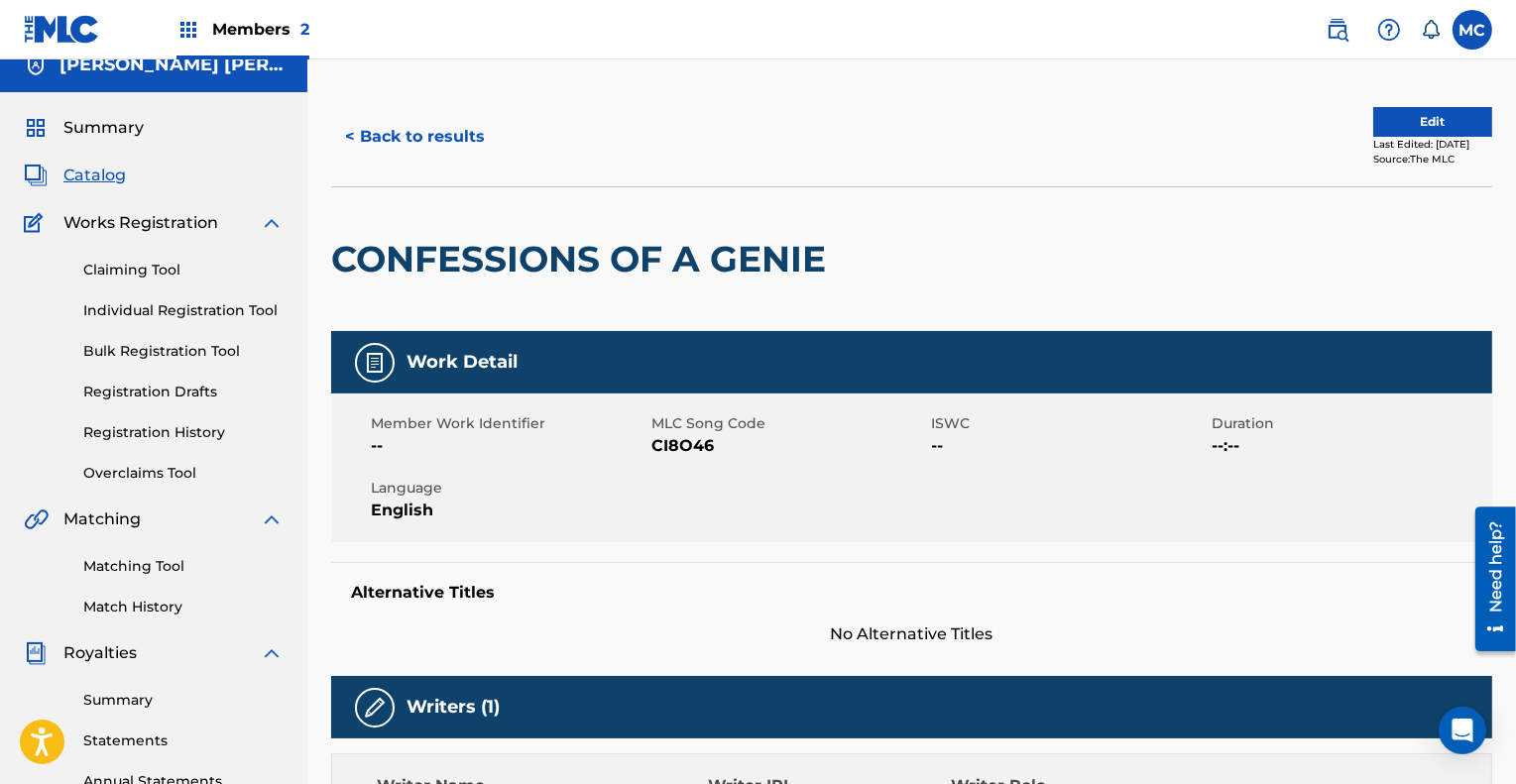 scroll, scrollTop: 0, scrollLeft: 0, axis: both 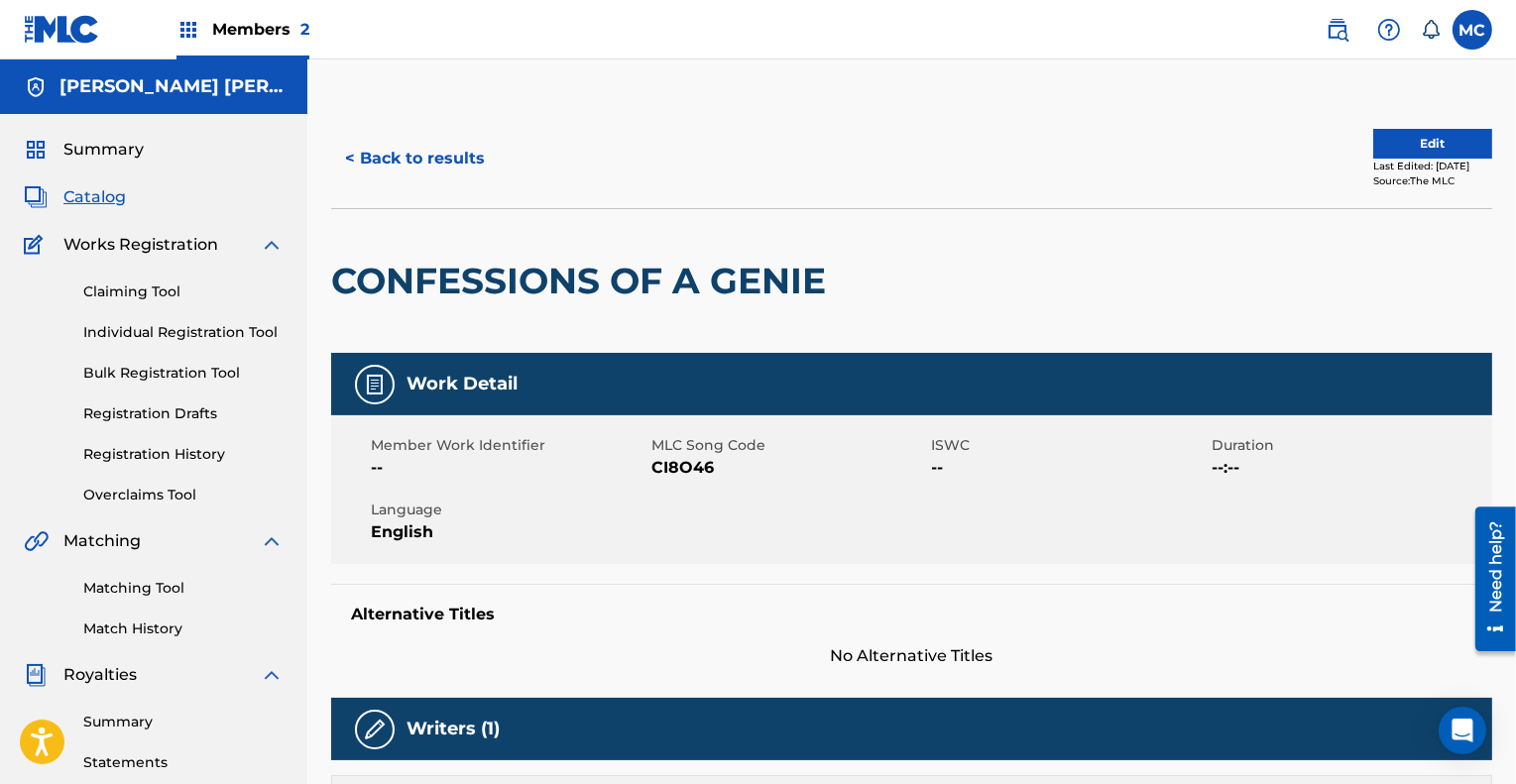 click on "Edit" at bounding box center [1433, 144] 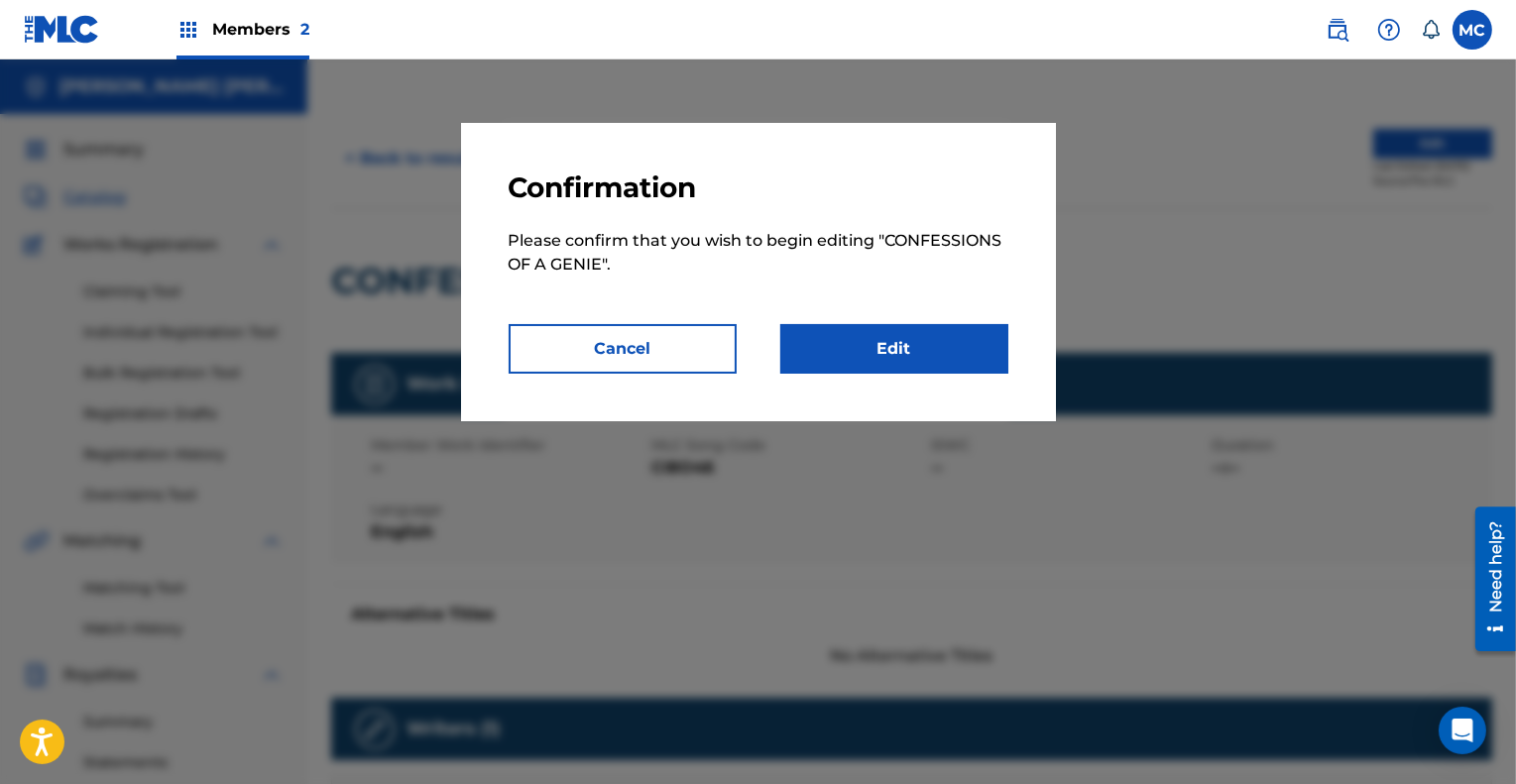 click on "Edit" at bounding box center (894, 349) 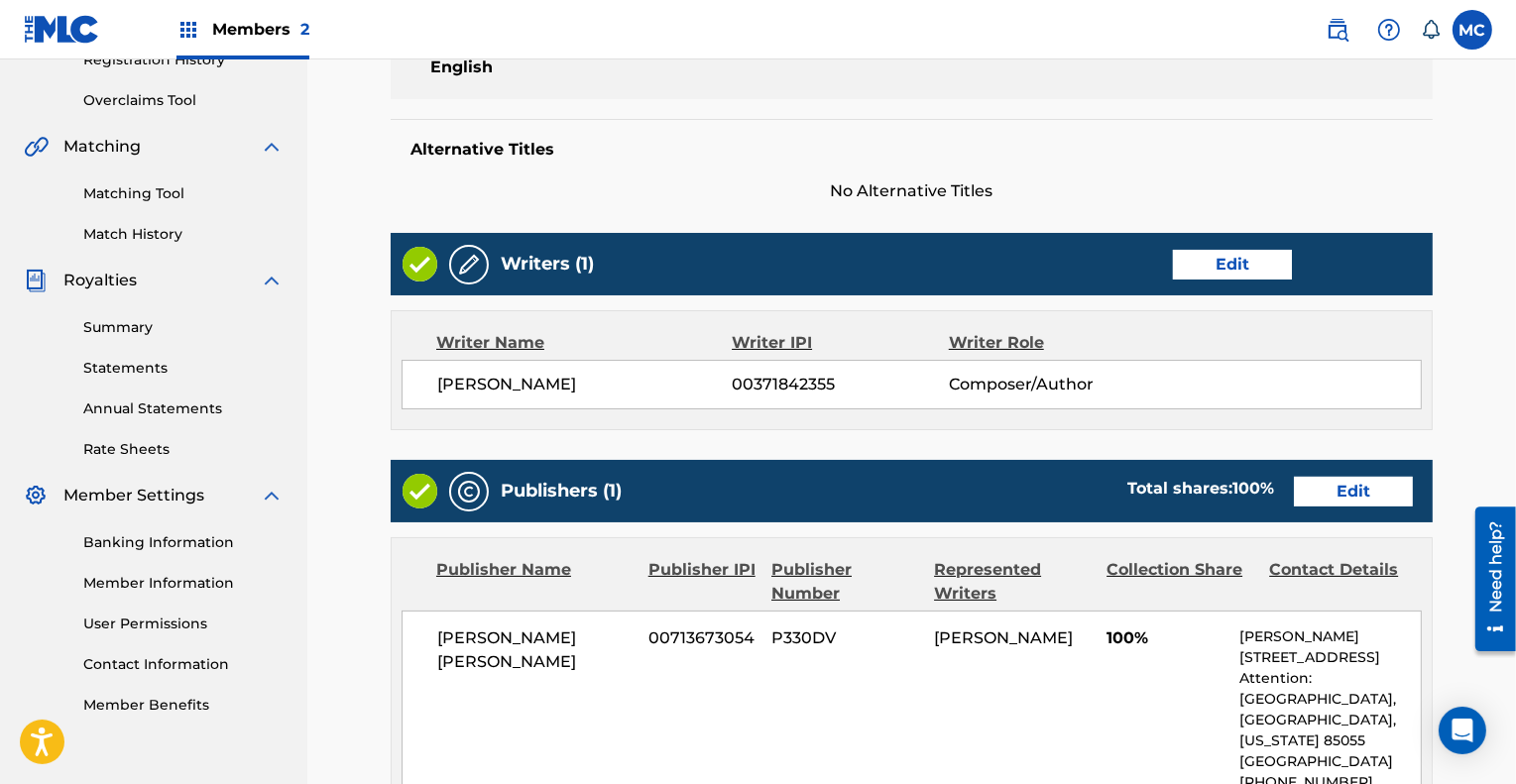 scroll, scrollTop: 395, scrollLeft: 0, axis: vertical 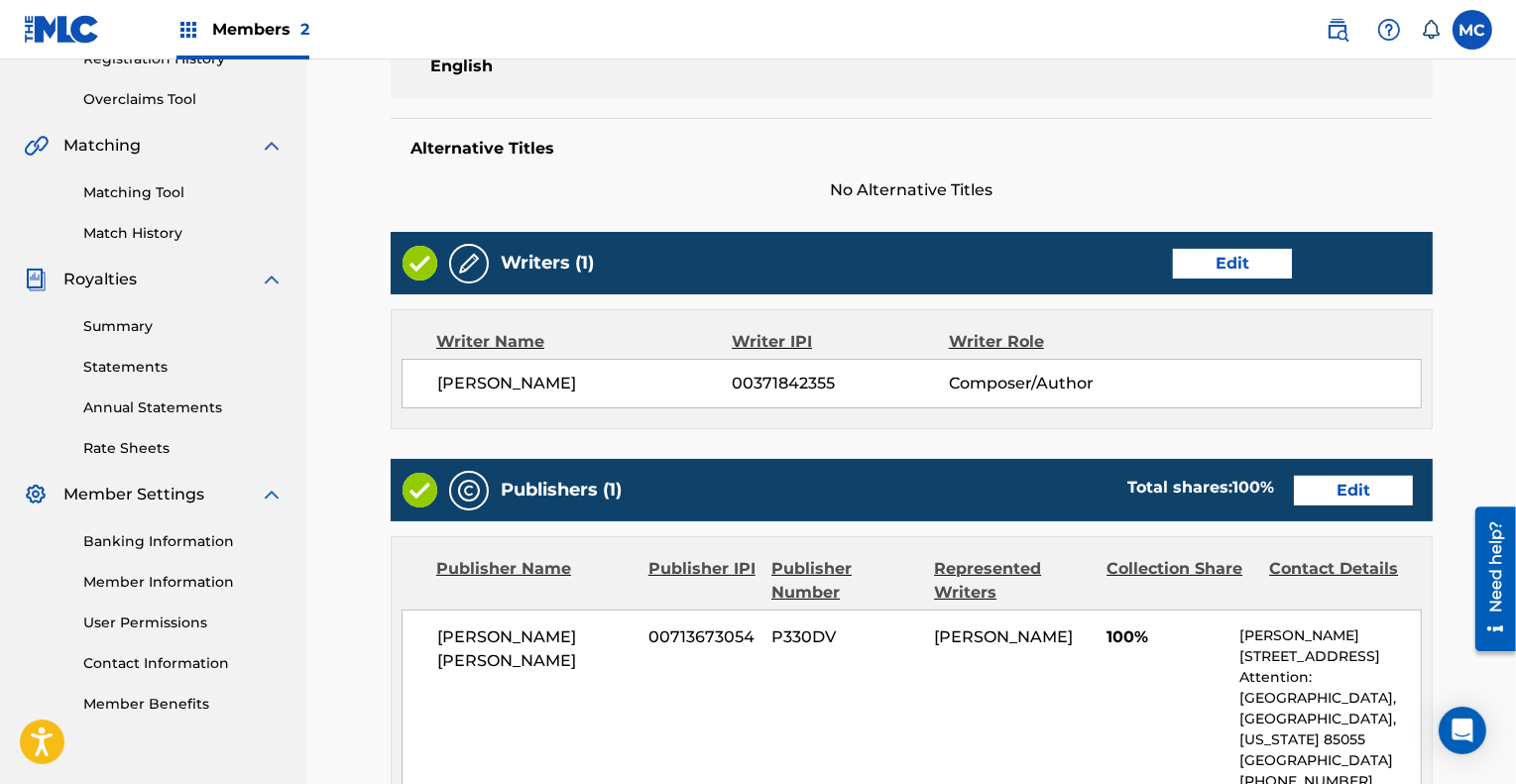 click on "Edit" at bounding box center [1353, 491] 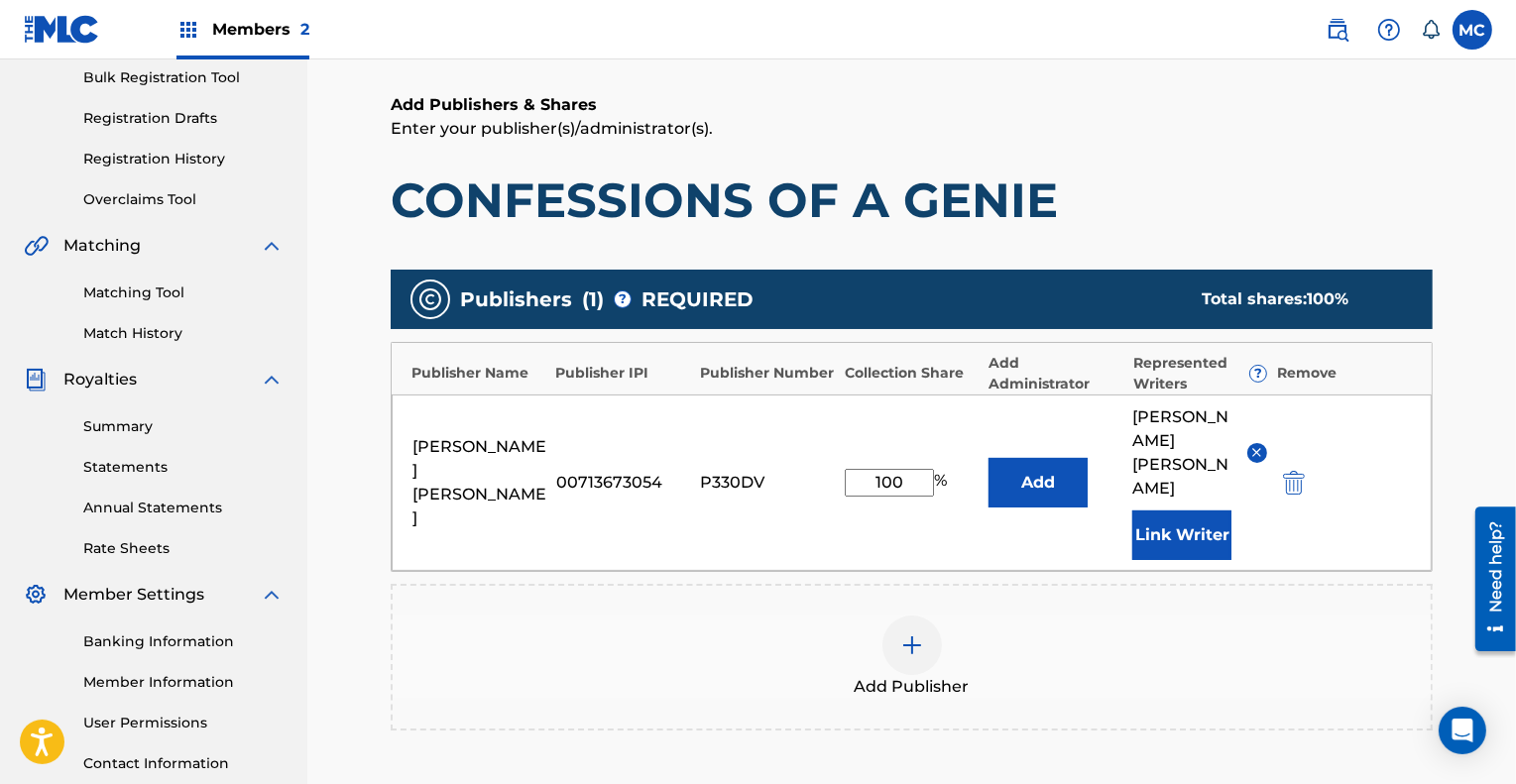 click on "100" at bounding box center [889, 483] 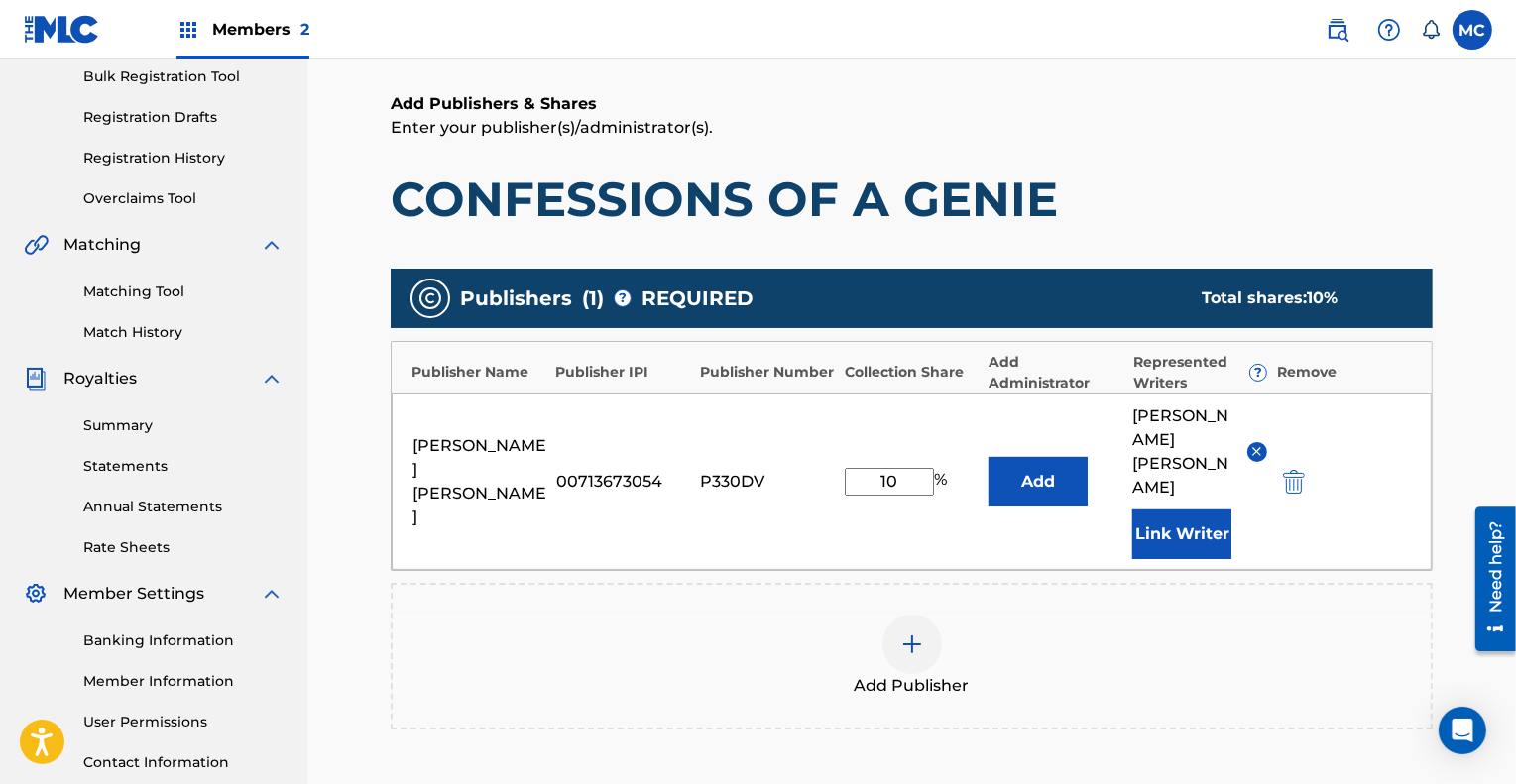 type on "1" 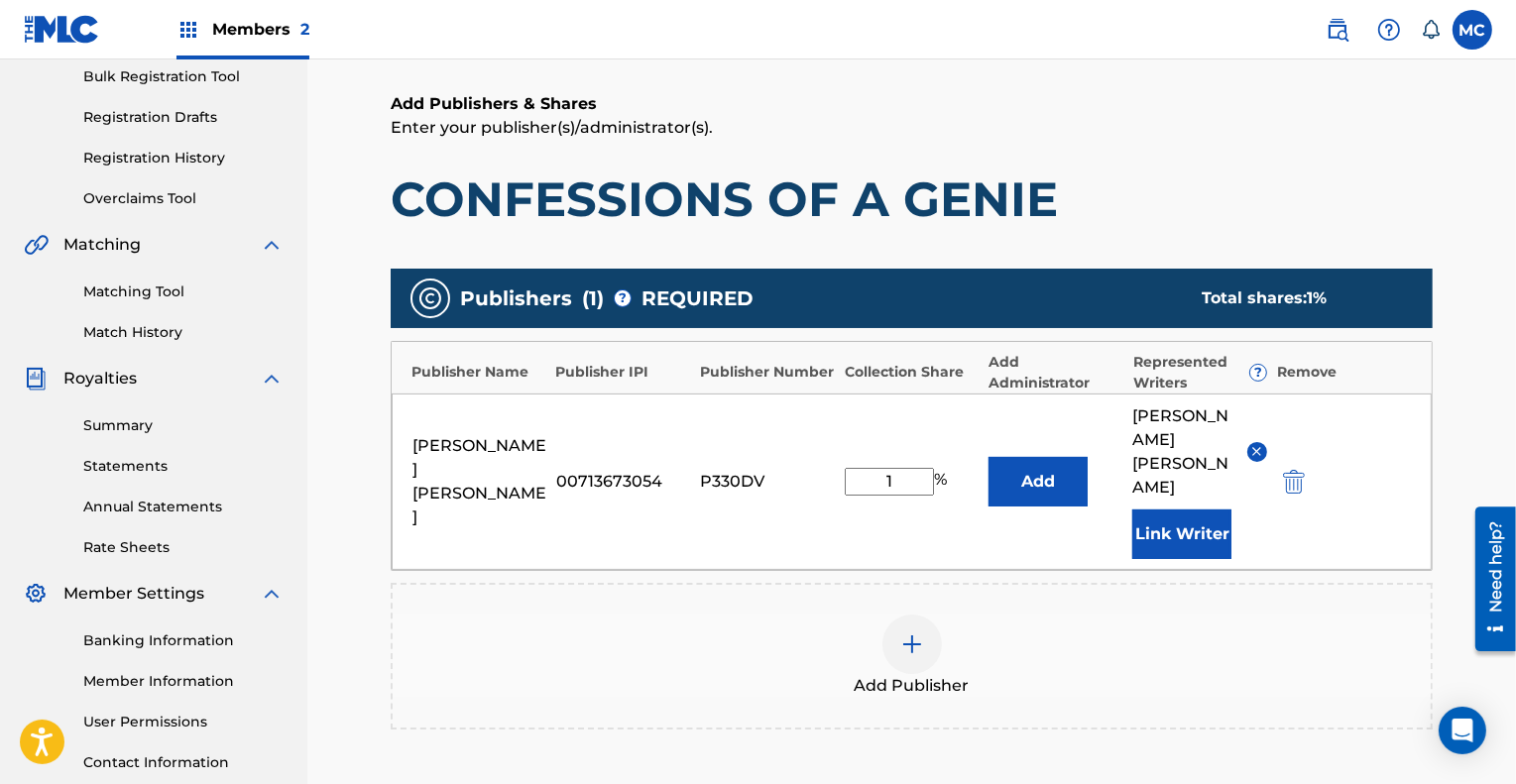 type on "1" 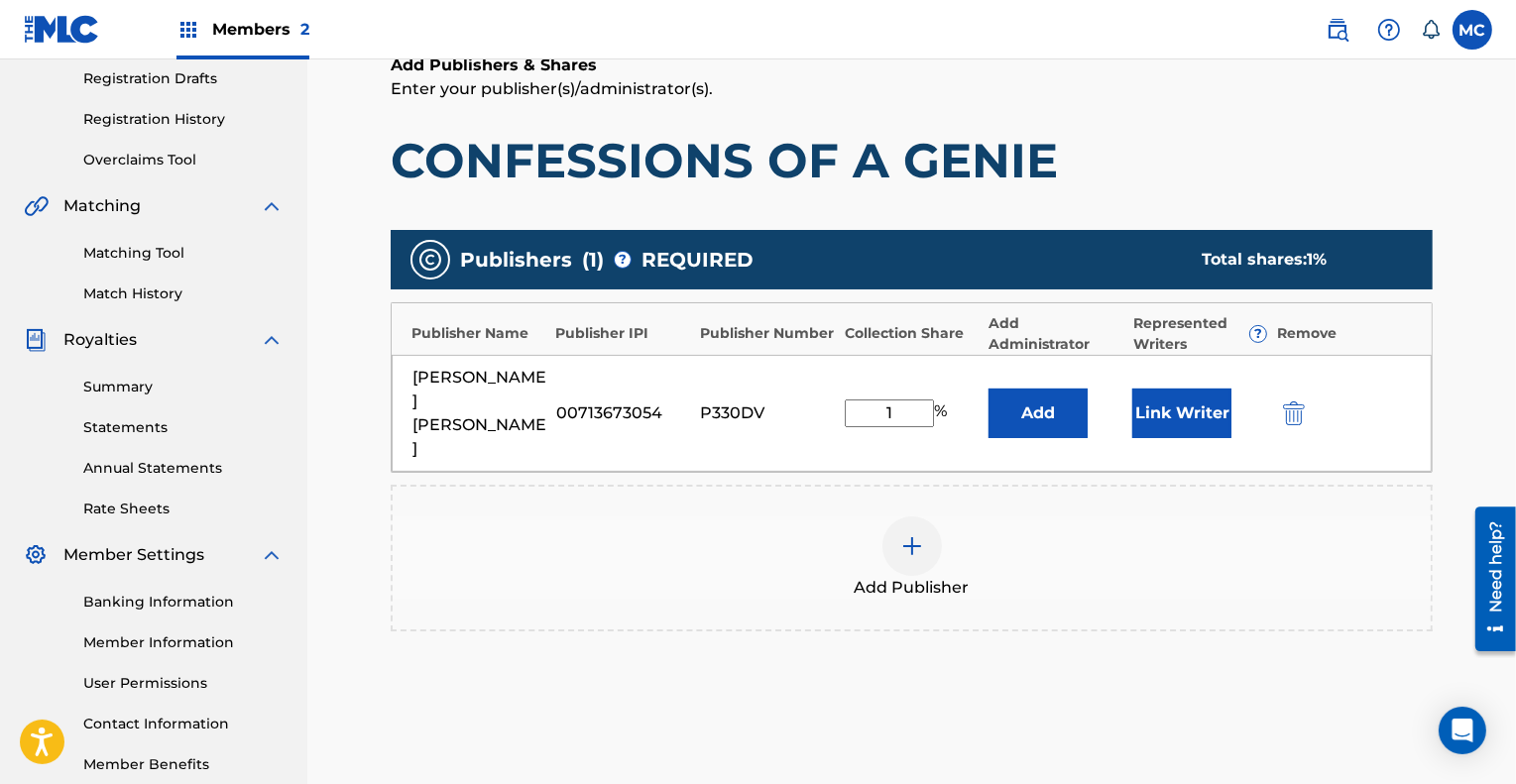 scroll, scrollTop: 485, scrollLeft: 0, axis: vertical 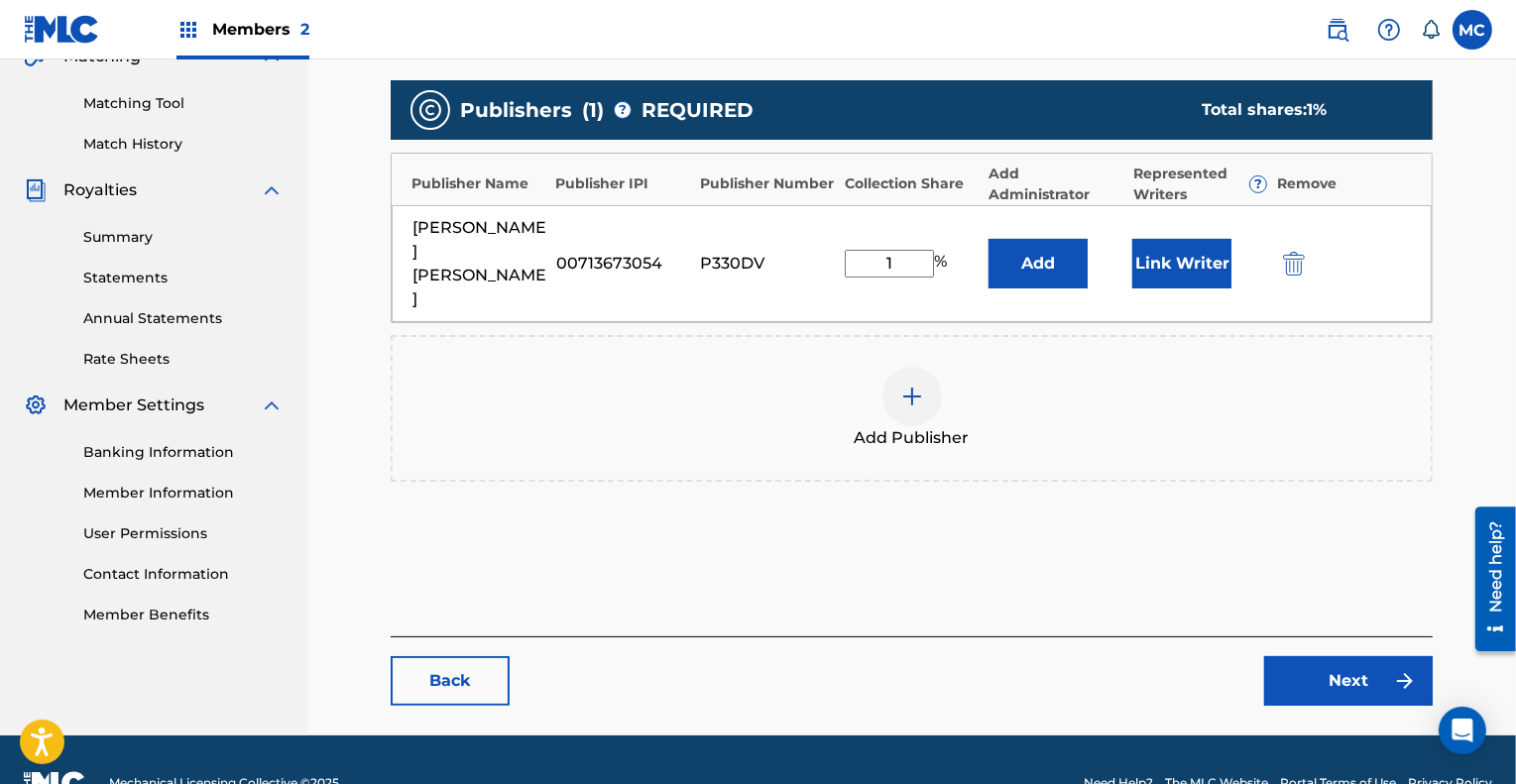 click on "Next" at bounding box center (1348, 681) 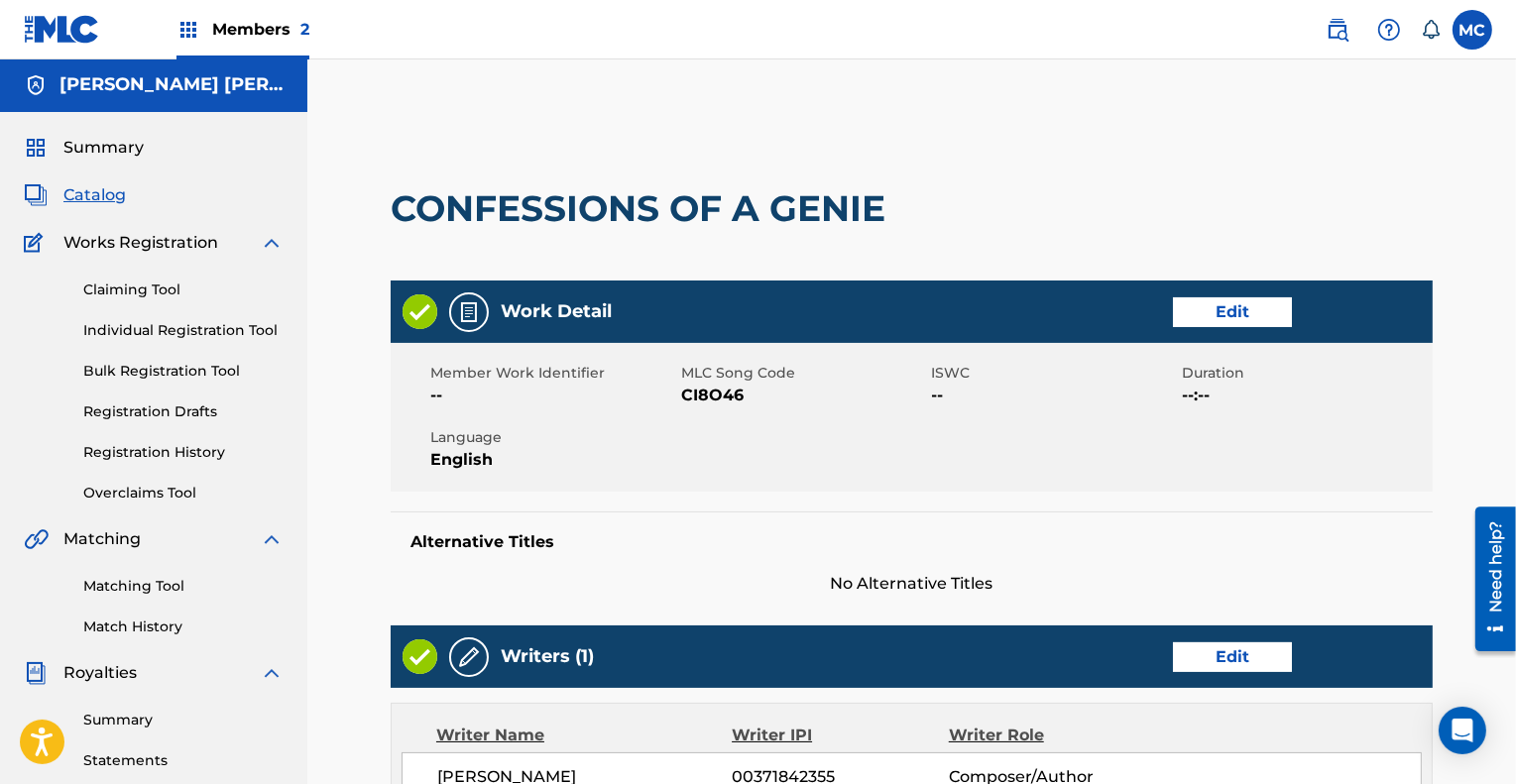 scroll, scrollTop: 0, scrollLeft: 0, axis: both 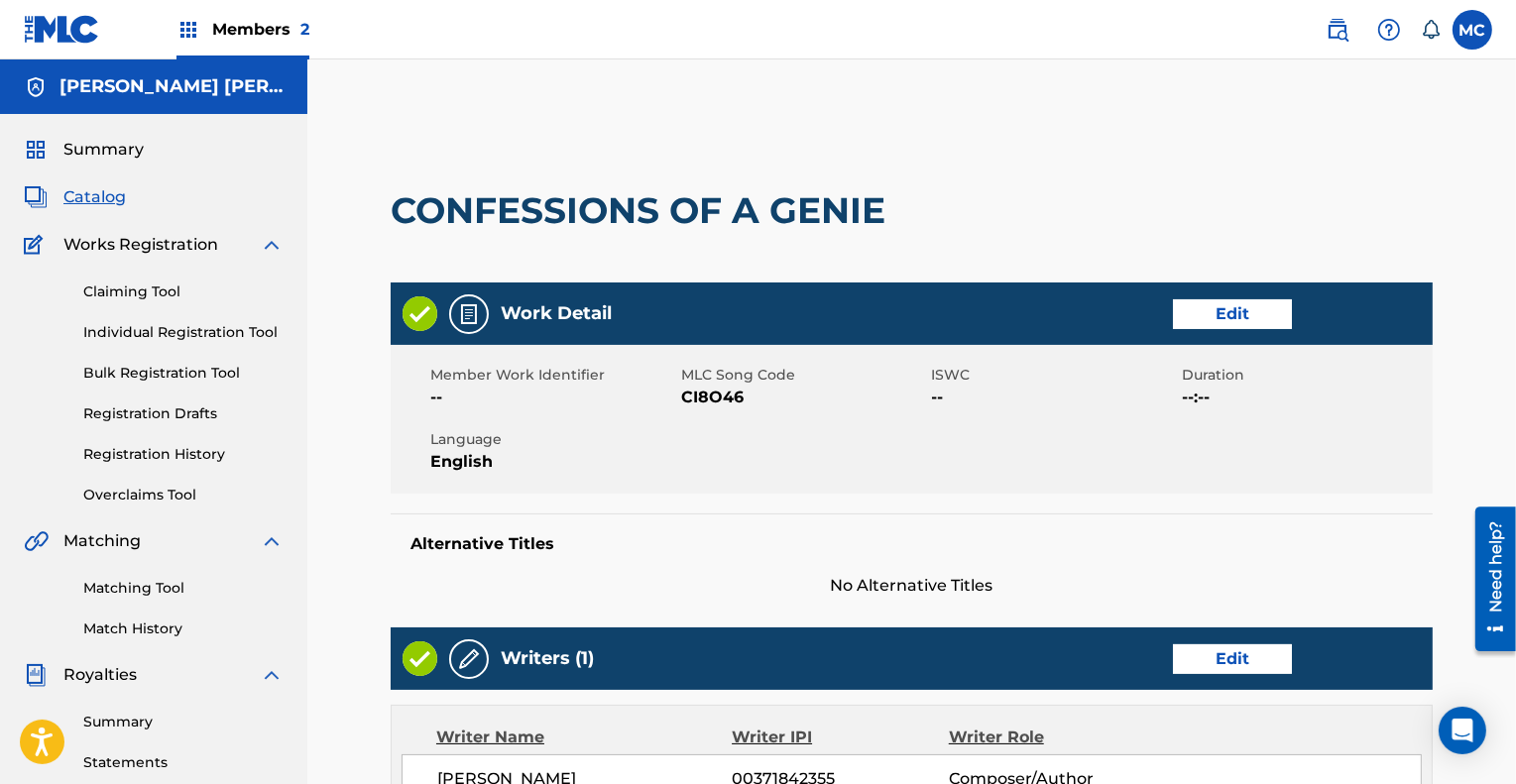 click on "Catalog" at bounding box center (94, 197) 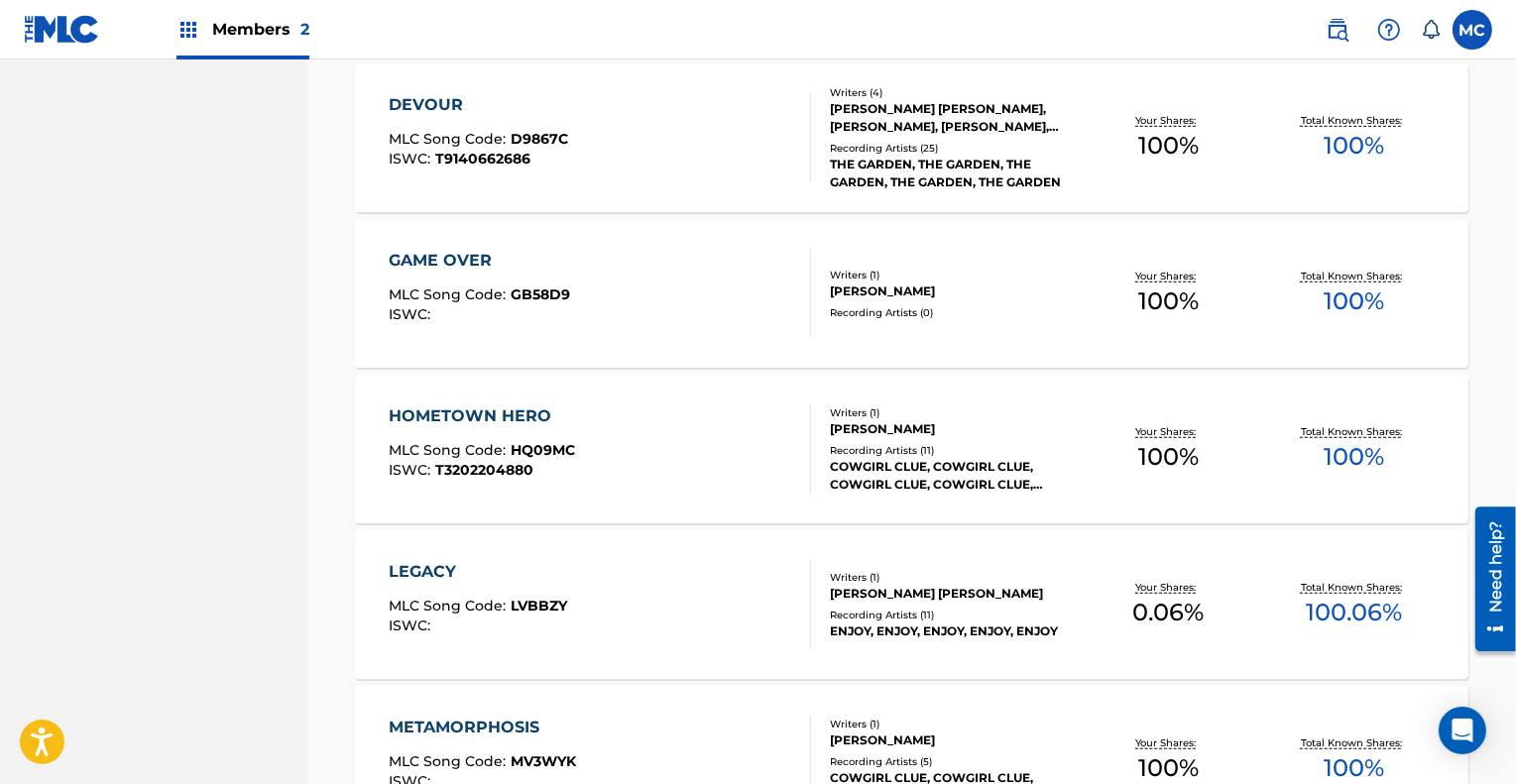 scroll, scrollTop: 1288, scrollLeft: 0, axis: vertical 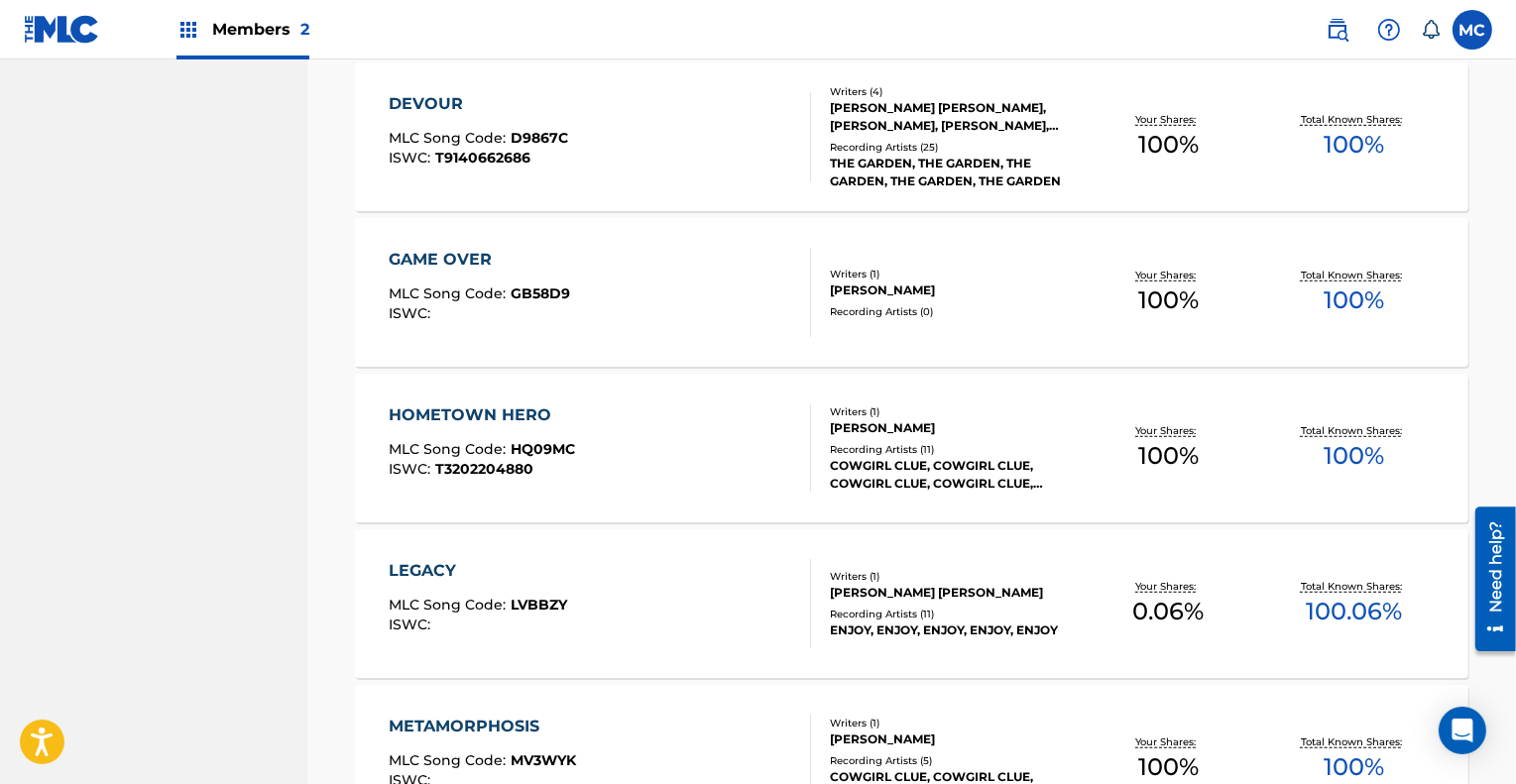 click on "HOMETOWN HERO" at bounding box center [482, 415] 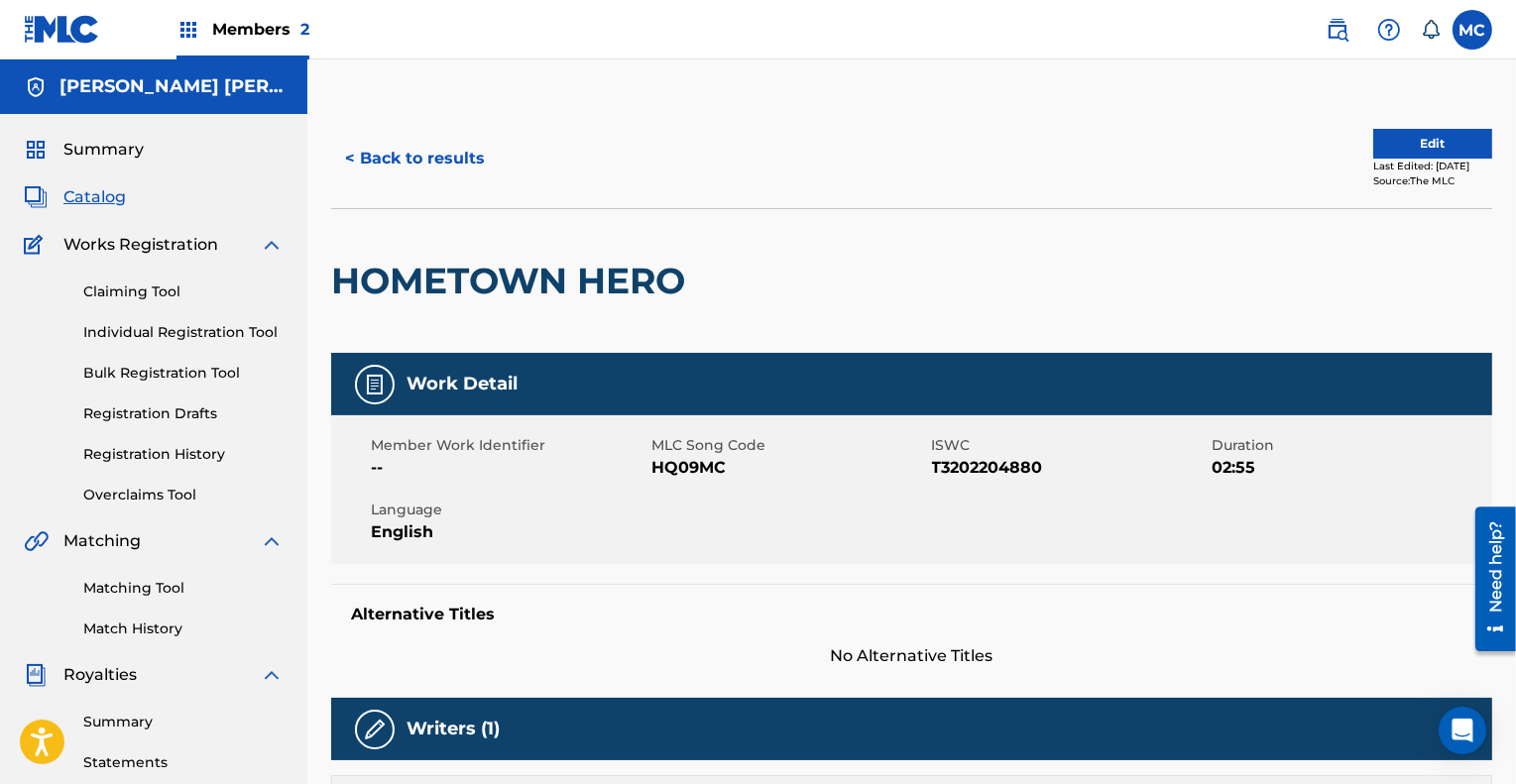 click on "Edit" at bounding box center (1433, 144) 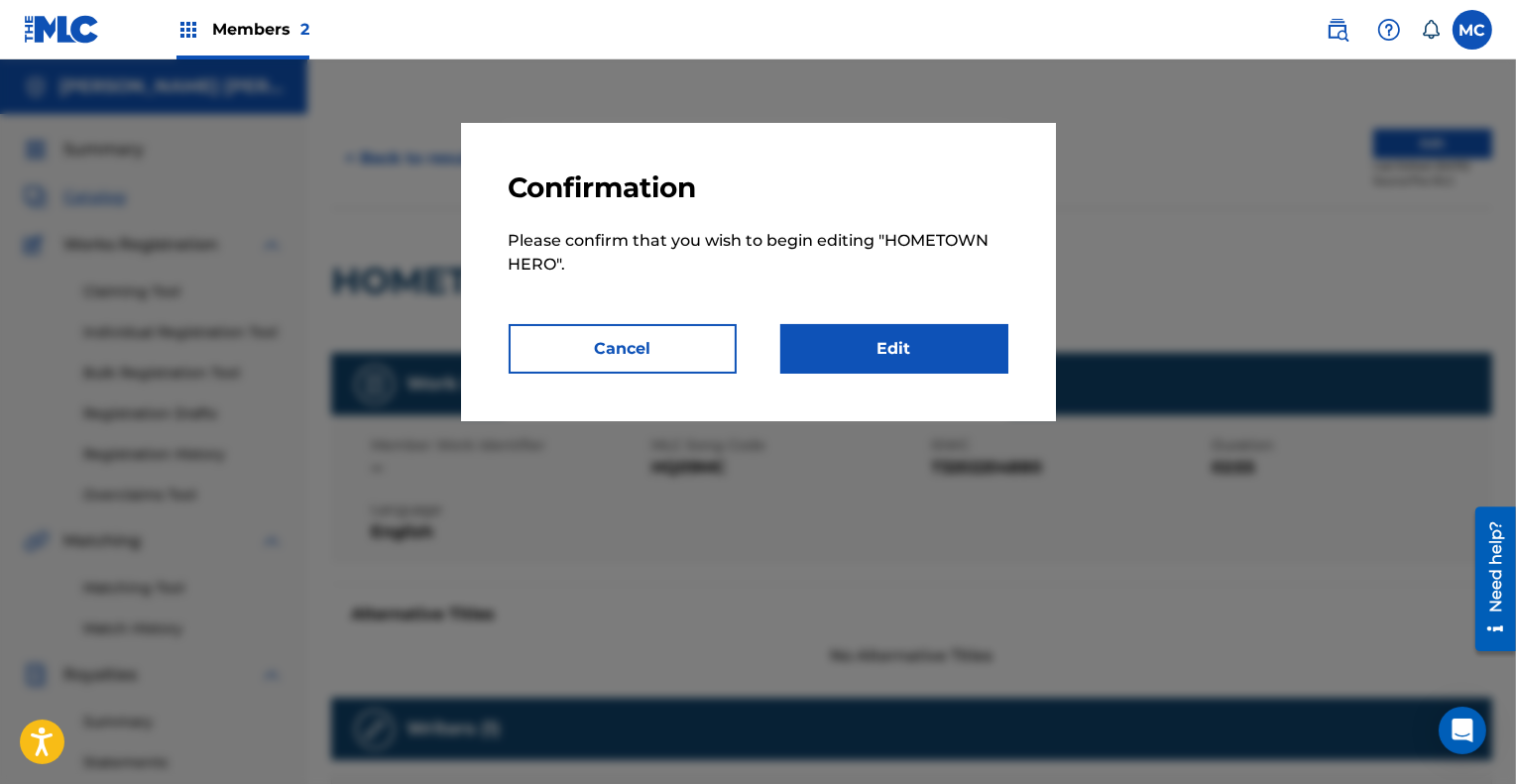 click on "Edit" at bounding box center [894, 349] 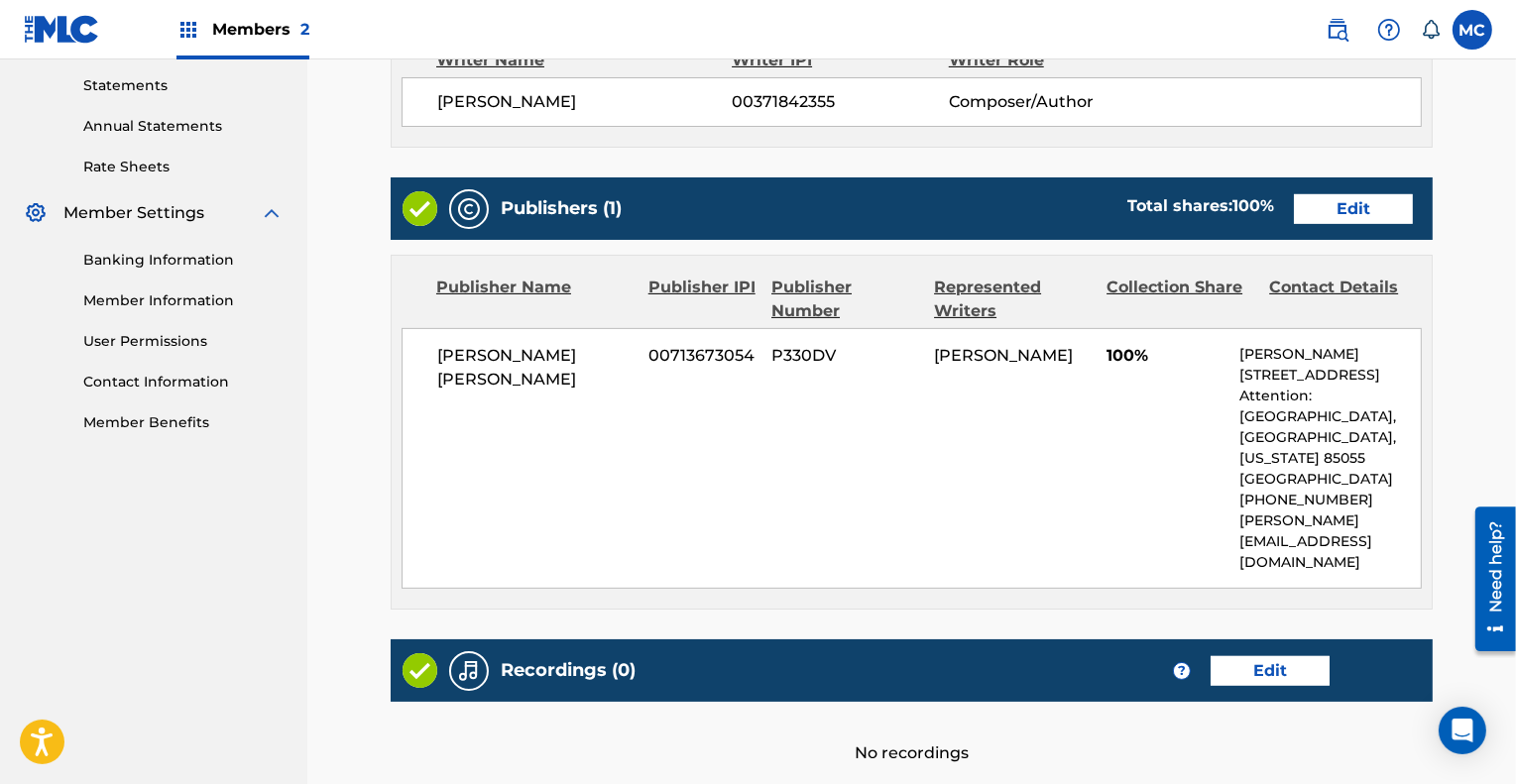 scroll, scrollTop: 676, scrollLeft: 0, axis: vertical 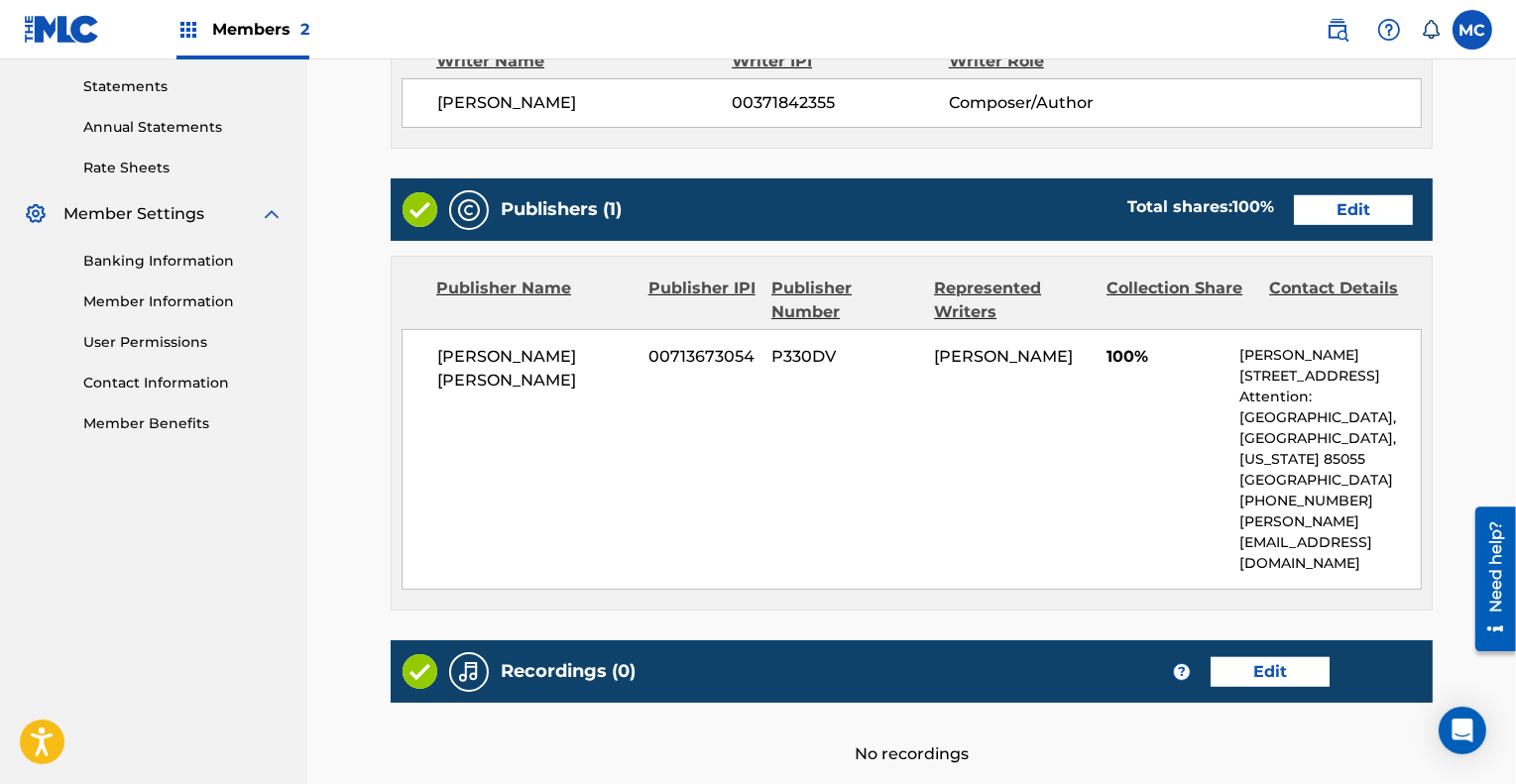 click on "Edit" at bounding box center (1353, 210) 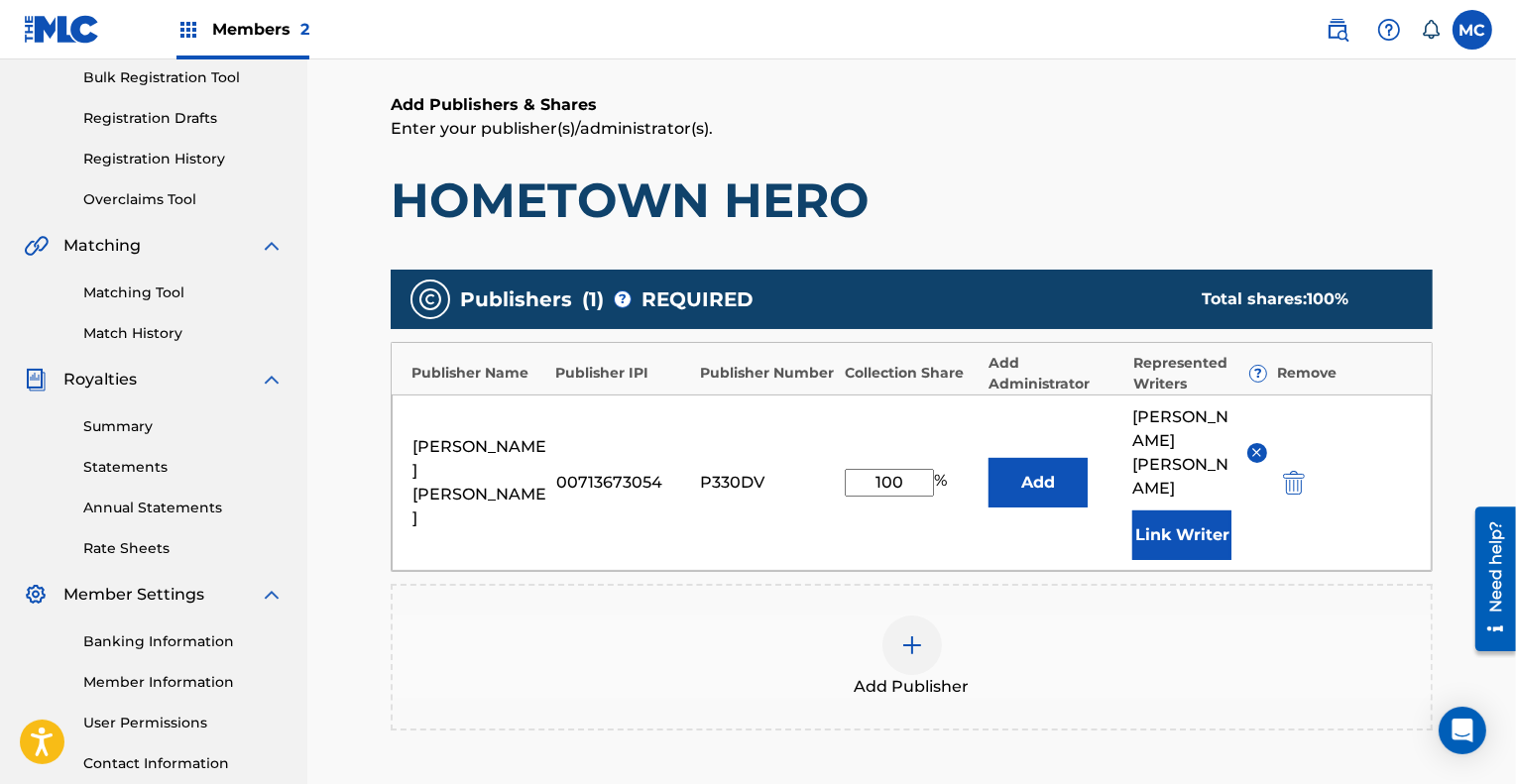 scroll, scrollTop: 296, scrollLeft: 0, axis: vertical 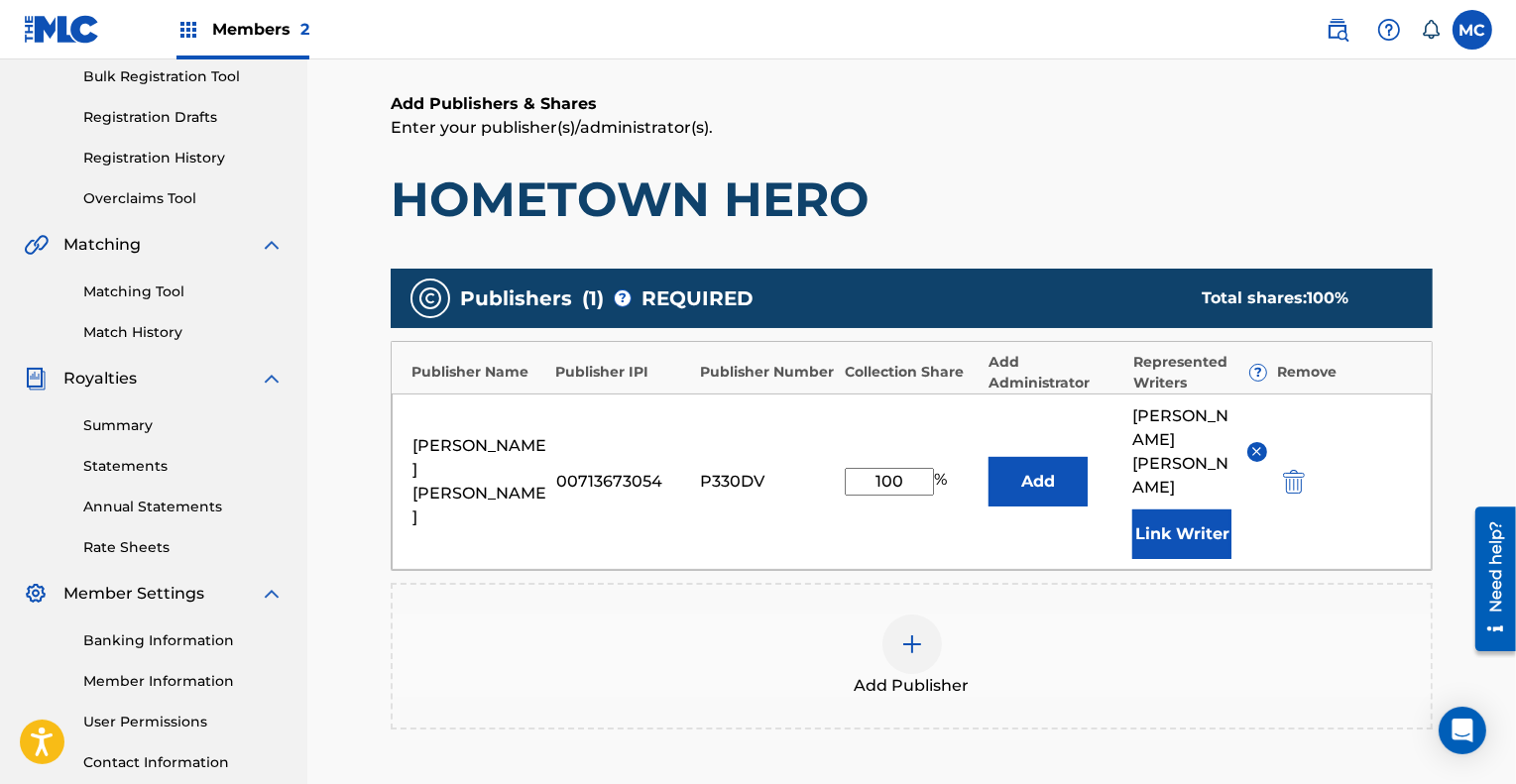 click on "100" at bounding box center (889, 482) 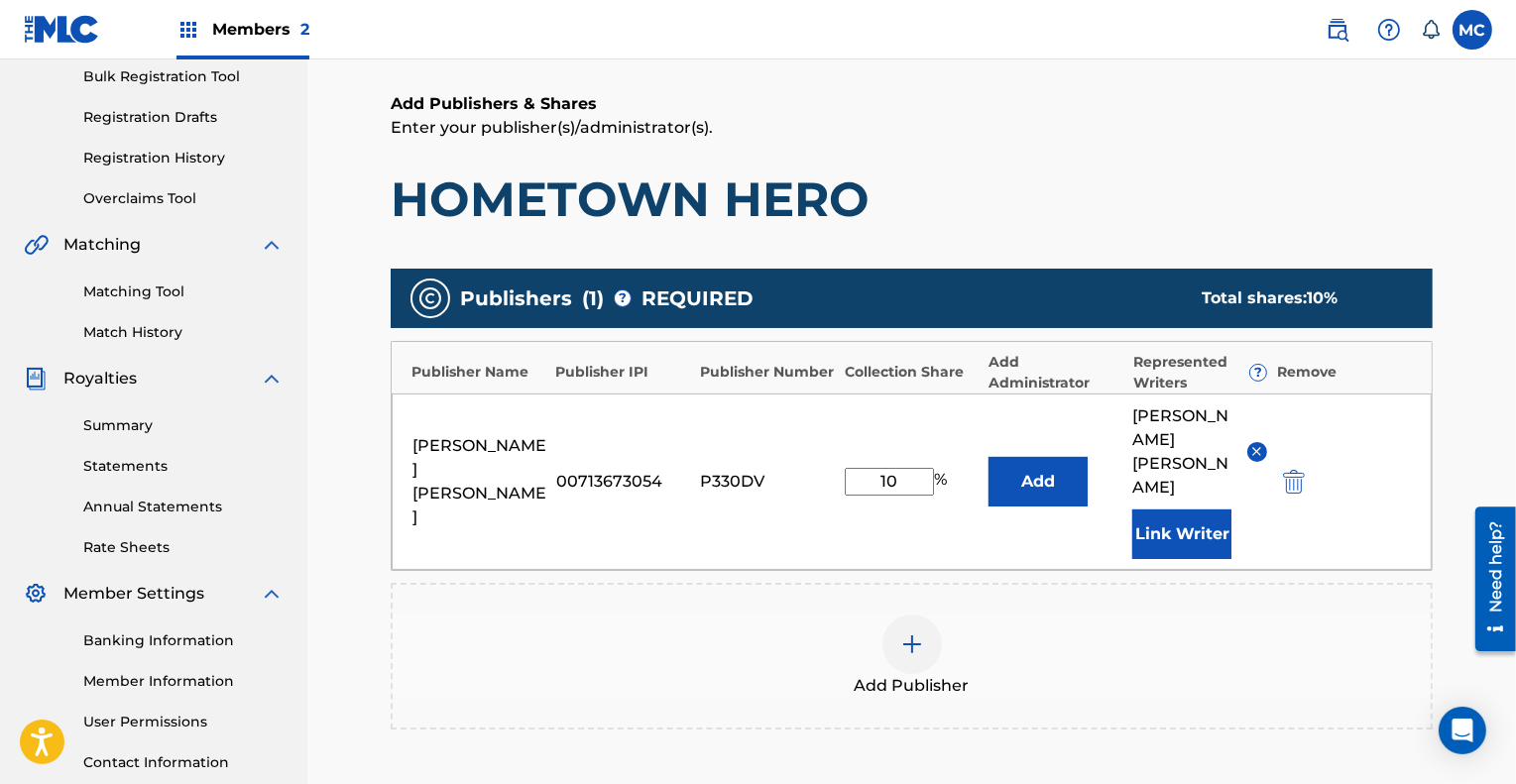 type on "1" 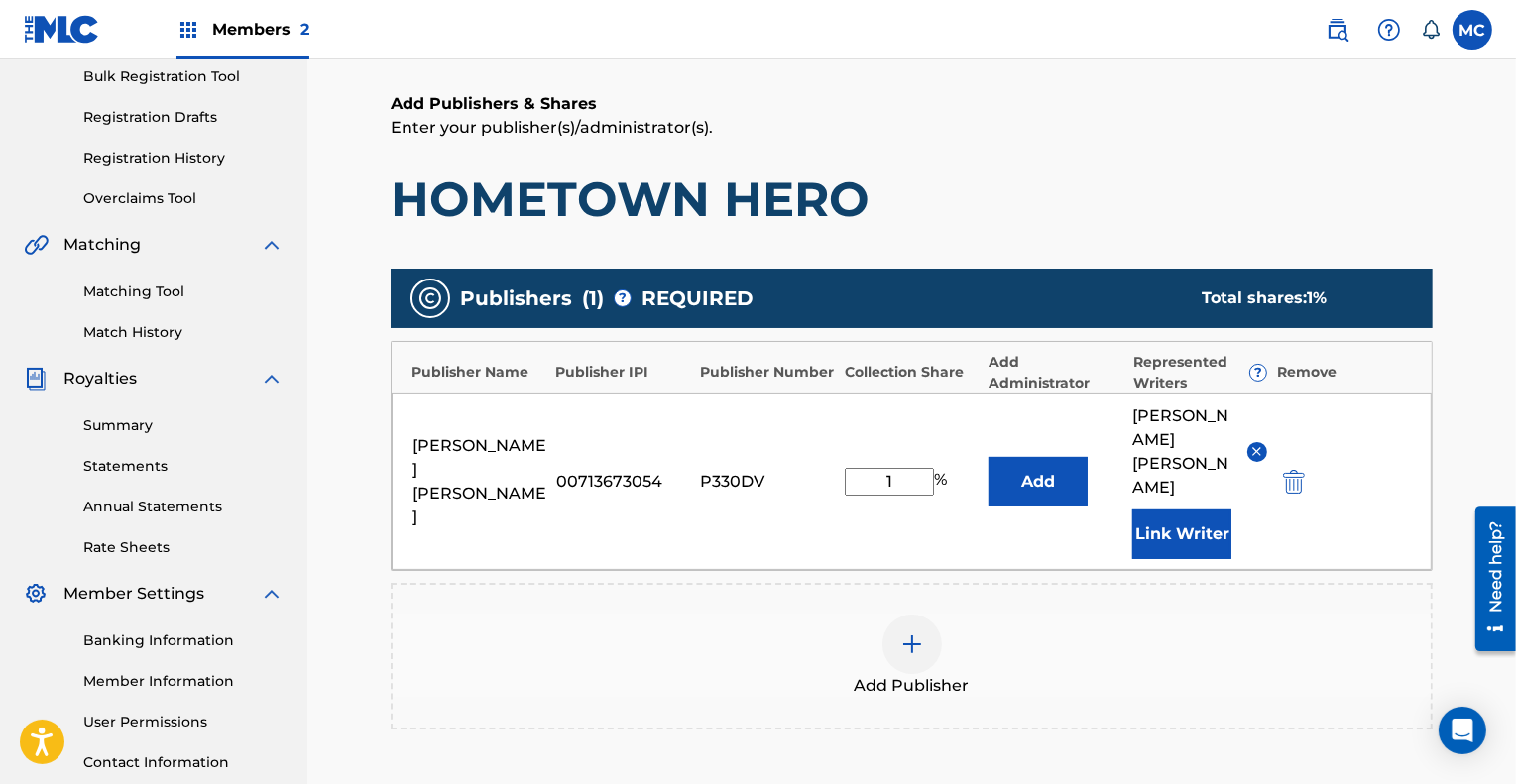 type on "1" 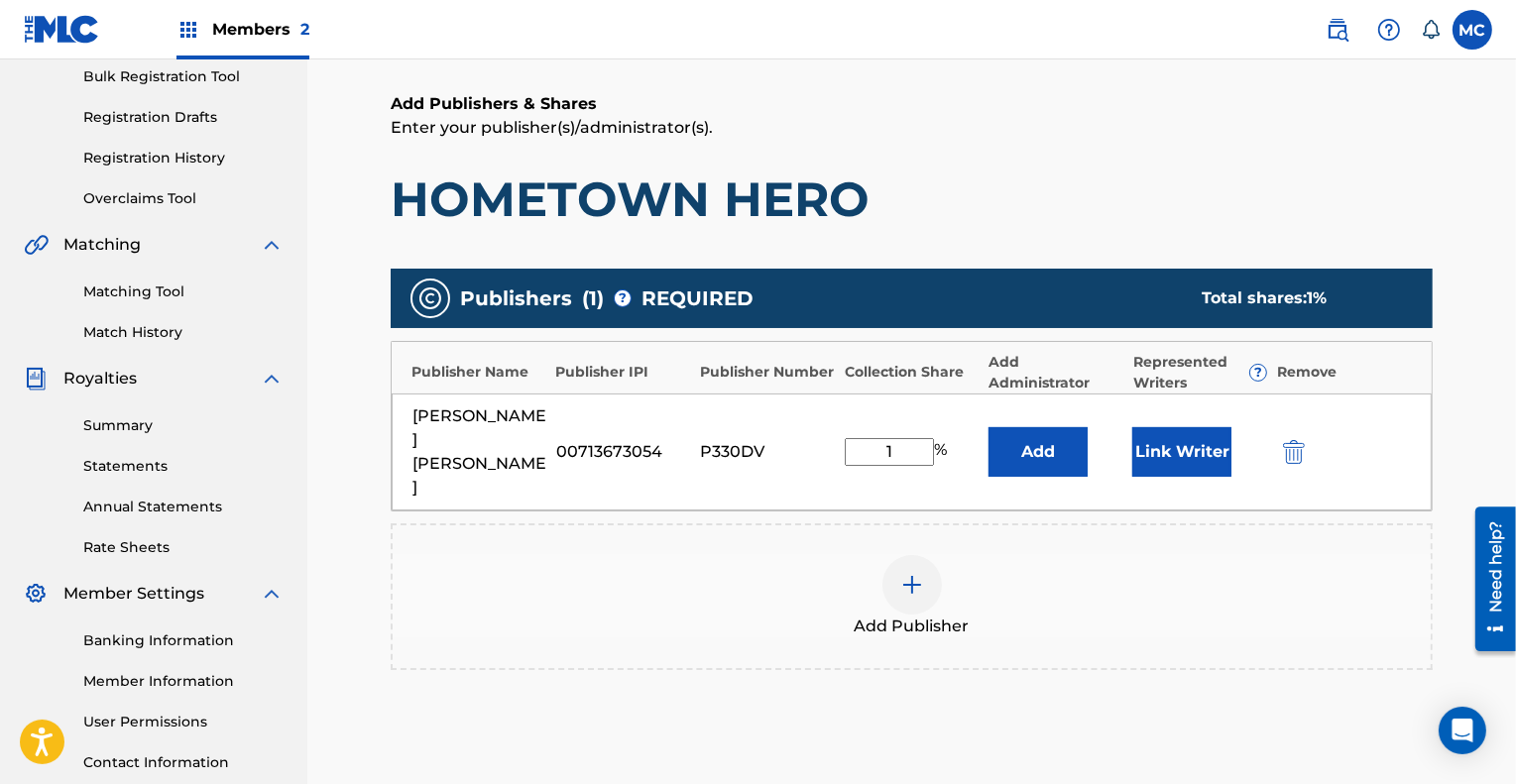 click on "Add Publisher" at bounding box center [911, 597] 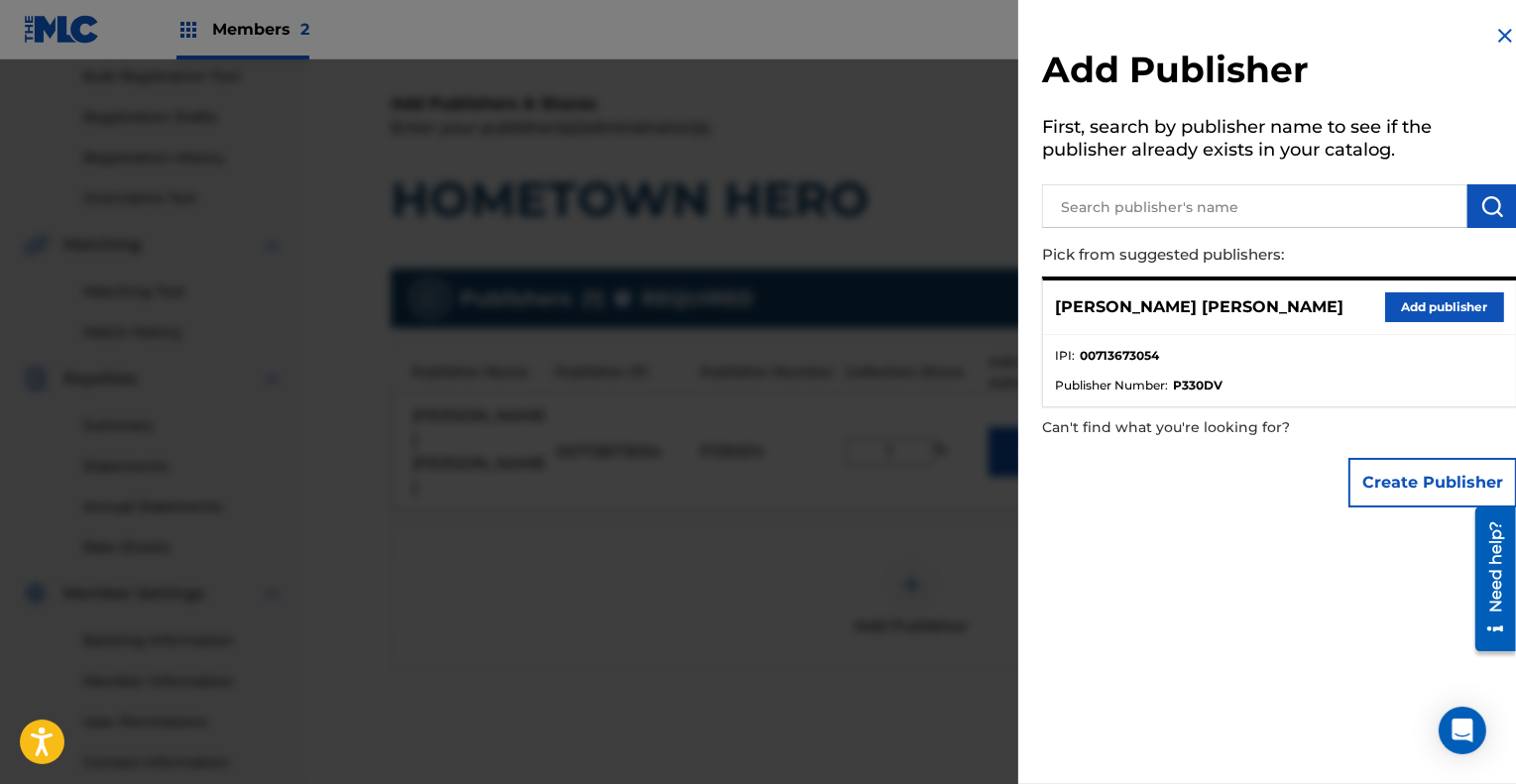 click at bounding box center (1505, 36) 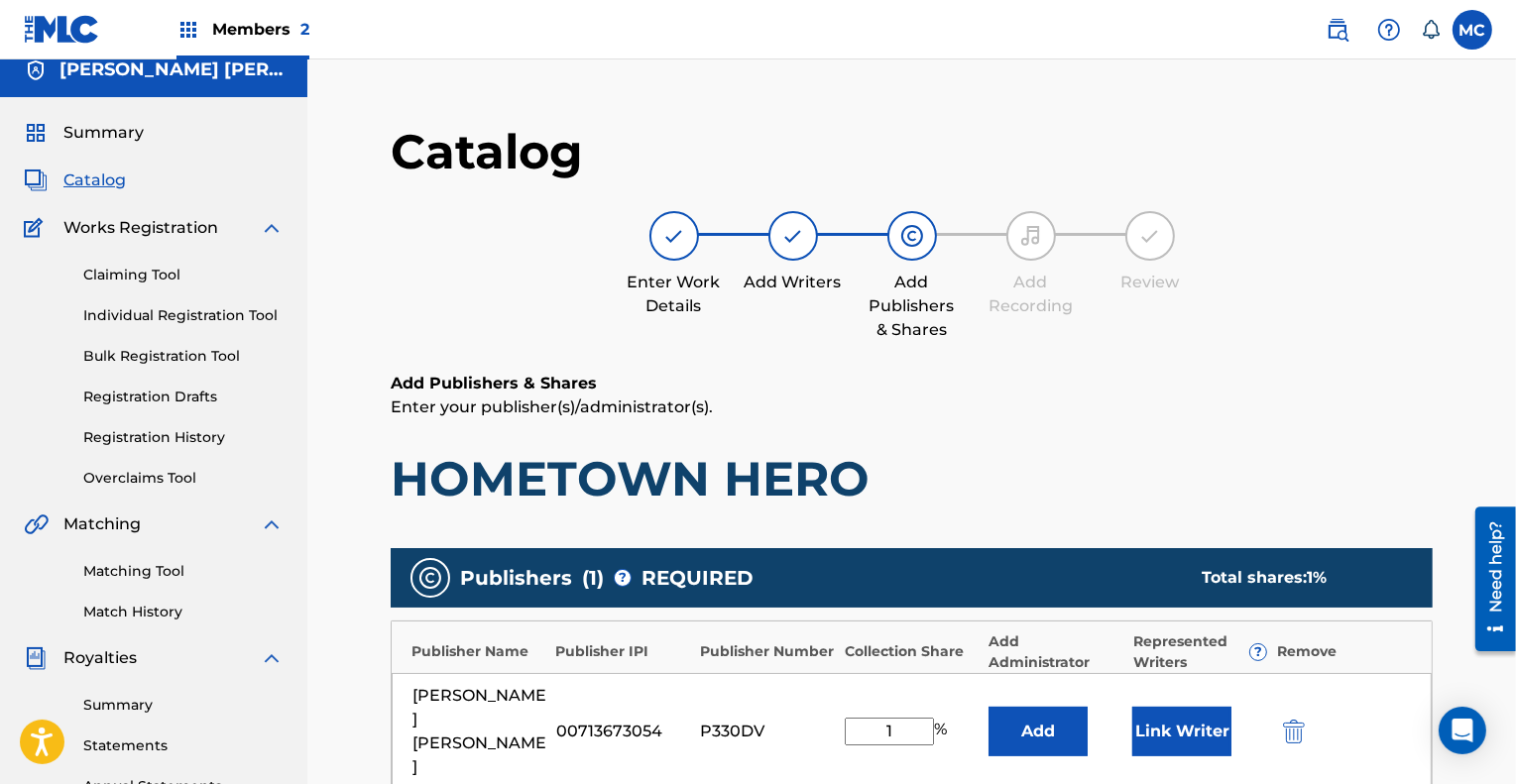scroll, scrollTop: 0, scrollLeft: 0, axis: both 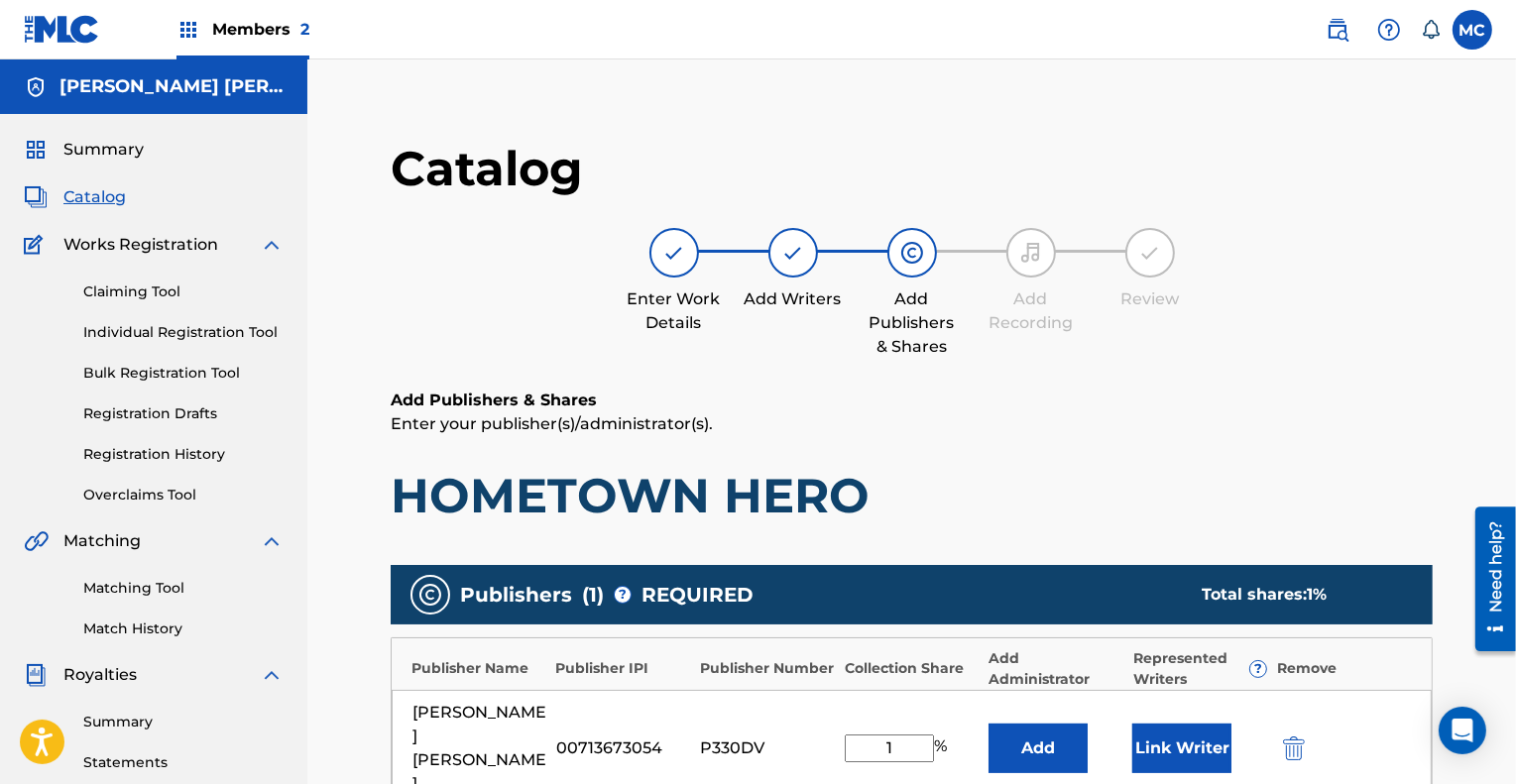 click on "Summary" at bounding box center [103, 150] 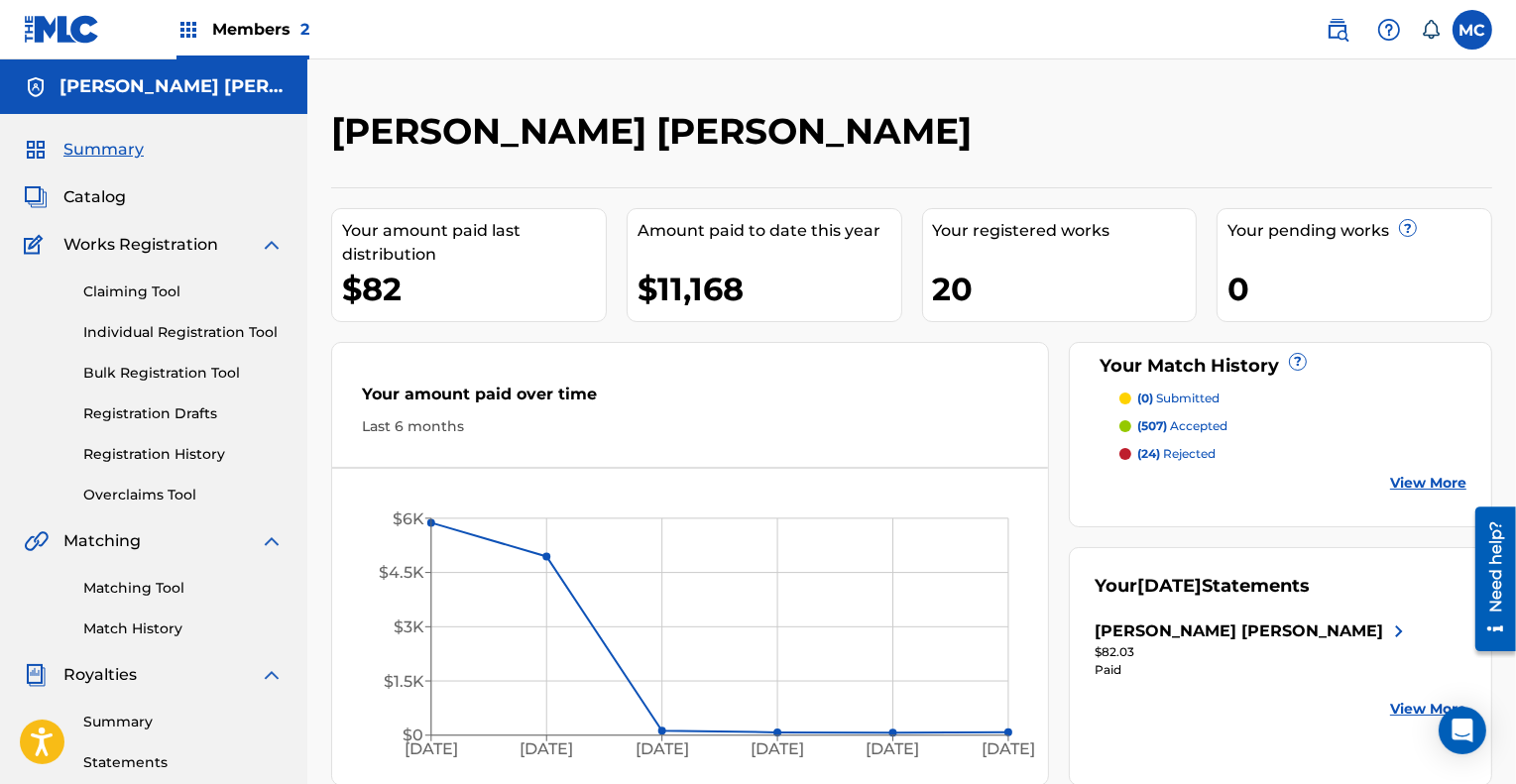 click on "Catalog" at bounding box center (94, 197) 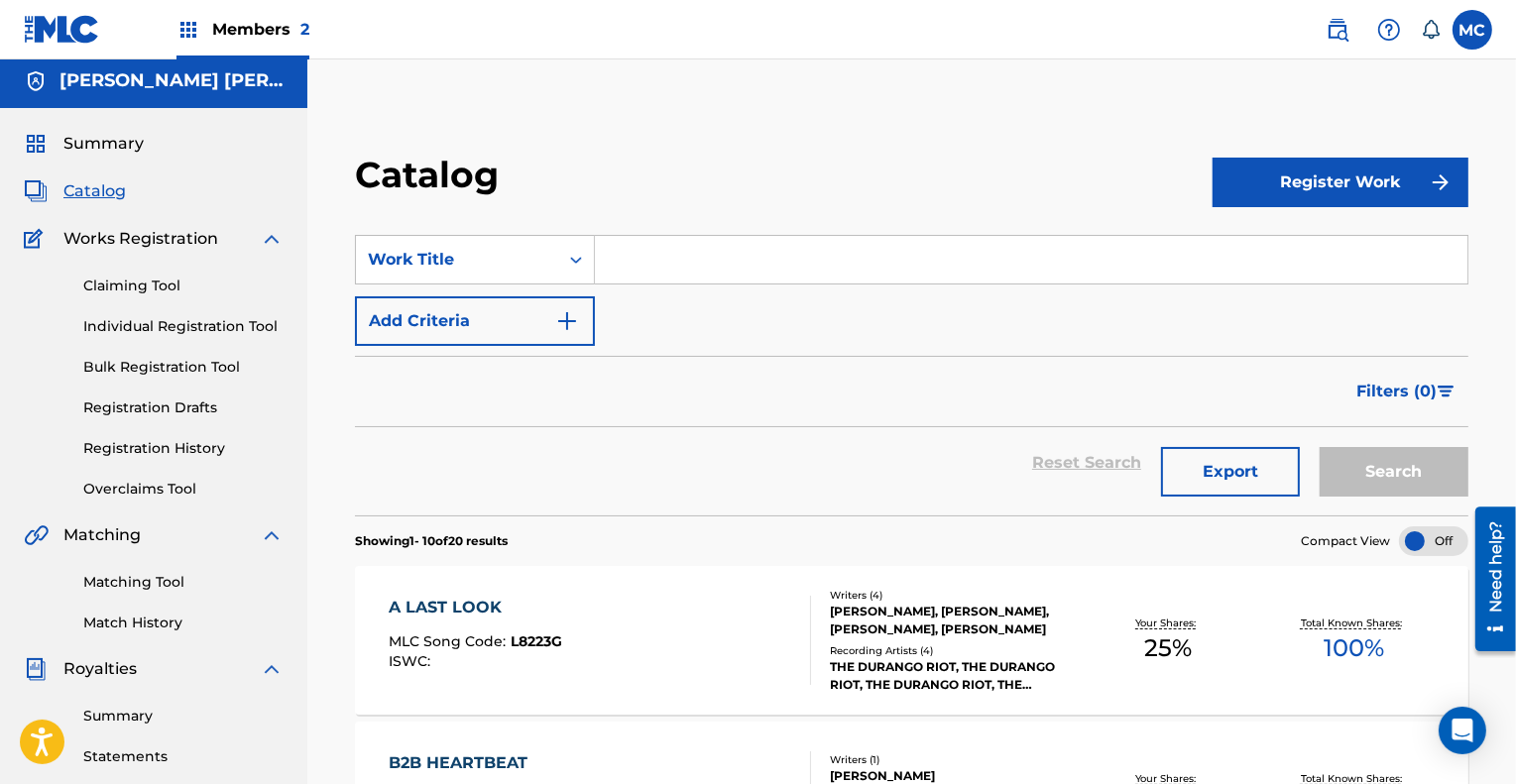 scroll, scrollTop: 4, scrollLeft: 0, axis: vertical 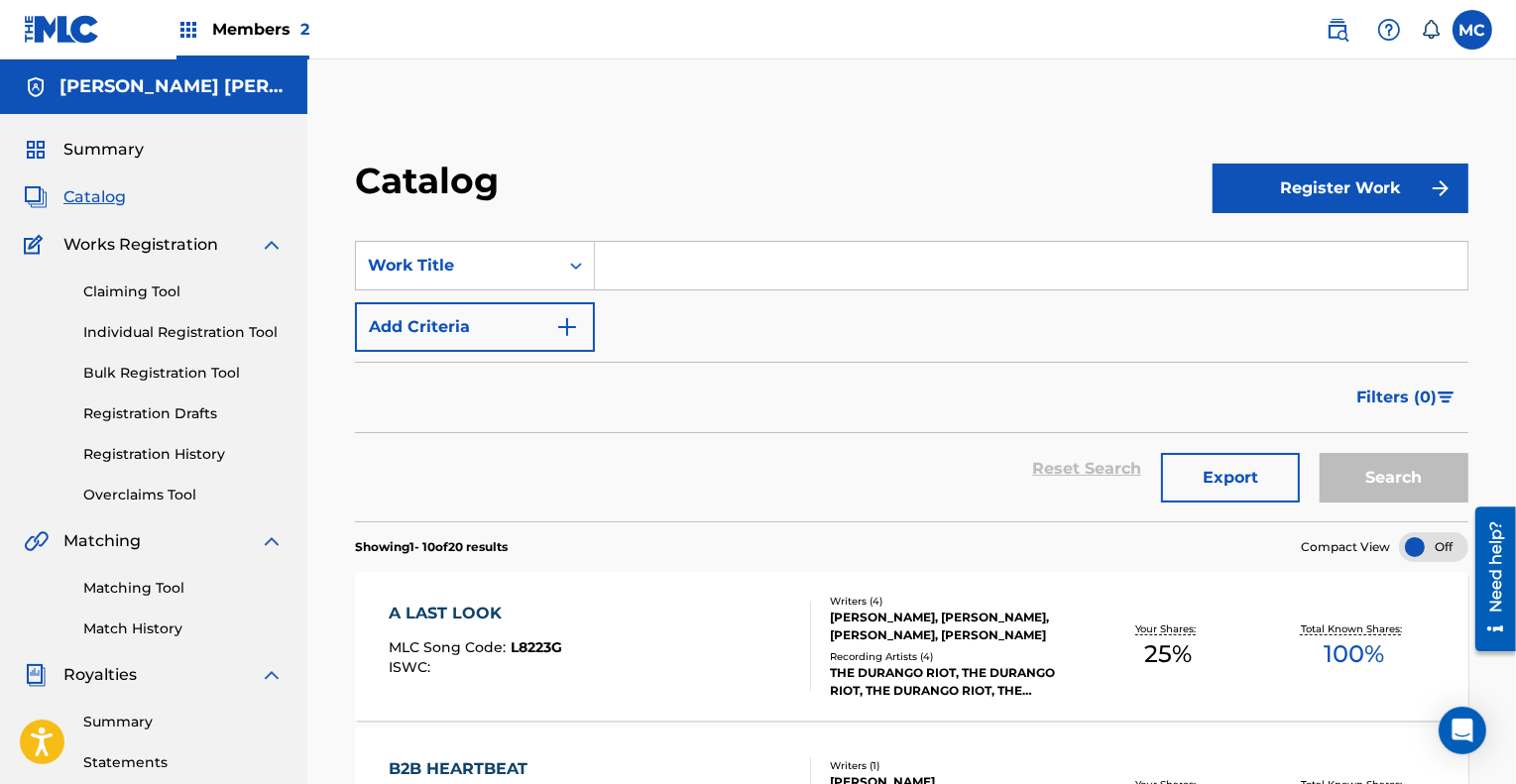 click on "Members    2" at bounding box center [261, 29] 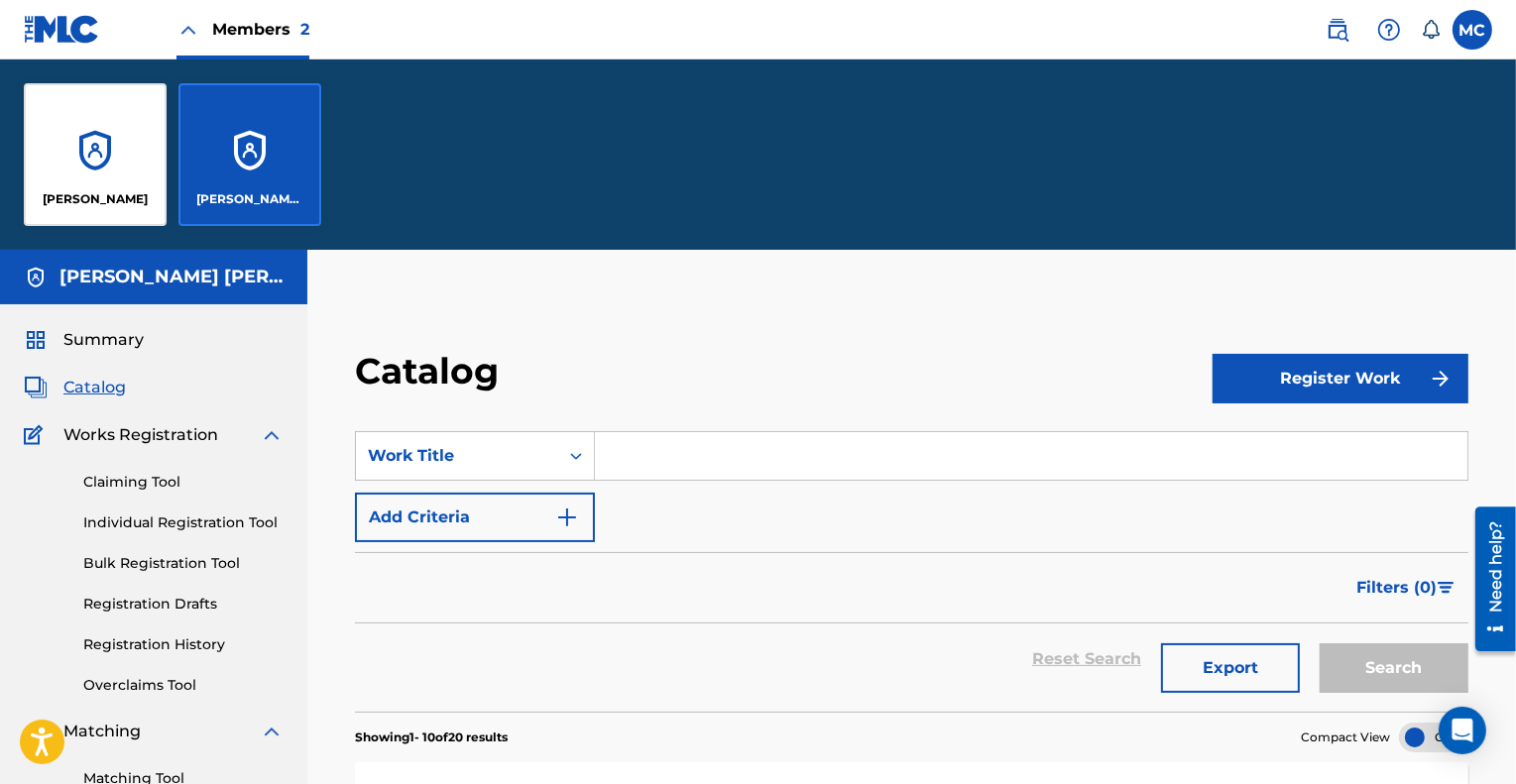 click on "[PERSON_NAME]" at bounding box center (95, 155) 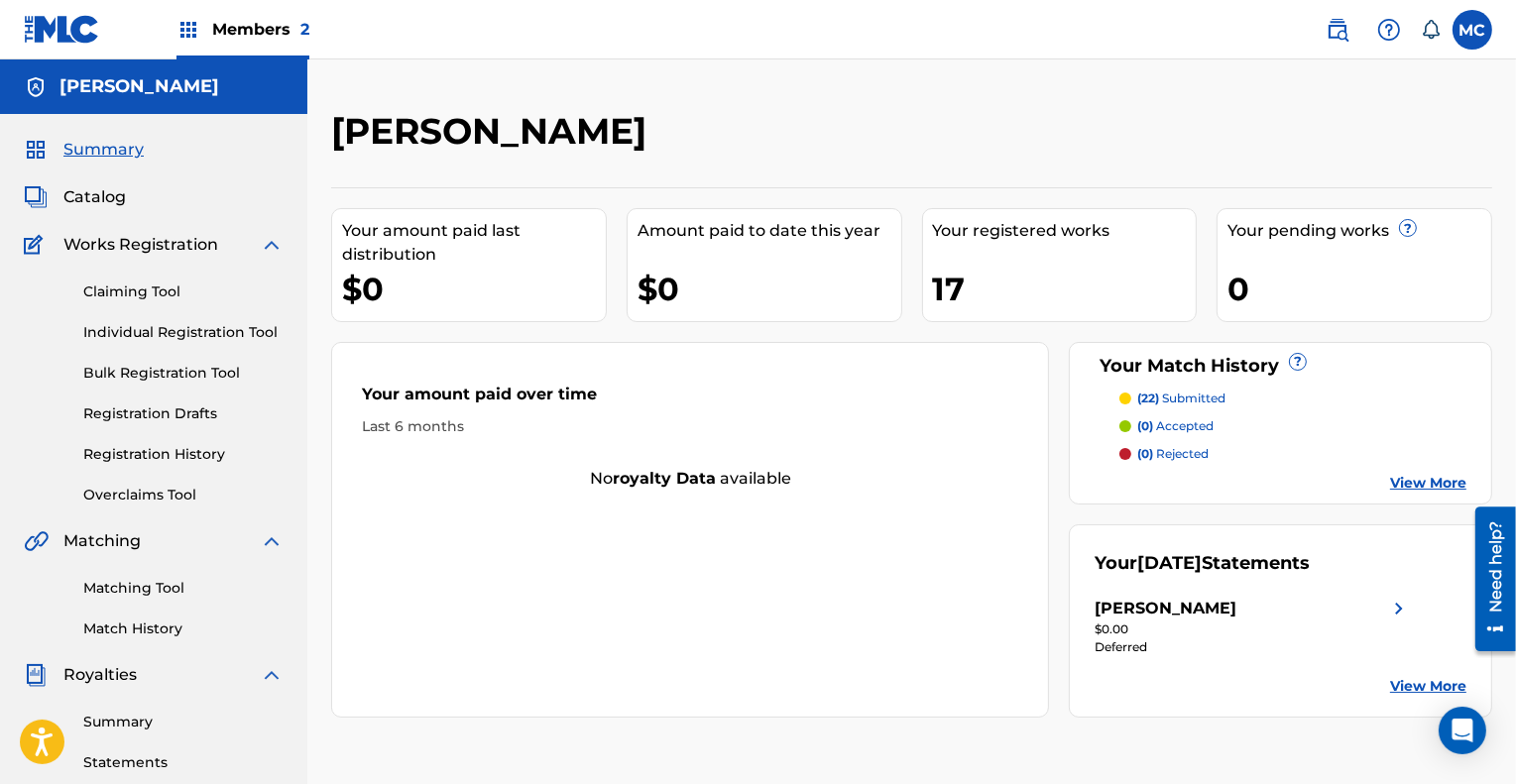 click on "Catalog" at bounding box center (94, 197) 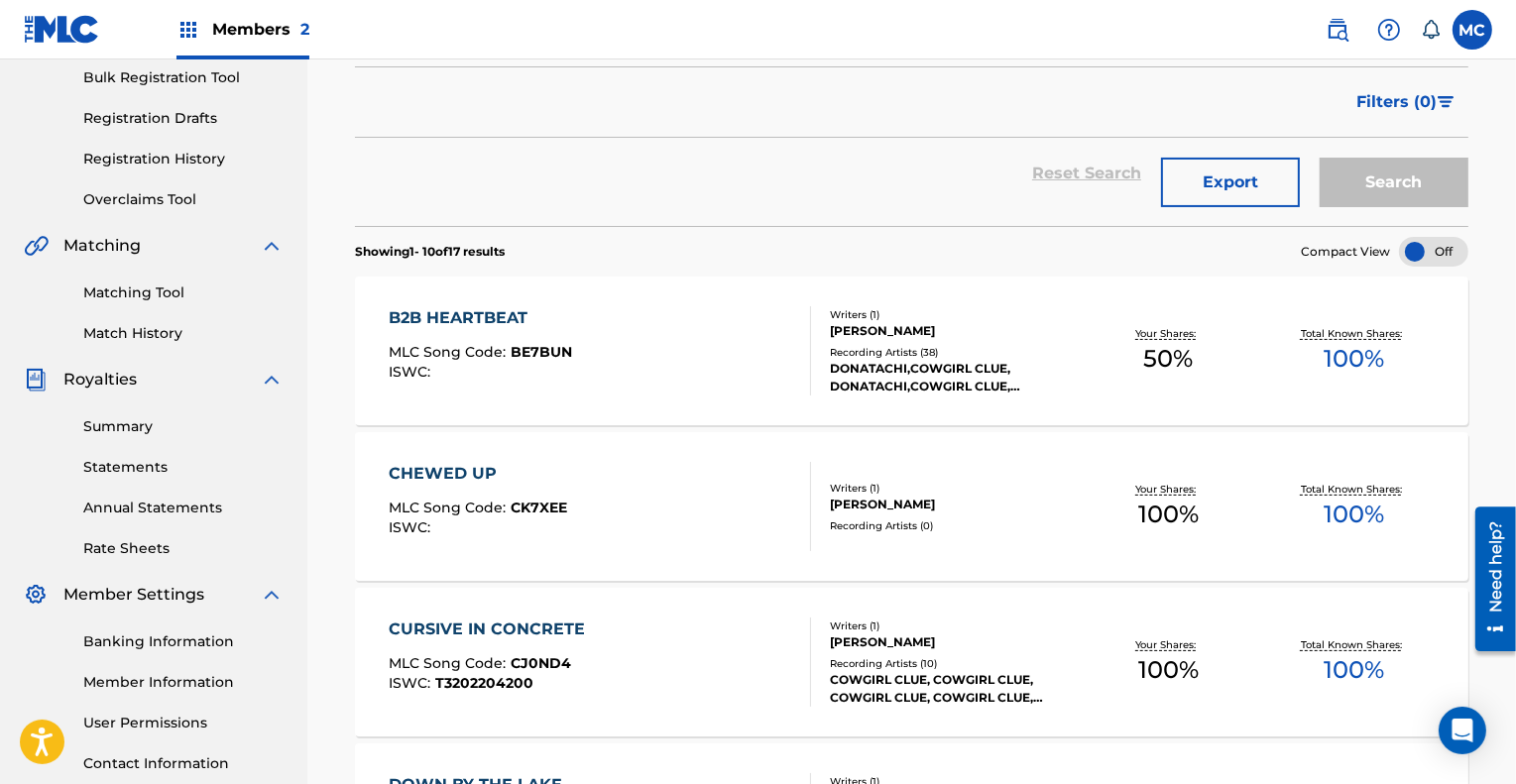 scroll, scrollTop: 296, scrollLeft: 0, axis: vertical 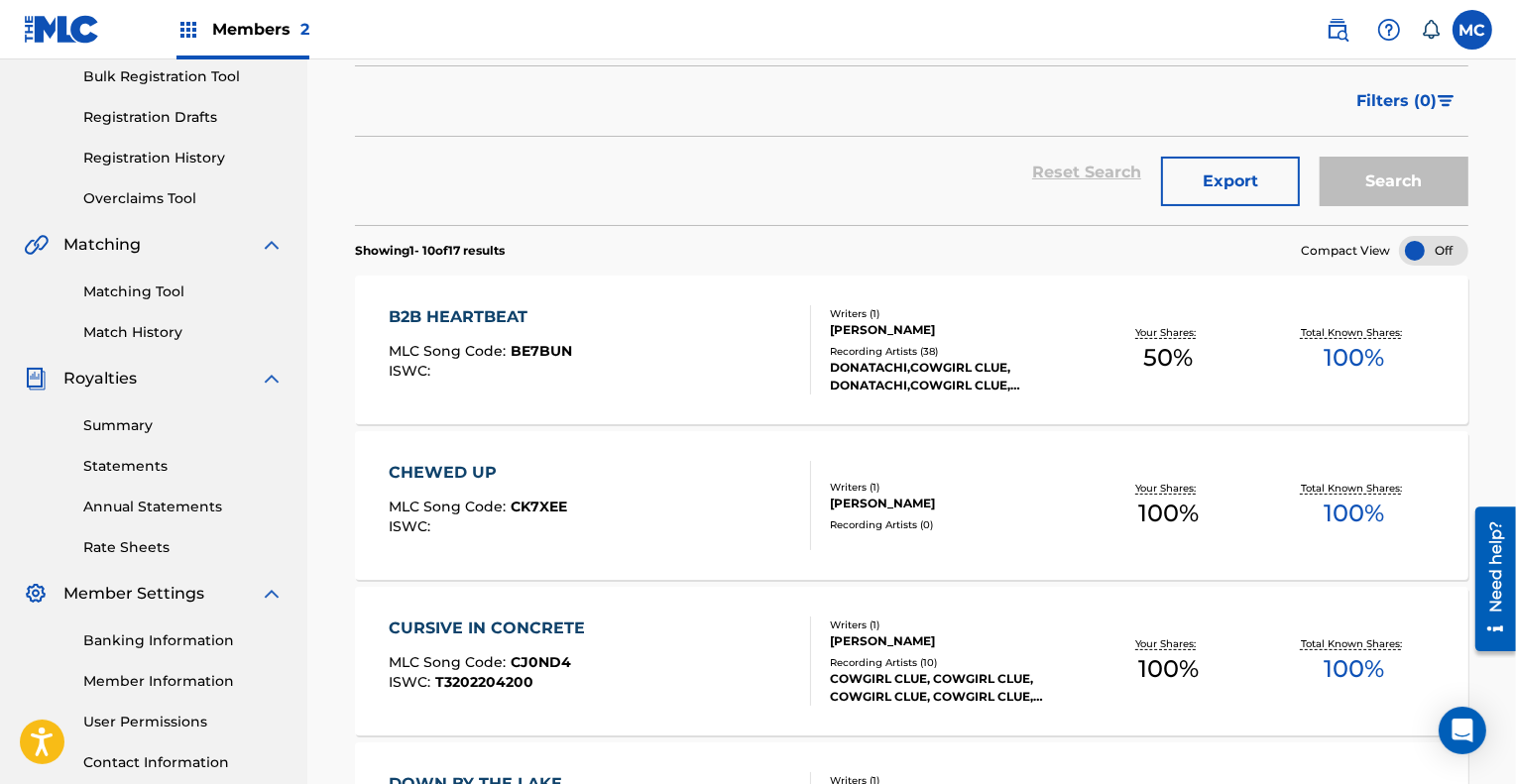 click on "CHEWED UP" at bounding box center [478, 473] 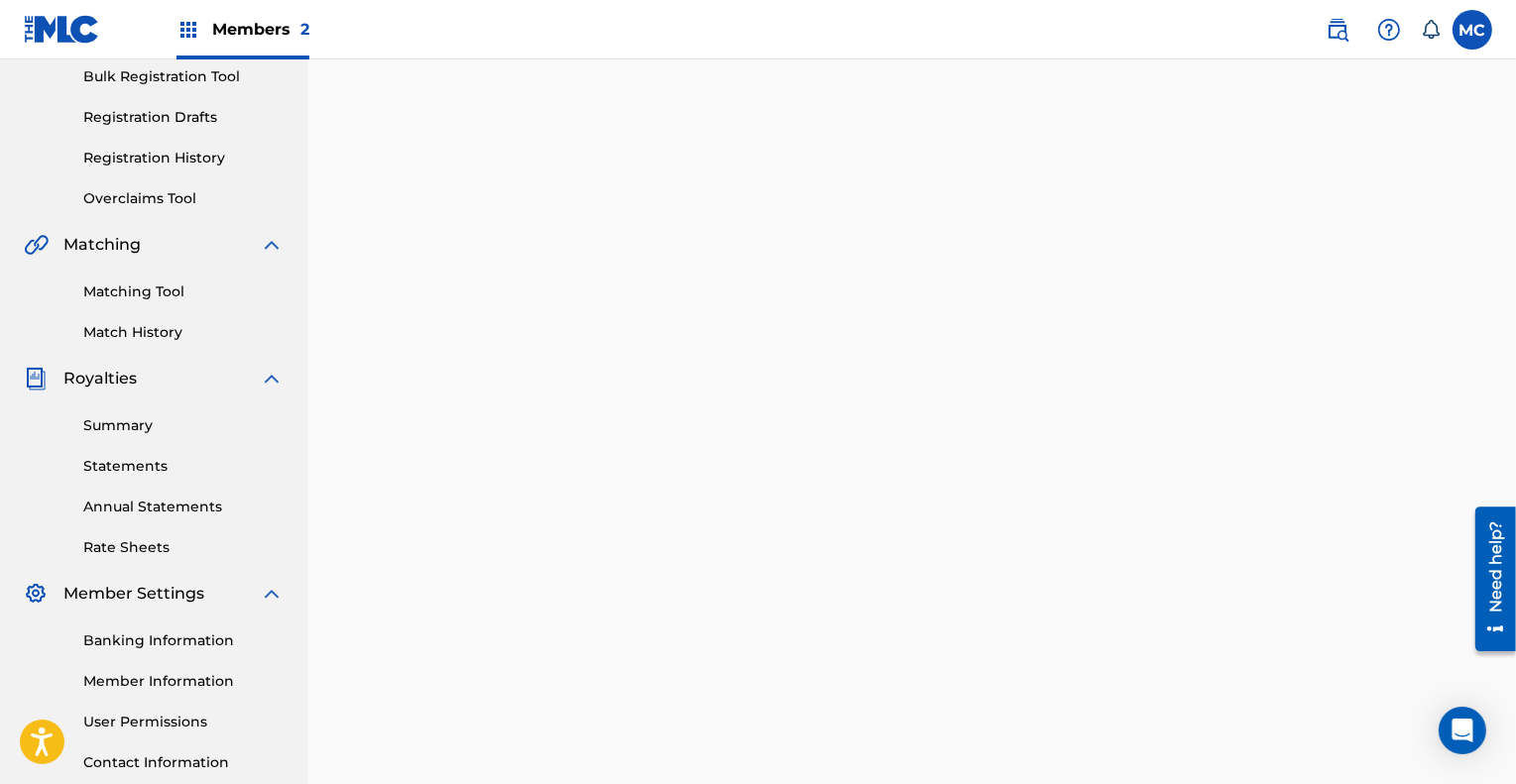 scroll, scrollTop: 0, scrollLeft: 0, axis: both 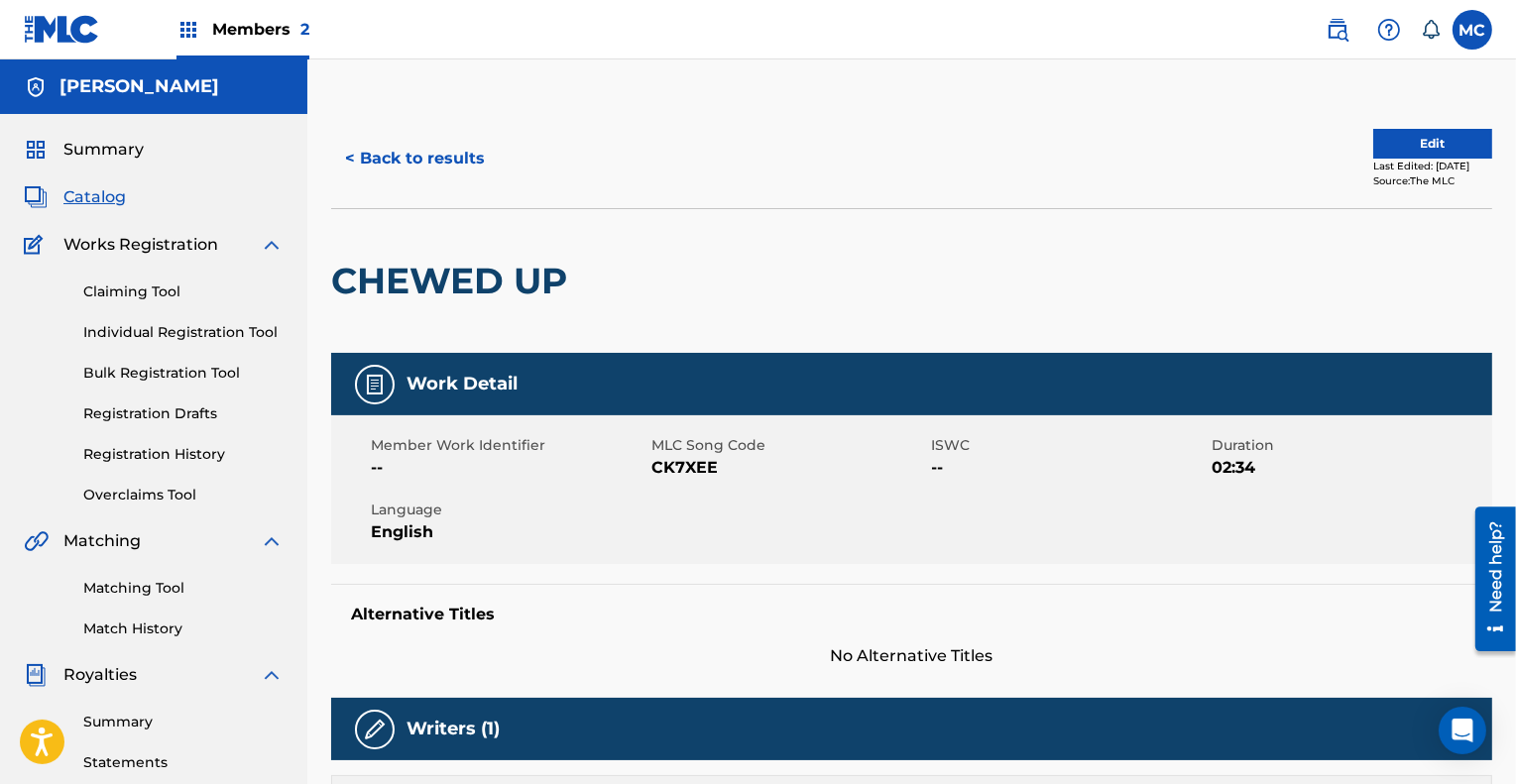 click on "Edit" at bounding box center (1433, 144) 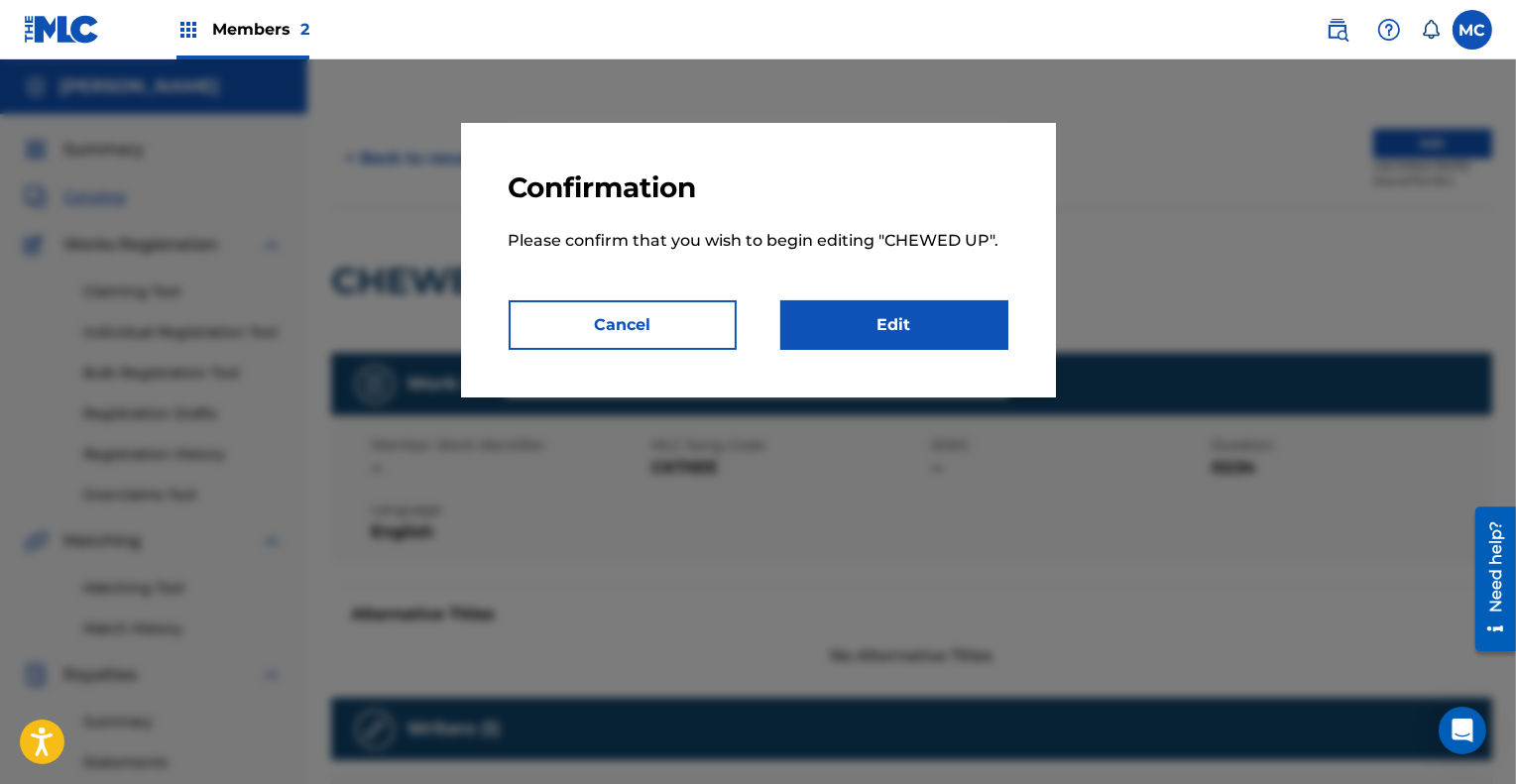 click on "Edit" at bounding box center [894, 325] 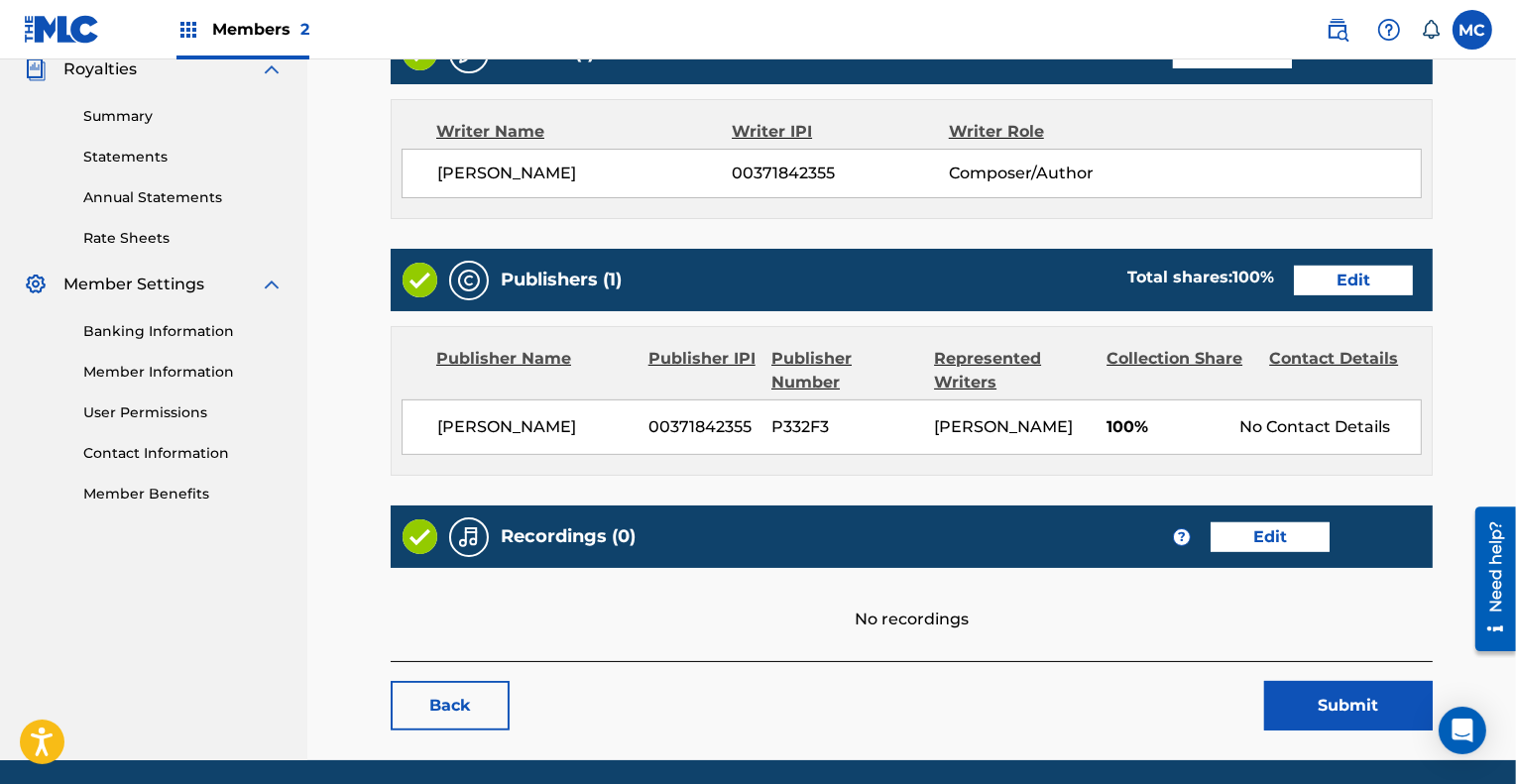 scroll, scrollTop: 674, scrollLeft: 0, axis: vertical 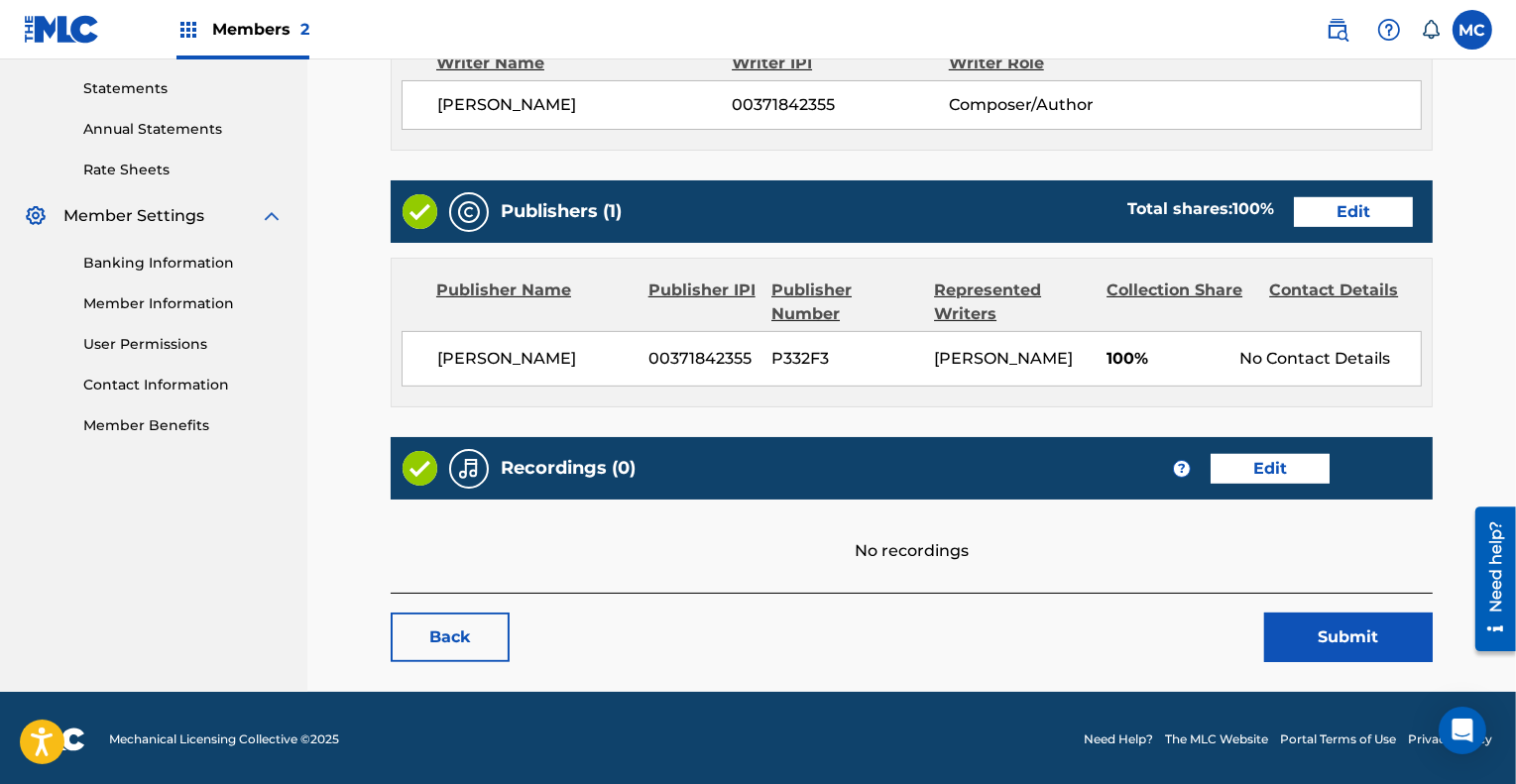 click on "Edit" at bounding box center (1353, 212) 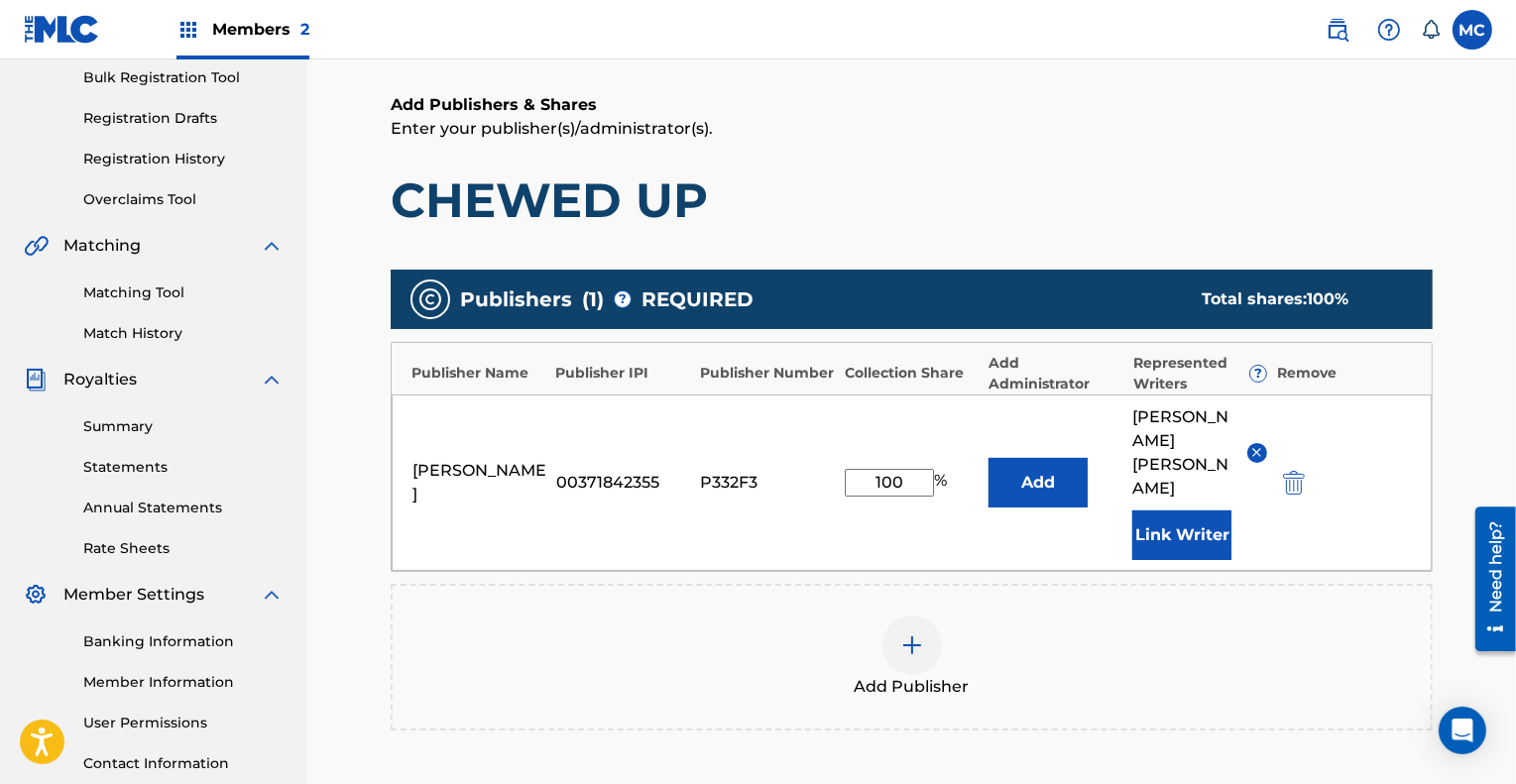 scroll, scrollTop: 296, scrollLeft: 0, axis: vertical 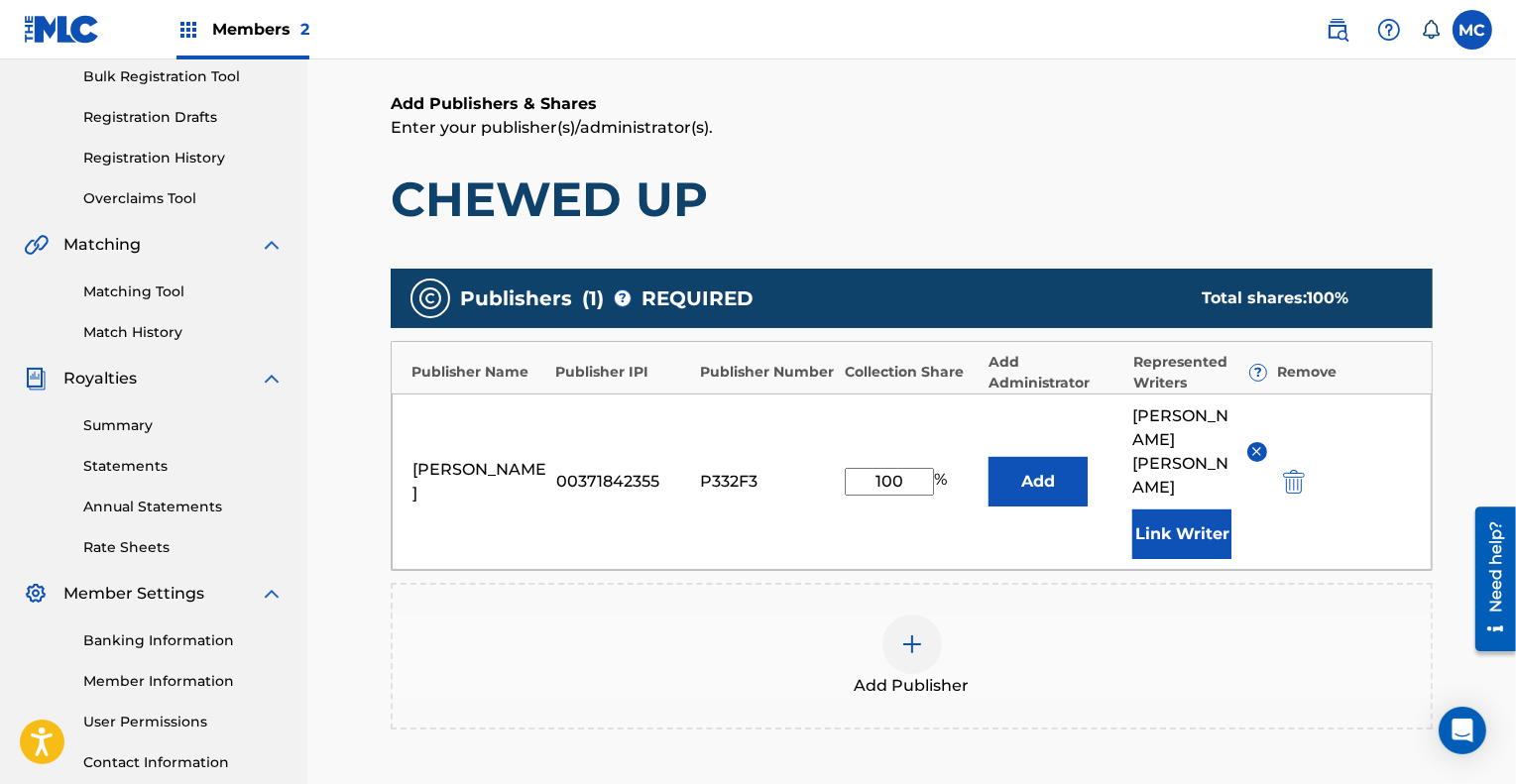 click at bounding box center (912, 644) 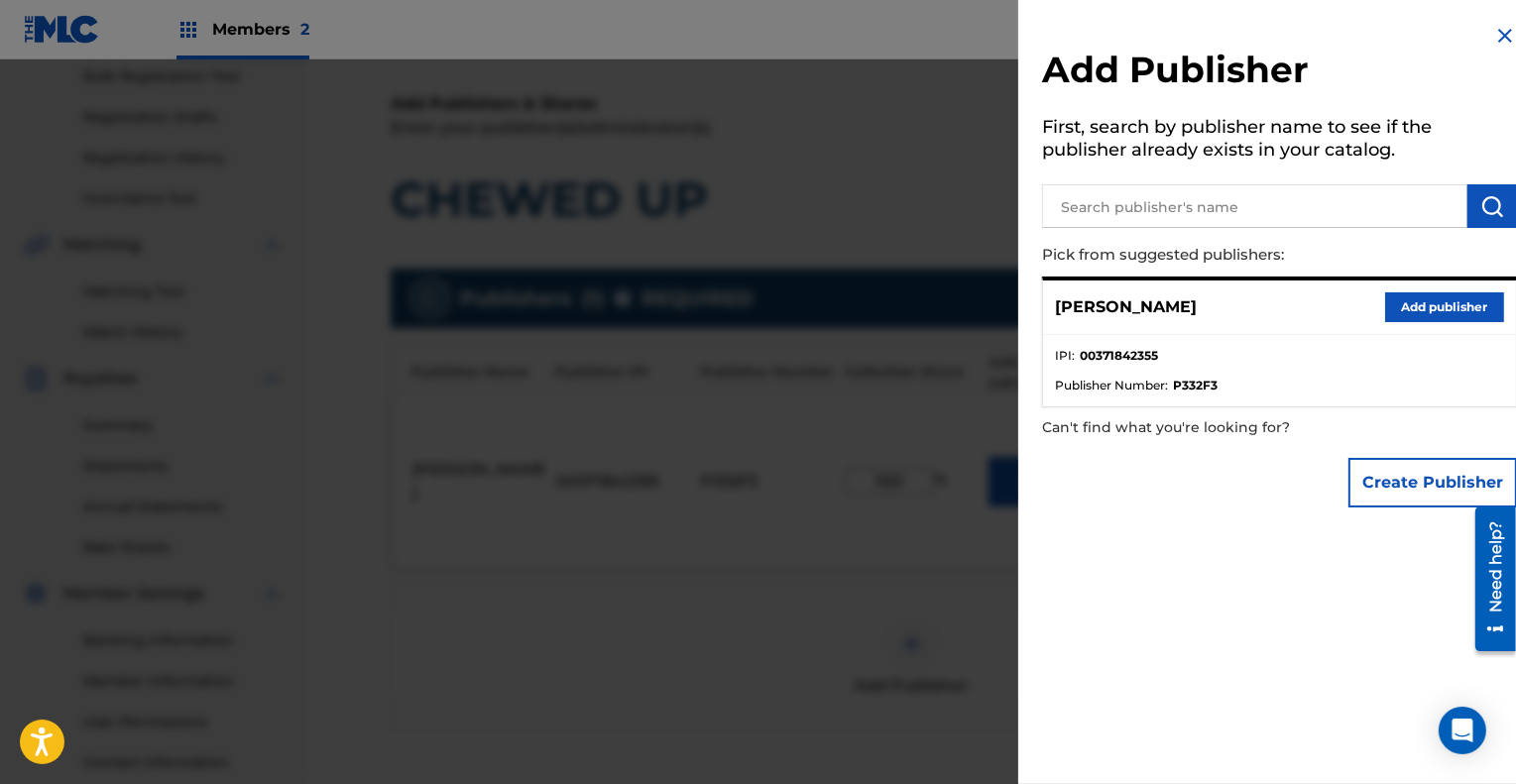 click at bounding box center (1254, 206) 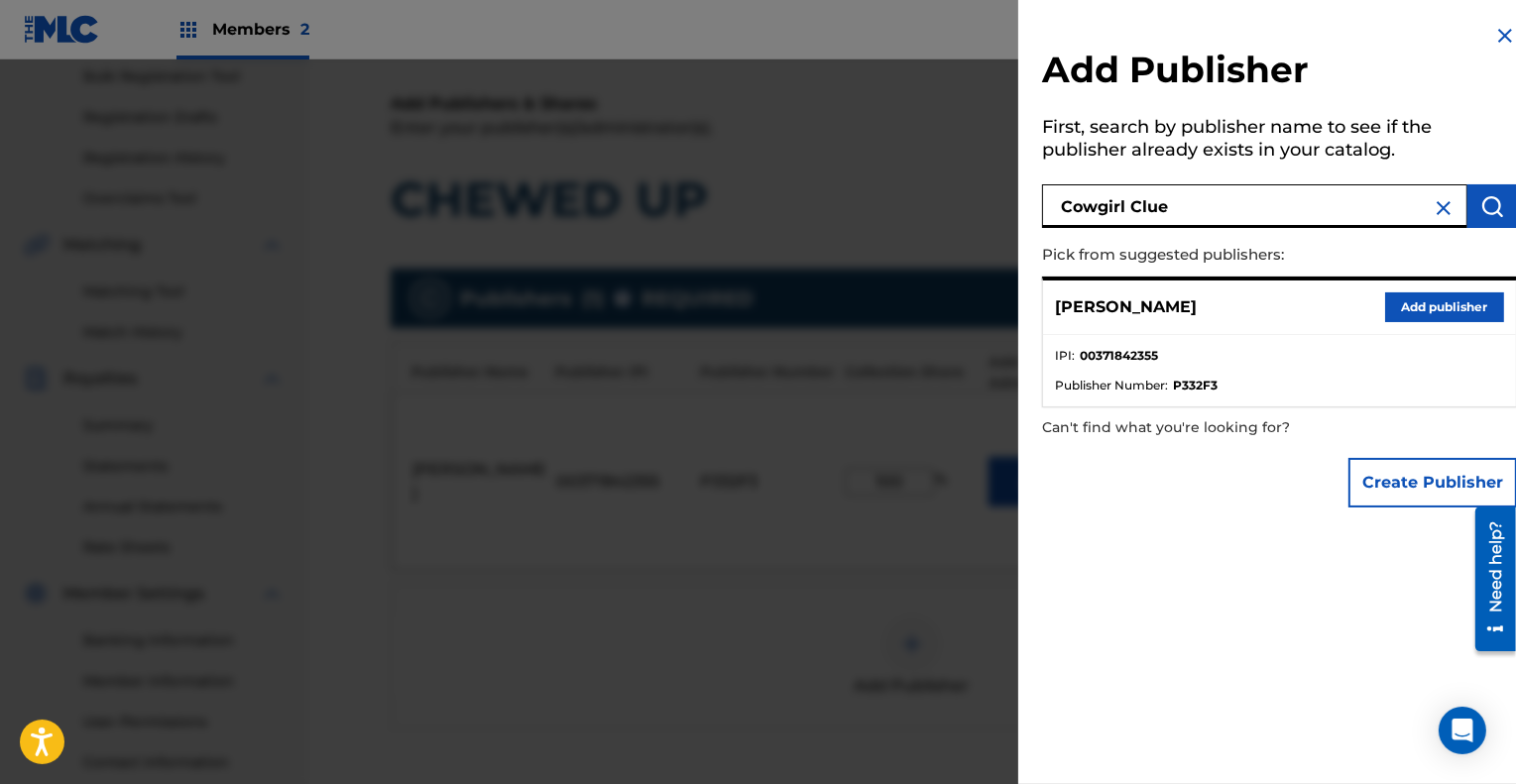 type on "Cowgirl Clue" 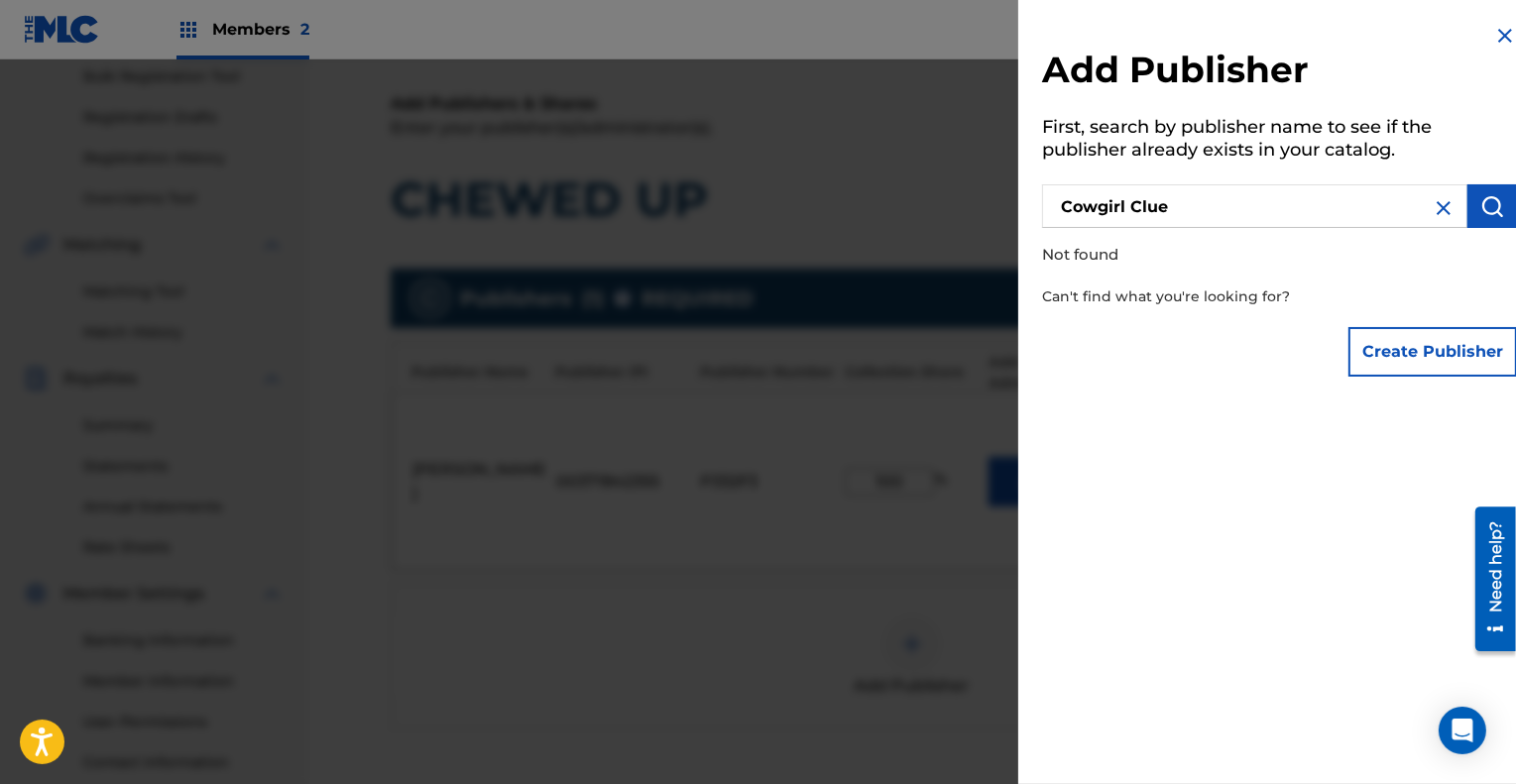 click on "Create Publisher" at bounding box center [1433, 352] 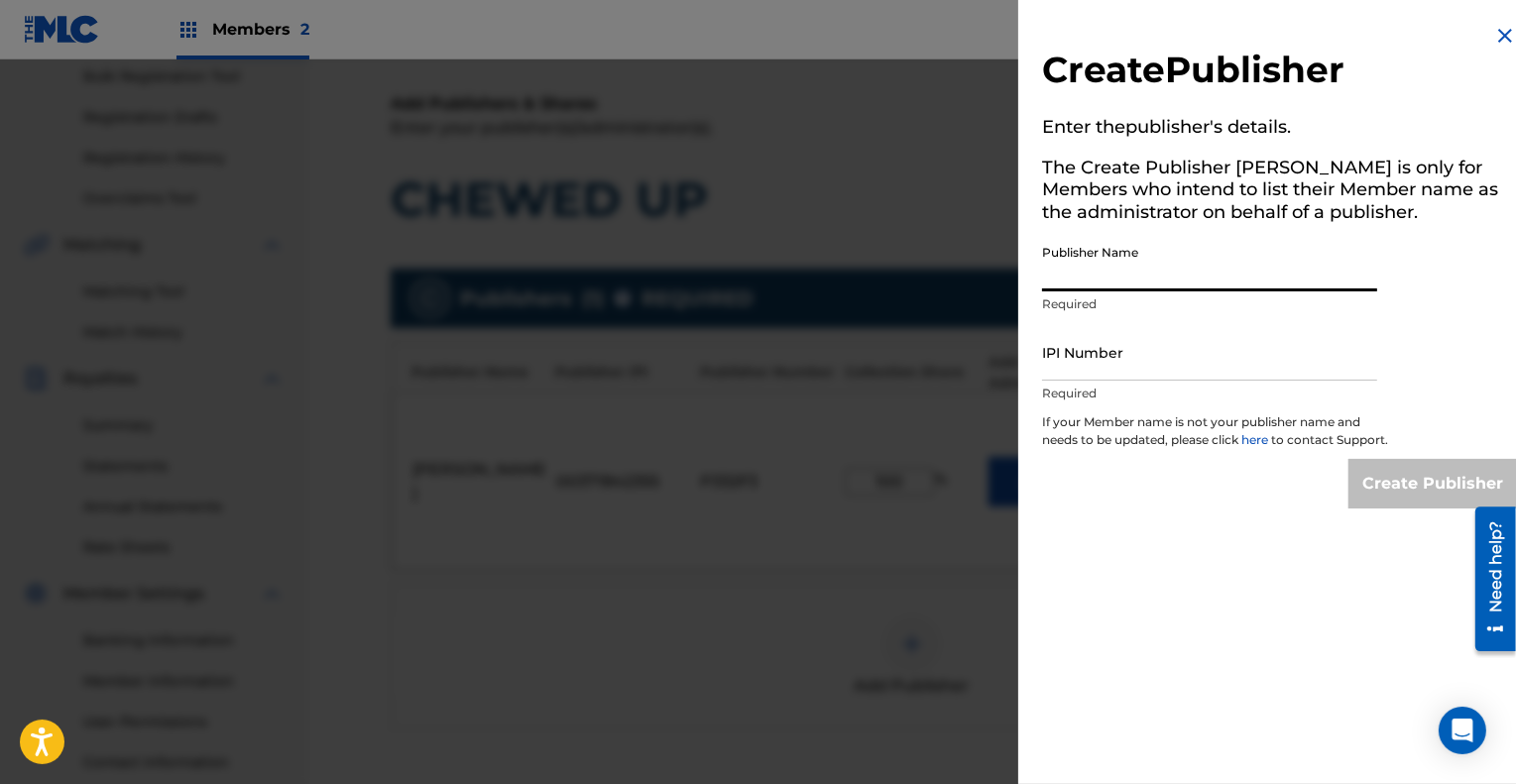 click on "Publisher Name" at bounding box center (1210, 263) 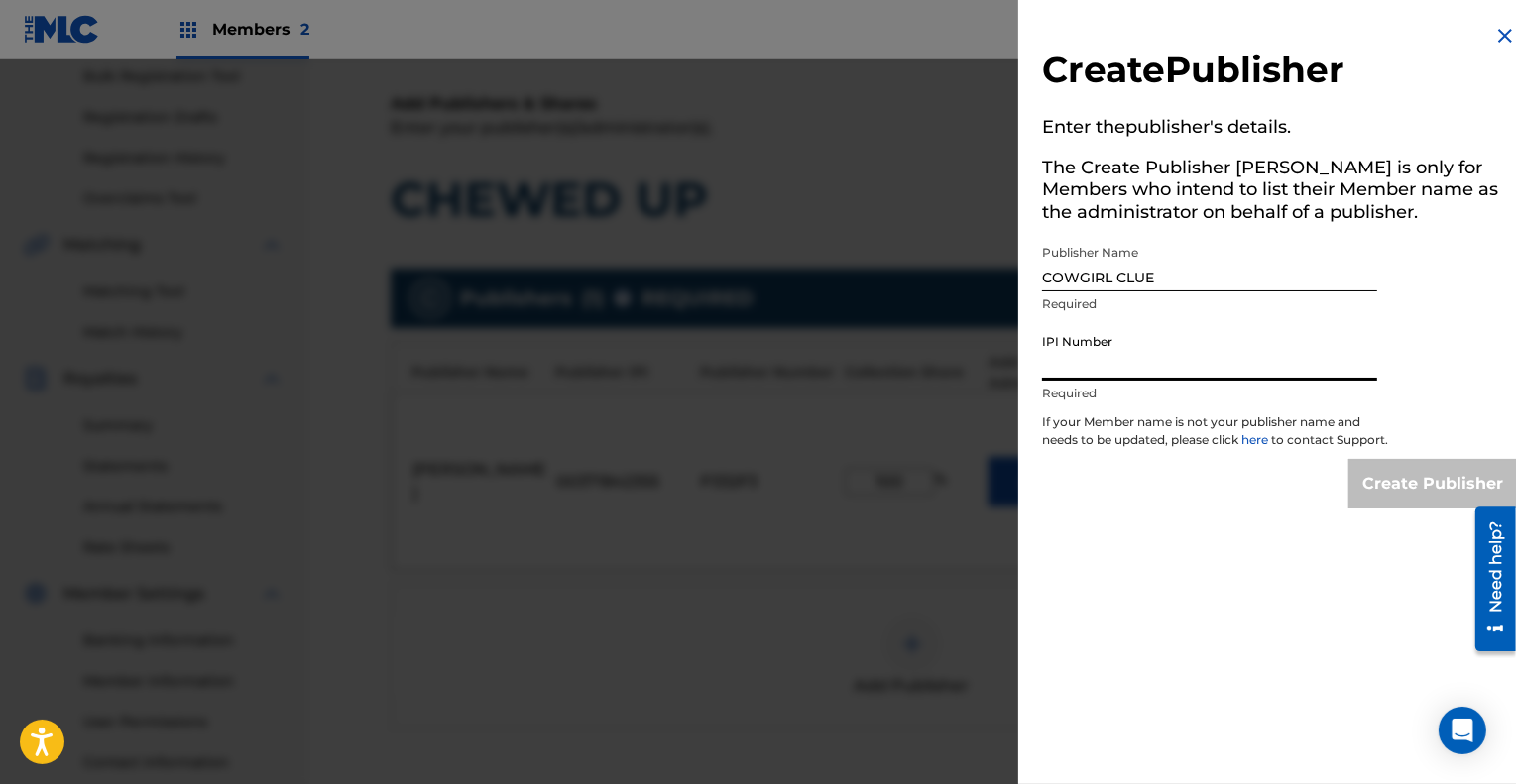 click on "IPI Number" at bounding box center (1210, 352) 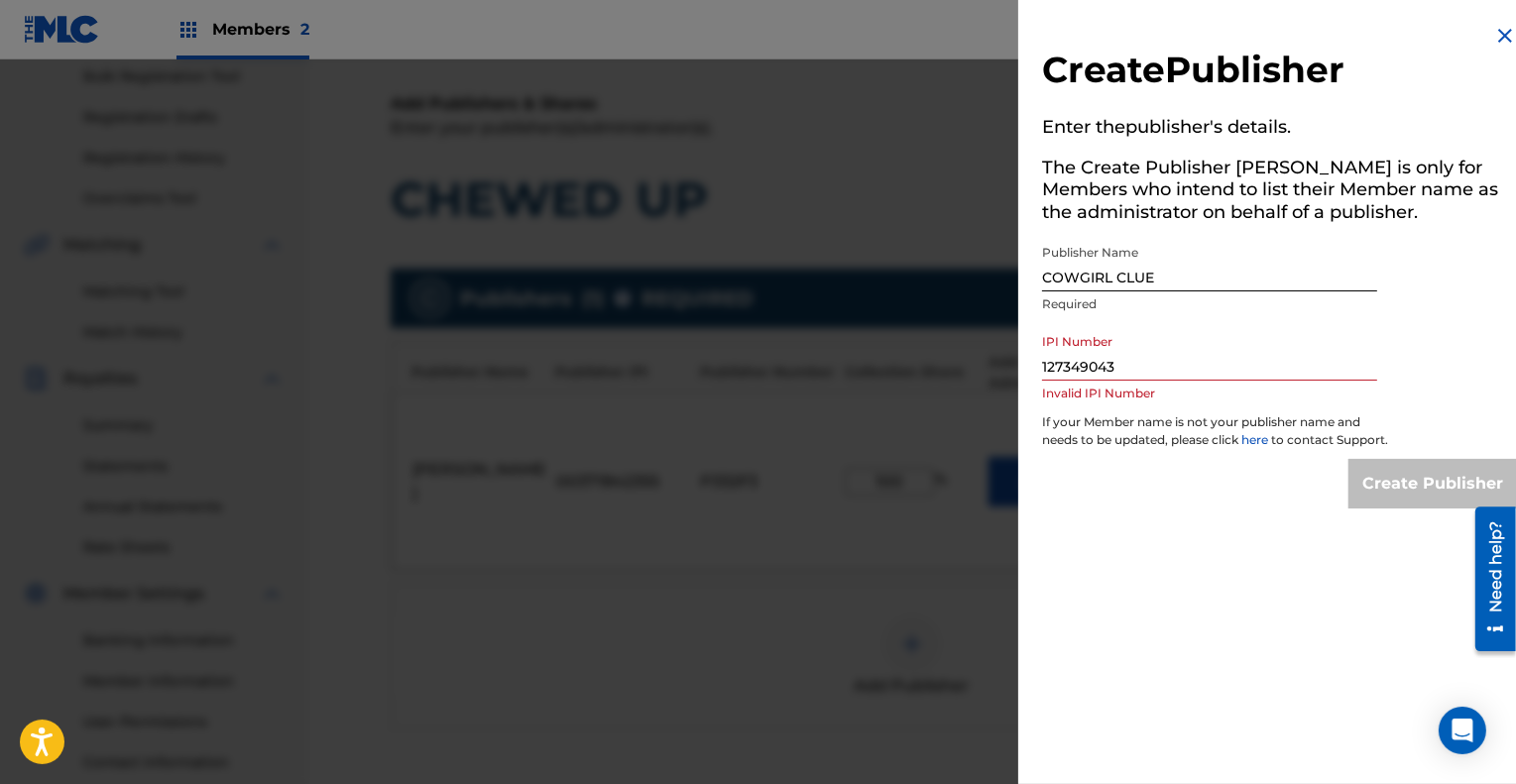 click on "If your Member name is not your publisher name and needs to be updated, please click   here   to contact Support." at bounding box center [1216, 436] 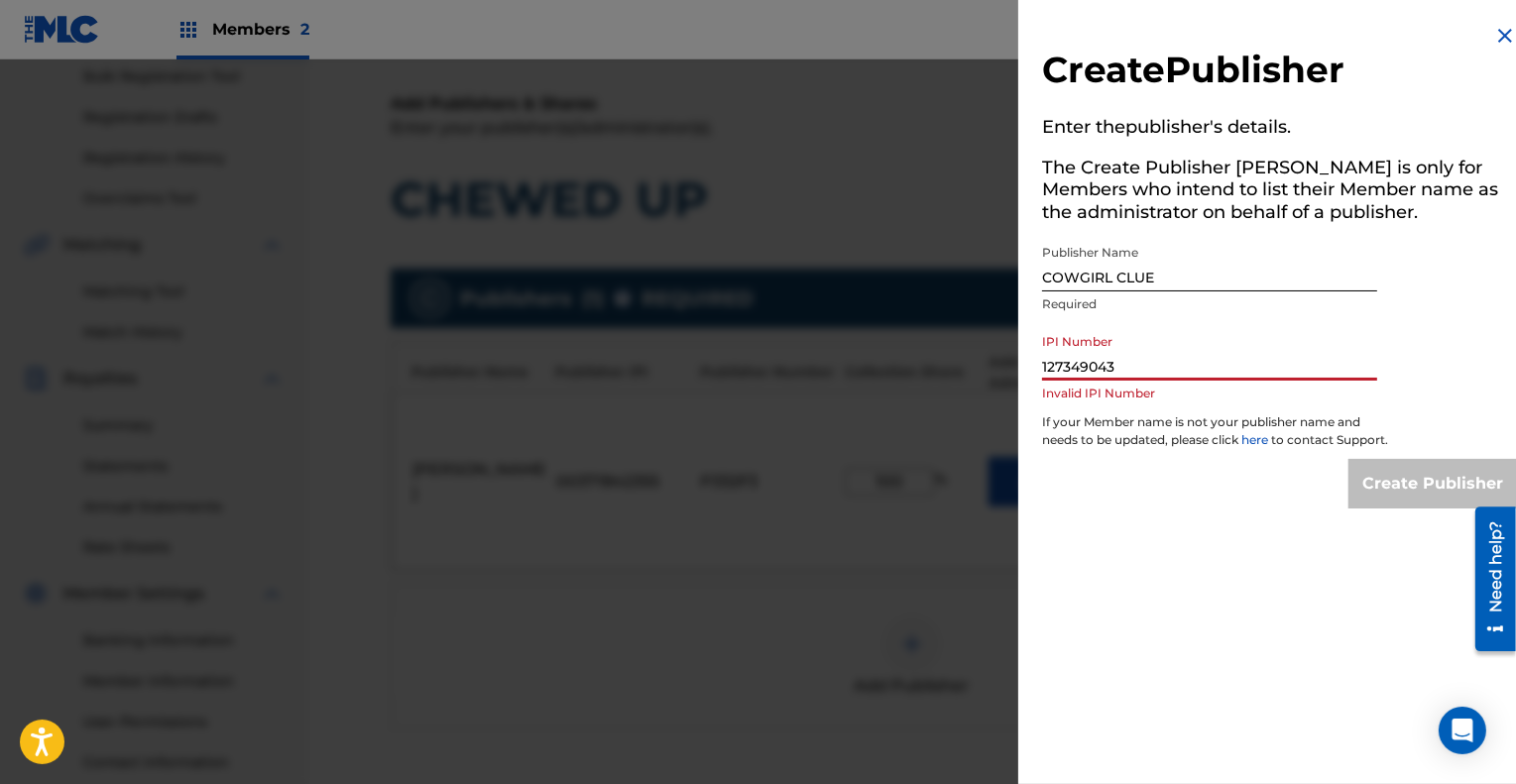 click on "127349043" at bounding box center [1210, 352] 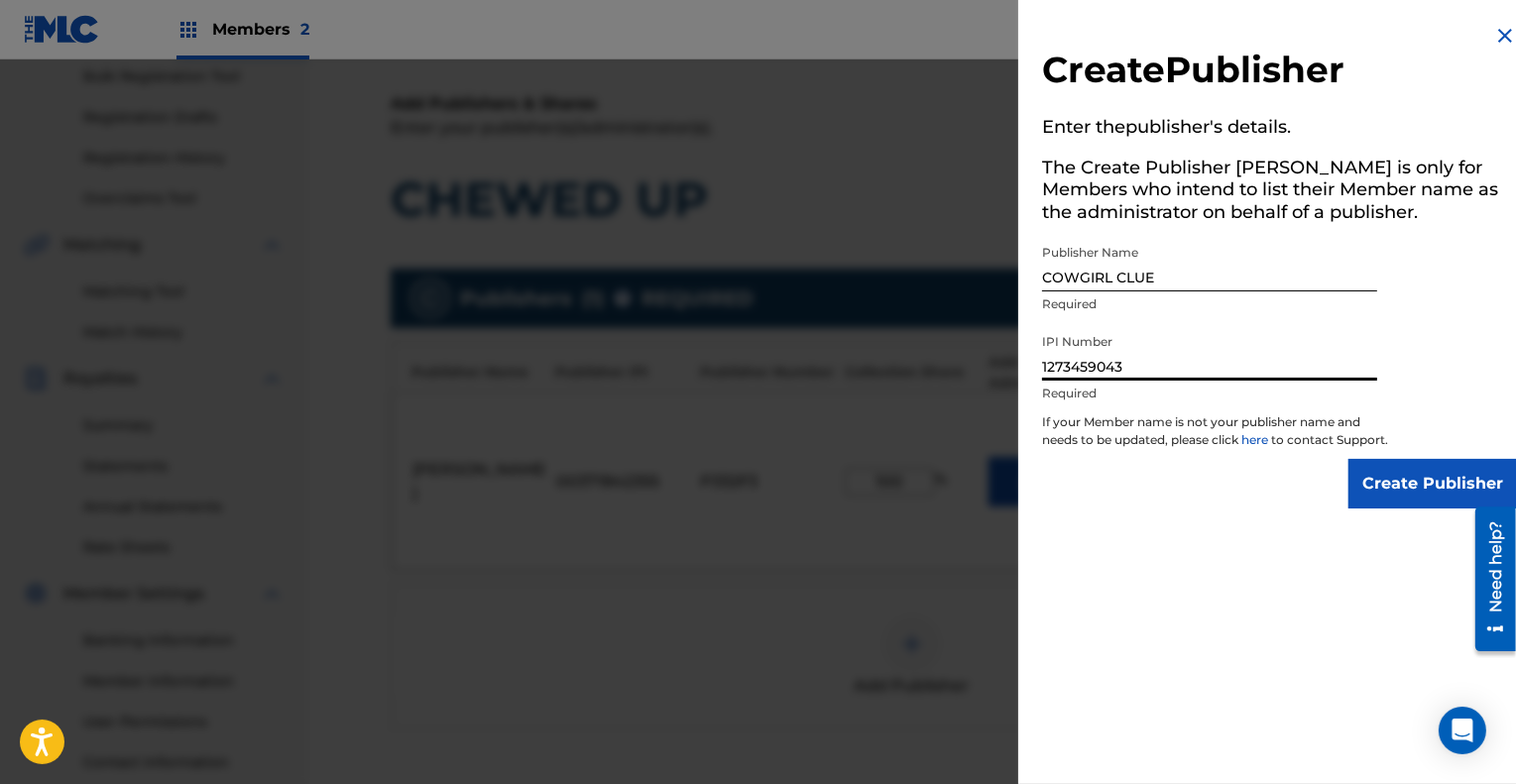 type on "1273459043" 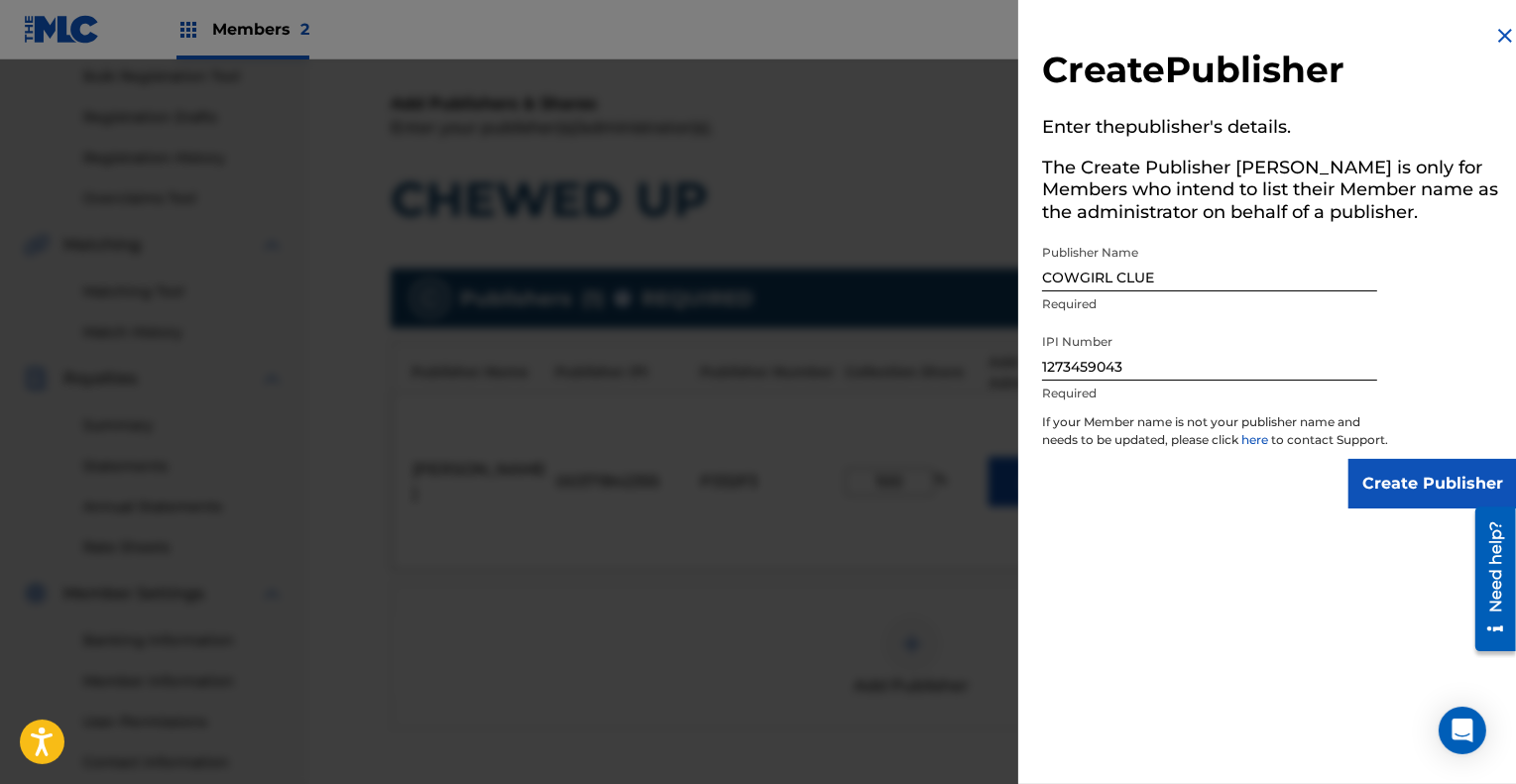click on "Create  Publisher Enter the  publisher 's details. The Create Publisher button is only for Members who intend to list their Member name as the administrator on behalf of a publisher. Publisher Name COWGIRL CLUE Required IPI Number 1273459043 Required If your Member name is not your publisher name and needs to be updated, please click   here   to contact Support. Create Publisher" at bounding box center (1279, 399) 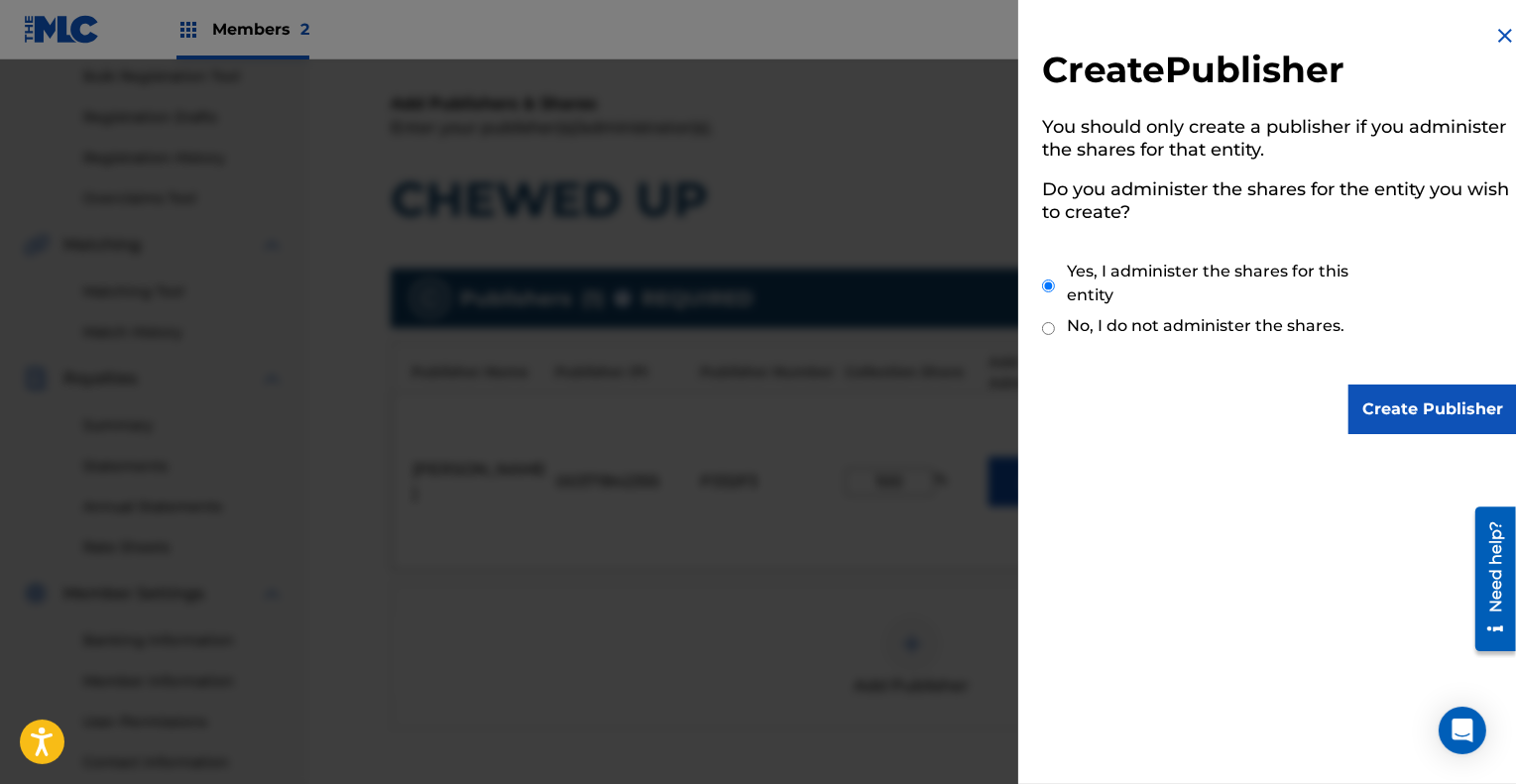 click on "Create Publisher" at bounding box center (1433, 409) 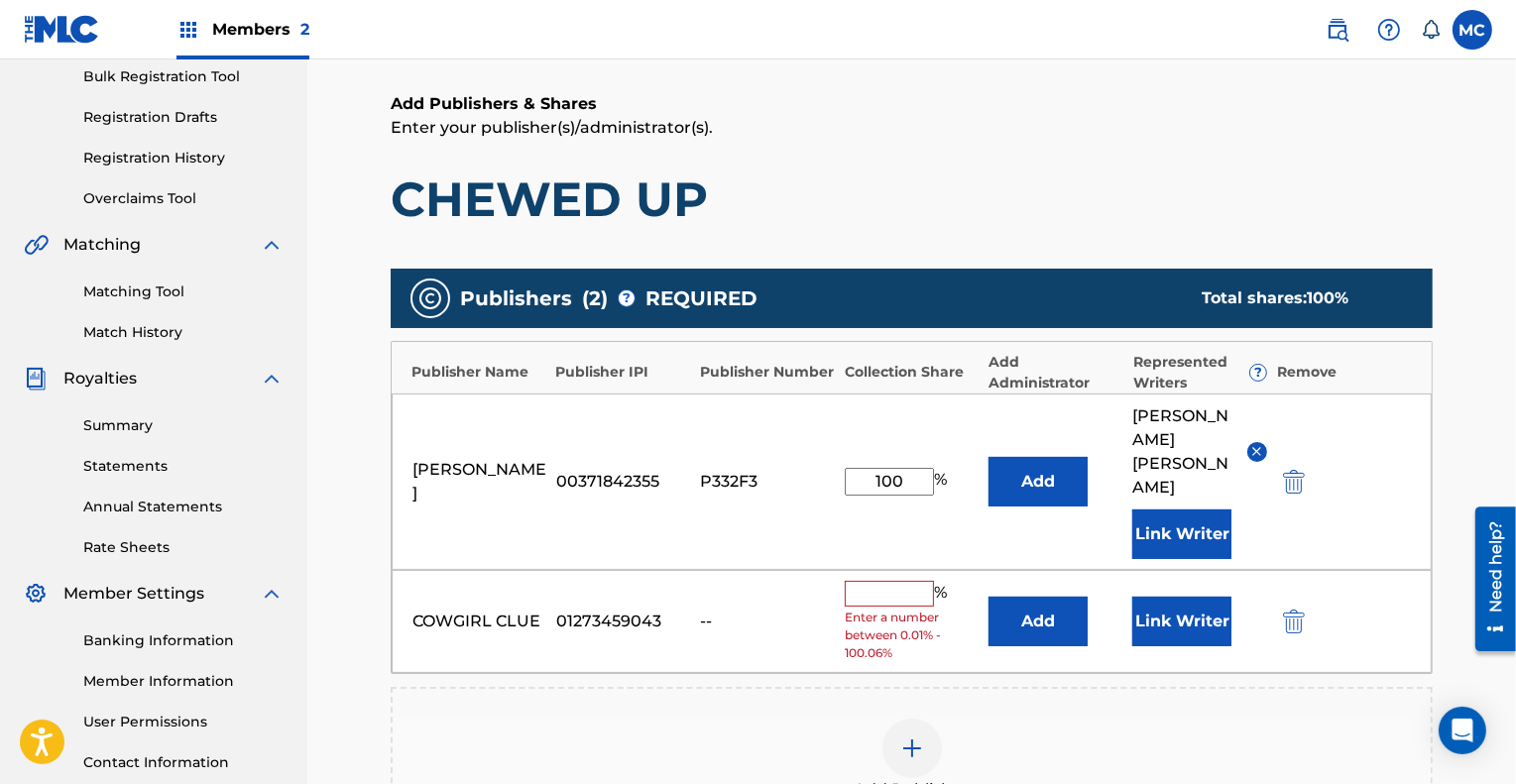 click at bounding box center (889, 594) 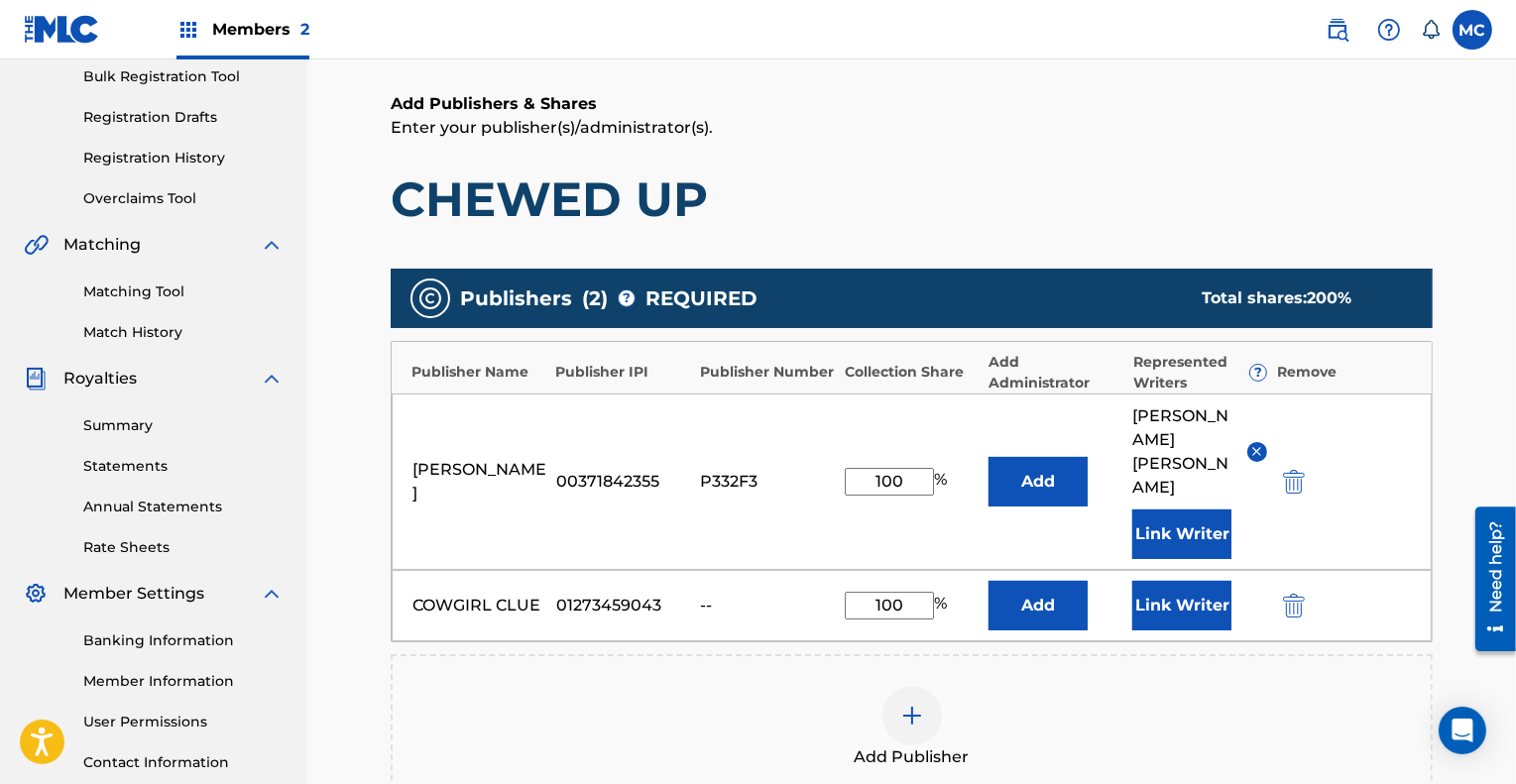 click on "COWGIRL CLUE 01273459043 -- 100 % Add Link Writer" at bounding box center (911, 606) 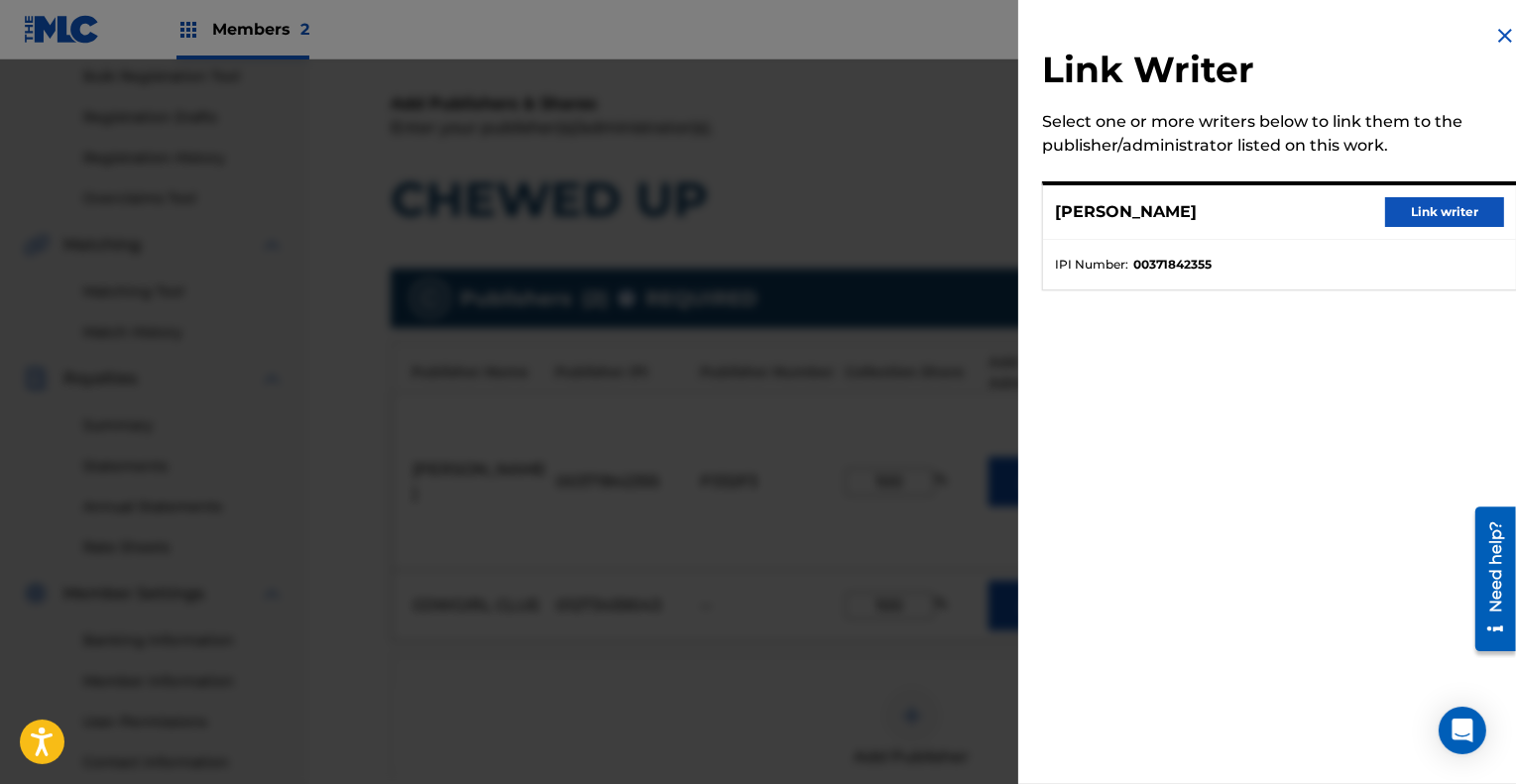 click on "Link writer" at bounding box center (1445, 212) 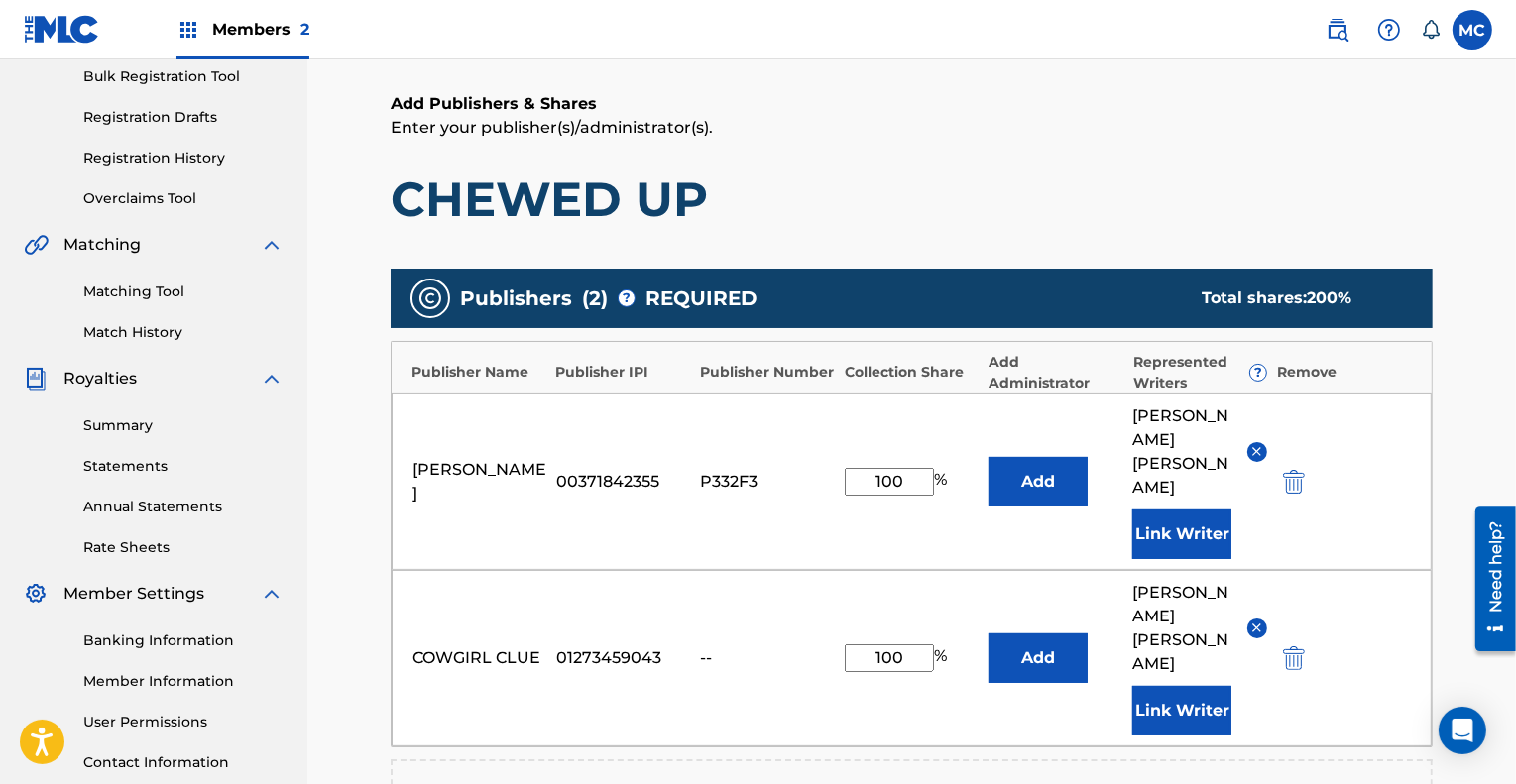 click on "100" at bounding box center (889, 658) 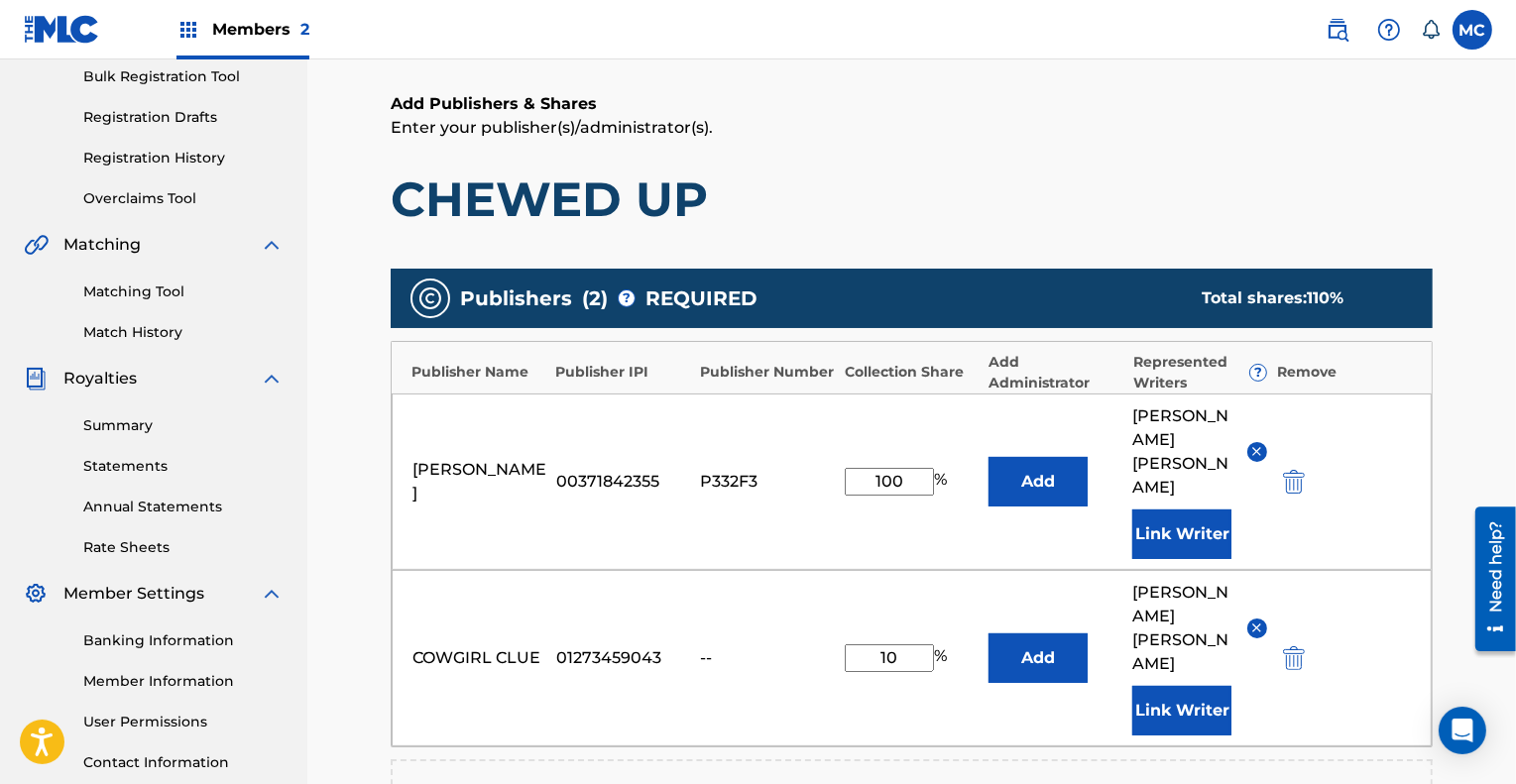 type on "1" 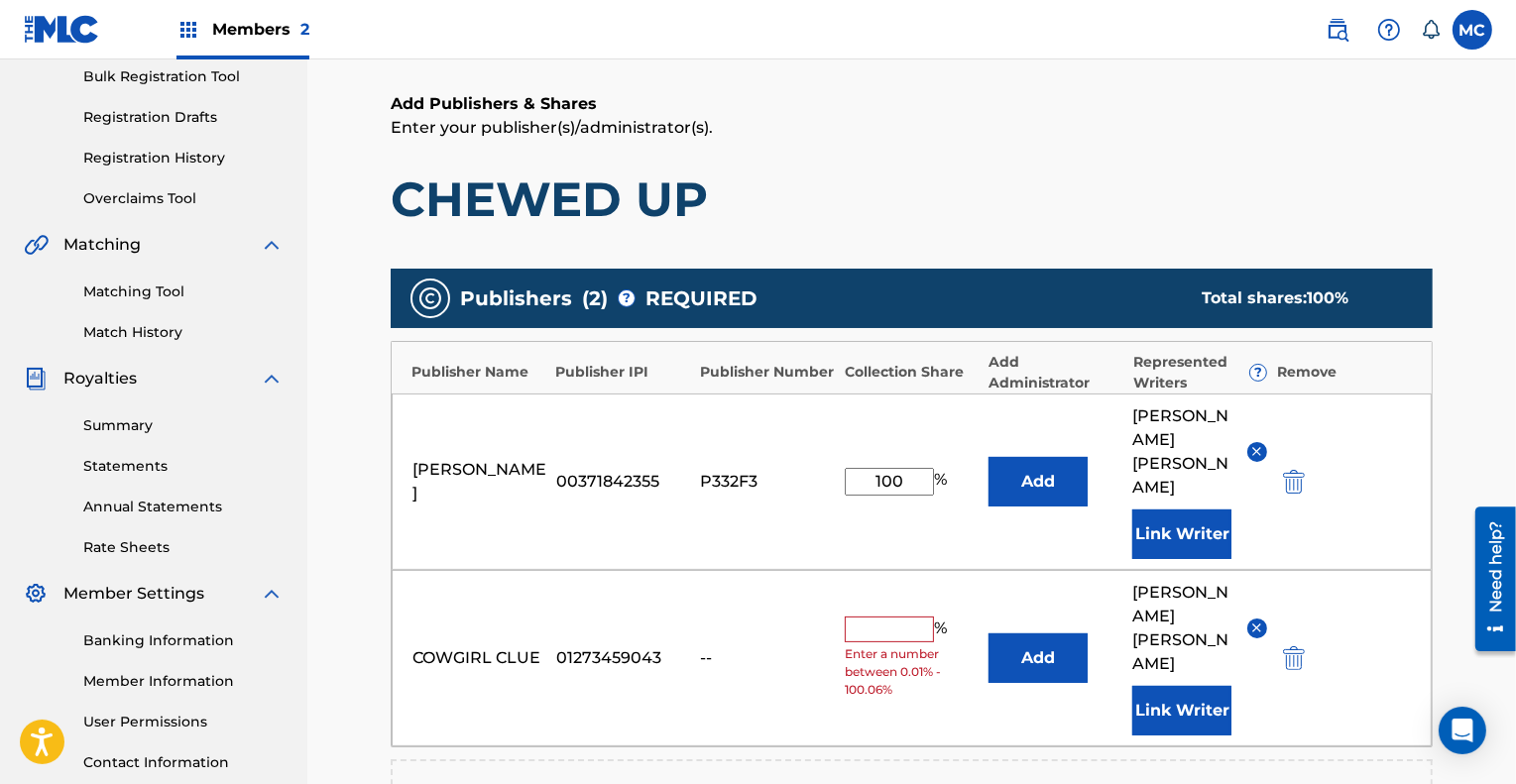 click on "COWGIRL CLUE 01273459043 -- % Enter a number between 0.01% - 100.06% Add ASHLEY   CALHOUN Link Writer" at bounding box center (911, 658) 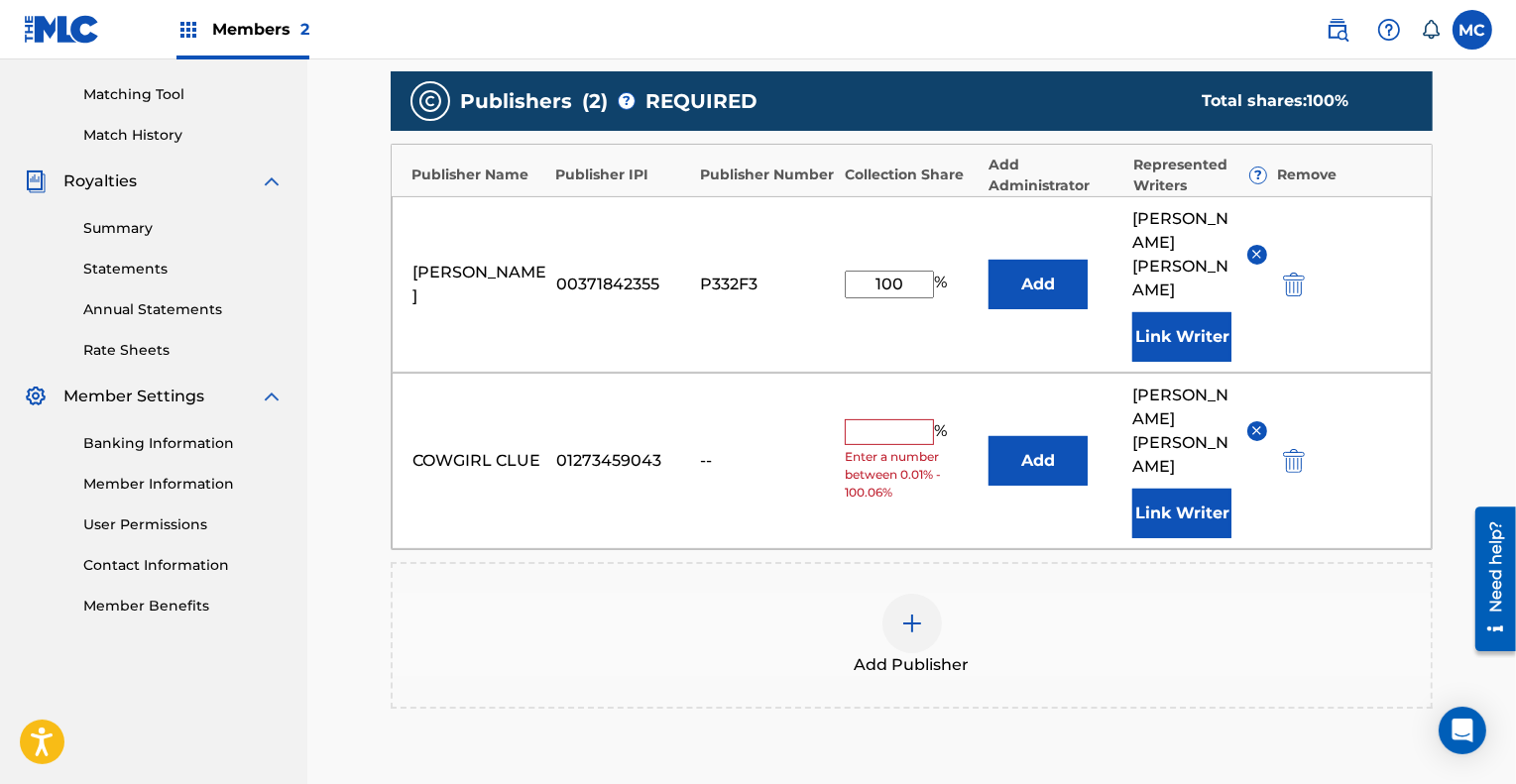 click at bounding box center [889, 432] 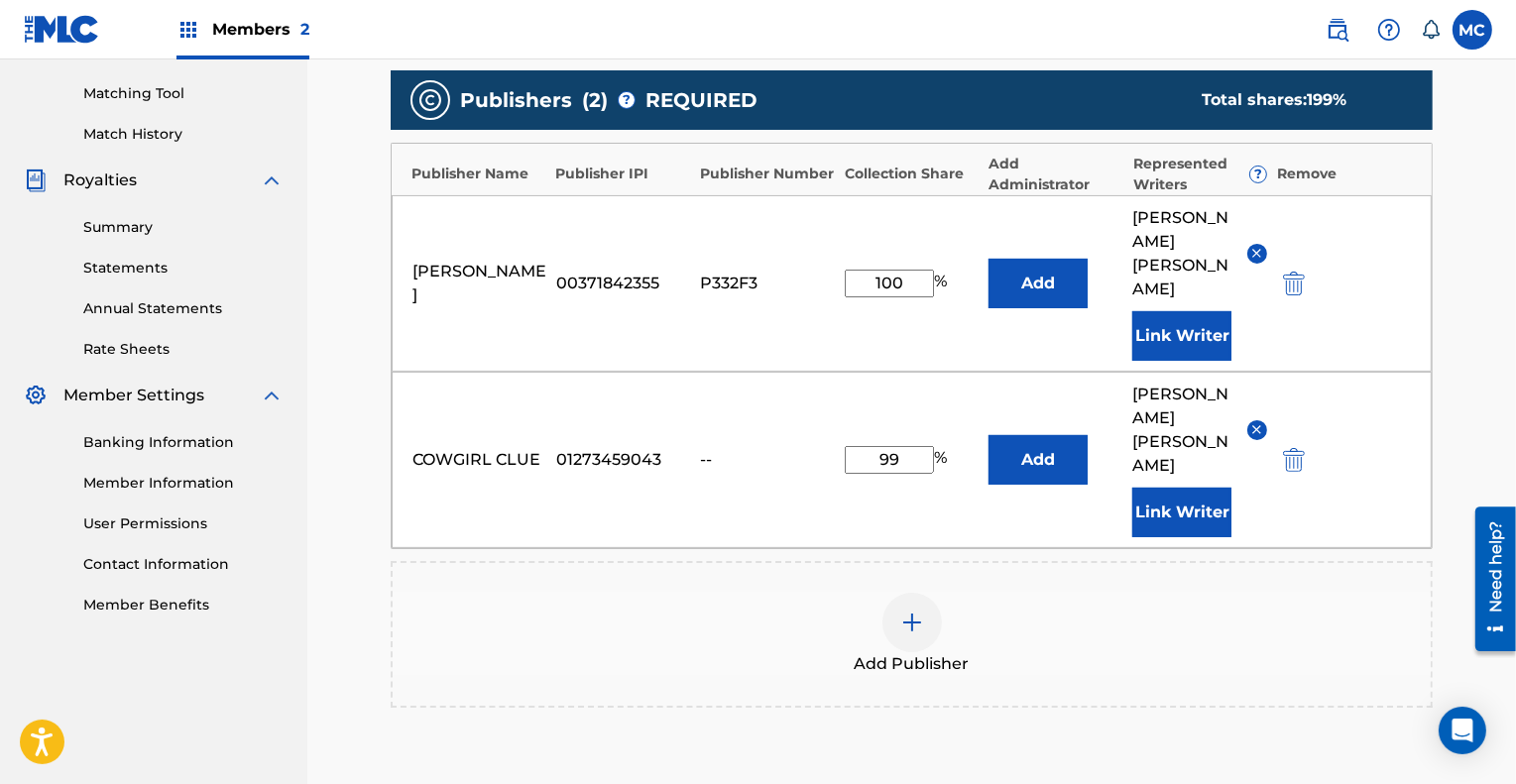 type on "99" 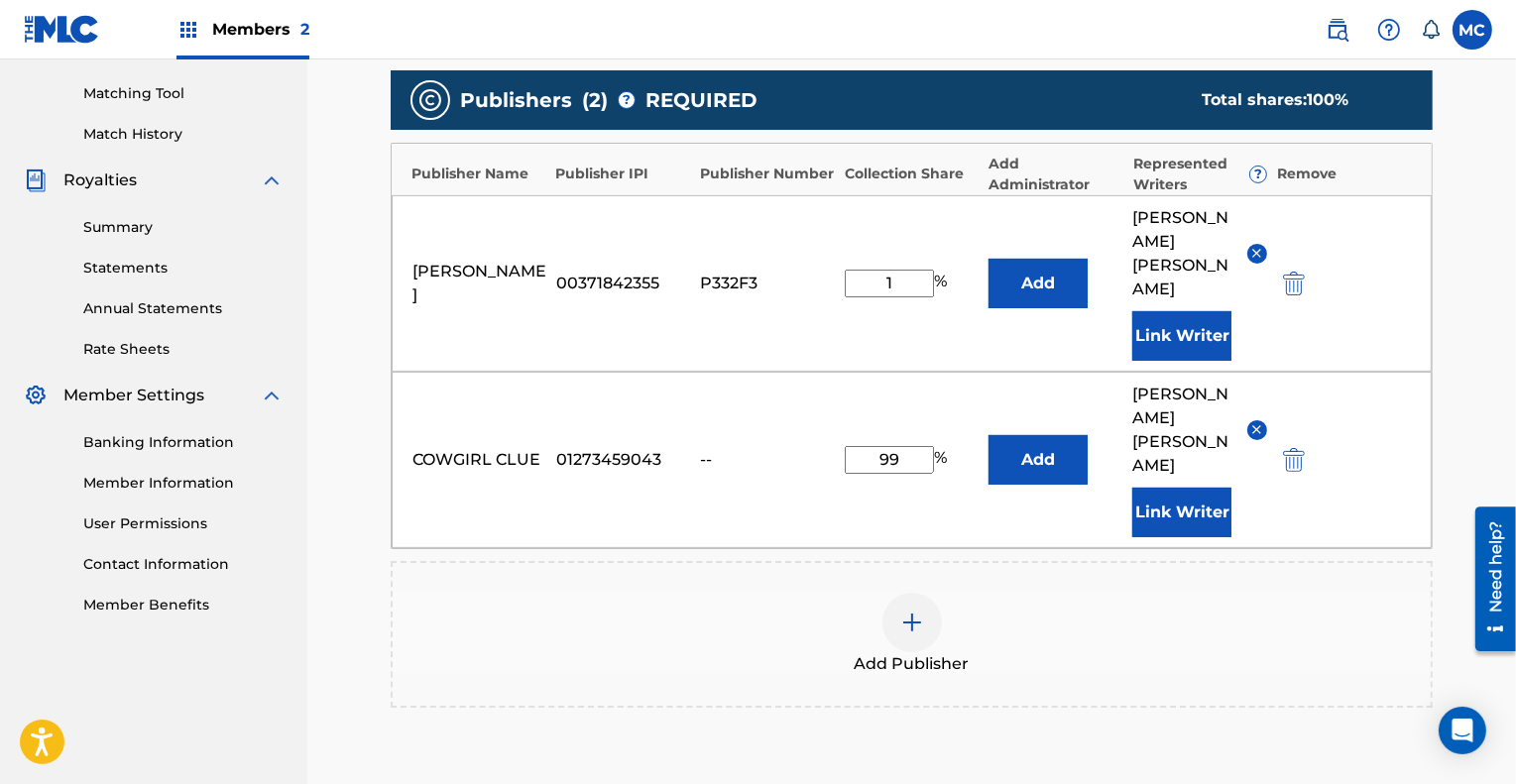 type on "1" 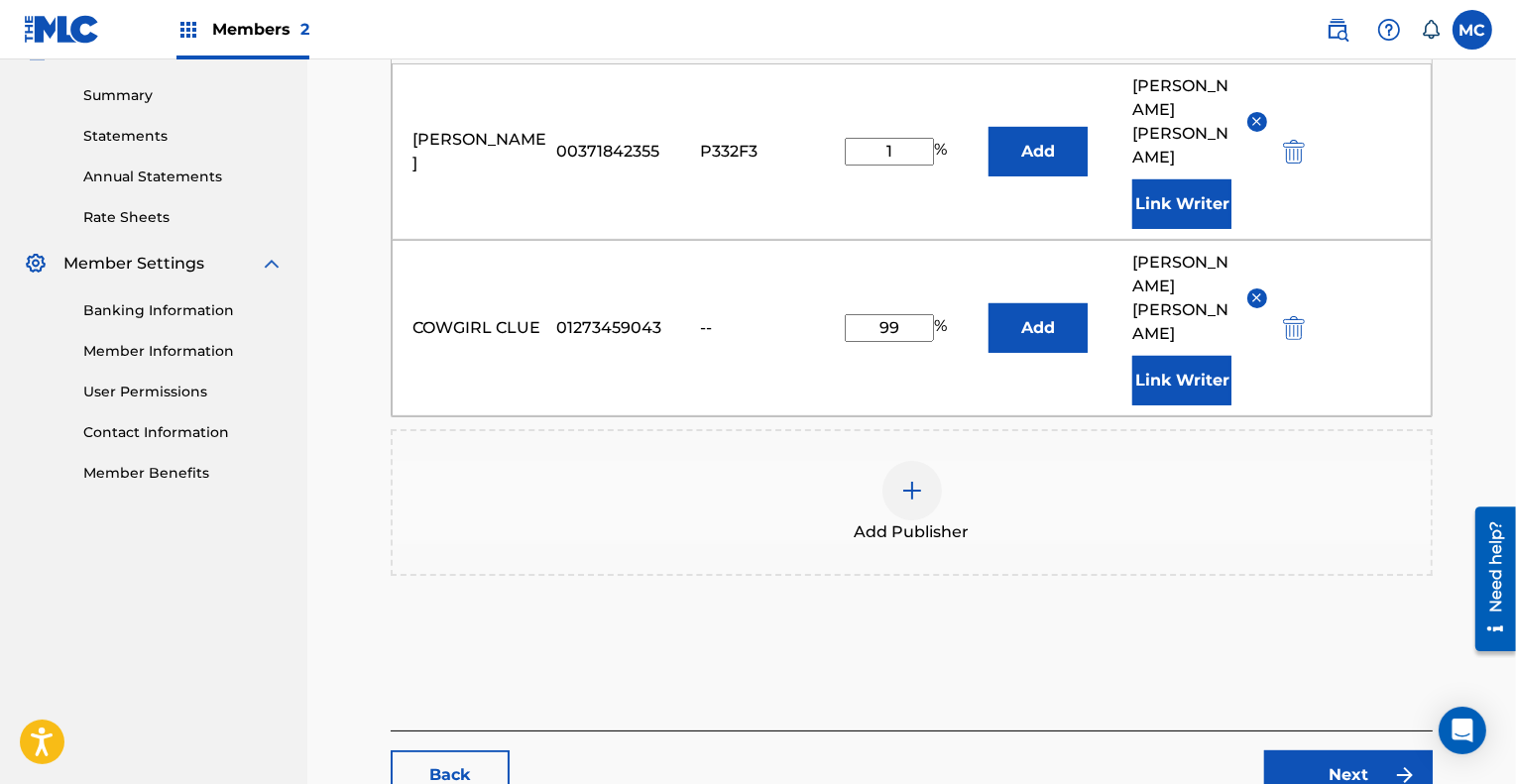 scroll, scrollTop: 670, scrollLeft: 0, axis: vertical 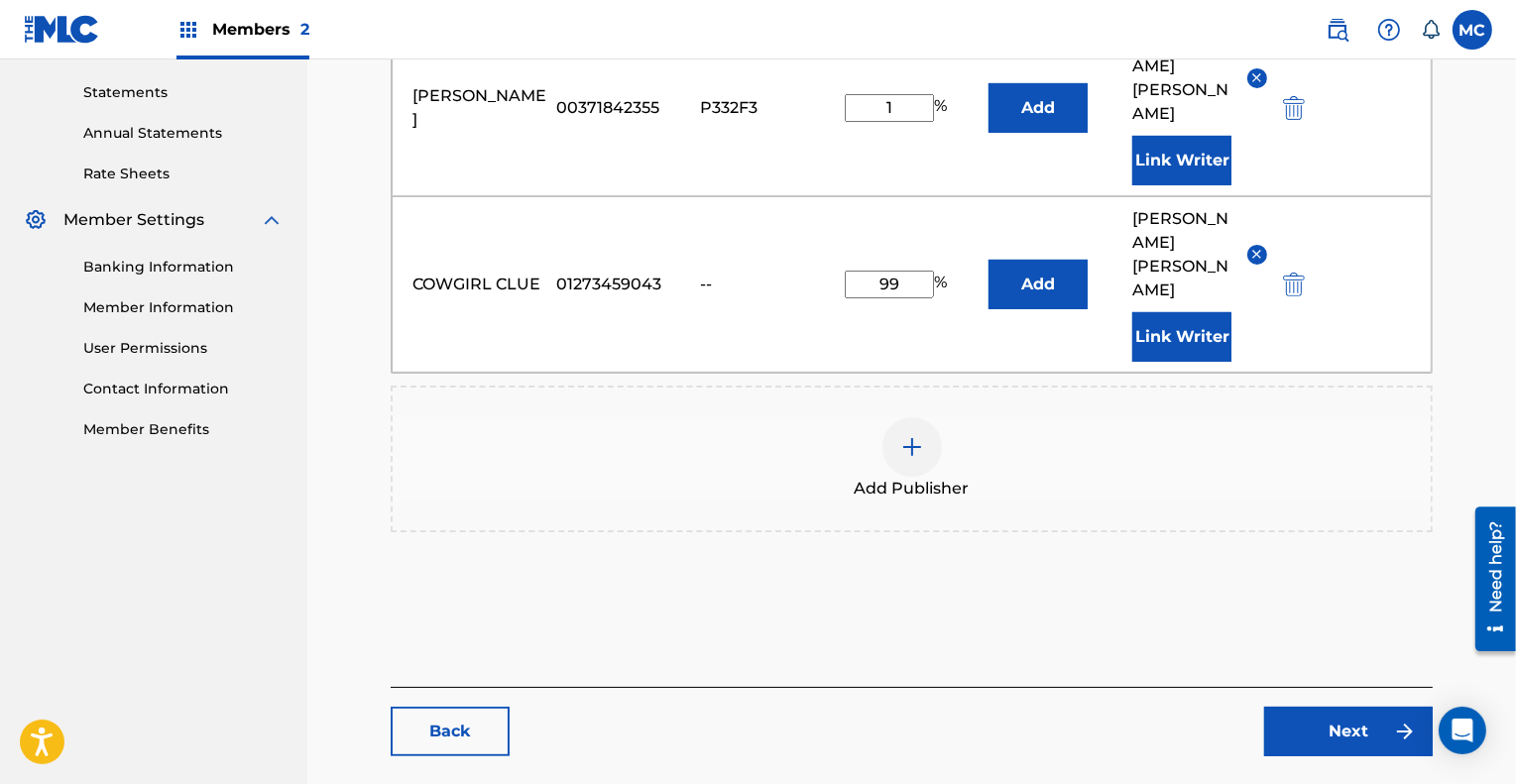 click on "Next" at bounding box center [1348, 731] 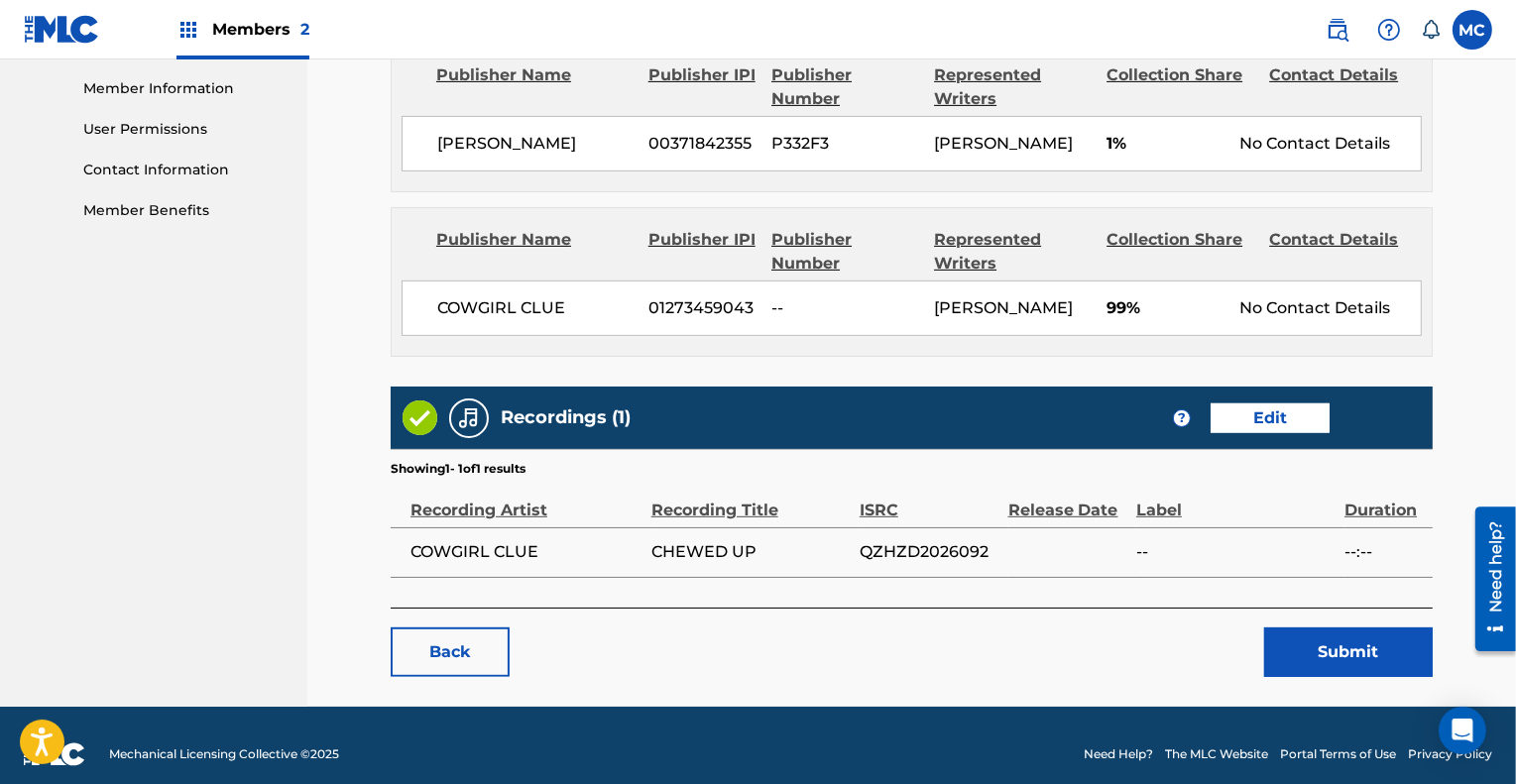 scroll, scrollTop: 890, scrollLeft: 0, axis: vertical 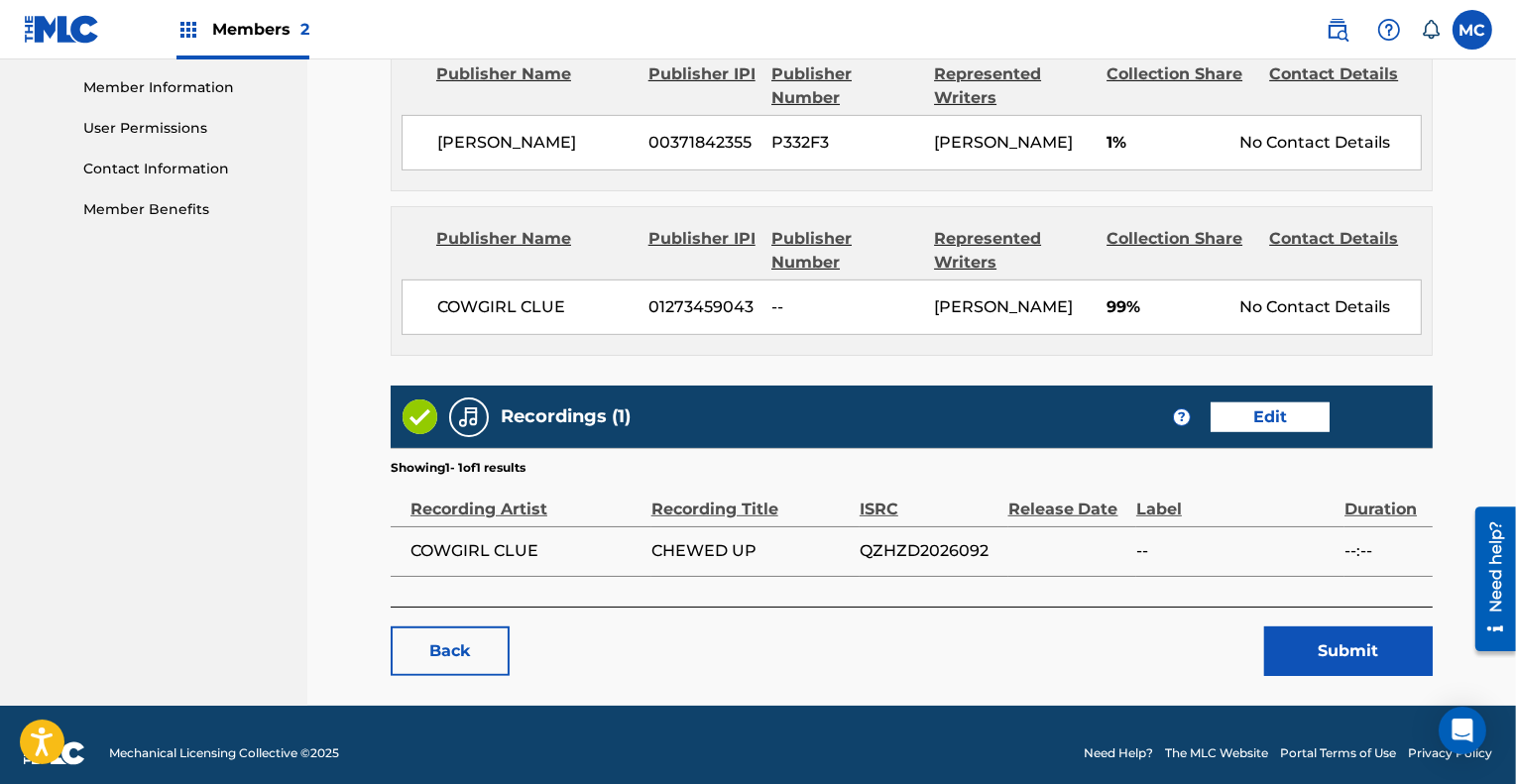 click on "Submit" at bounding box center [1348, 651] 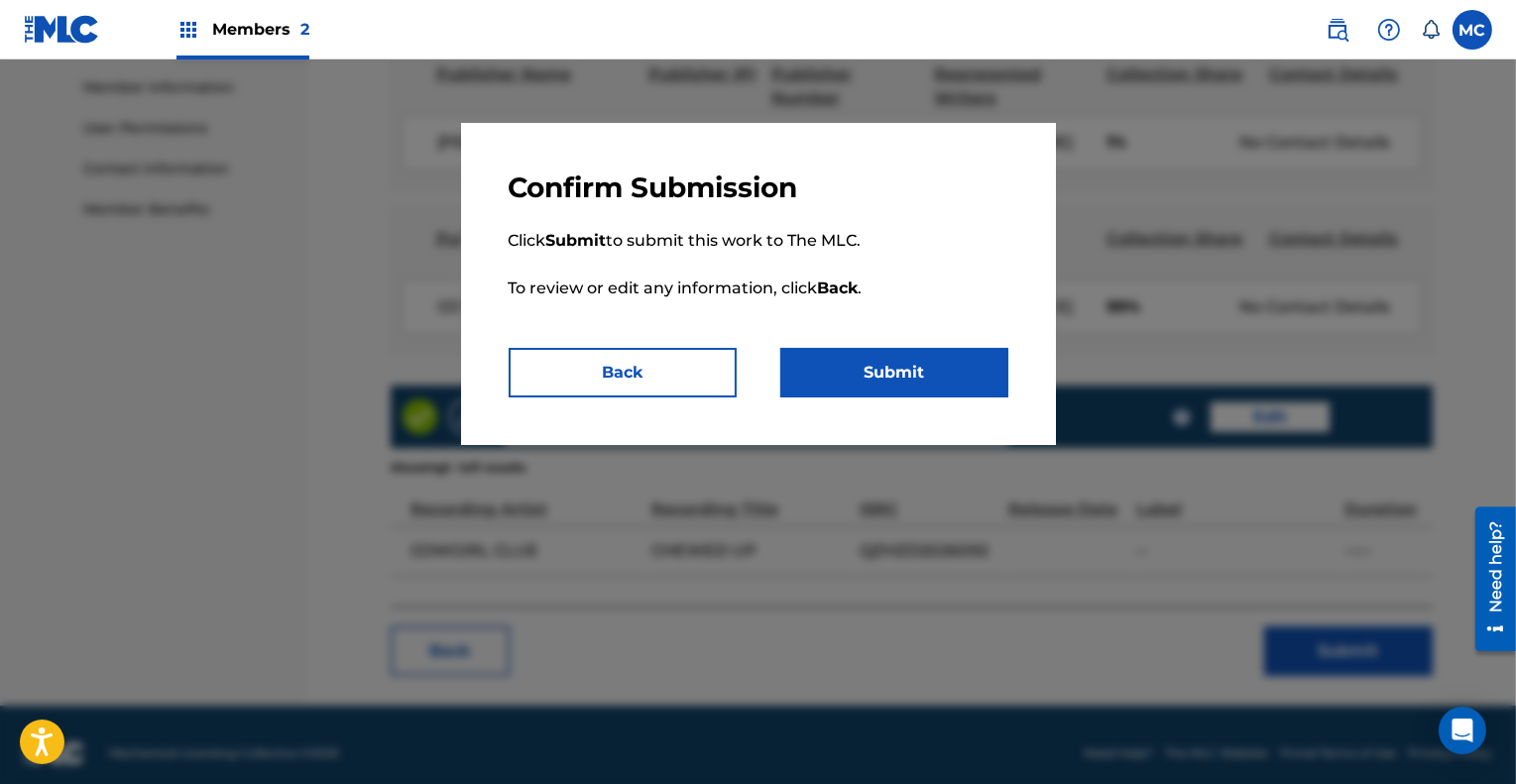 click on "Back" at bounding box center [623, 373] 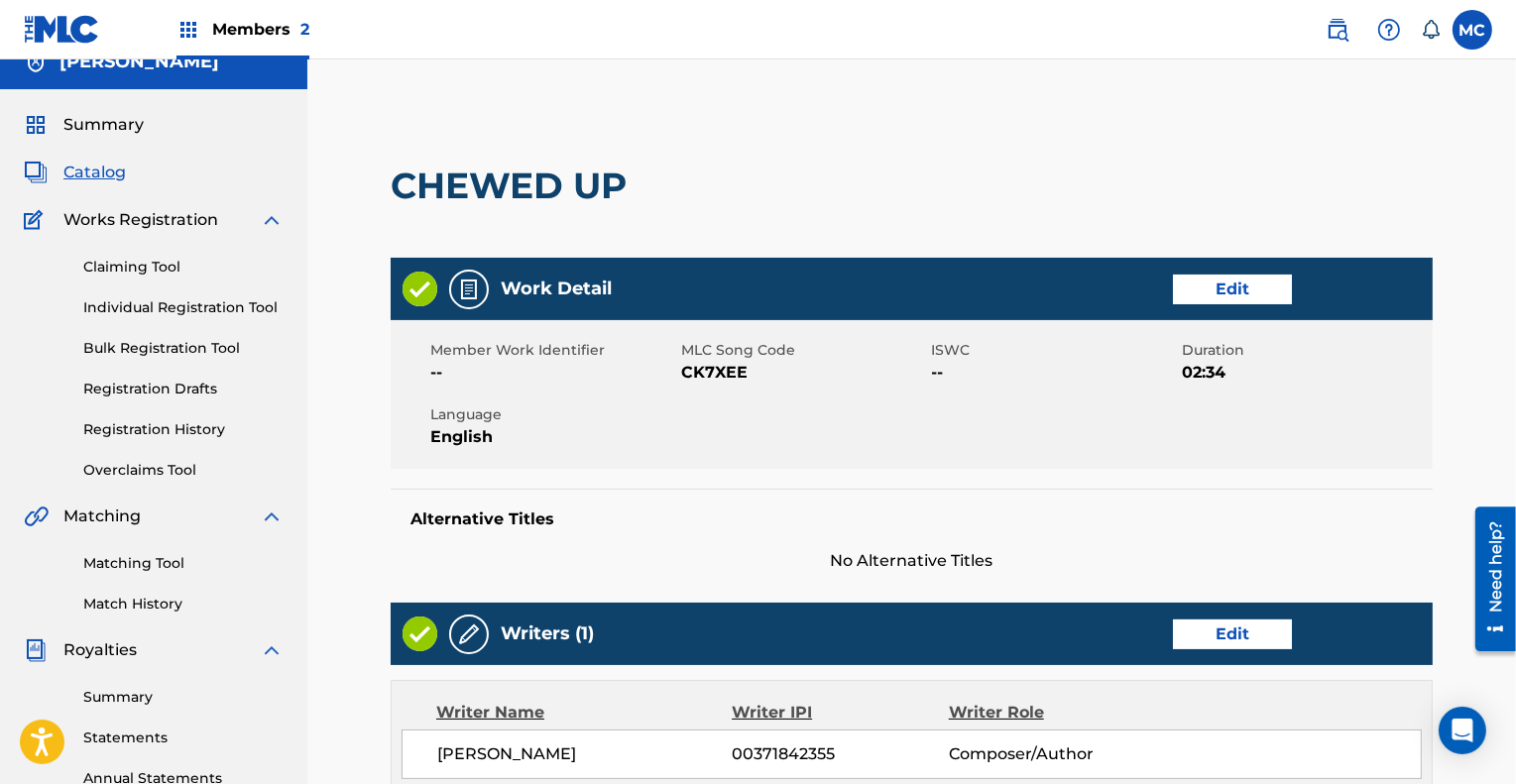 scroll, scrollTop: 0, scrollLeft: 0, axis: both 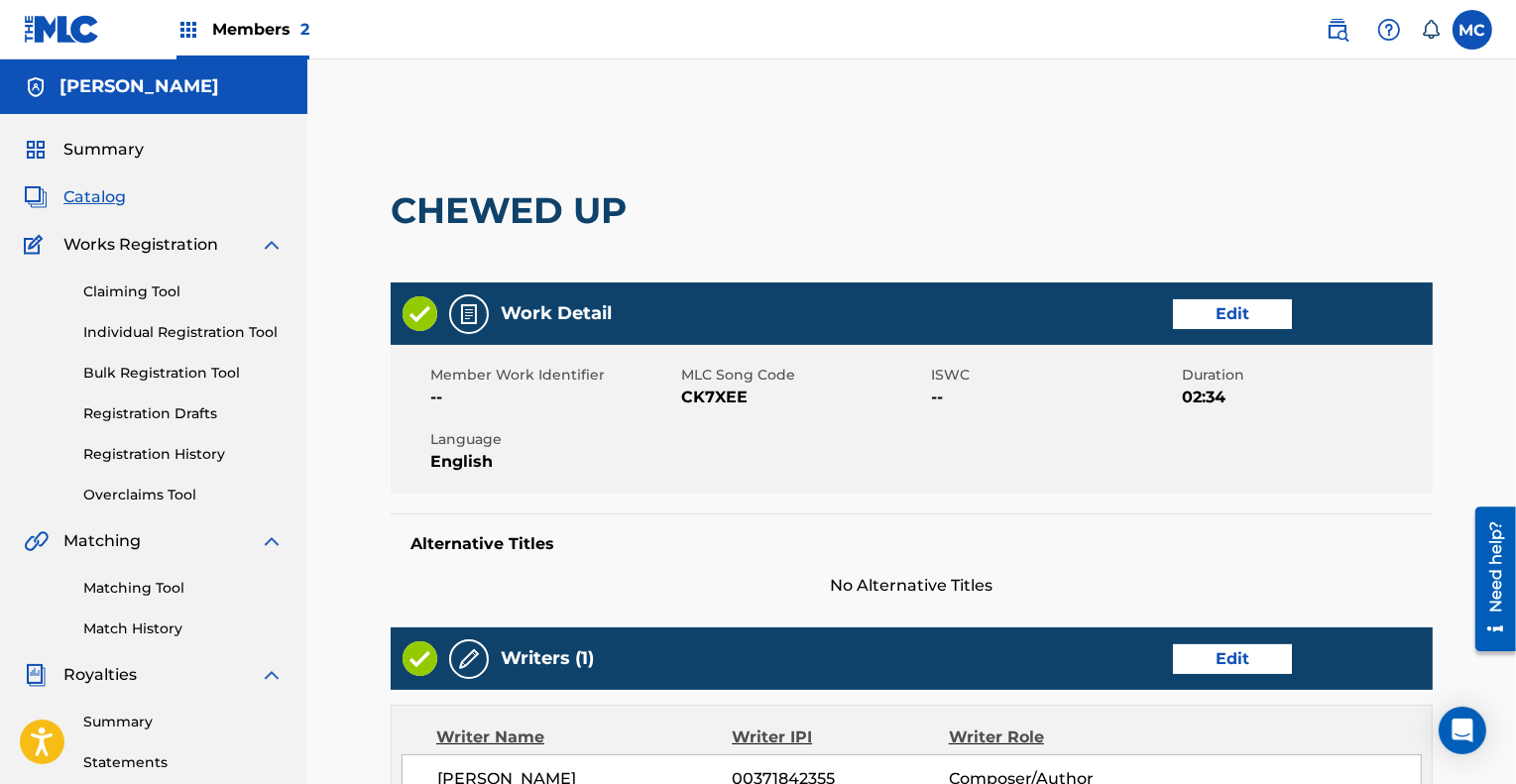 click on "Edit" at bounding box center (1232, 314) 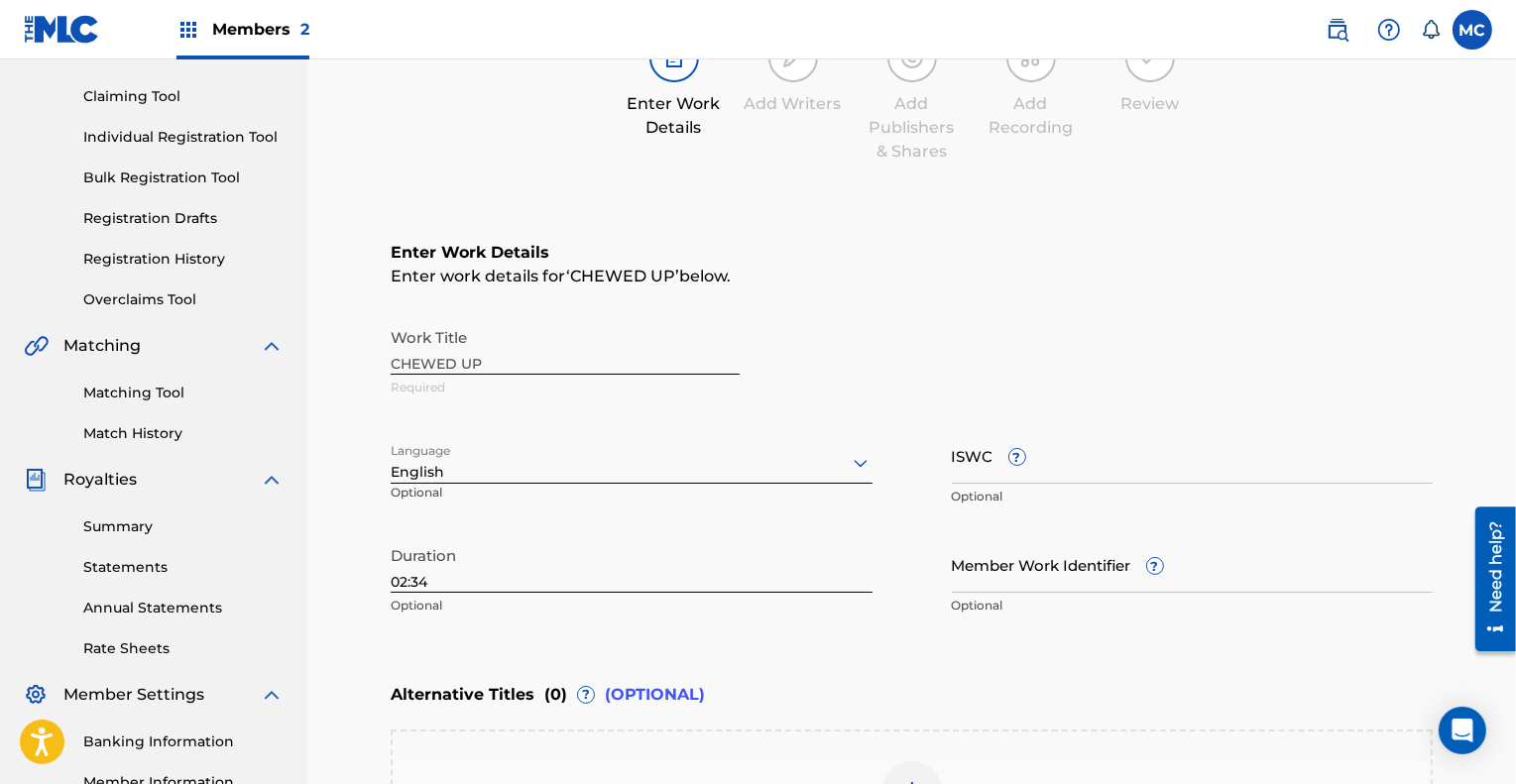 scroll, scrollTop: 0, scrollLeft: 0, axis: both 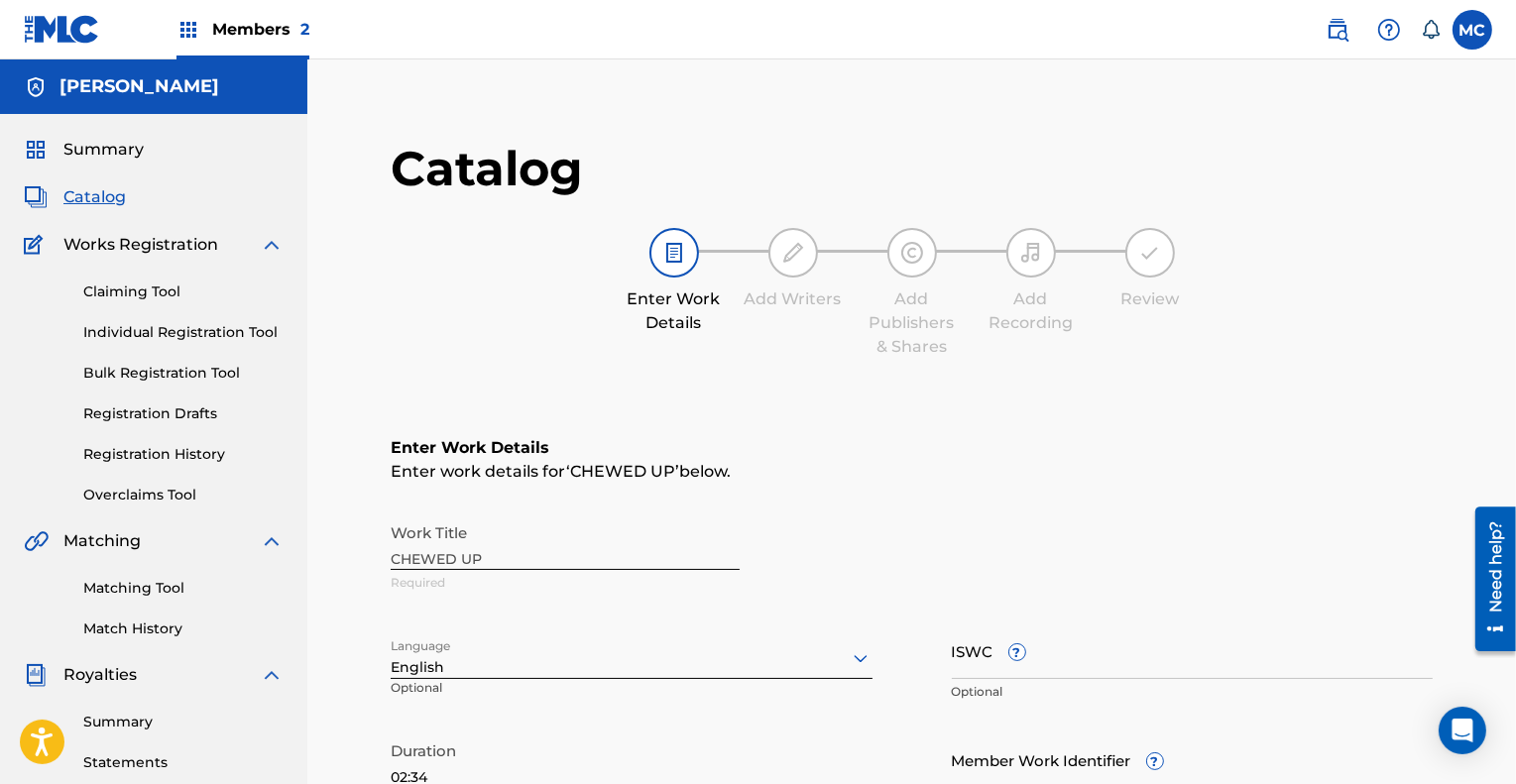 click on "Members    2" at bounding box center (261, 29) 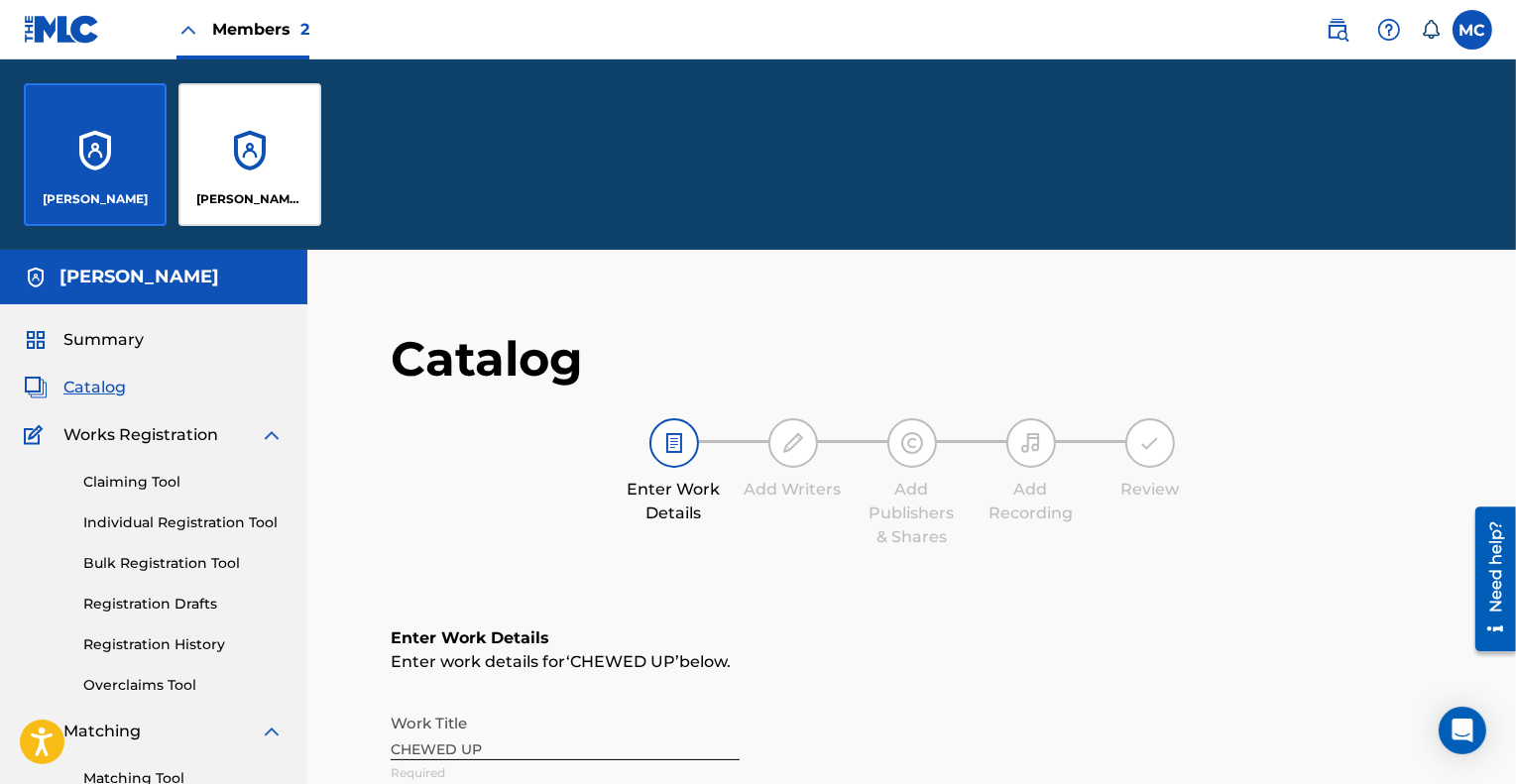 click on "[PERSON_NAME] [PERSON_NAME]" at bounding box center (250, 155) 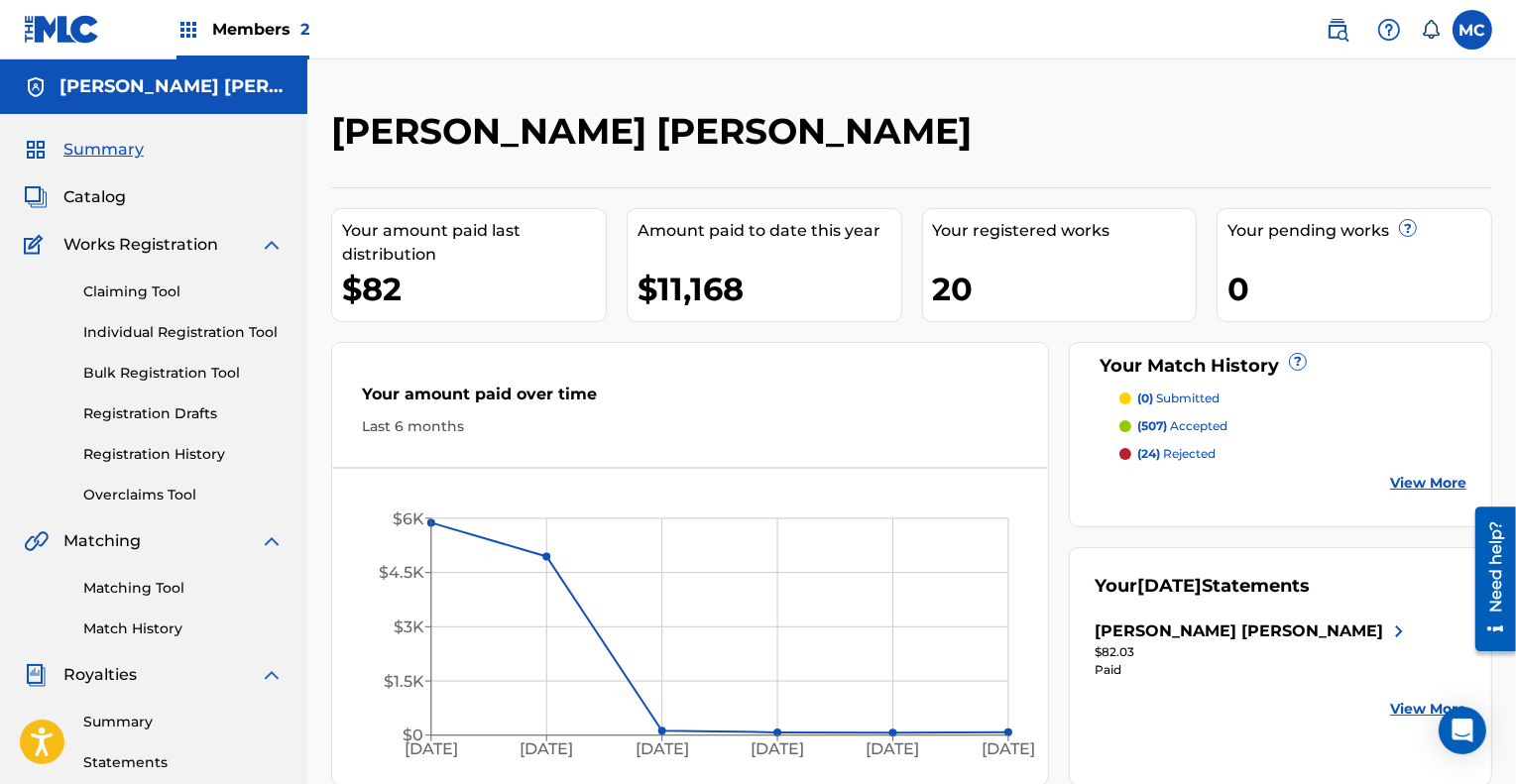 click on "Catalog" at bounding box center (94, 197) 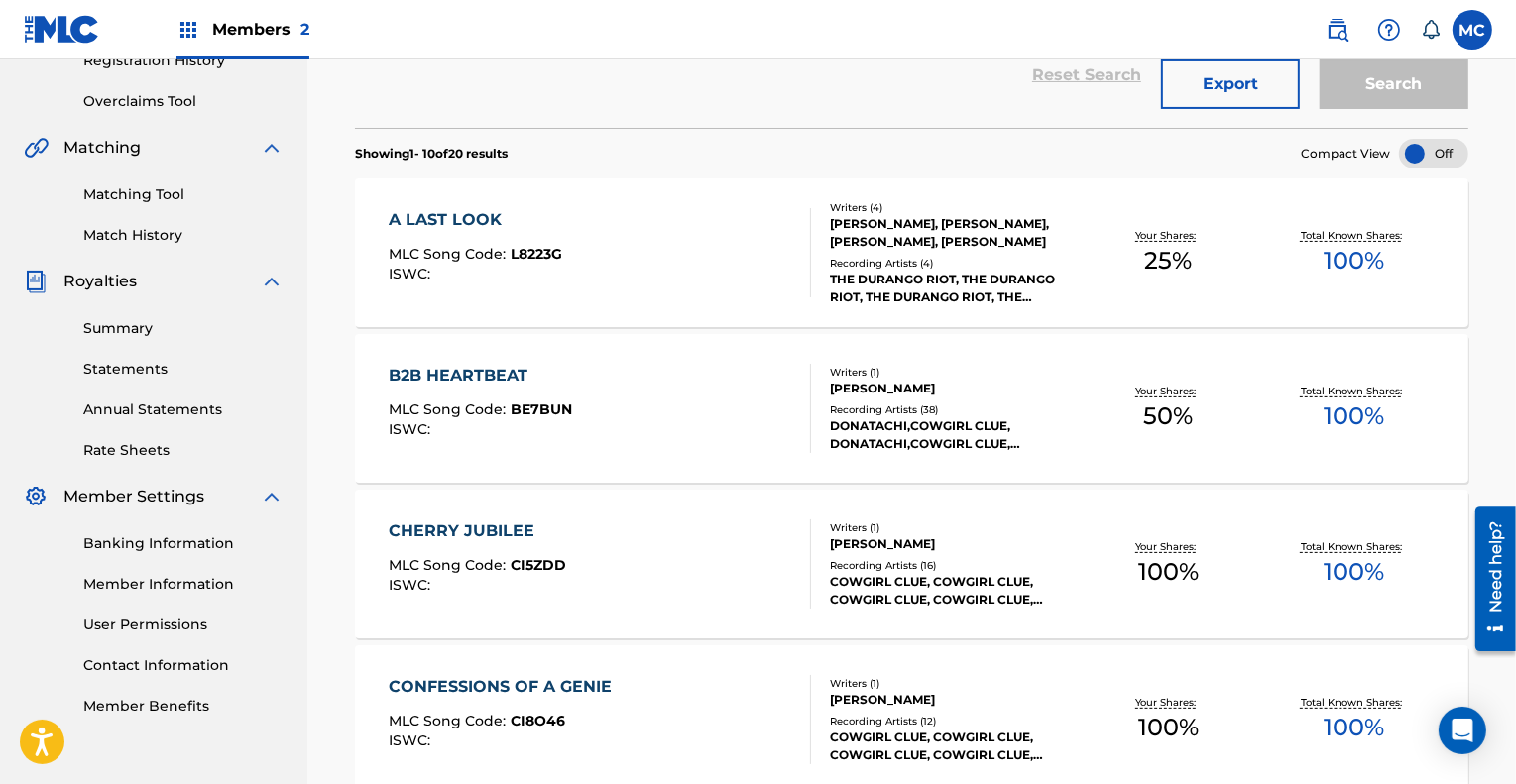 scroll, scrollTop: 394, scrollLeft: 0, axis: vertical 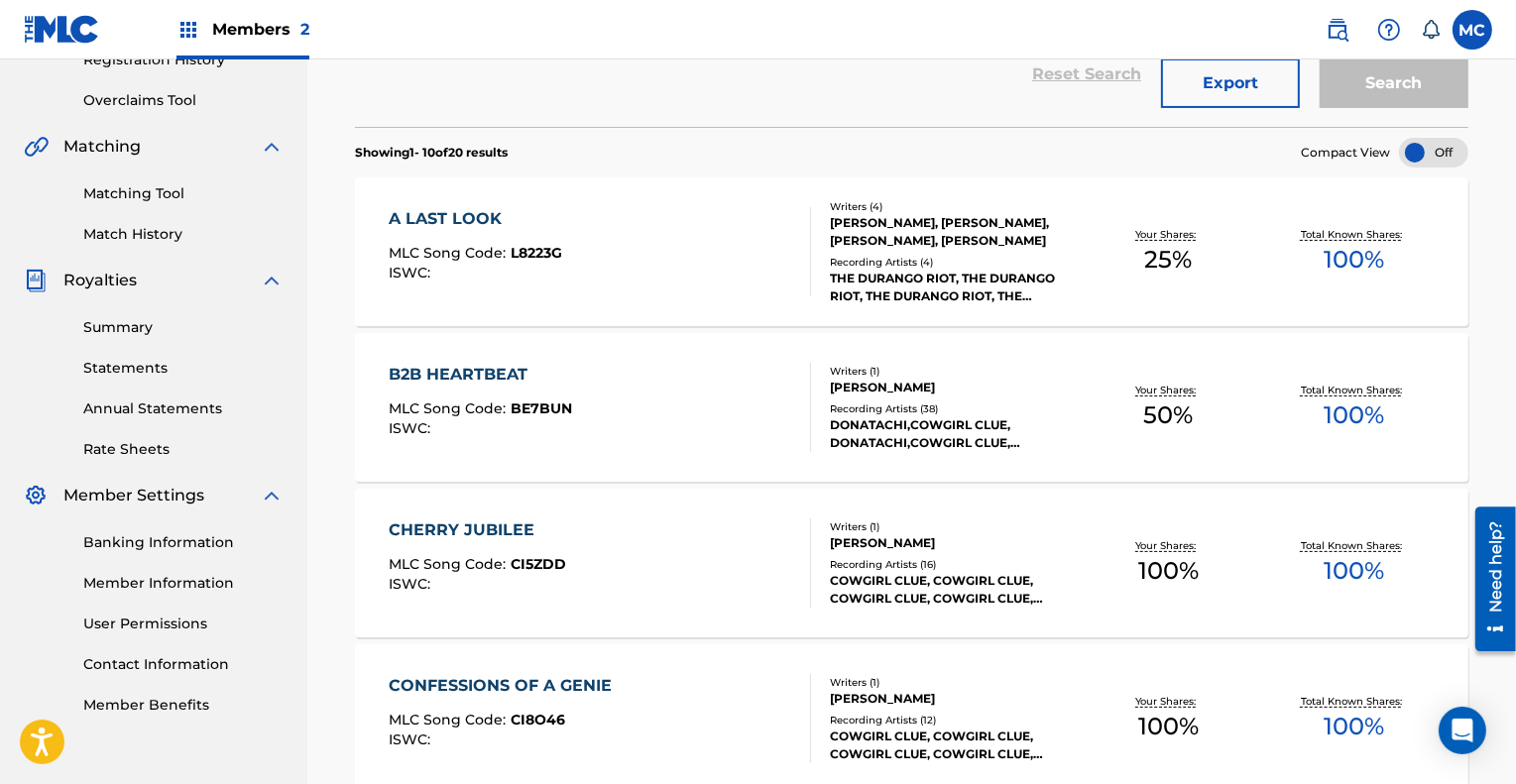 click on "100 %" at bounding box center (1353, 571) 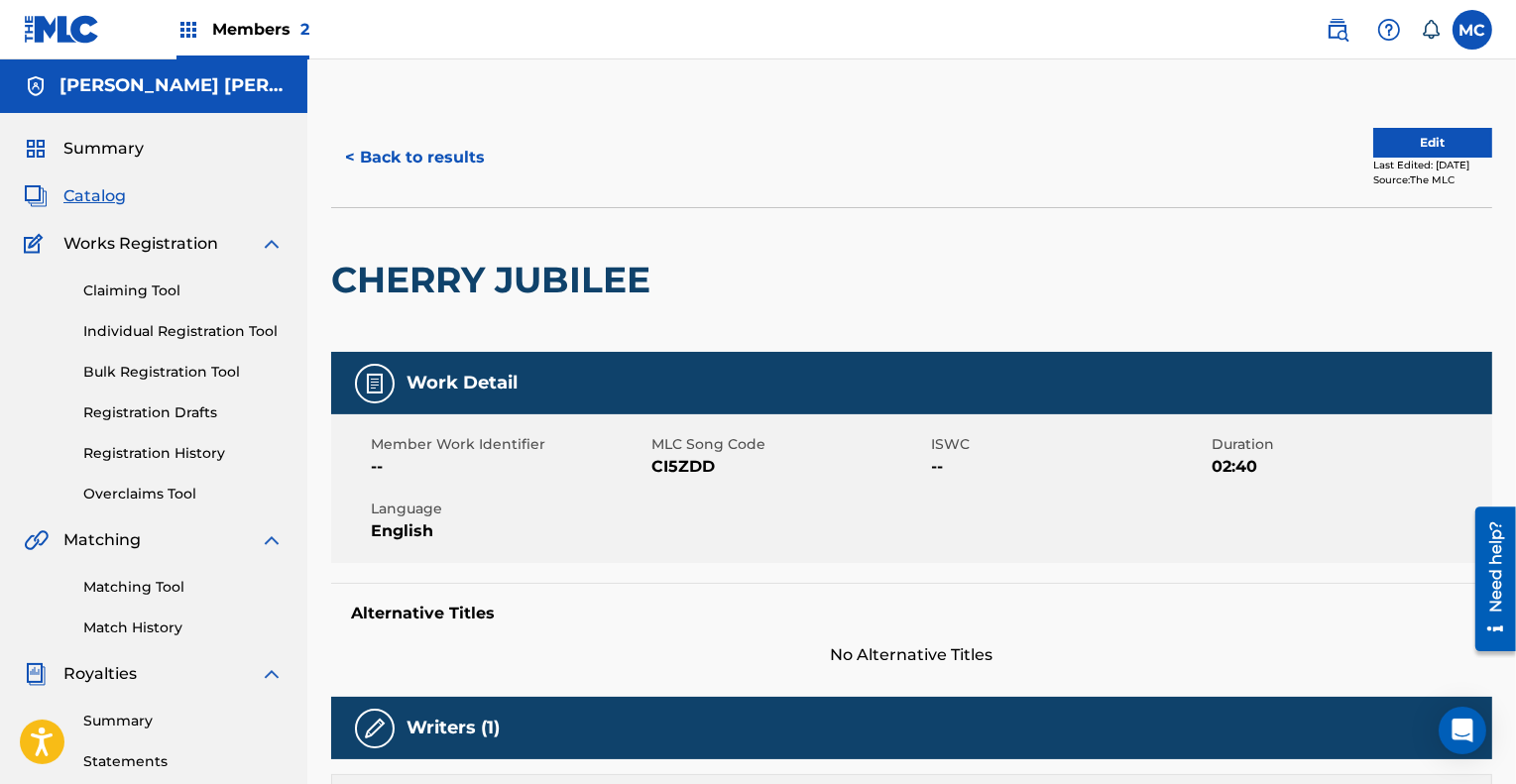 scroll, scrollTop: 0, scrollLeft: 0, axis: both 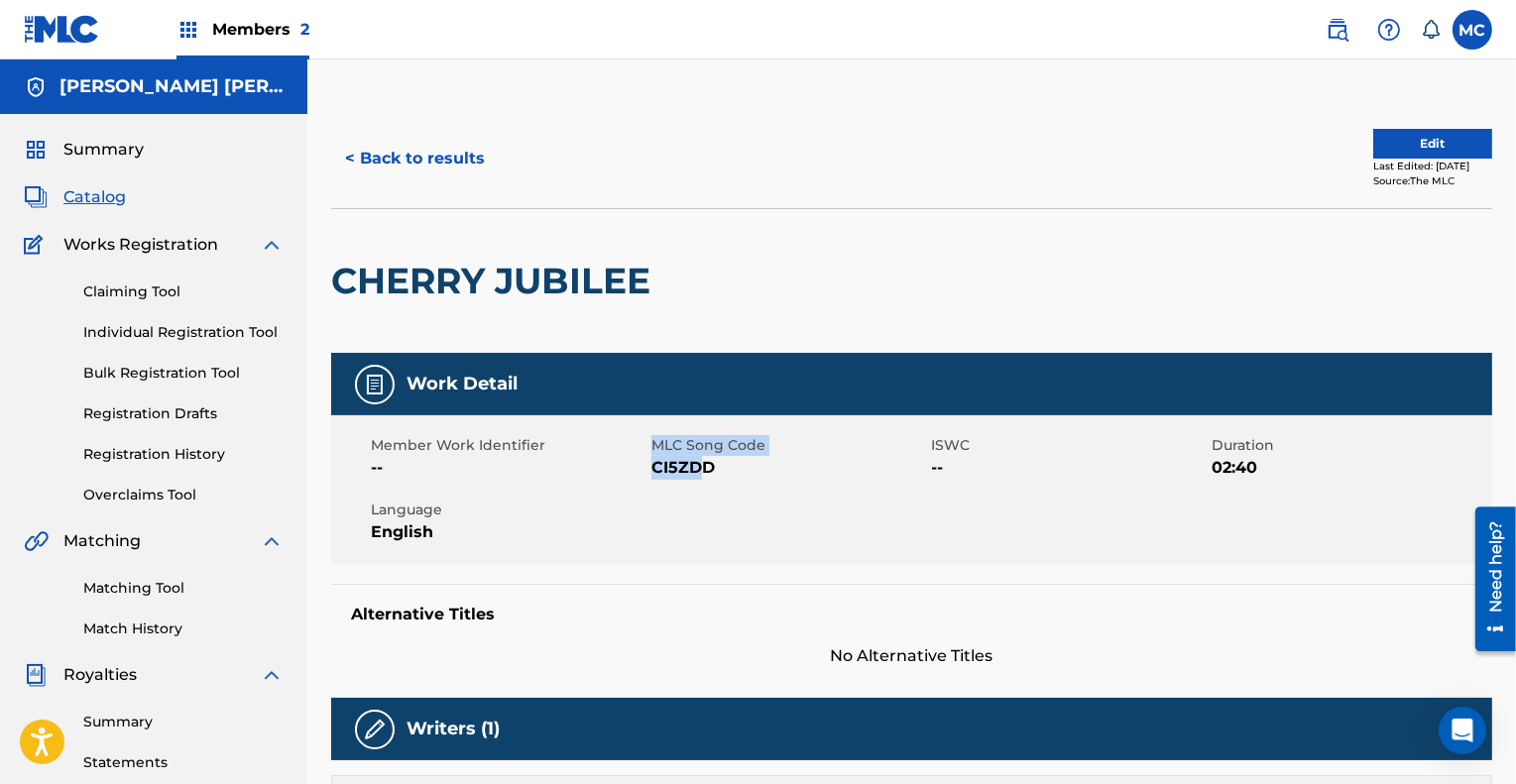 drag, startPoint x: 649, startPoint y: 464, endPoint x: 710, endPoint y: 465, distance: 61.008196 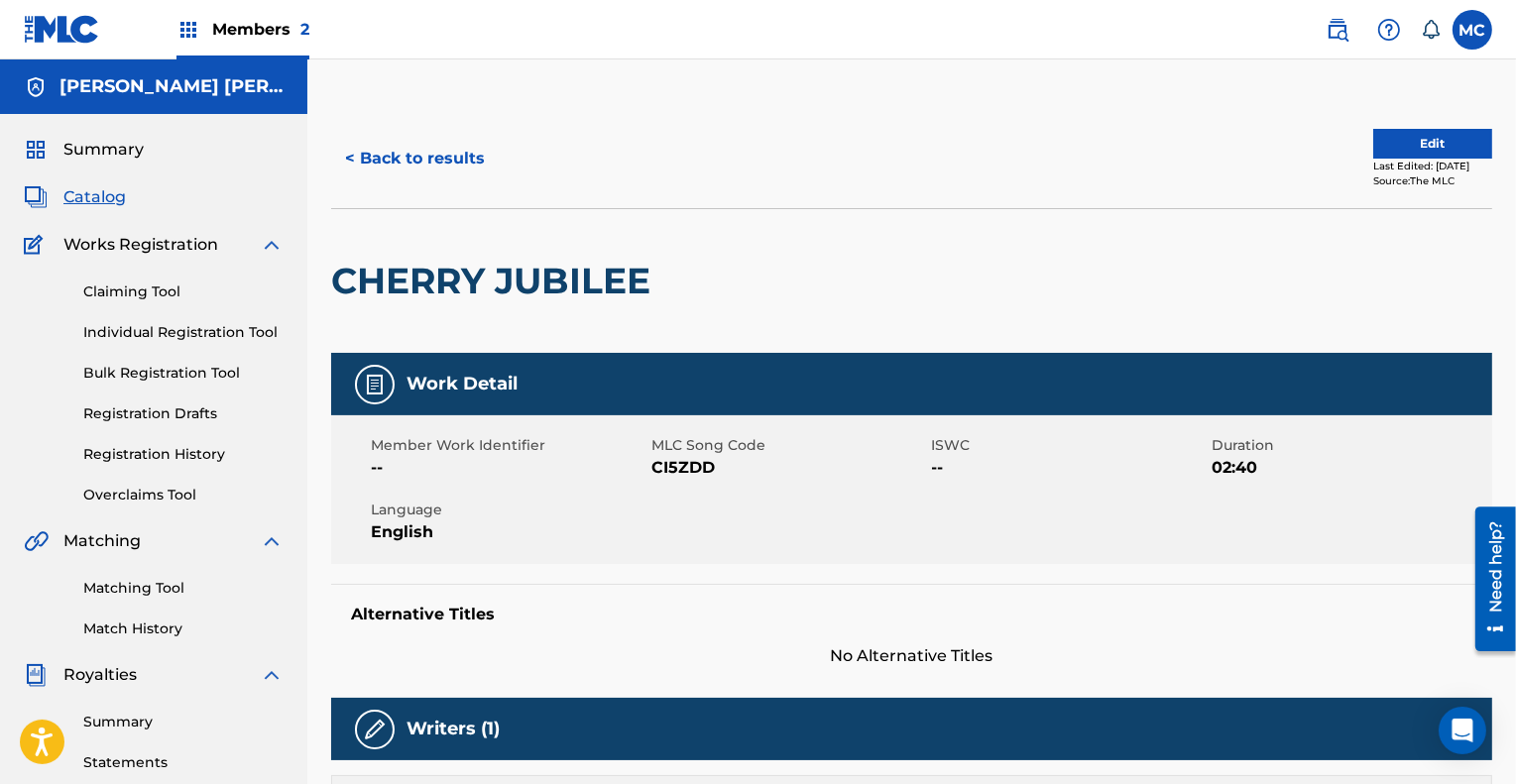 click on "Member Work Identifier -- MLC Song Code CI5ZDD ISWC -- Duration 02:40 Language English" at bounding box center [911, 490] 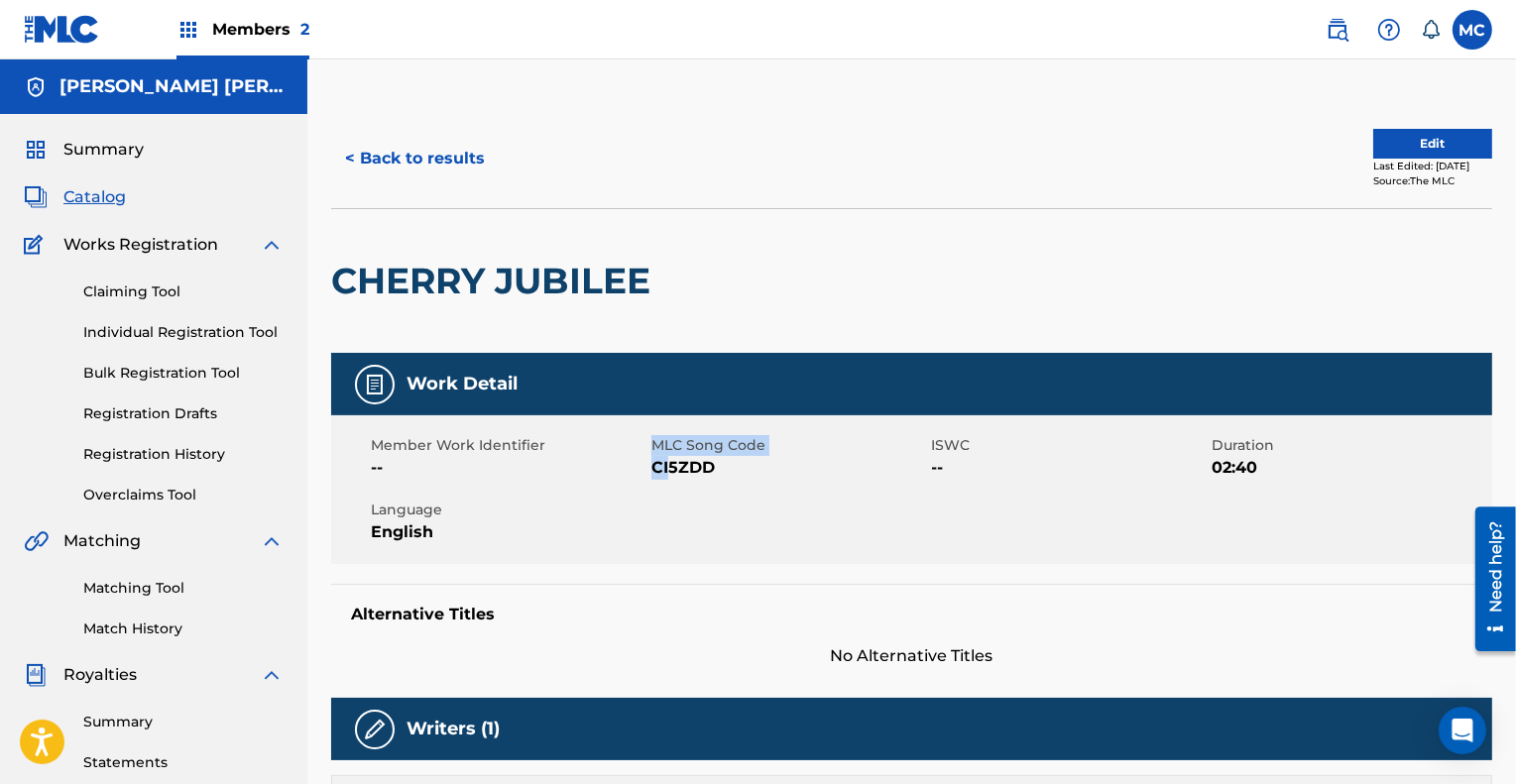 drag, startPoint x: 649, startPoint y: 464, endPoint x: 667, endPoint y: 469, distance: 18.681542 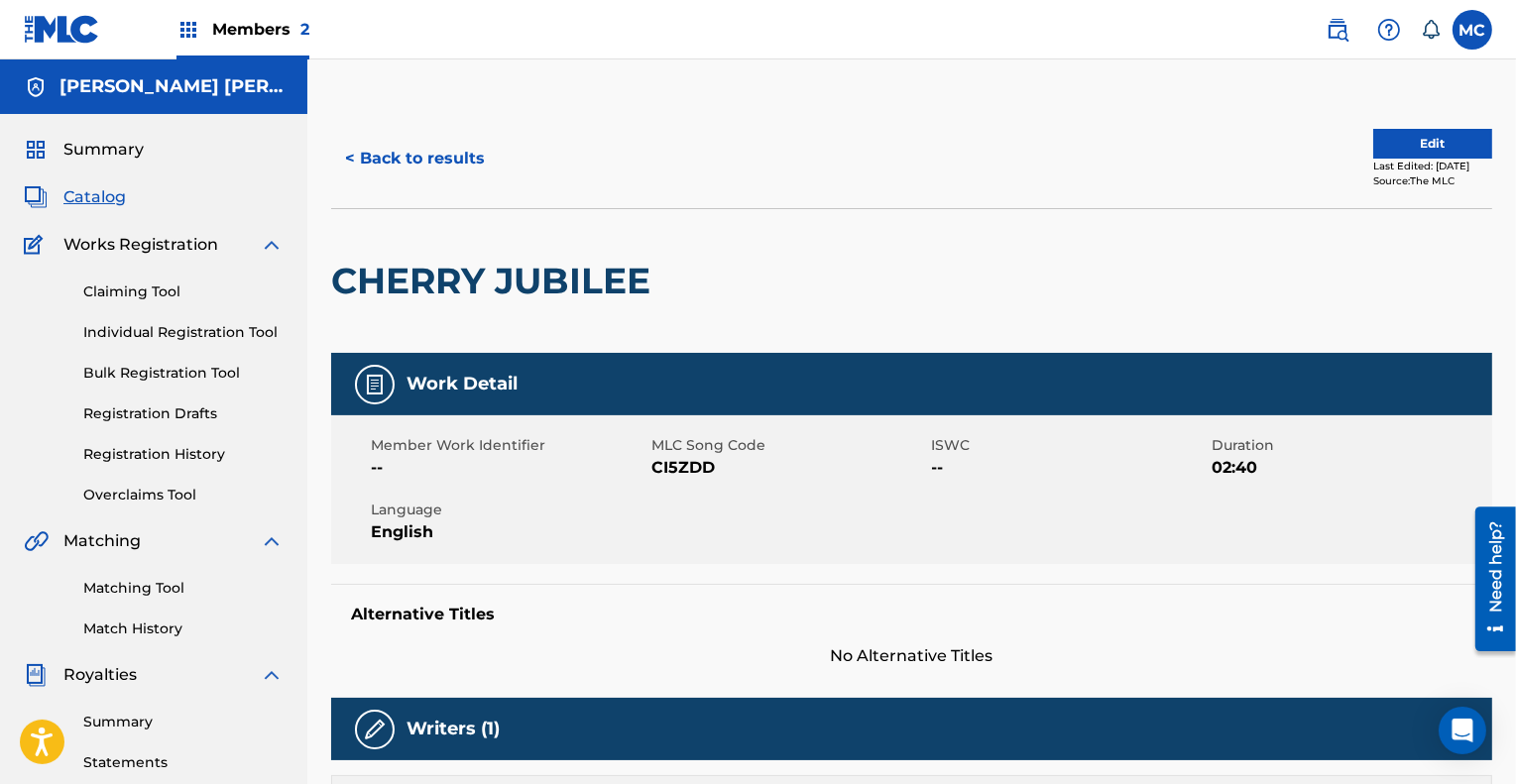 click on "CI5ZDD" at bounding box center (789, 468) 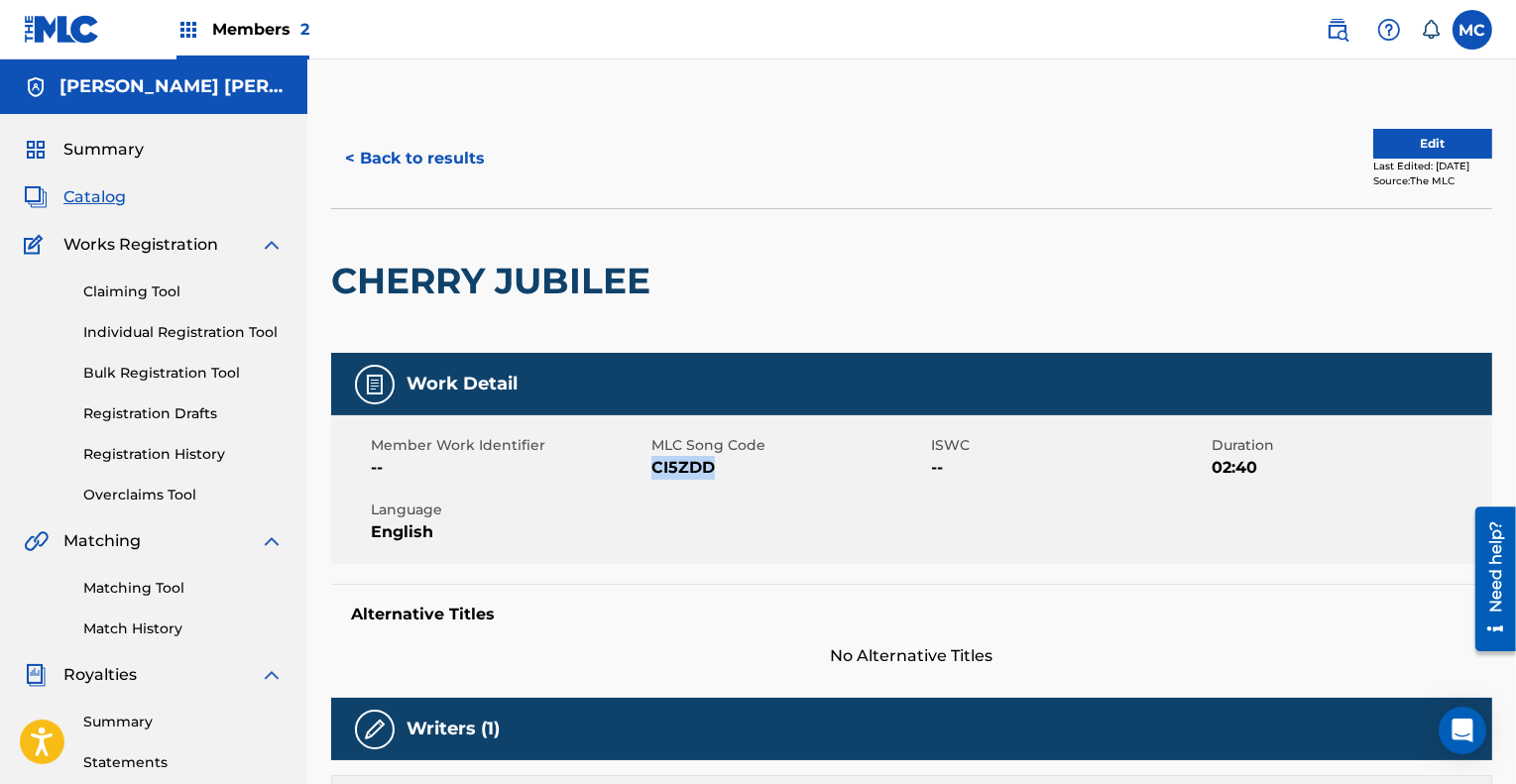 drag, startPoint x: 650, startPoint y: 470, endPoint x: 721, endPoint y: 473, distance: 71.063352 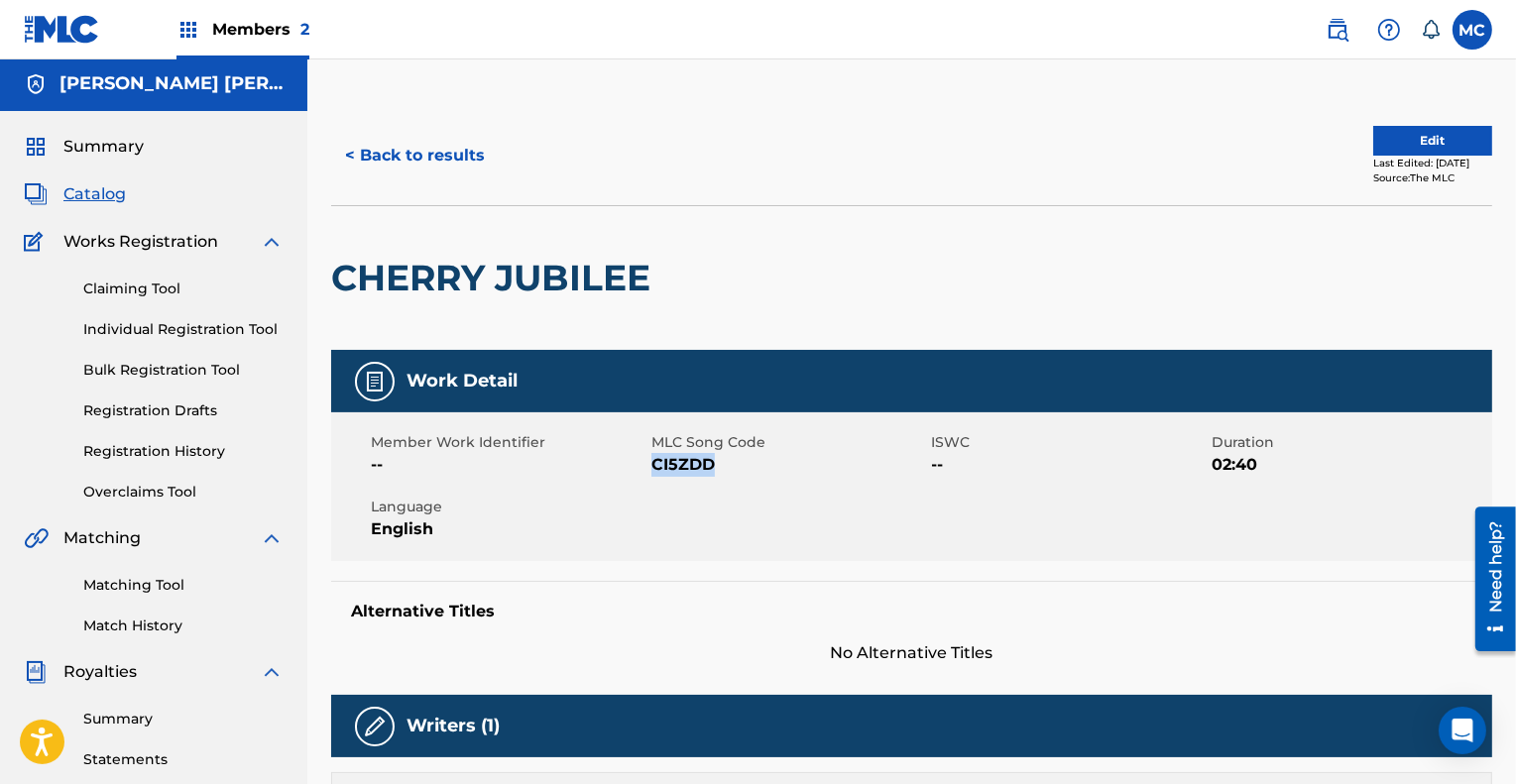 scroll, scrollTop: 0, scrollLeft: 0, axis: both 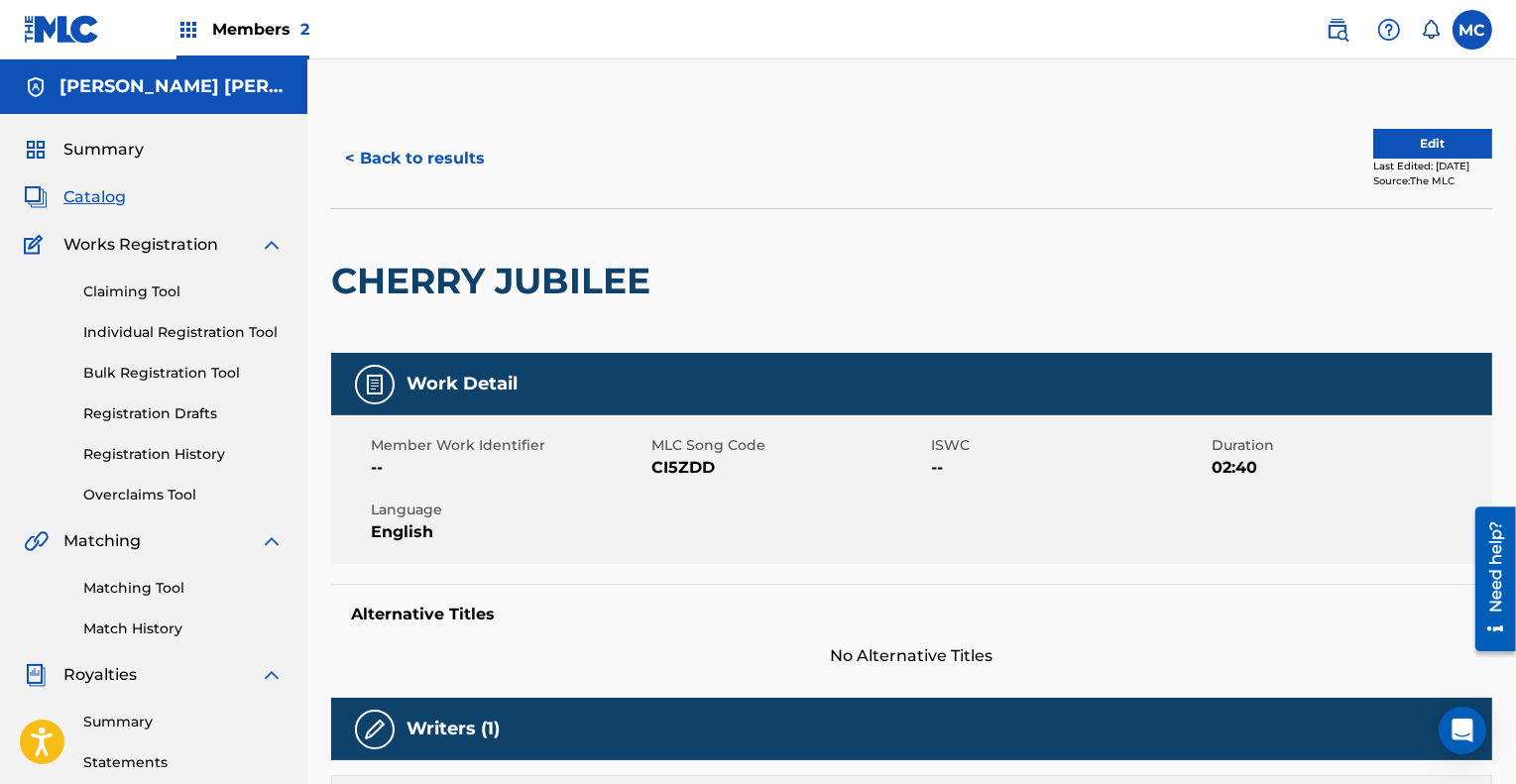 click on "Members    2" at bounding box center [261, 29] 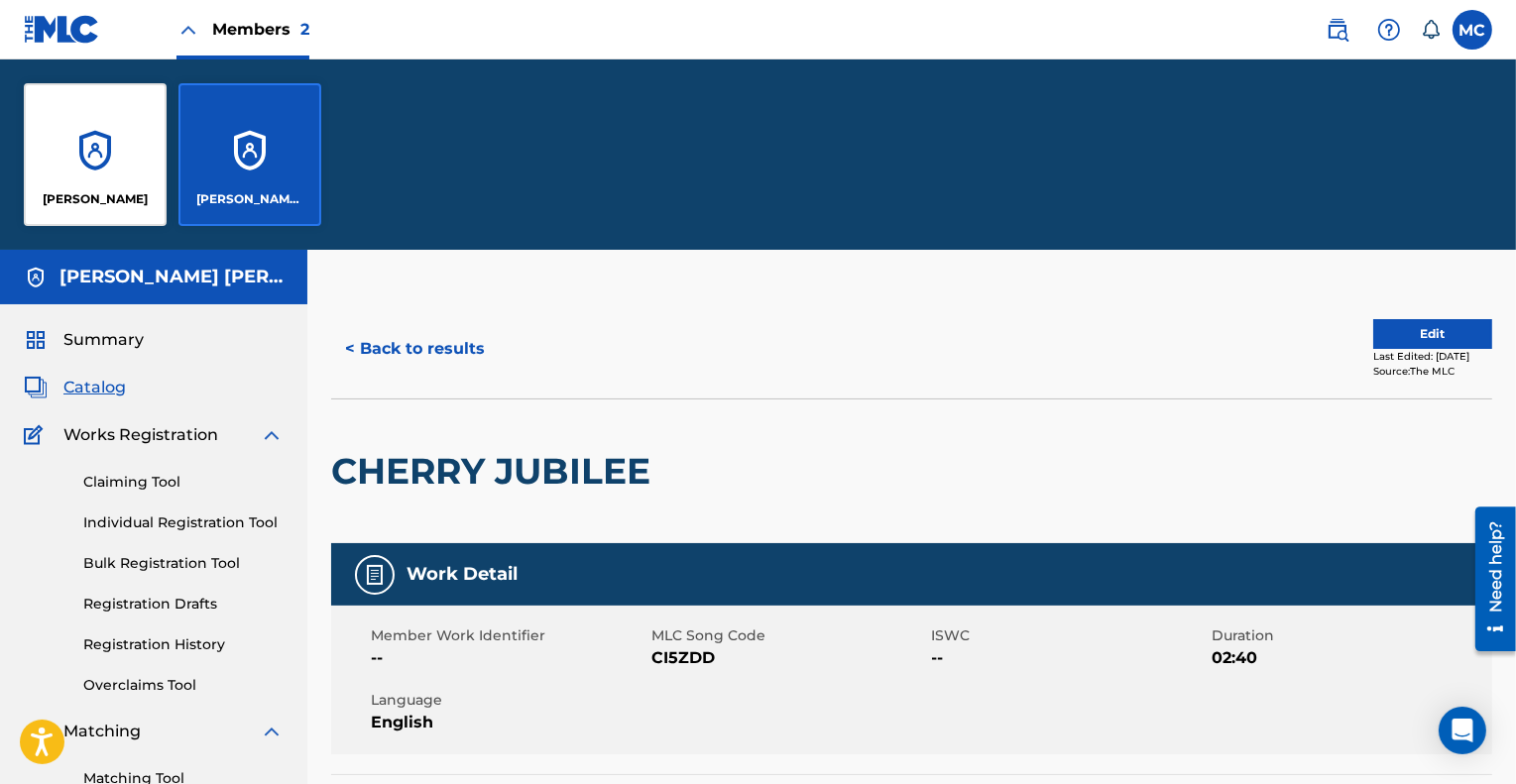 click on "[PERSON_NAME]" at bounding box center [95, 155] 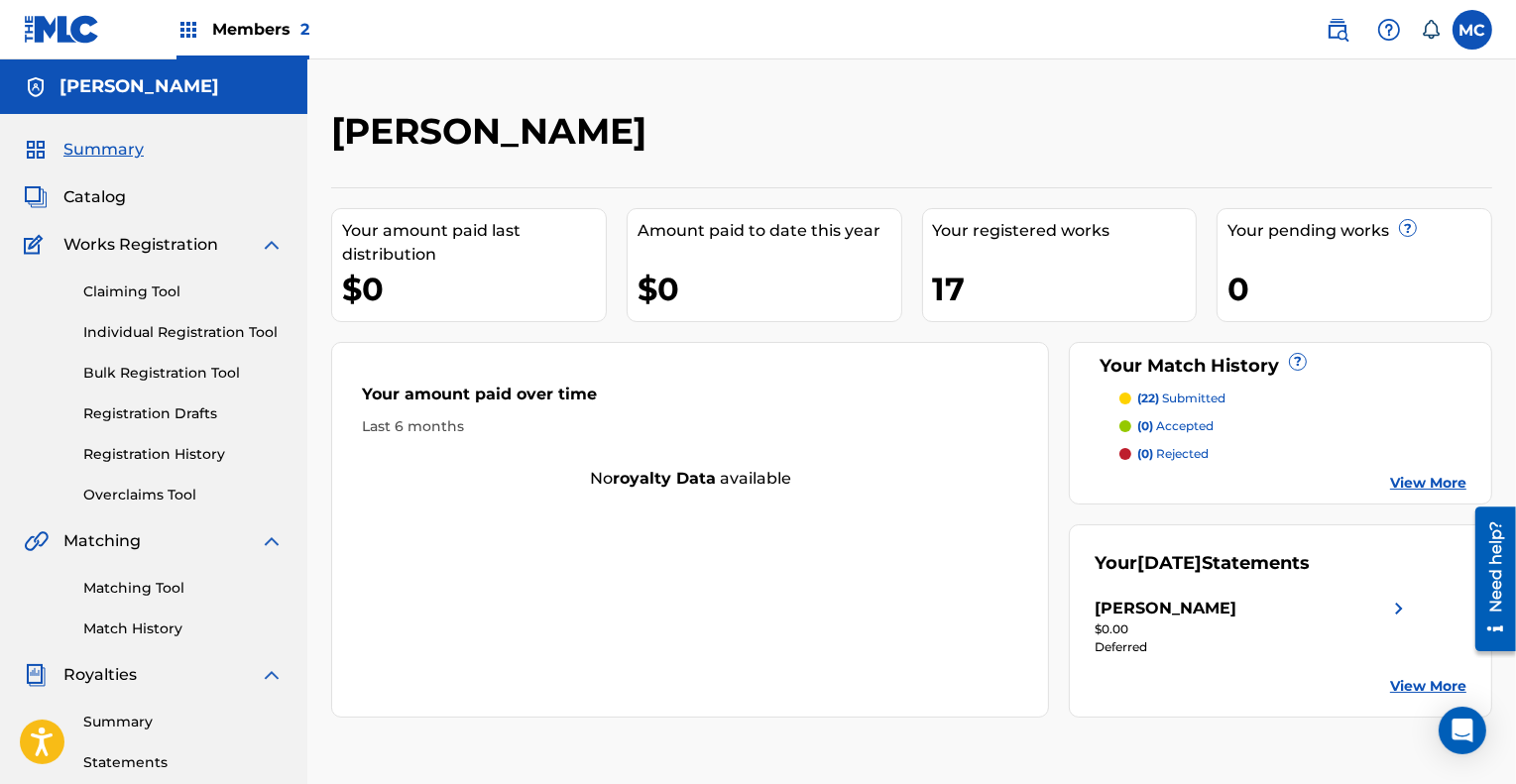 click on "Catalog" at bounding box center (94, 197) 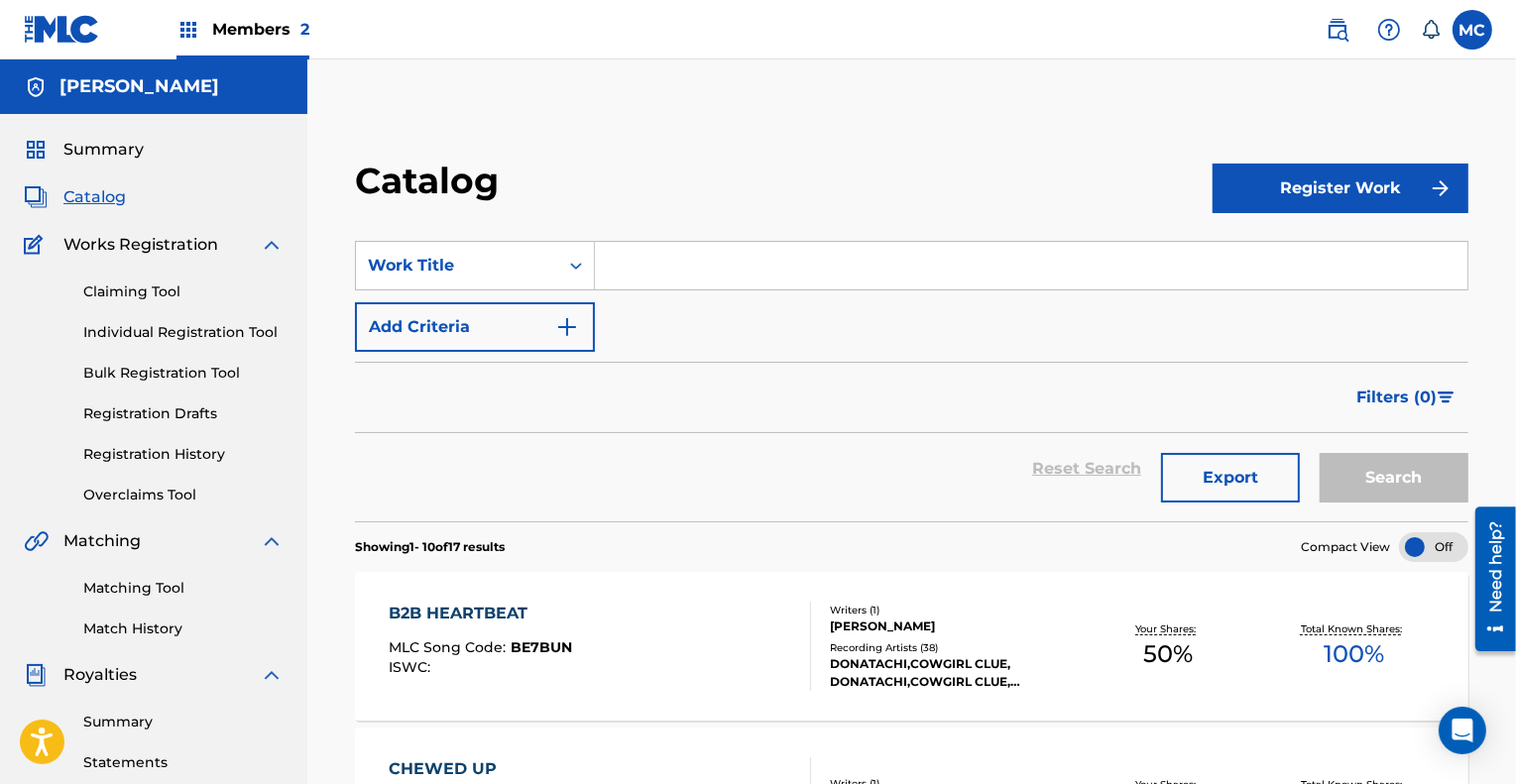 click on "Overclaims Tool" at bounding box center (183, 495) 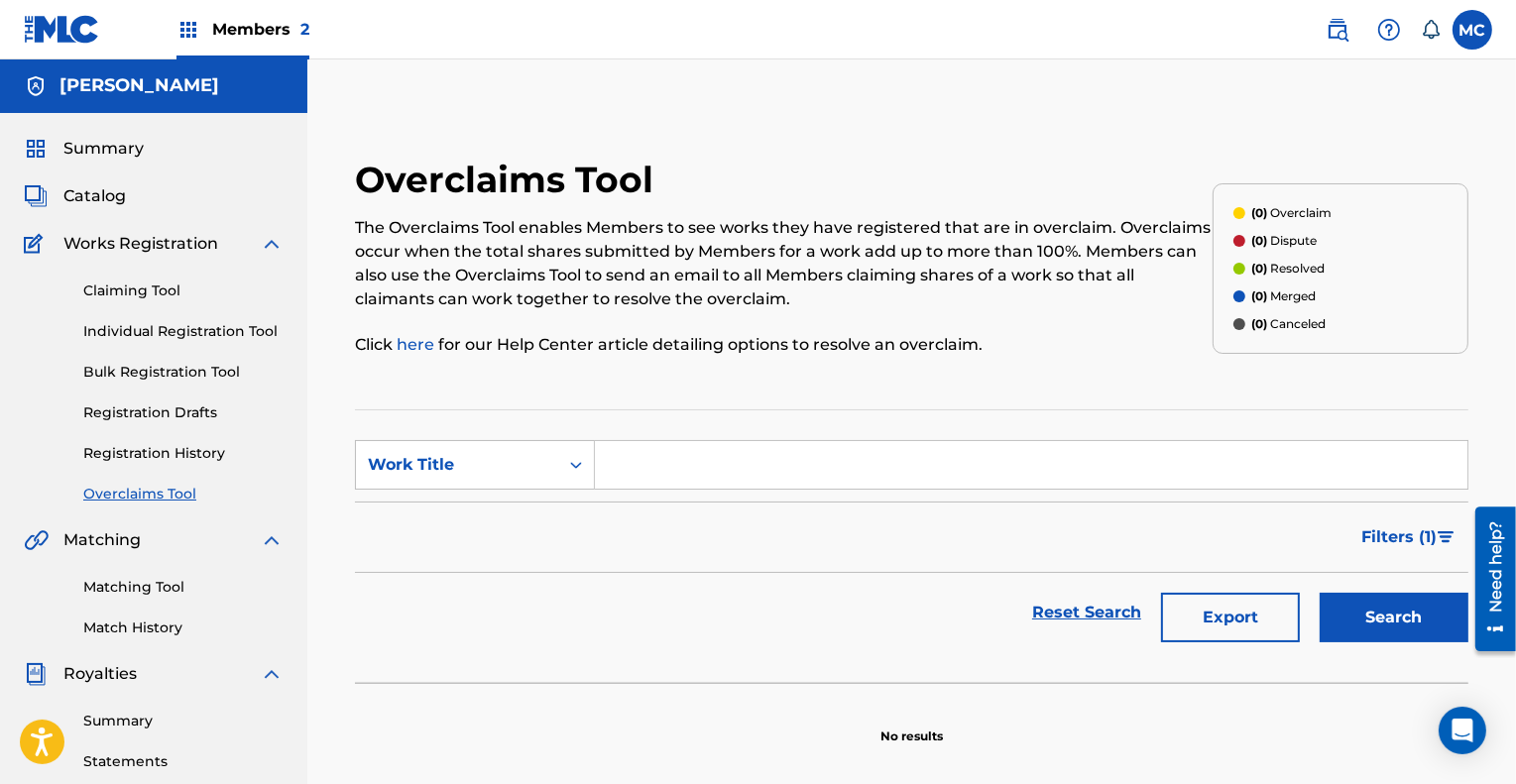 scroll, scrollTop: 0, scrollLeft: 0, axis: both 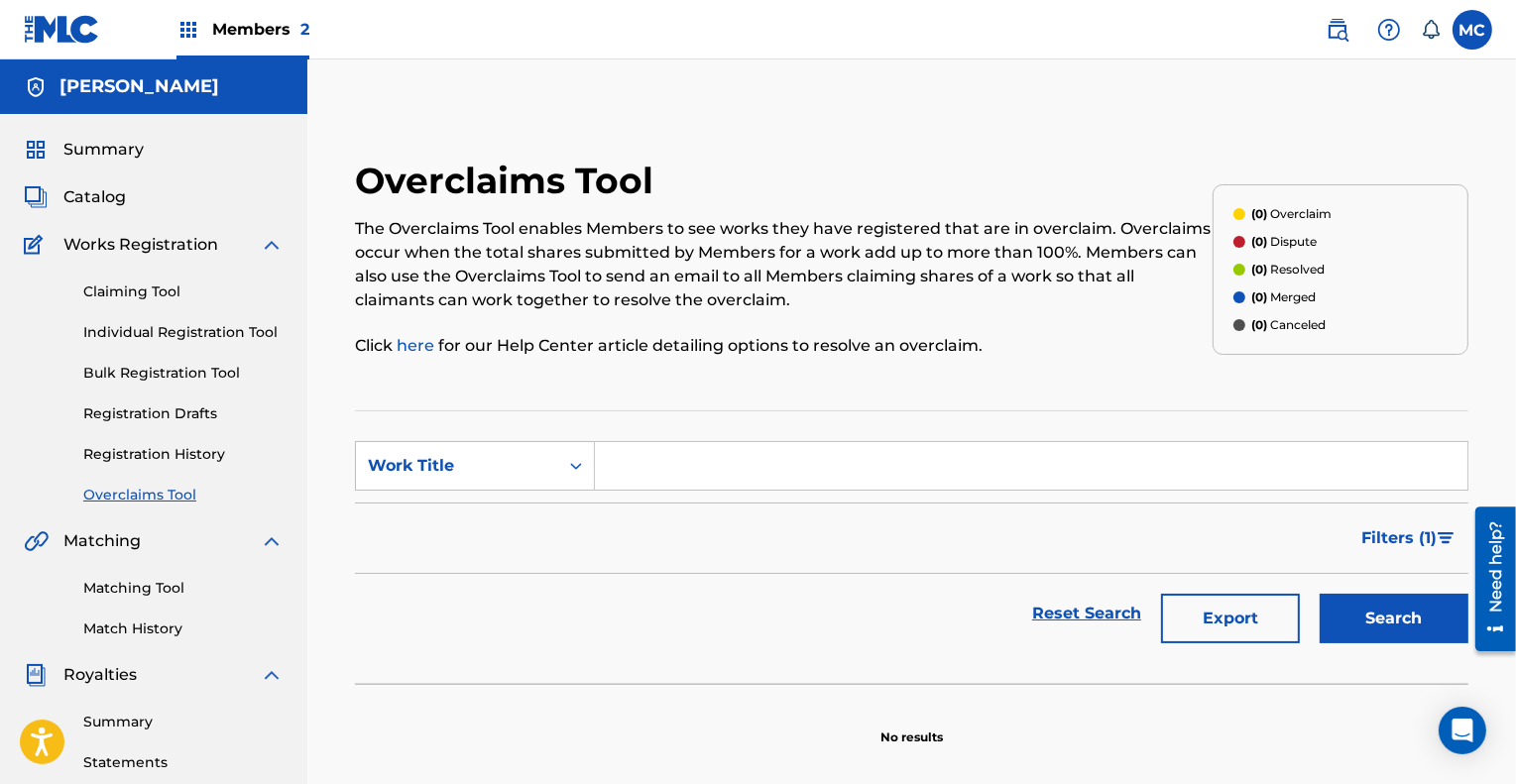 click on "Export" at bounding box center [1230, 618] 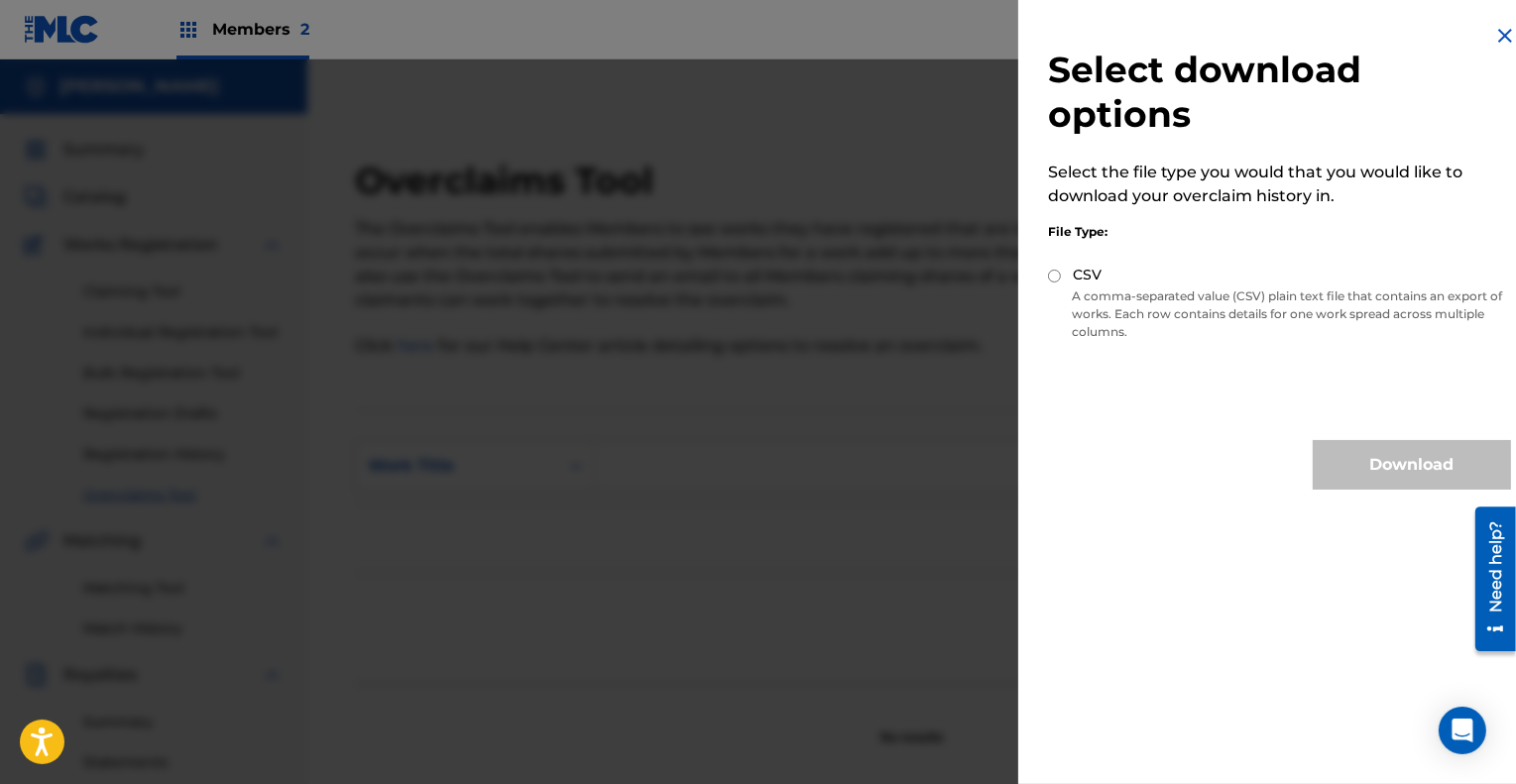 click at bounding box center (1505, 36) 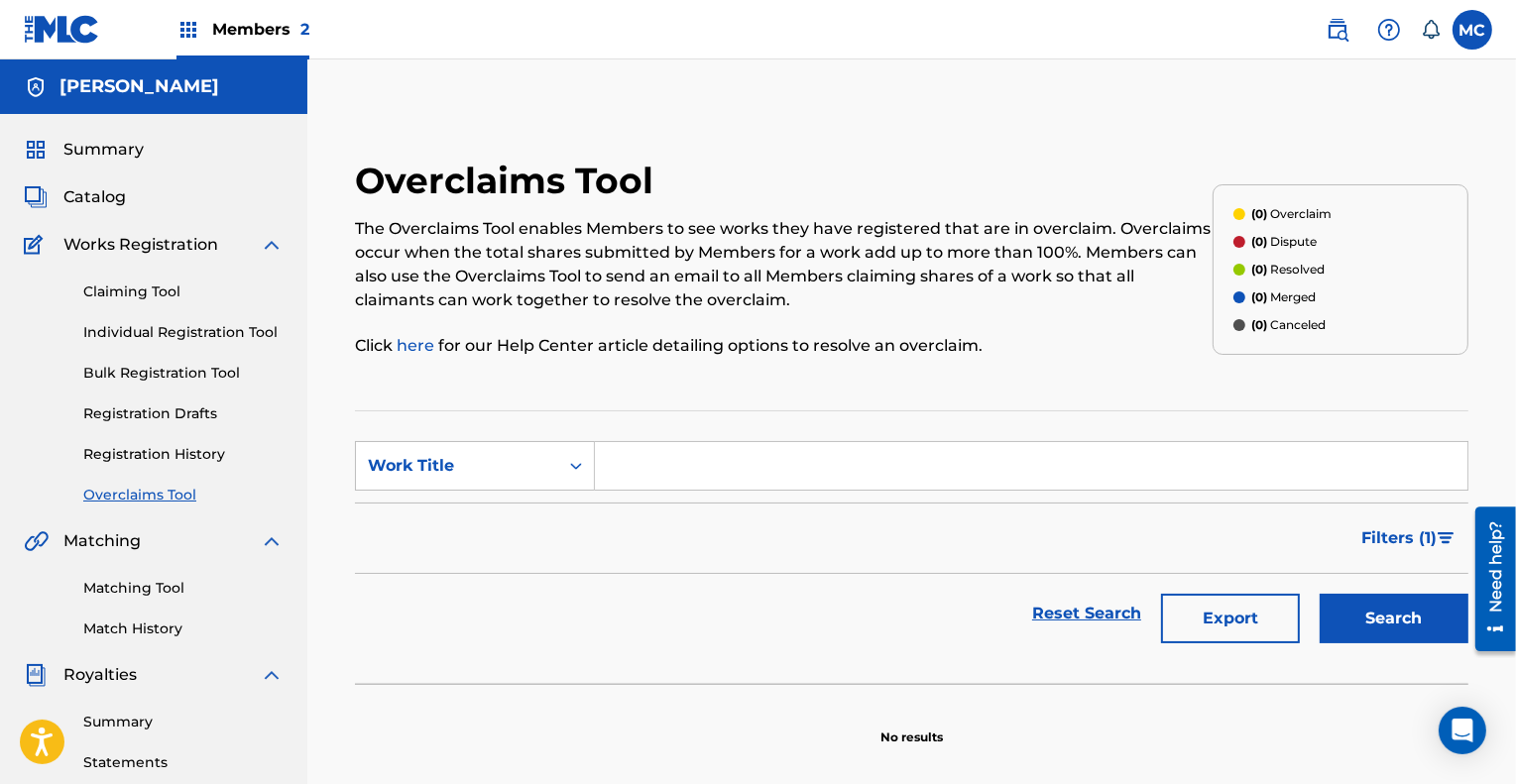 click on "Catalog" at bounding box center [94, 197] 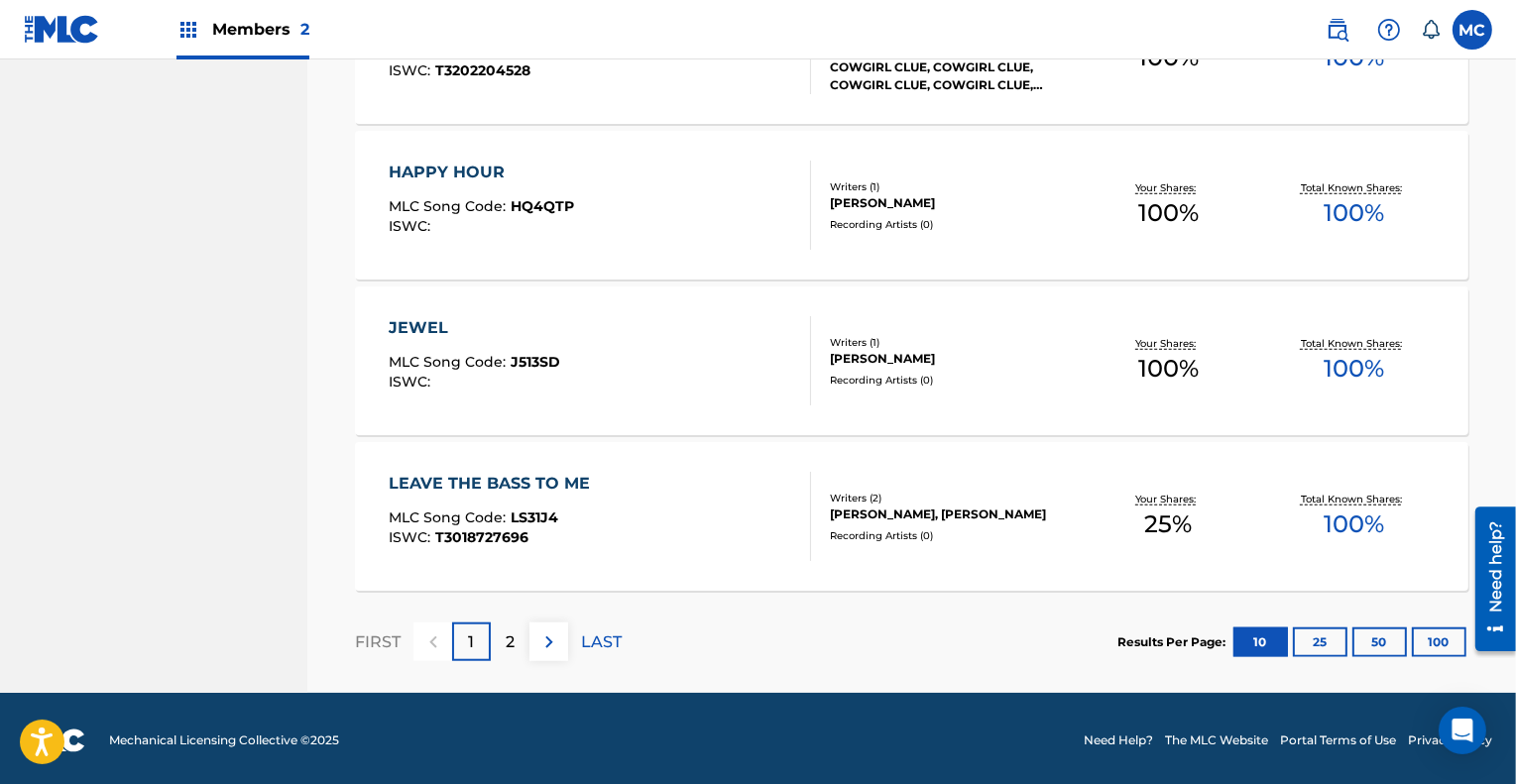 scroll, scrollTop: 1533, scrollLeft: 0, axis: vertical 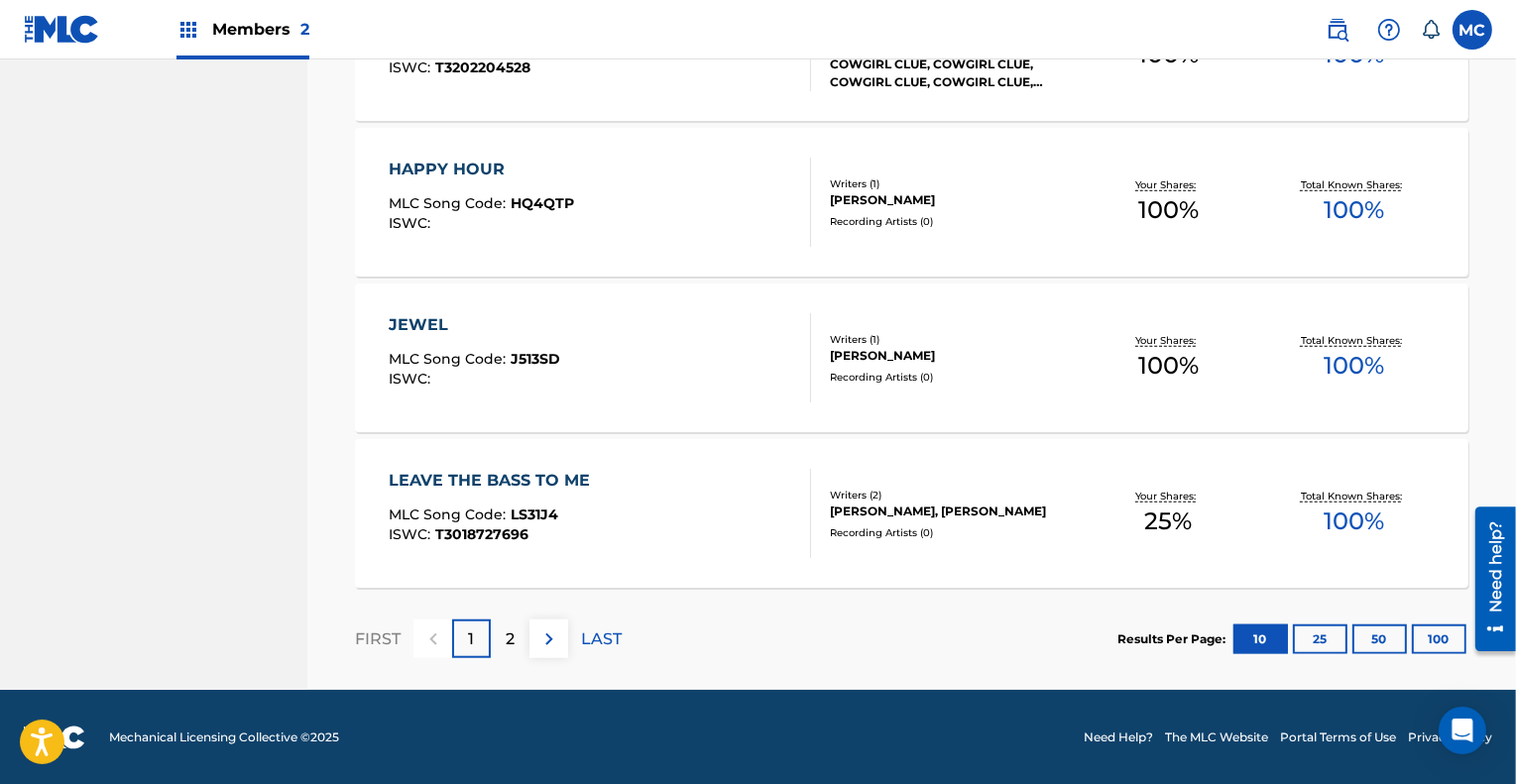 click on "2" at bounding box center (510, 638) 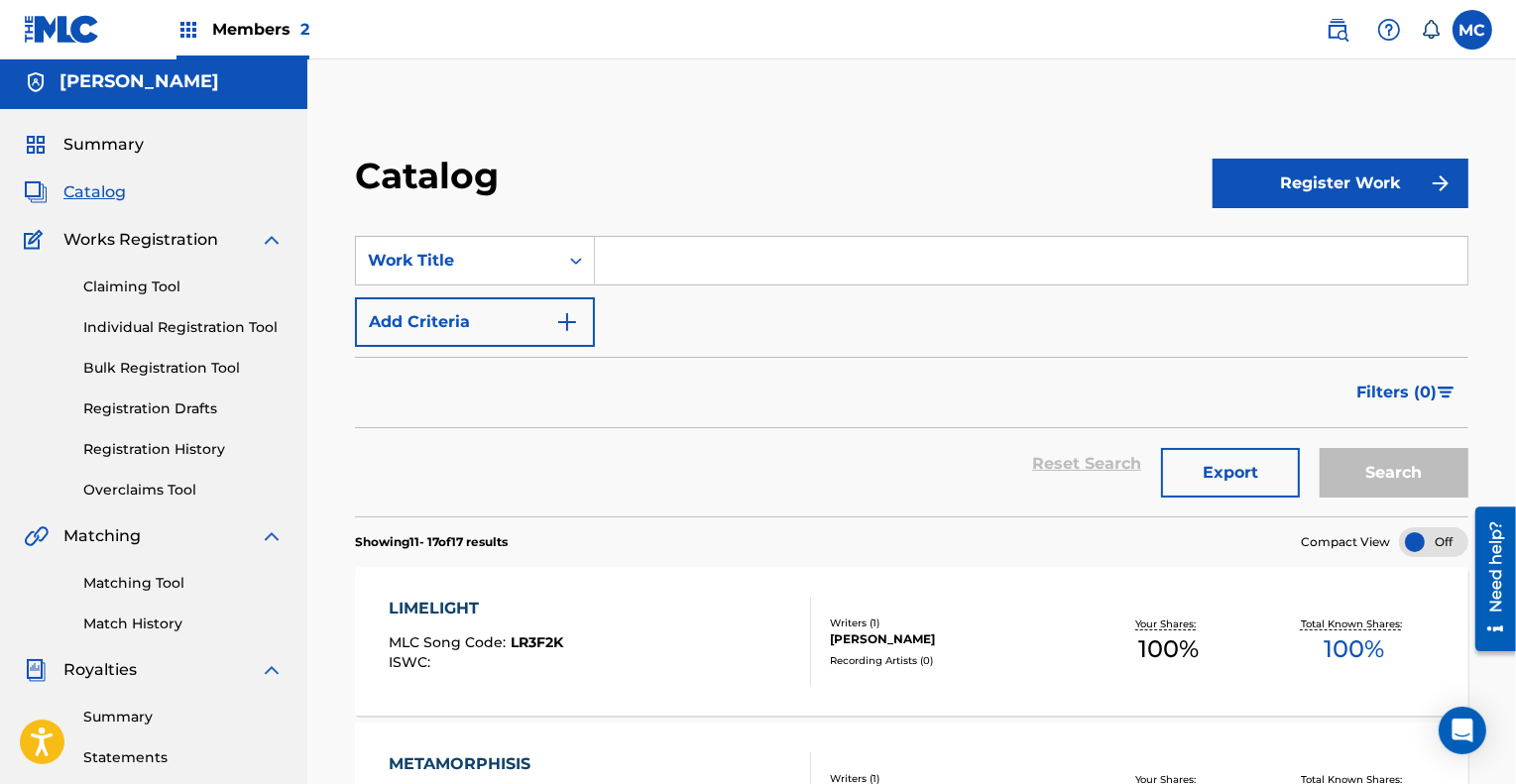 scroll, scrollTop: 0, scrollLeft: 0, axis: both 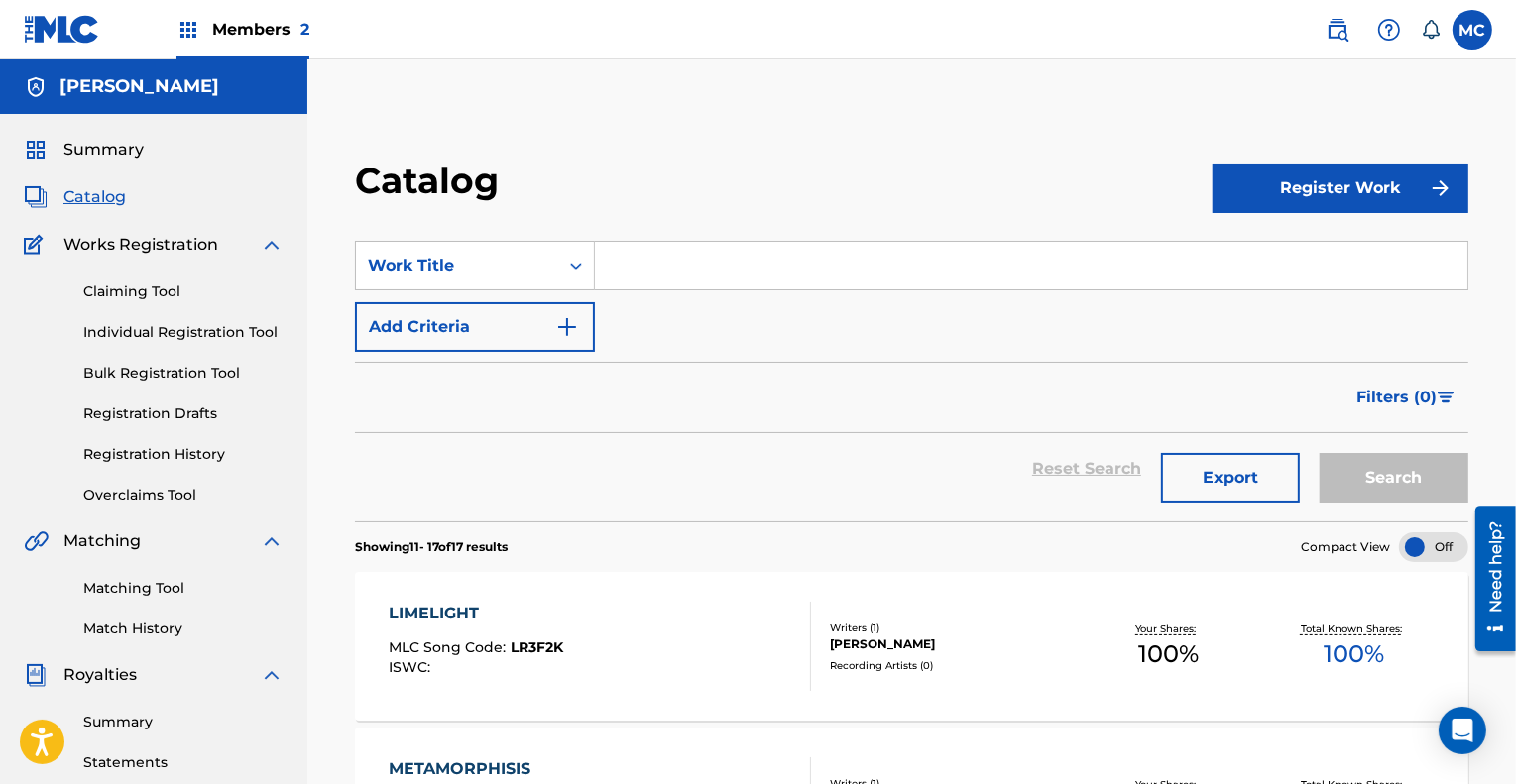 click on "Register Work" at bounding box center [1341, 188] 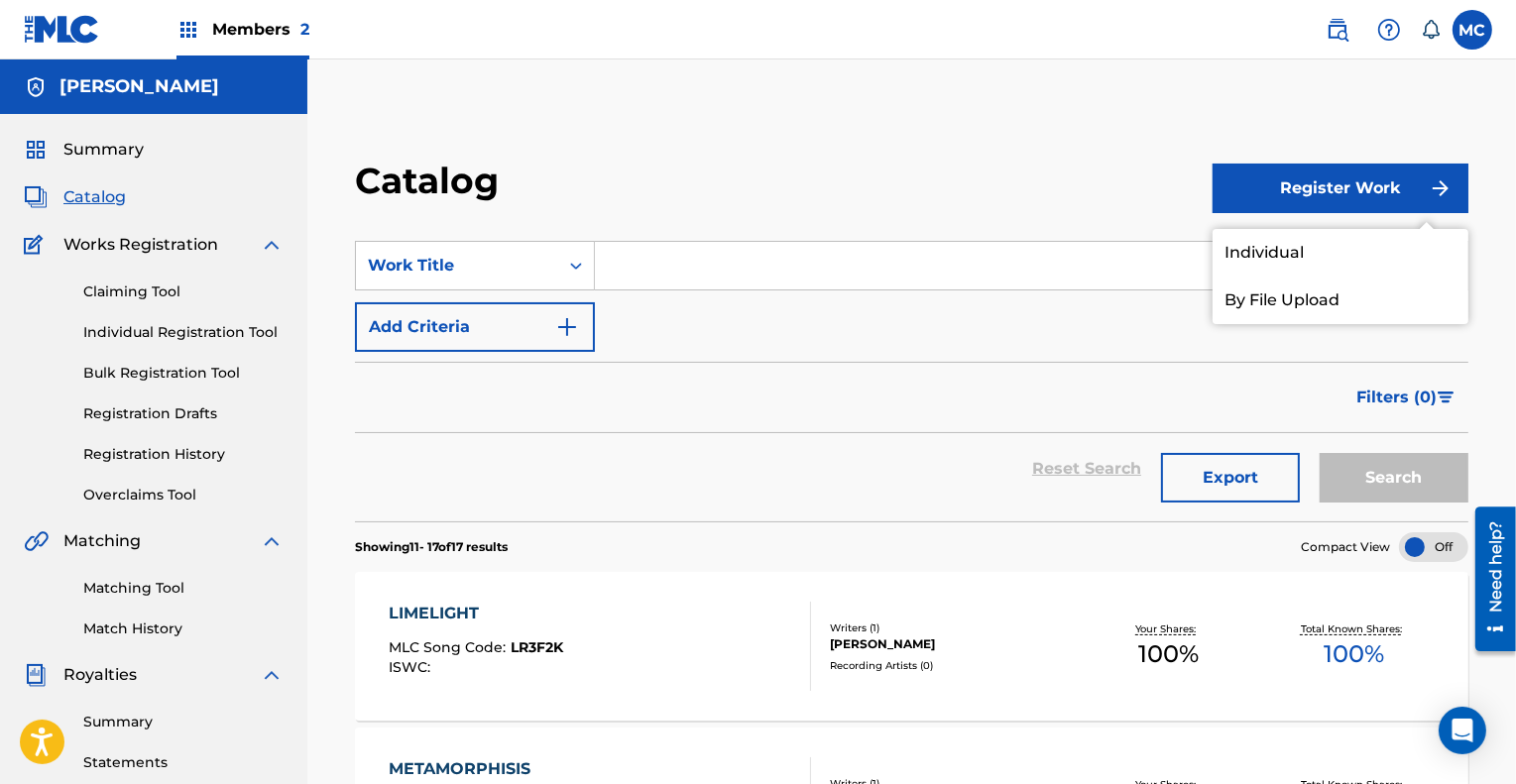 click on "Individual" at bounding box center [1341, 253] 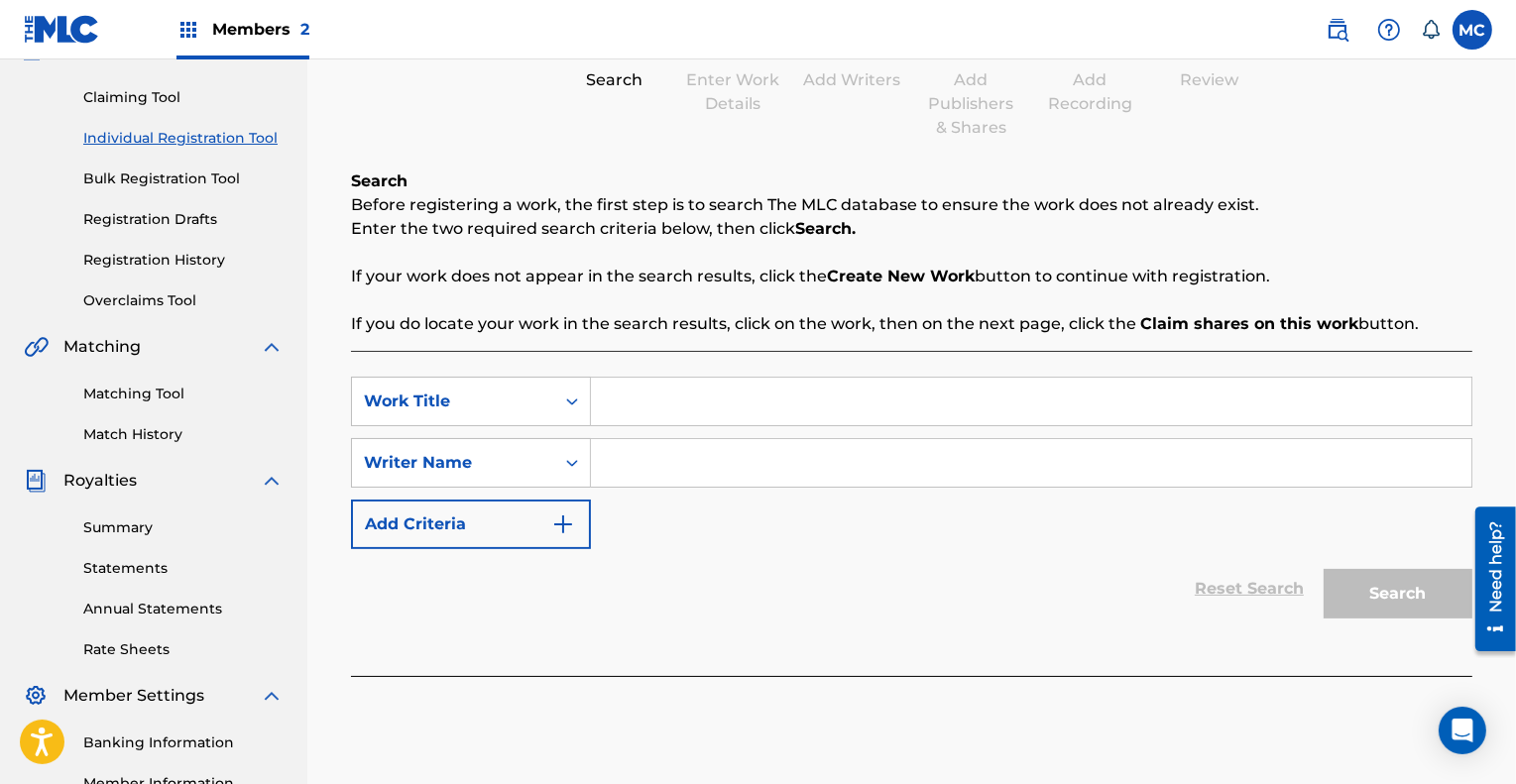 click at bounding box center [1031, 401] 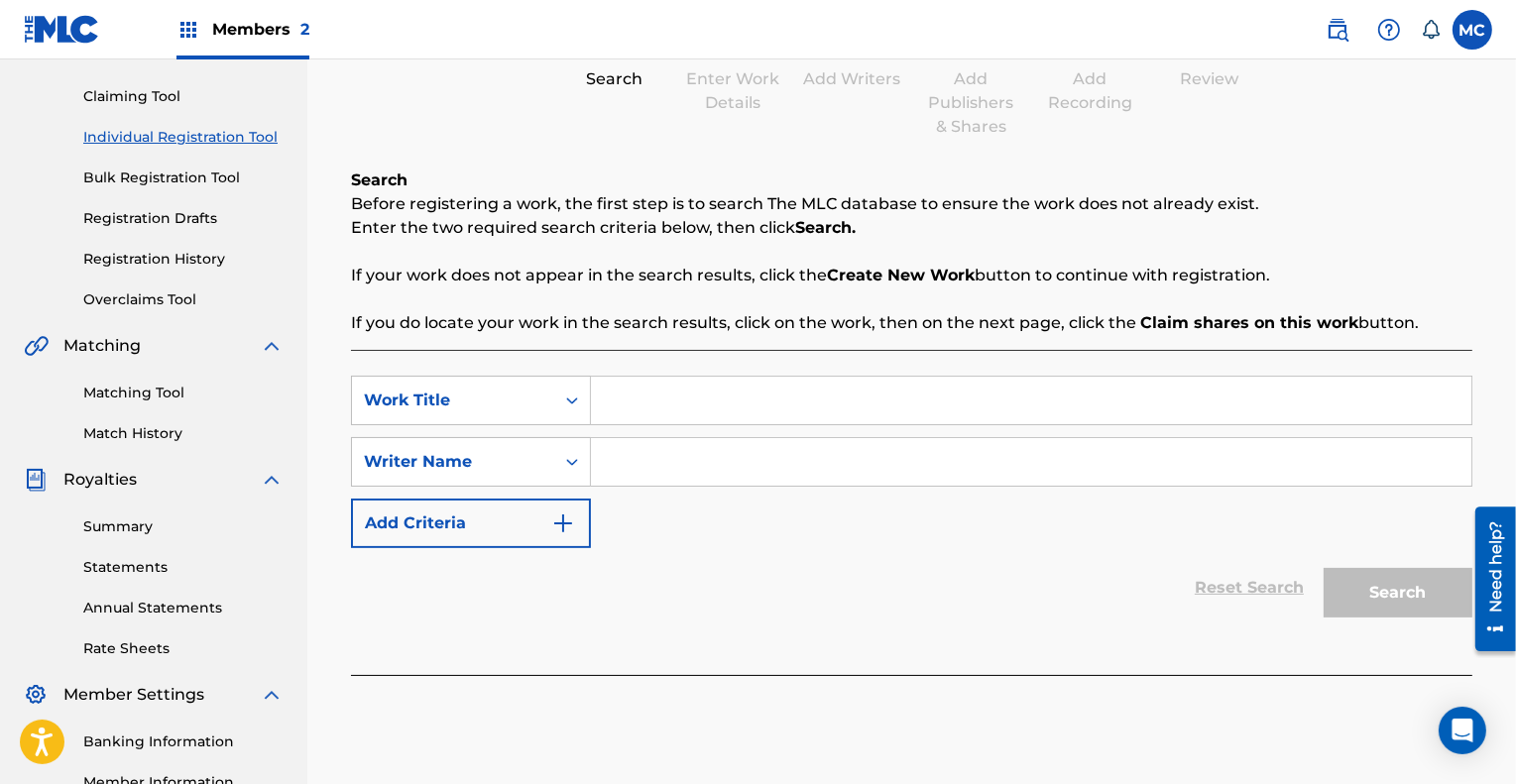 scroll, scrollTop: 196, scrollLeft: 0, axis: vertical 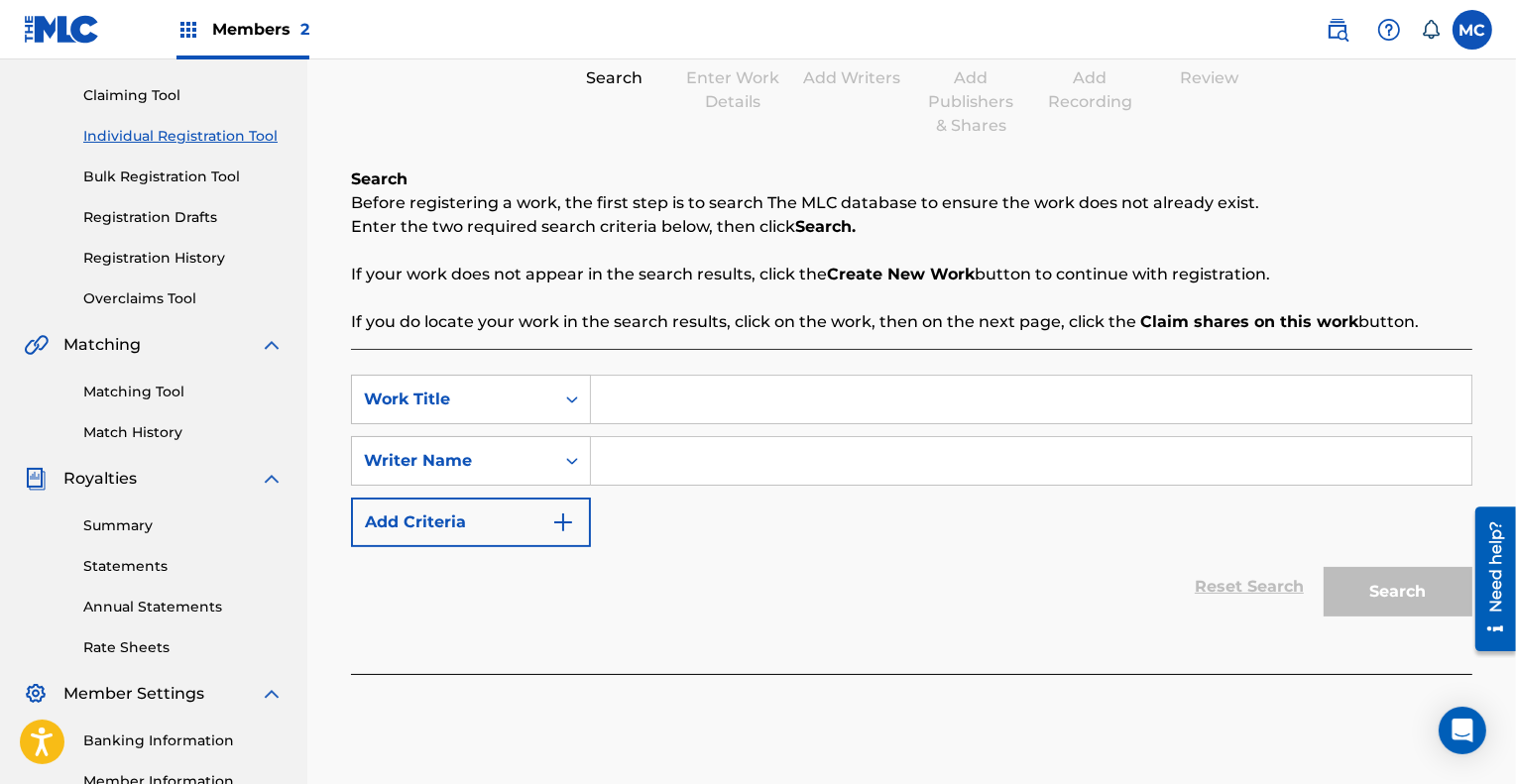click on "Members    2" at bounding box center (261, 29) 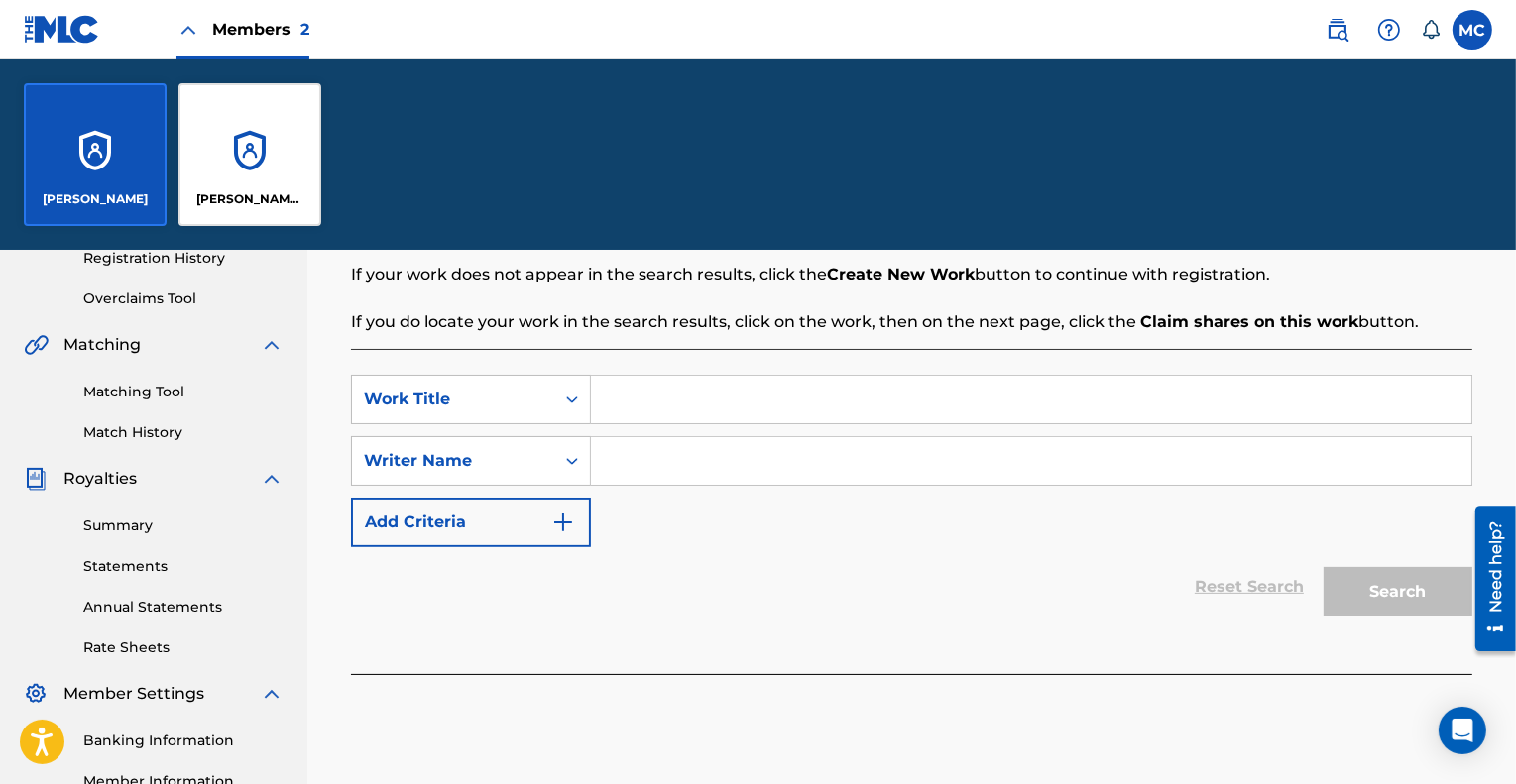 click on "[PERSON_NAME] [PERSON_NAME]" at bounding box center [250, 155] 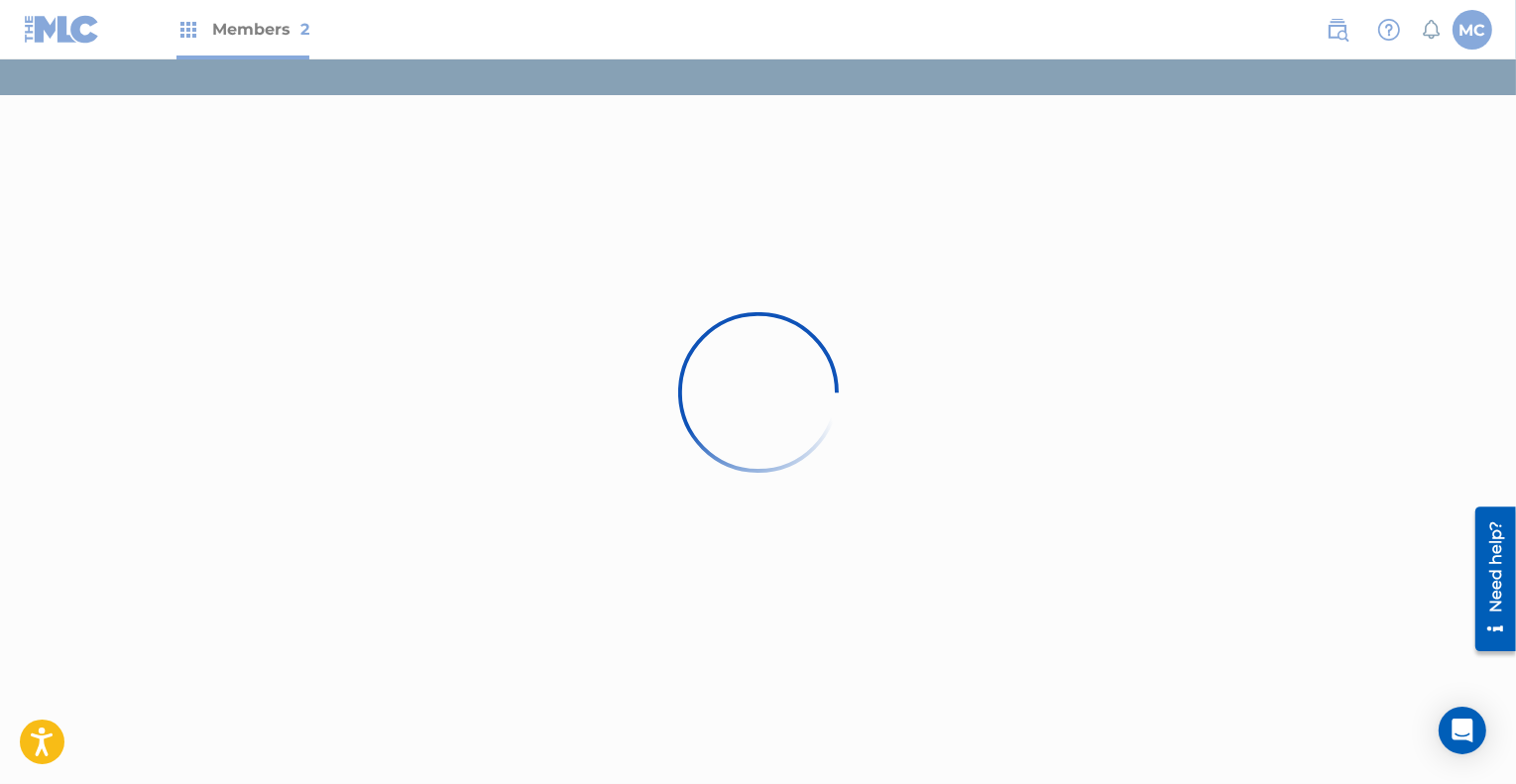 scroll, scrollTop: 0, scrollLeft: 0, axis: both 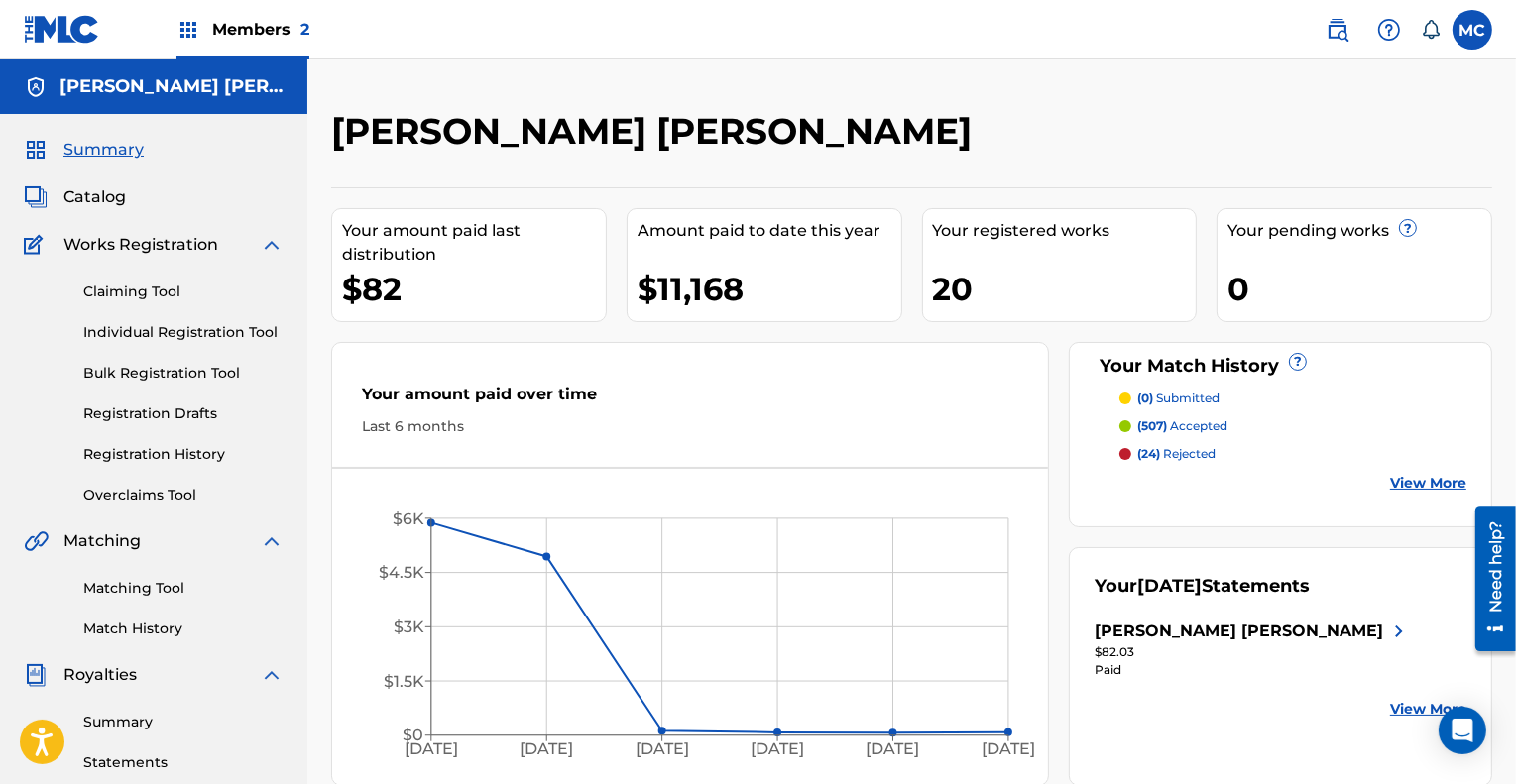click on "Catalog" at bounding box center [94, 197] 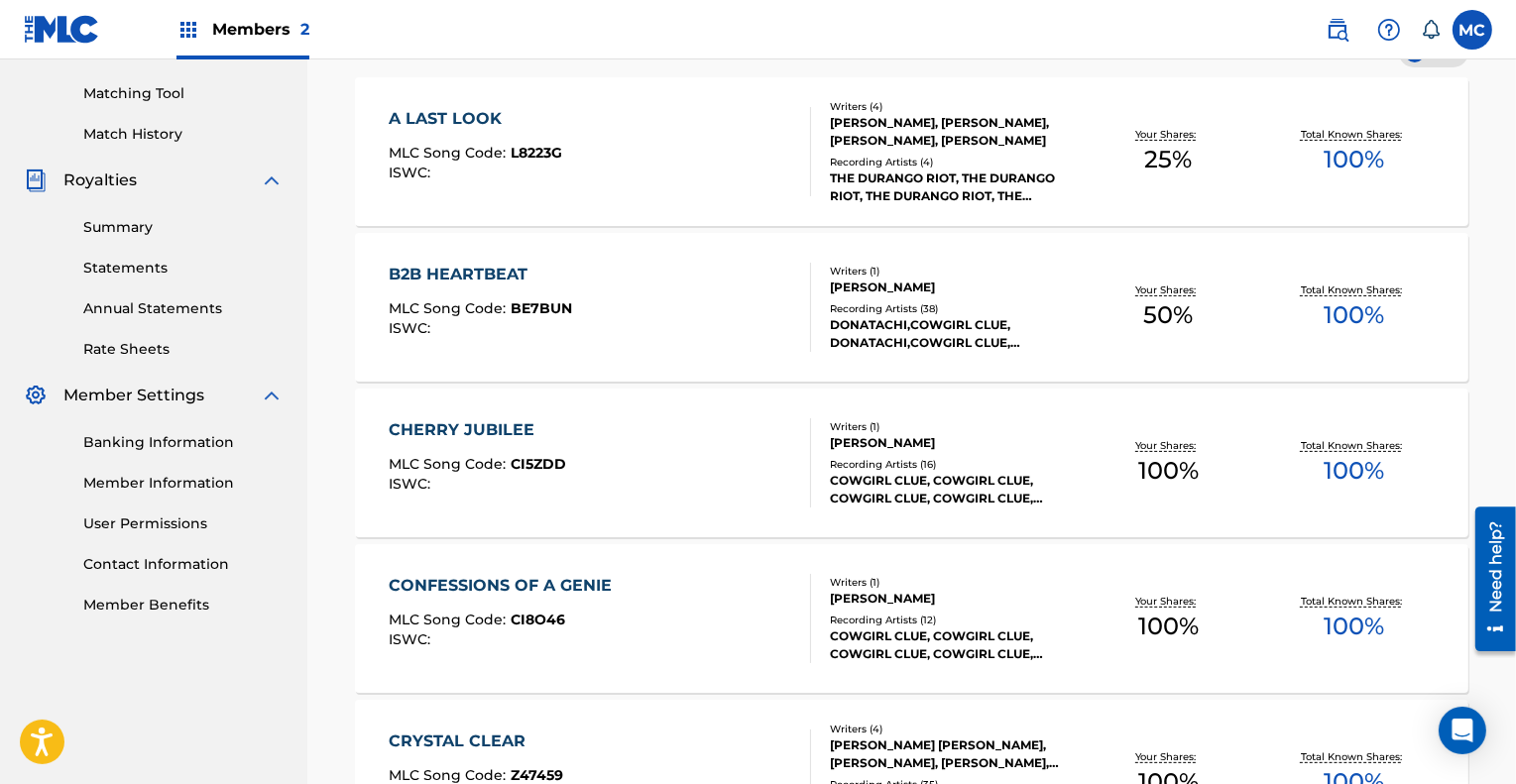 scroll, scrollTop: 496, scrollLeft: 0, axis: vertical 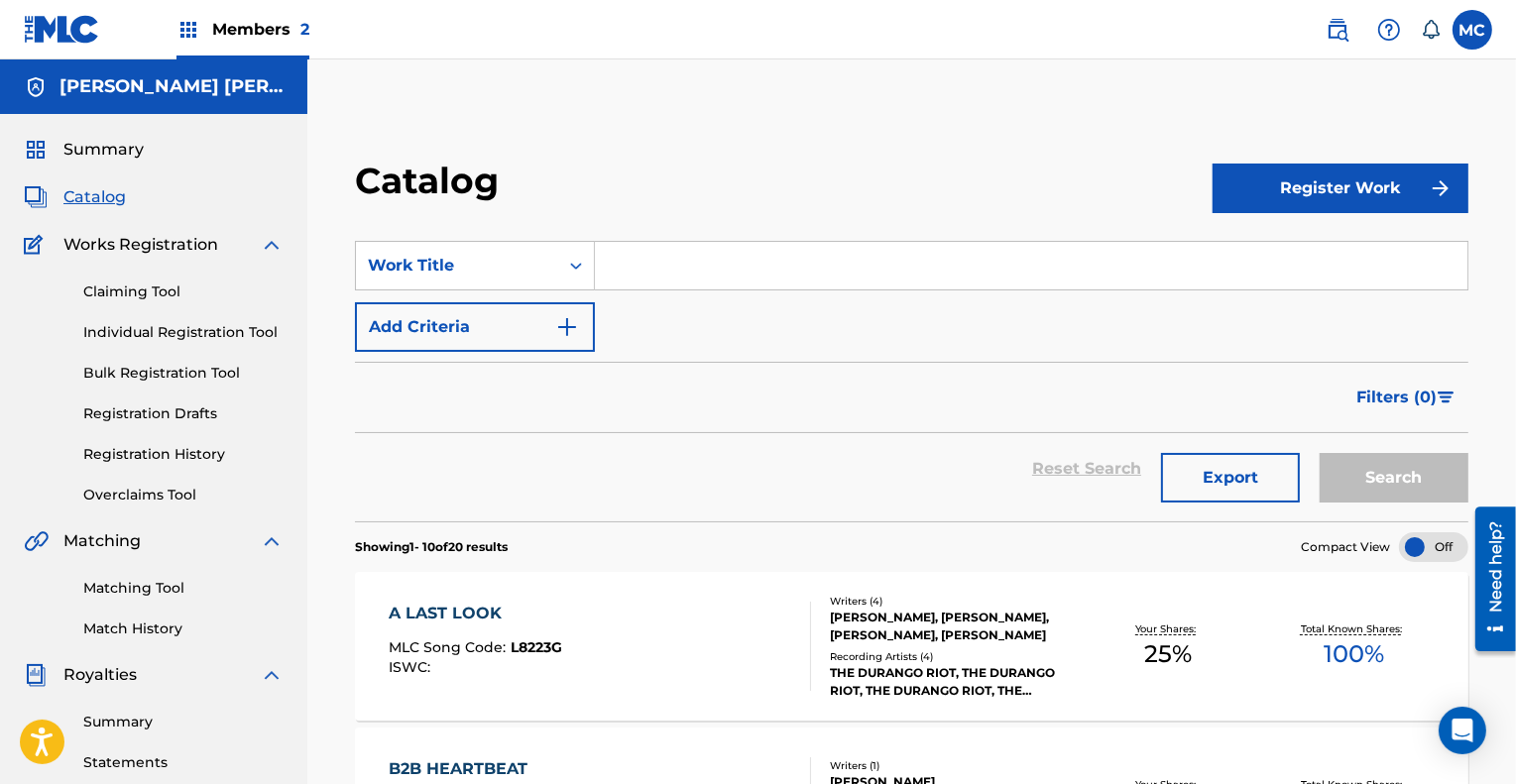 click on "Members    2" at bounding box center [261, 29] 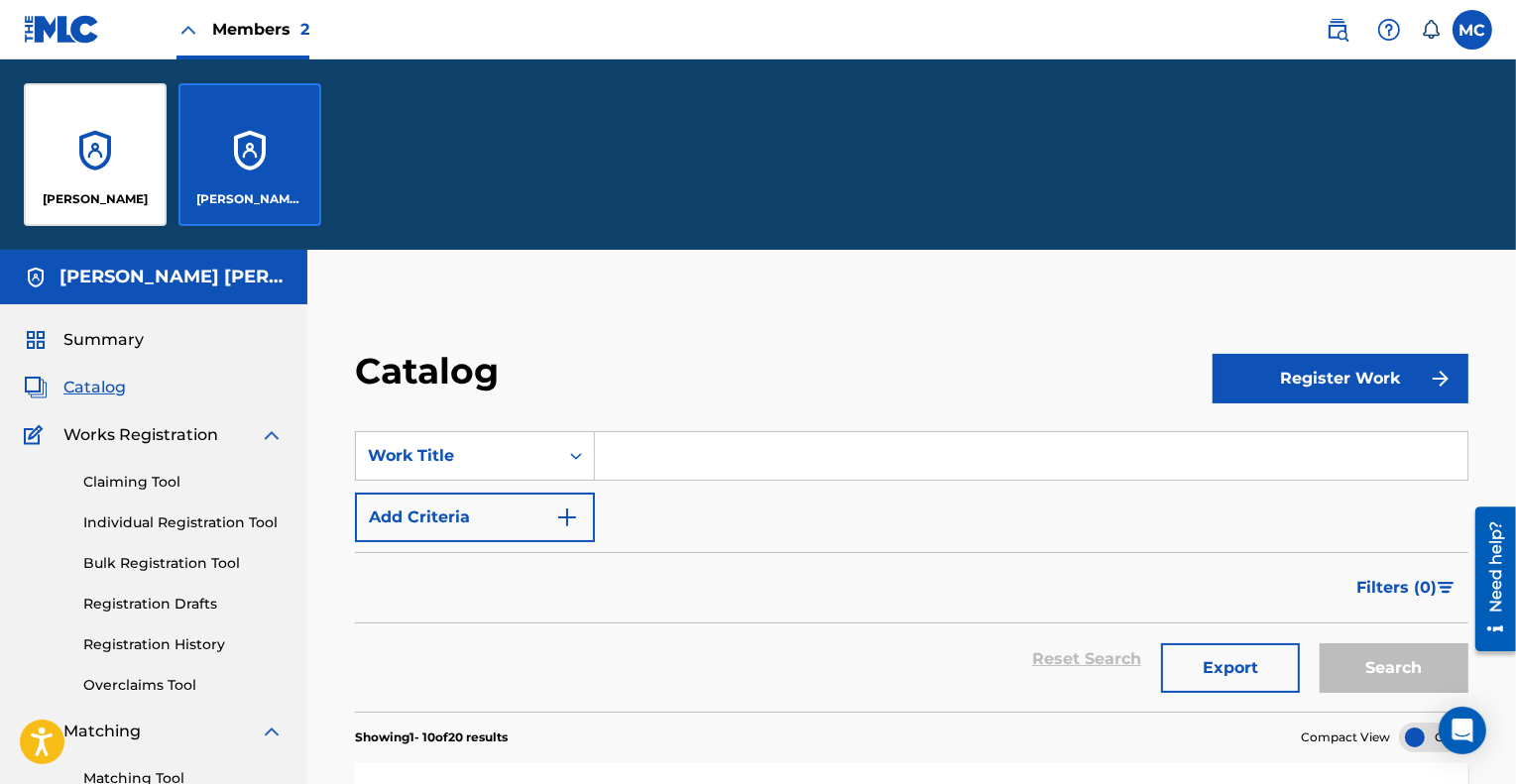 click on "[PERSON_NAME]" at bounding box center [95, 155] 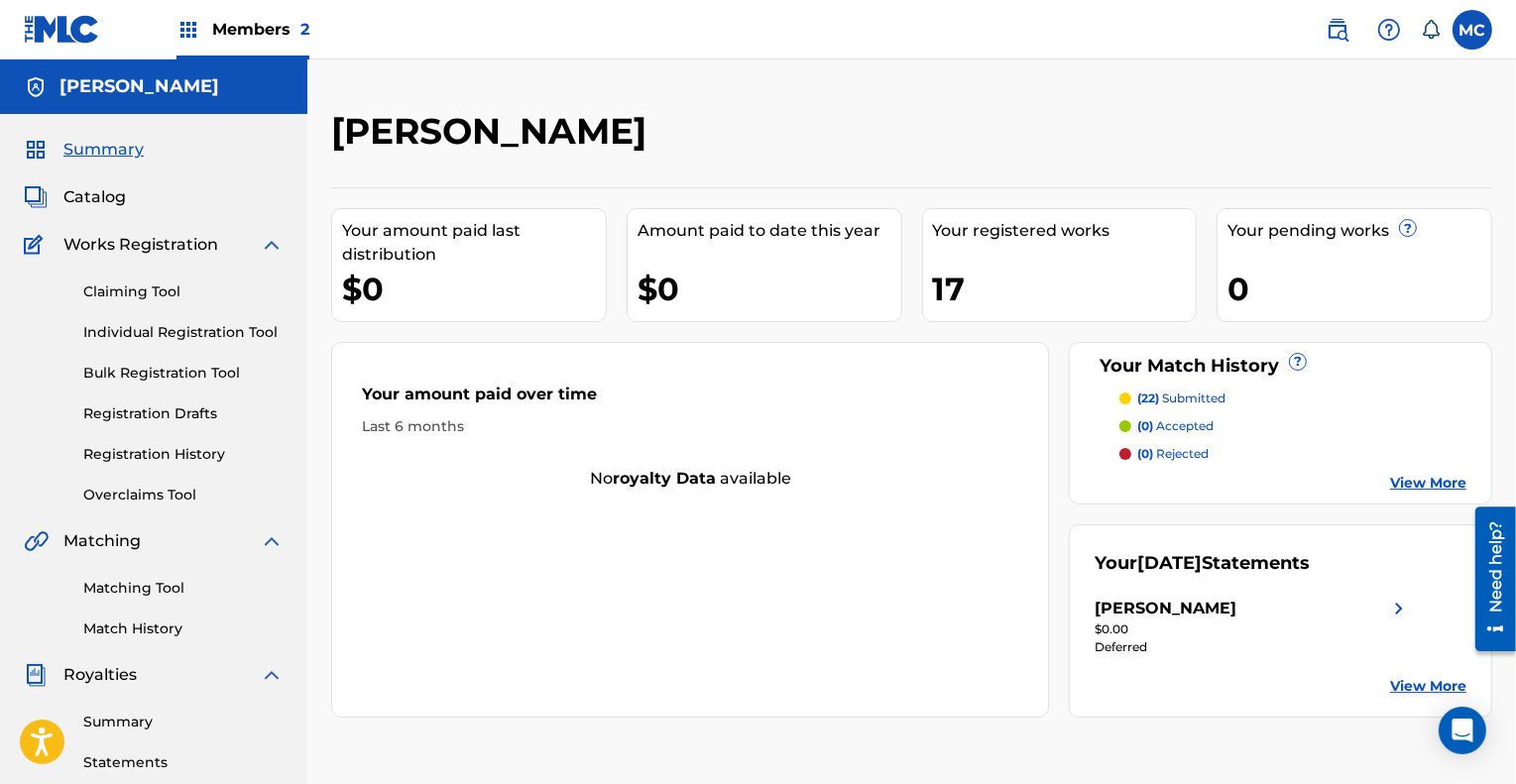 click on "Claiming Tool" at bounding box center [183, 291] 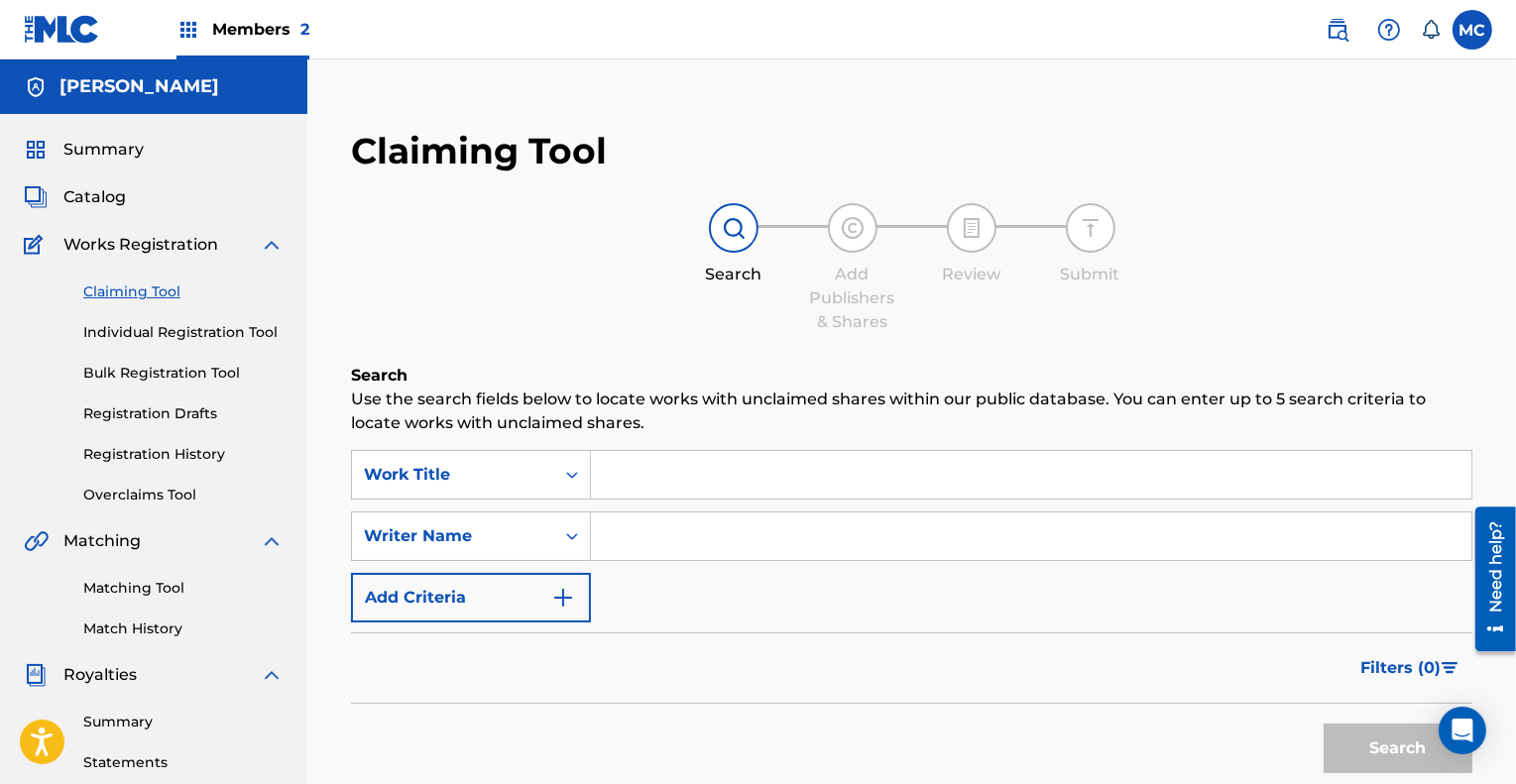 click at bounding box center (1031, 475) 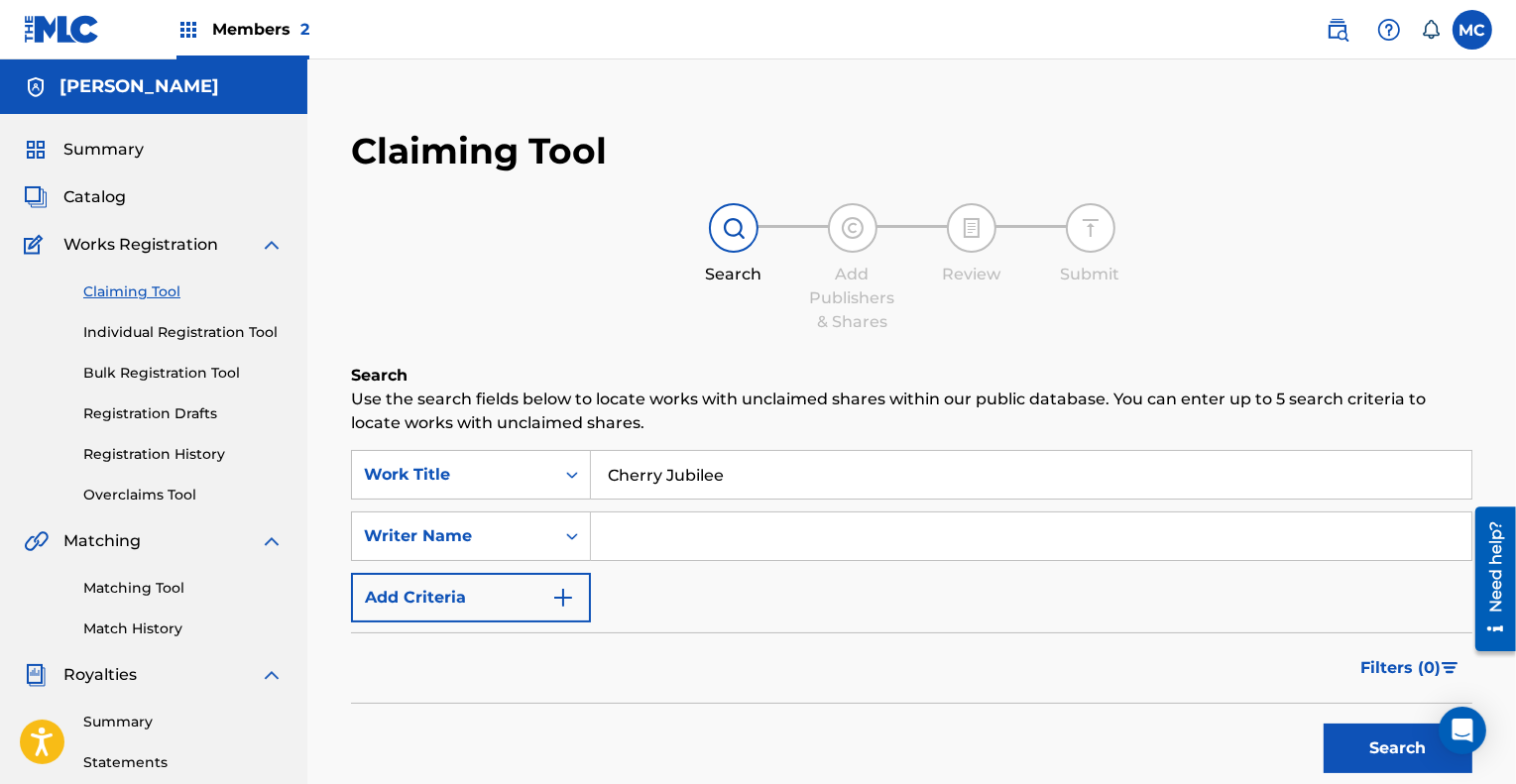 type on "Cherry Jubilee" 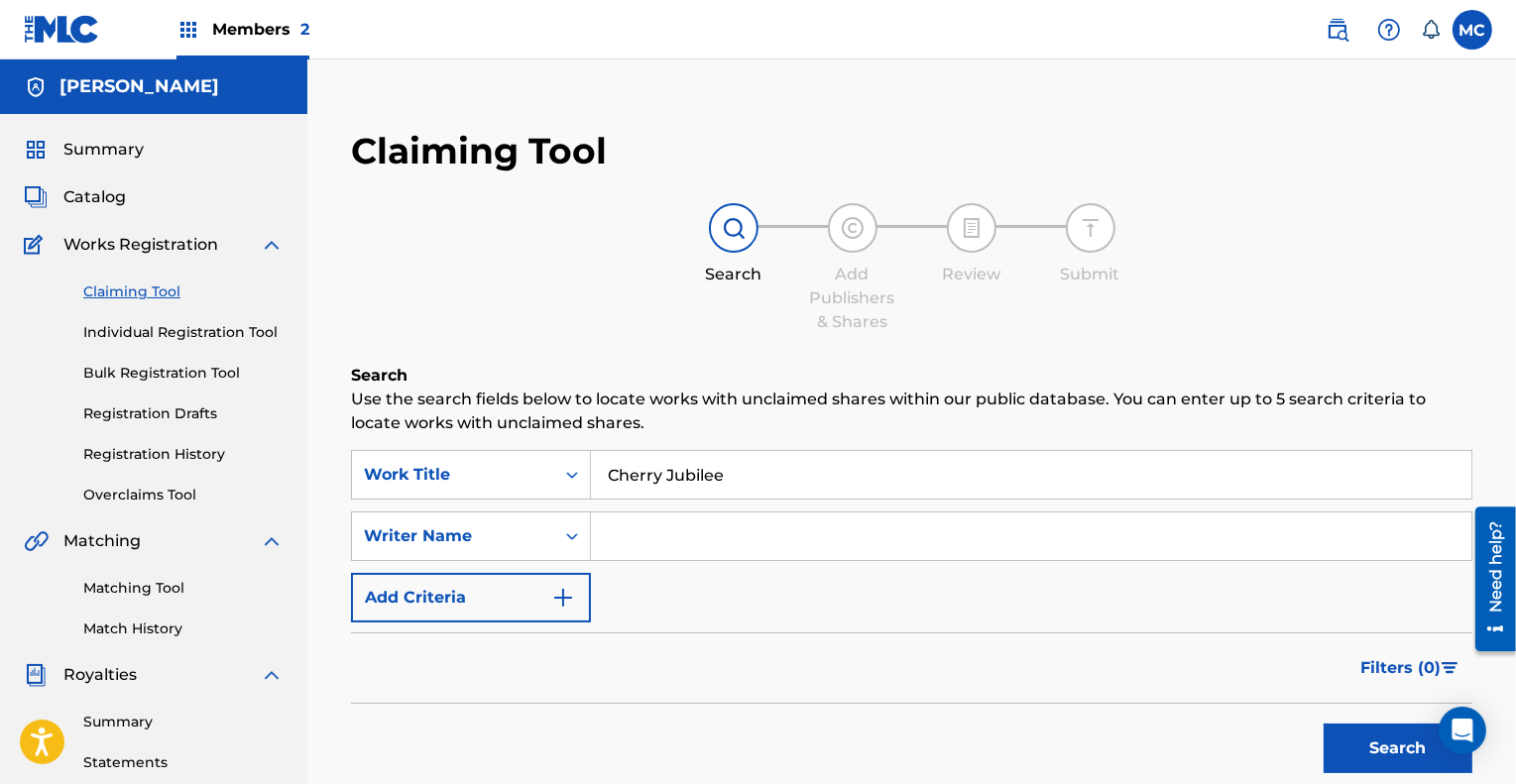 type on "[PERSON_NAME]" 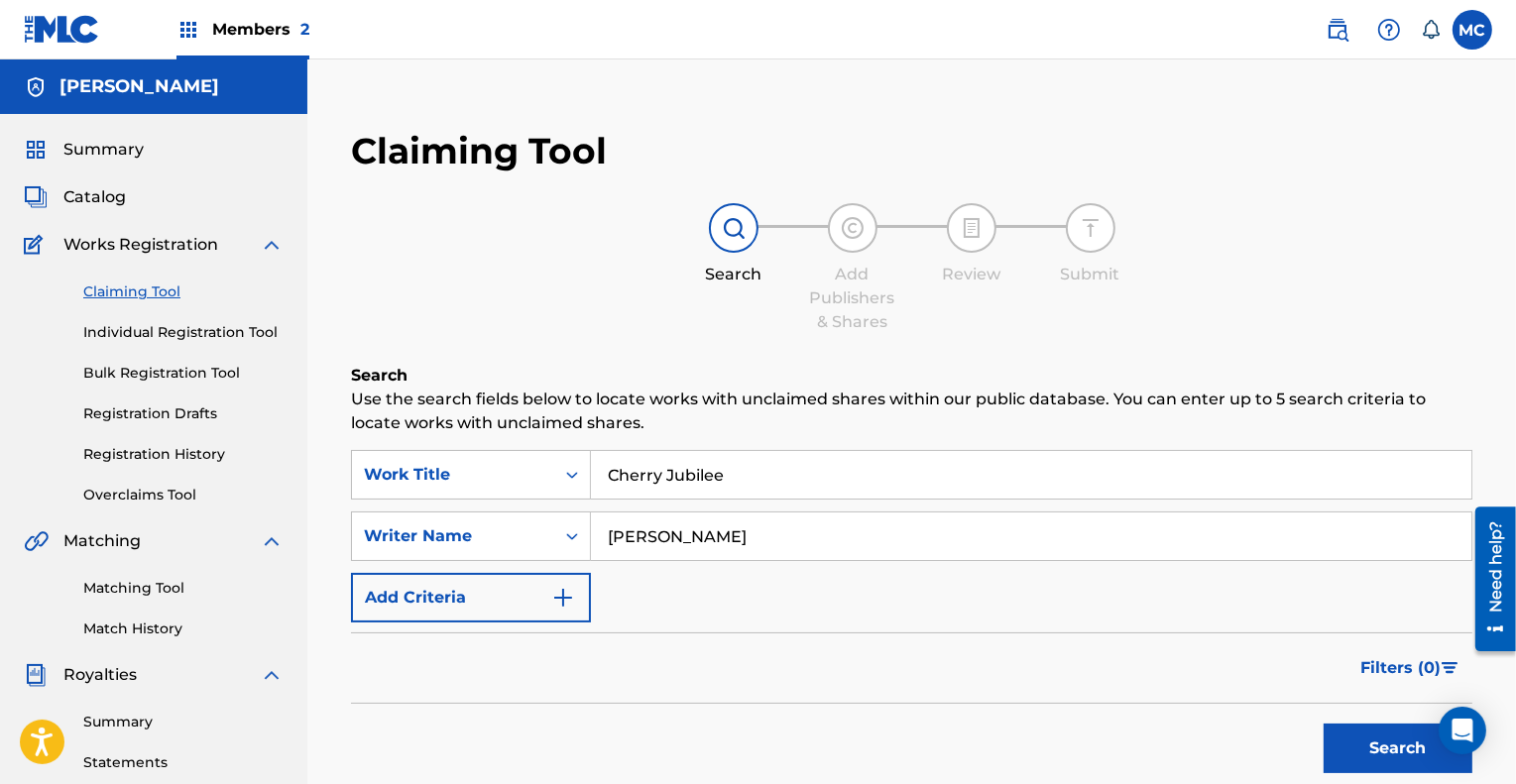 click on "Search" at bounding box center (1398, 748) 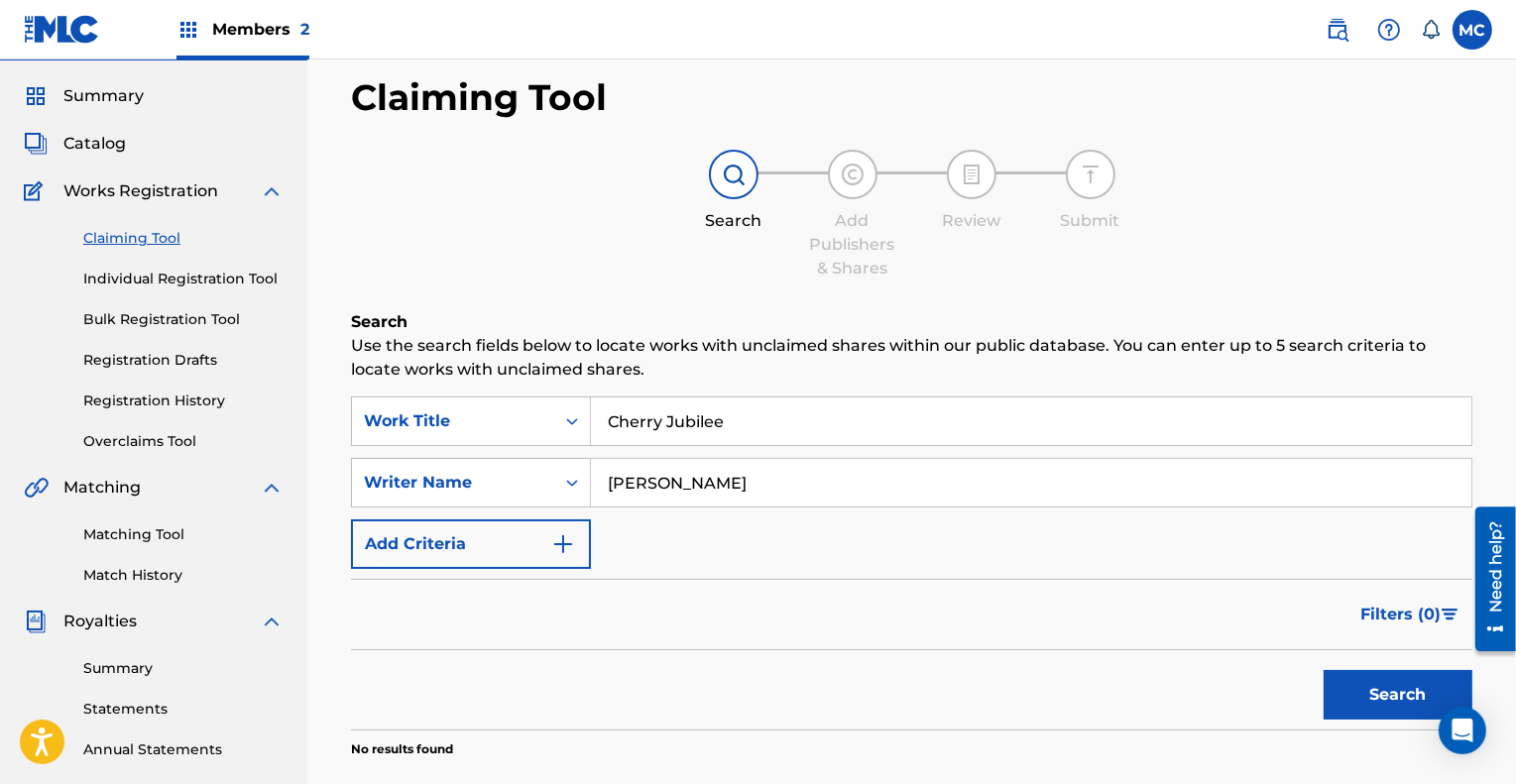 scroll, scrollTop: 0, scrollLeft: 0, axis: both 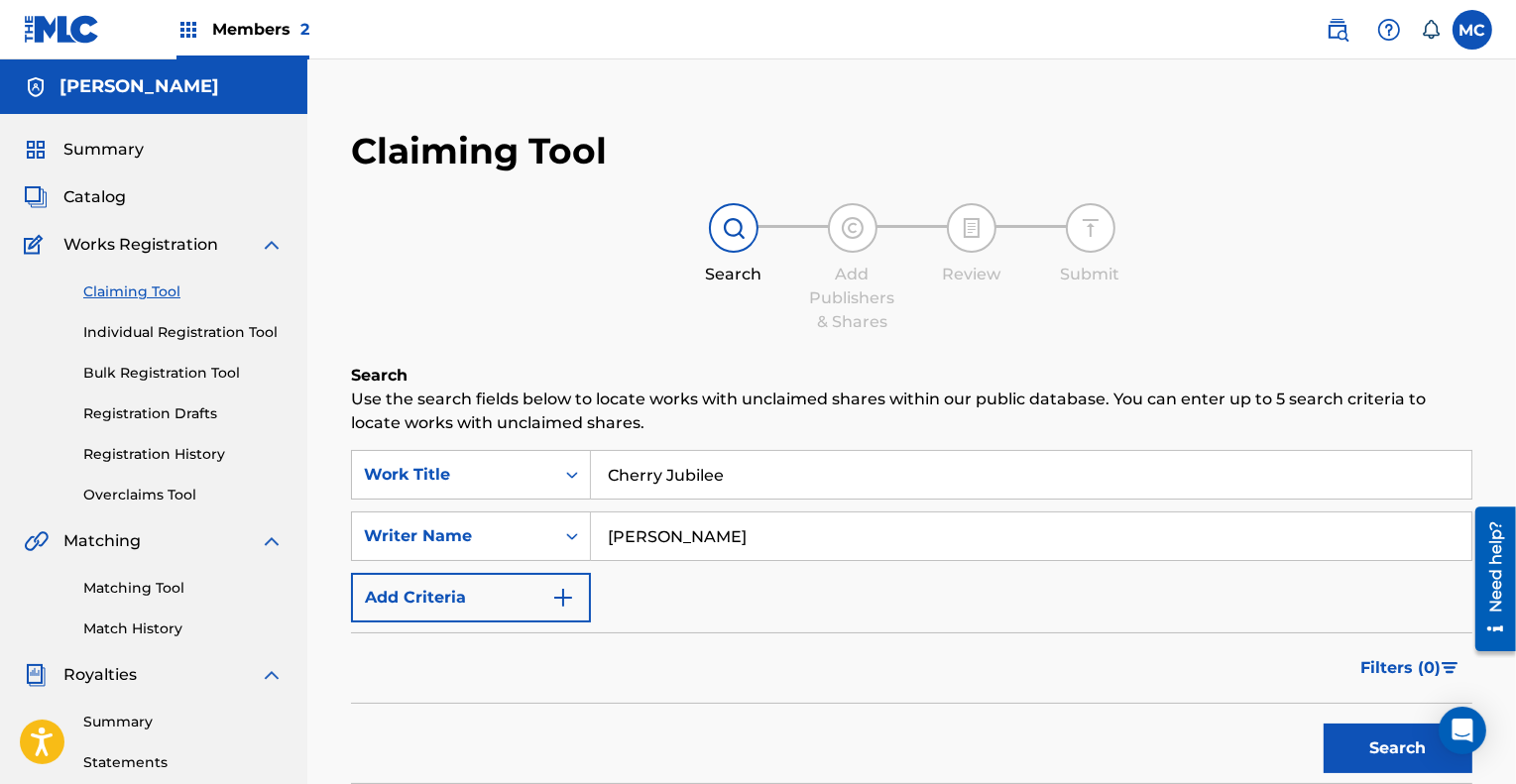 click on "[PERSON_NAME]" at bounding box center [1031, 536] 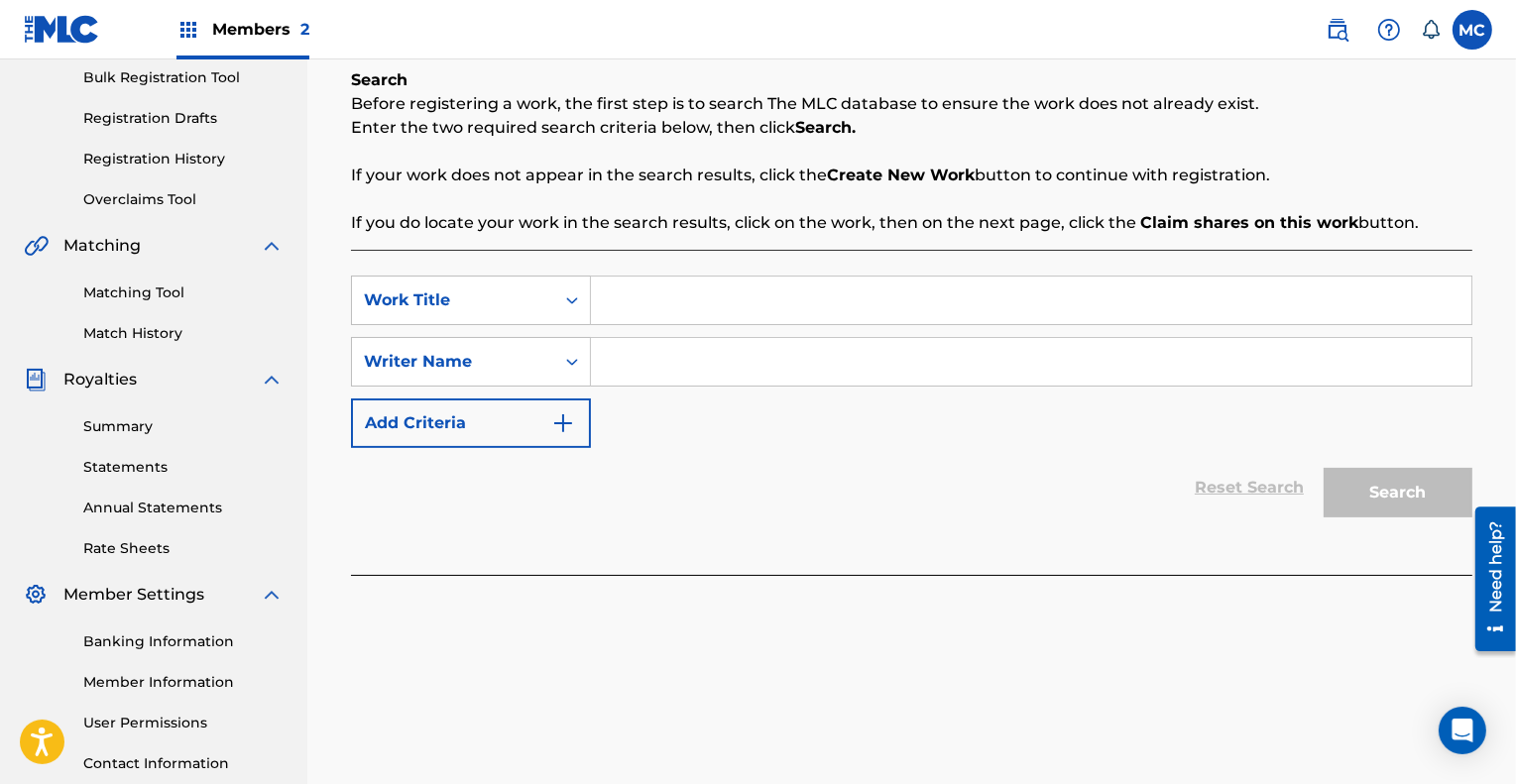 scroll, scrollTop: 296, scrollLeft: 0, axis: vertical 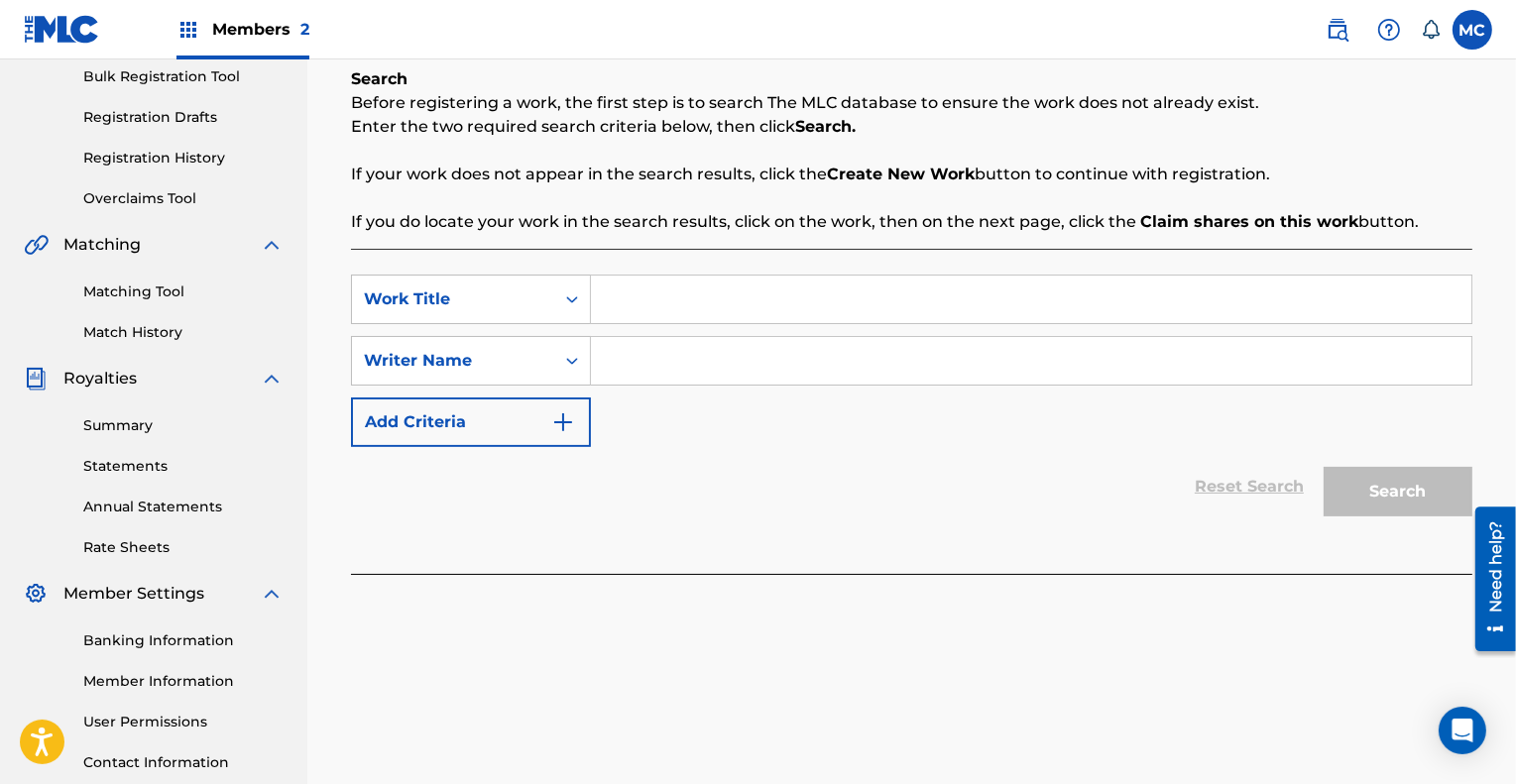 click at bounding box center [1031, 299] 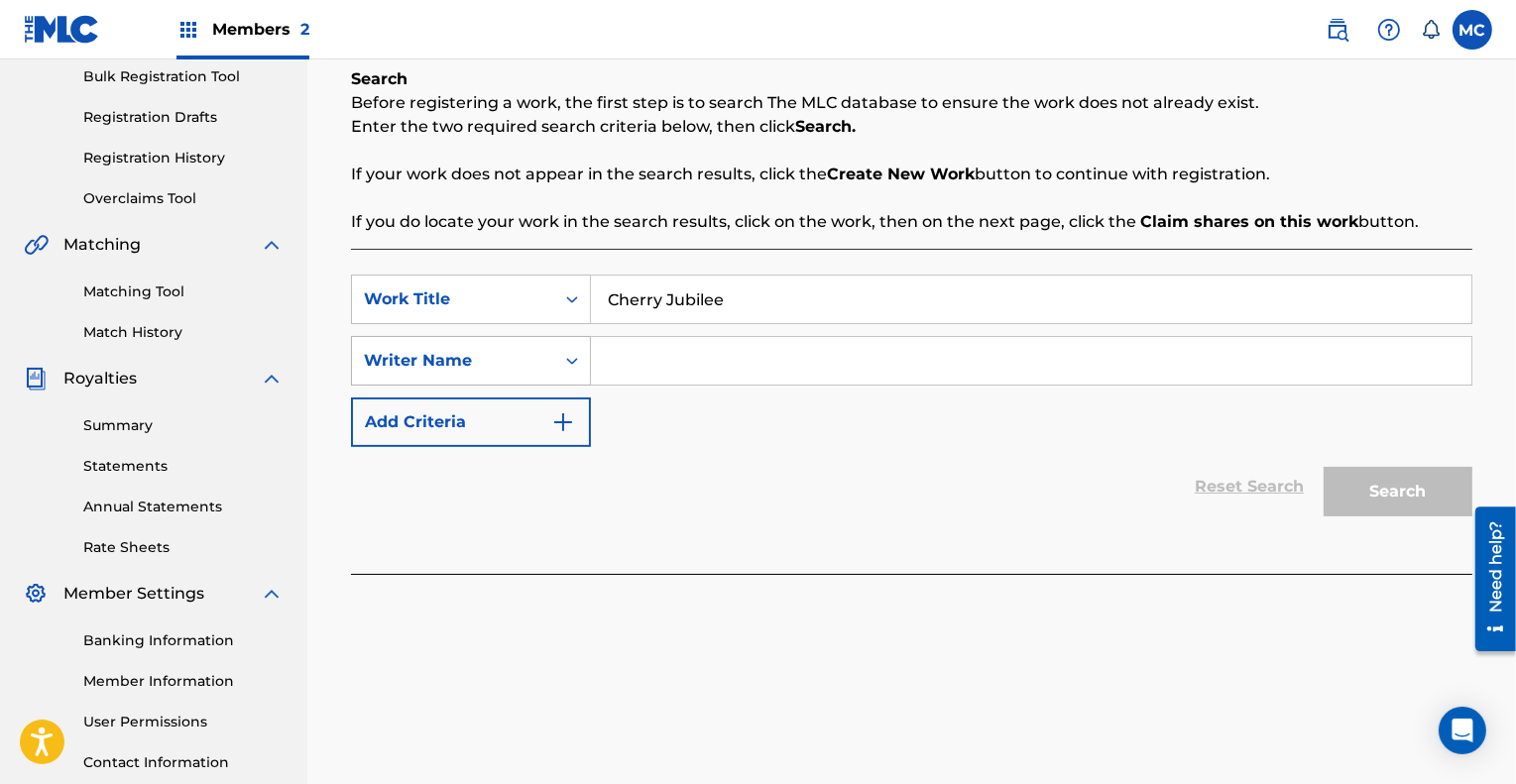 type on "Cherry Jubilee" 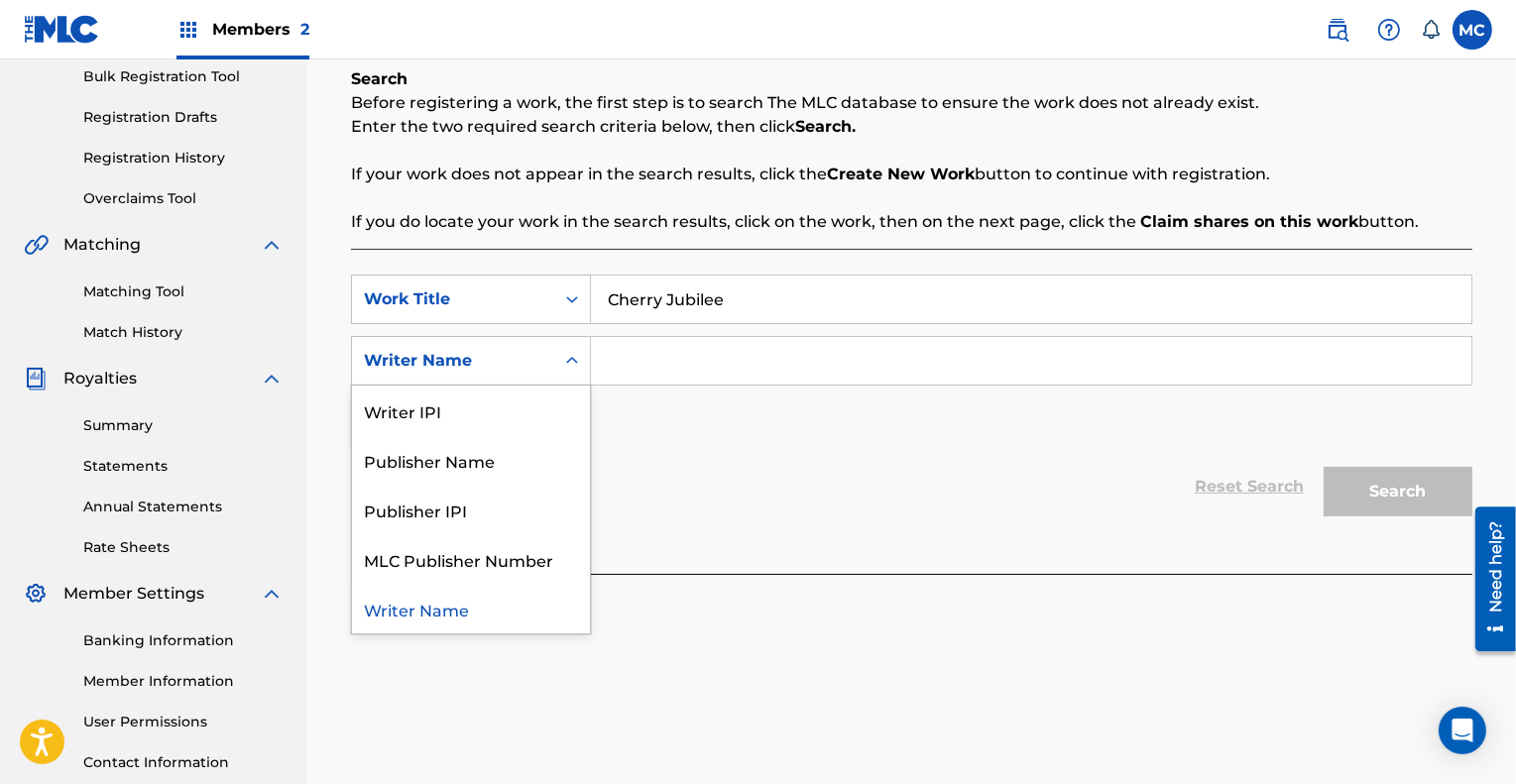 click 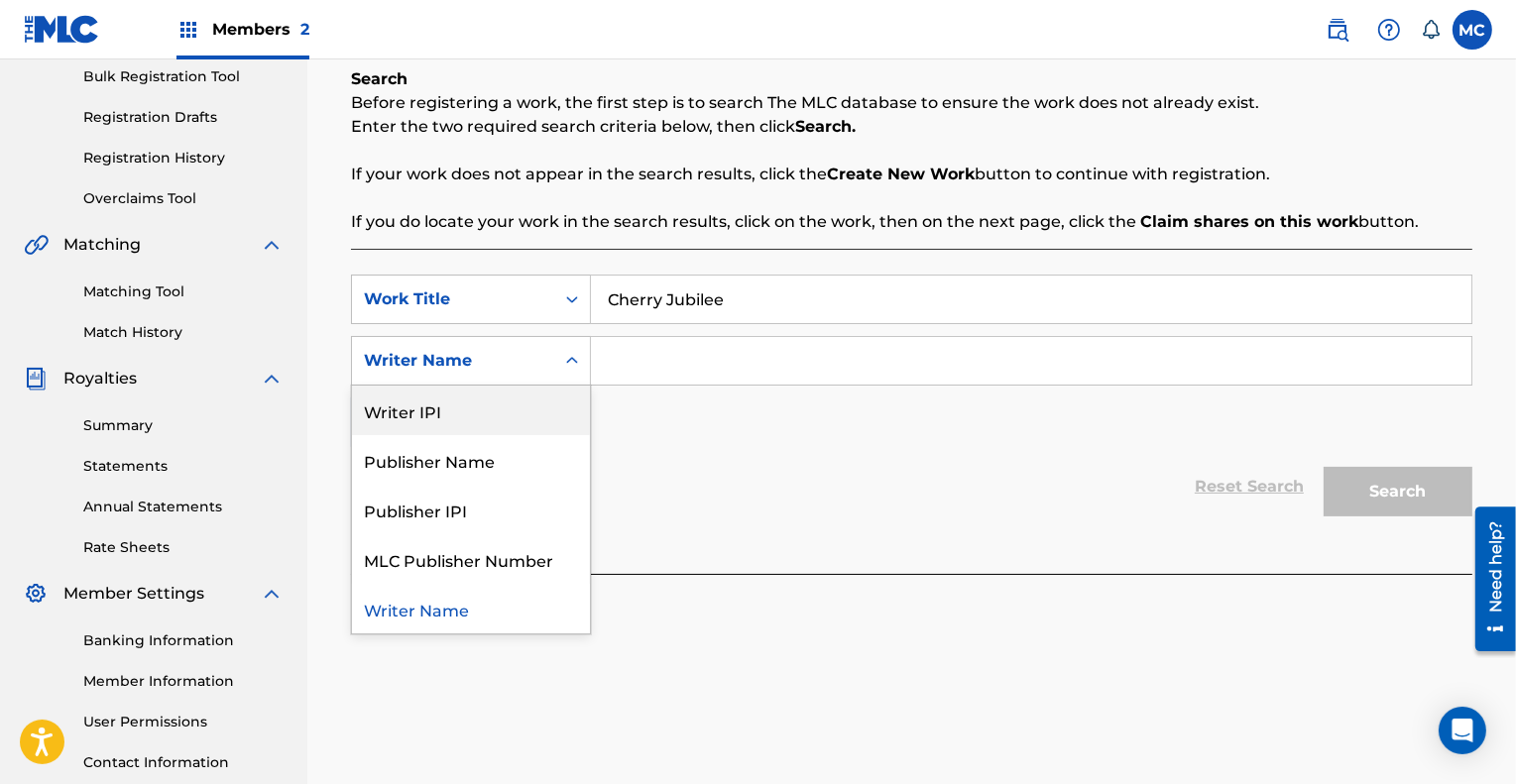 click on "Writer IPI" at bounding box center (471, 410) 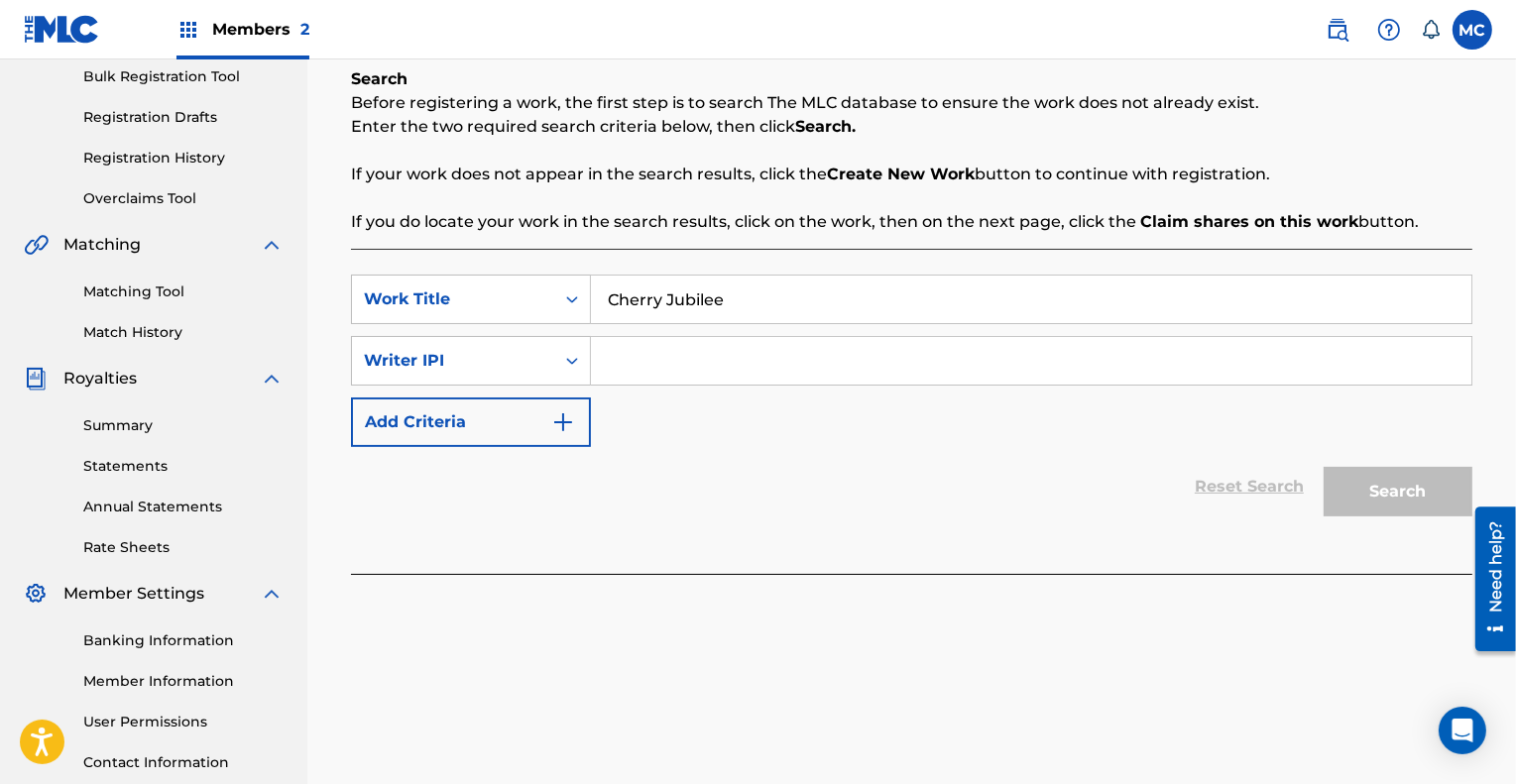 click at bounding box center (1031, 361) 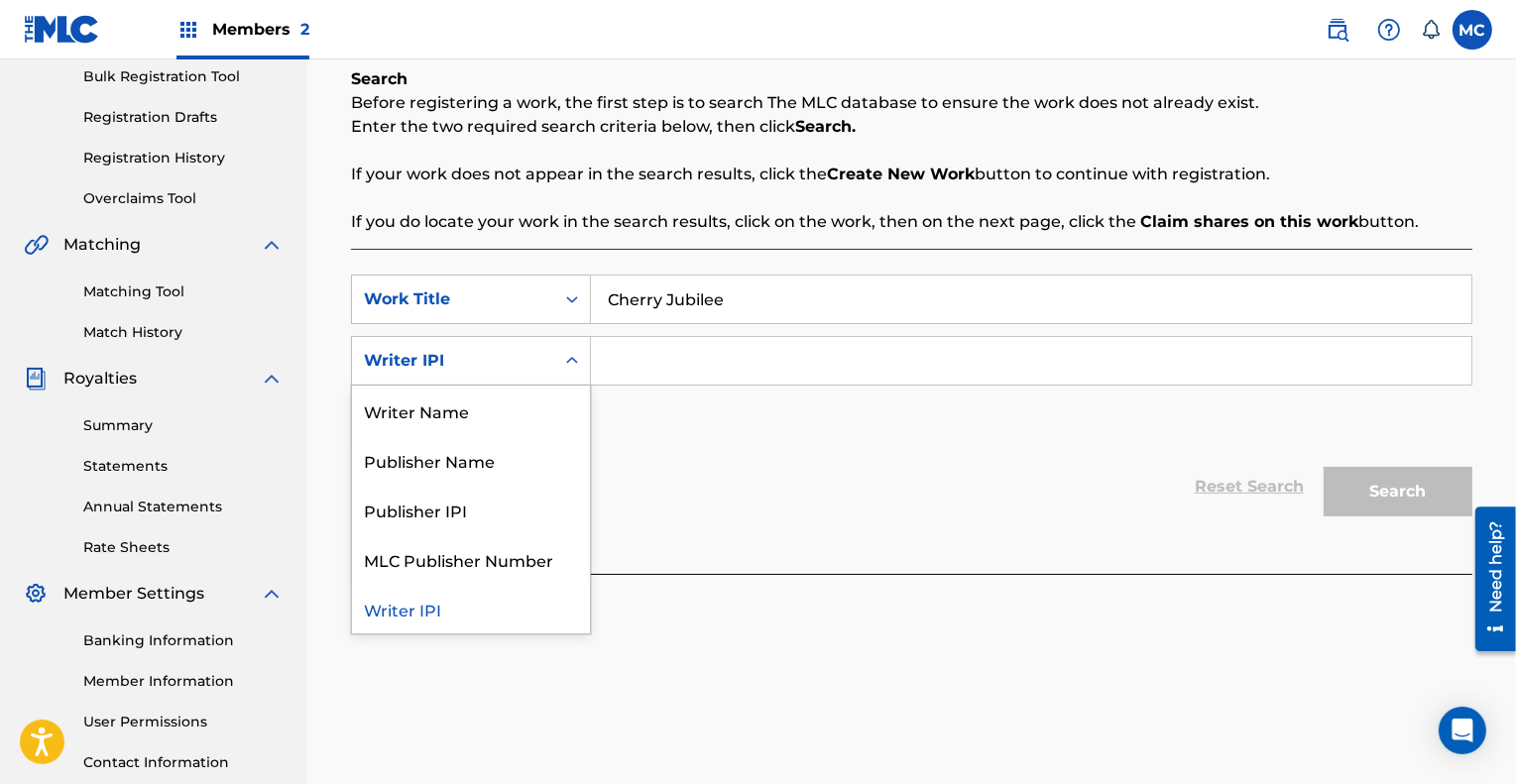 click on "Writer IPI" at bounding box center (453, 361) 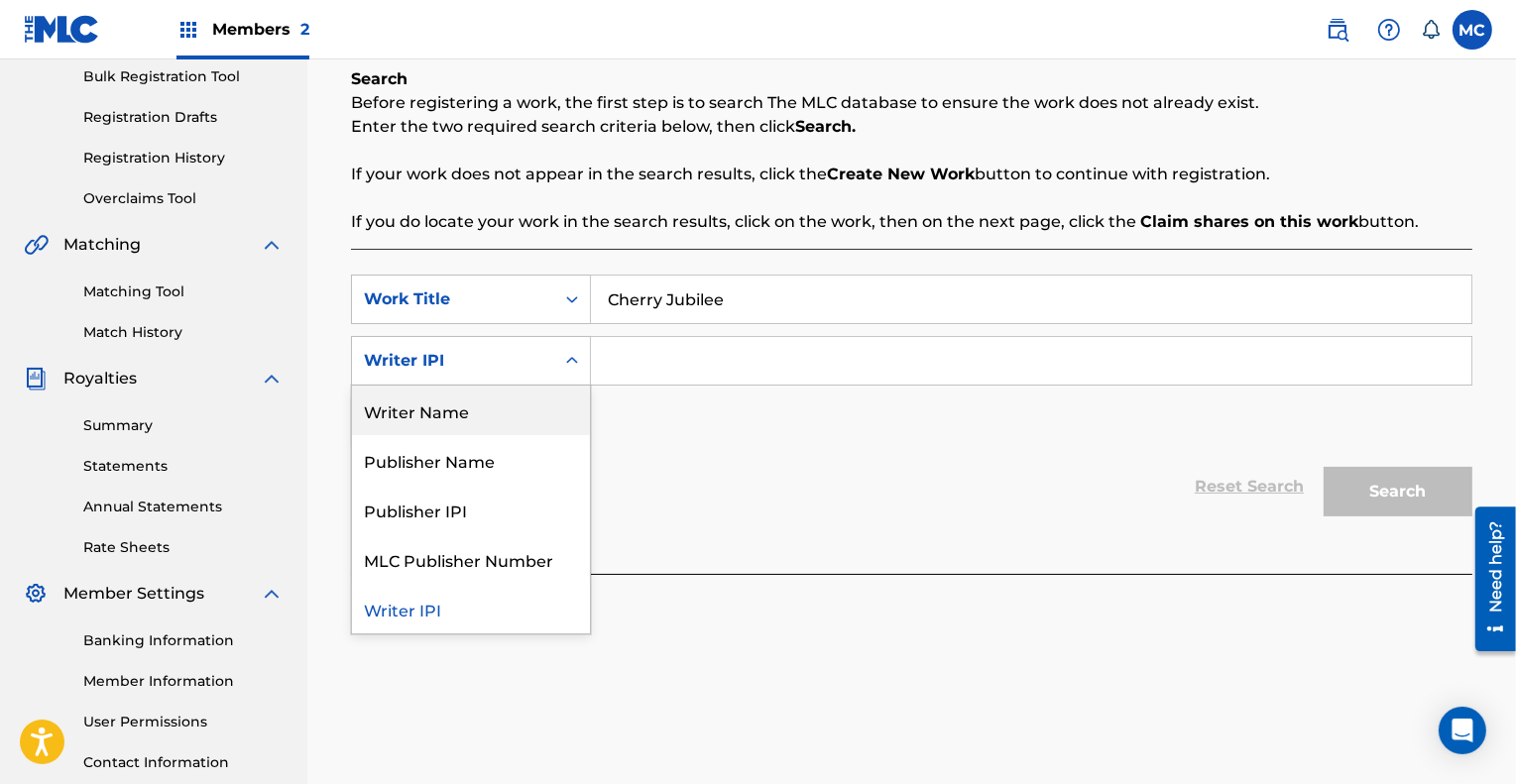 click on "Writer Name" at bounding box center [471, 410] 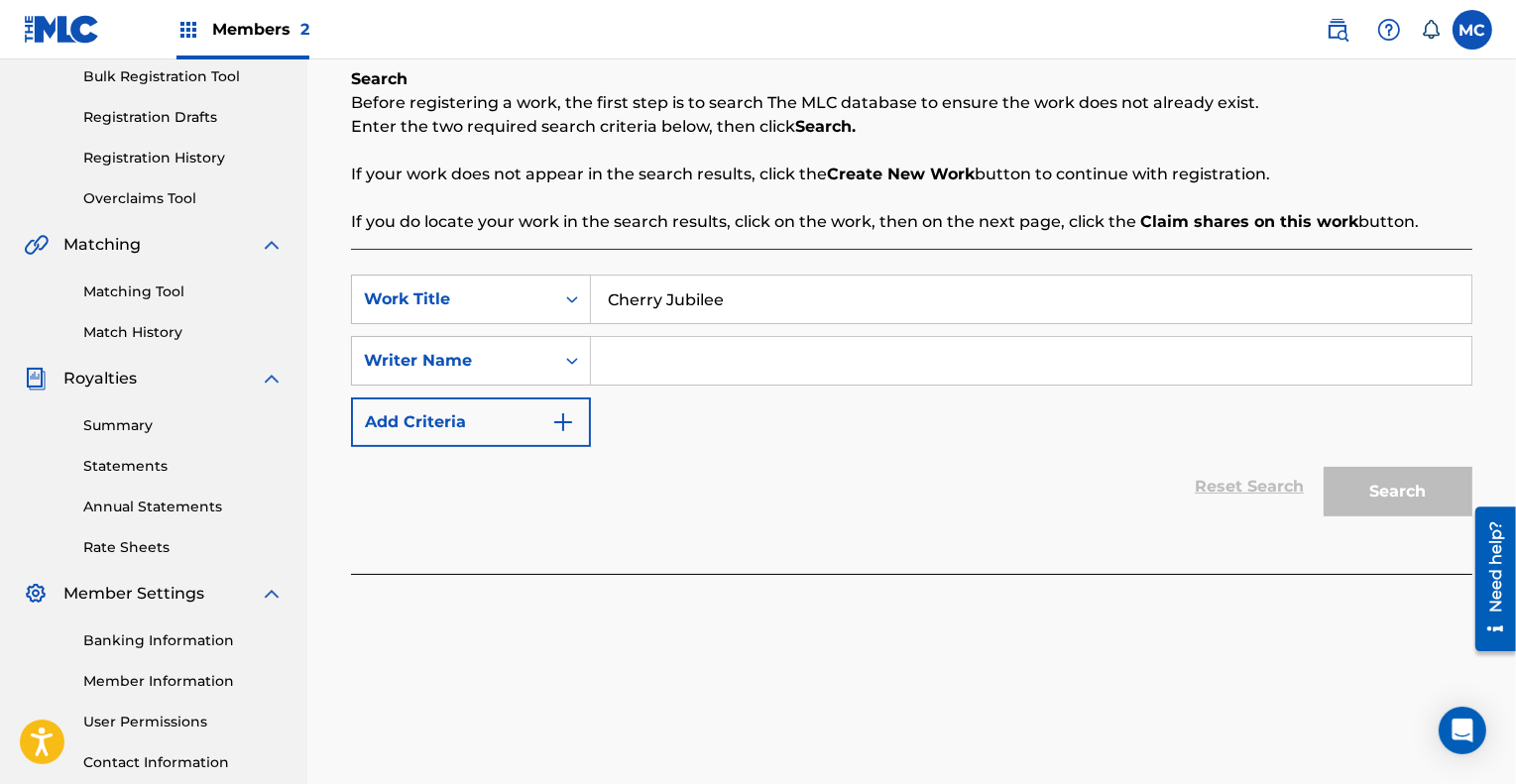 click at bounding box center (1031, 361) 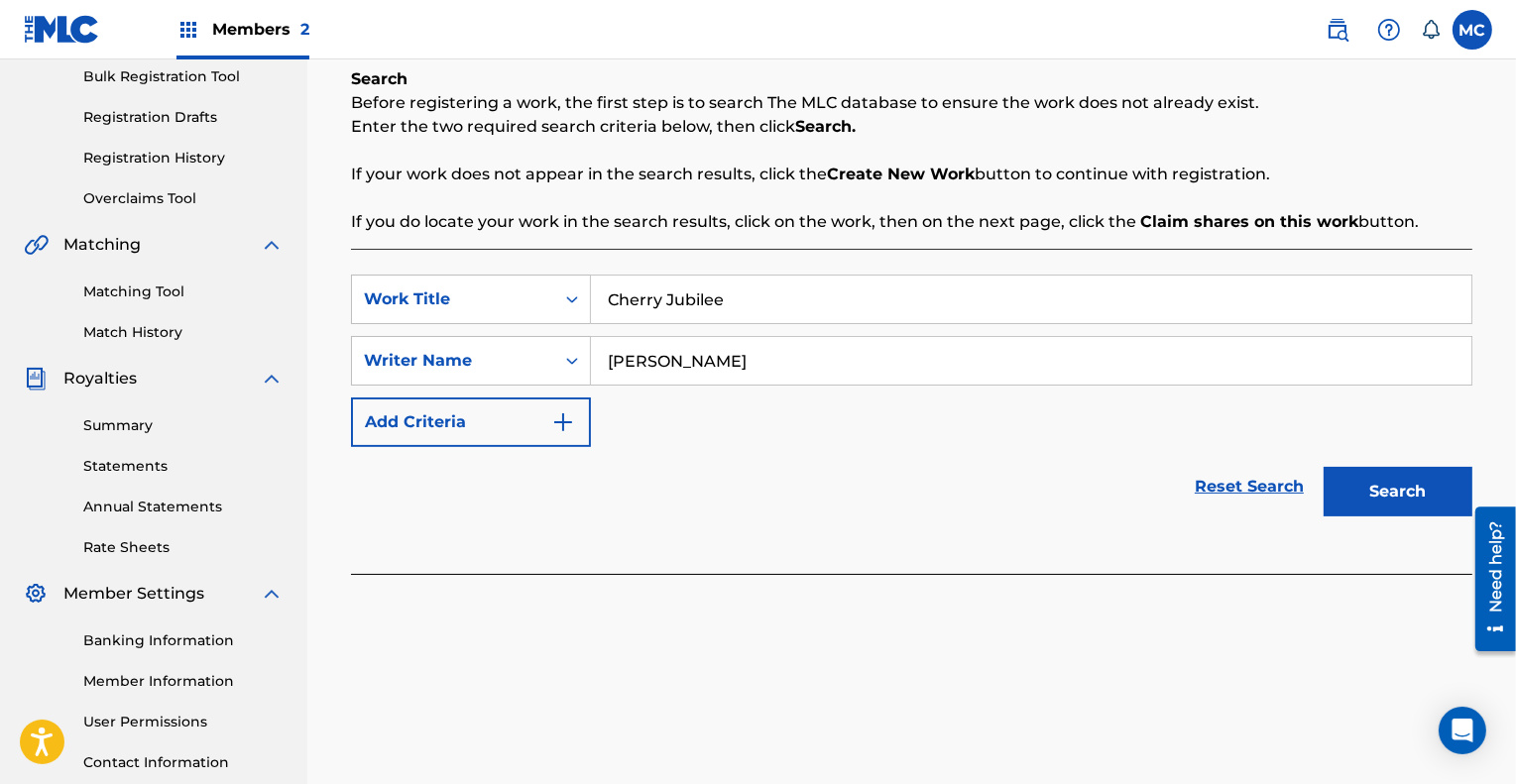 click on "Search" at bounding box center (1398, 492) 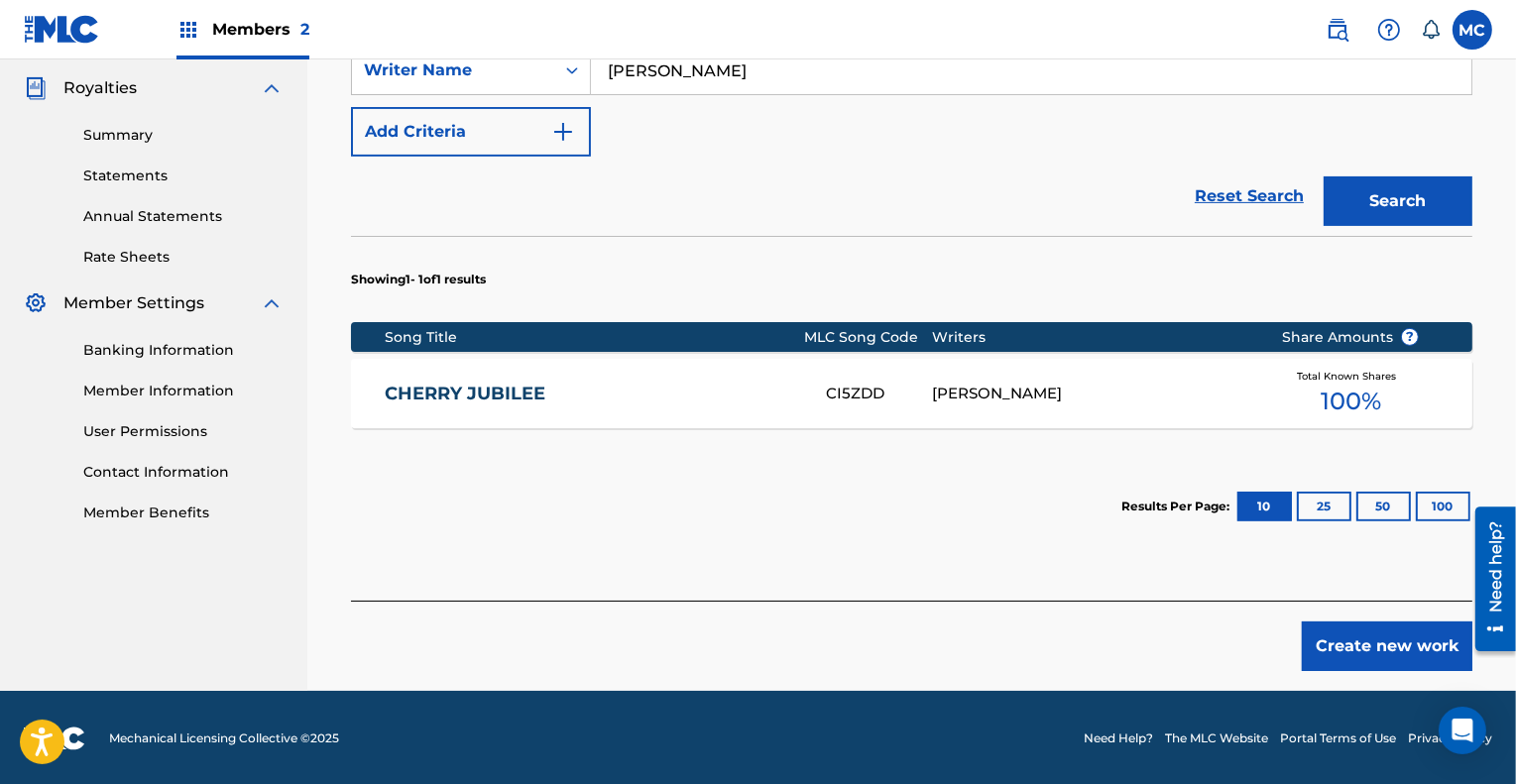 scroll, scrollTop: 588, scrollLeft: 0, axis: vertical 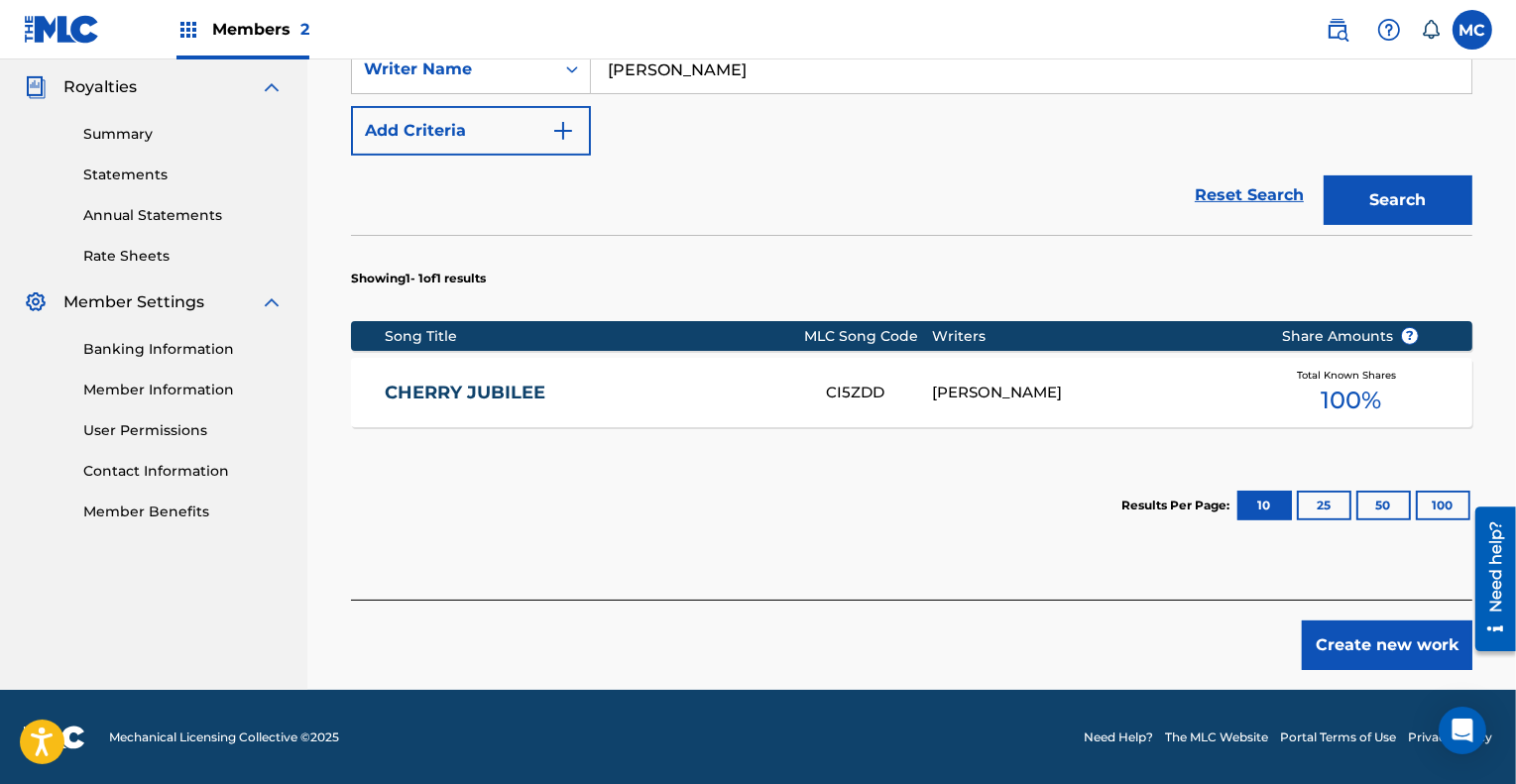 click on "Create new work" at bounding box center [1387, 645] 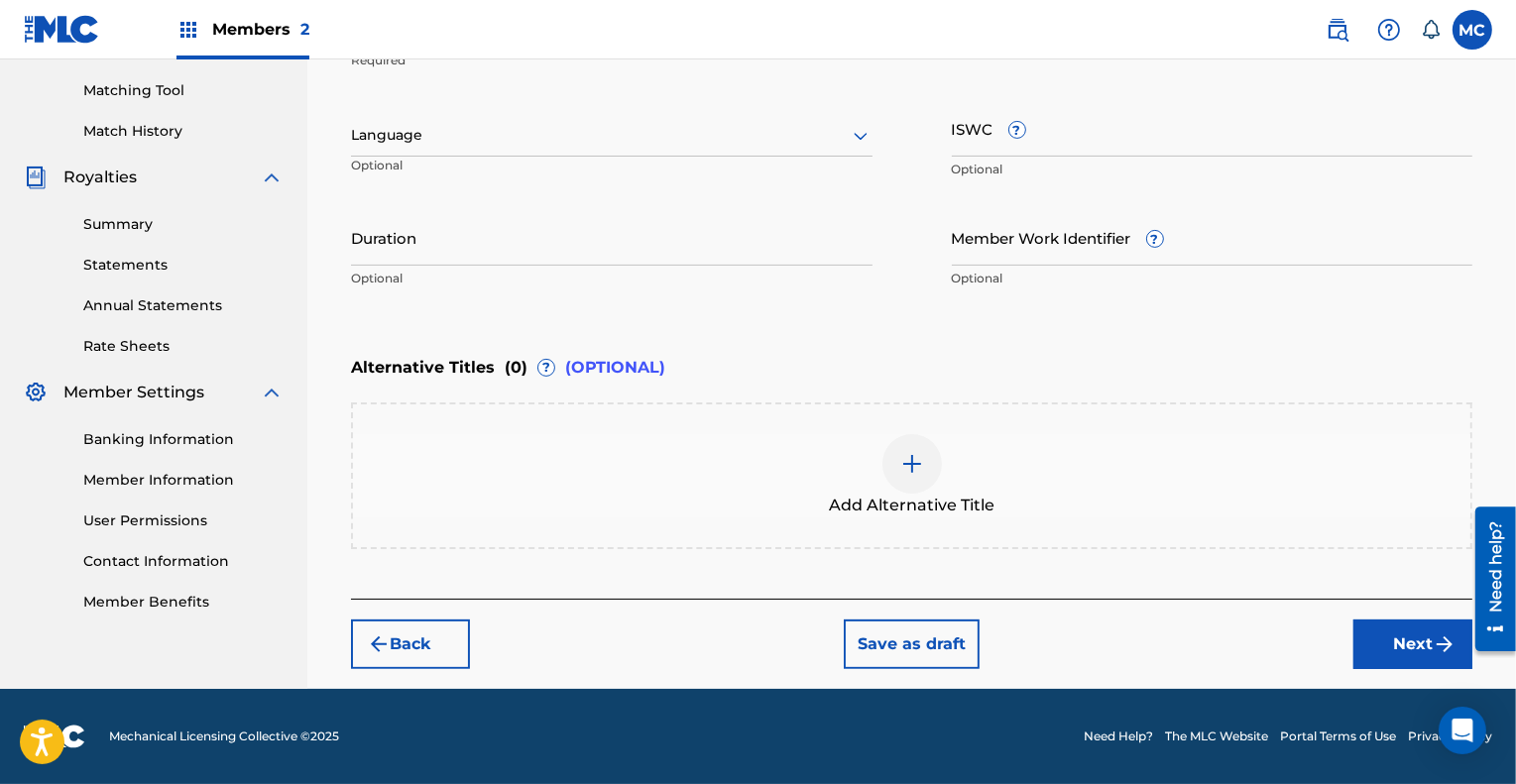 scroll, scrollTop: 497, scrollLeft: 0, axis: vertical 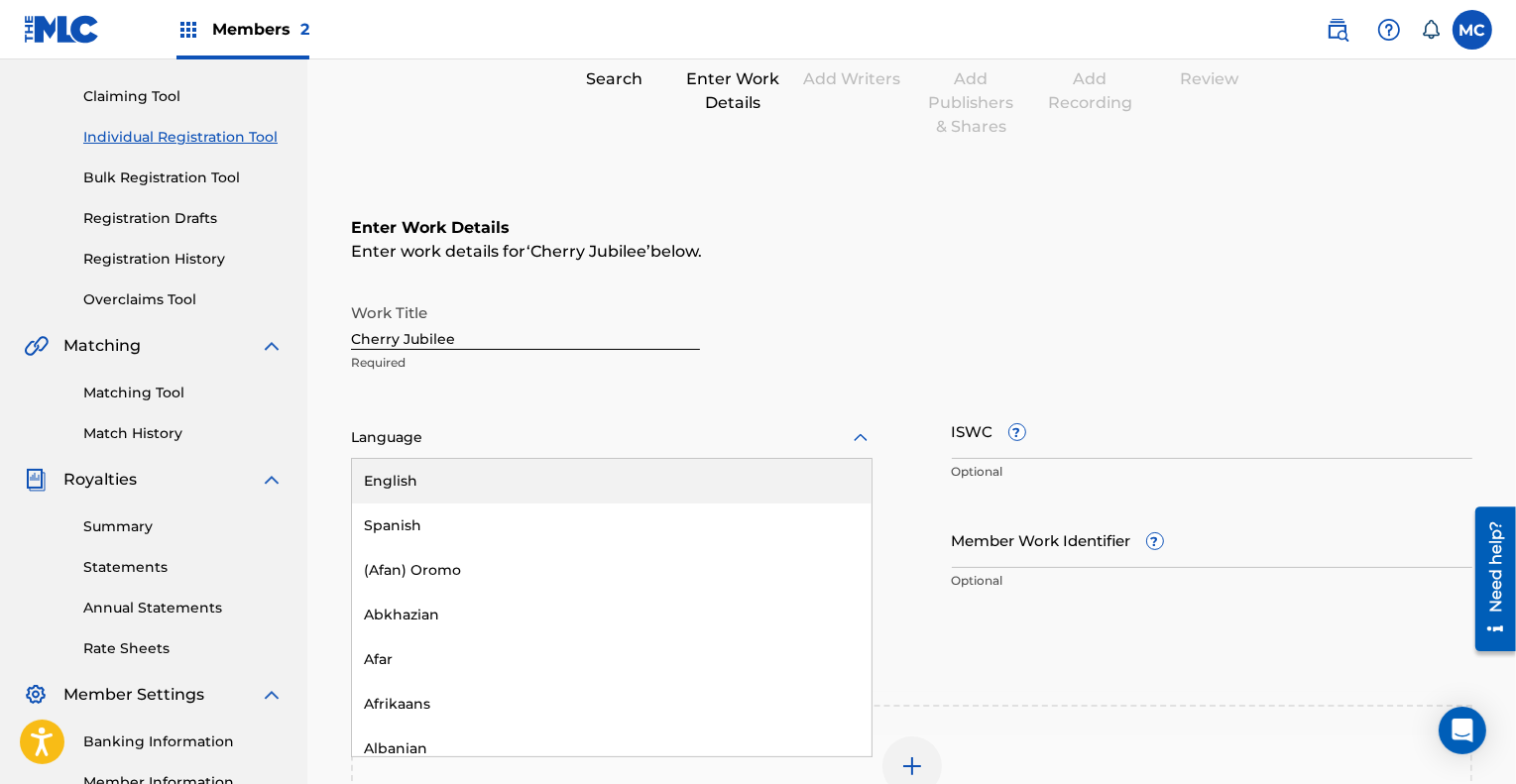 click at bounding box center (612, 437) 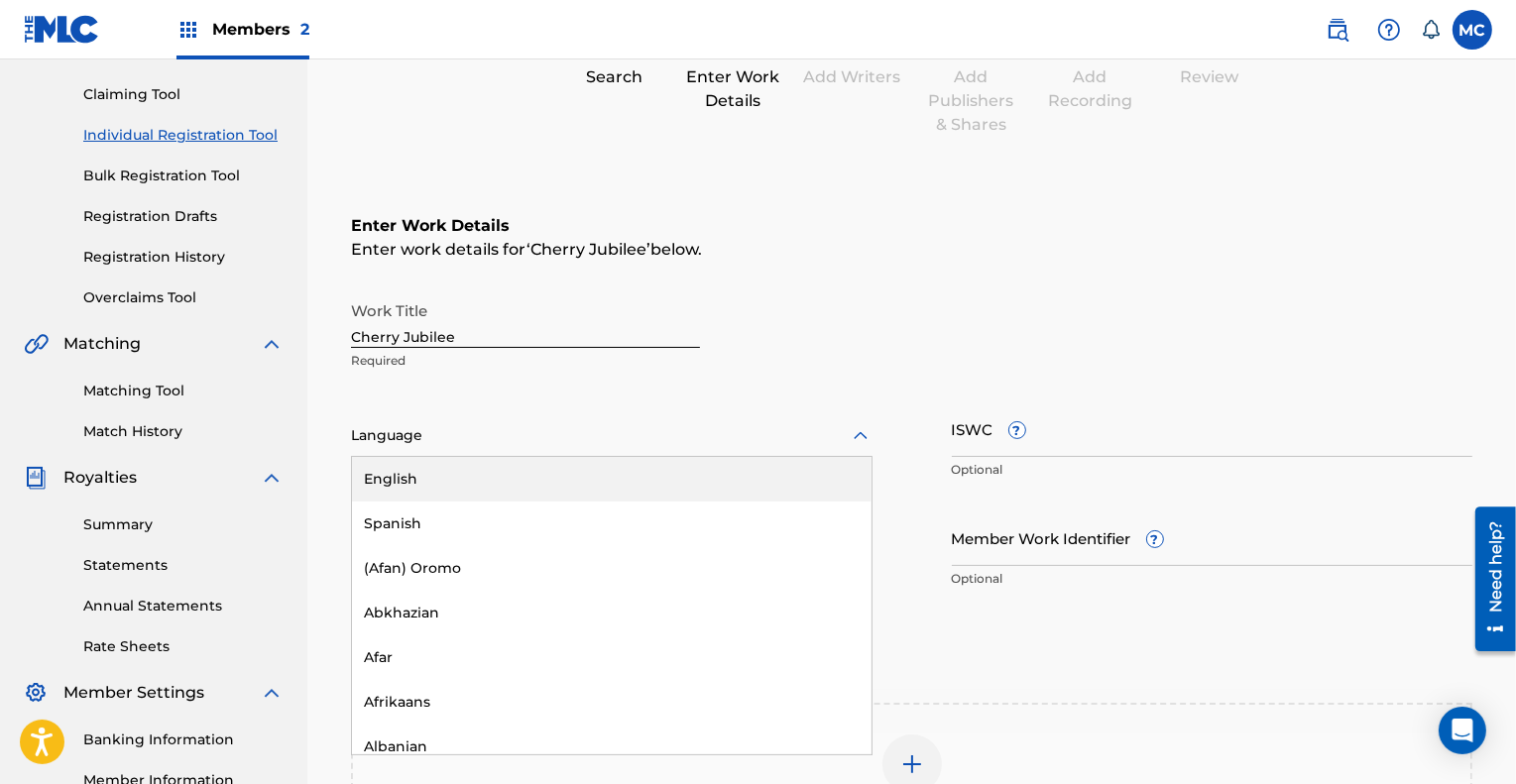 scroll, scrollTop: 198, scrollLeft: 0, axis: vertical 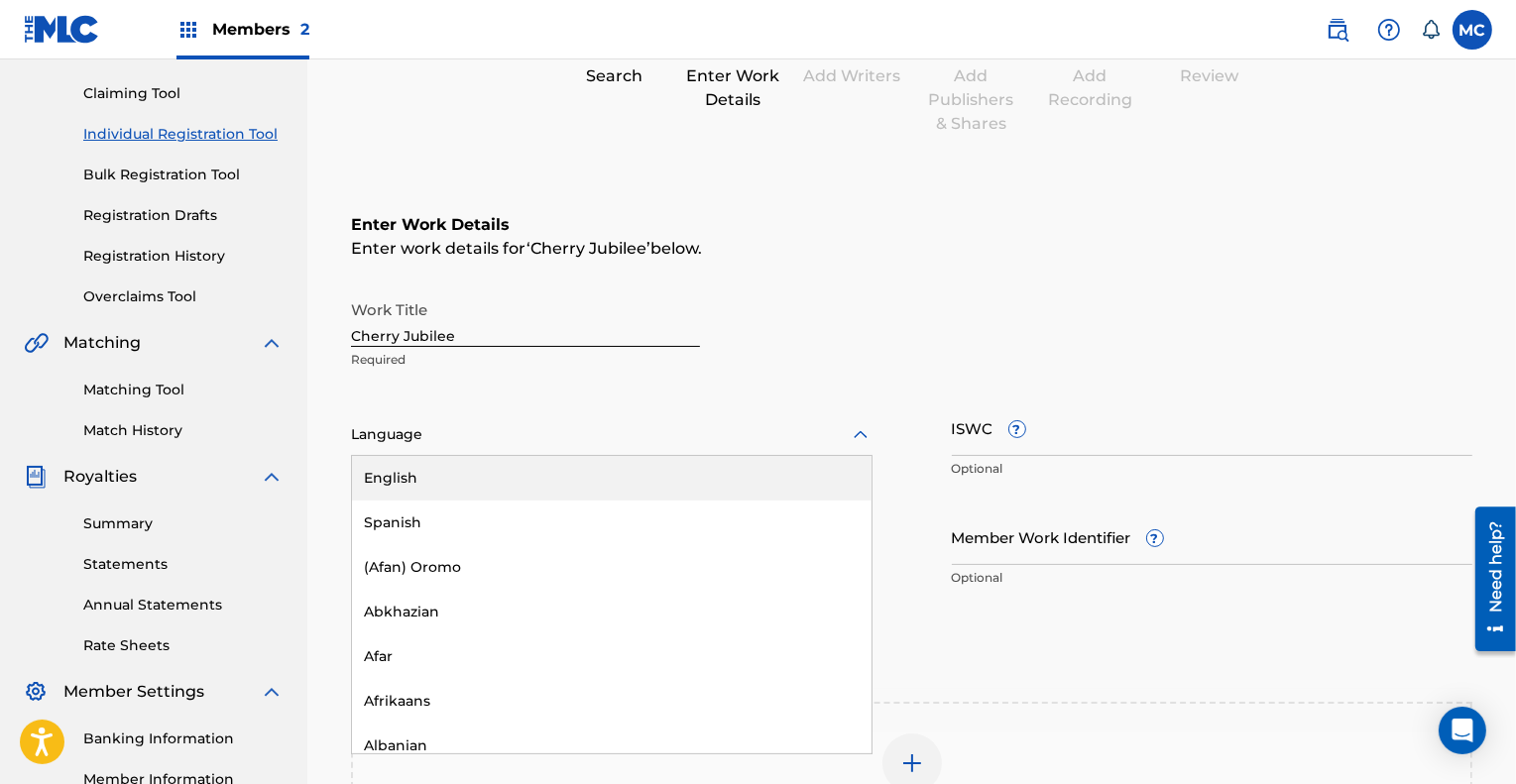 click on "English" at bounding box center (612, 478) 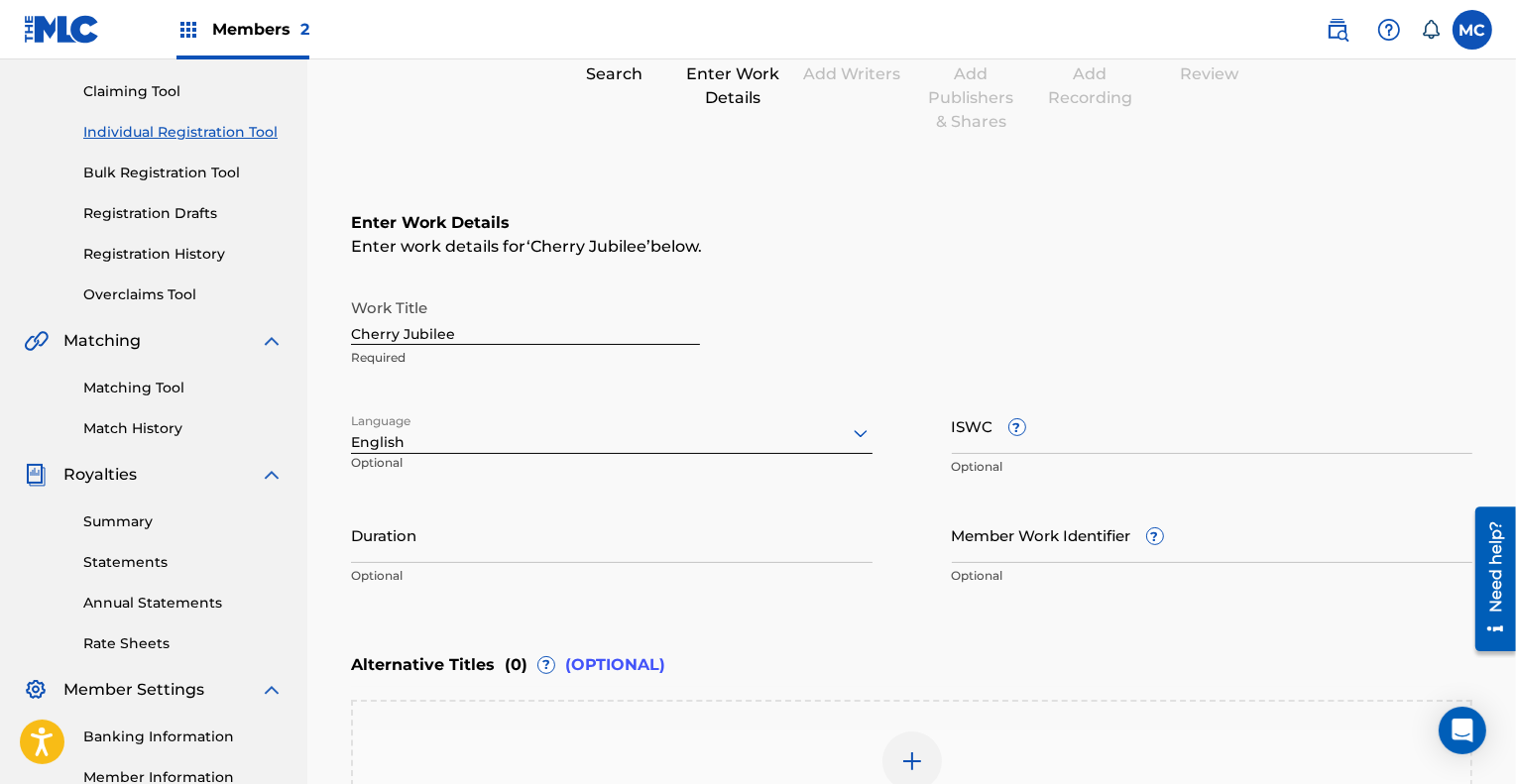 scroll, scrollTop: 200, scrollLeft: 0, axis: vertical 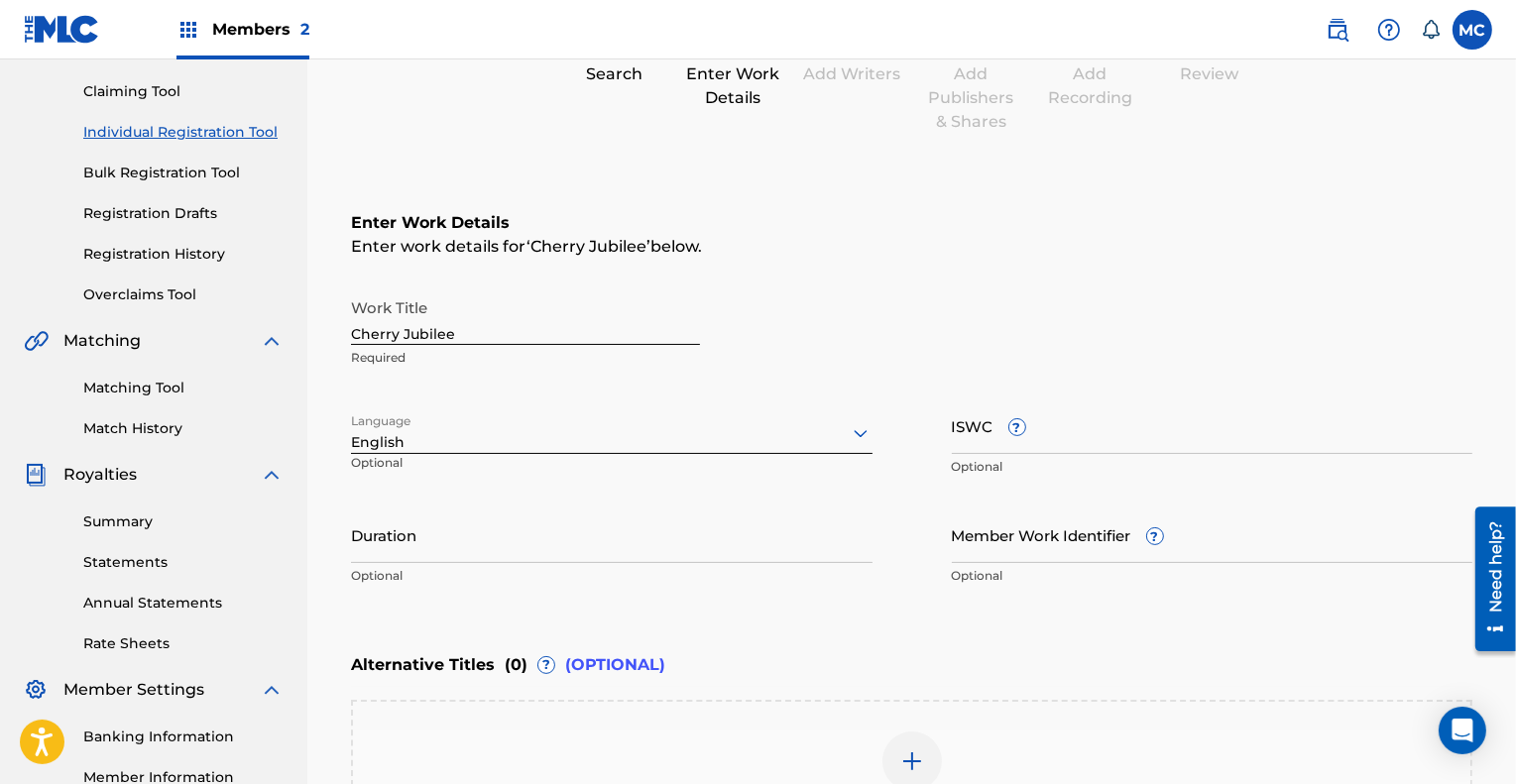 click on "Members    2" at bounding box center (261, 29) 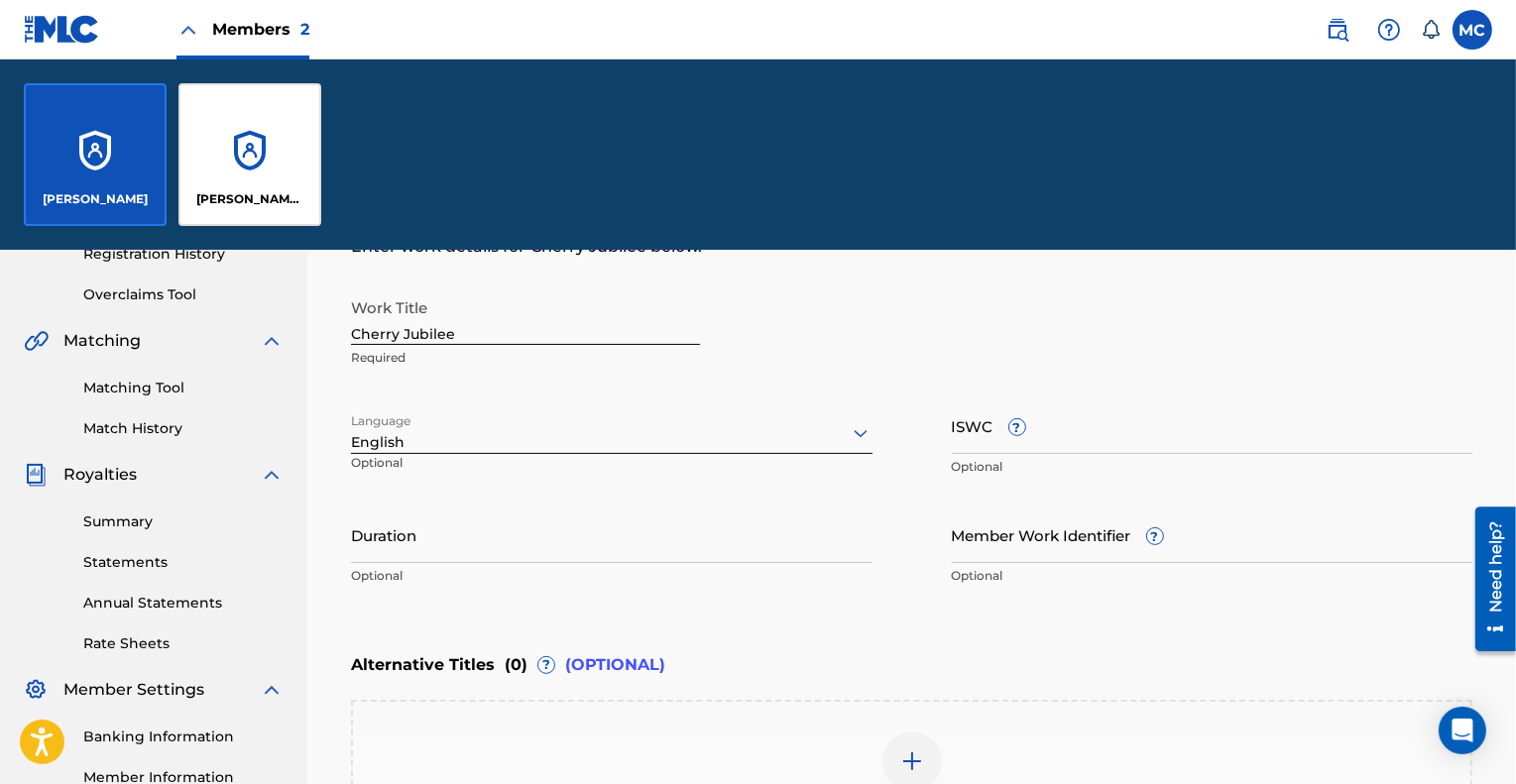 click on "[PERSON_NAME] [PERSON_NAME]" at bounding box center (250, 155) 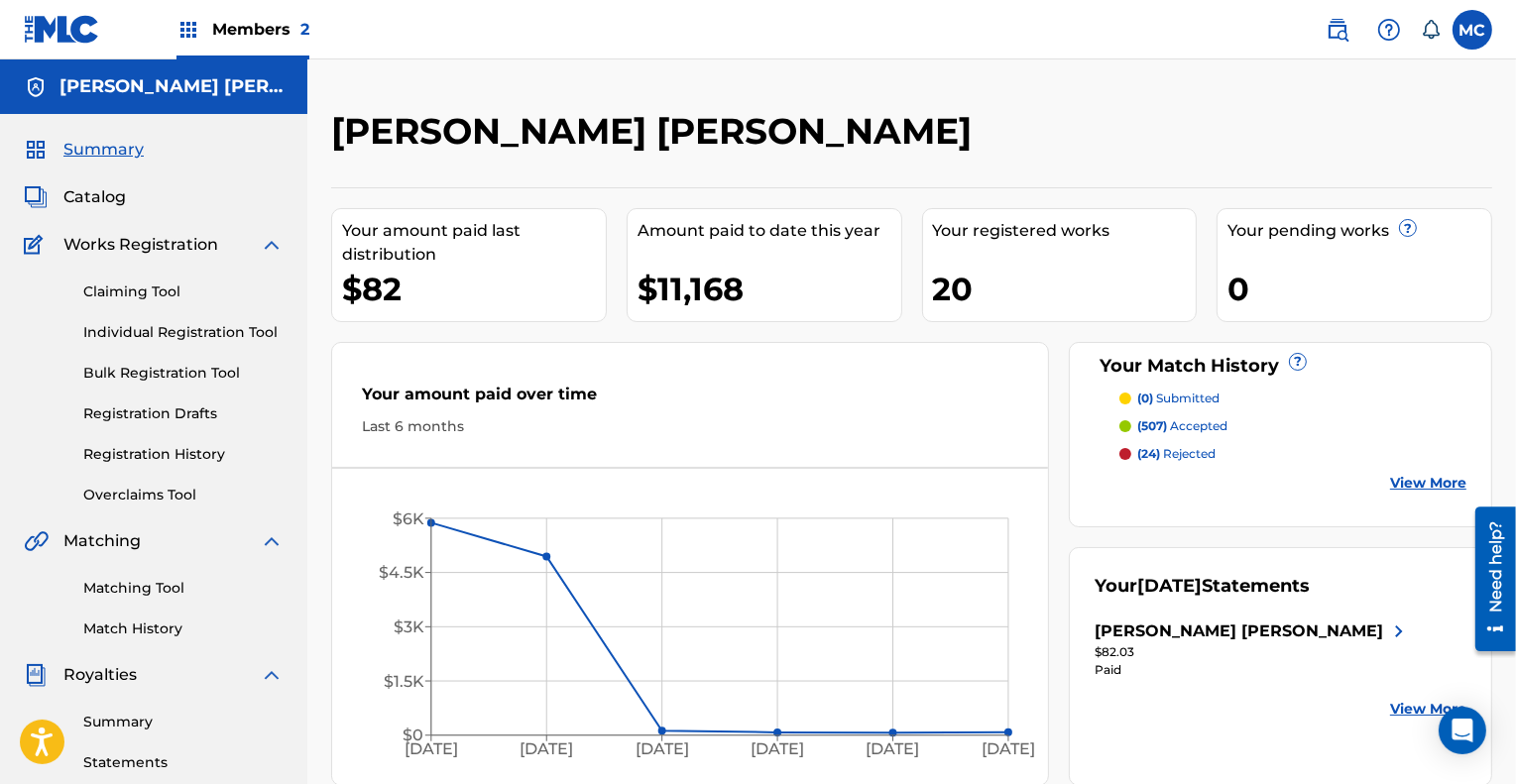 click on "Claiming Tool" at bounding box center (183, 291) 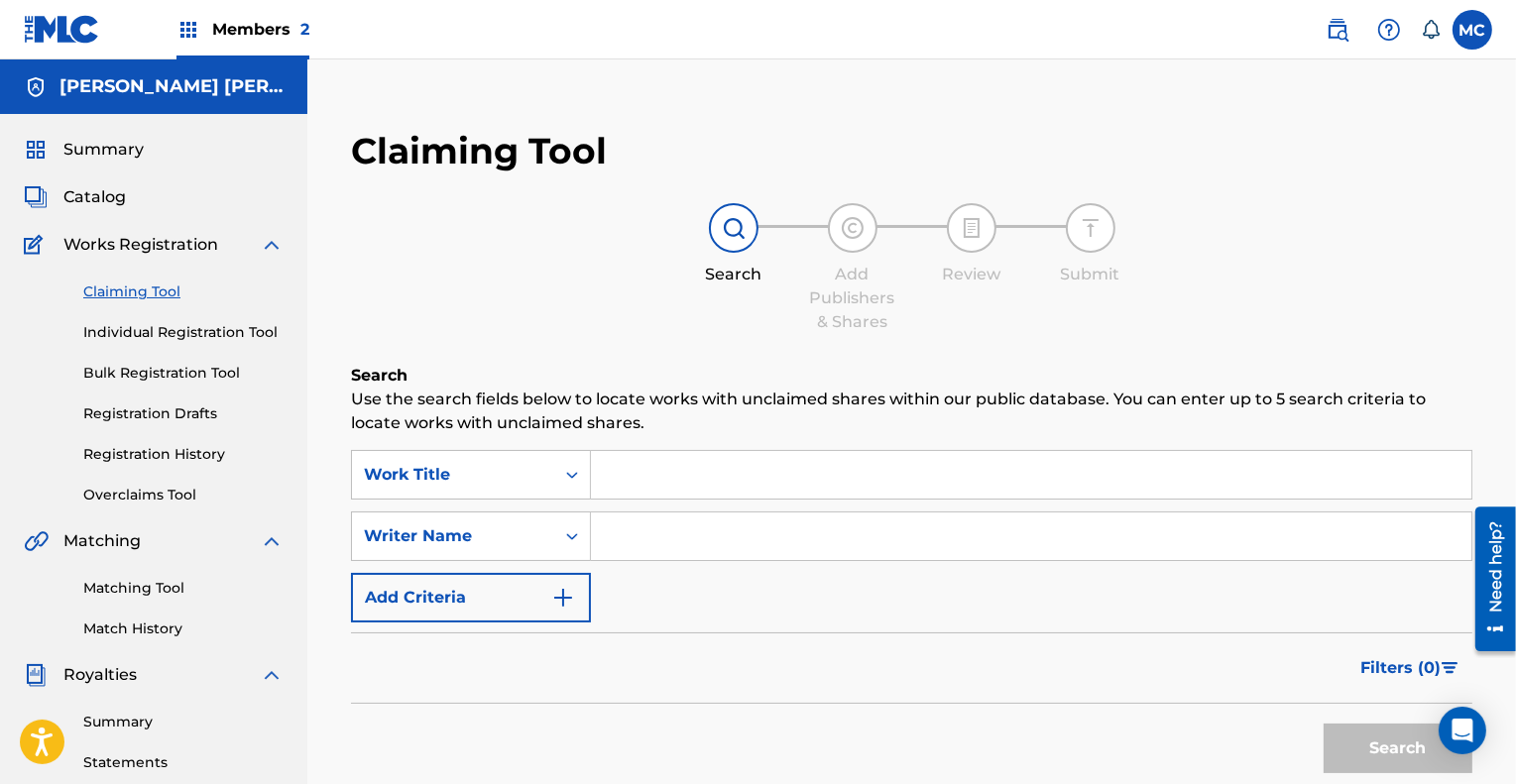 click on "Catalog" at bounding box center (94, 197) 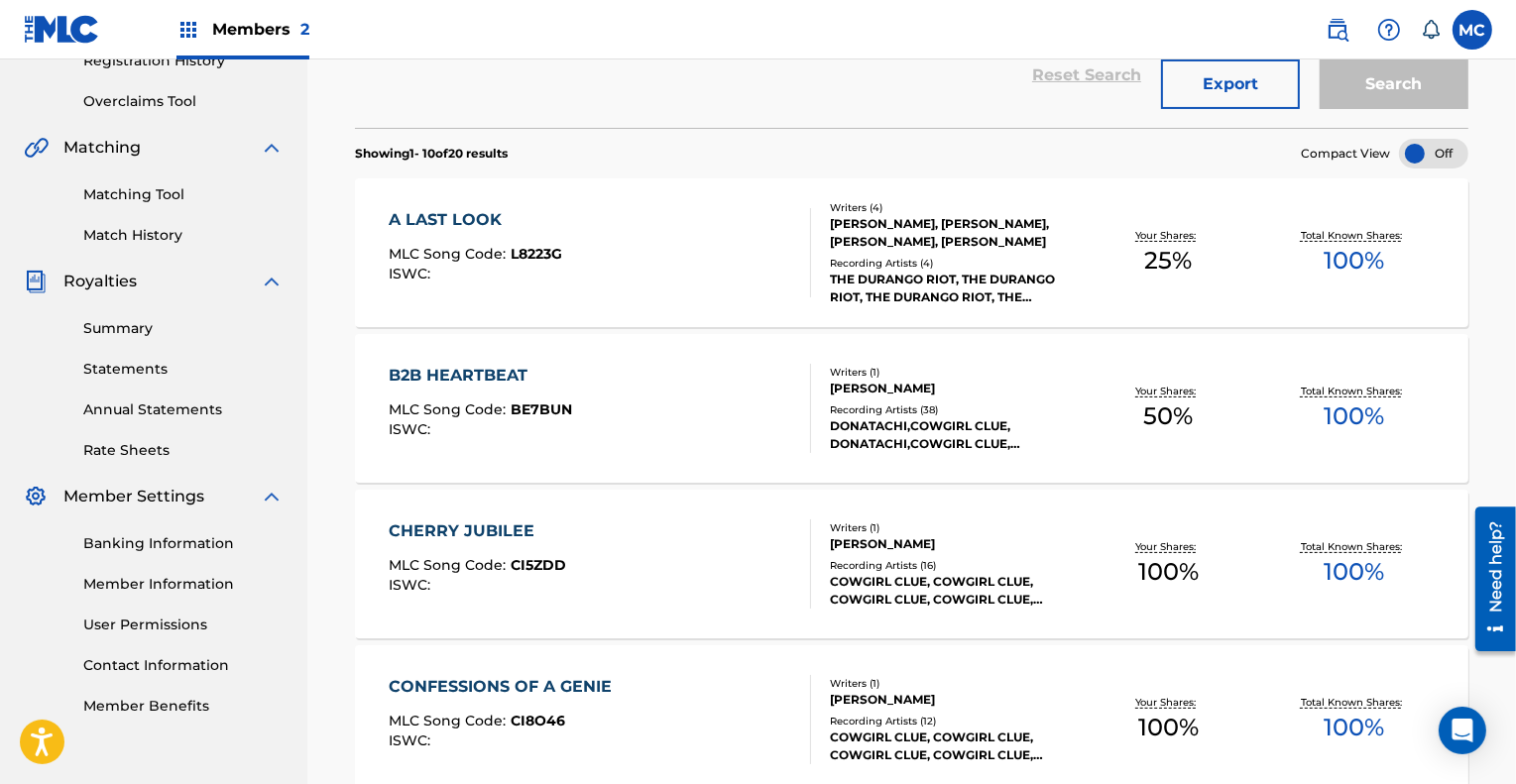 scroll, scrollTop: 394, scrollLeft: 0, axis: vertical 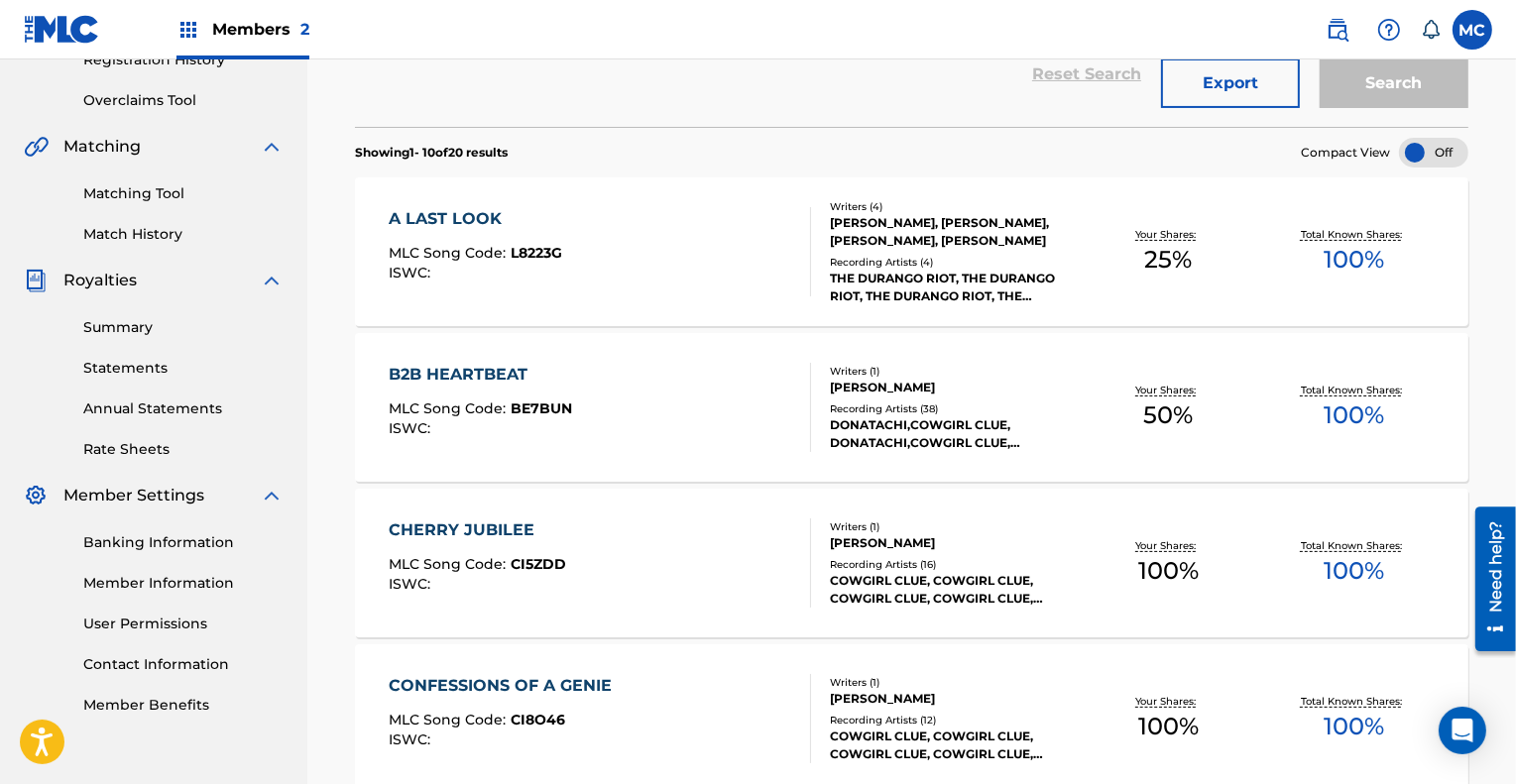click on "CHERRY JUBILEE" at bounding box center [477, 530] 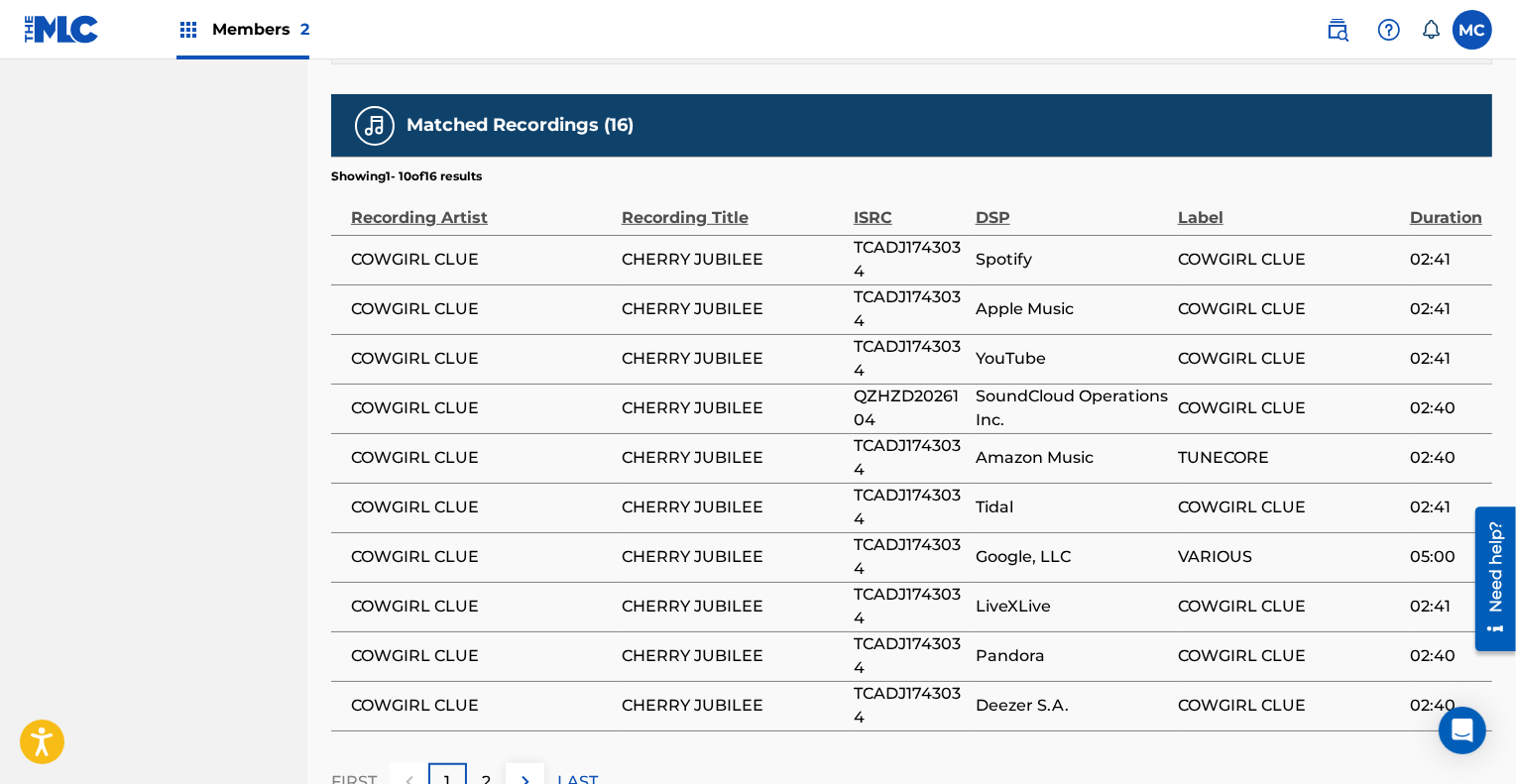scroll, scrollTop: 1269, scrollLeft: 0, axis: vertical 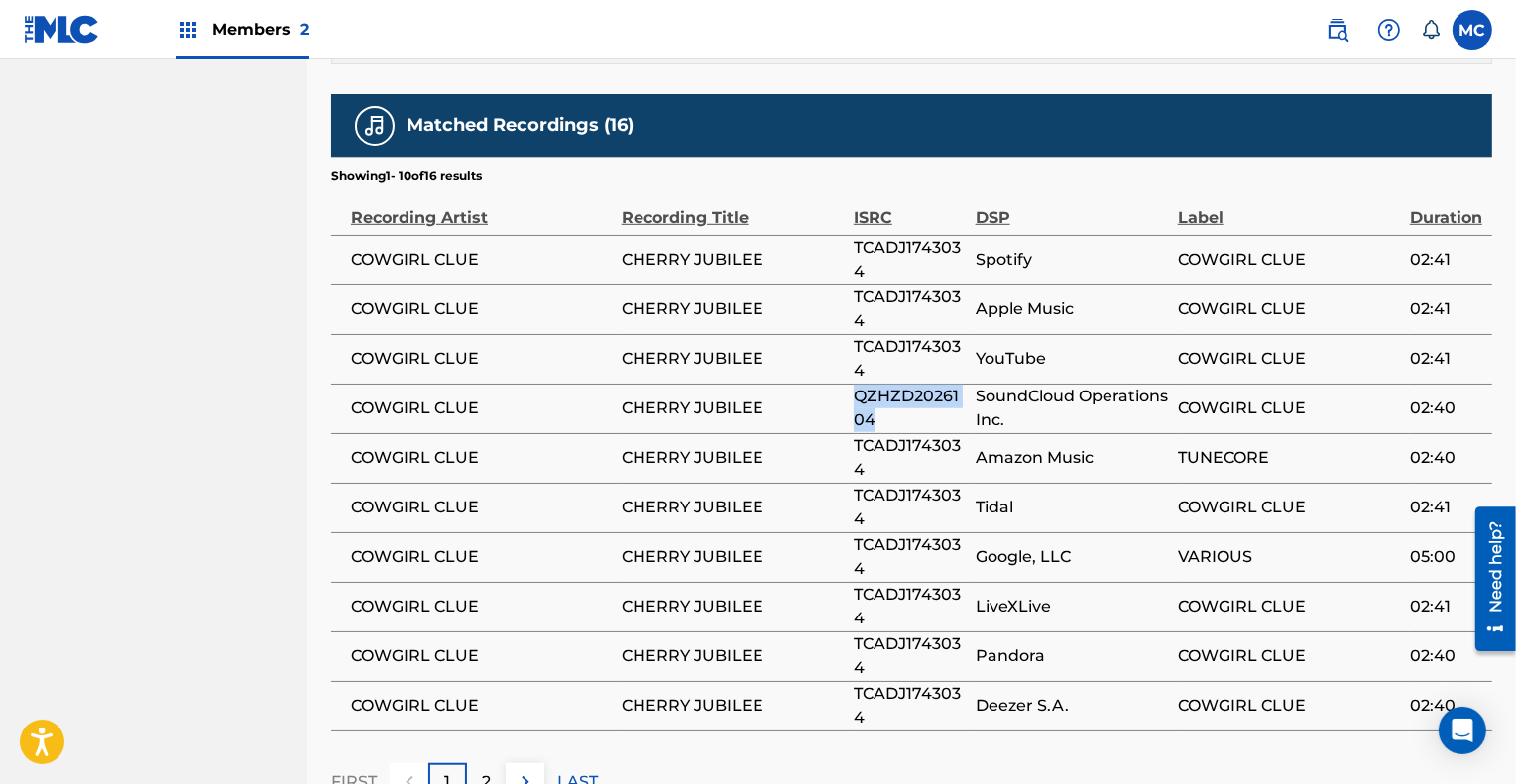 drag, startPoint x: 850, startPoint y: 328, endPoint x: 888, endPoint y: 351, distance: 44.418465 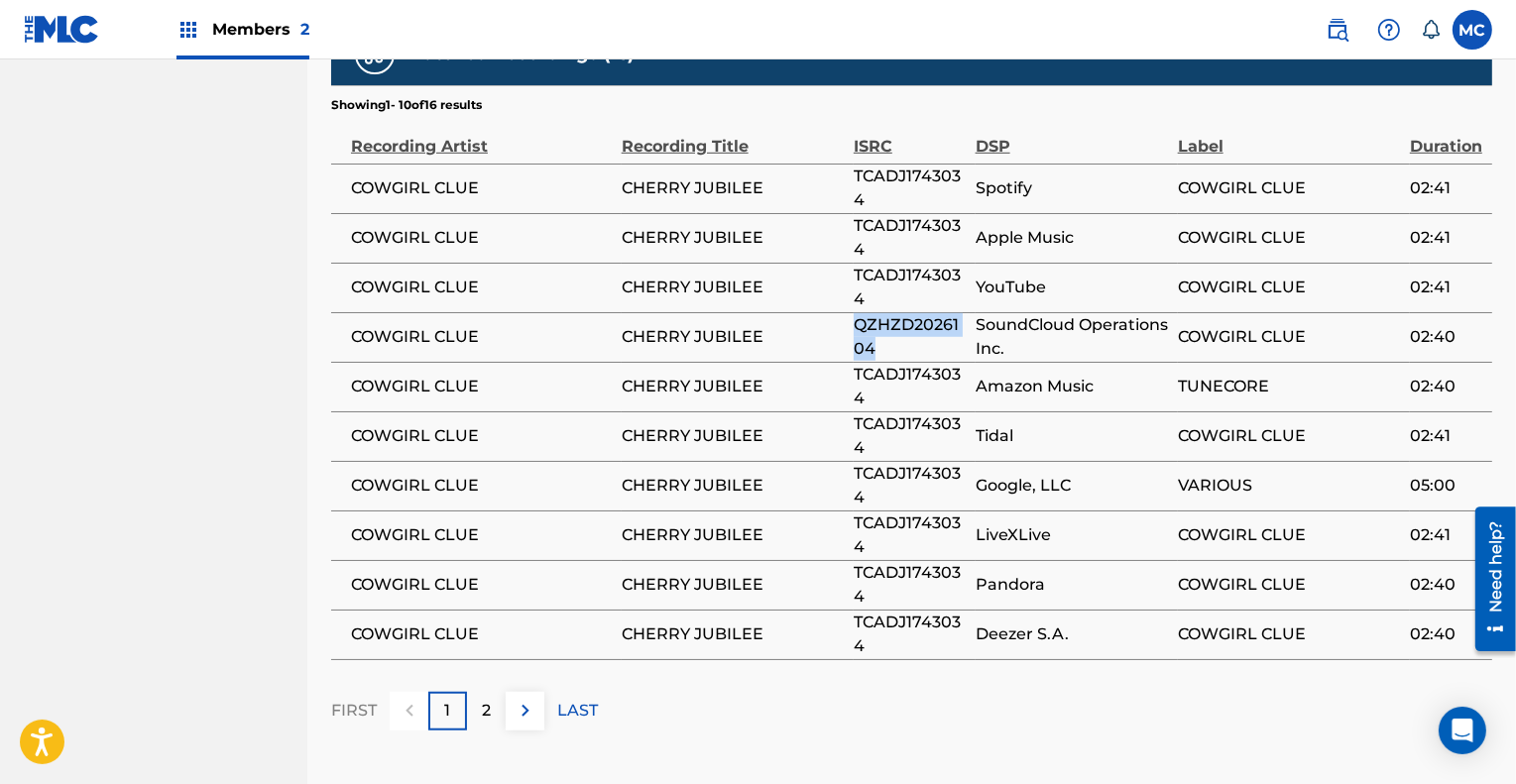 scroll, scrollTop: 1397, scrollLeft: 0, axis: vertical 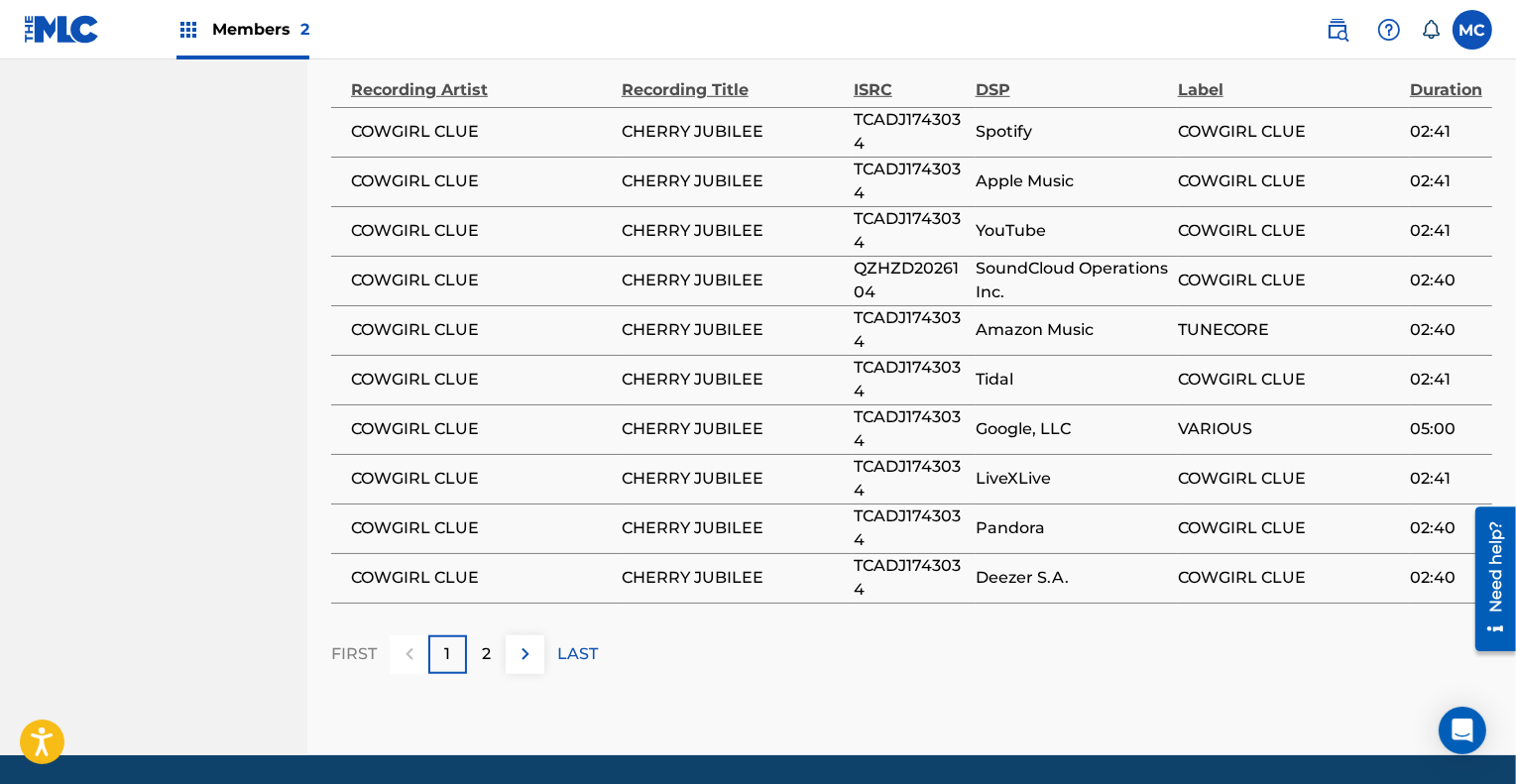 click on "2" at bounding box center [486, 654] 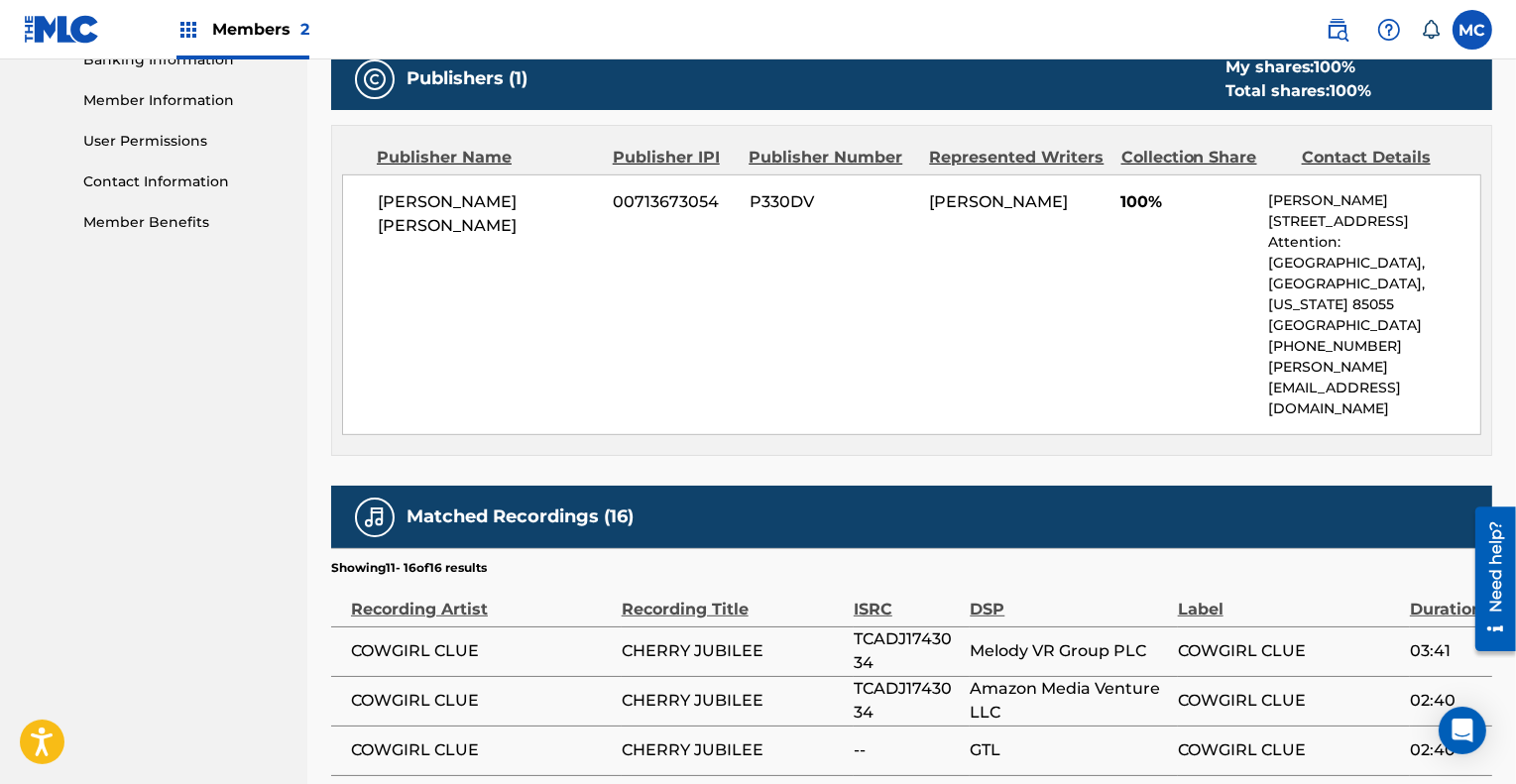 scroll, scrollTop: 1198, scrollLeft: 0, axis: vertical 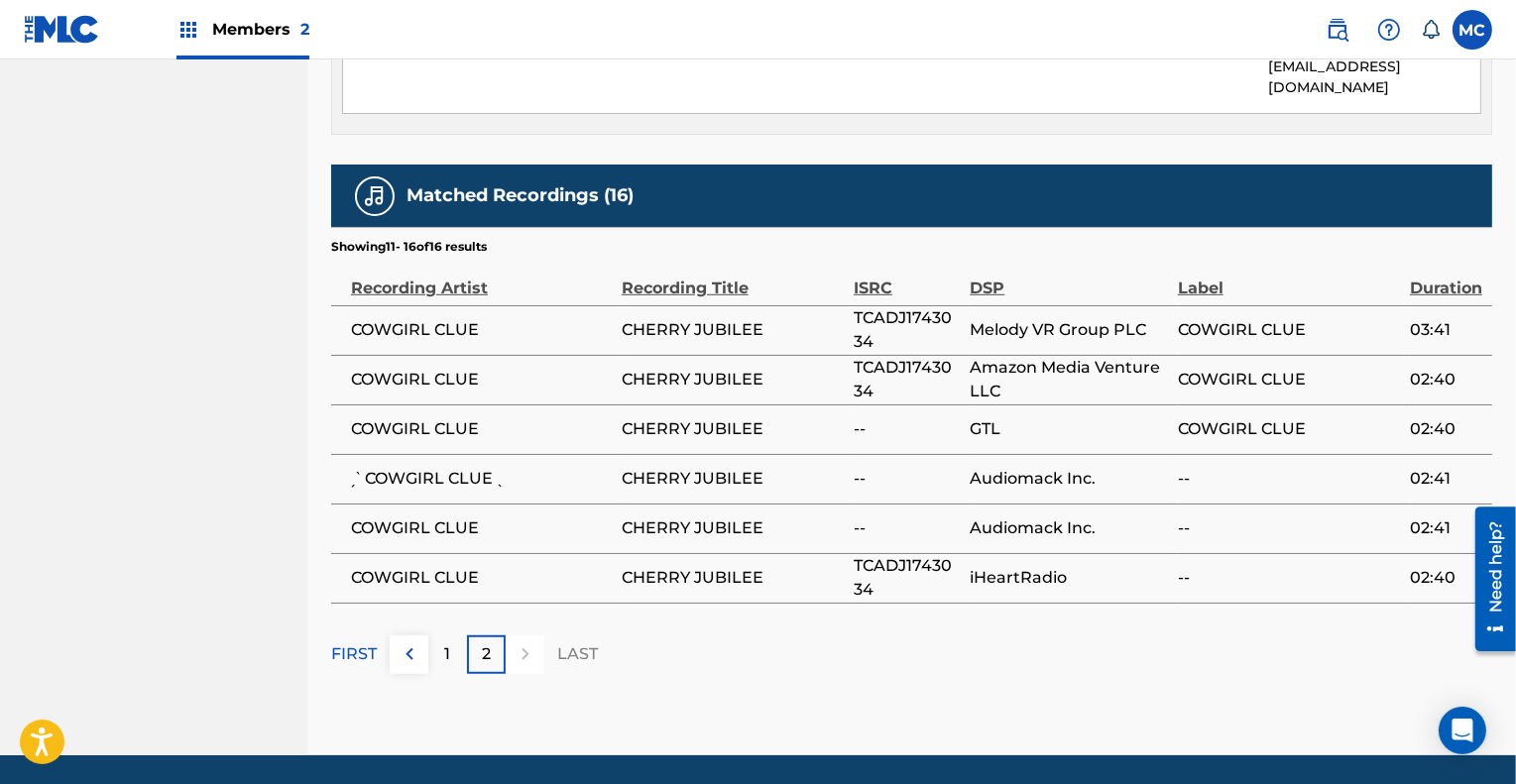 click on "1" at bounding box center (448, 654) 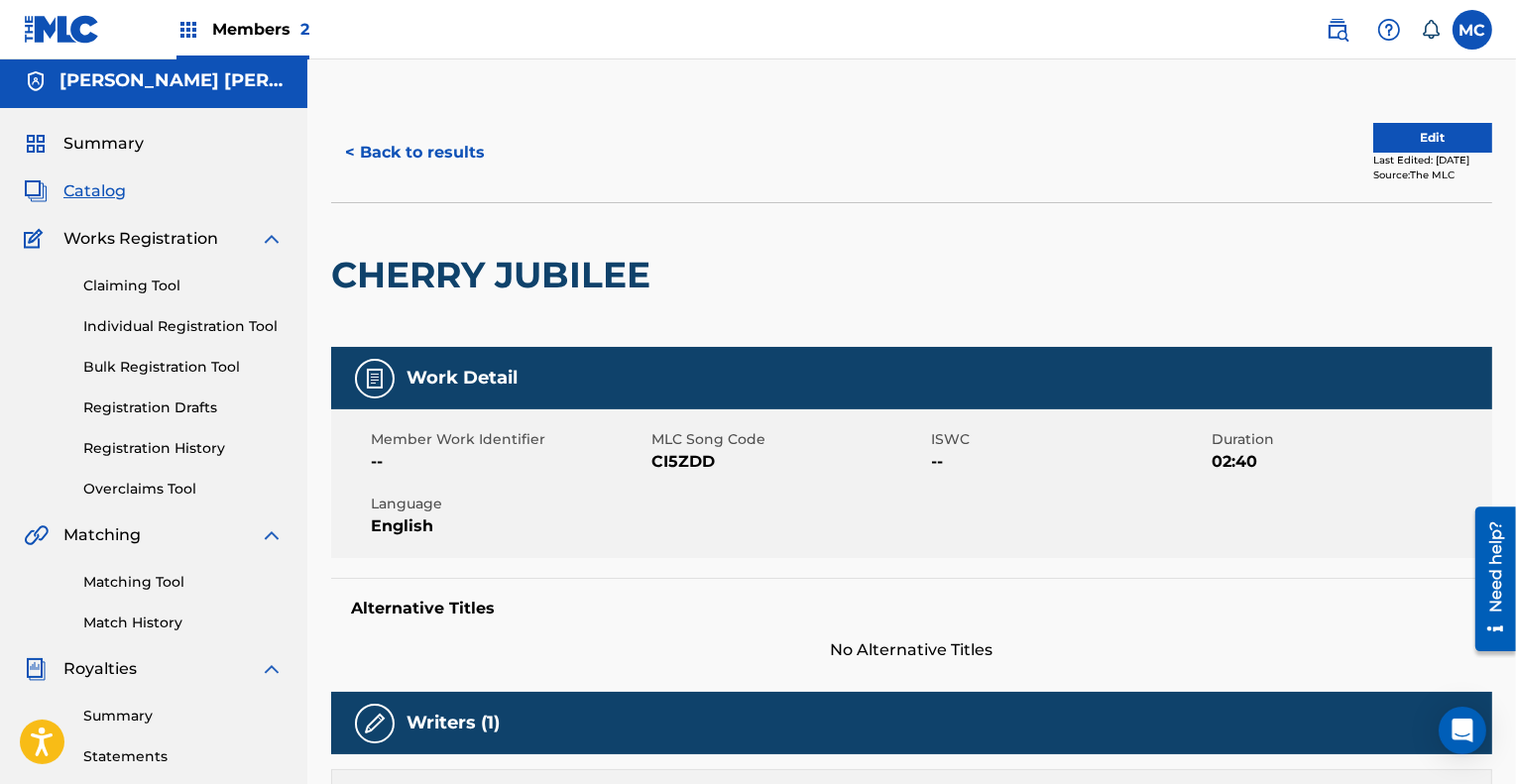 scroll, scrollTop: 0, scrollLeft: 0, axis: both 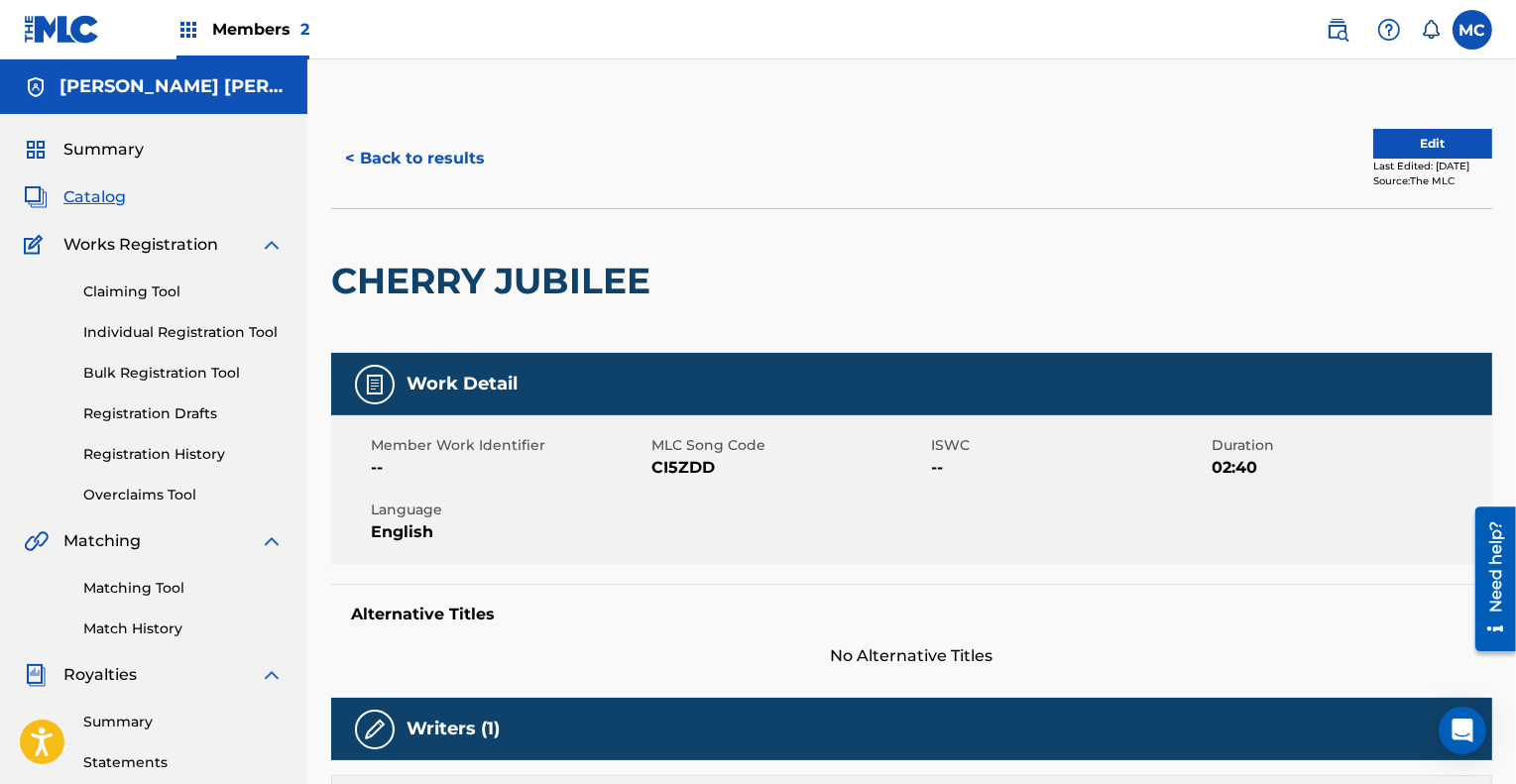 click on "Members    2" at bounding box center (261, 29) 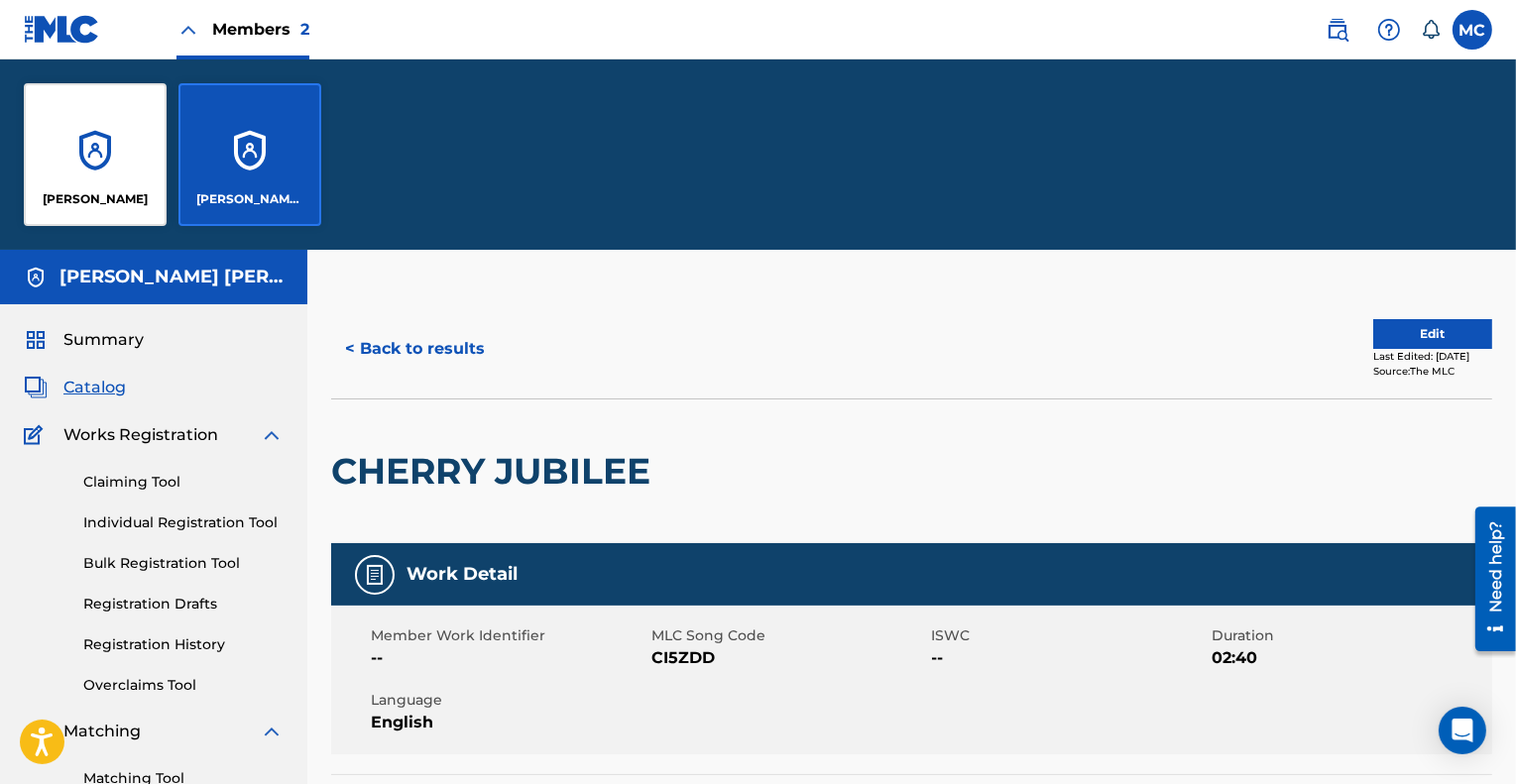 click on "[PERSON_NAME]" at bounding box center [95, 155] 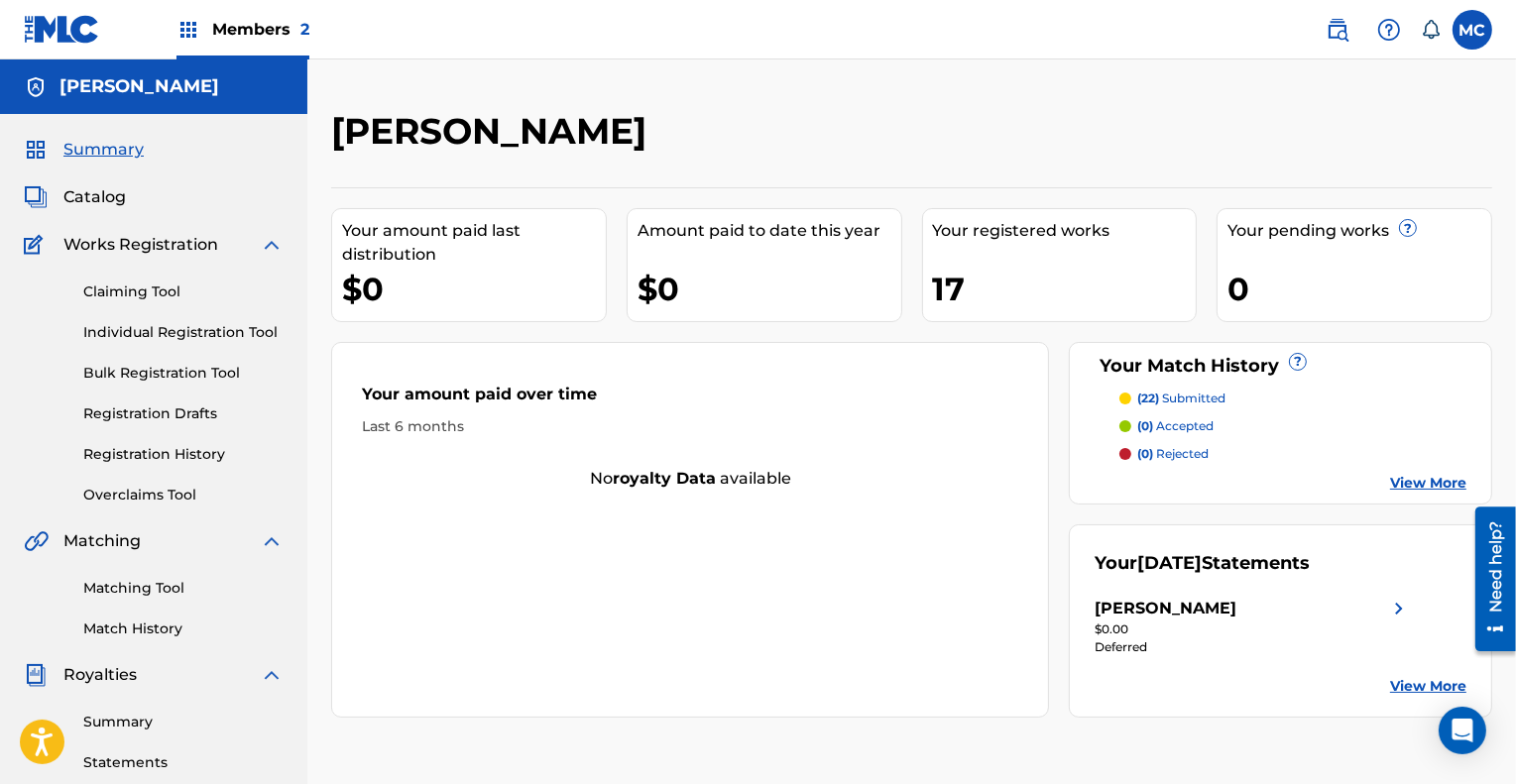 click on "Registration Drafts" at bounding box center (183, 413) 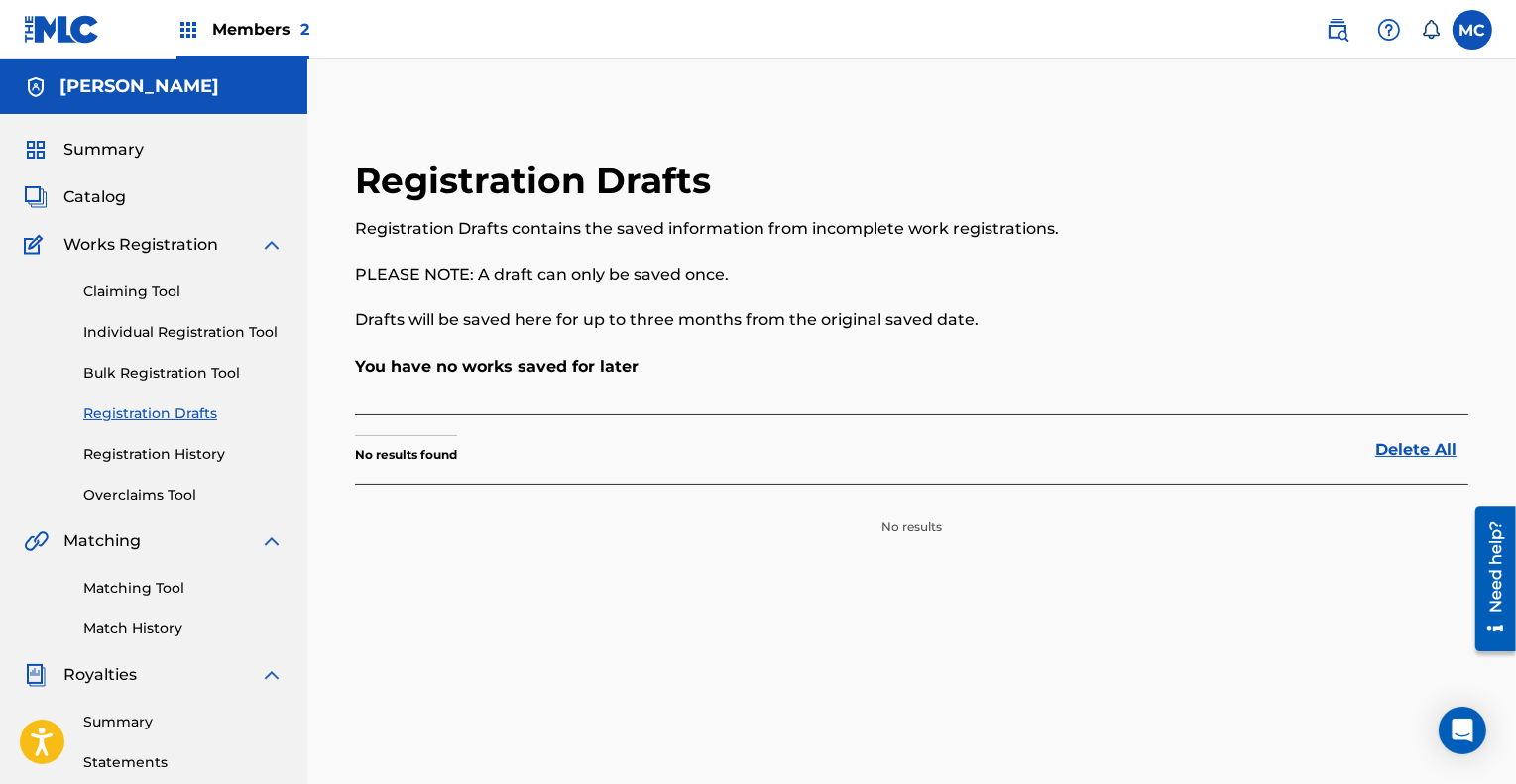click on "Individual Registration Tool" at bounding box center (183, 332) 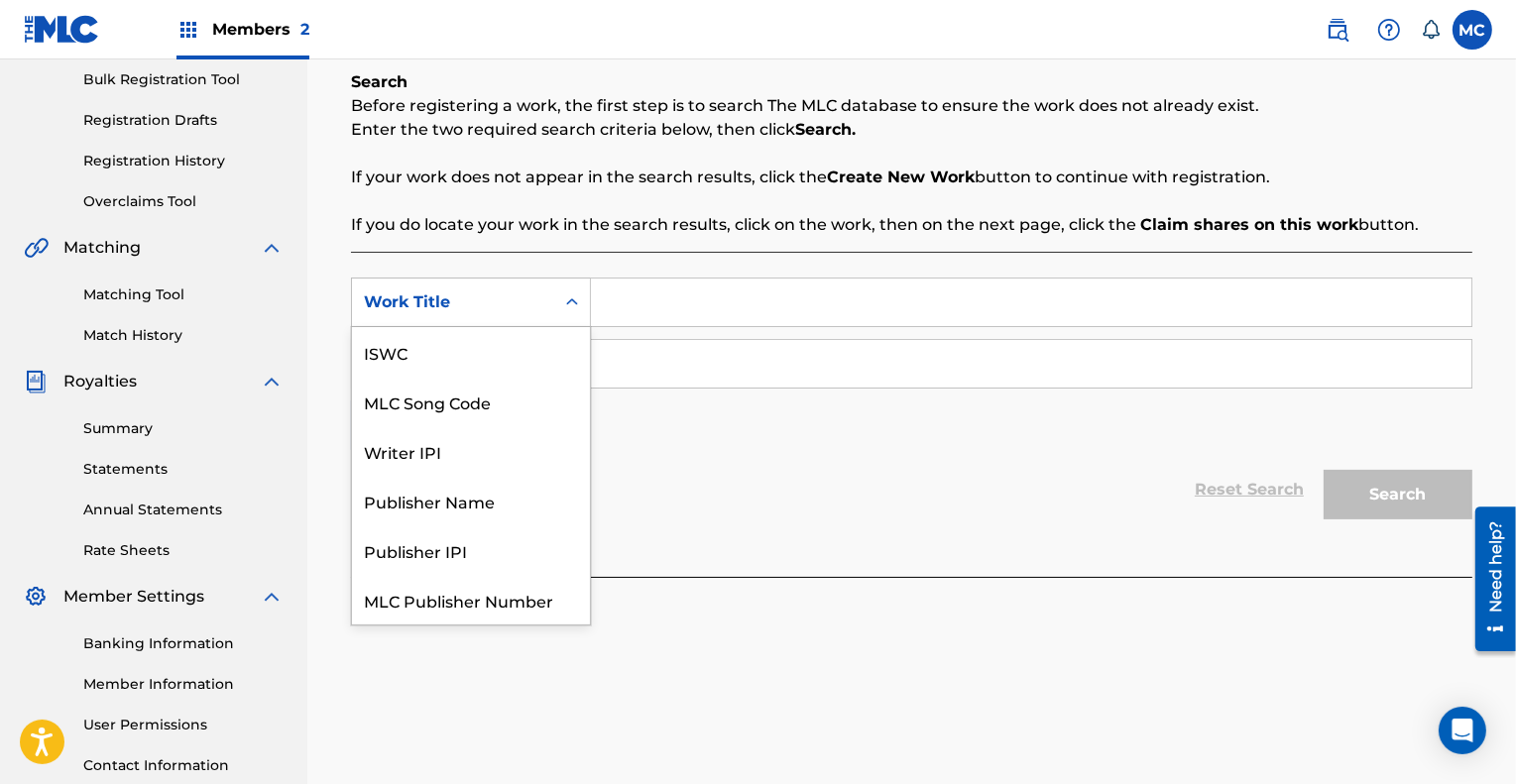 scroll, scrollTop: 294, scrollLeft: 0, axis: vertical 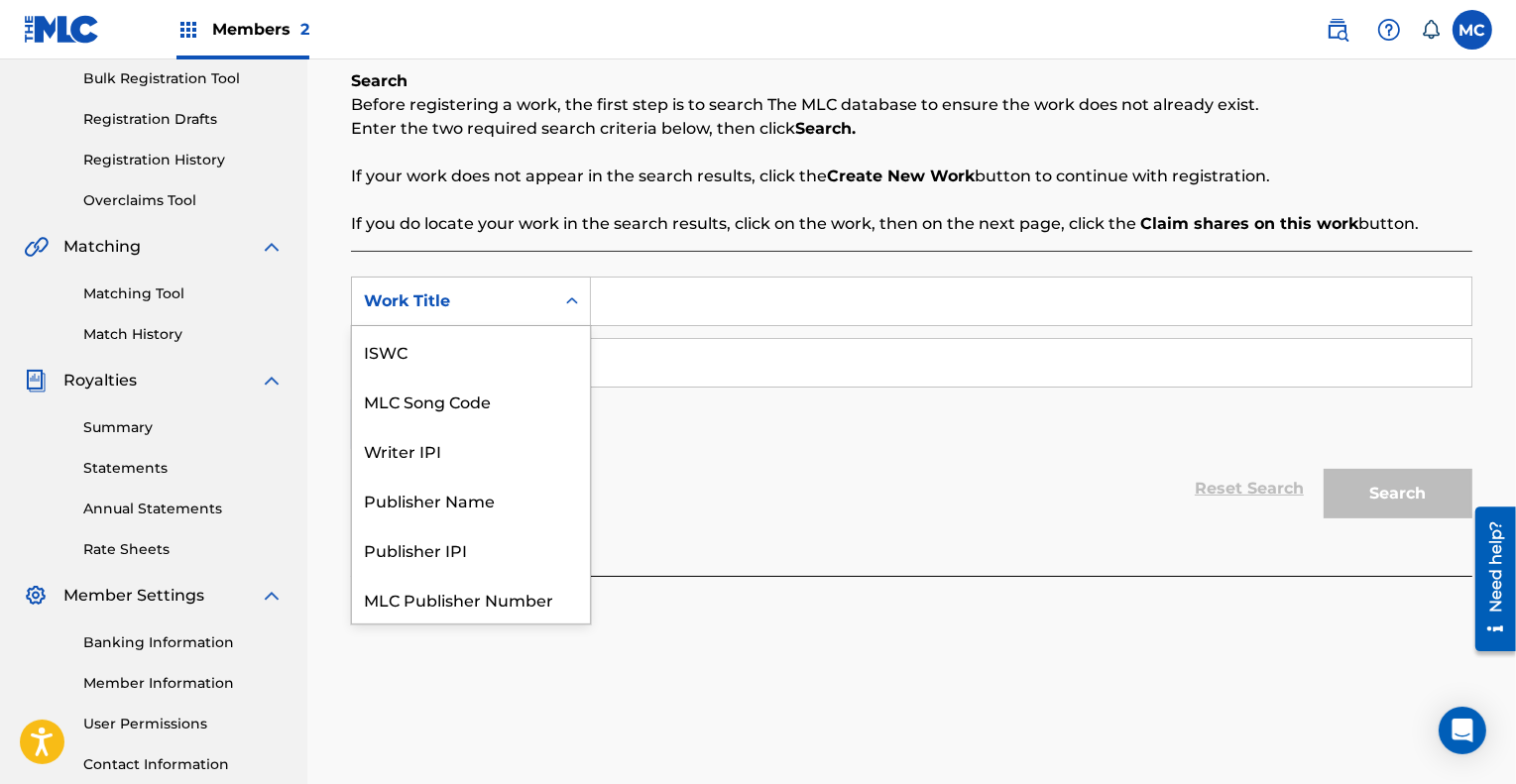 click 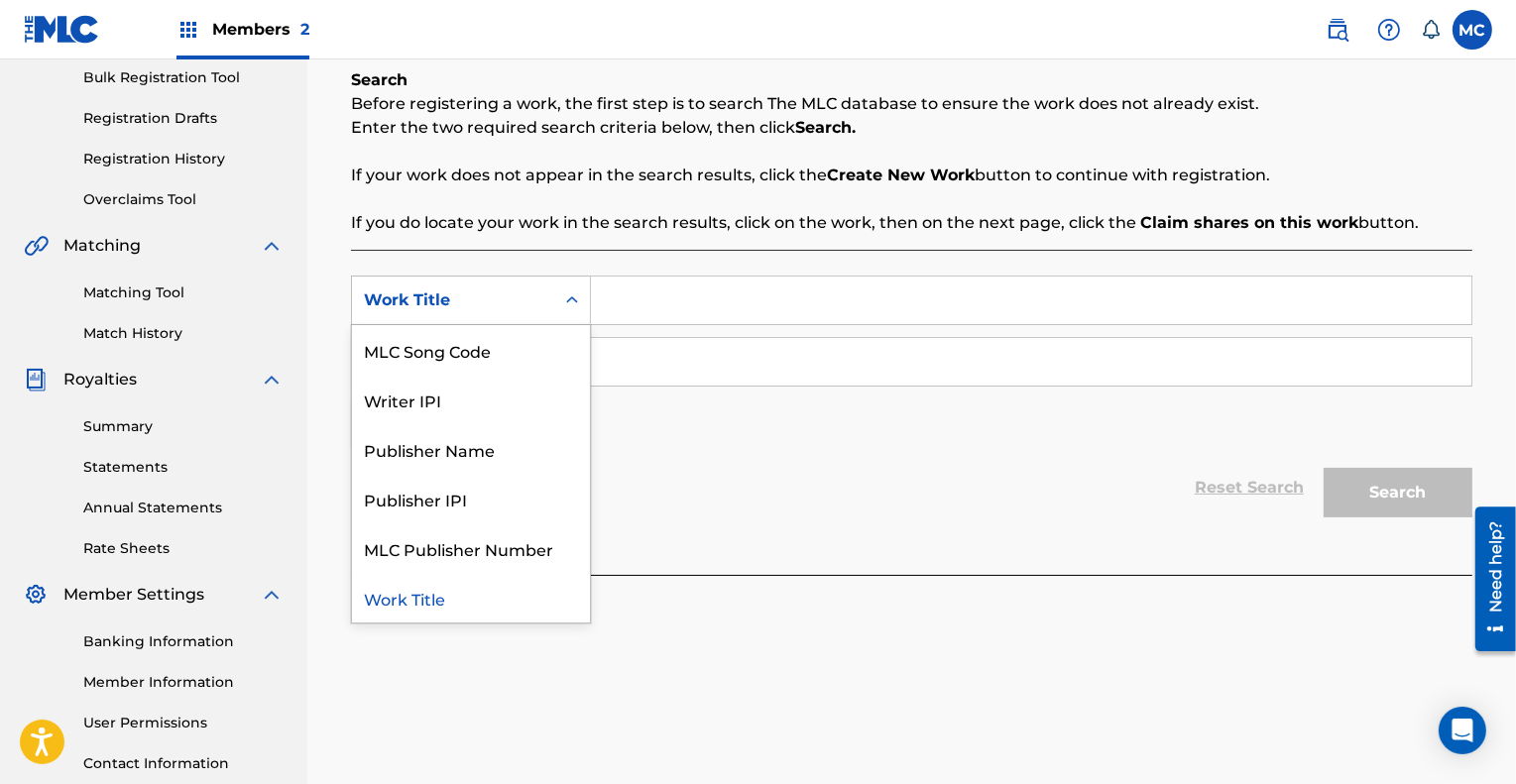 scroll, scrollTop: 296, scrollLeft: 0, axis: vertical 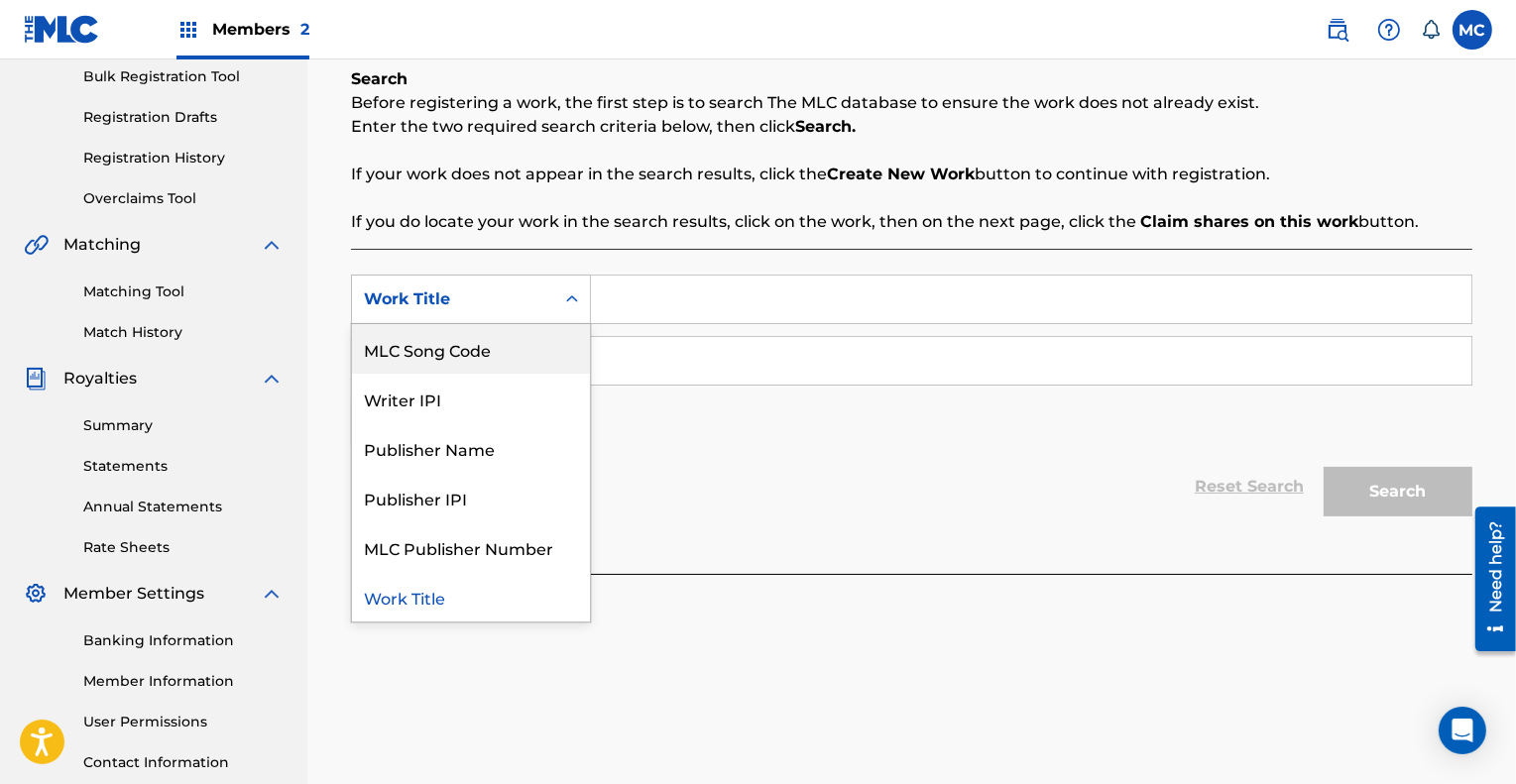 click on "MLC Song Code" at bounding box center [471, 349] 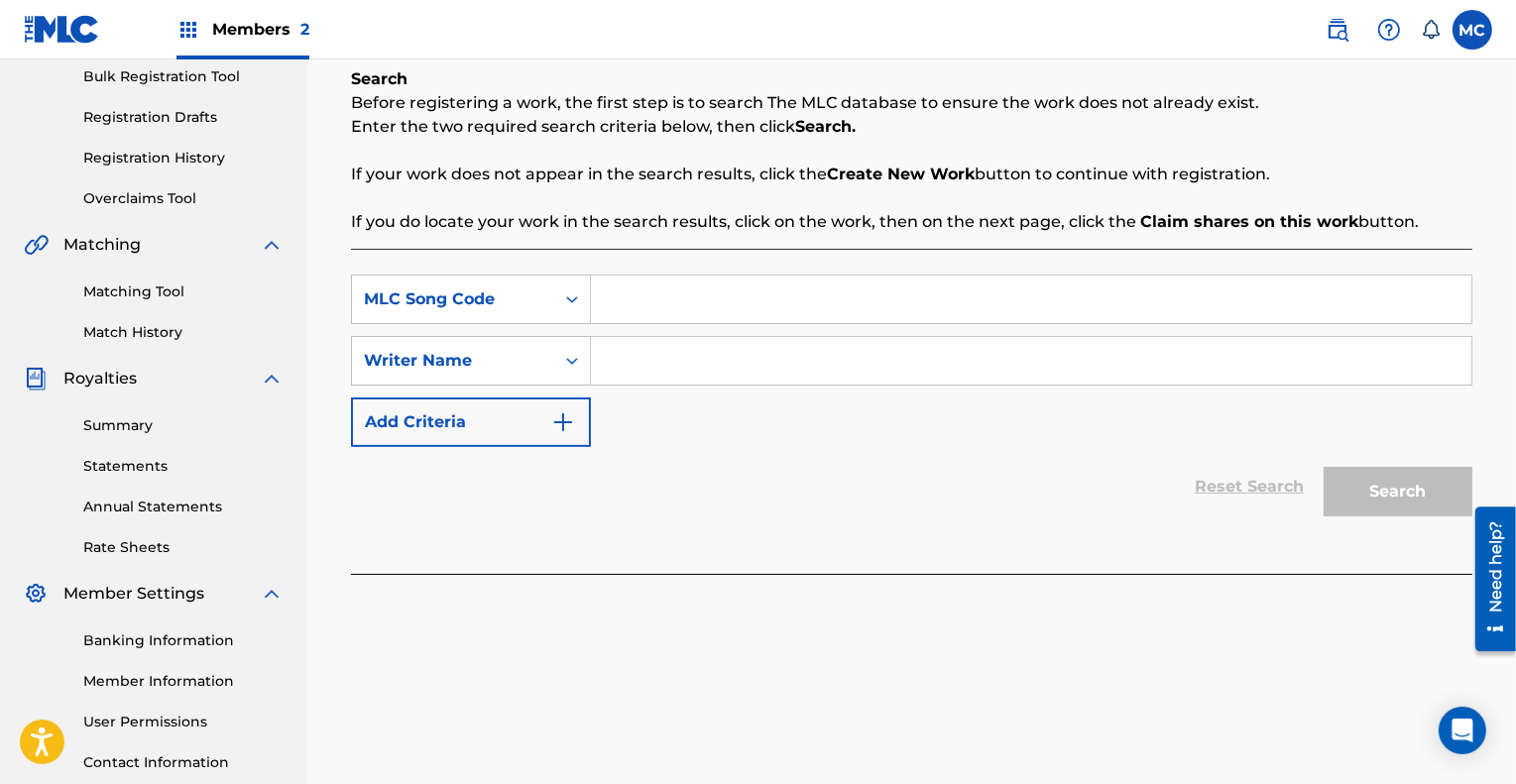 click at bounding box center [1031, 299] 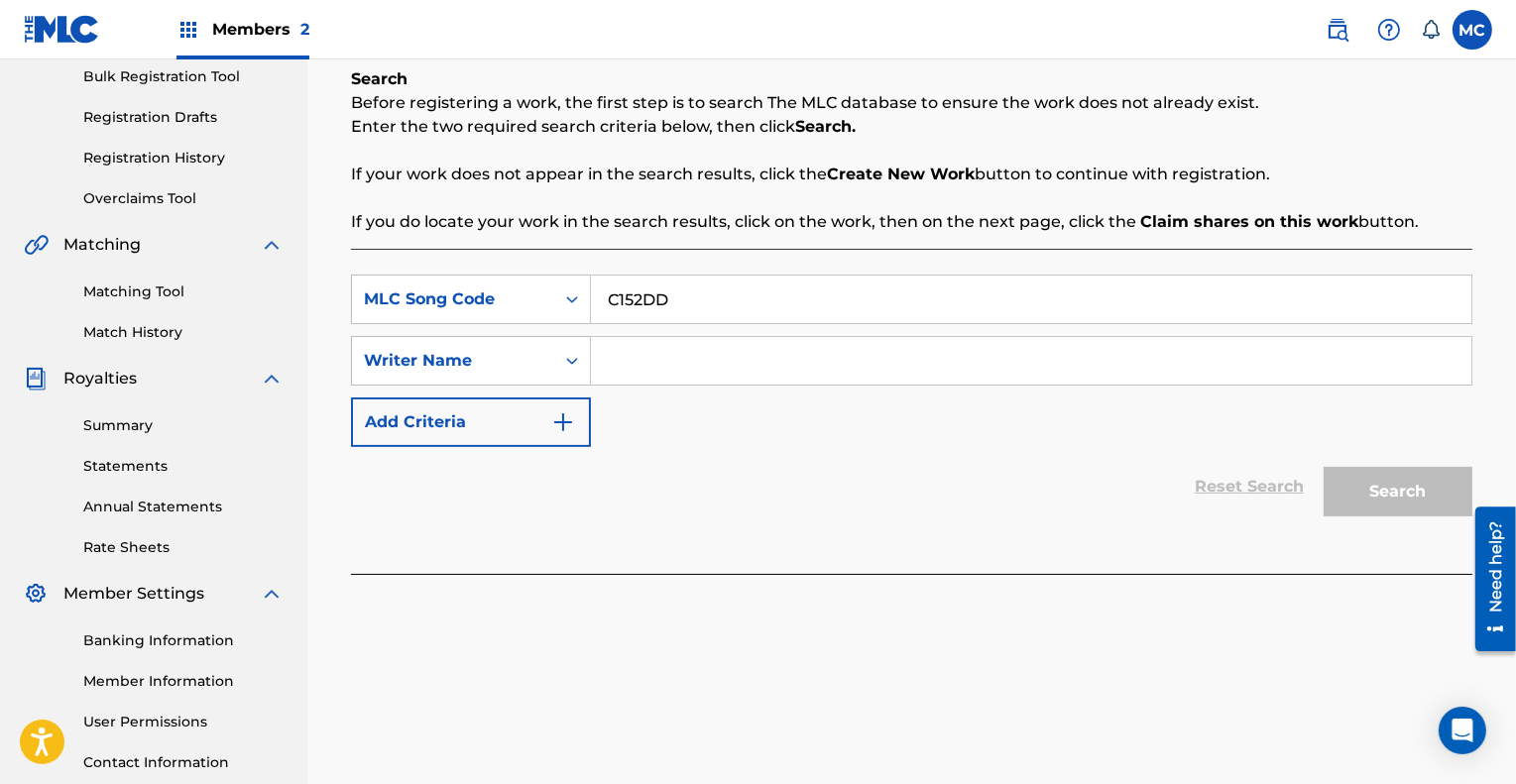 type on "C152DD" 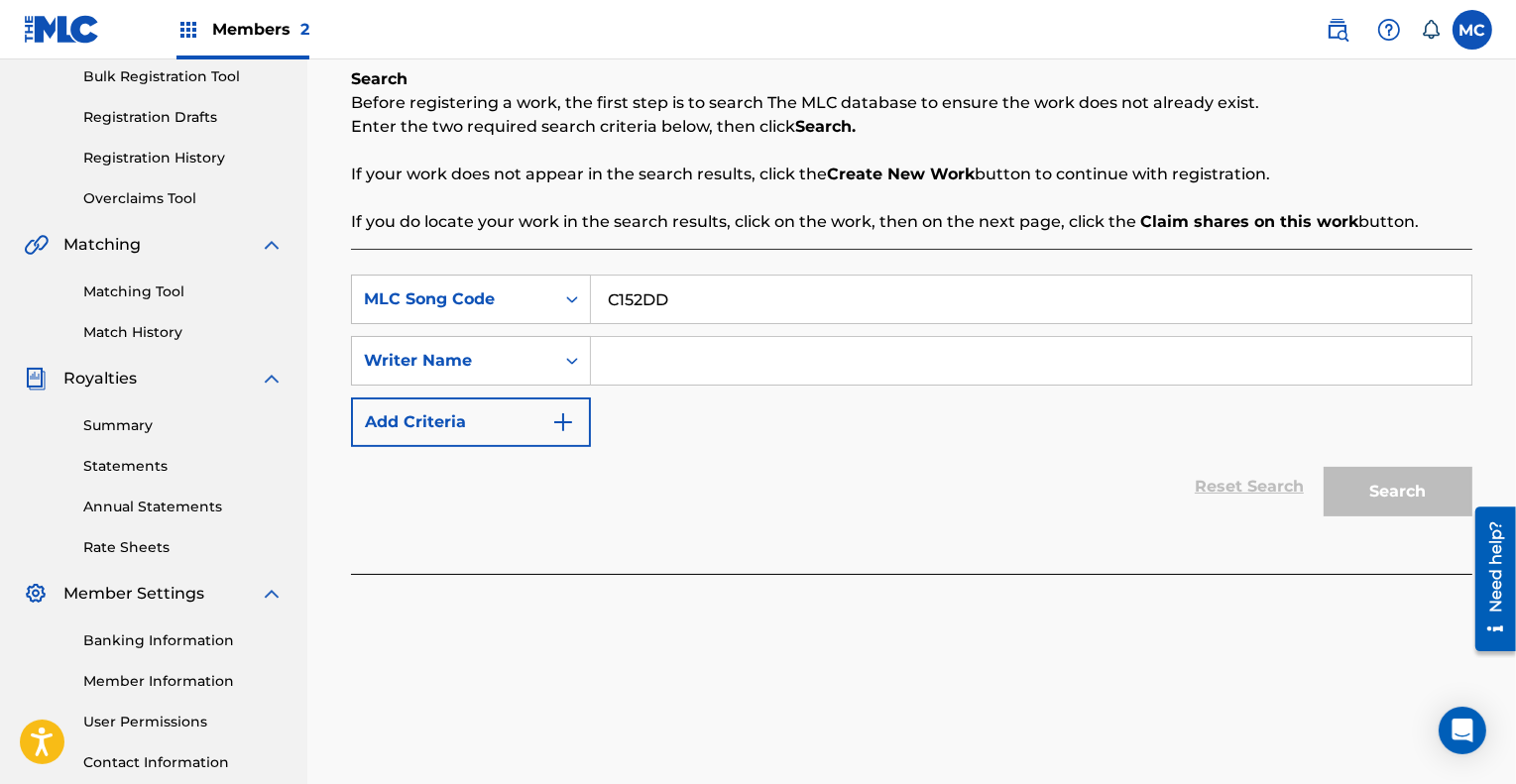click at bounding box center [1031, 361] 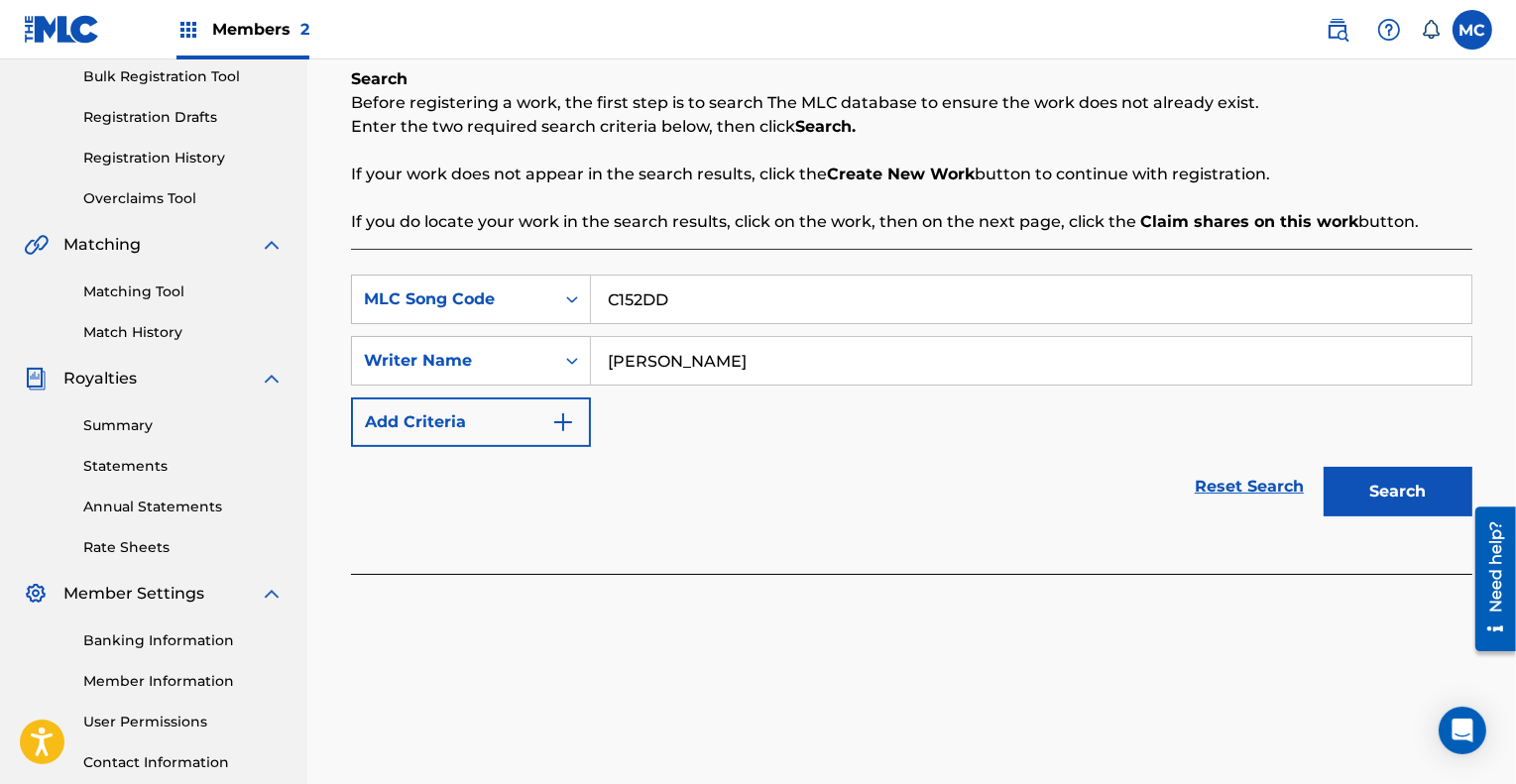 click on "Search" at bounding box center (1398, 492) 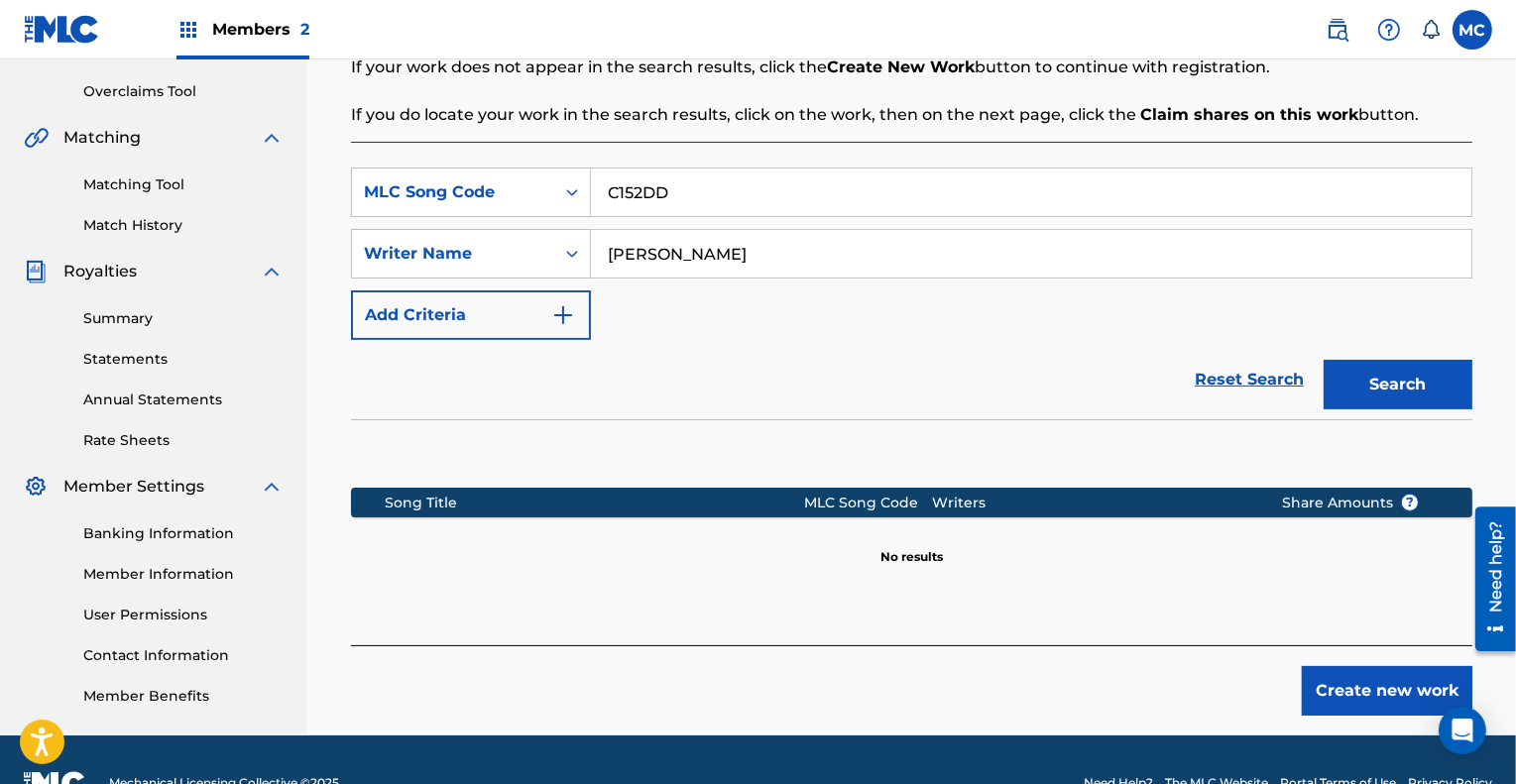 scroll, scrollTop: 449, scrollLeft: 0, axis: vertical 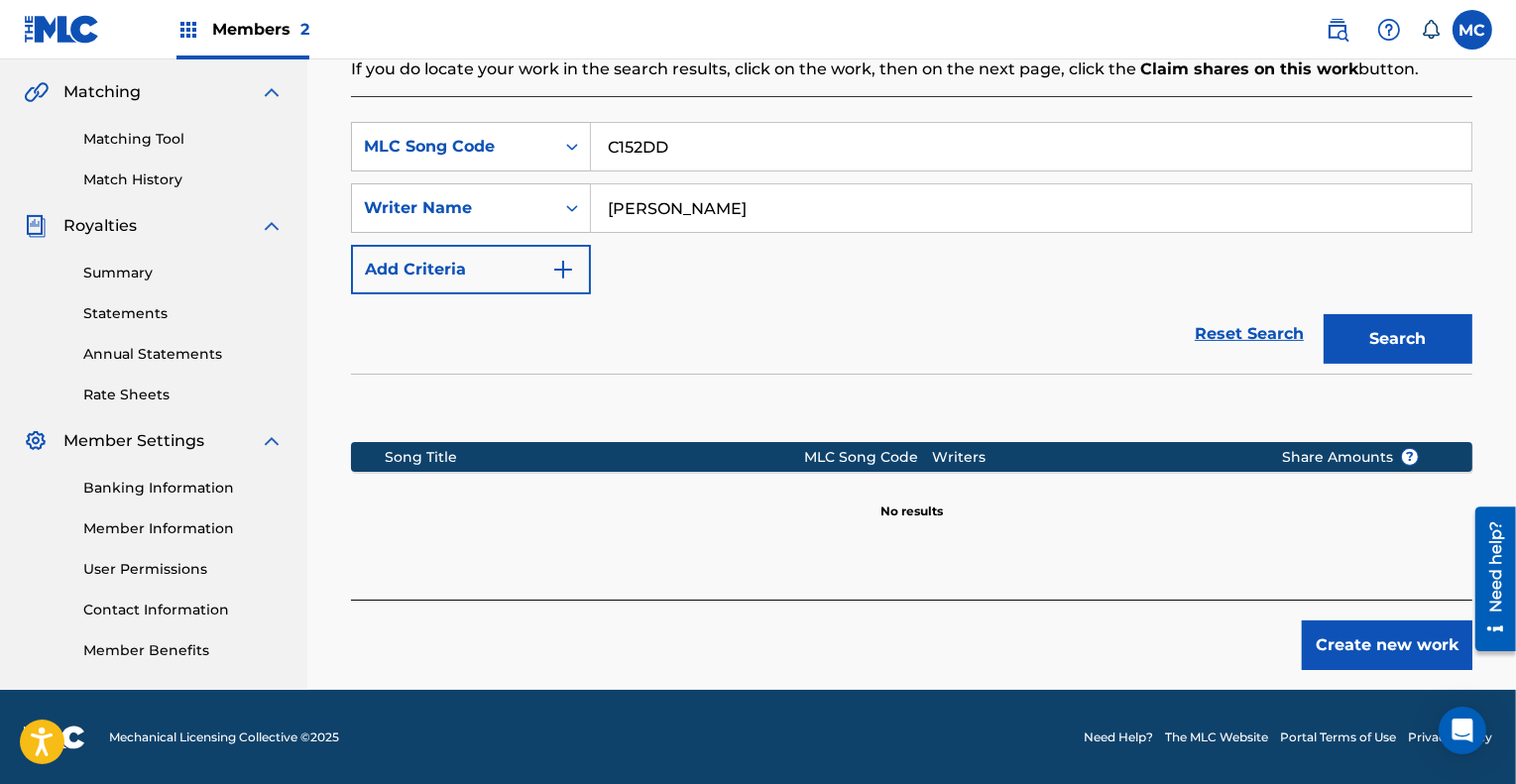 click on "Create new work" at bounding box center [1387, 645] 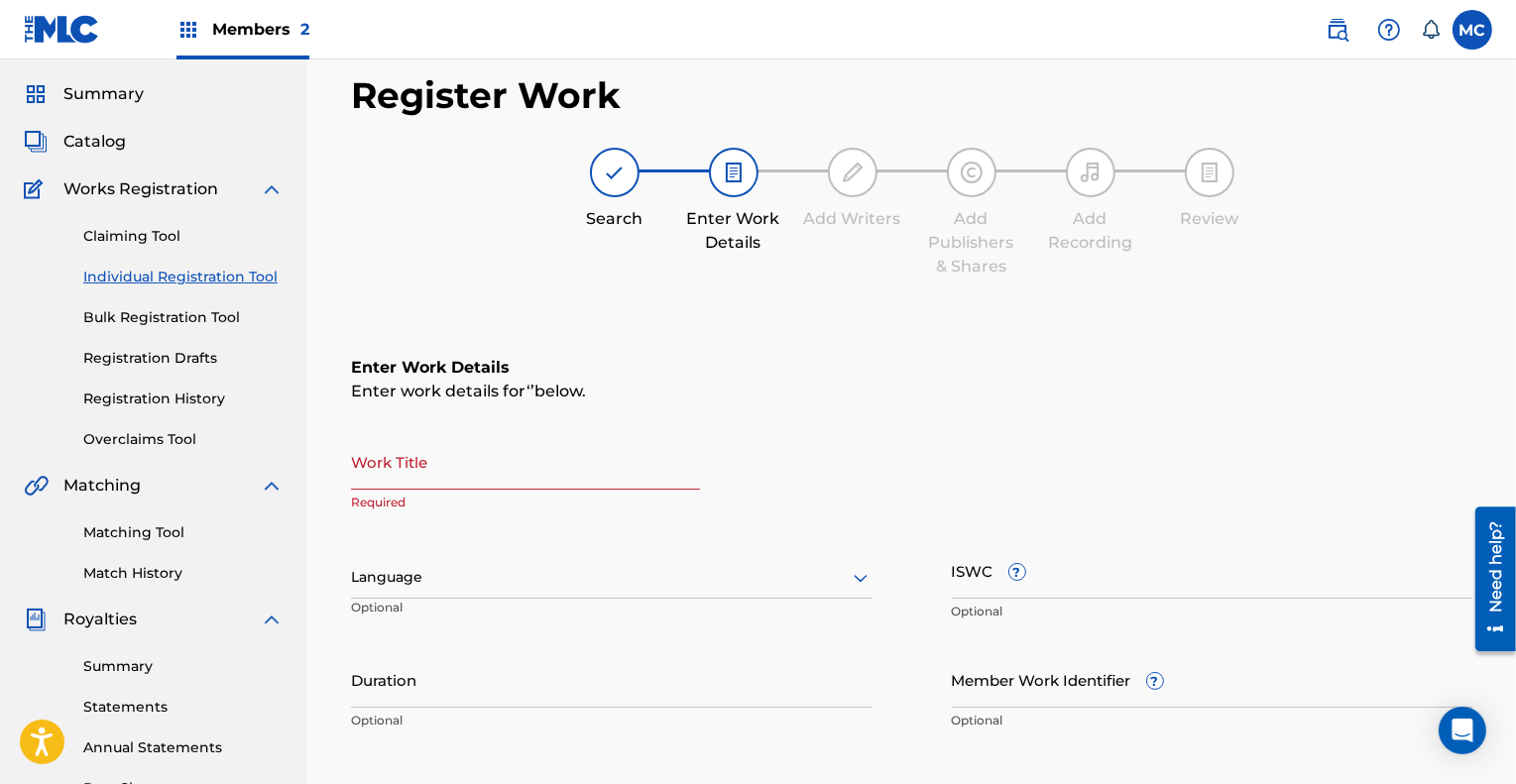 scroll, scrollTop: 56, scrollLeft: 0, axis: vertical 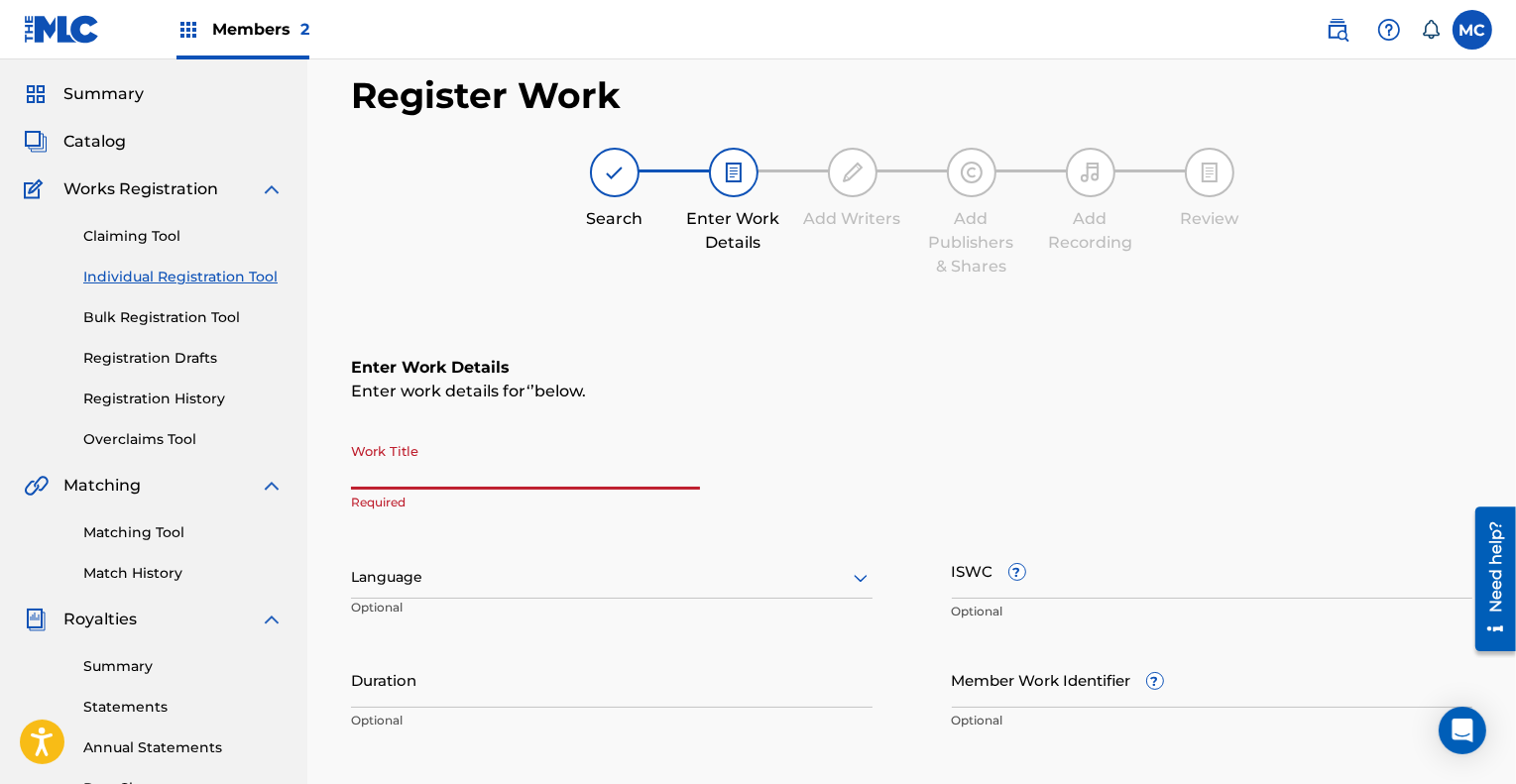 click on "Work Title" at bounding box center [525, 461] 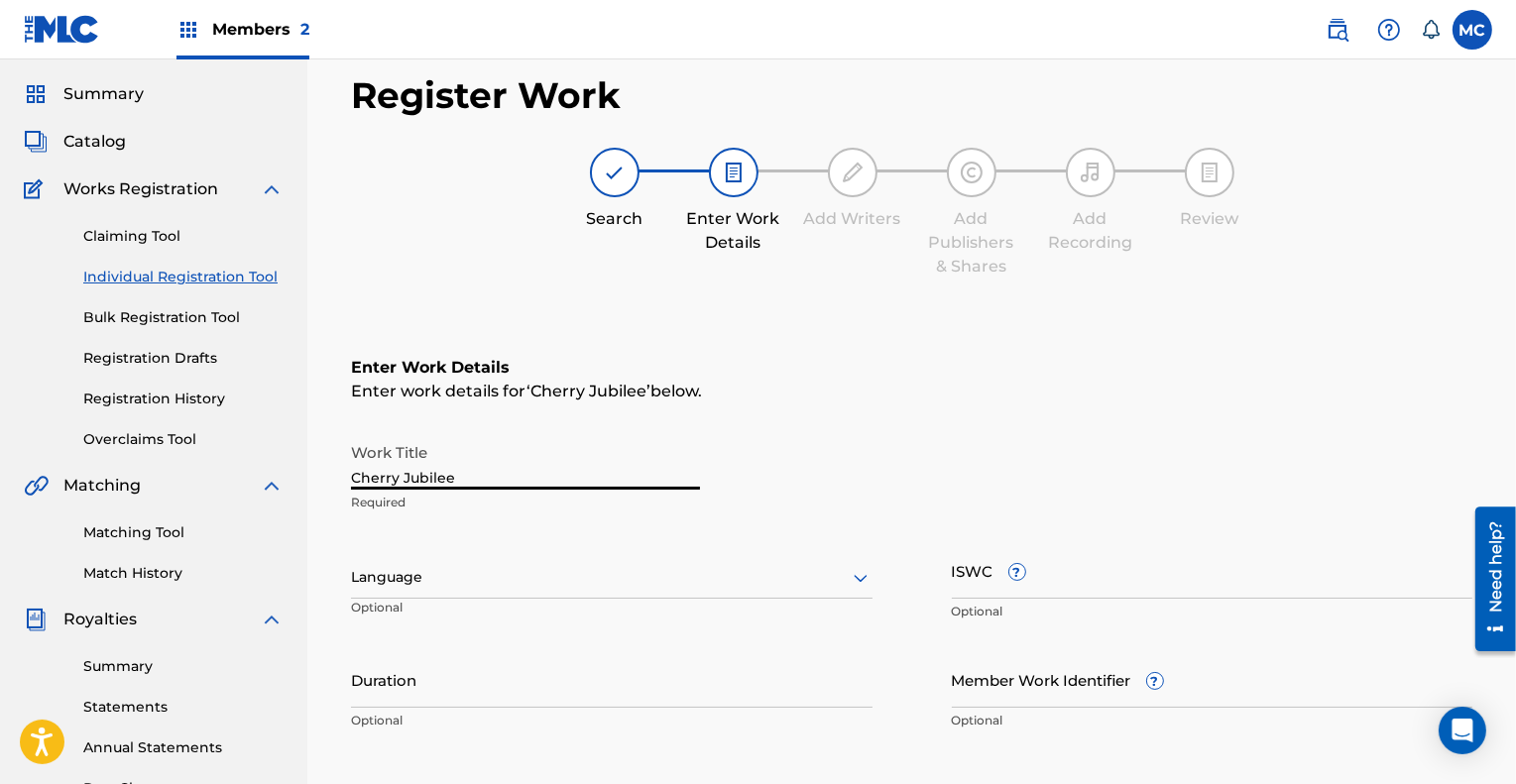 type on "Cherry Jubilee" 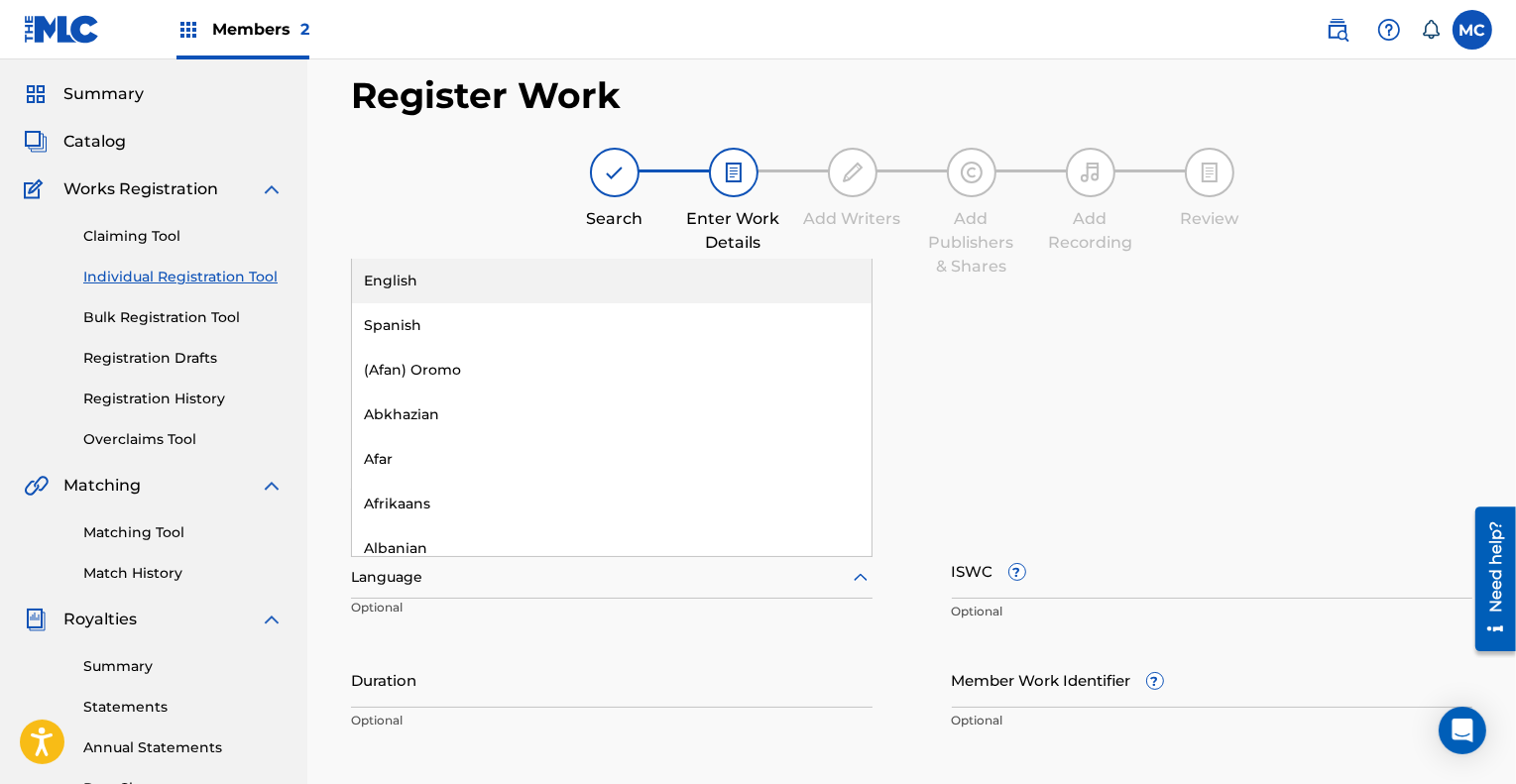 click on "English" at bounding box center (612, 280) 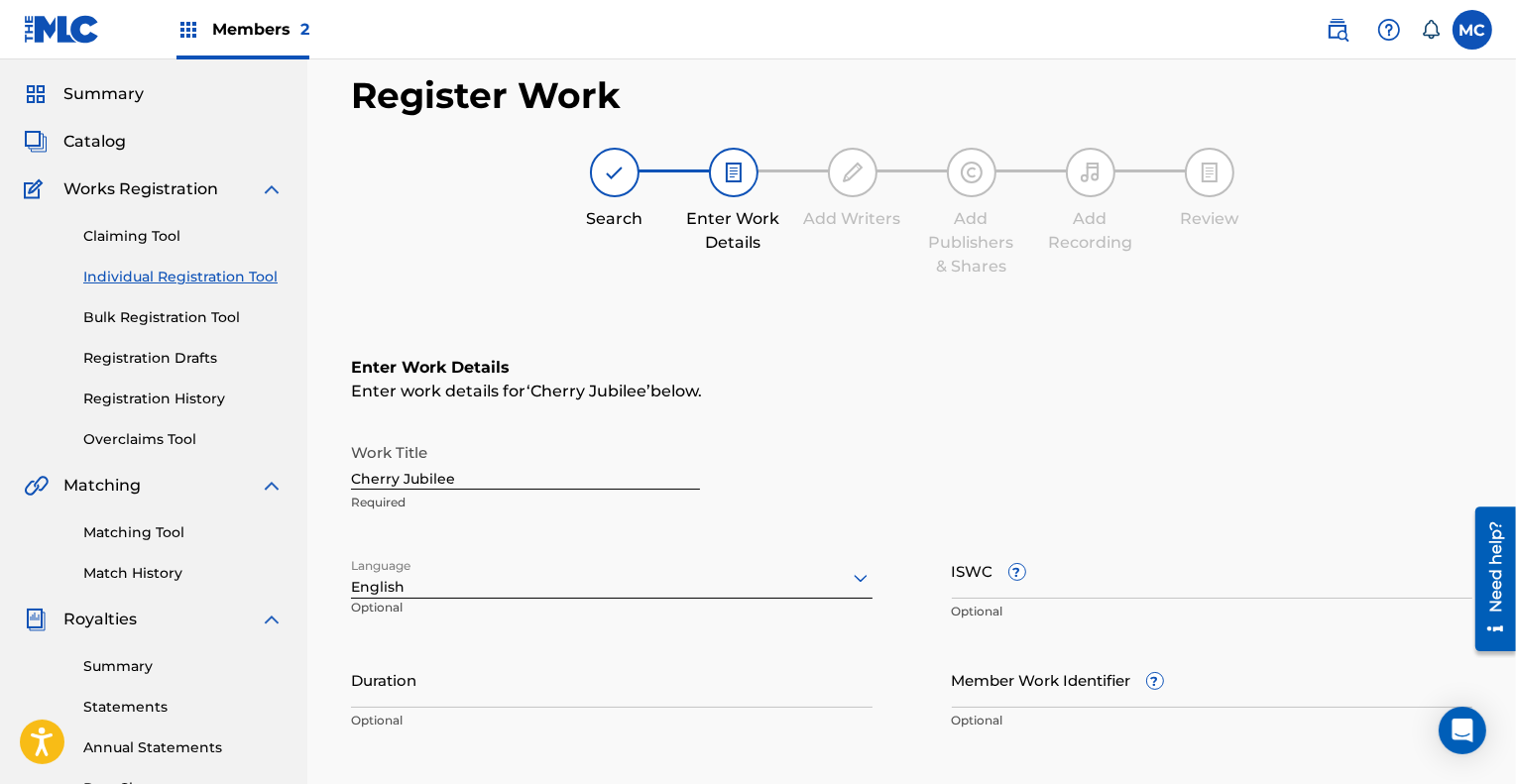 click on "Enter Work Details" at bounding box center [911, 368] 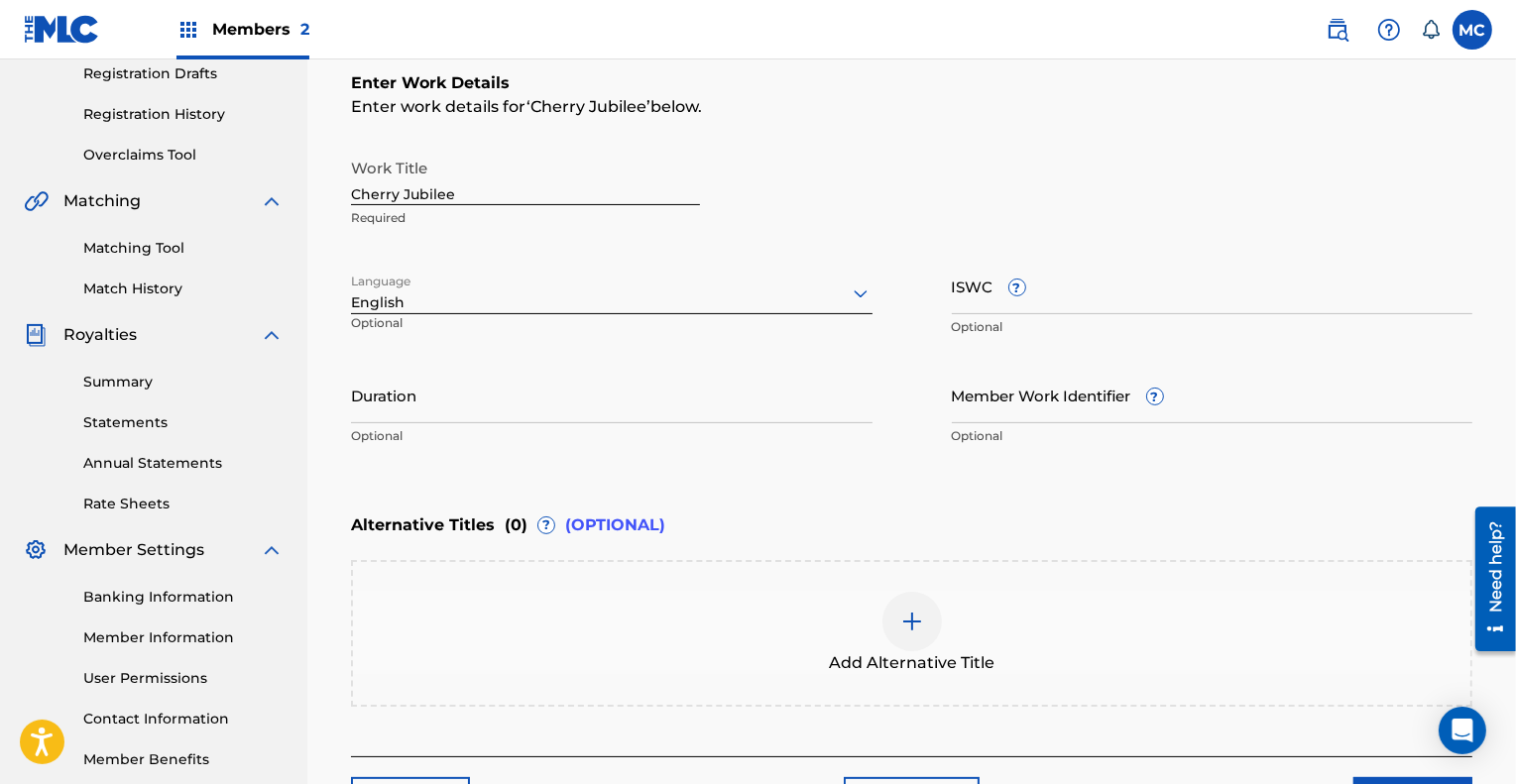 click on "Duration" at bounding box center (612, 394) 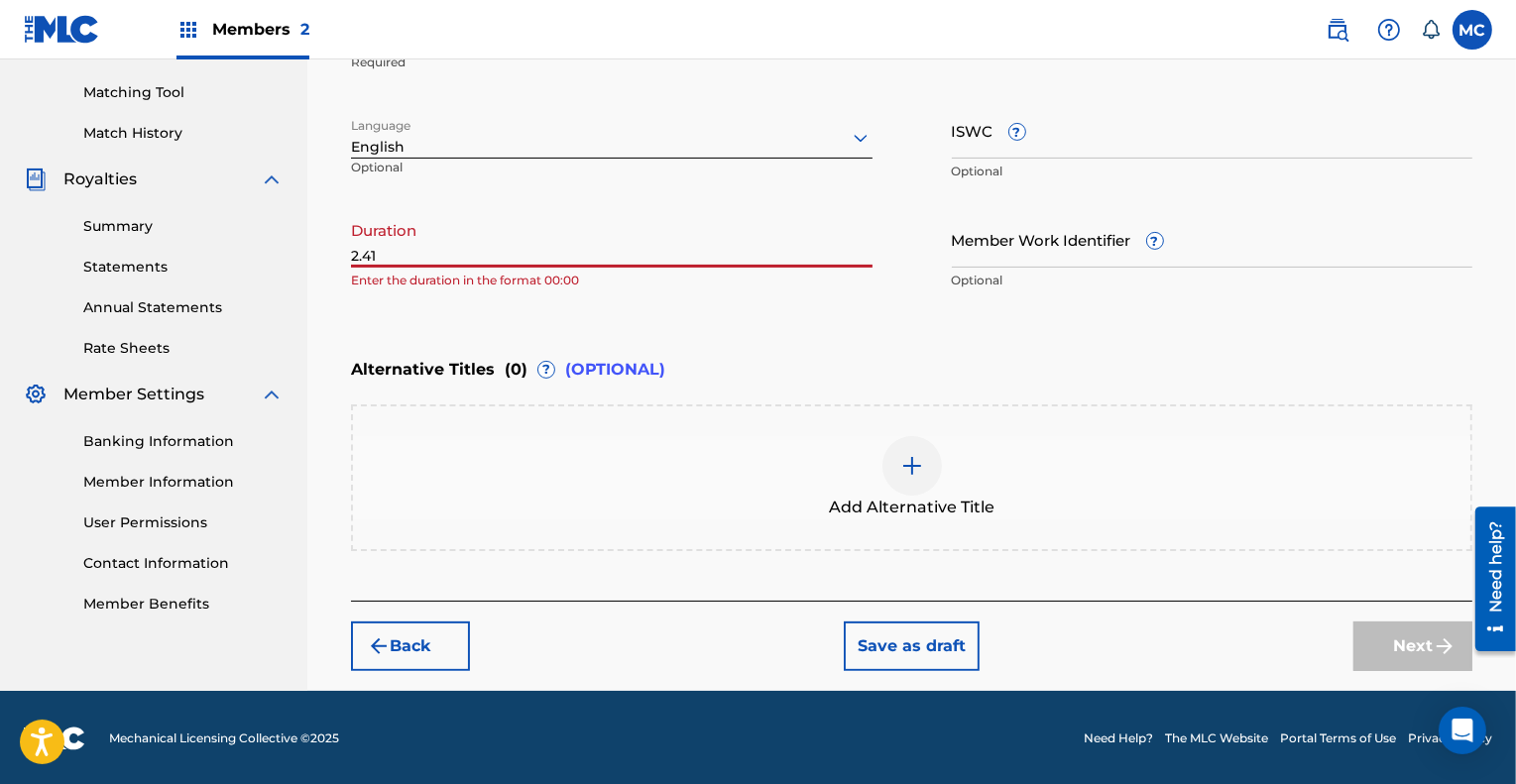 scroll, scrollTop: 497, scrollLeft: 0, axis: vertical 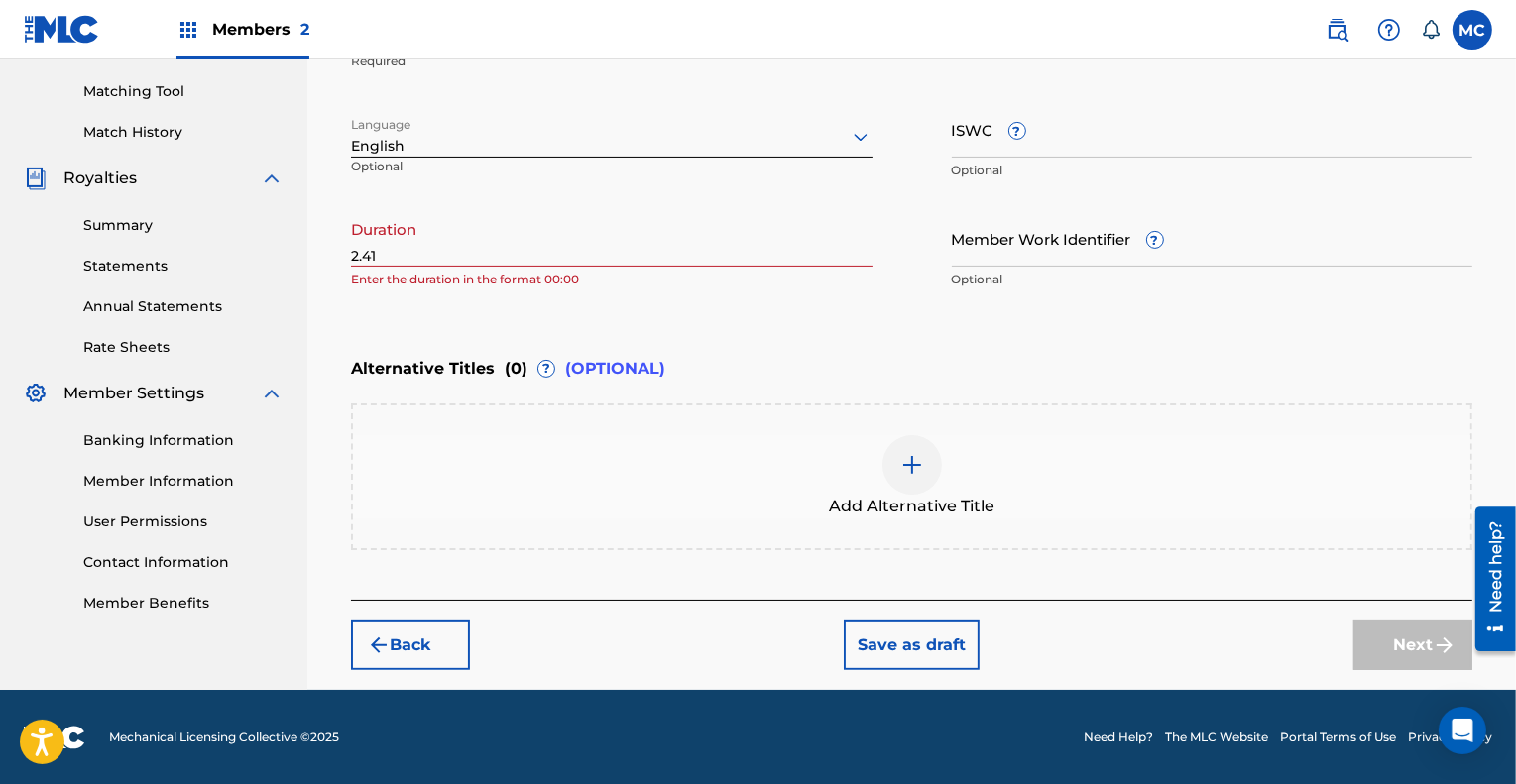 click on "Save as draft" at bounding box center [911, 645] 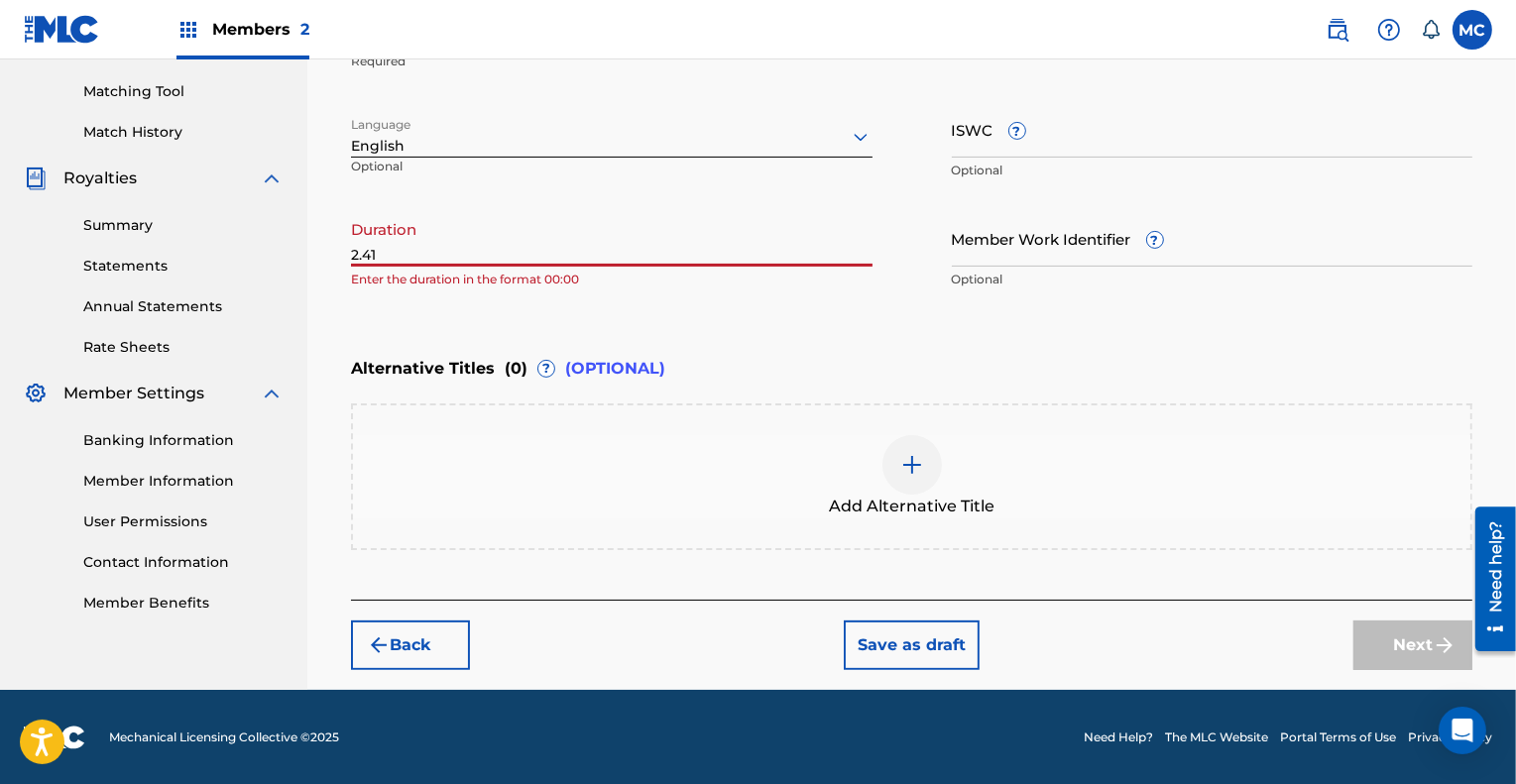 click on "2.41" at bounding box center [612, 238] 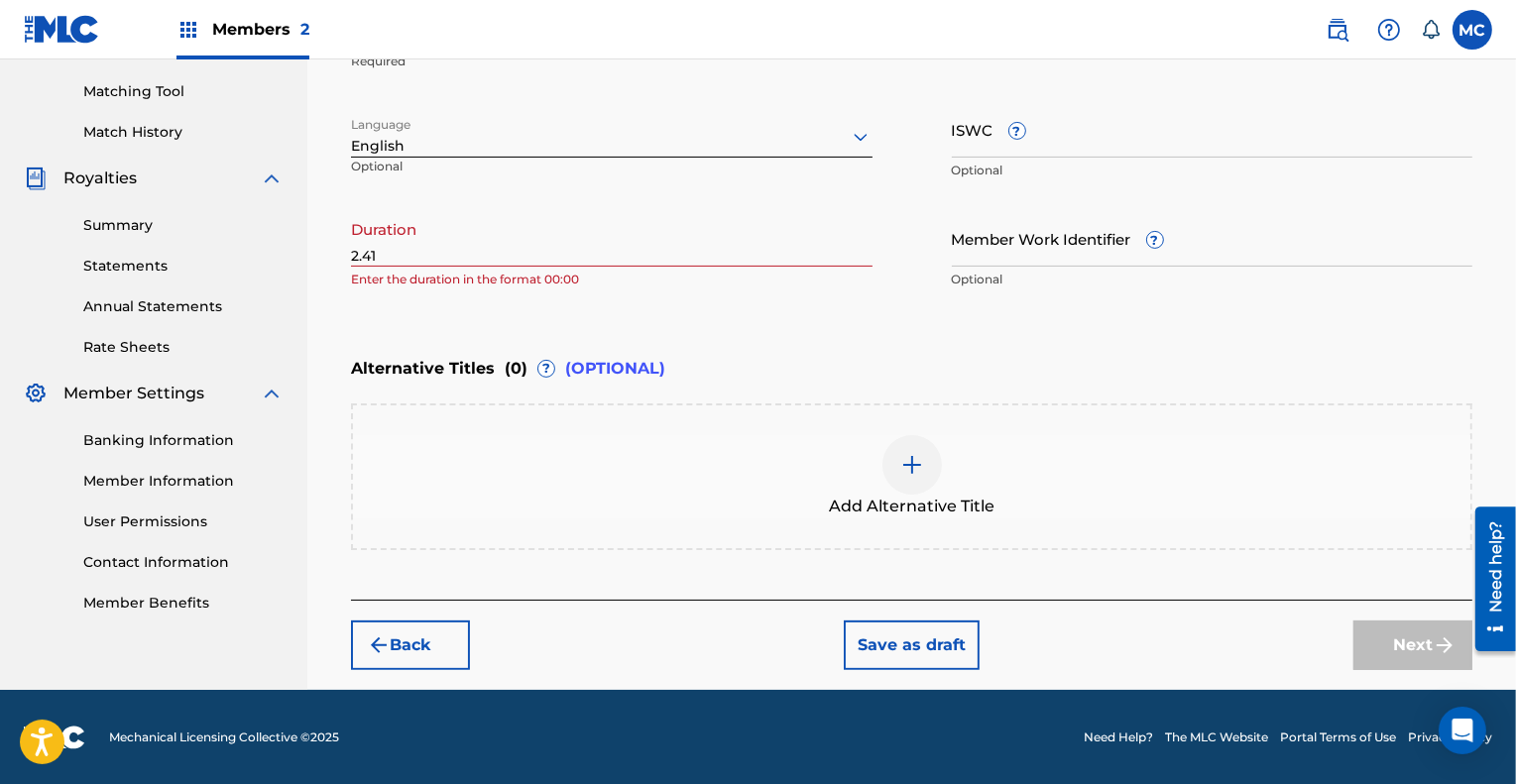 click on "2.41" at bounding box center (612, 238) 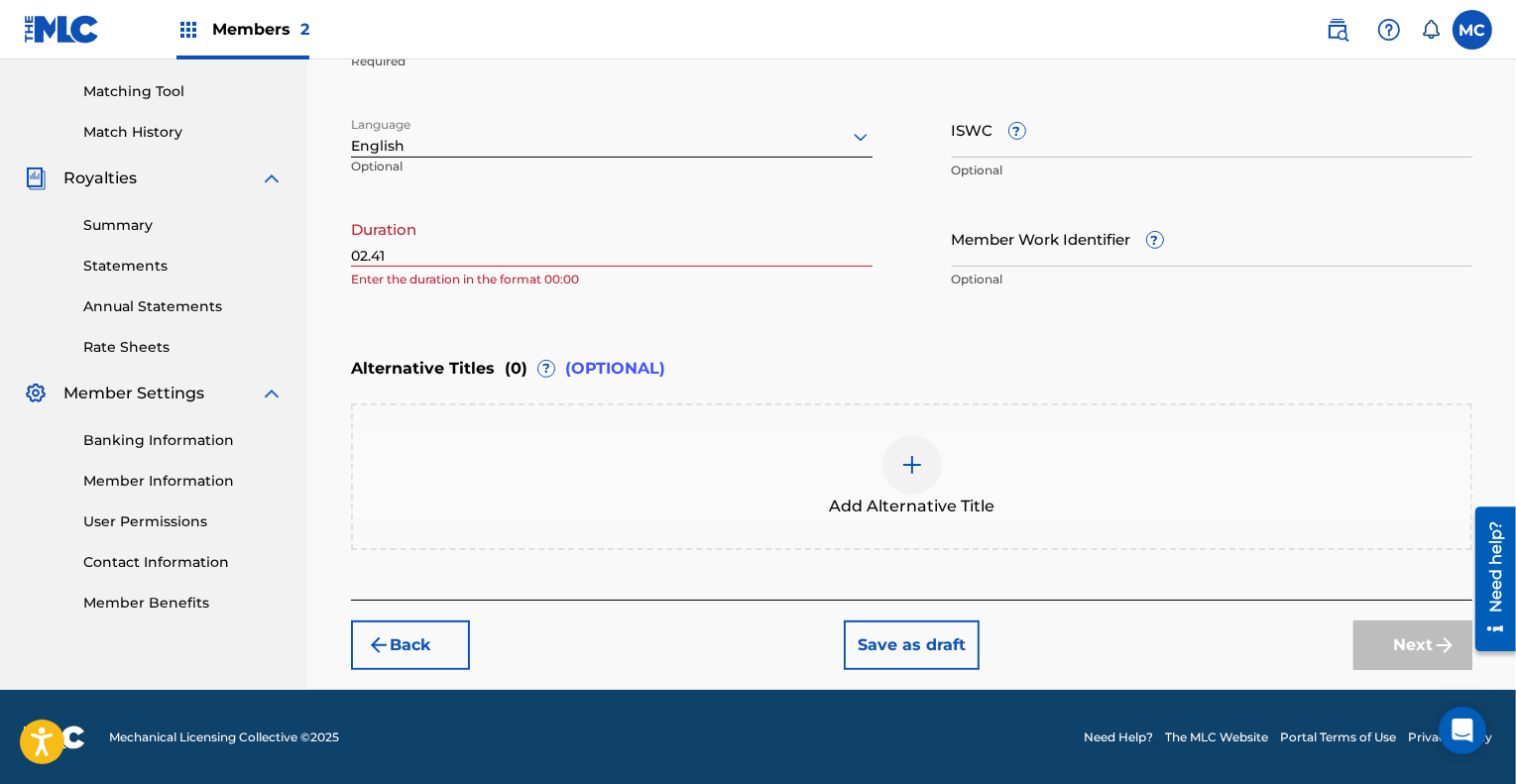 click on "Enter Work Details Enter work details for  ‘ Cherry Jubilee ’  below. Work Title   Cherry Jubilee Required Language English Optional ISWC   ? Optional Duration   02.41 Enter the duration in the format 00:00 Member Work Identifier   ? Optional" at bounding box center (911, 107) 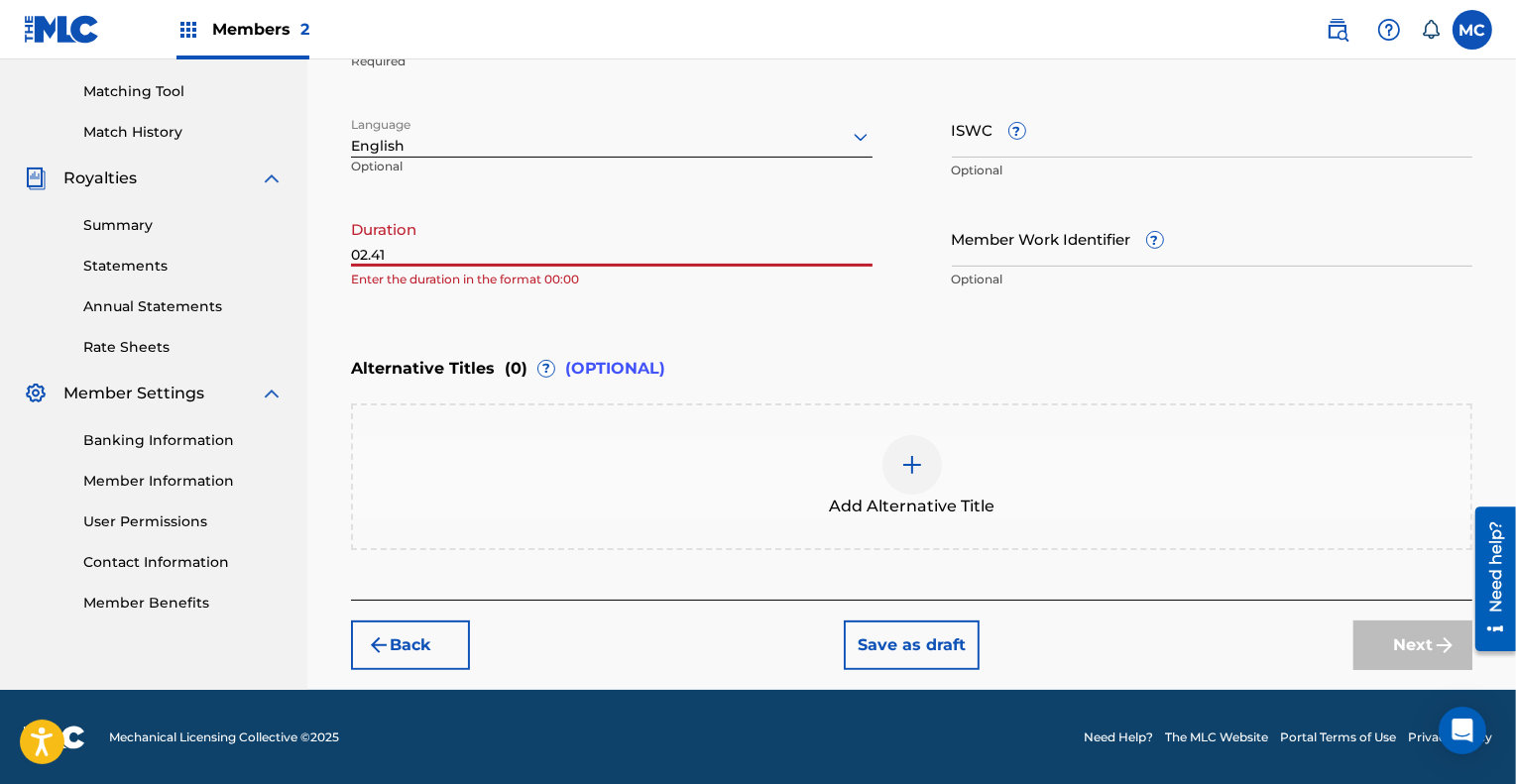 click on "02.41" at bounding box center [612, 238] 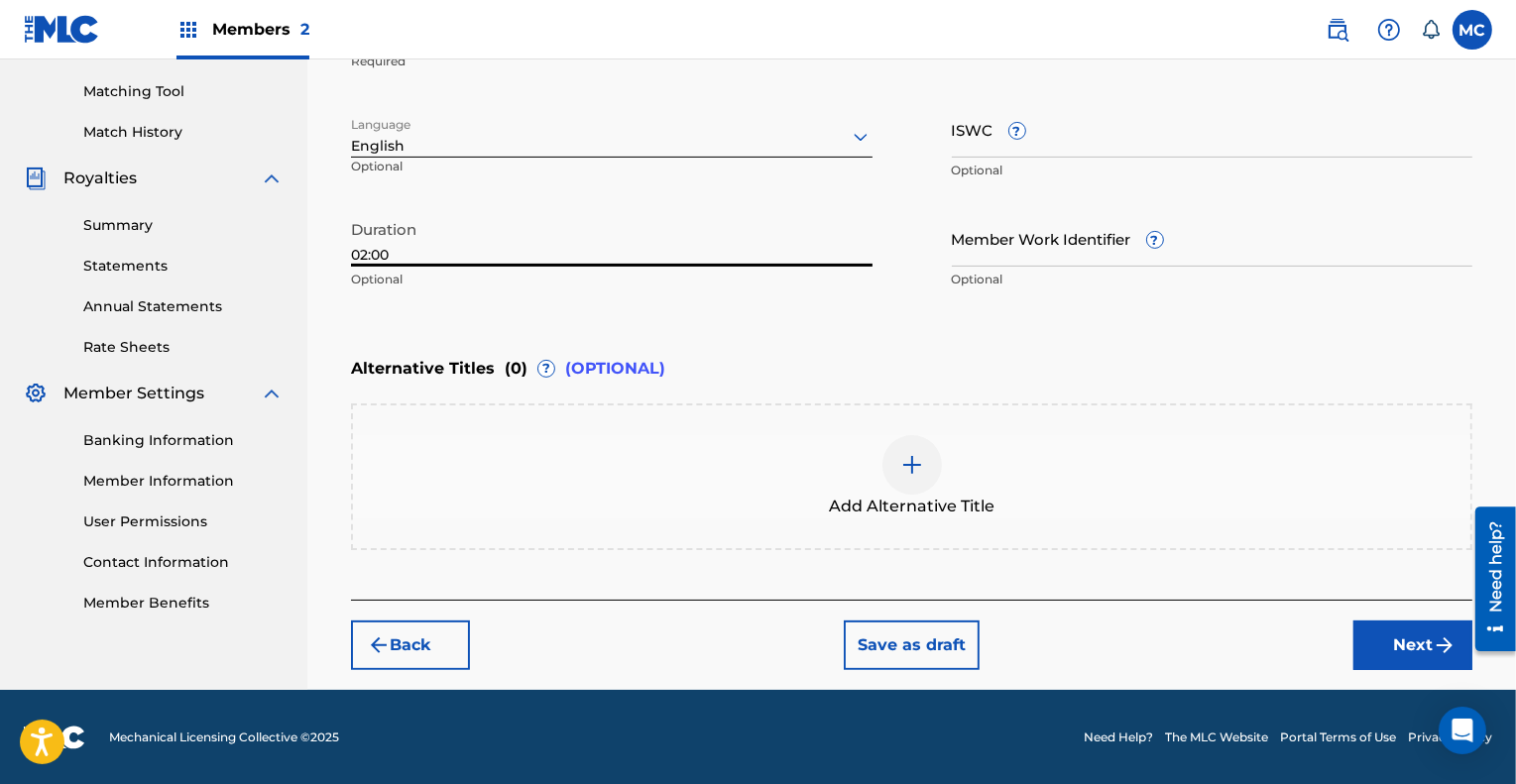 type on "02:00" 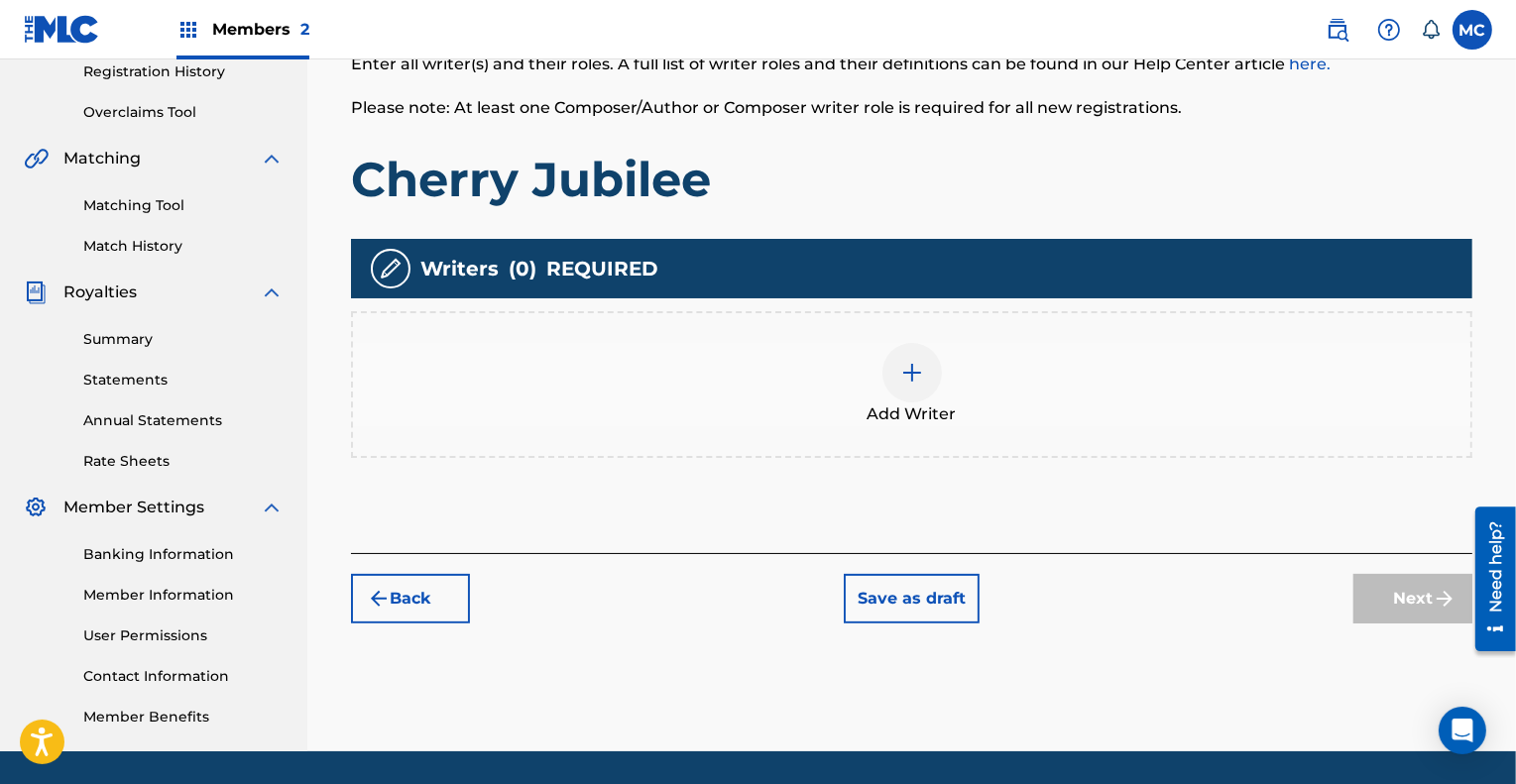click at bounding box center (912, 373) 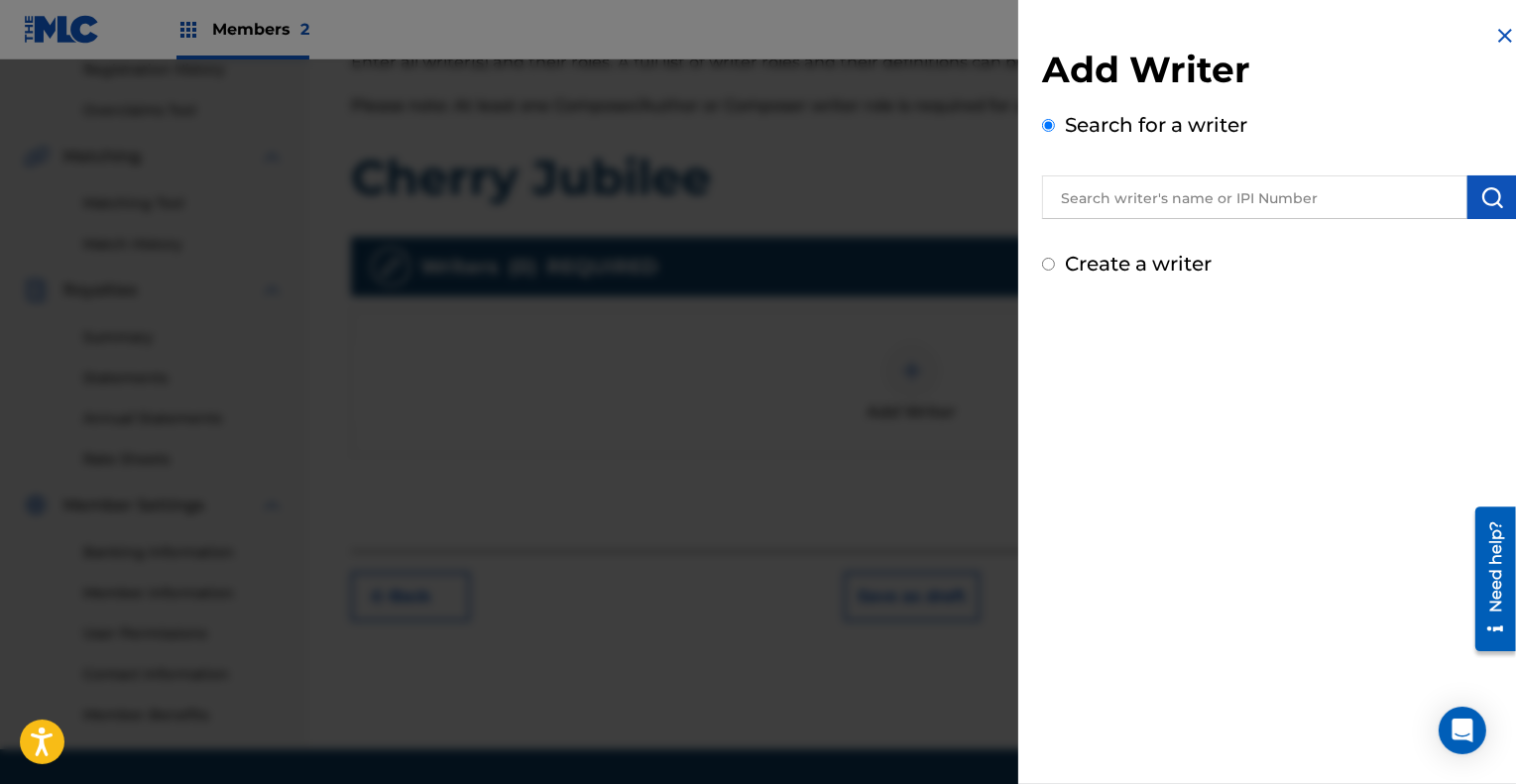scroll, scrollTop: 386, scrollLeft: 0, axis: vertical 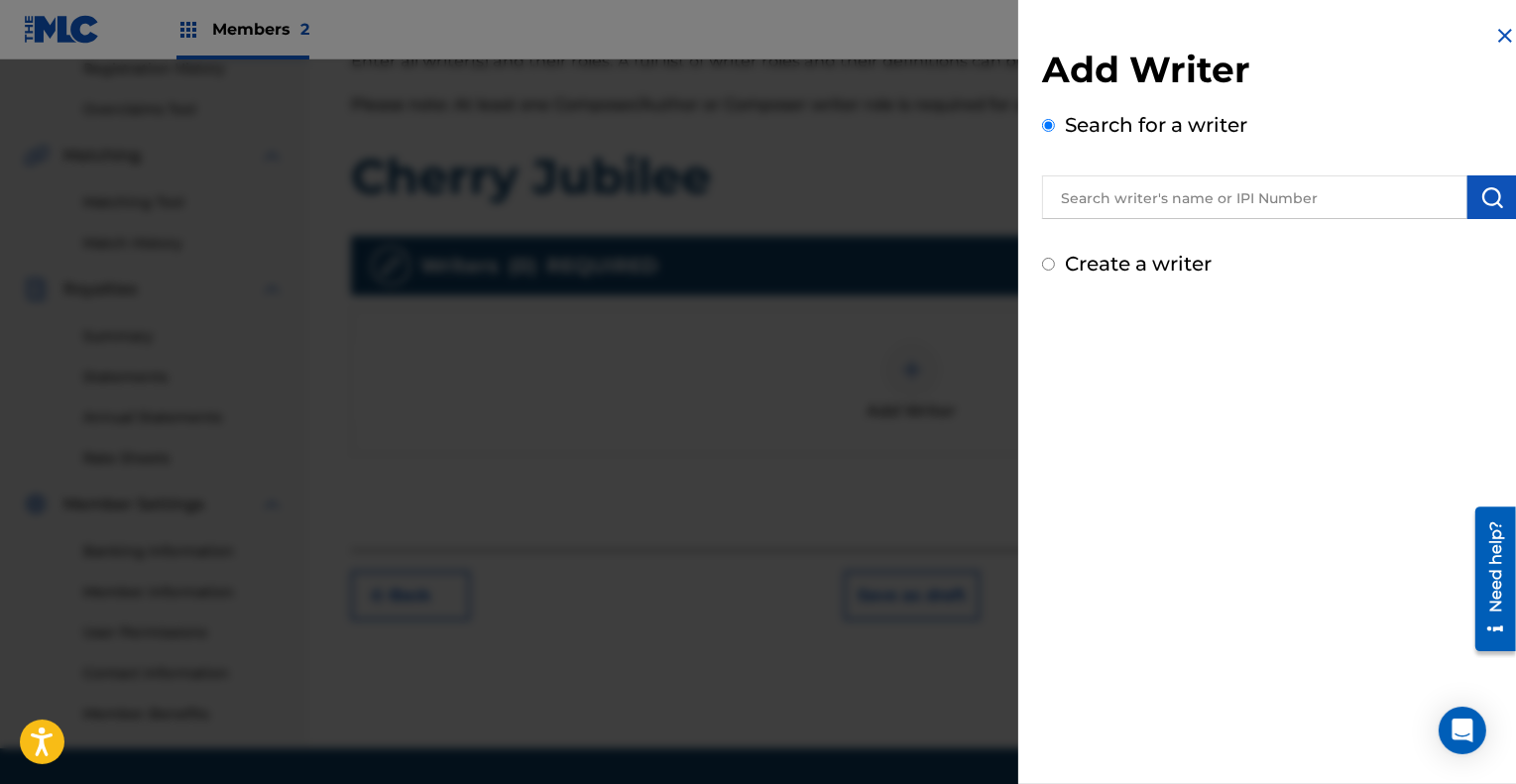 click at bounding box center (1254, 197) 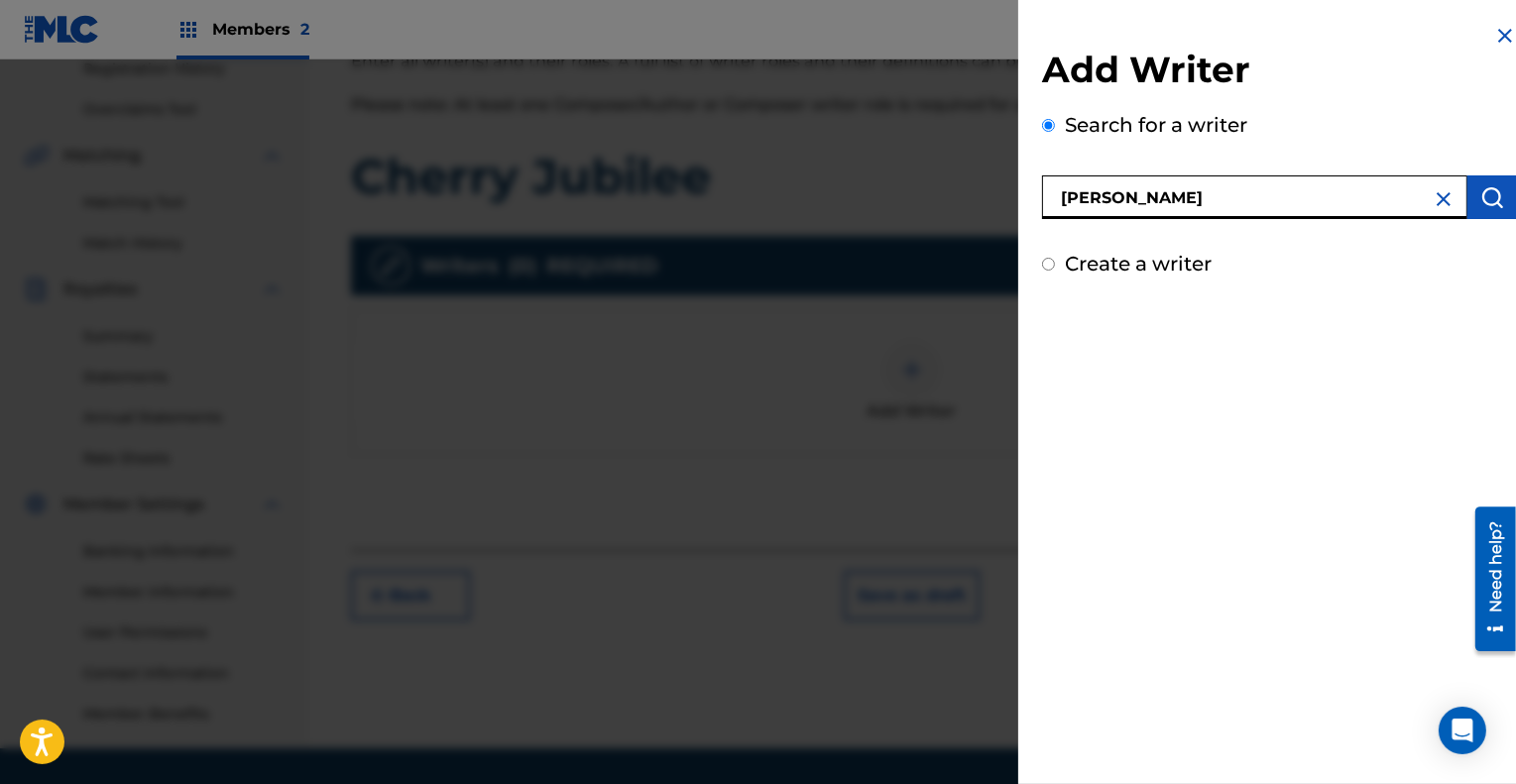 click at bounding box center (1492, 197) 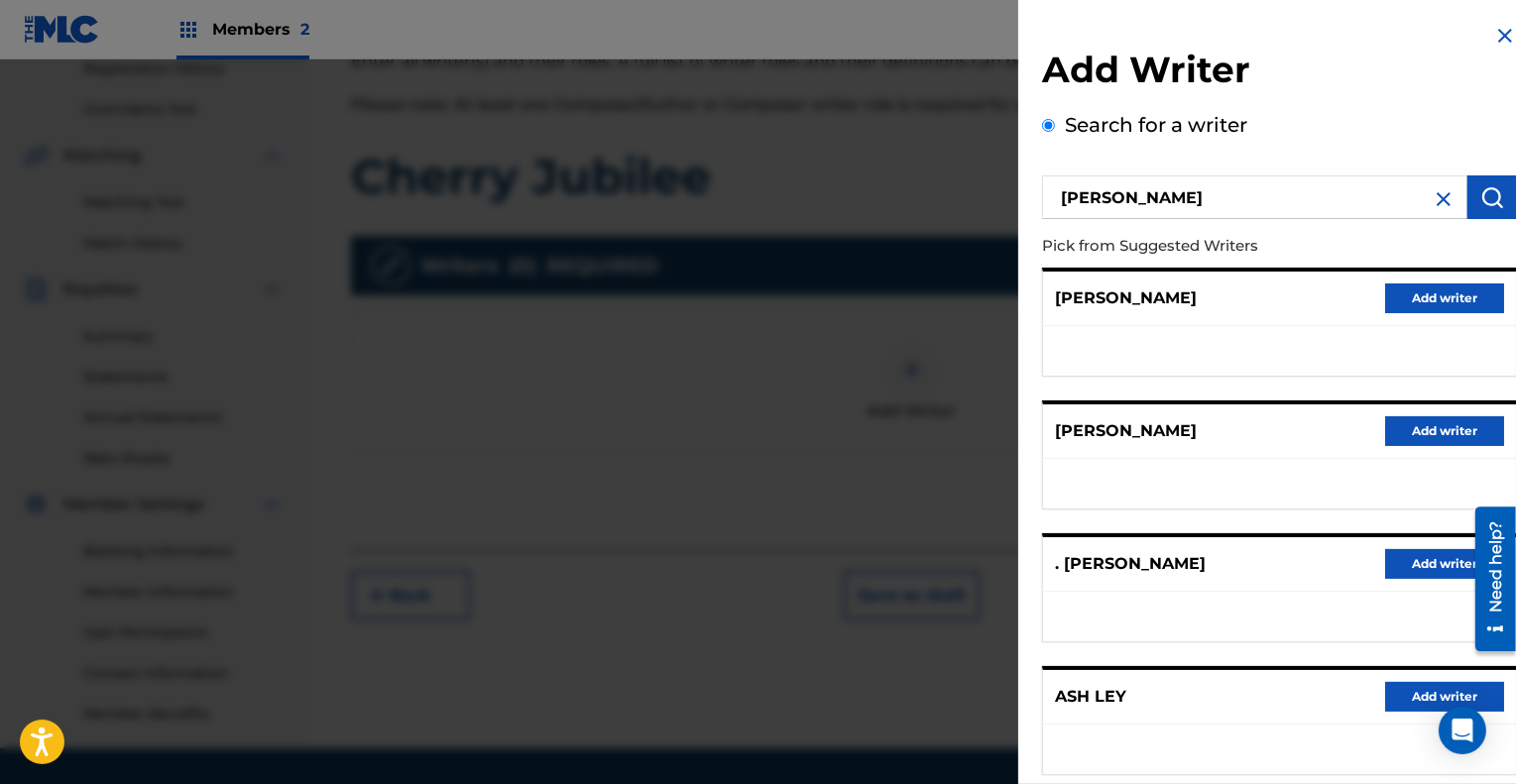 click on "Ashley" at bounding box center (1254, 197) 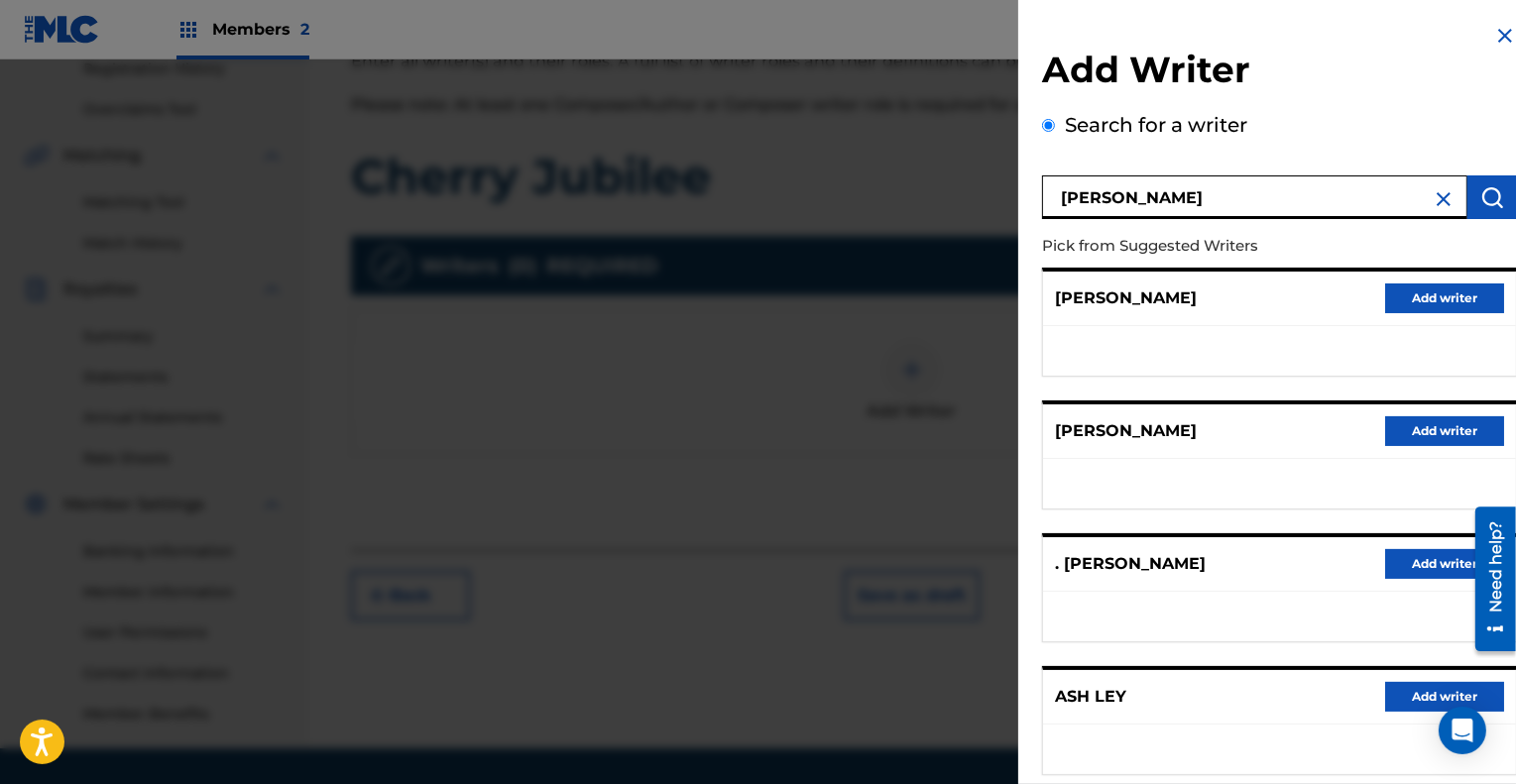 type on "Ashley Calhoun" 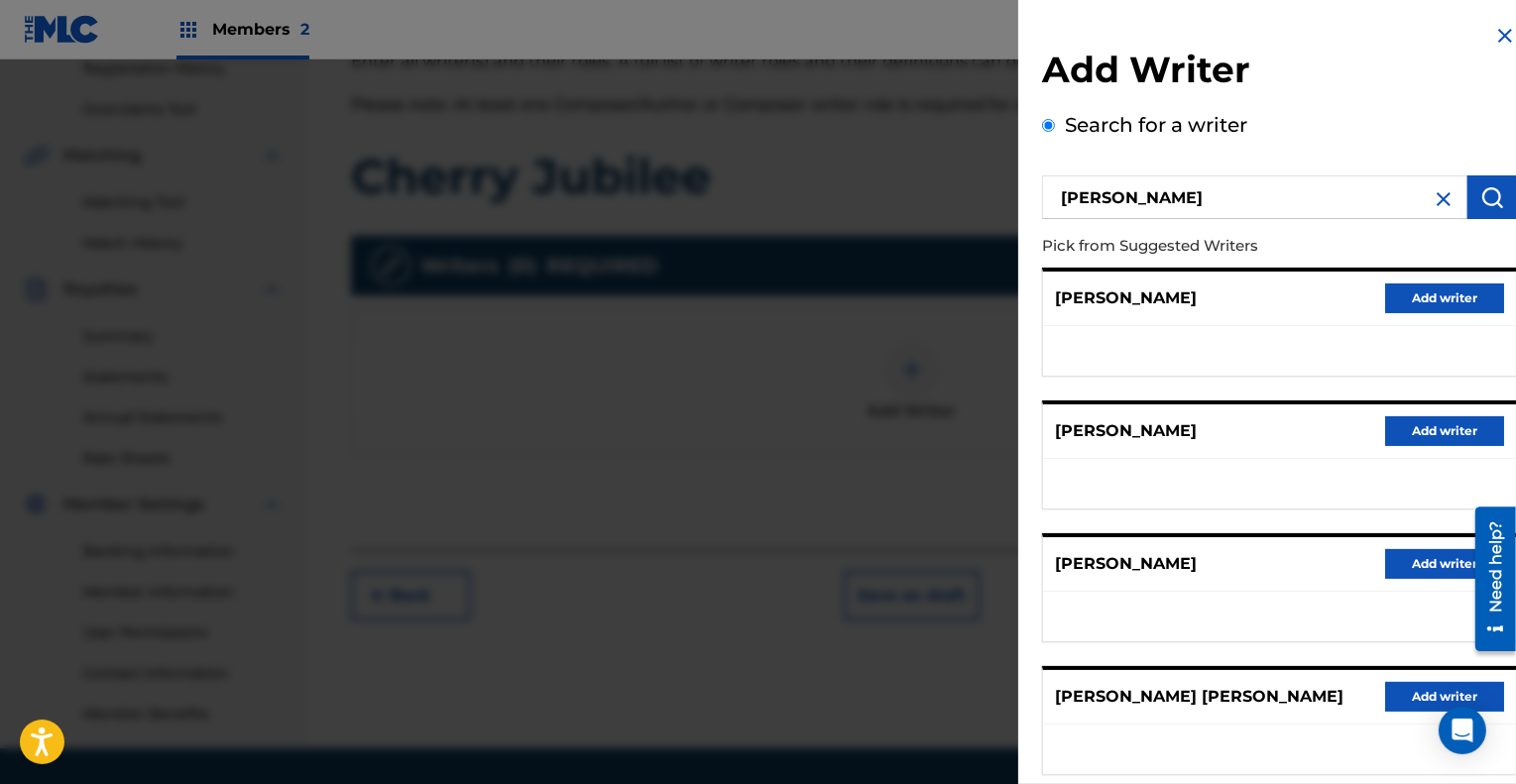 click at bounding box center (1505, 36) 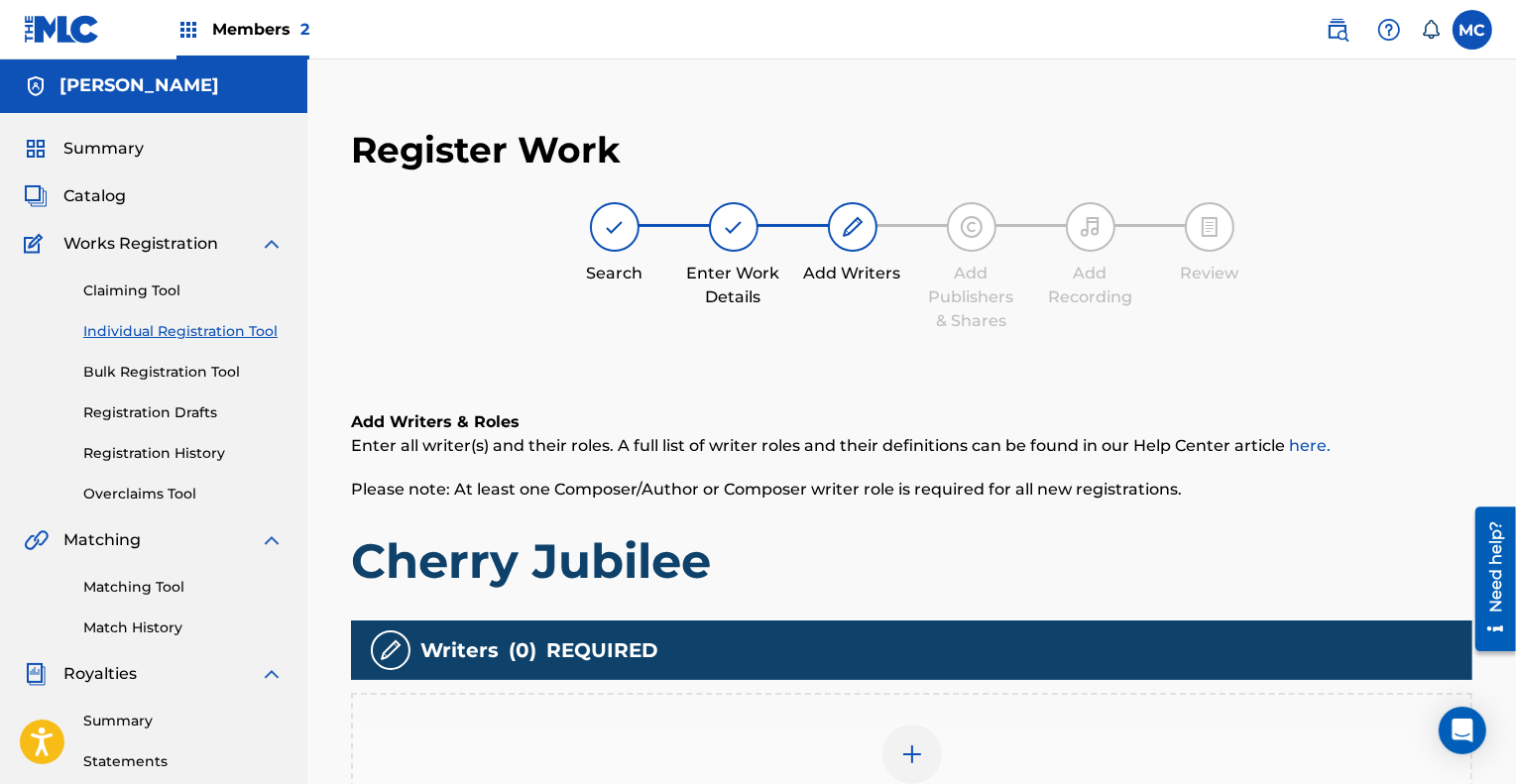 scroll, scrollTop: 0, scrollLeft: 0, axis: both 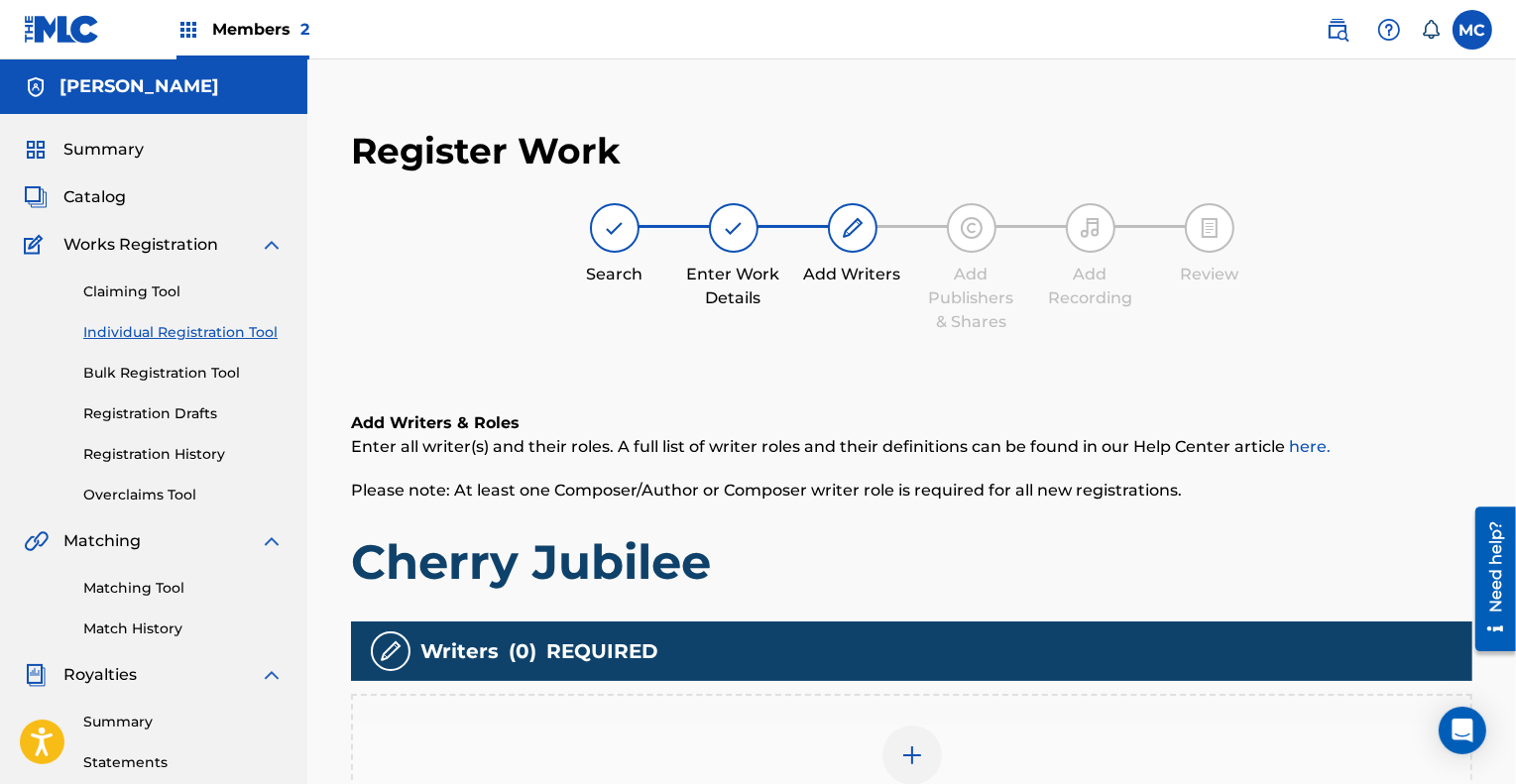 click on "Catalog" at bounding box center [94, 197] 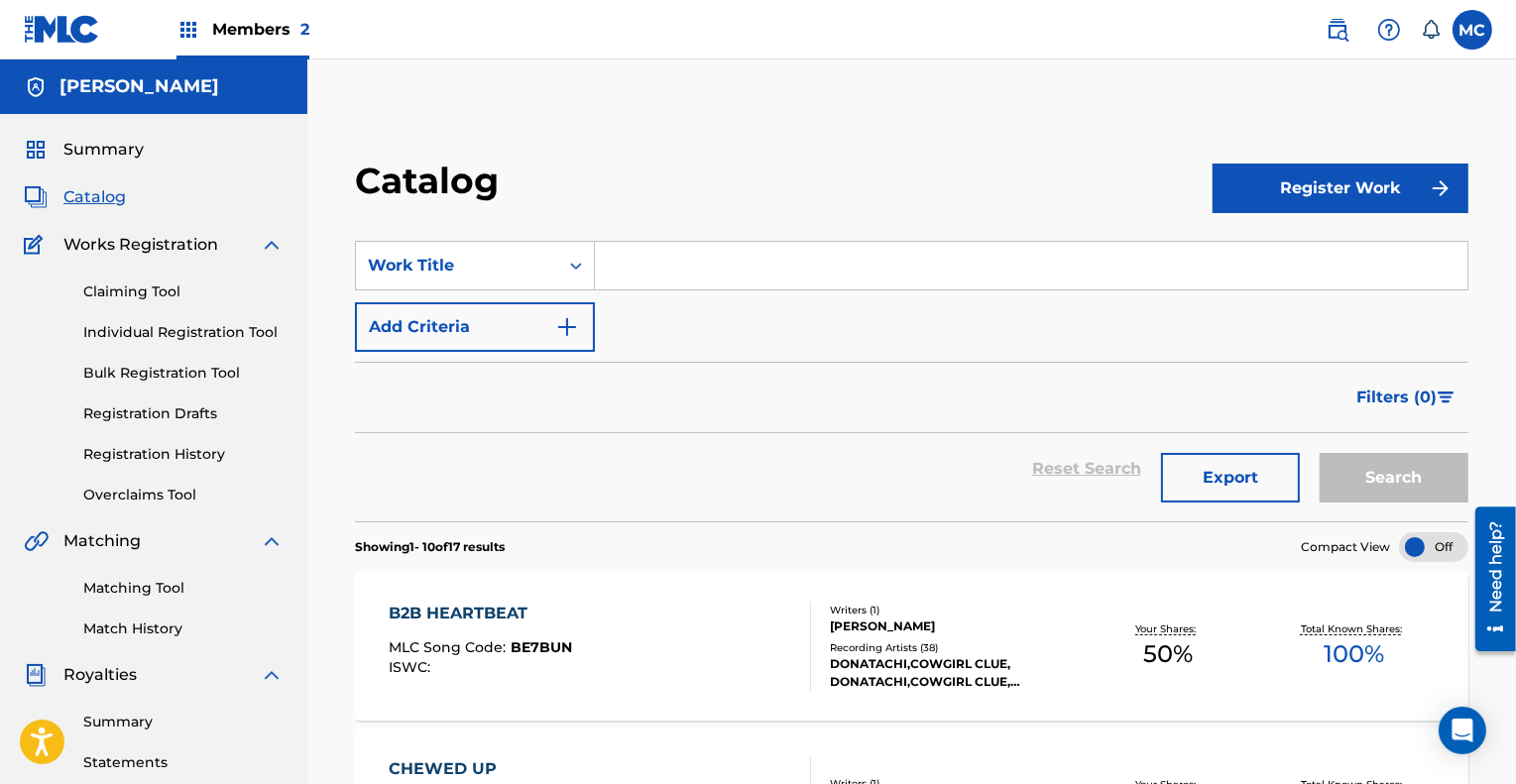 click on "Summary" at bounding box center [103, 150] 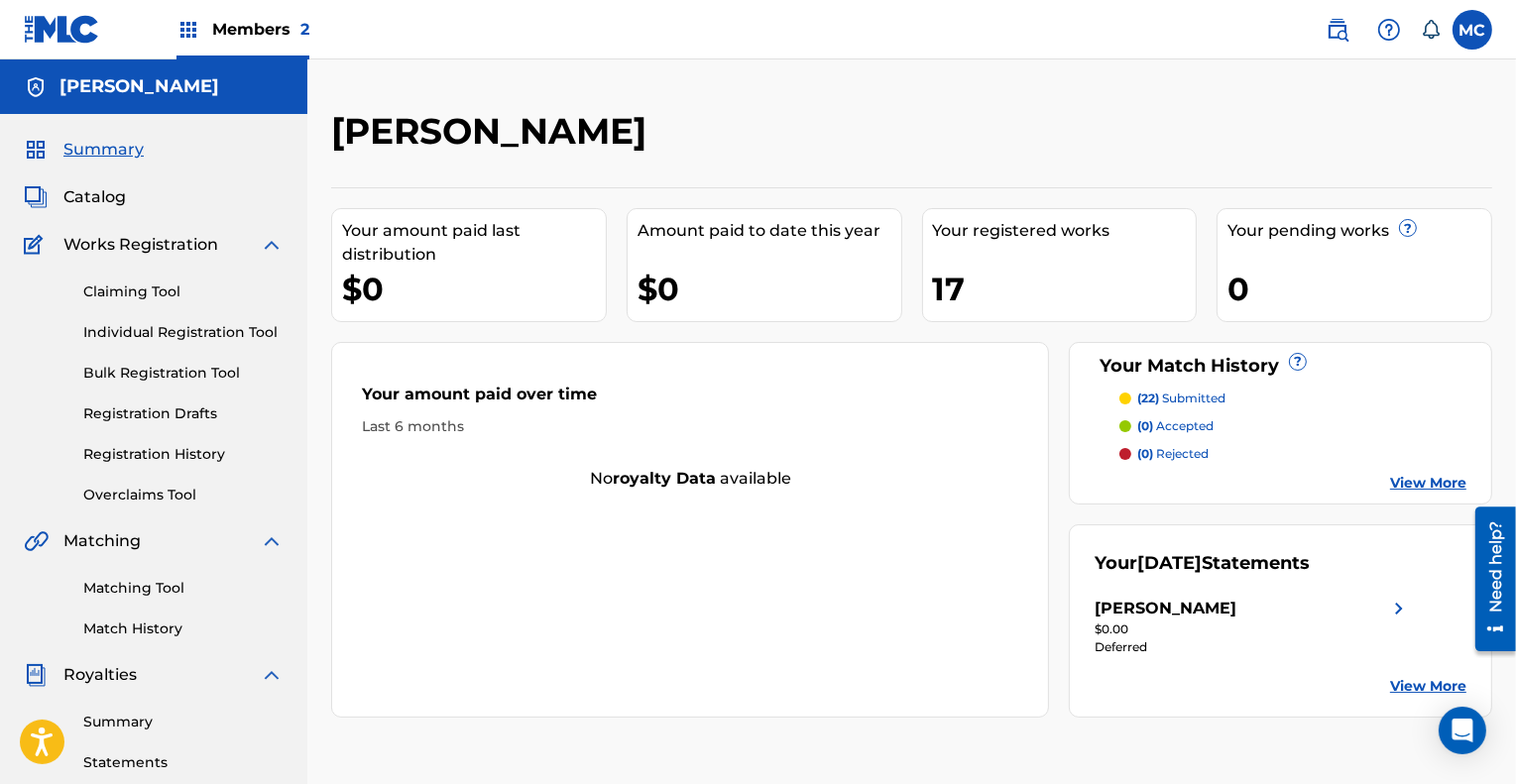 click on "Claiming Tool" at bounding box center (183, 291) 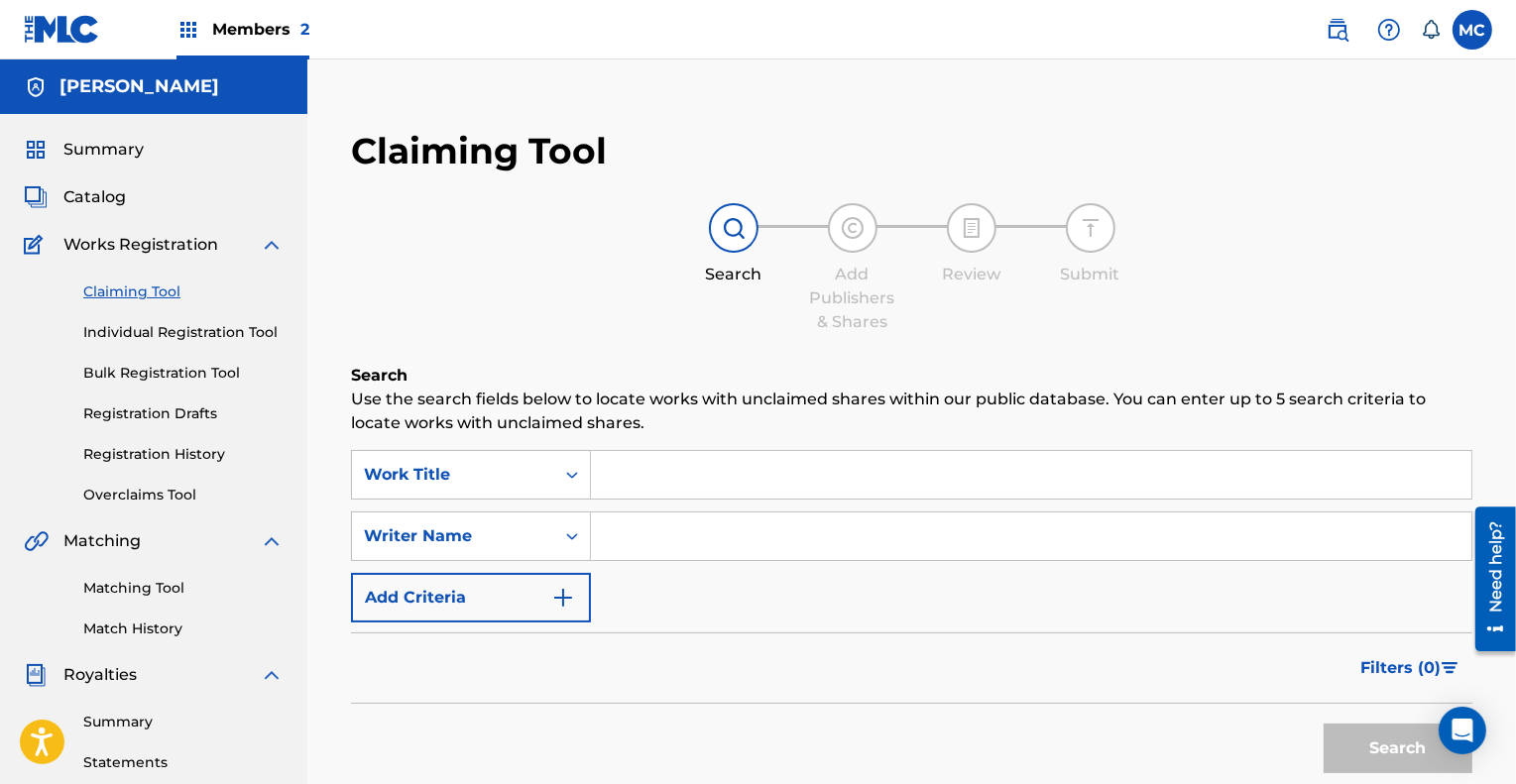 click on "Matching Tool" at bounding box center (183, 588) 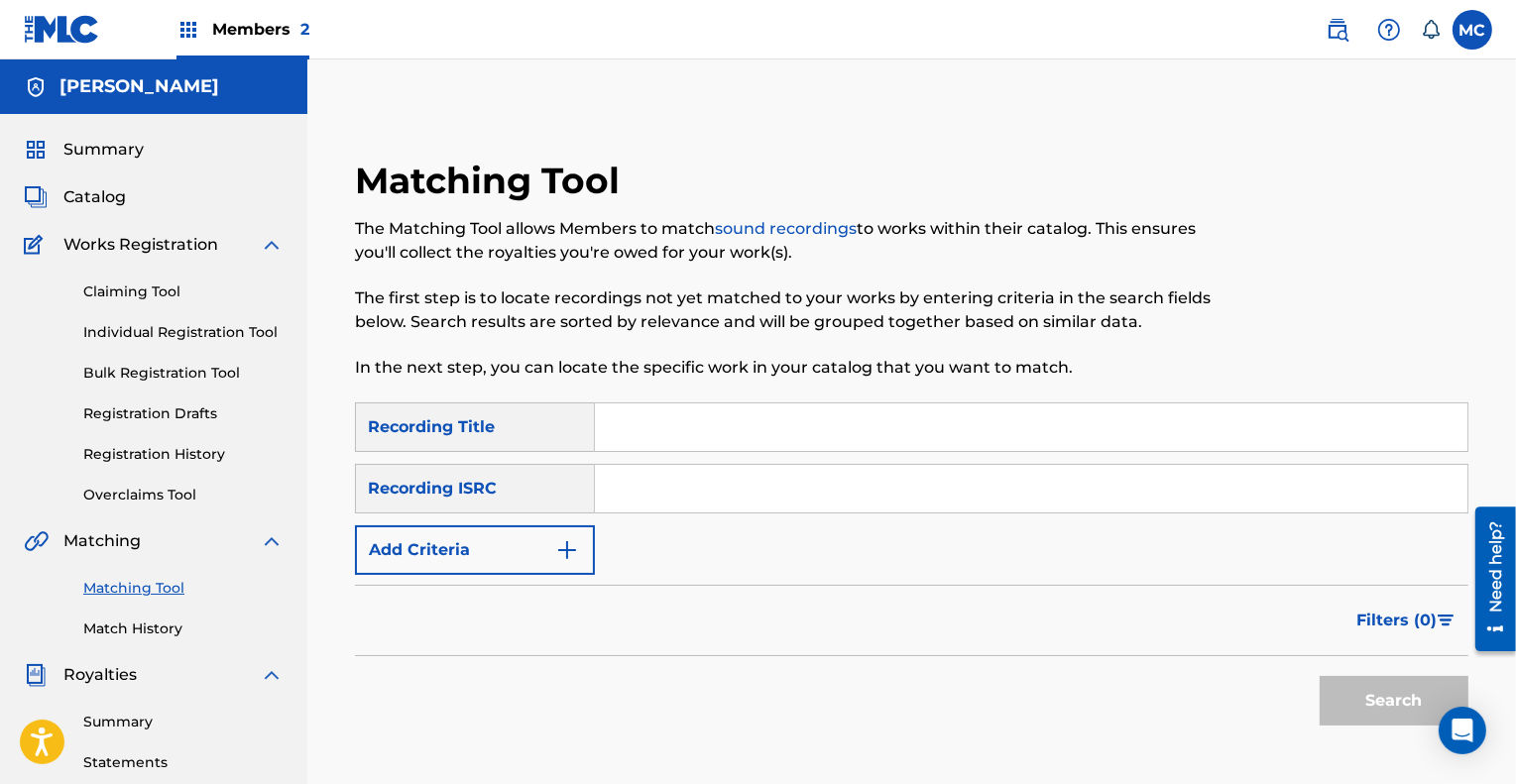 click on "Catalog" at bounding box center [94, 197] 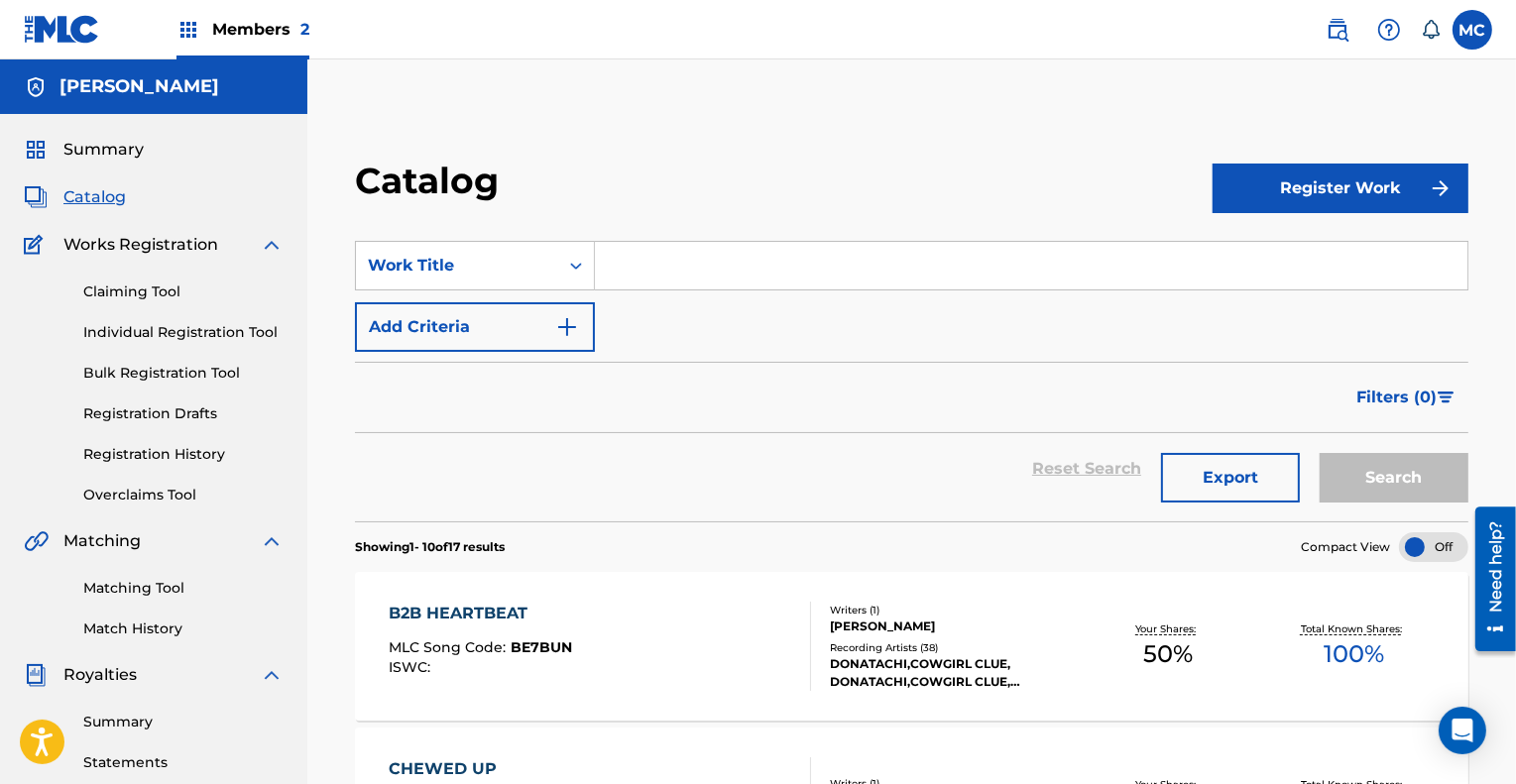 click on "Registration Drafts" at bounding box center (183, 413) 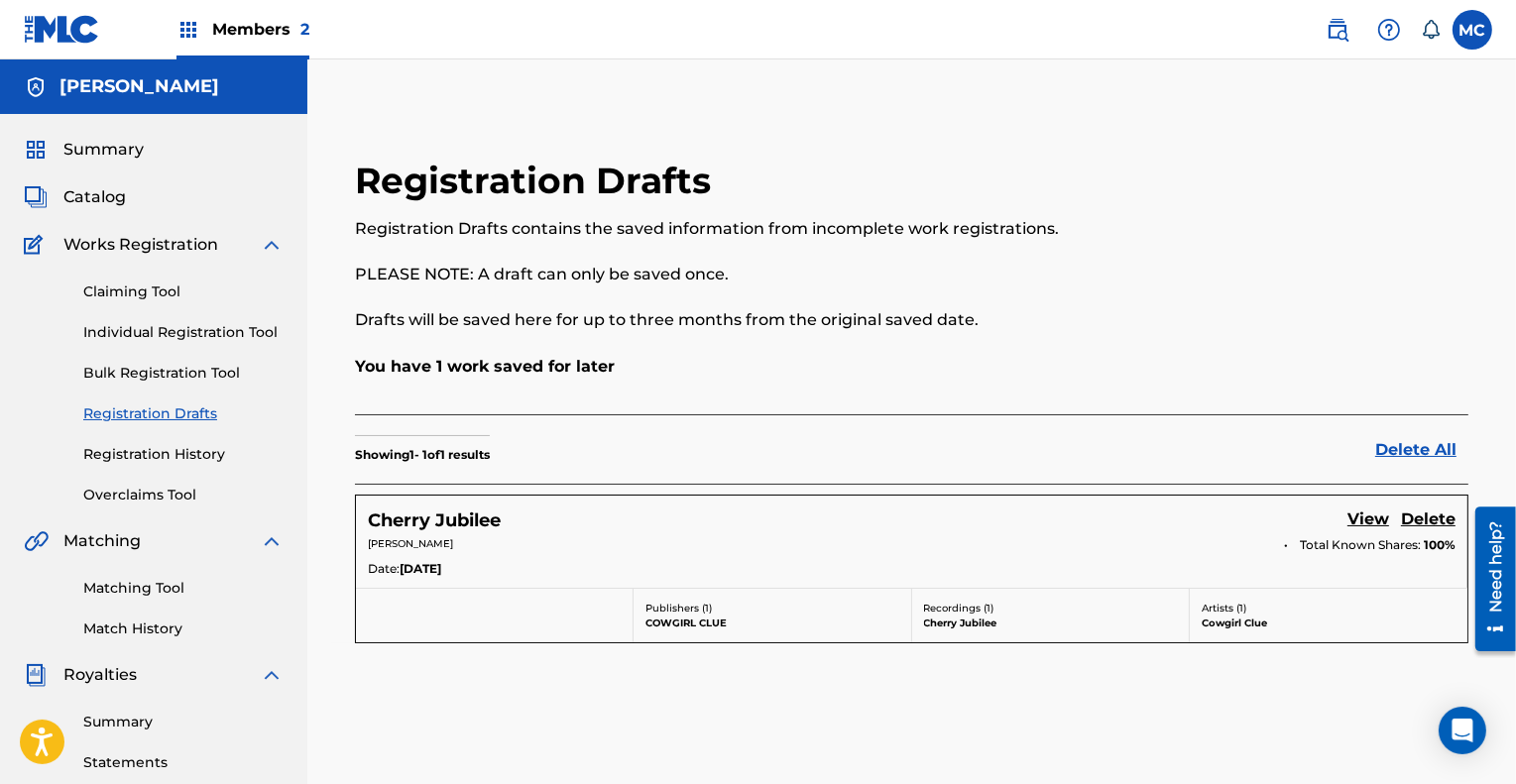 click on "View" at bounding box center [1368, 520] 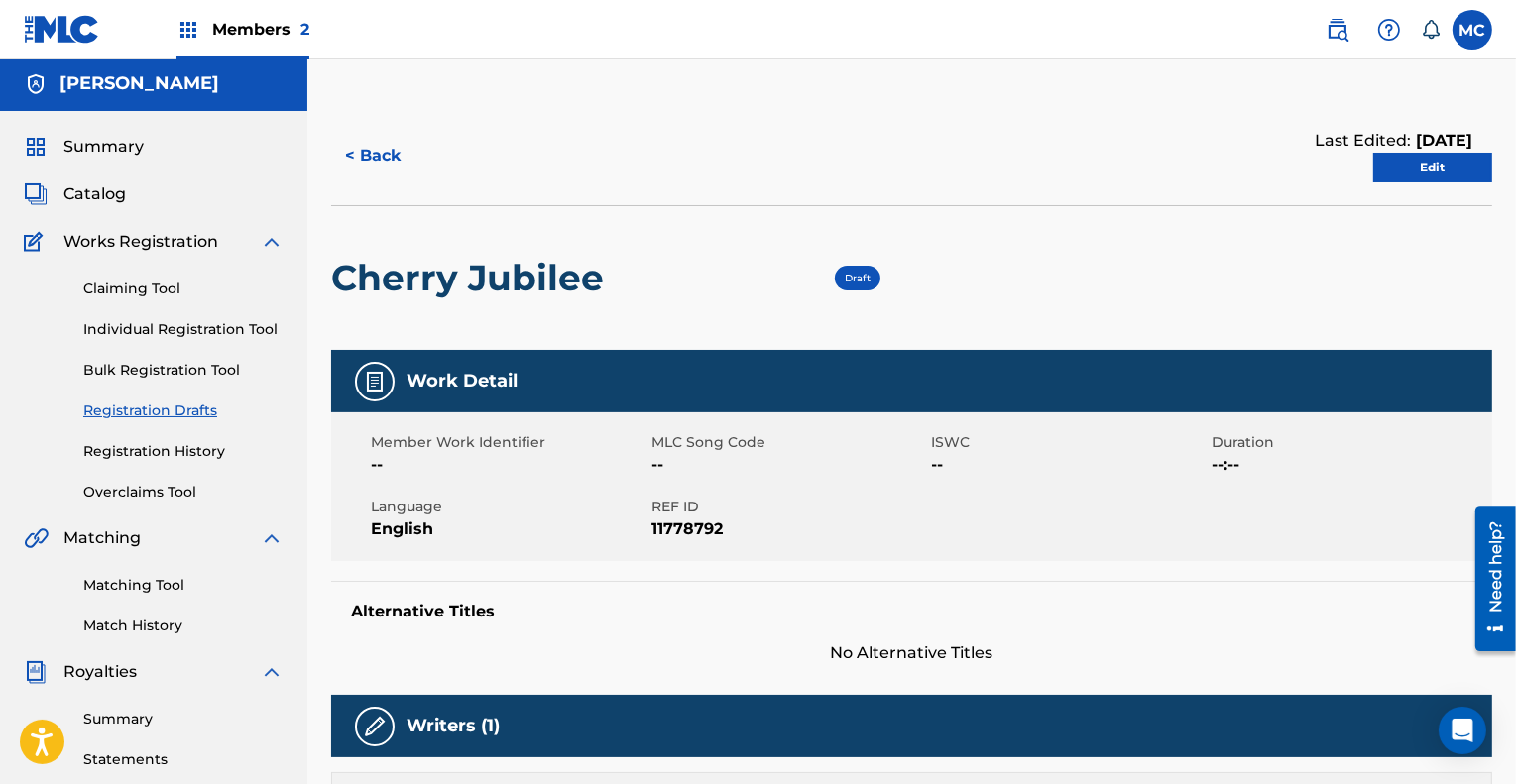 scroll, scrollTop: 0, scrollLeft: 0, axis: both 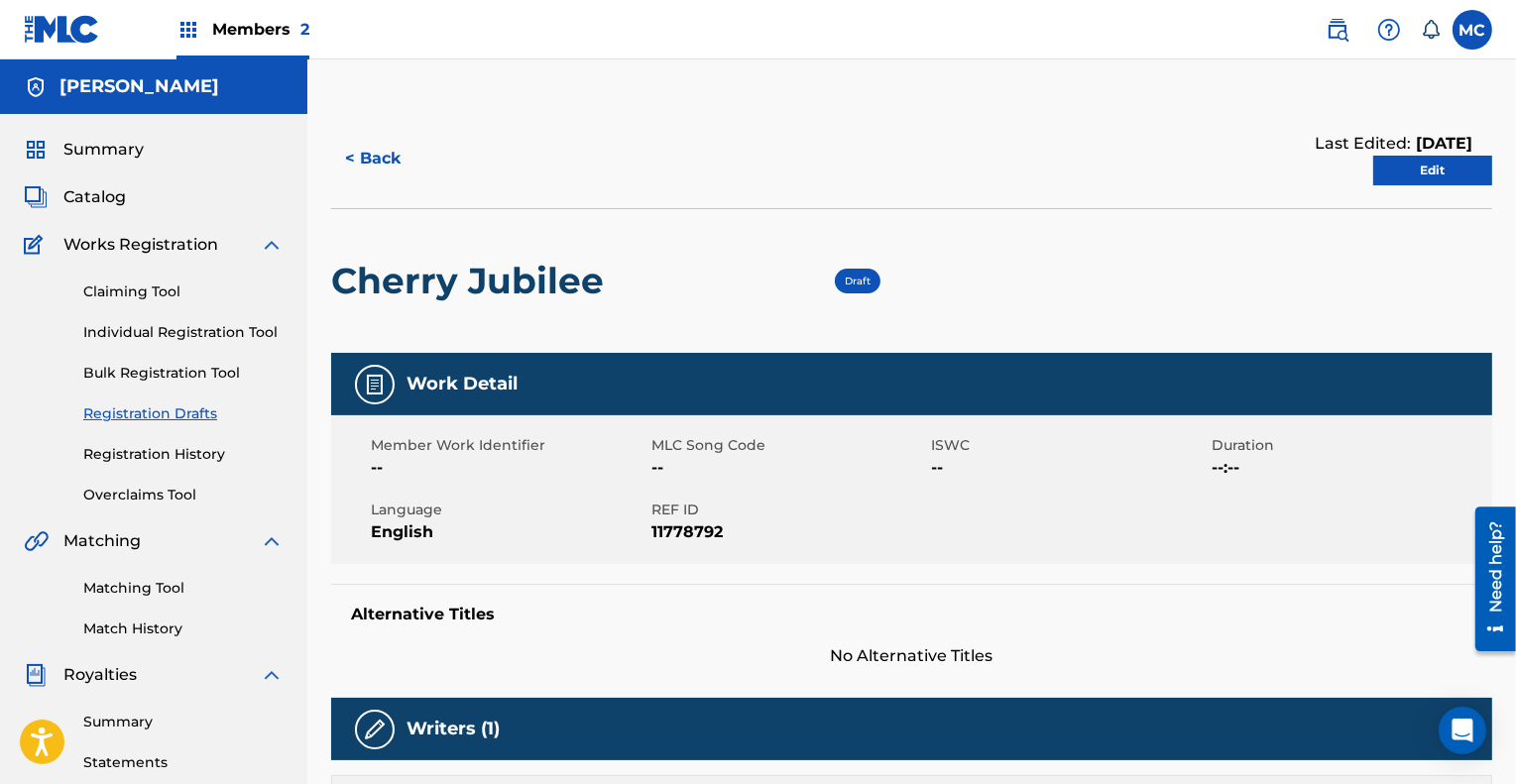 click on "Members    2" at bounding box center (261, 29) 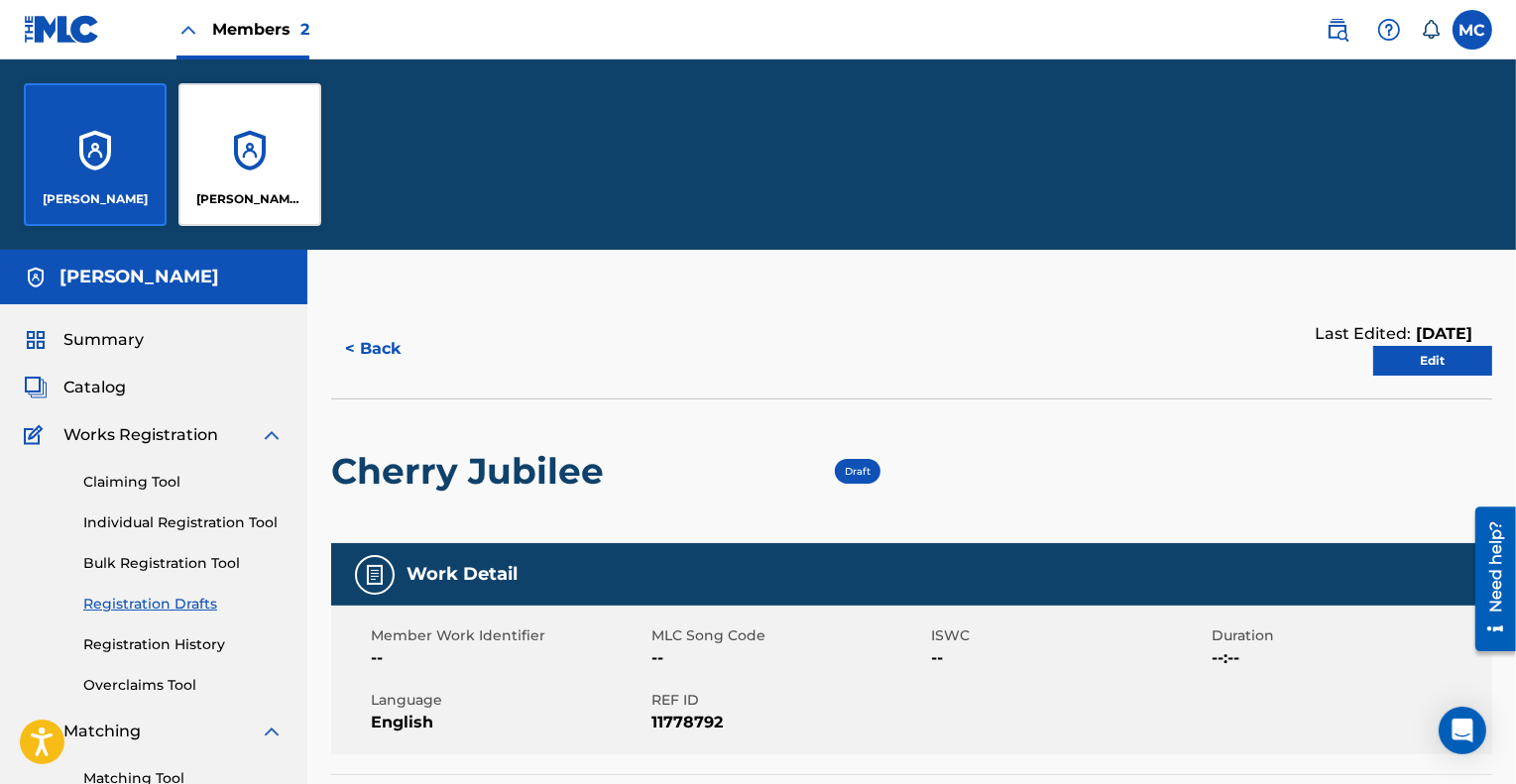 click on "Wyatt James Shears" at bounding box center [250, 155] 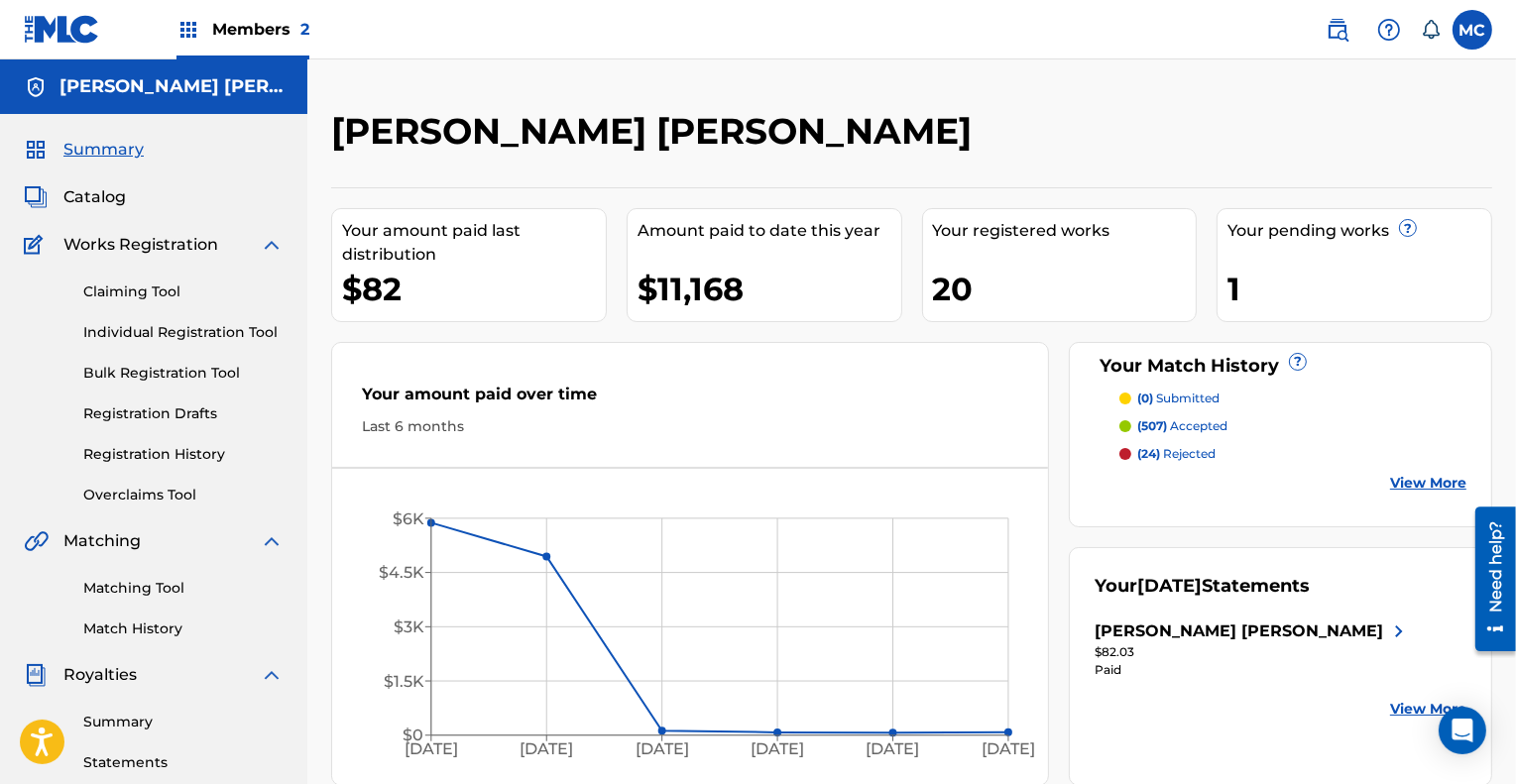 click on "Catalog" at bounding box center (94, 197) 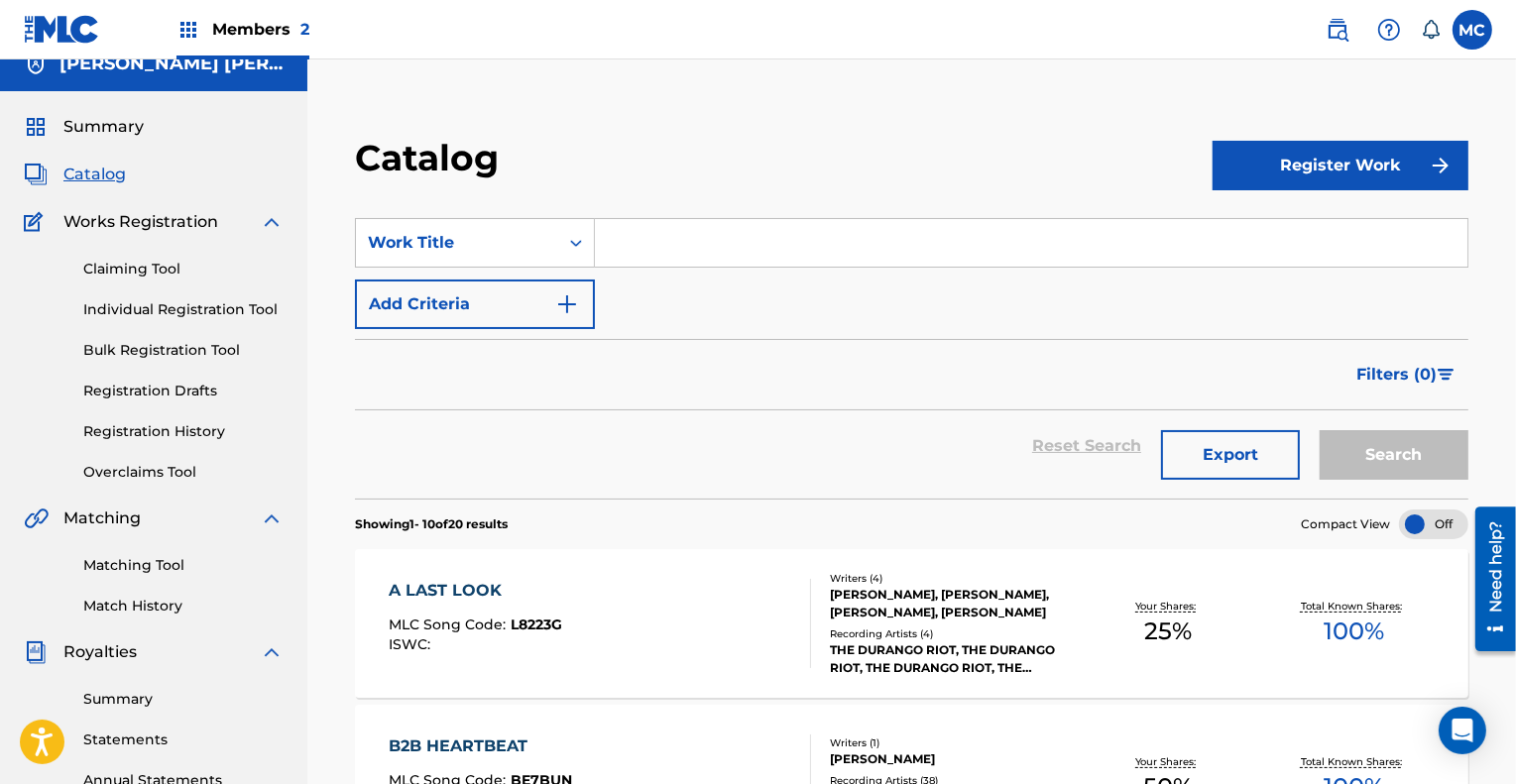 scroll, scrollTop: 0, scrollLeft: 0, axis: both 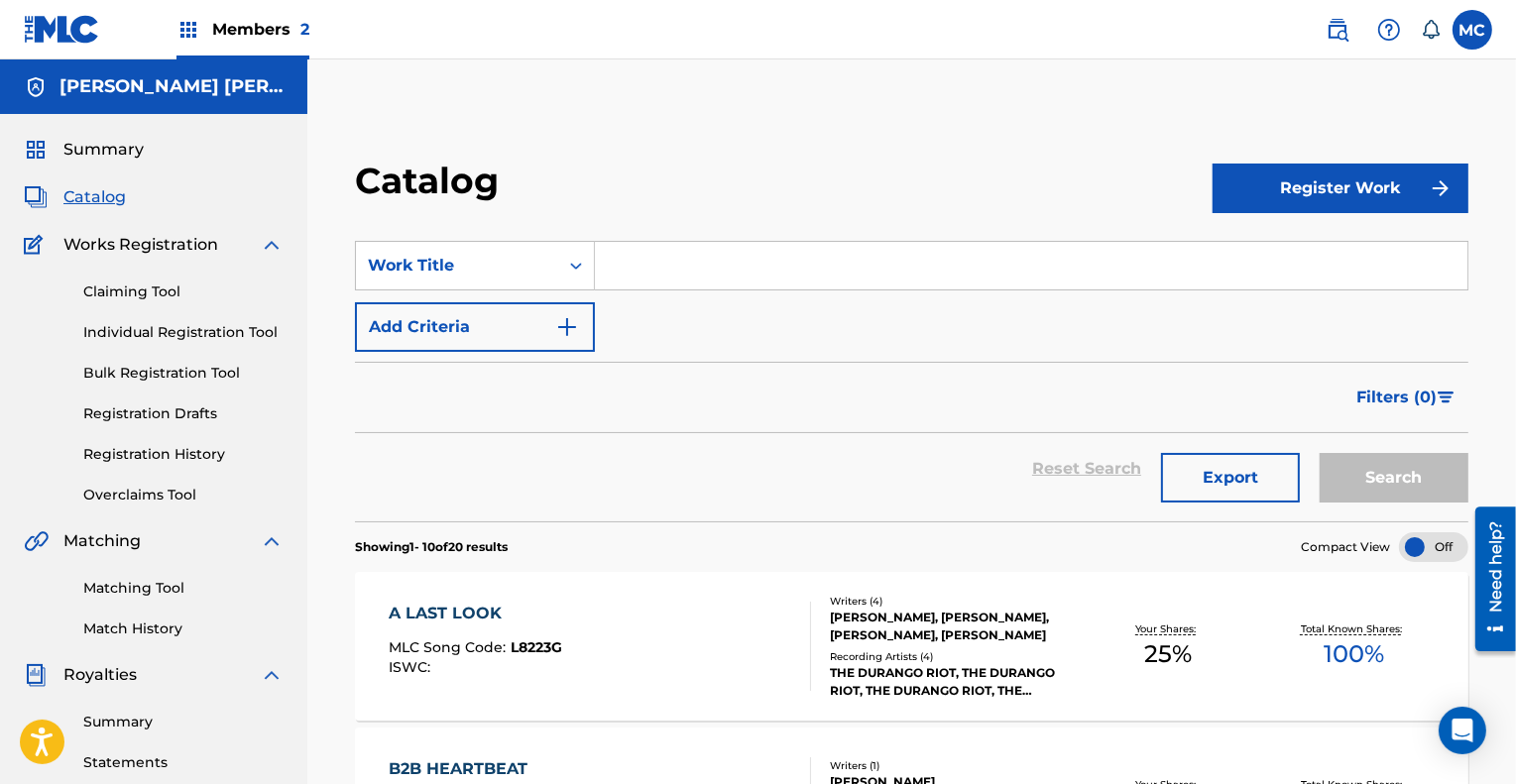 click on "Members    2" at bounding box center (261, 29) 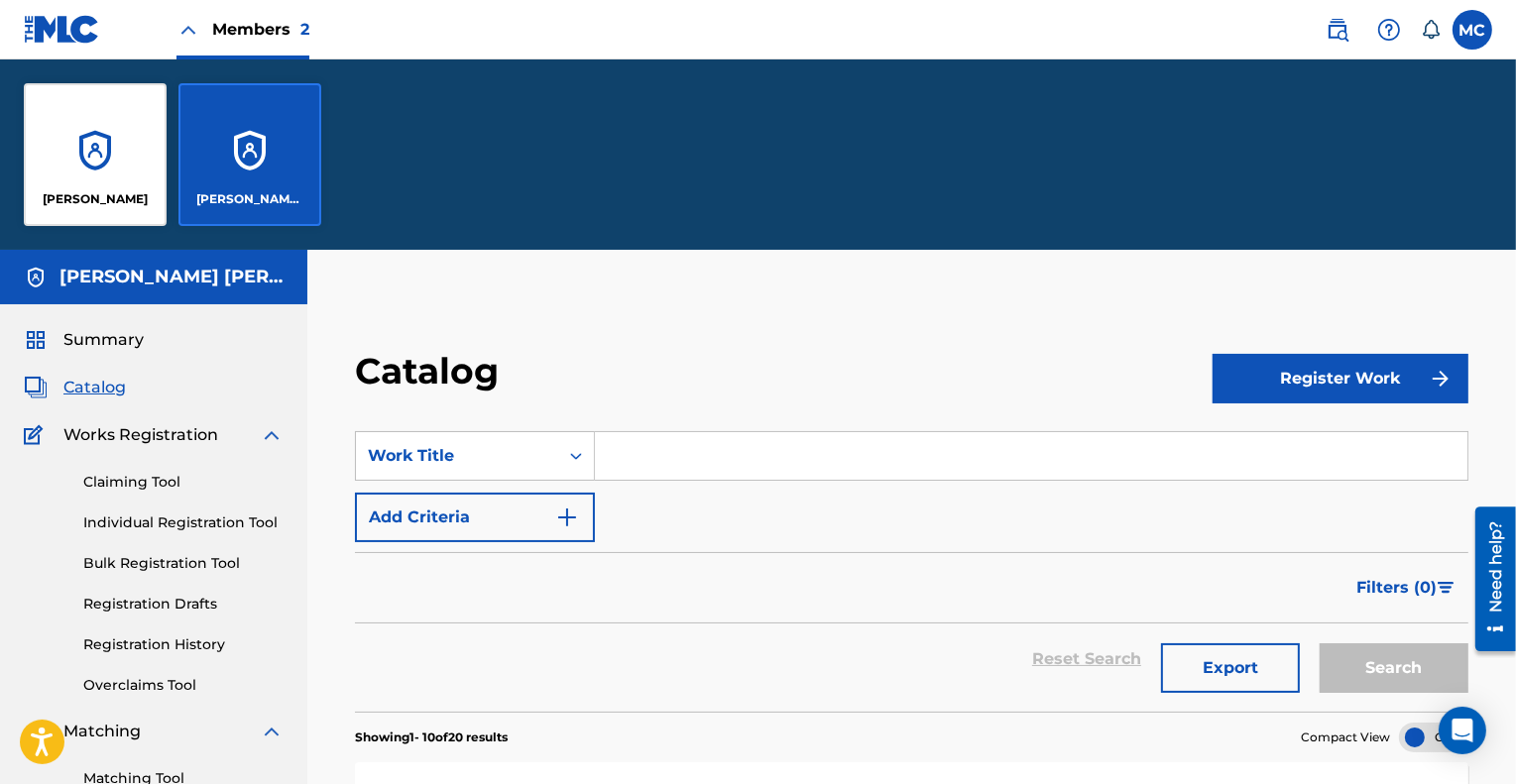click on "[PERSON_NAME]" at bounding box center [95, 155] 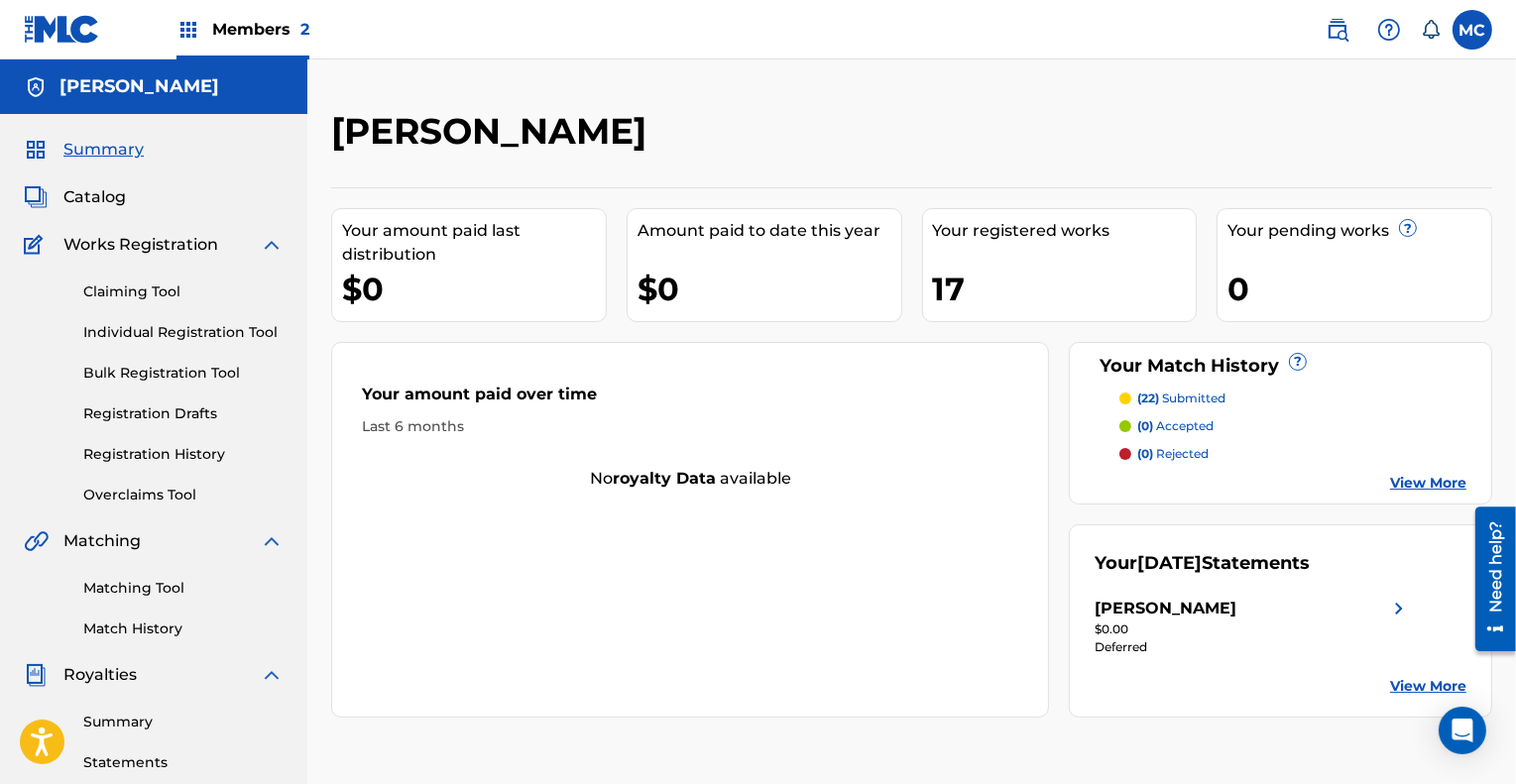 click on "Registration Drafts" at bounding box center (183, 413) 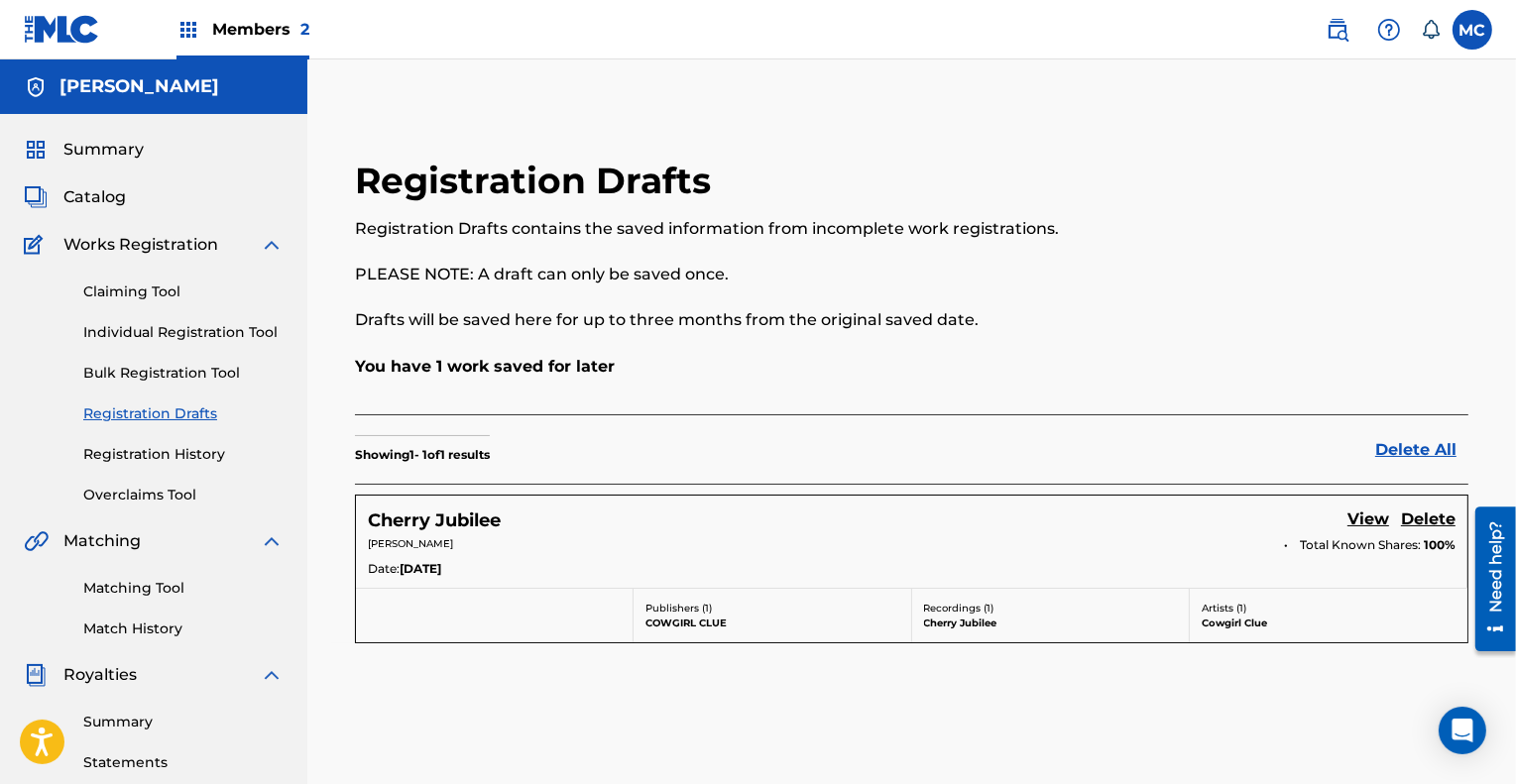 click on "View" at bounding box center (1368, 520) 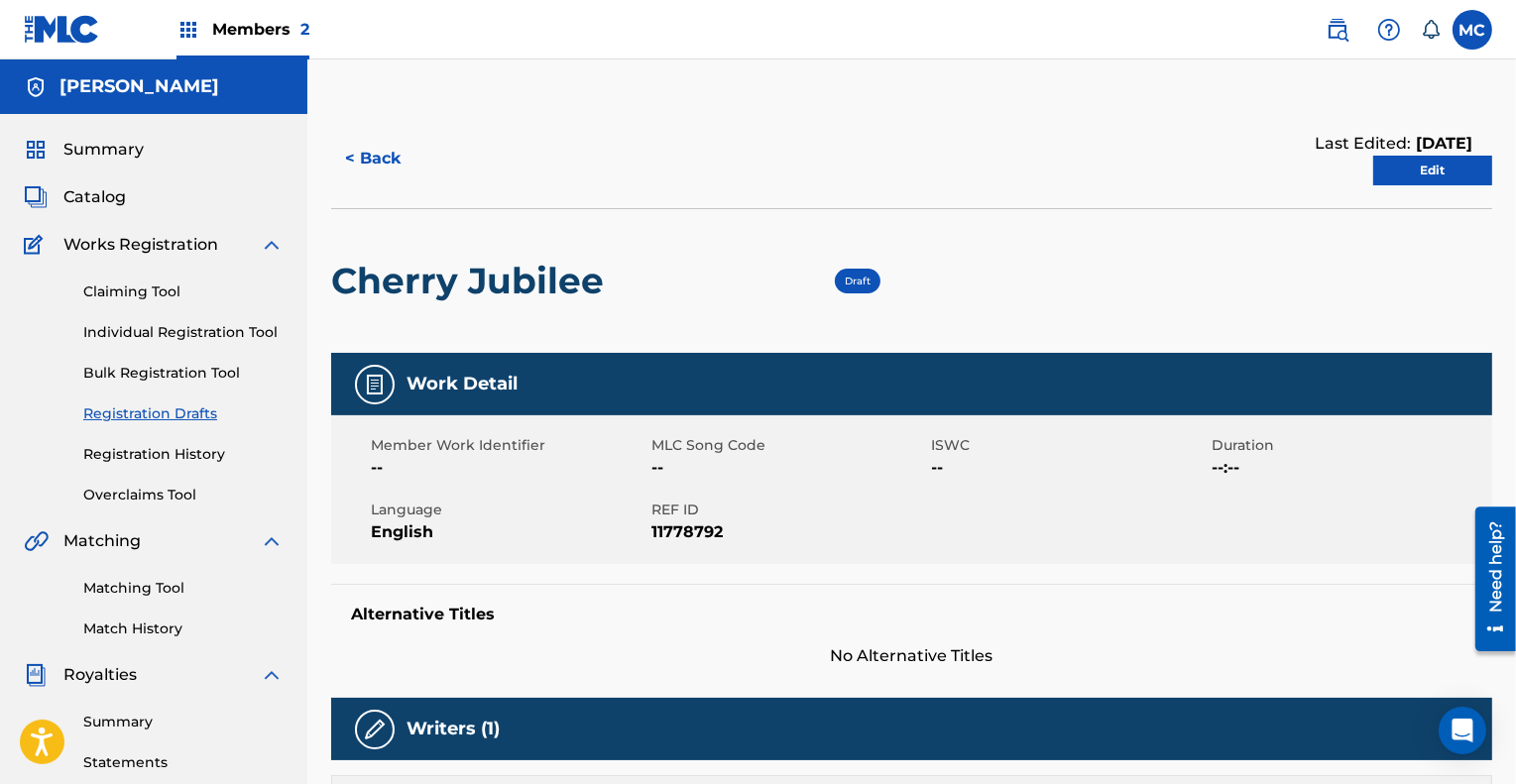 click on "Edit" at bounding box center (1433, 170) 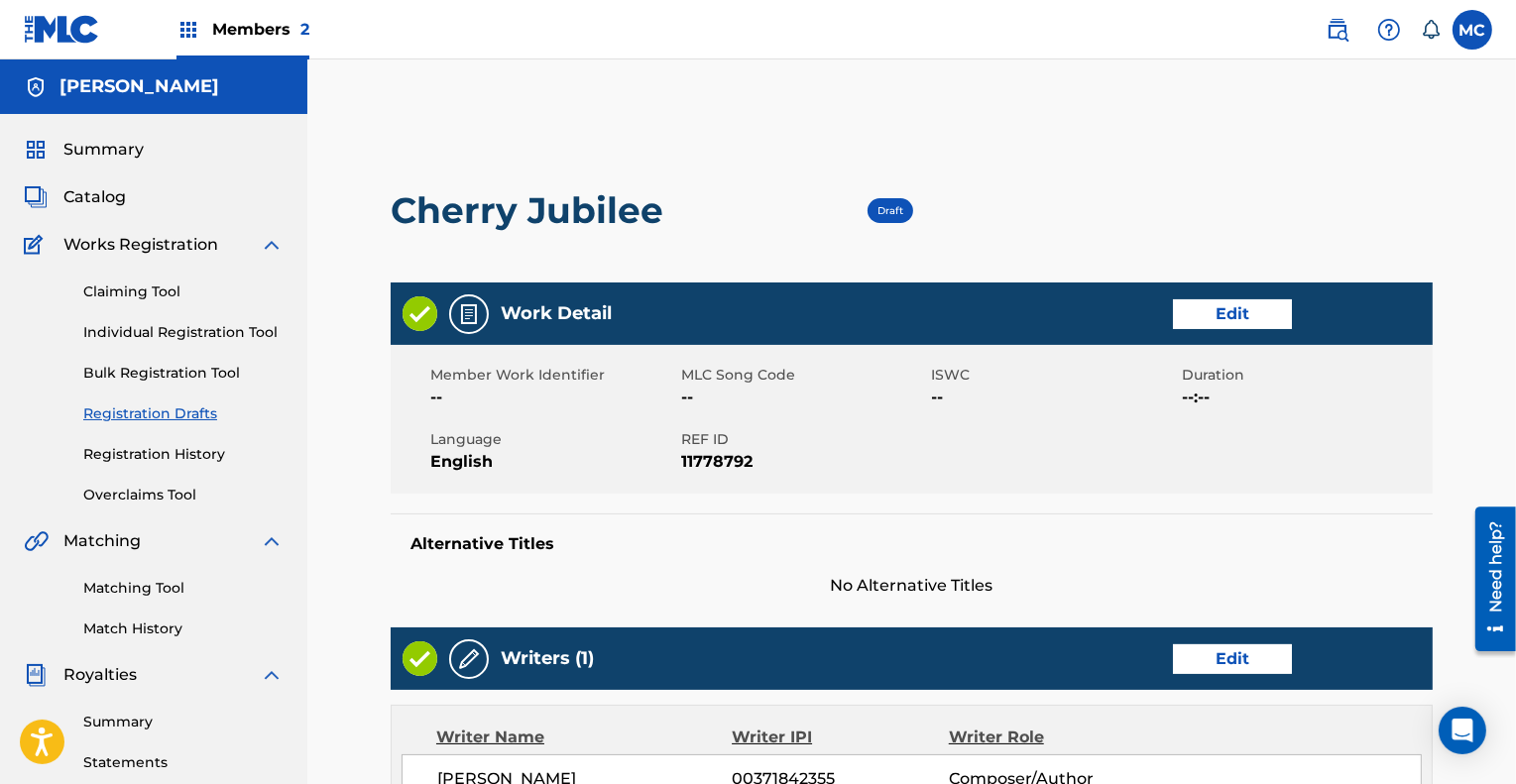 click on "Edit" at bounding box center (1232, 314) 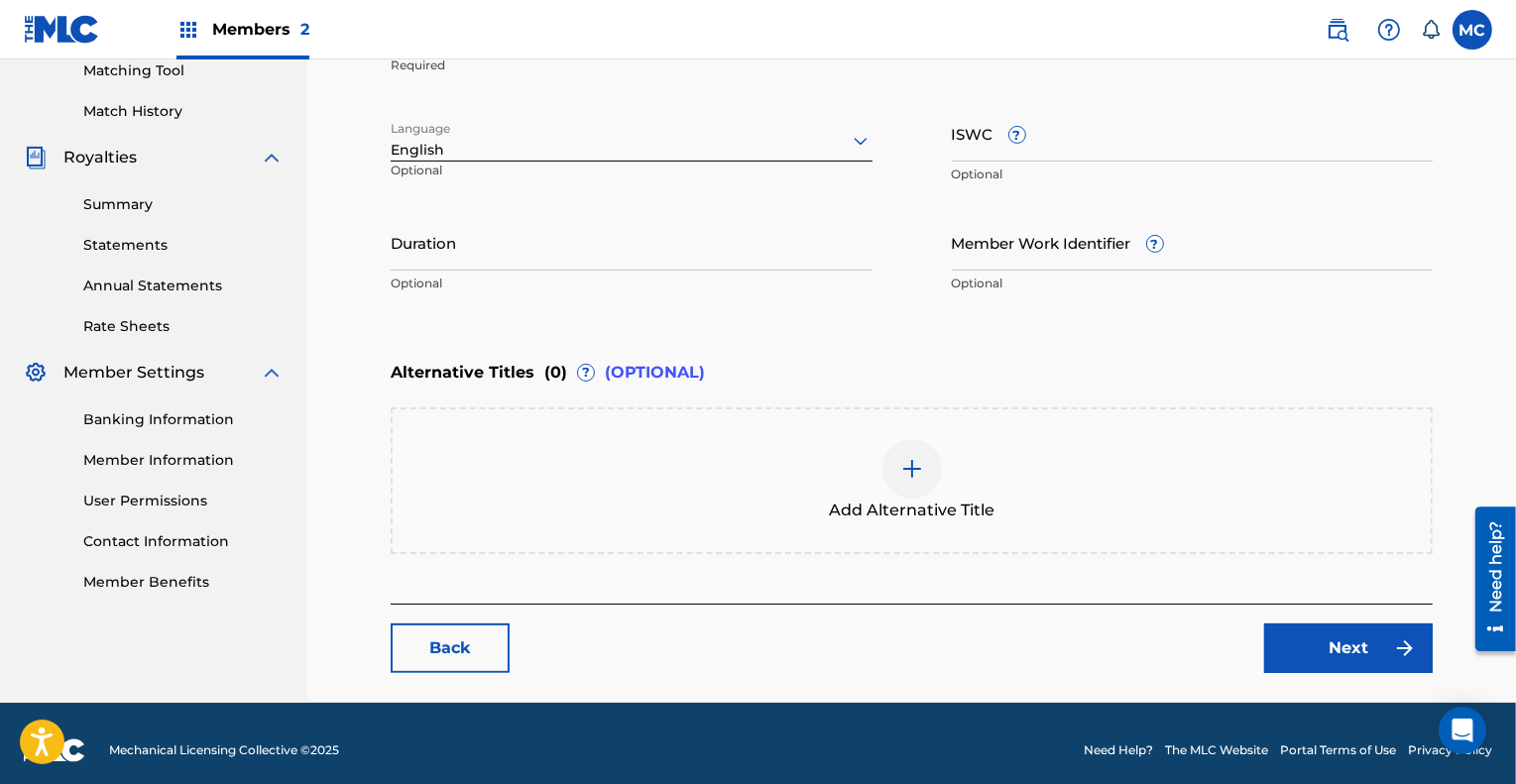 scroll, scrollTop: 530, scrollLeft: 0, axis: vertical 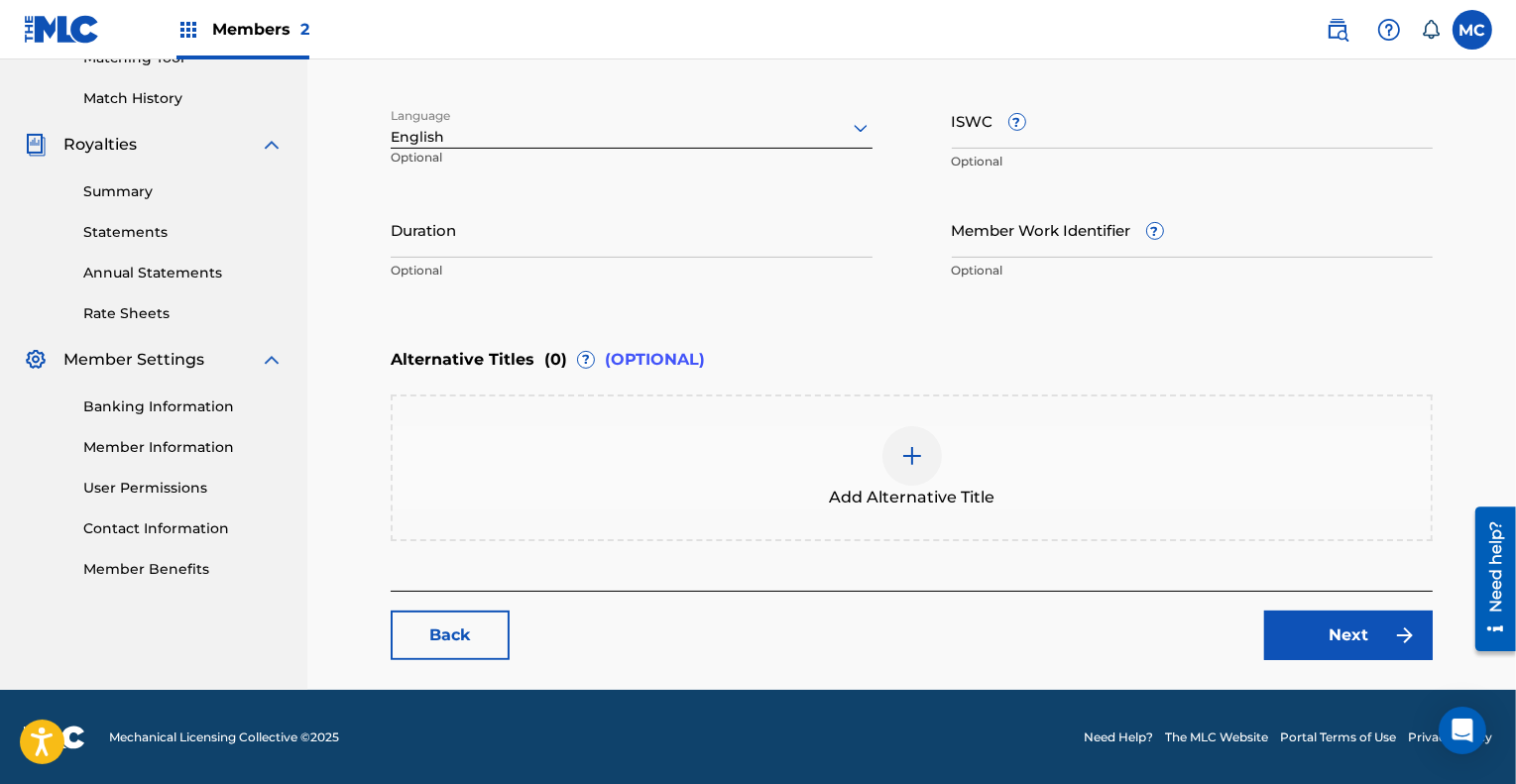 click on "Next" at bounding box center (1348, 635) 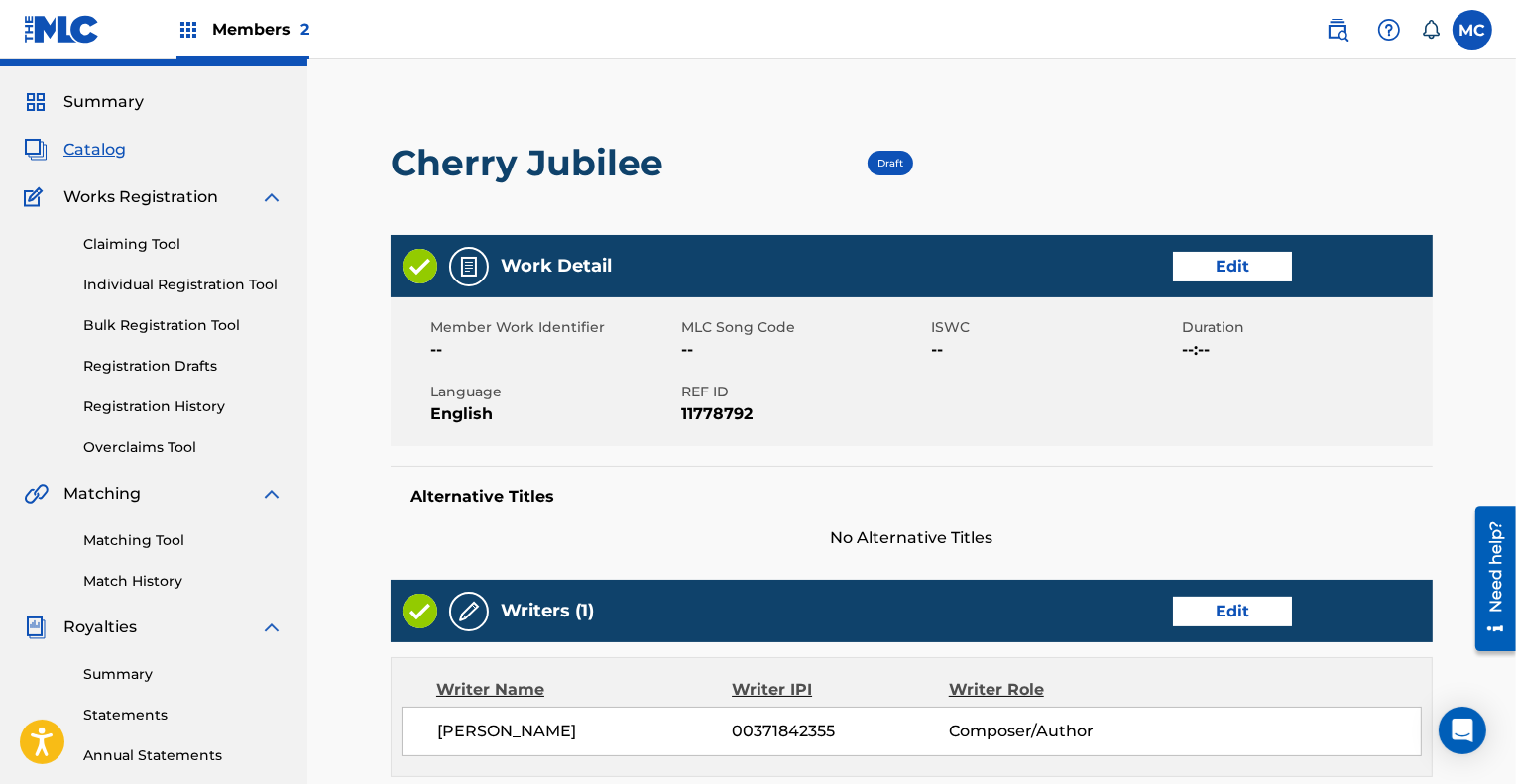 scroll, scrollTop: 47, scrollLeft: 0, axis: vertical 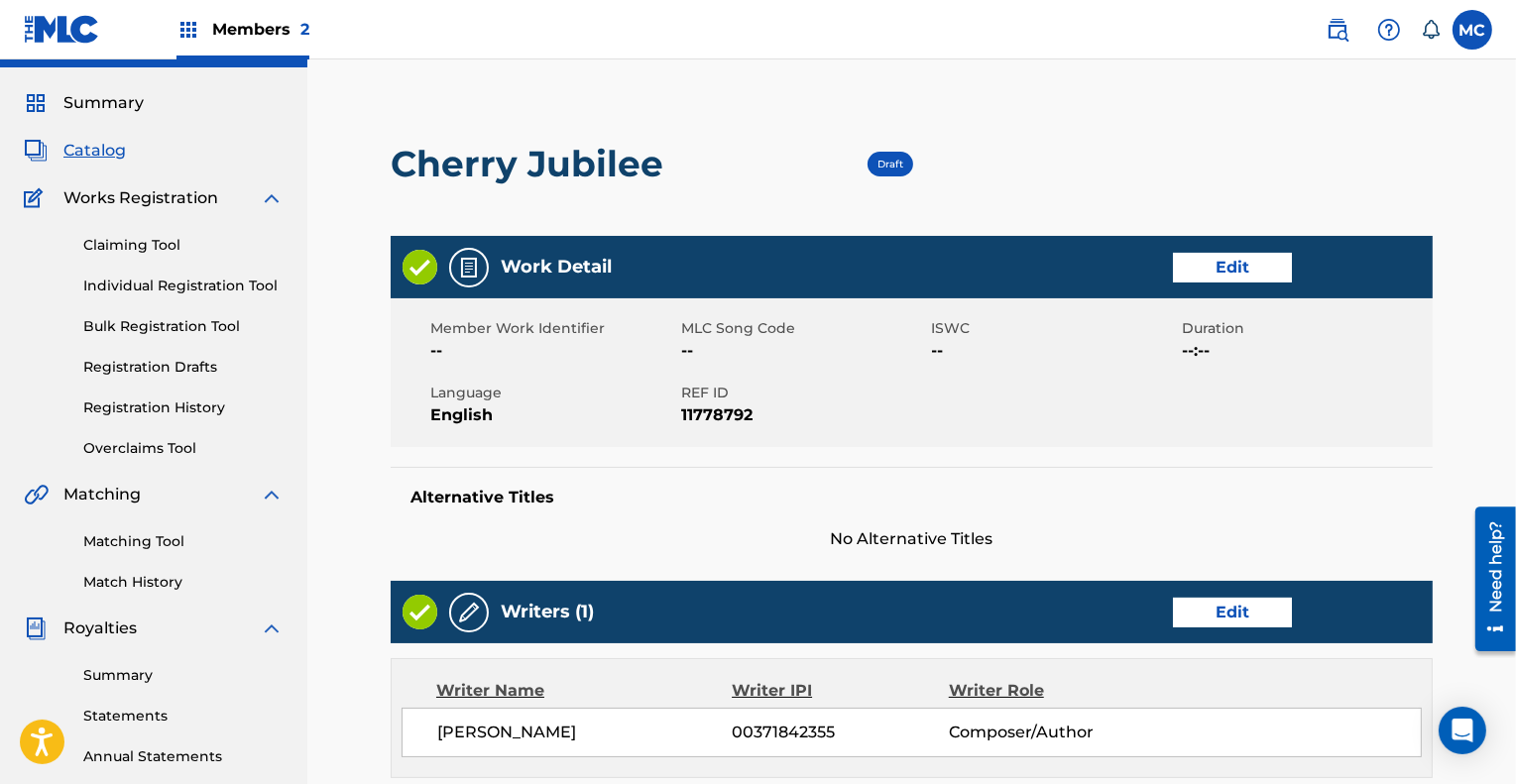 click on "Edit" at bounding box center [1232, 268] 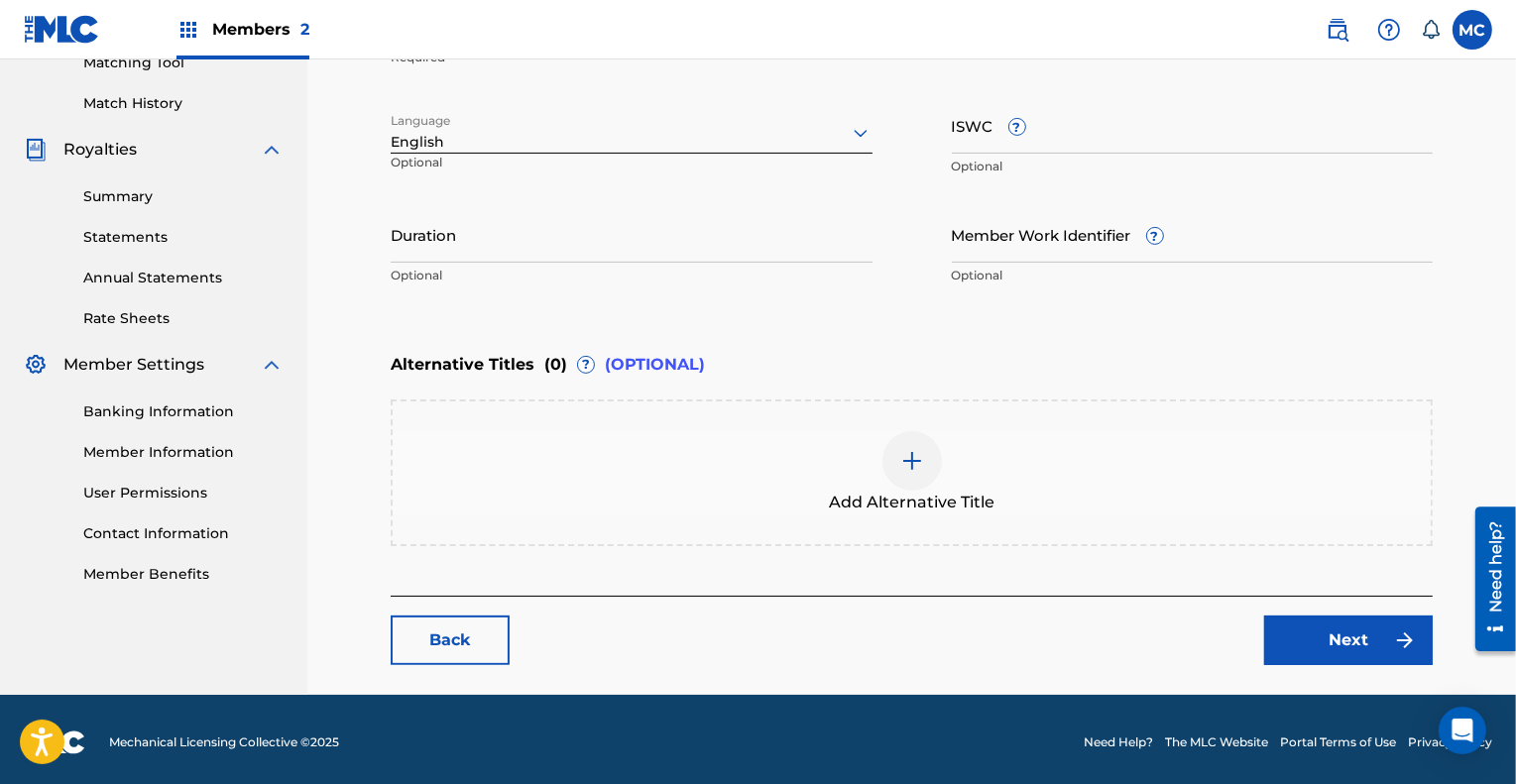 scroll, scrollTop: 530, scrollLeft: 0, axis: vertical 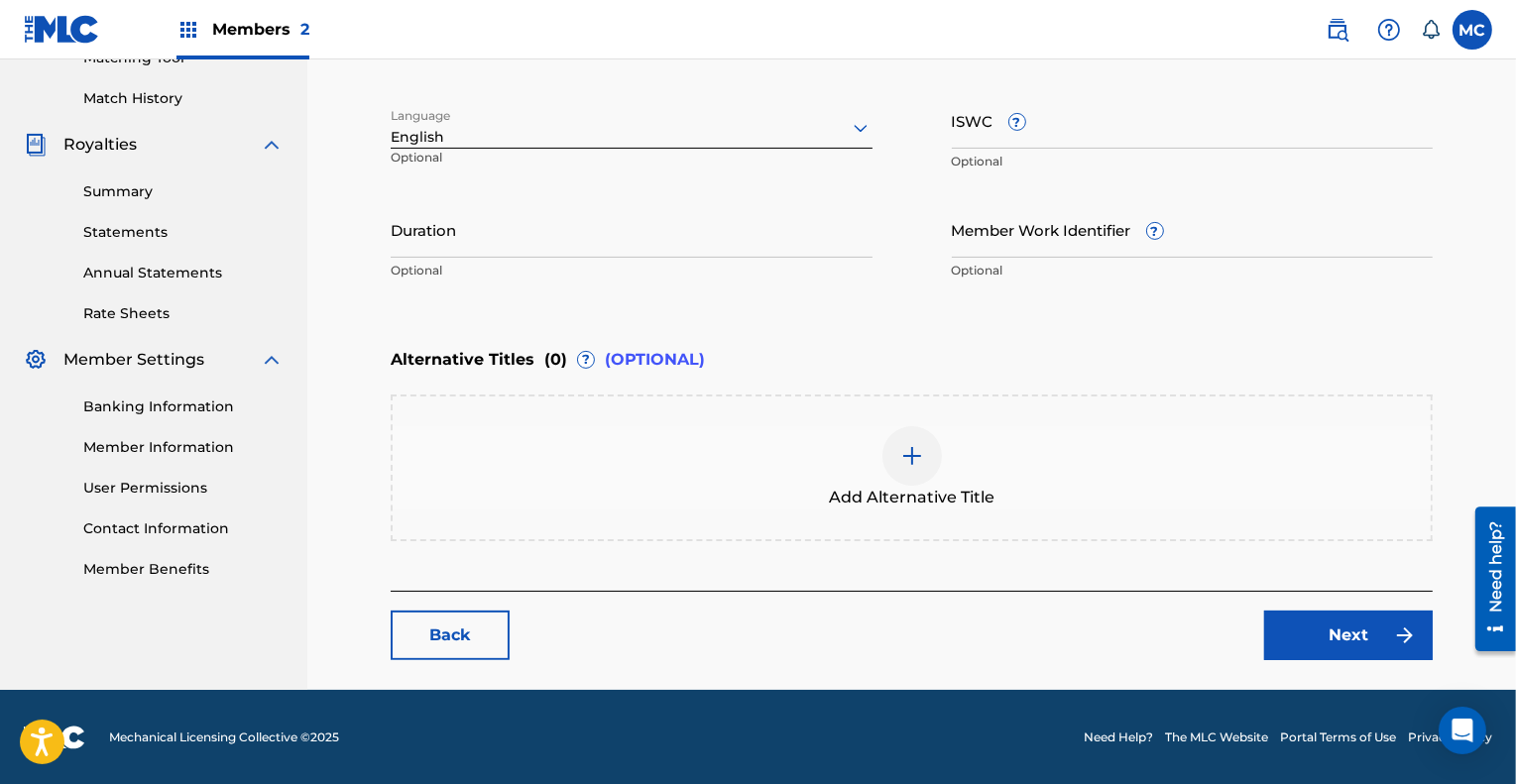 click on "Next" at bounding box center (1348, 635) 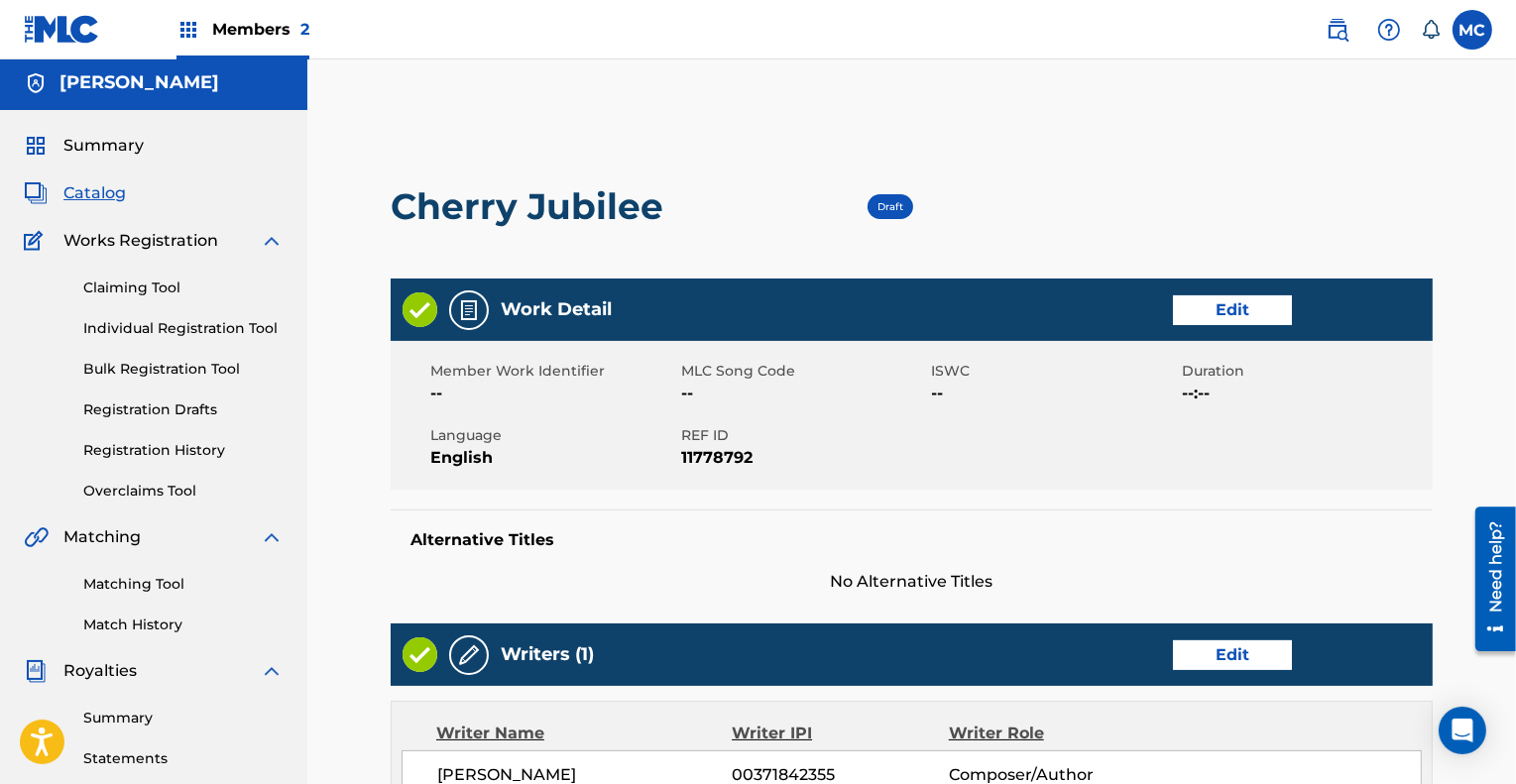 scroll, scrollTop: 0, scrollLeft: 0, axis: both 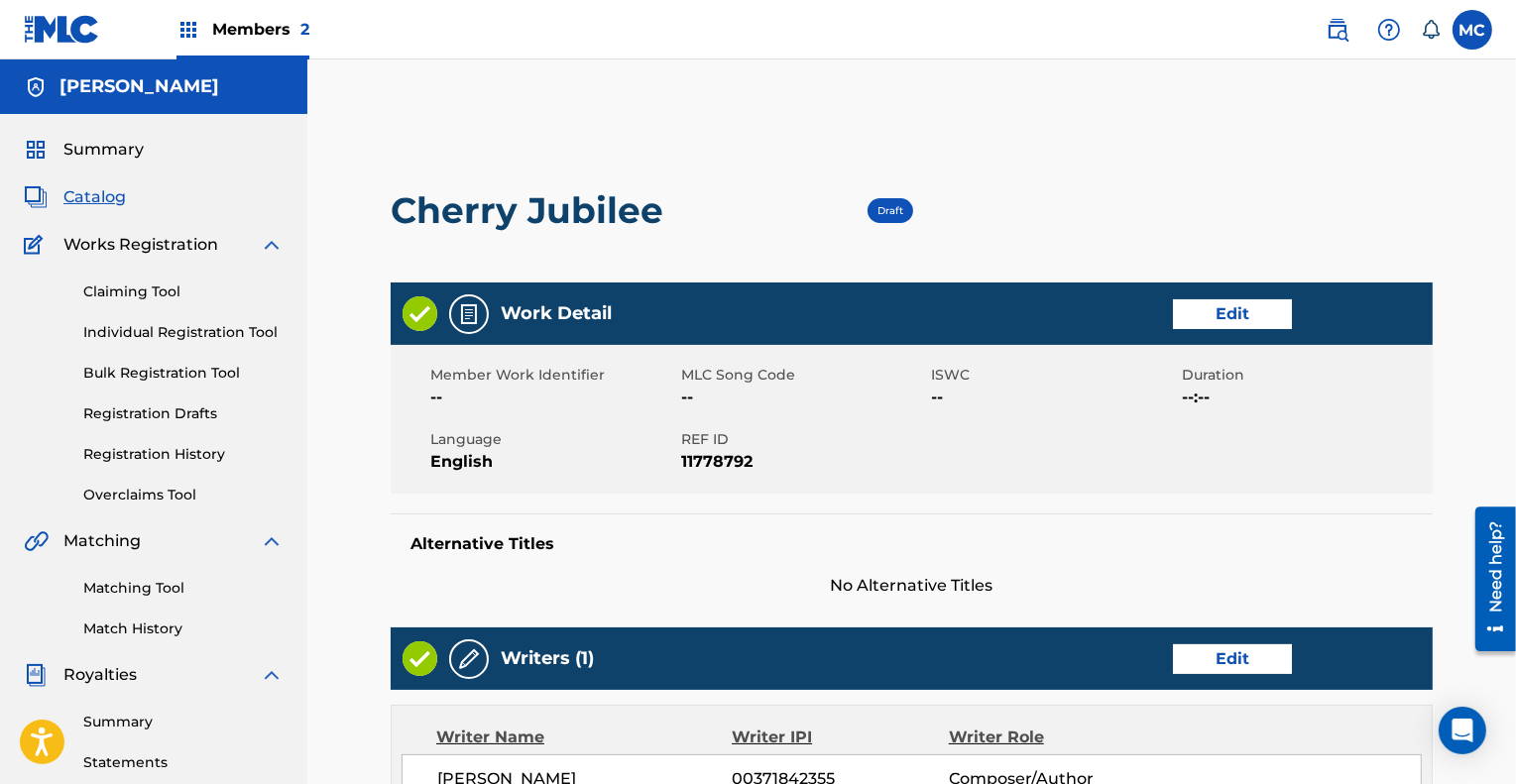 click on "Members    2" at bounding box center (261, 29) 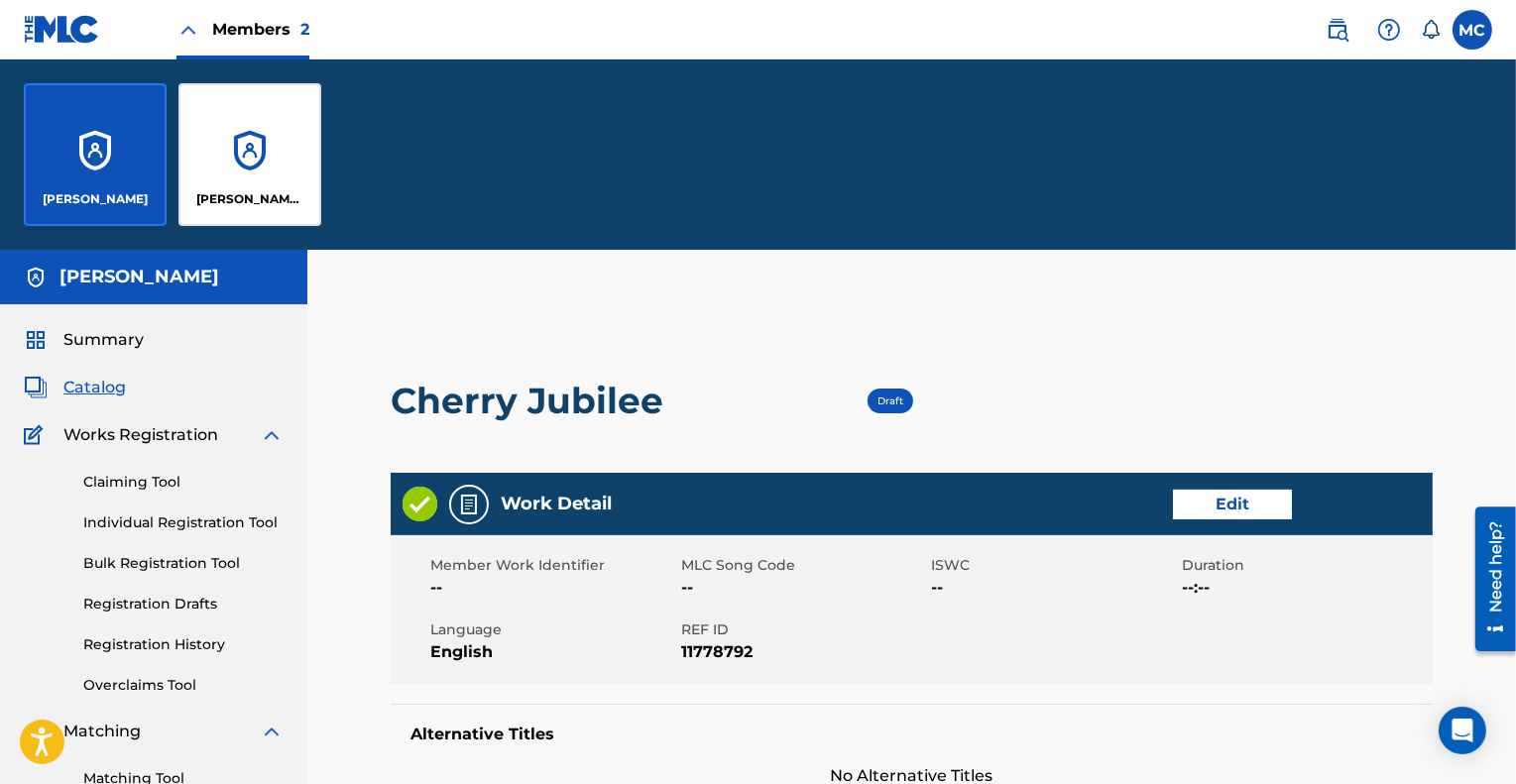 click on "Wyatt James Shears" at bounding box center [250, 155] 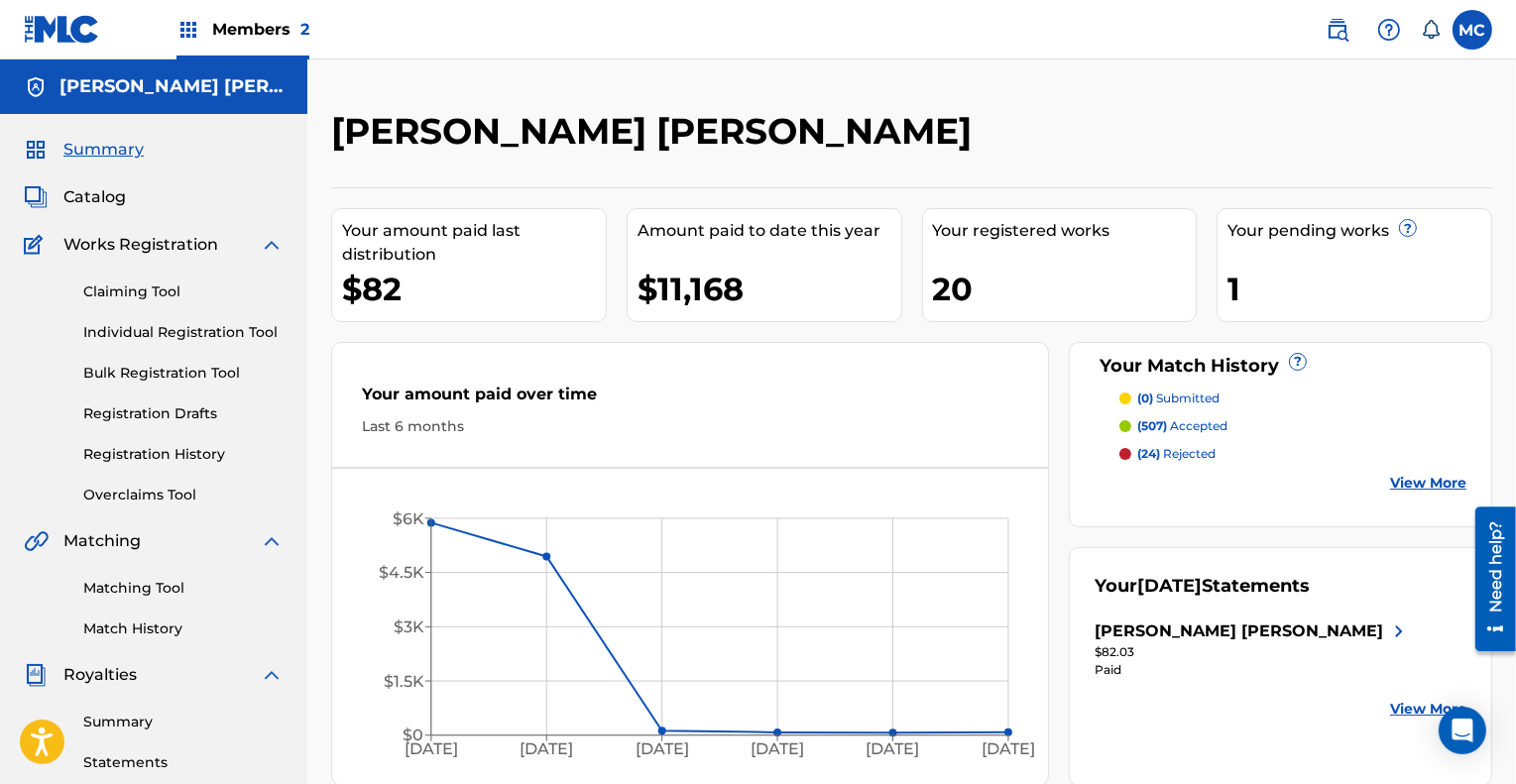 click on "Catalog" at bounding box center [94, 197] 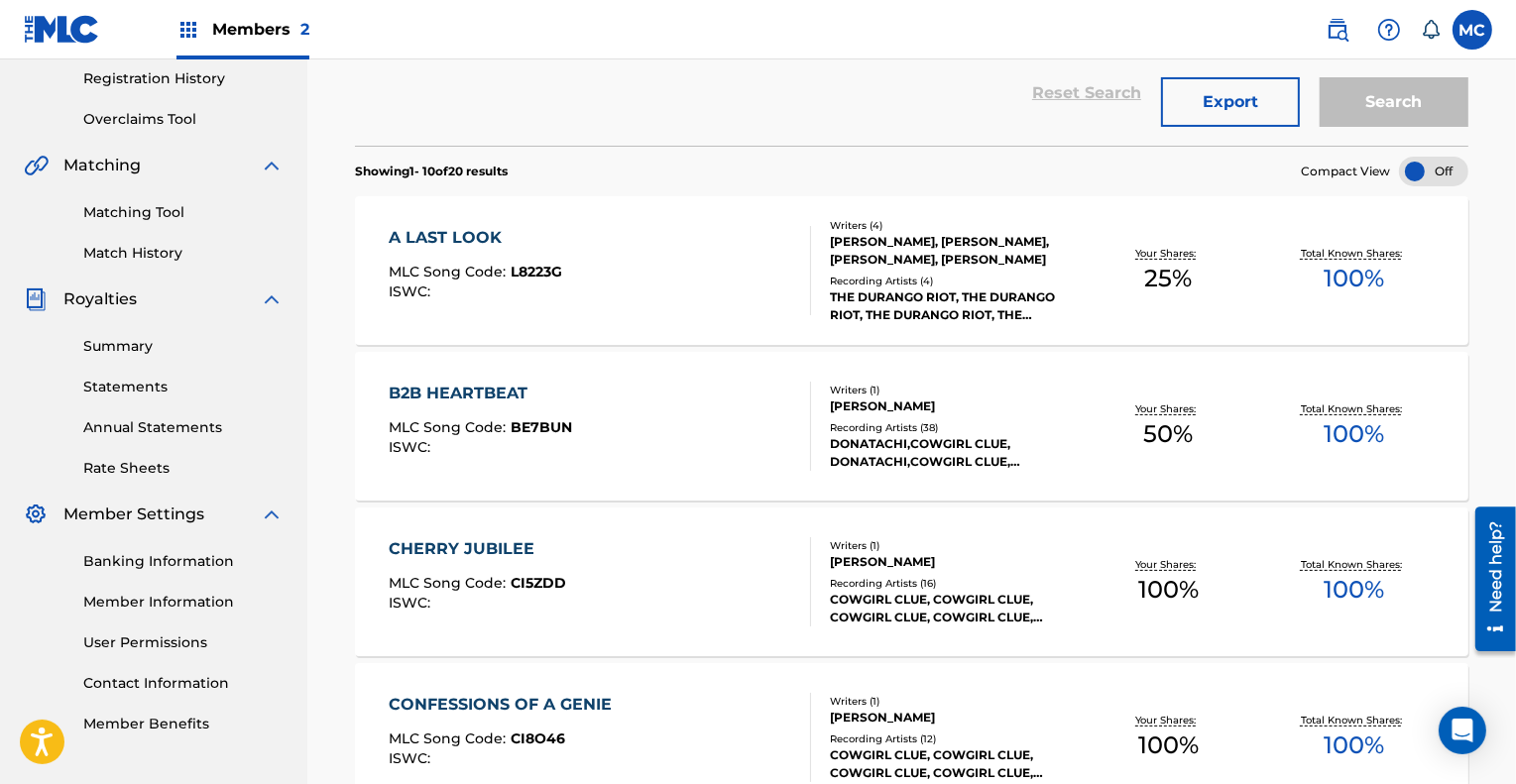 scroll, scrollTop: 377, scrollLeft: 0, axis: vertical 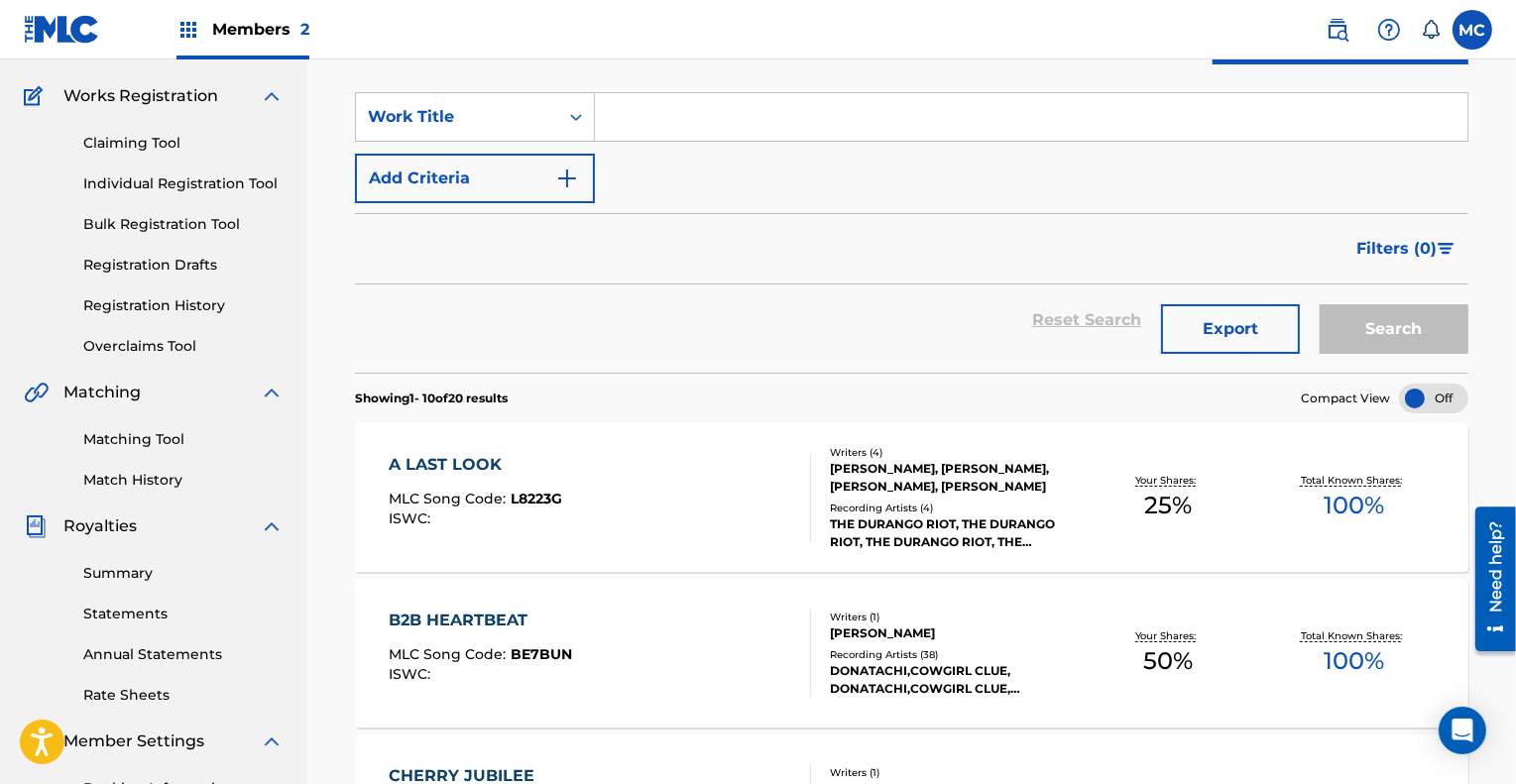 click on "CHERRY JUBILEE" at bounding box center (477, 776) 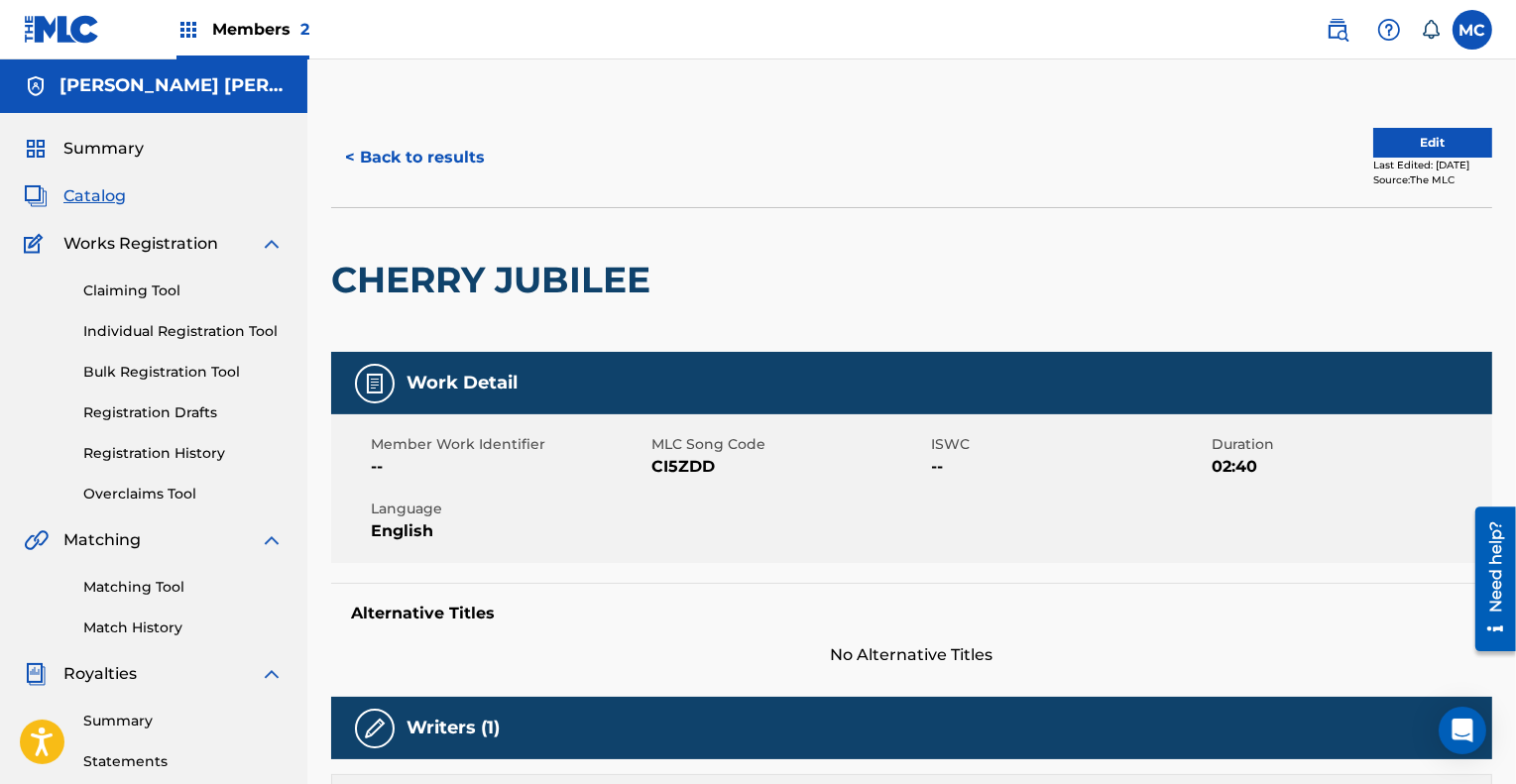 scroll, scrollTop: 0, scrollLeft: 0, axis: both 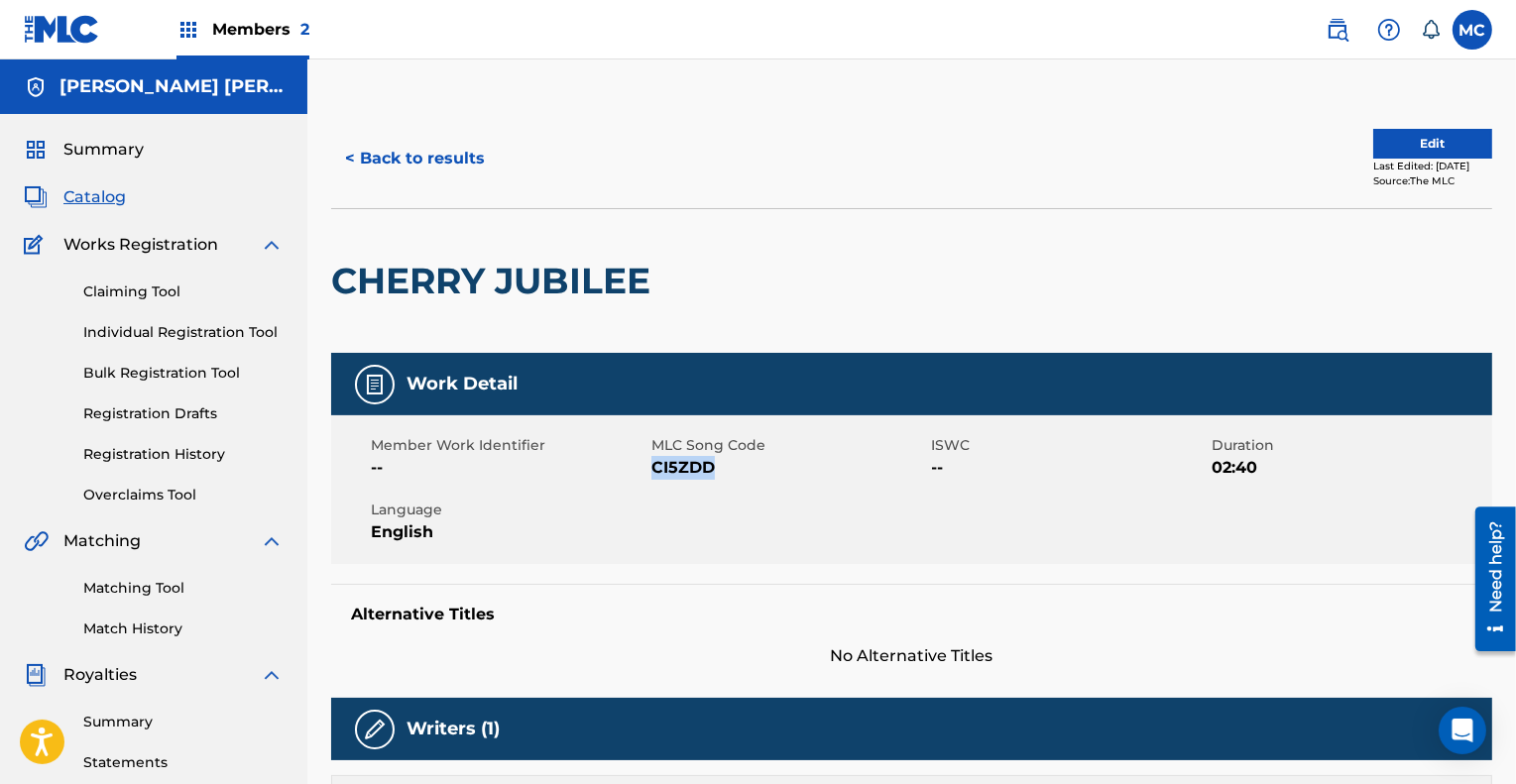 drag, startPoint x: 652, startPoint y: 465, endPoint x: 716, endPoint y: 459, distance: 64.28063 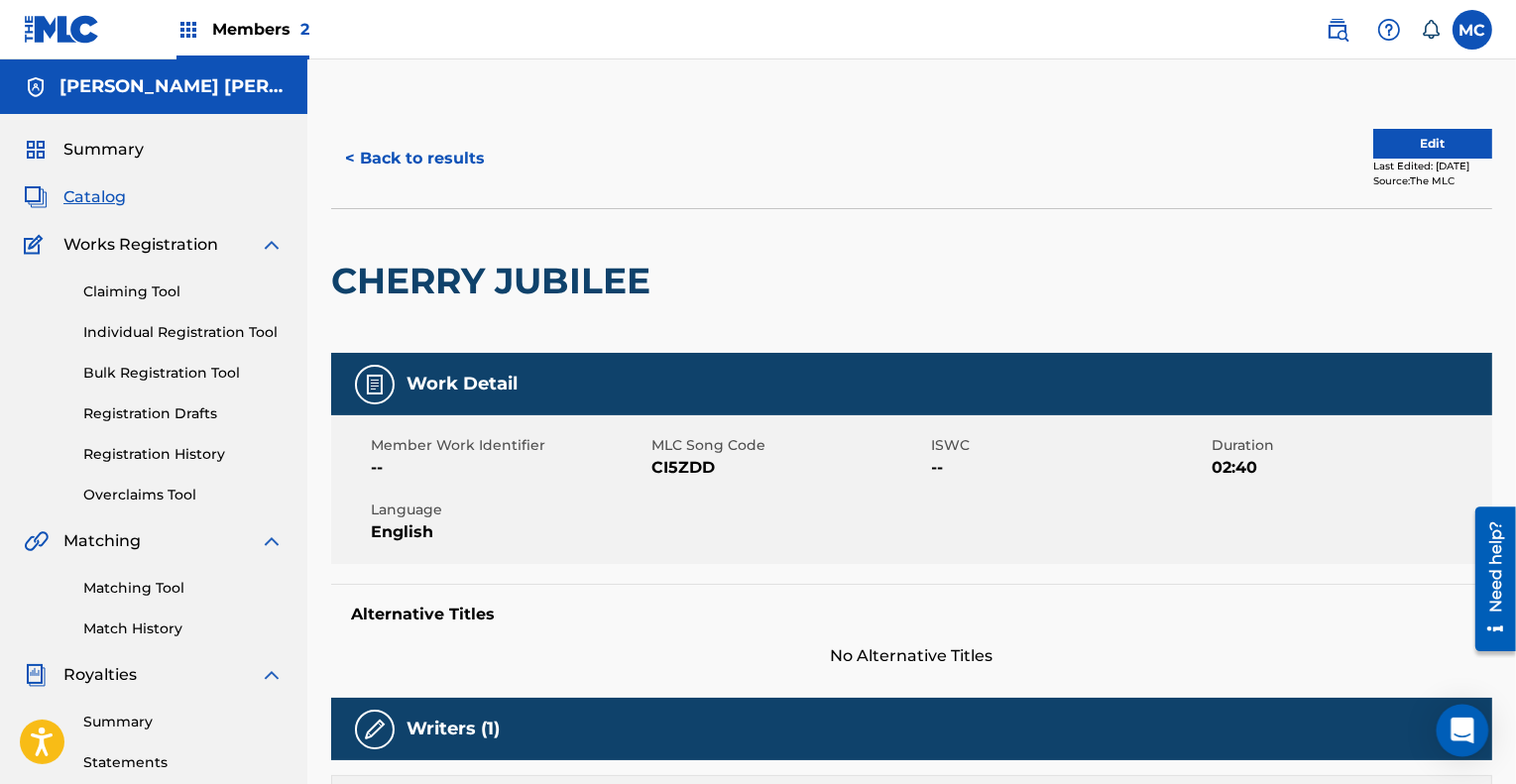 click at bounding box center (1462, 730) 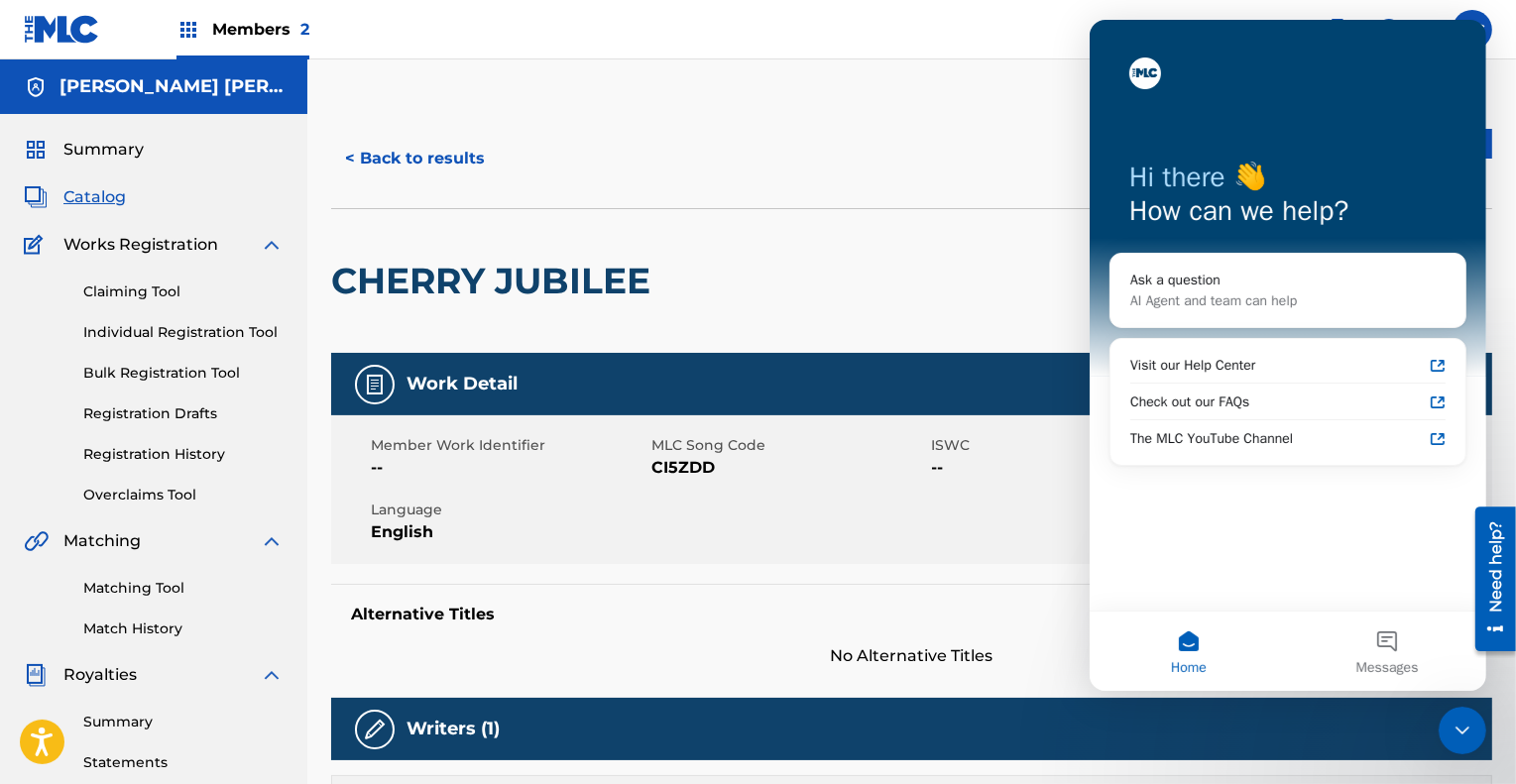 scroll, scrollTop: 0, scrollLeft: 0, axis: both 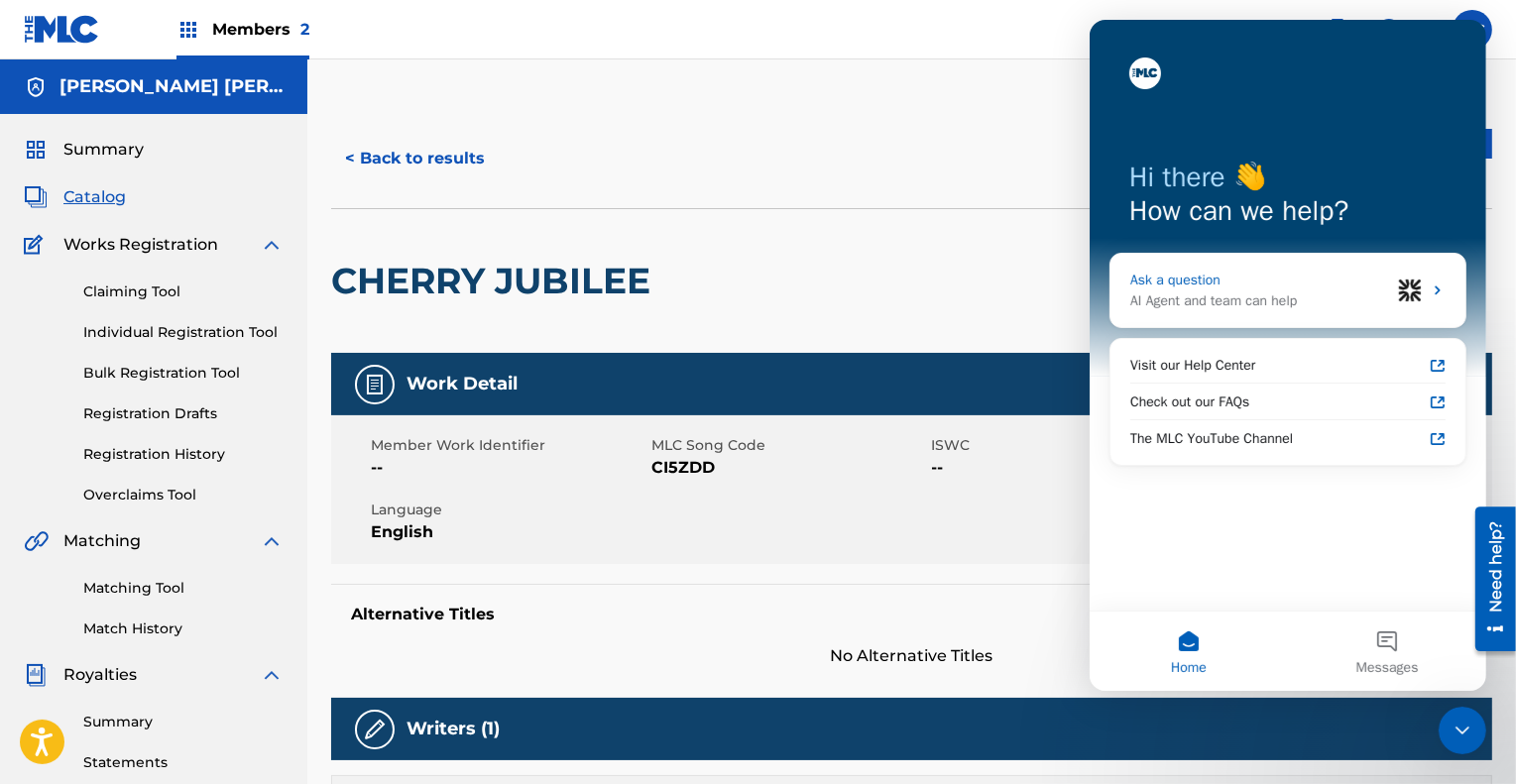 click on "AI Agent and team can help" at bounding box center (1259, 300) 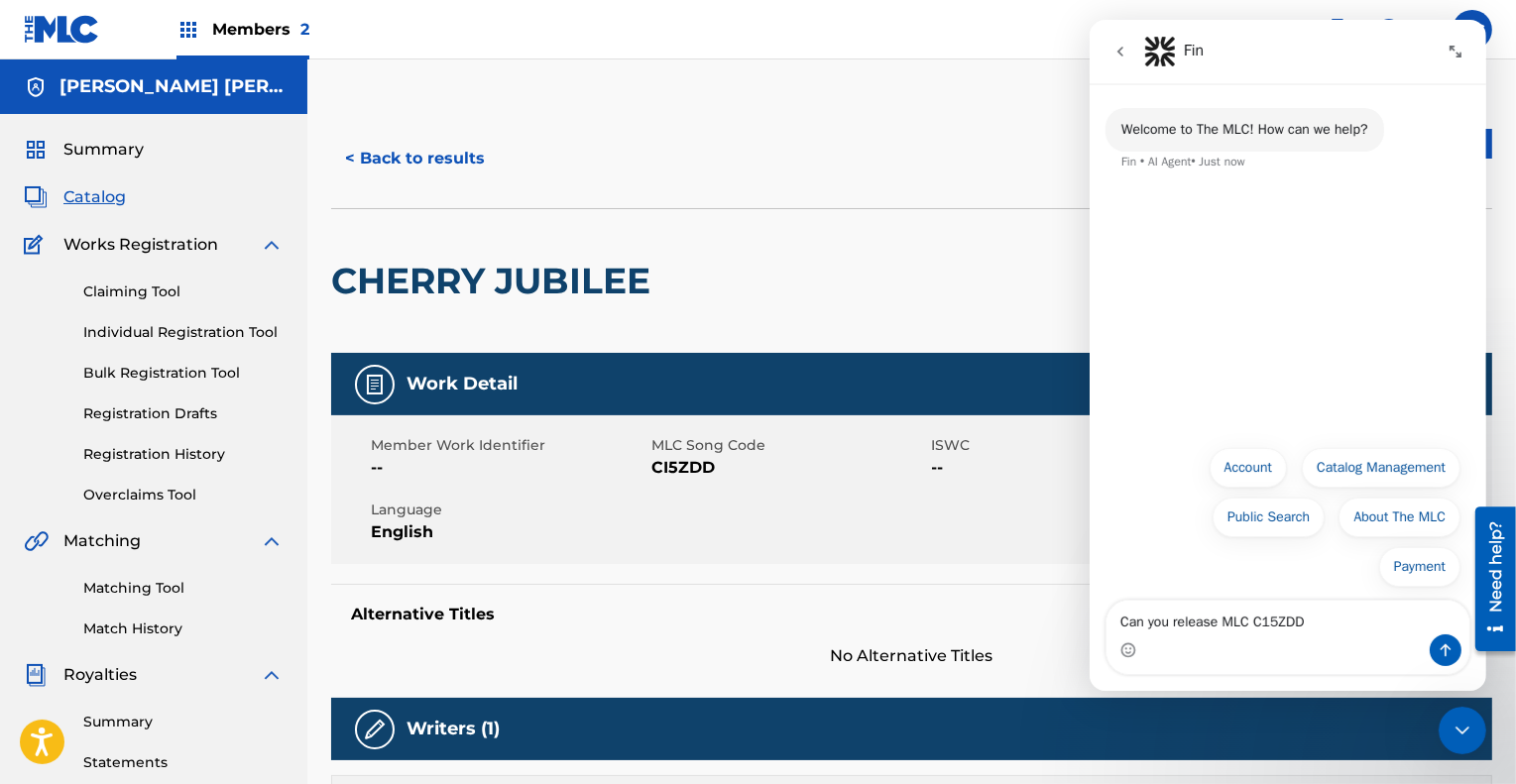 click on "Can you release MLC C15ZDD" at bounding box center (1287, 617) 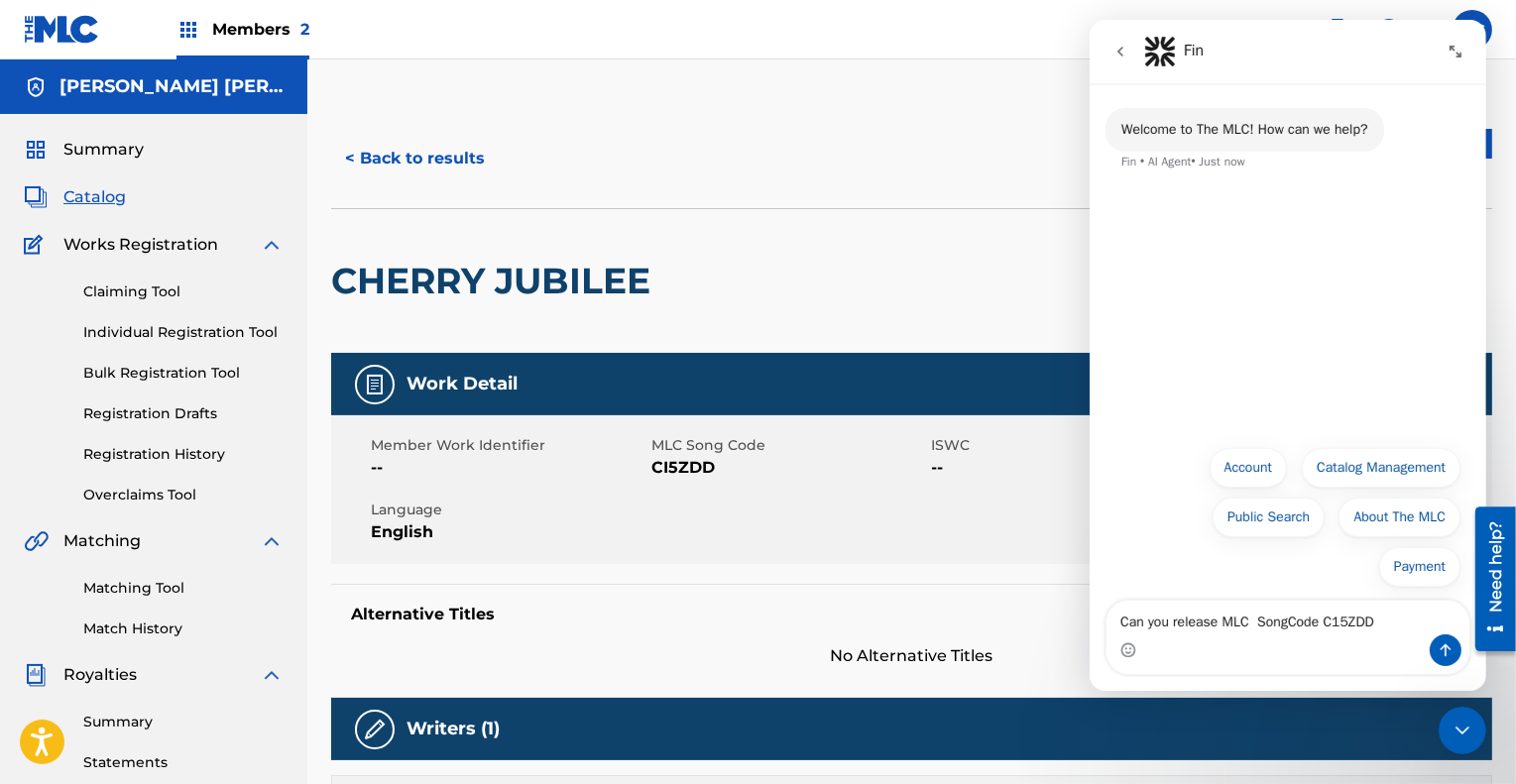click on "Can you release MLC  SongCode C15ZDD" at bounding box center (1287, 617) 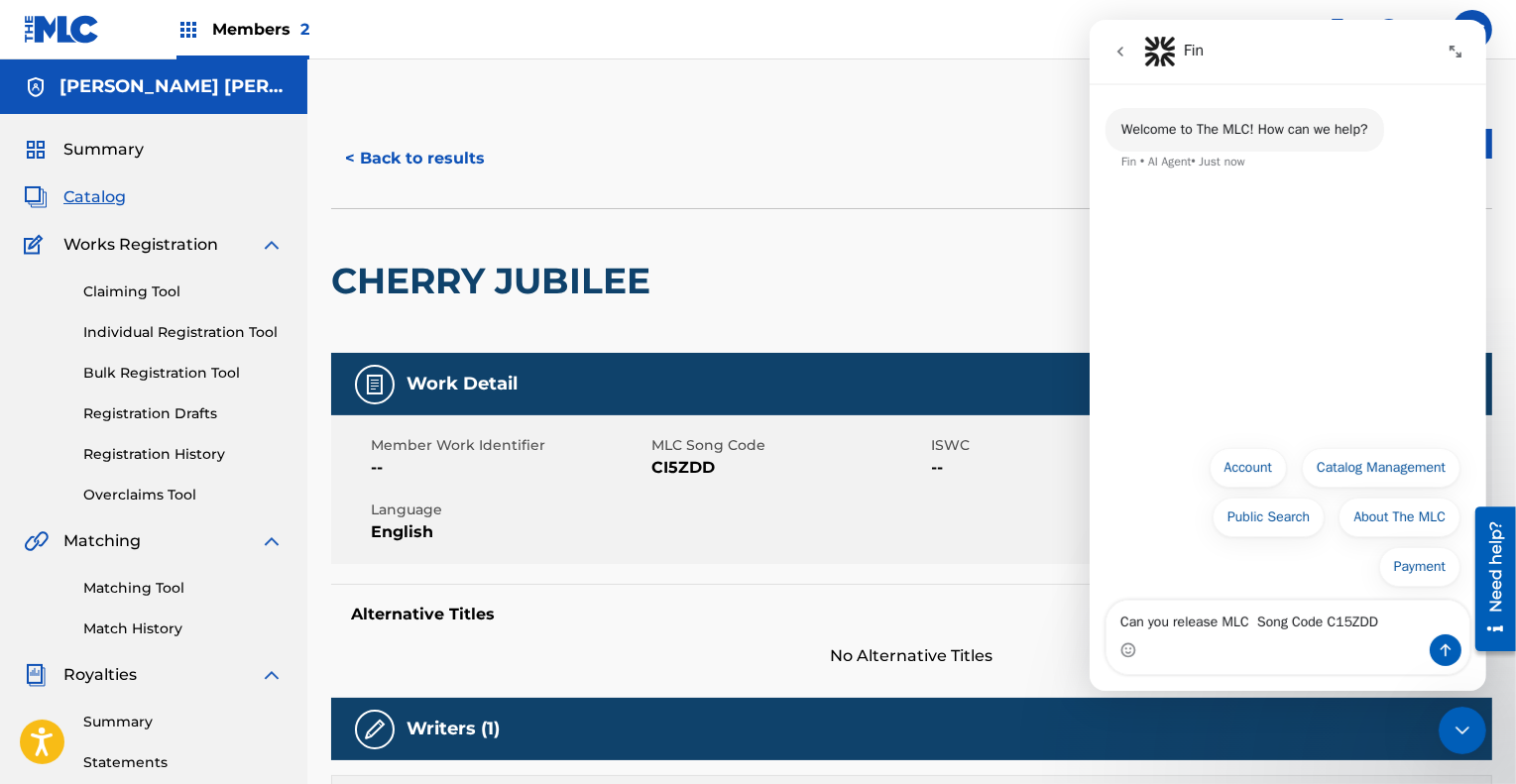 click on "Can you release MLC  Song Code C15ZDD" at bounding box center (1287, 617) 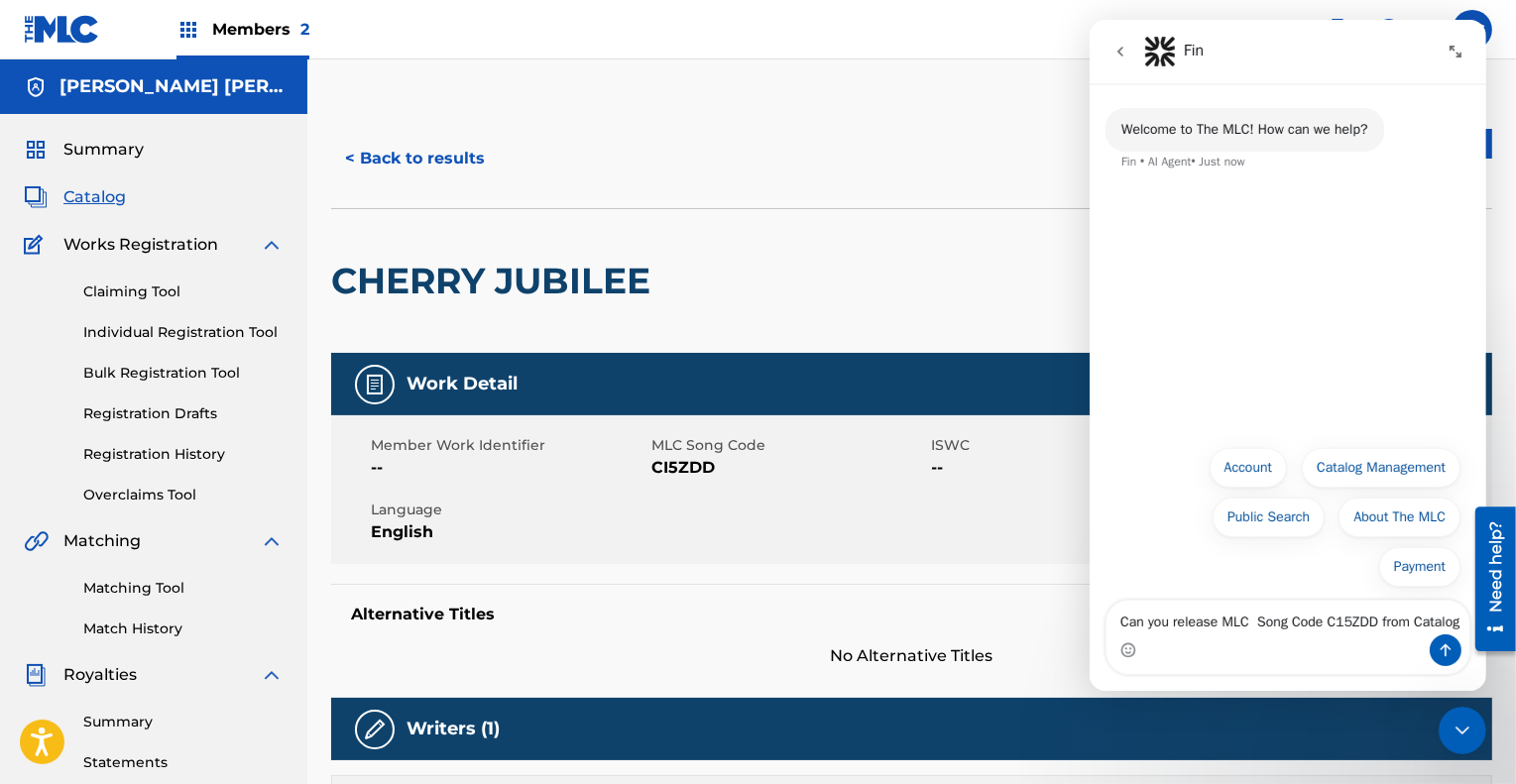 type on "Can you release MLC  Song Code C15ZDD from Catalog" 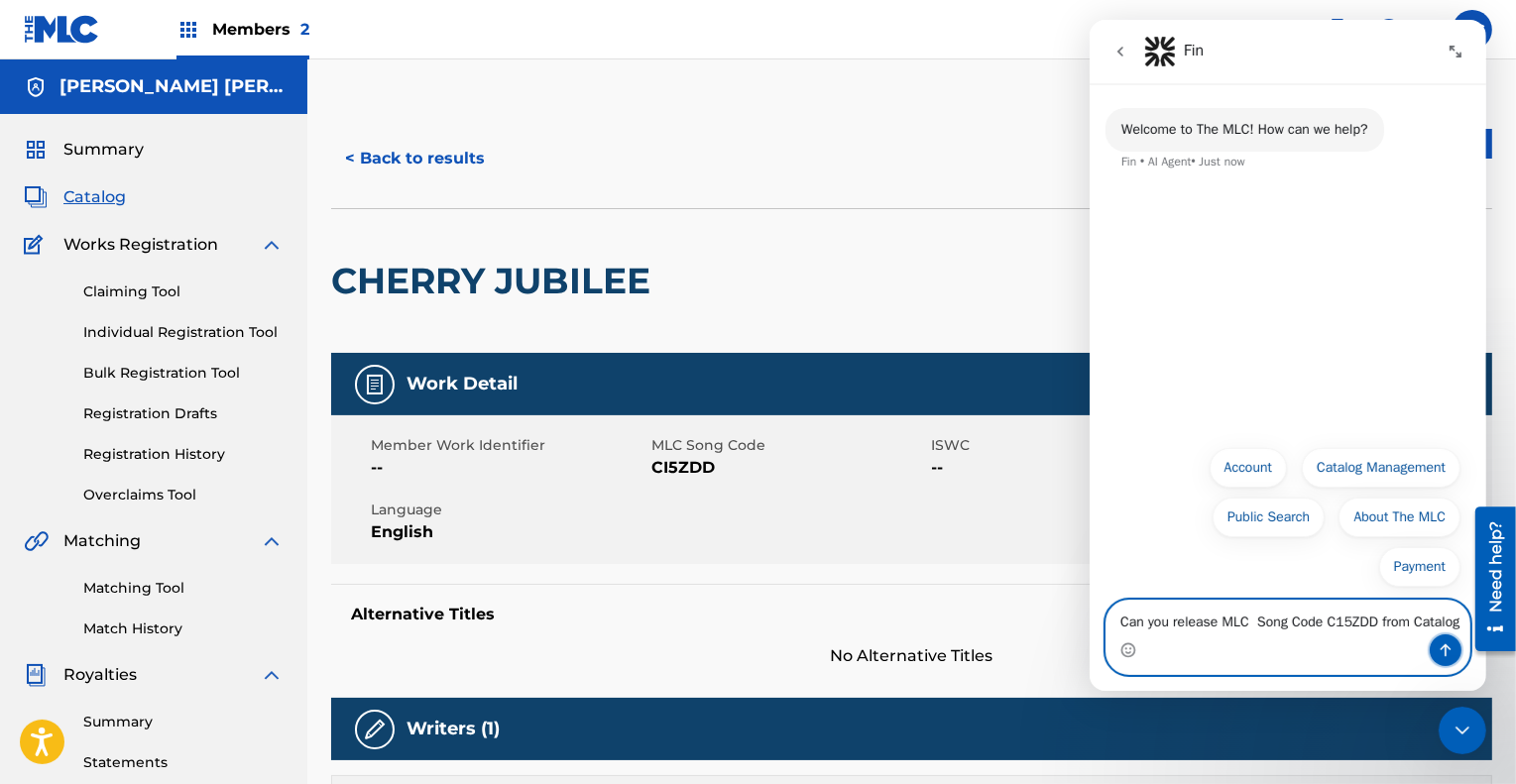 click at bounding box center (1445, 650) 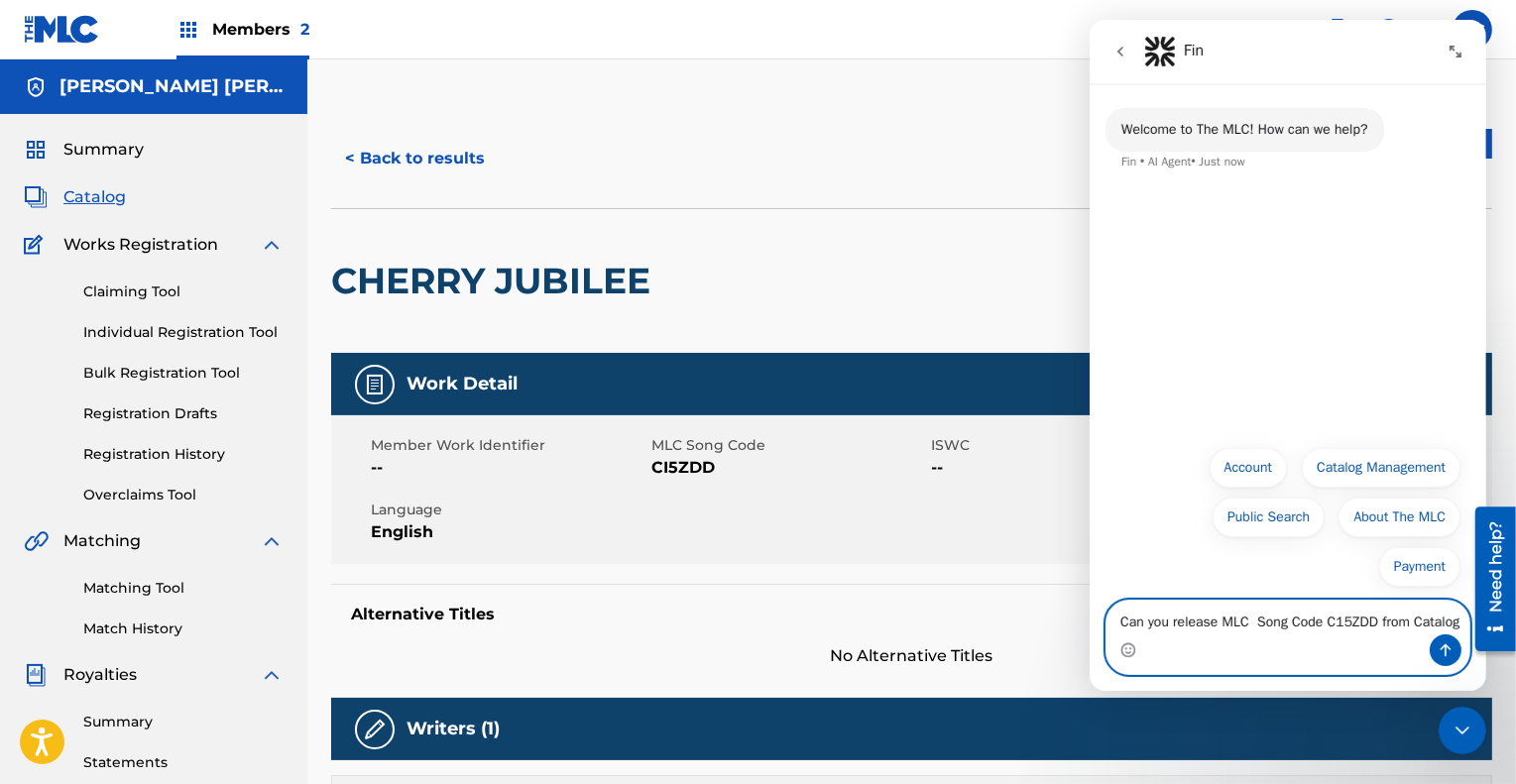 type 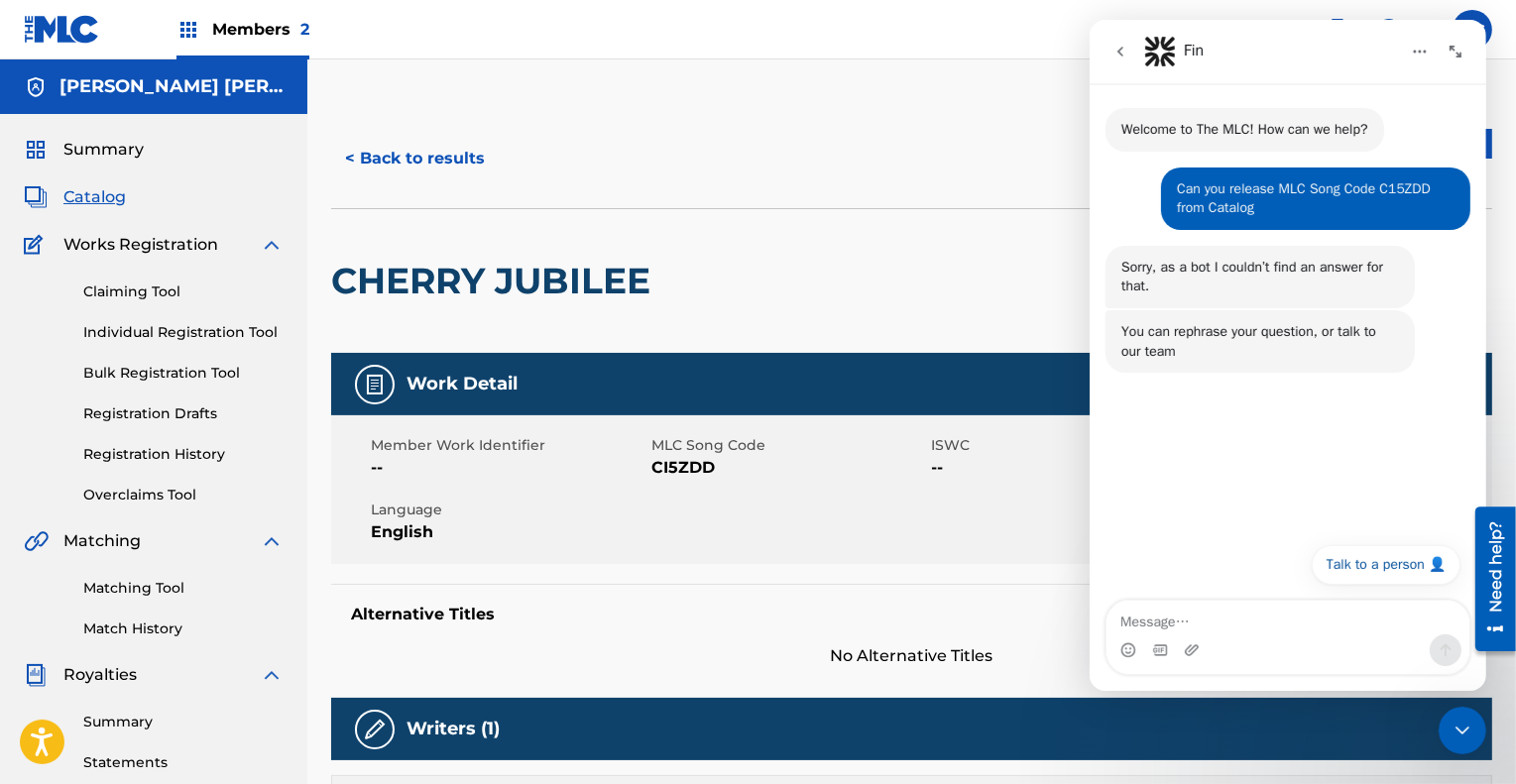 click 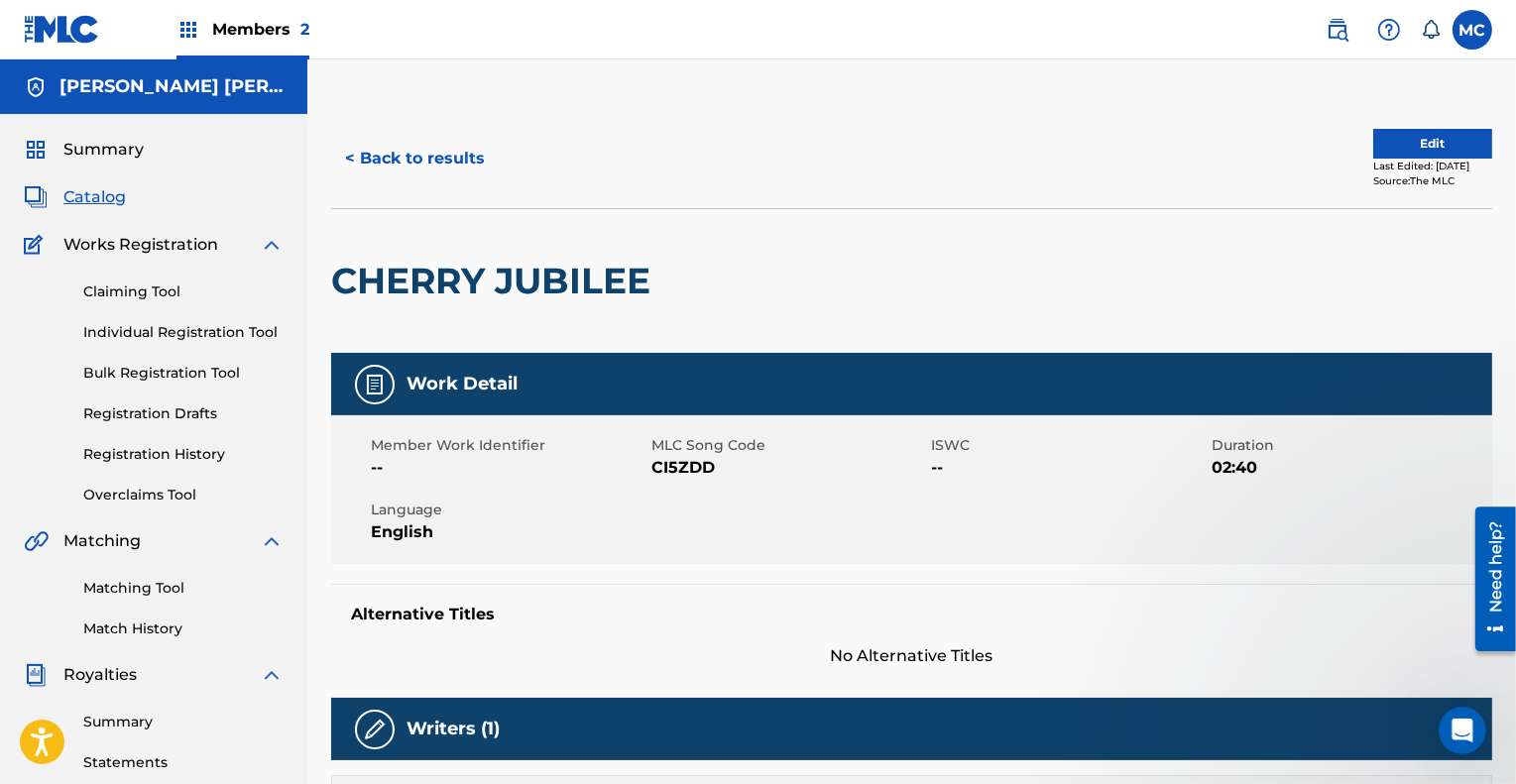 scroll, scrollTop: 0, scrollLeft: 0, axis: both 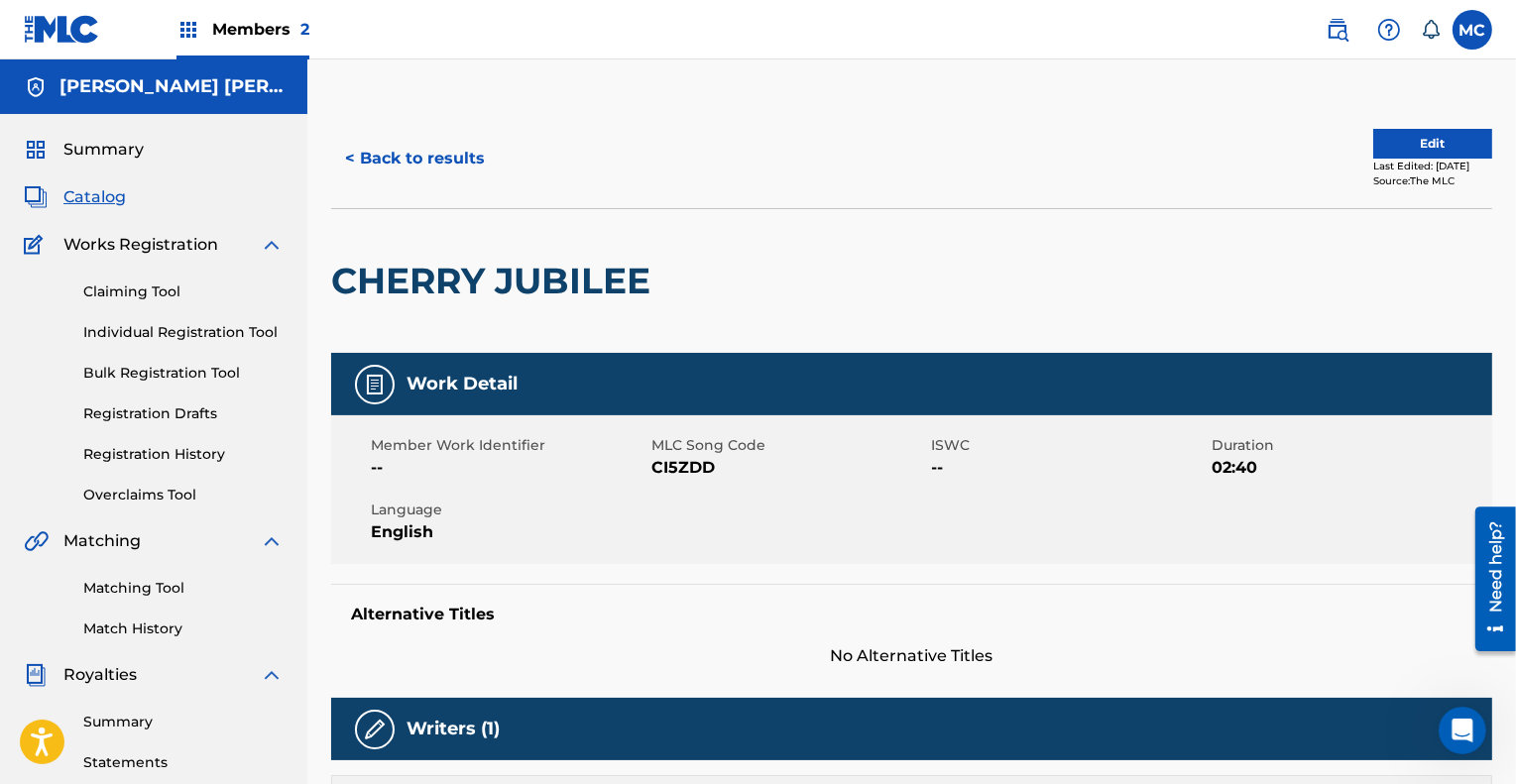 click at bounding box center [1389, 30] 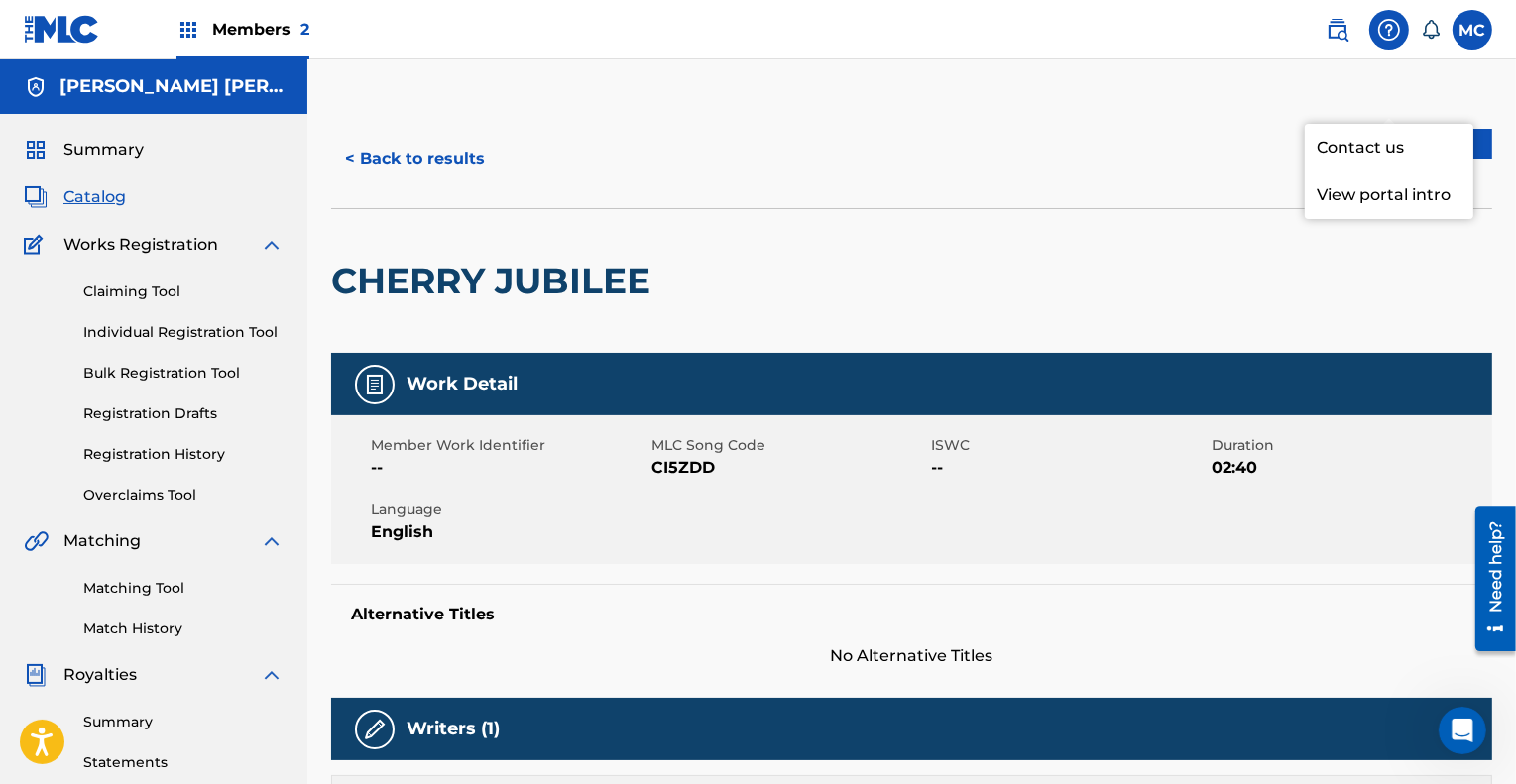 click on "Contact us" at bounding box center (1389, 148) 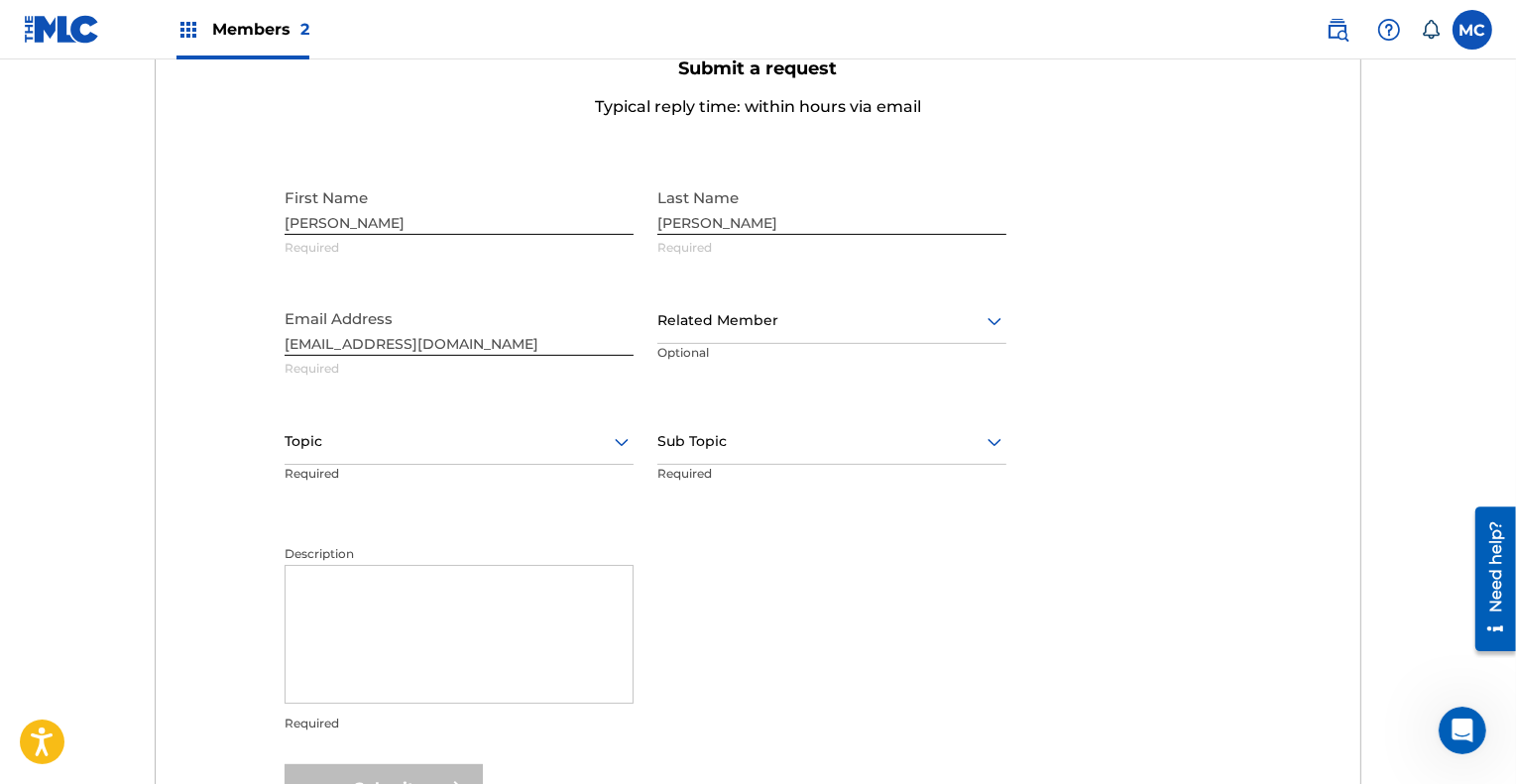 click at bounding box center [832, 320] 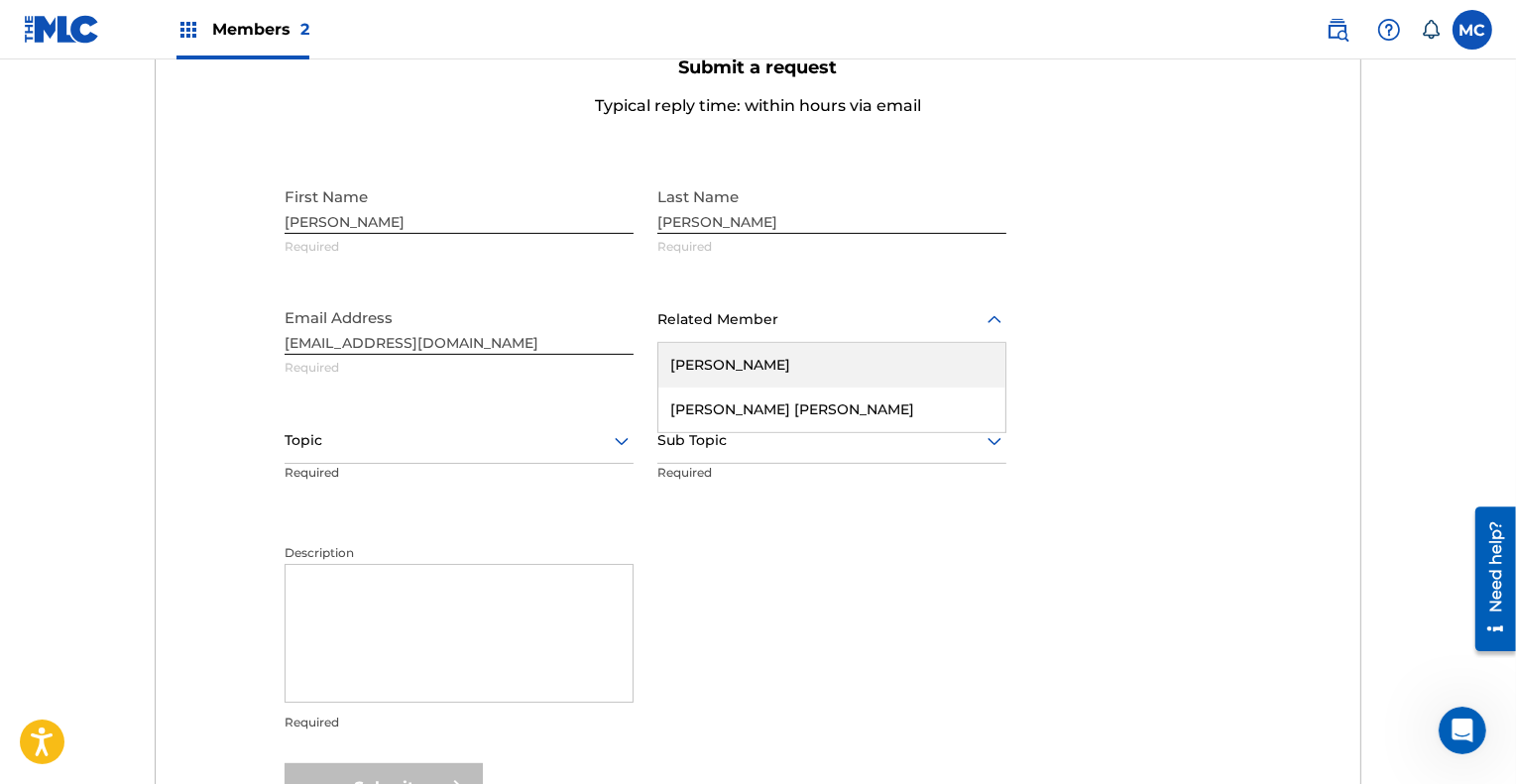 scroll, scrollTop: 693, scrollLeft: 0, axis: vertical 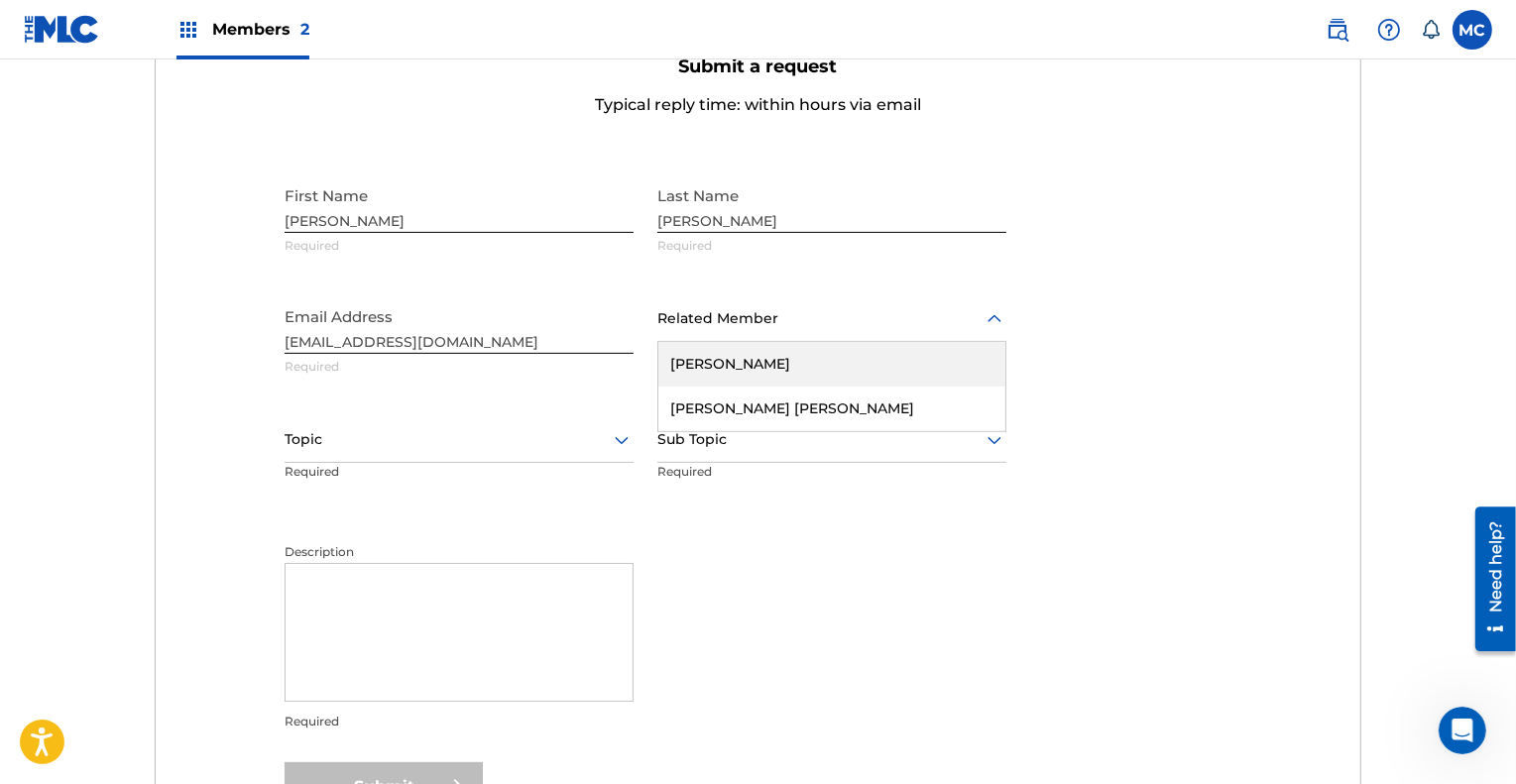 click at bounding box center [832, 318] 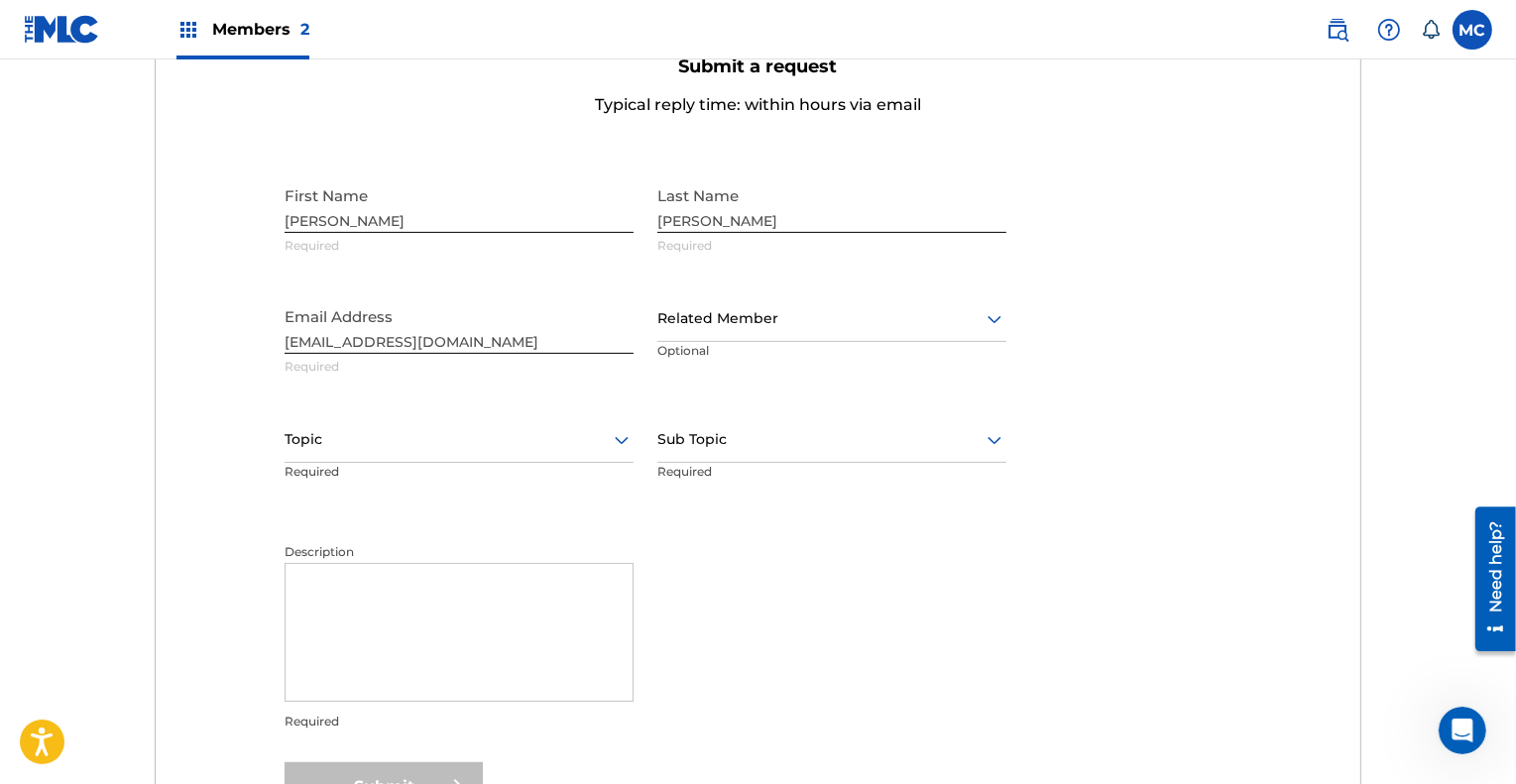 click on "Topic" at bounding box center [459, 440] 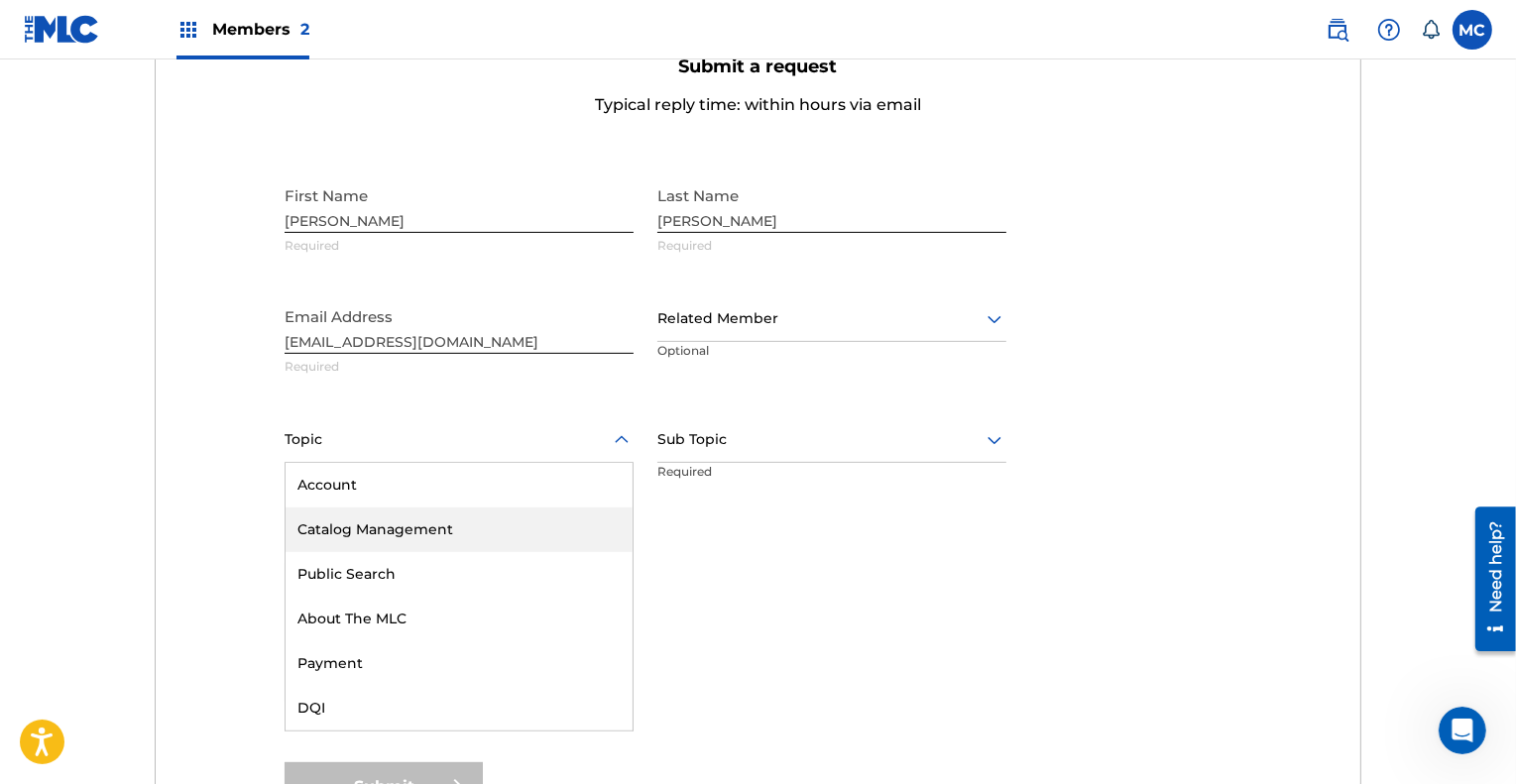 click on "Catalog Management" at bounding box center (459, 529) 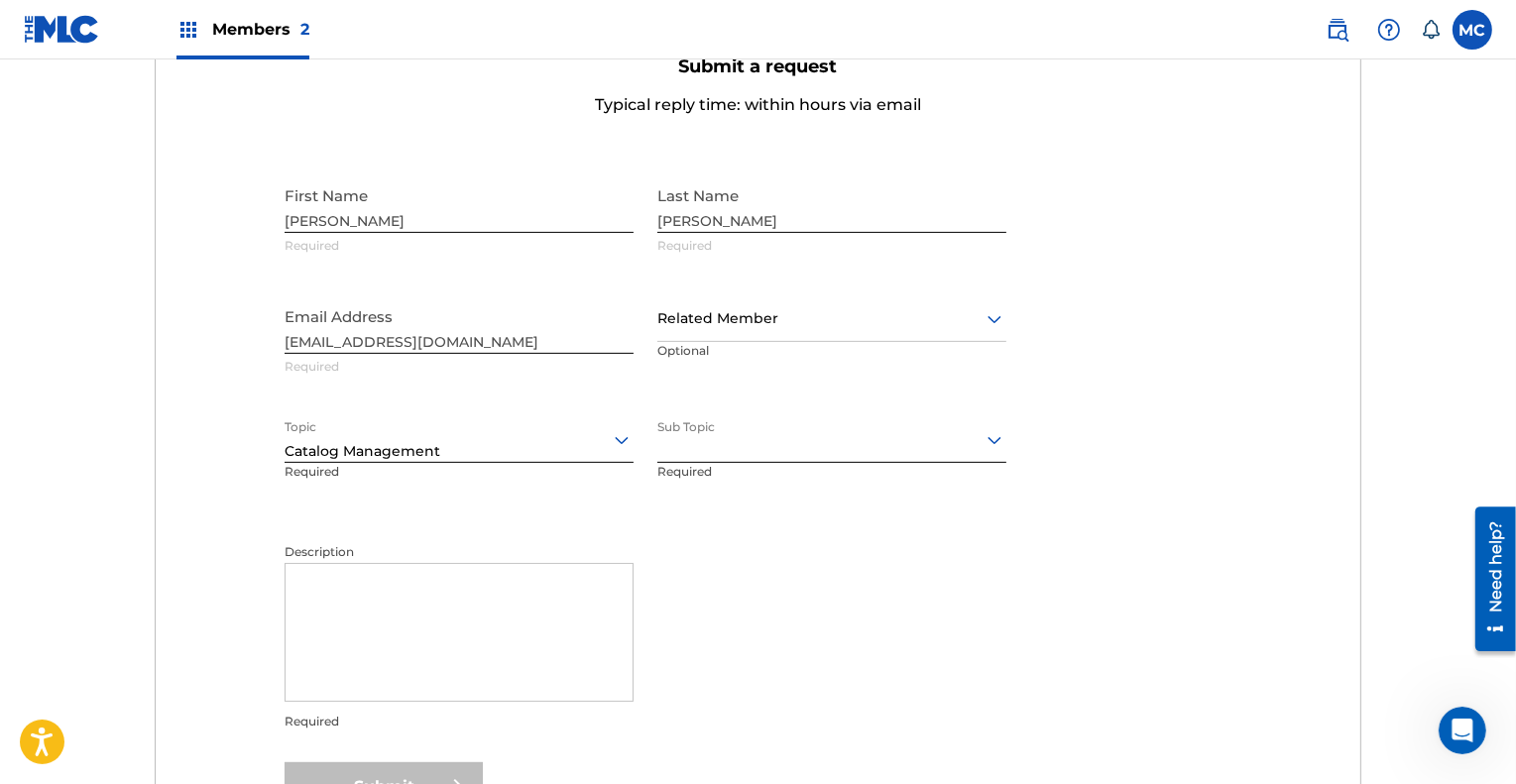 click at bounding box center [832, 439] 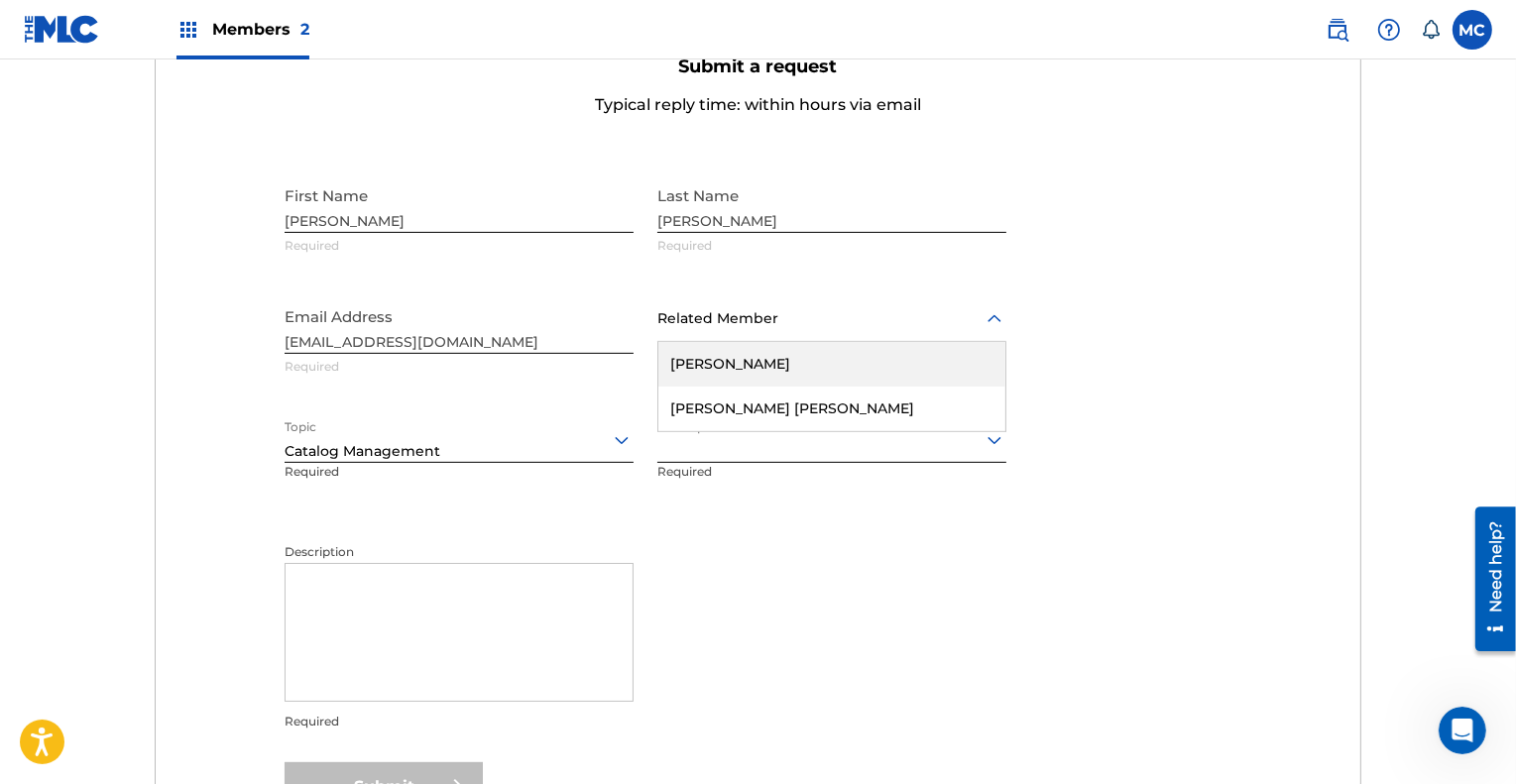 click at bounding box center (832, 318) 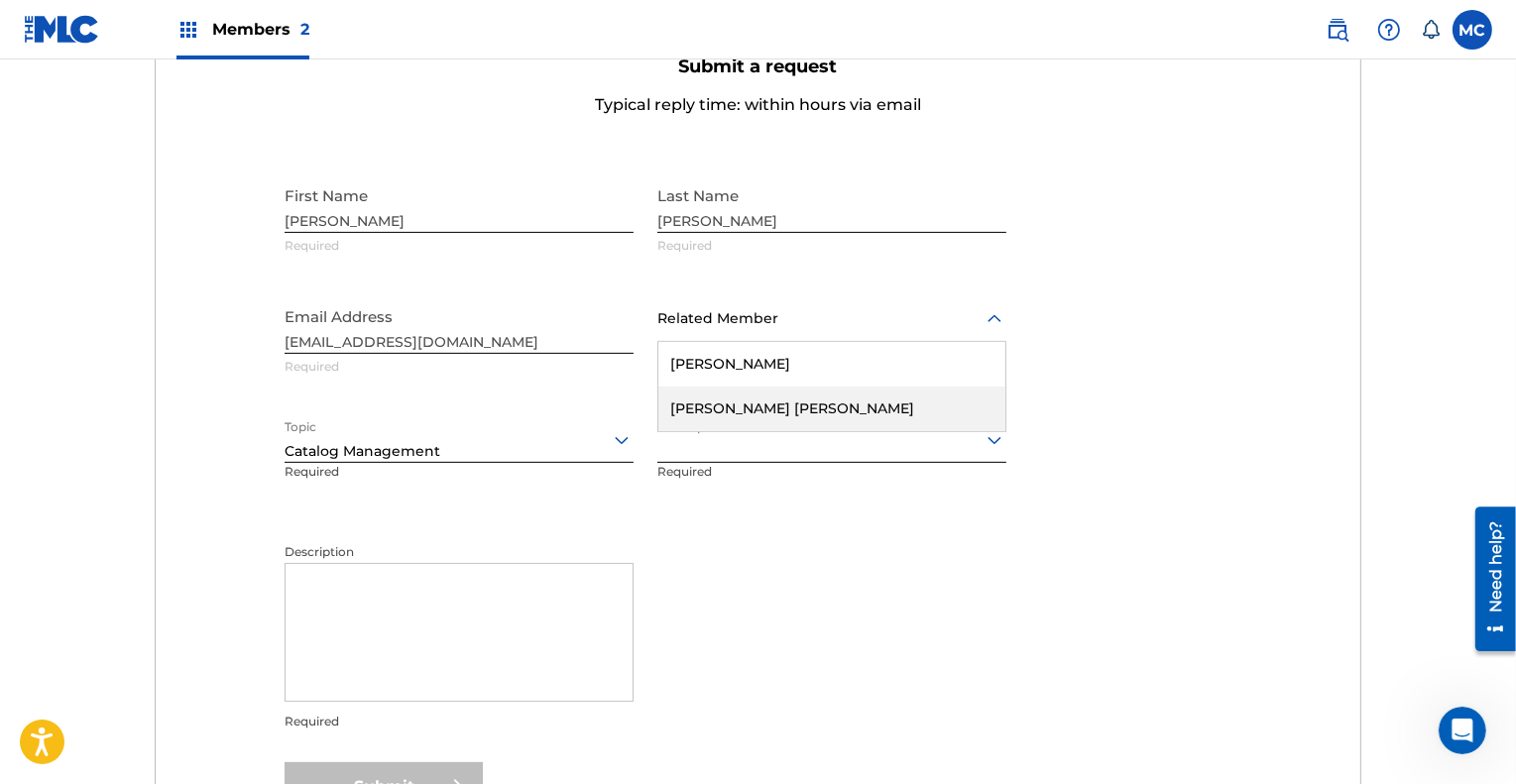 click on "Wyatt James Shears" at bounding box center [832, 408] 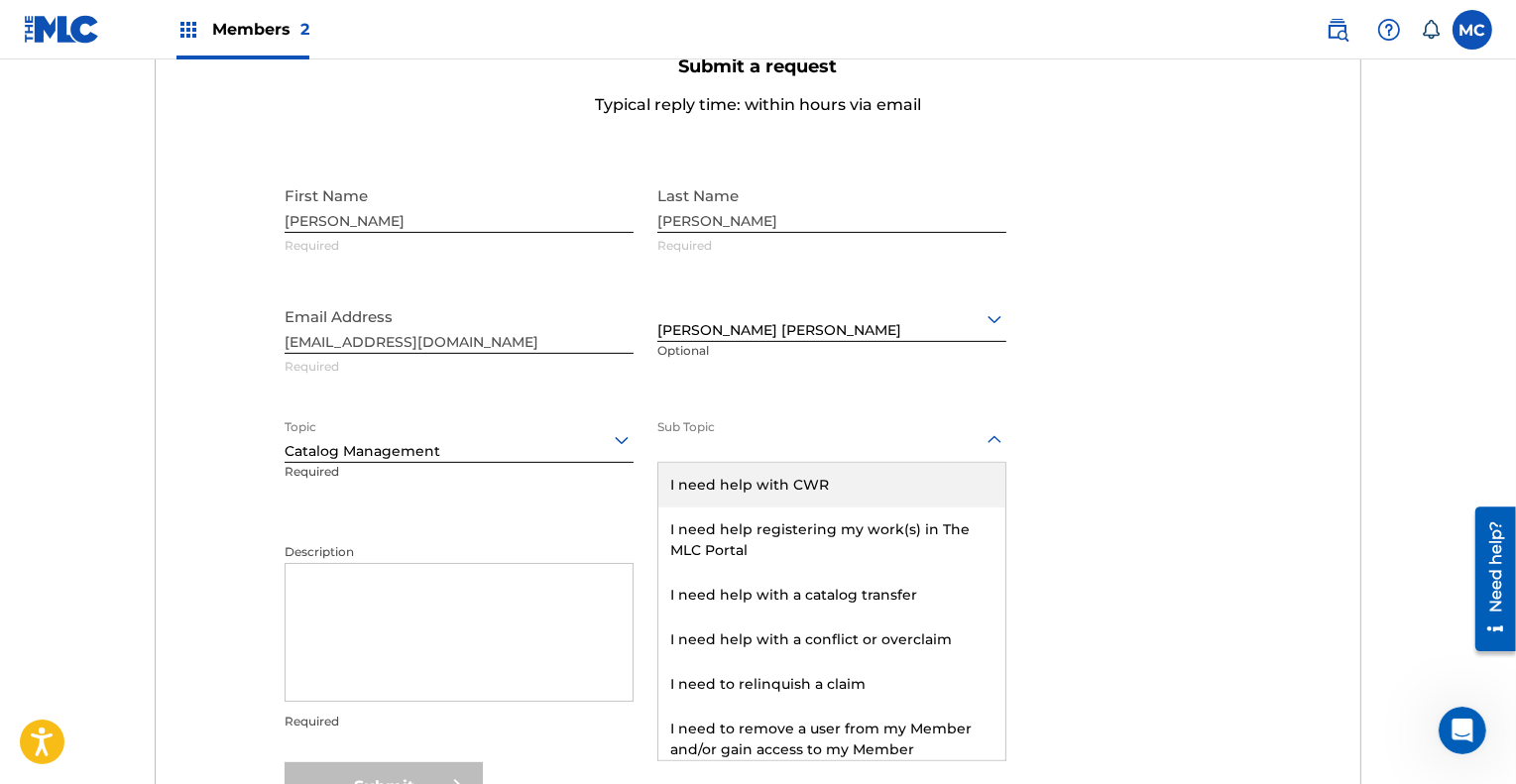 click at bounding box center (832, 439) 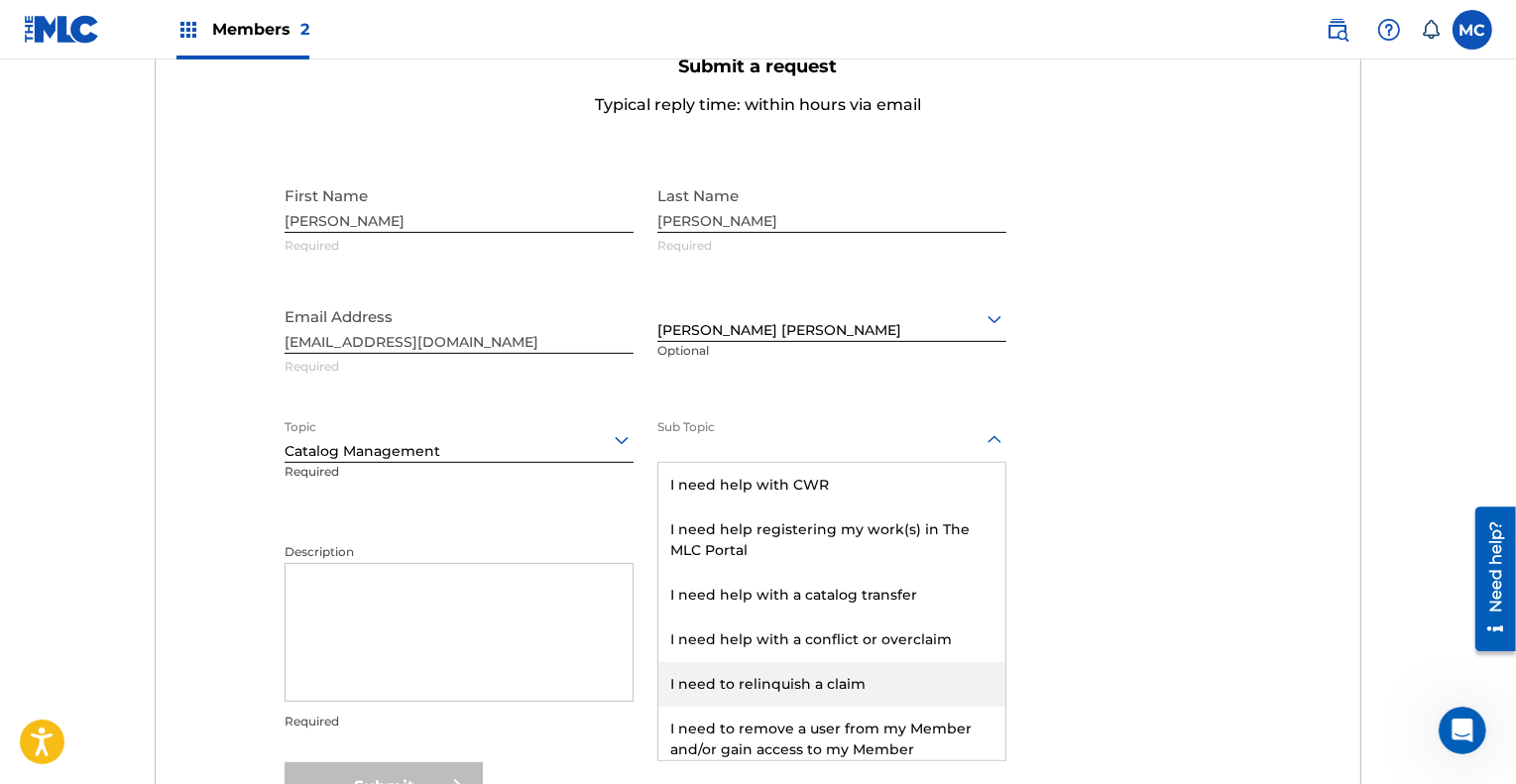 click on "I need to relinquish a claim" at bounding box center [832, 684] 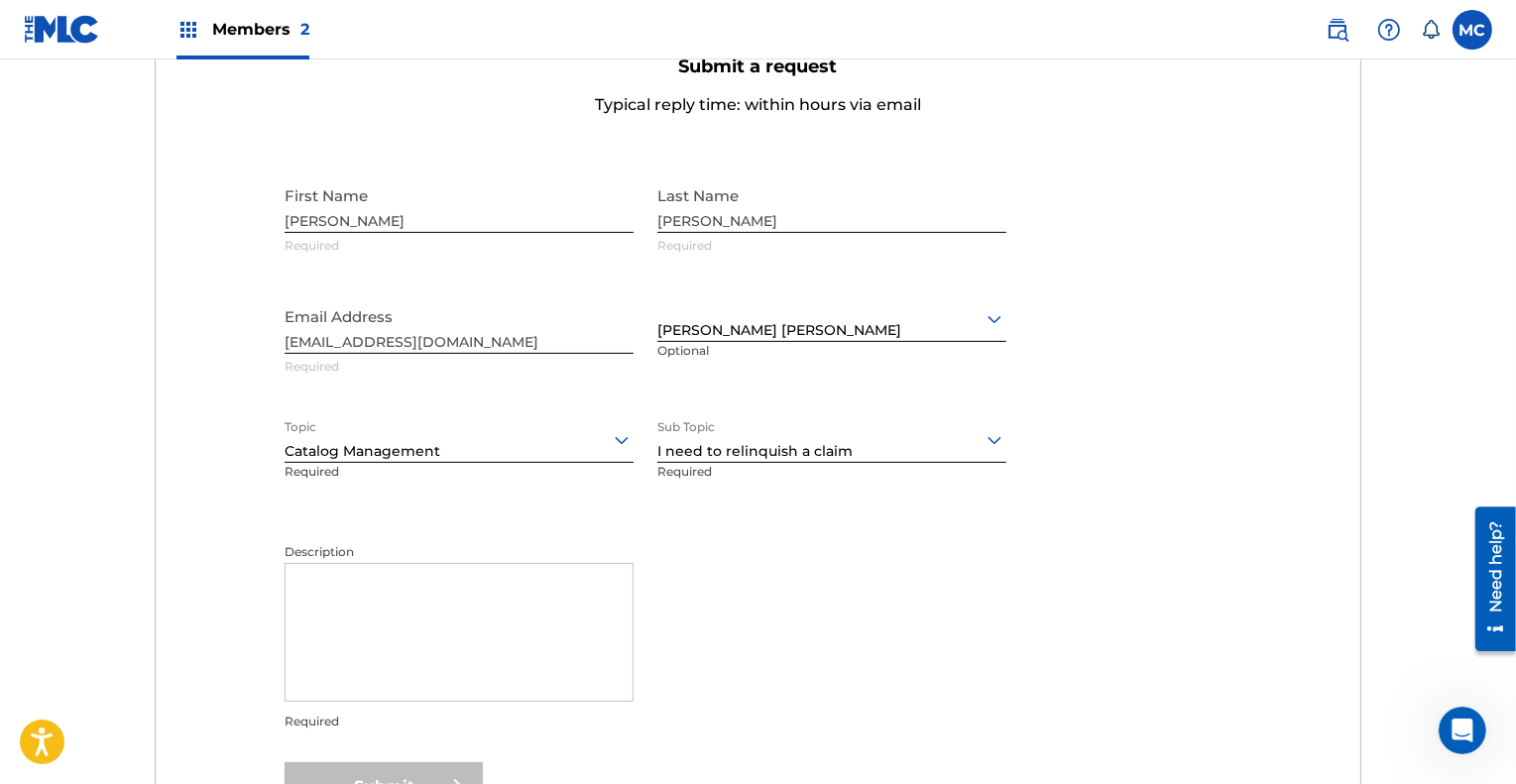 click on "Description" at bounding box center [459, 632] 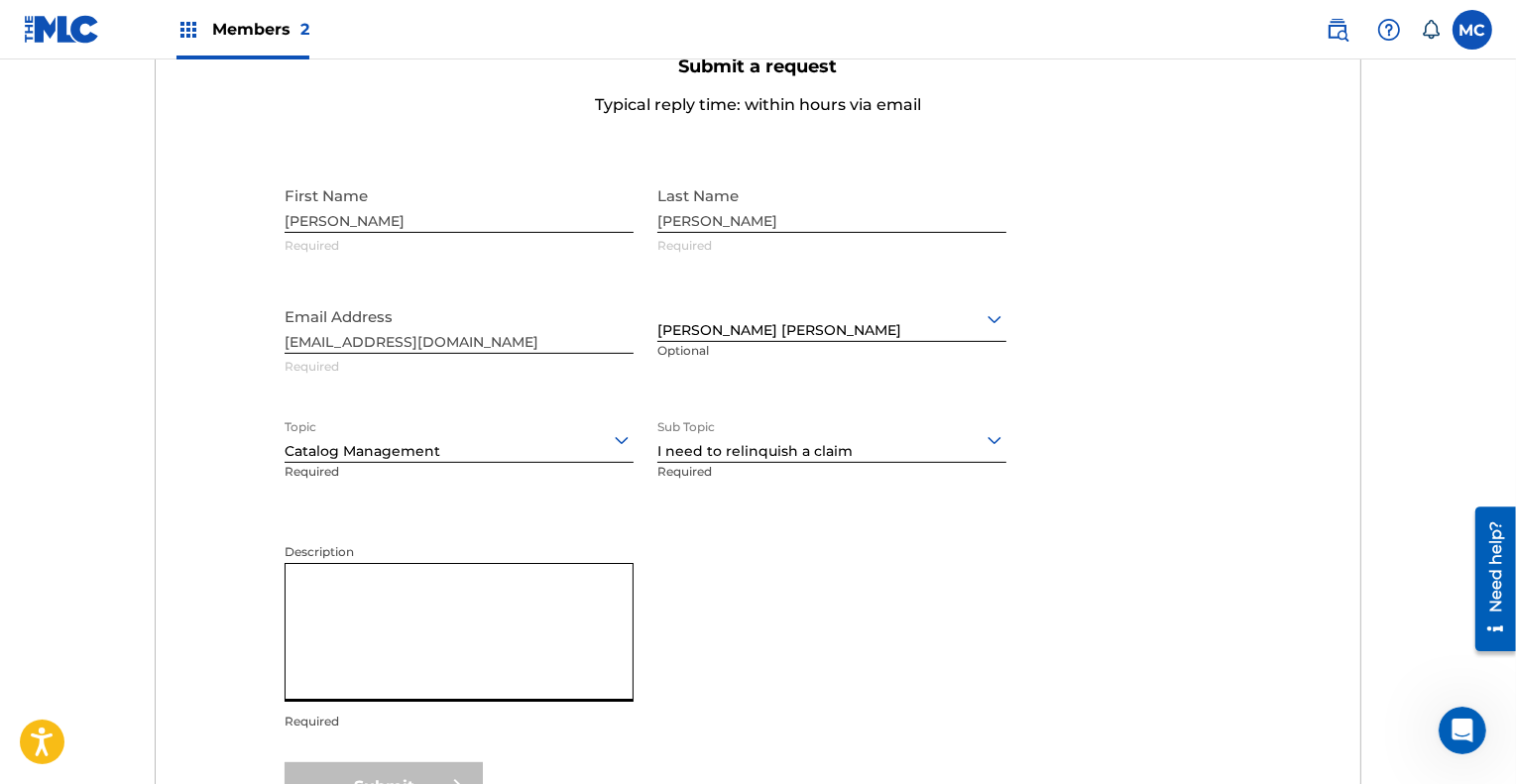 paste on "CI5ZDD" 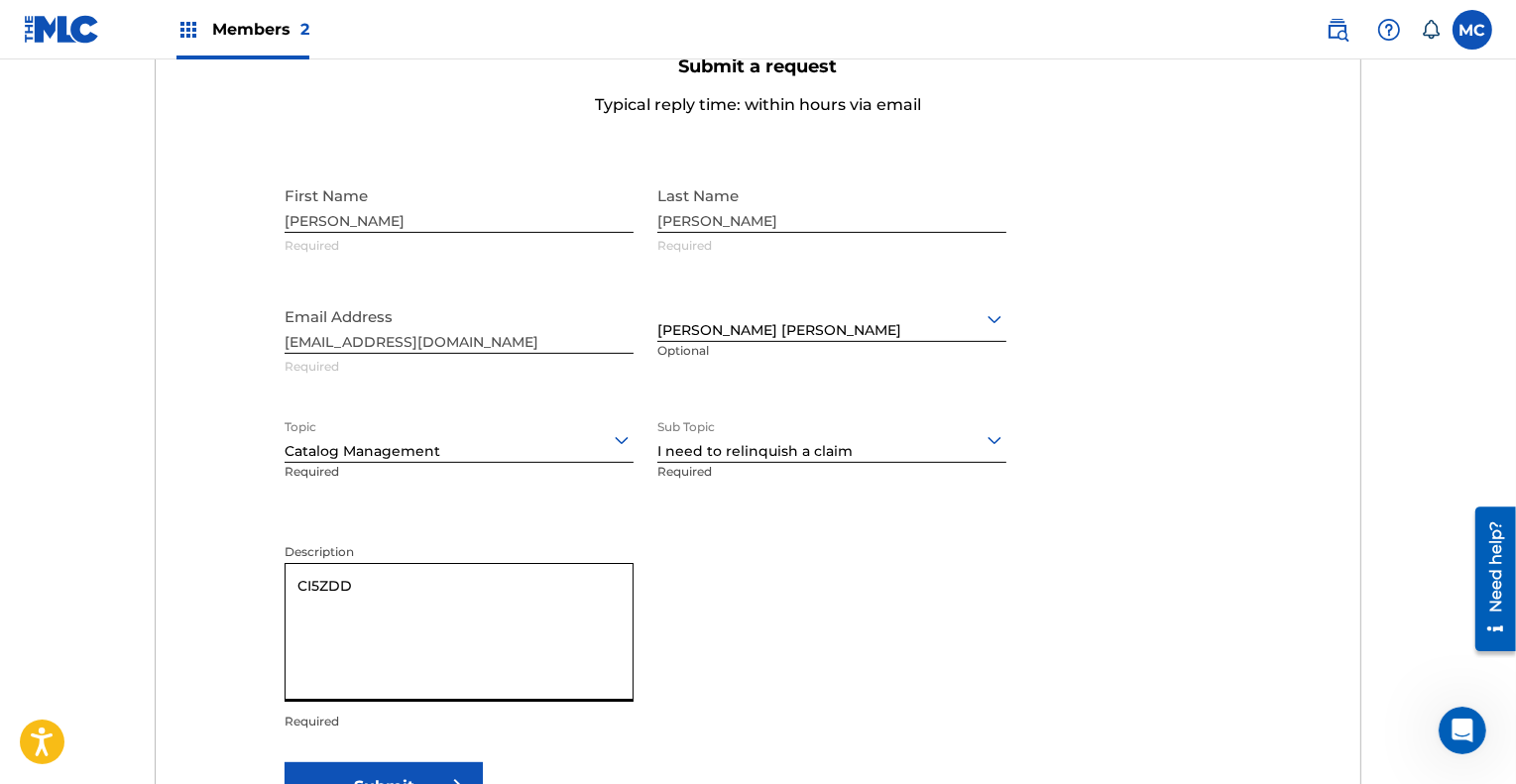 click on "CI5ZDD" at bounding box center [459, 632] 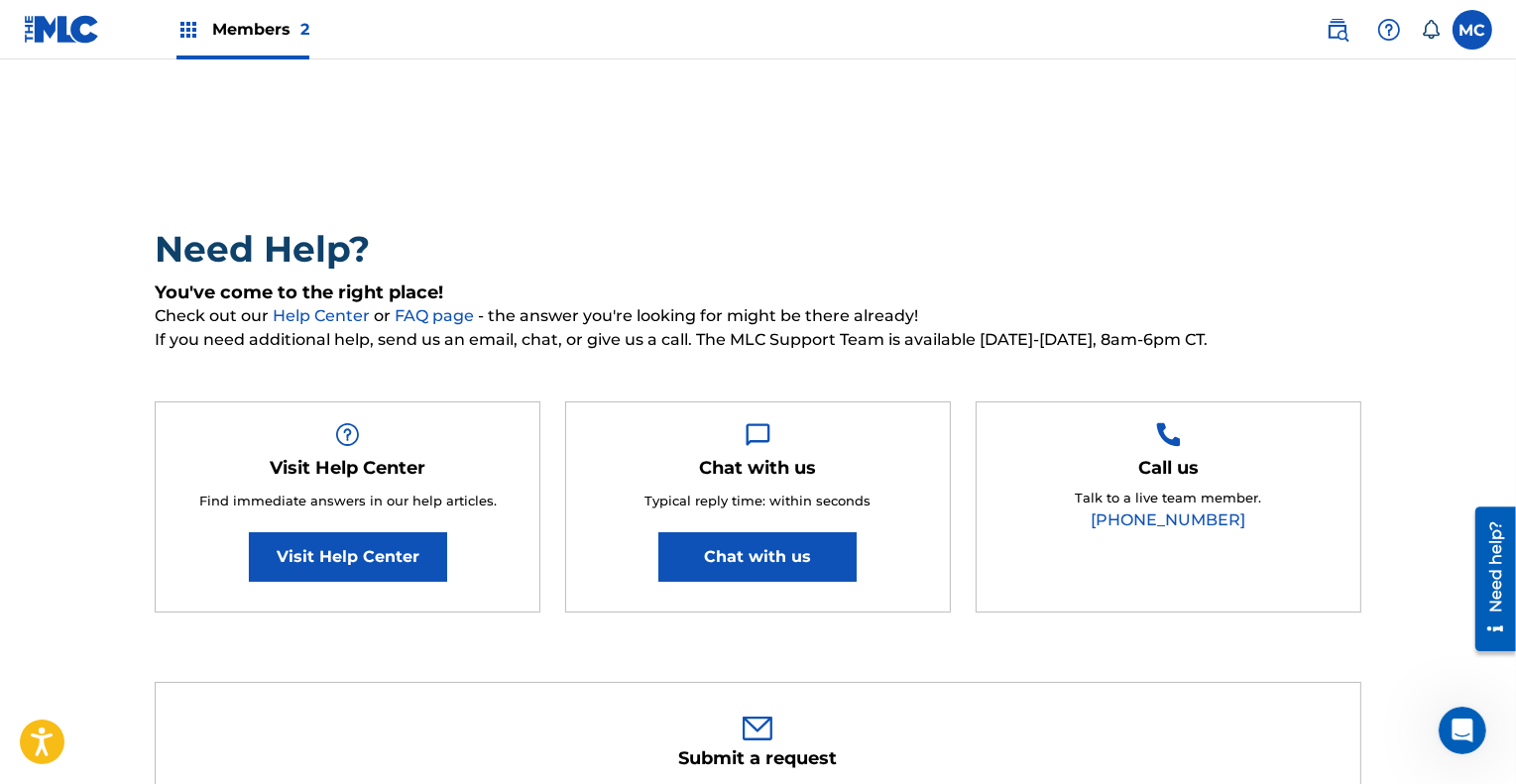 scroll, scrollTop: 0, scrollLeft: 0, axis: both 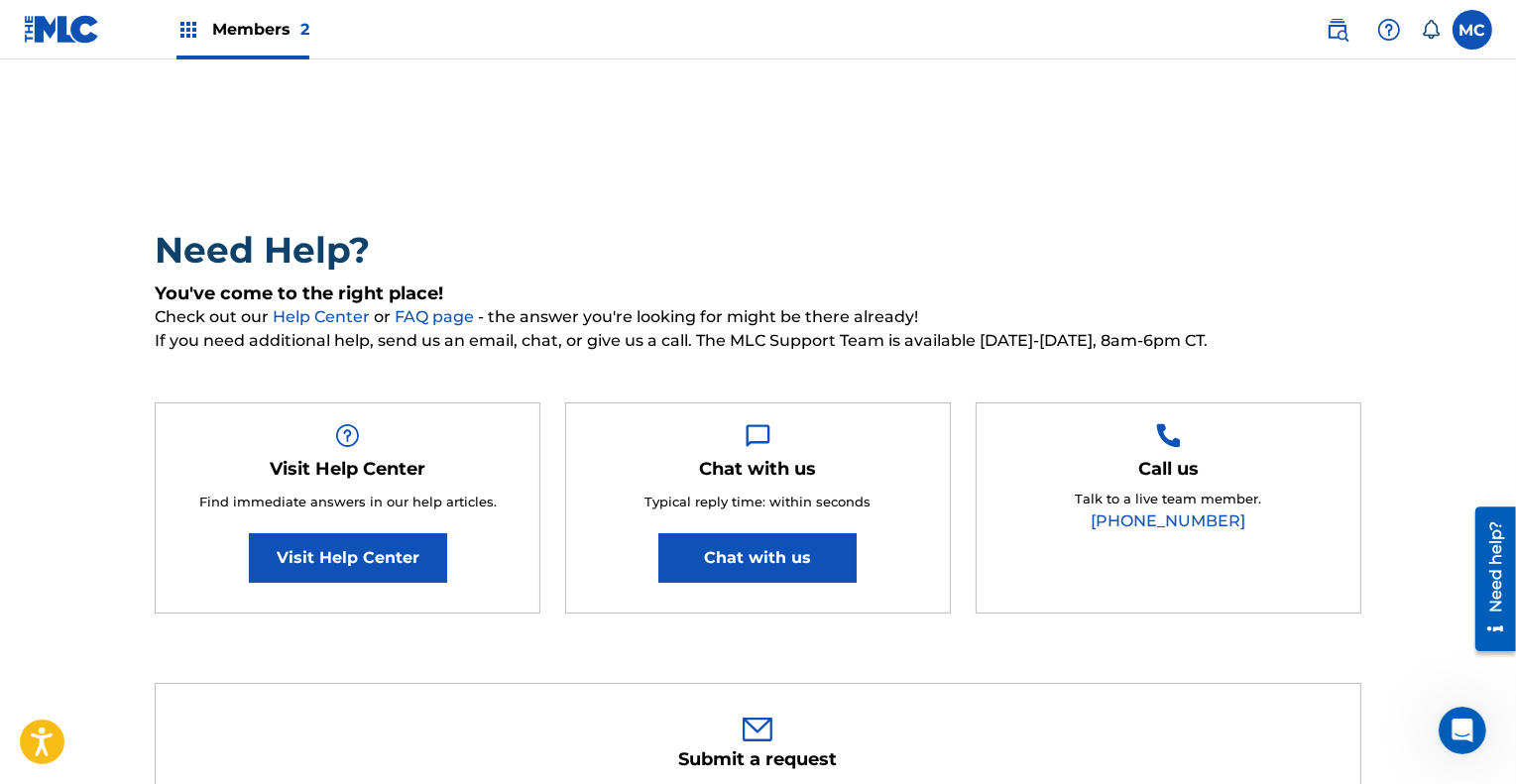 type on "CI5ZDD" 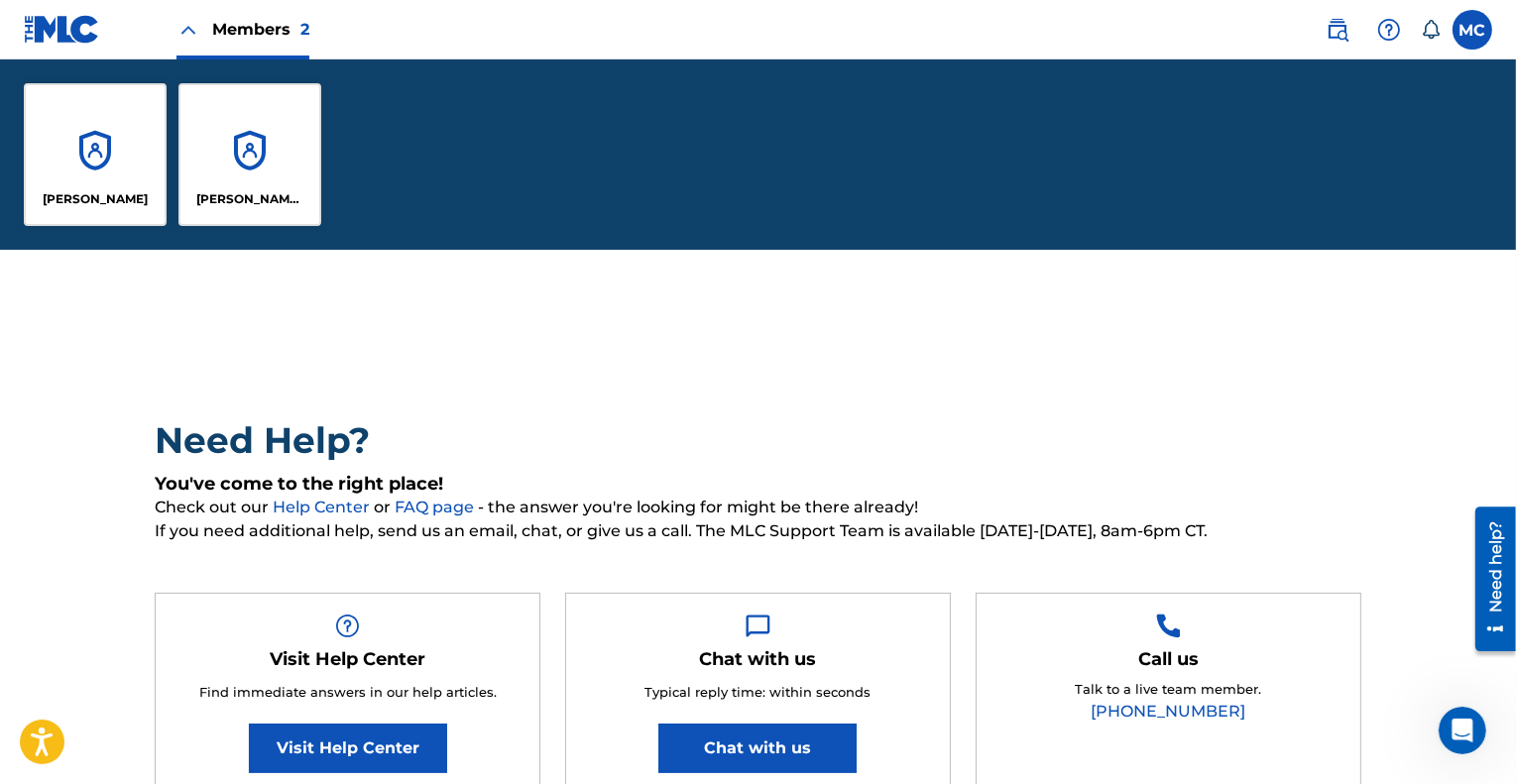 click on "Wyatt James Shears" at bounding box center (250, 155) 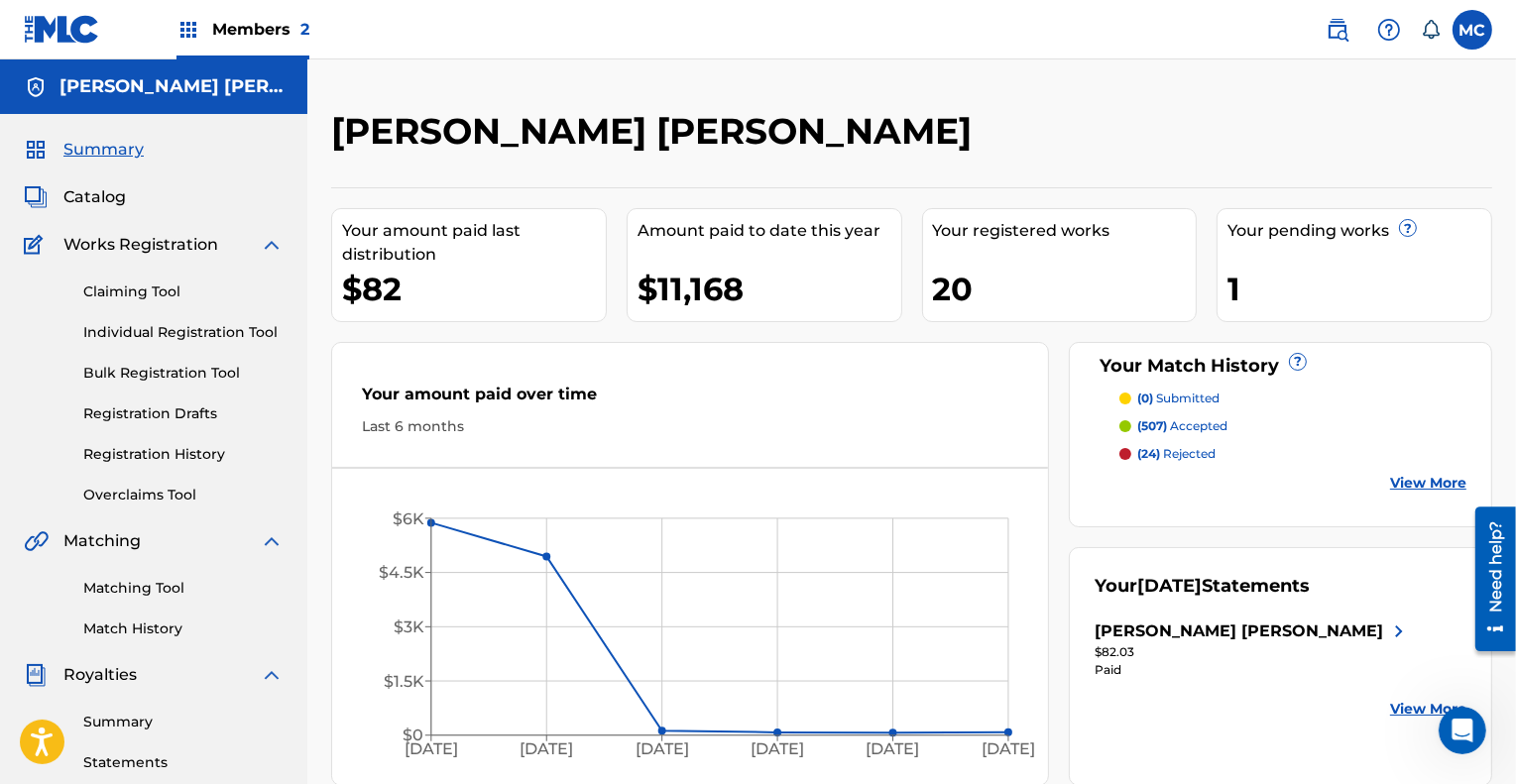 click on "Catalog" at bounding box center [94, 197] 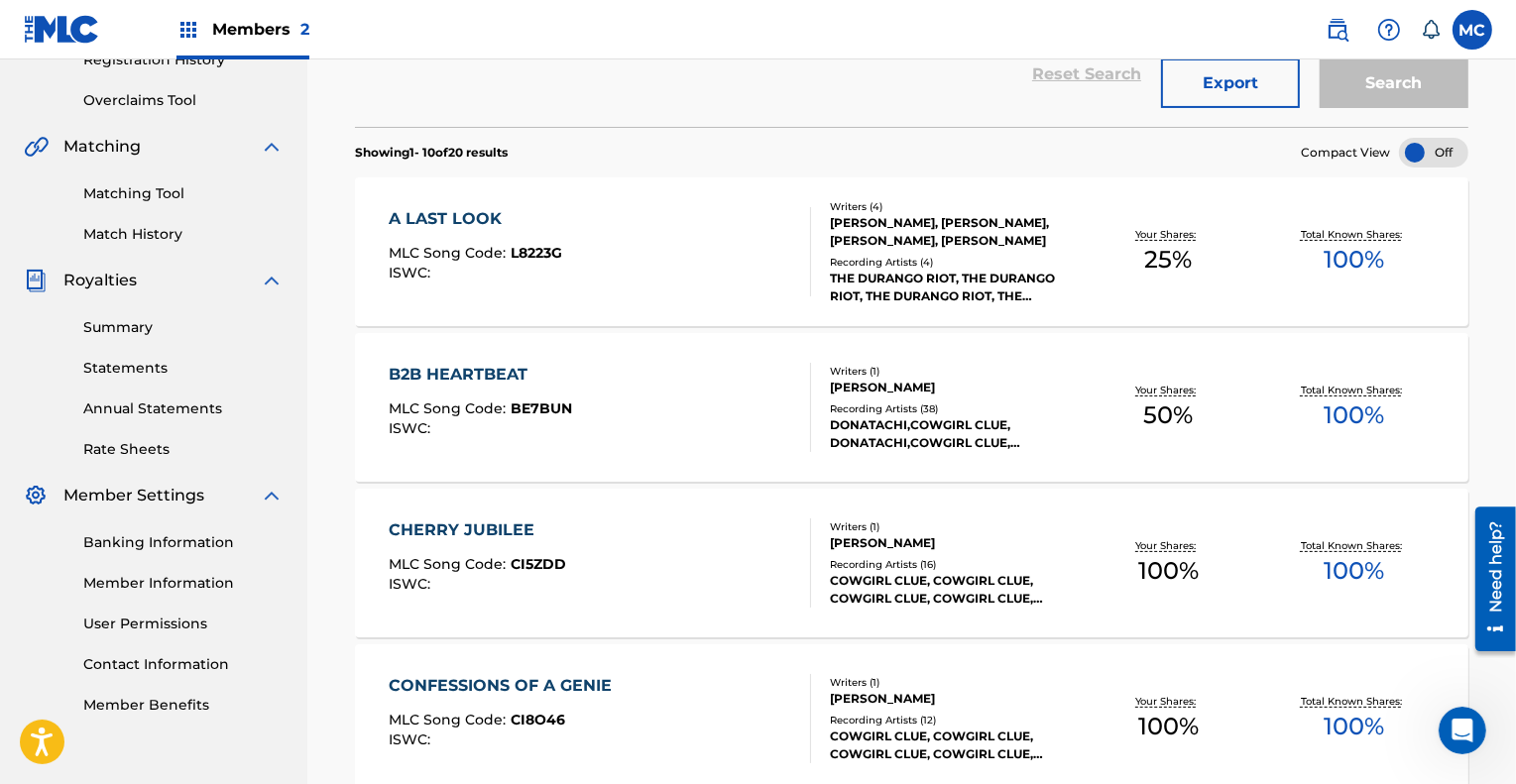 scroll, scrollTop: 395, scrollLeft: 0, axis: vertical 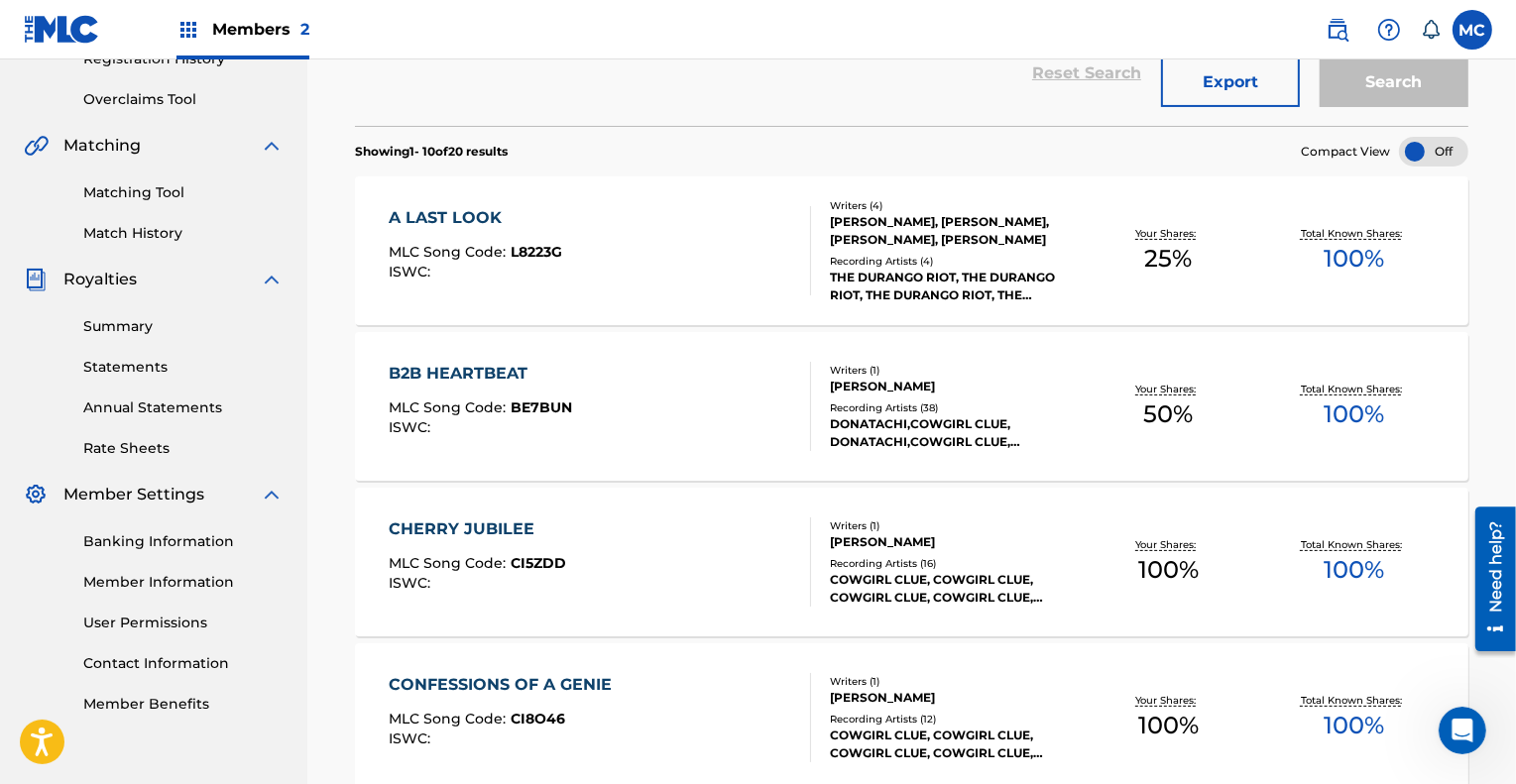 click on "CHERRY JUBILEE" at bounding box center (477, 529) 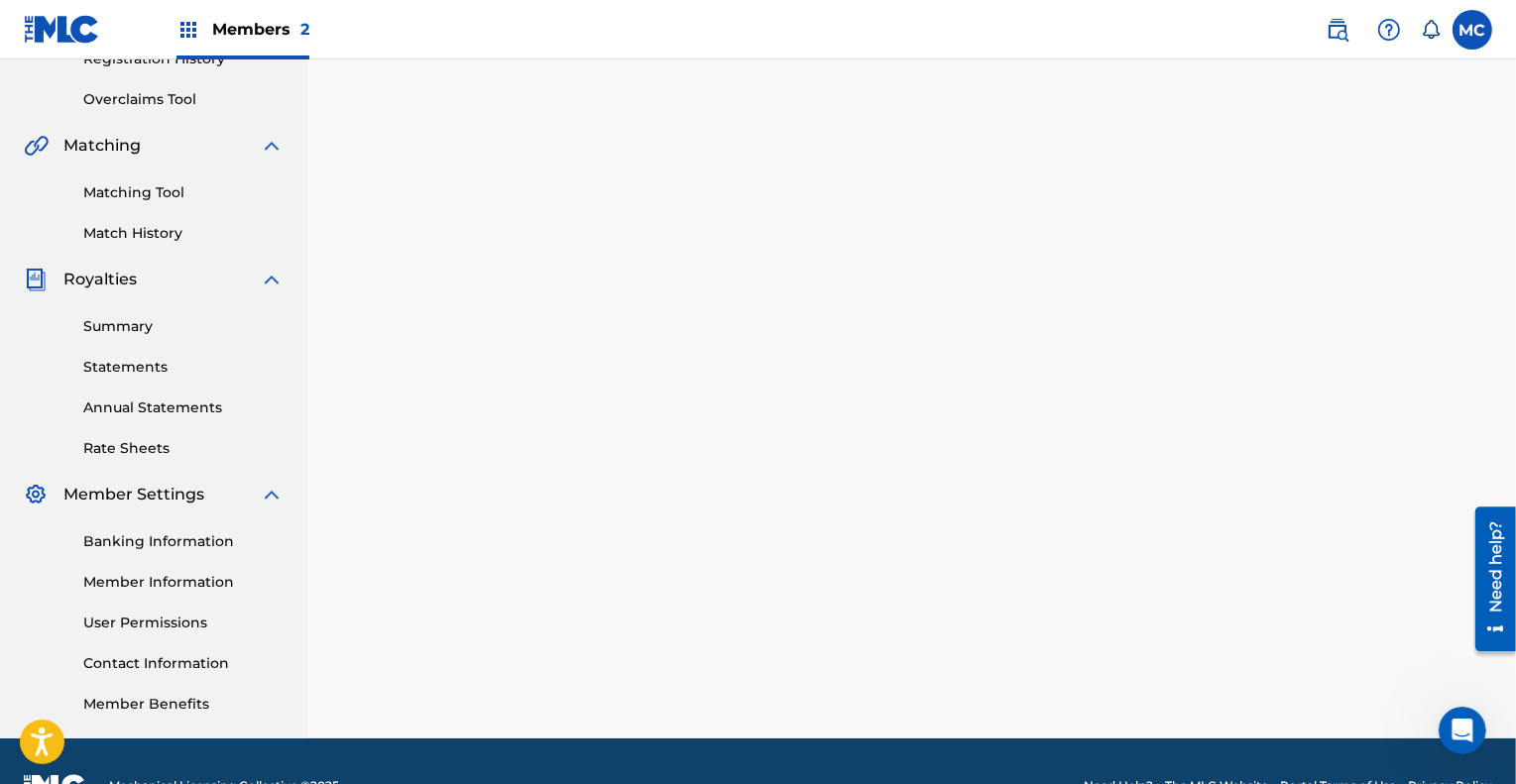 scroll, scrollTop: 0, scrollLeft: 0, axis: both 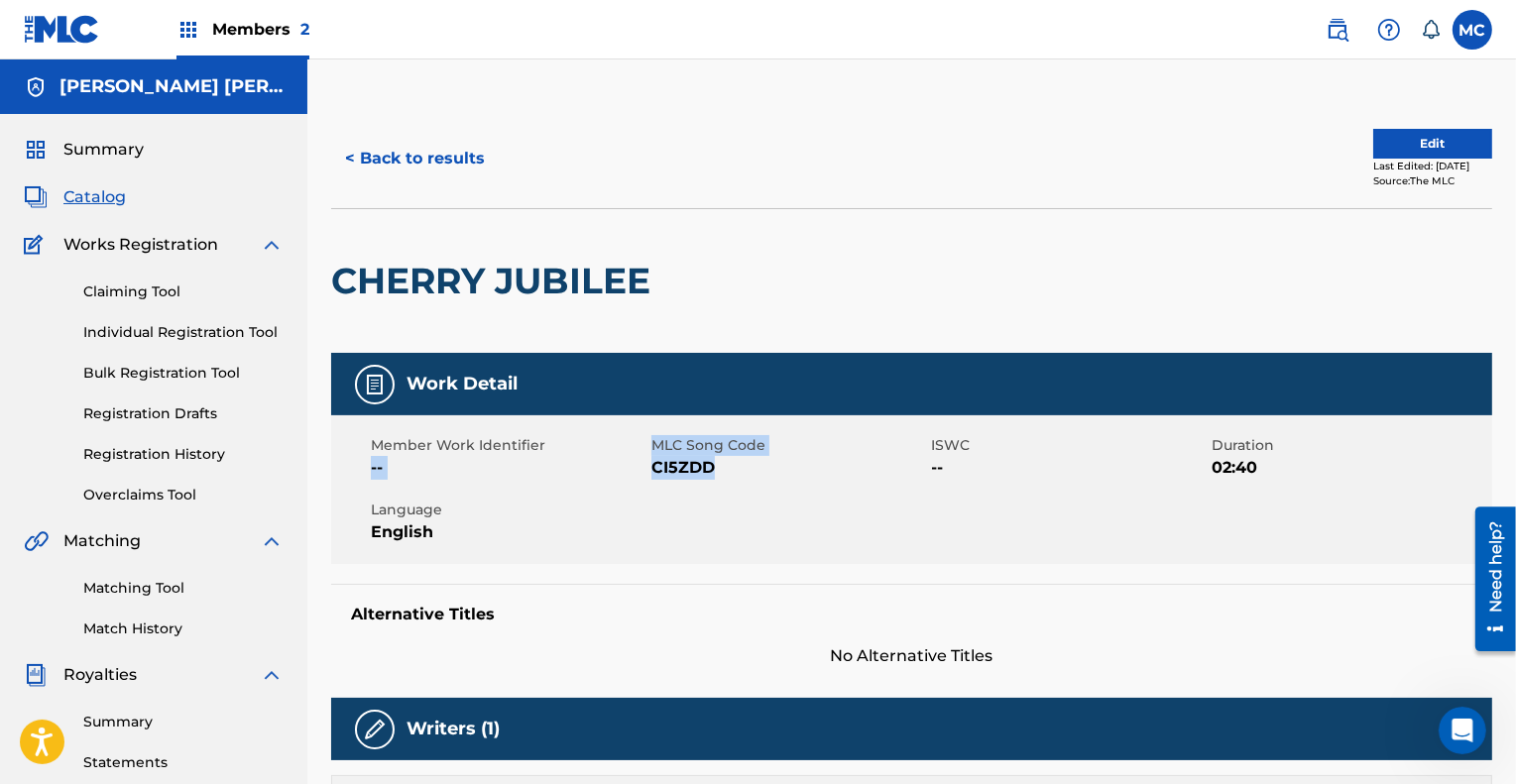 drag, startPoint x: 630, startPoint y: 443, endPoint x: 735, endPoint y: 463, distance: 106.88779 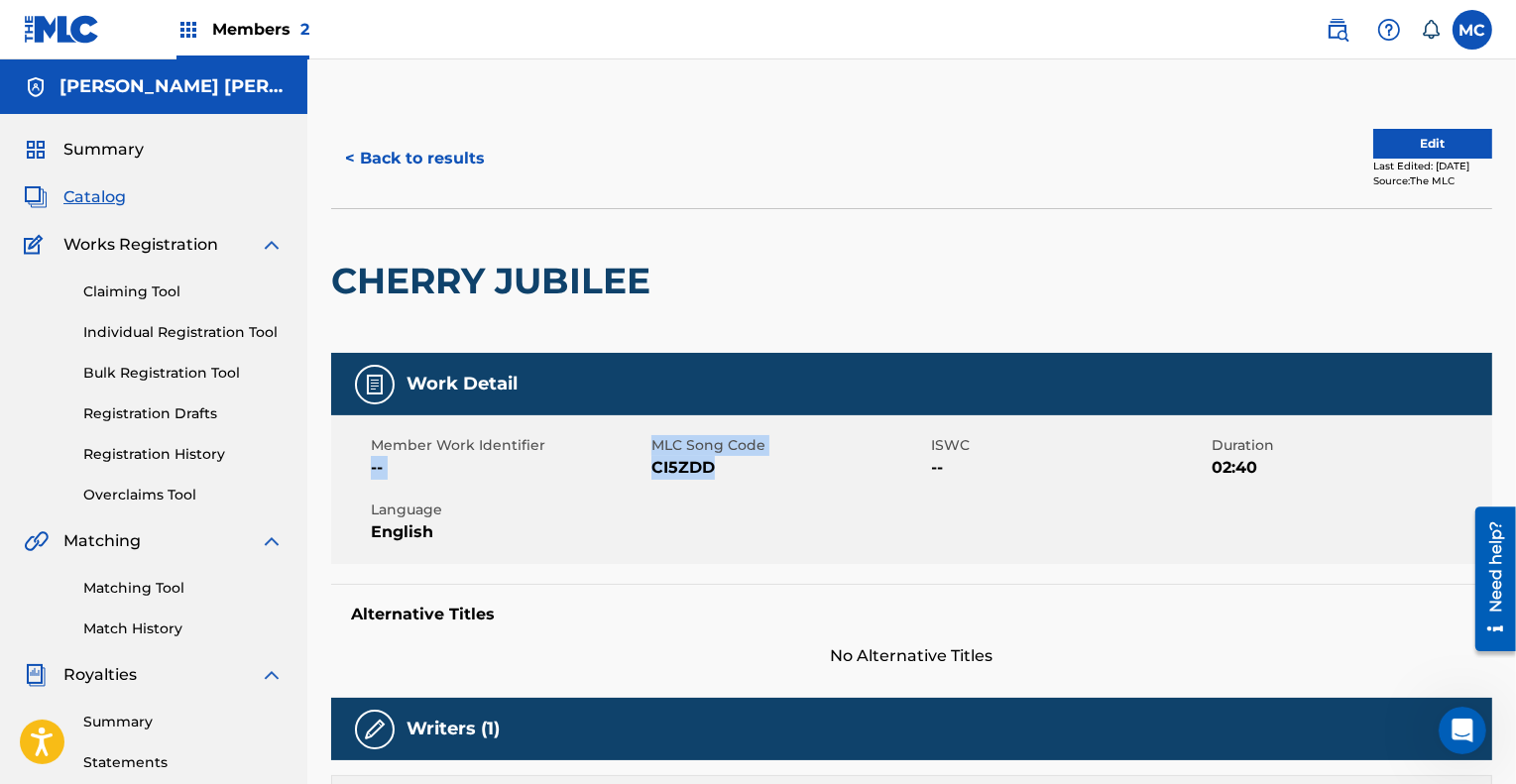 click on "Summary" at bounding box center [103, 150] 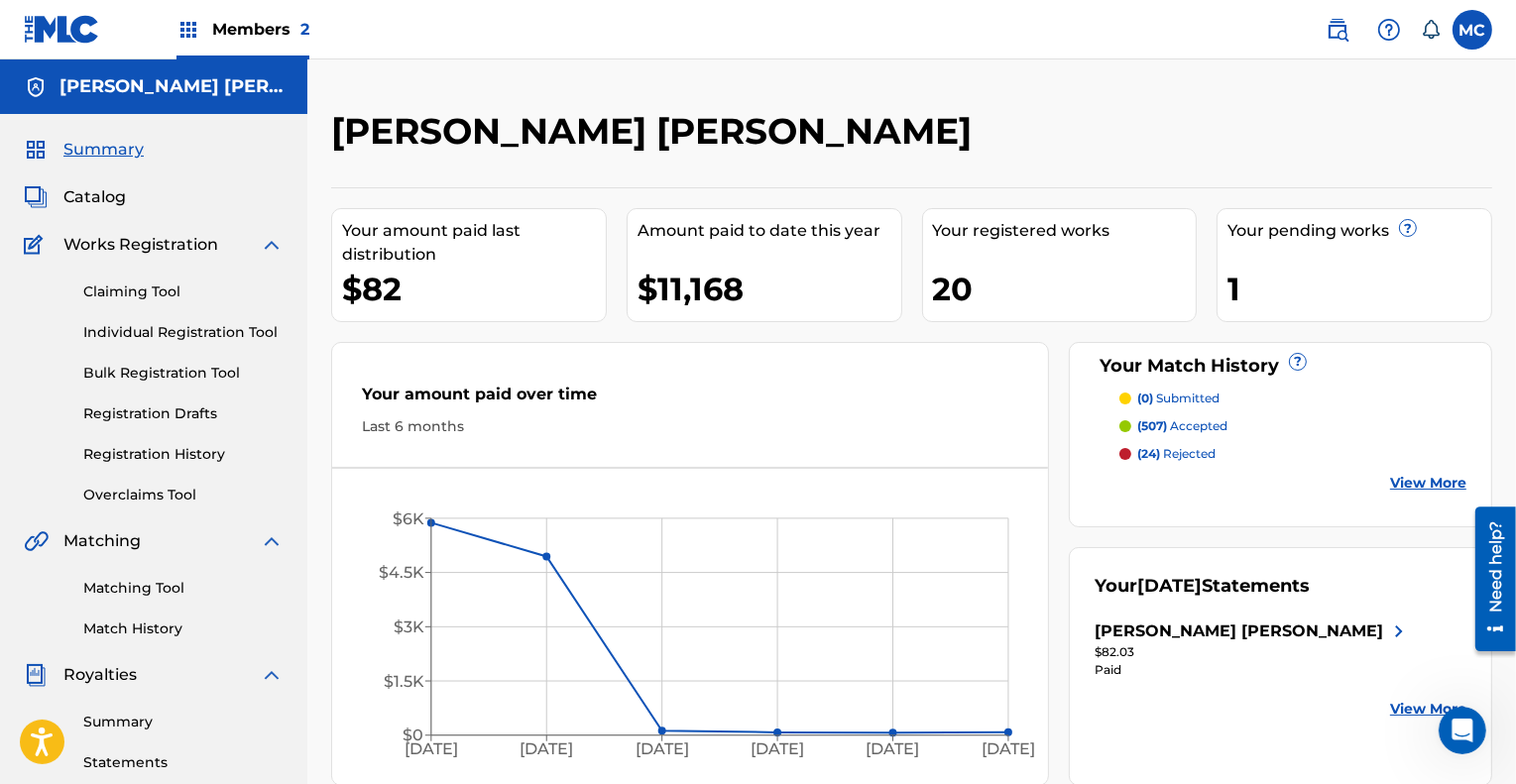 click on "Catalog" at bounding box center [94, 197] 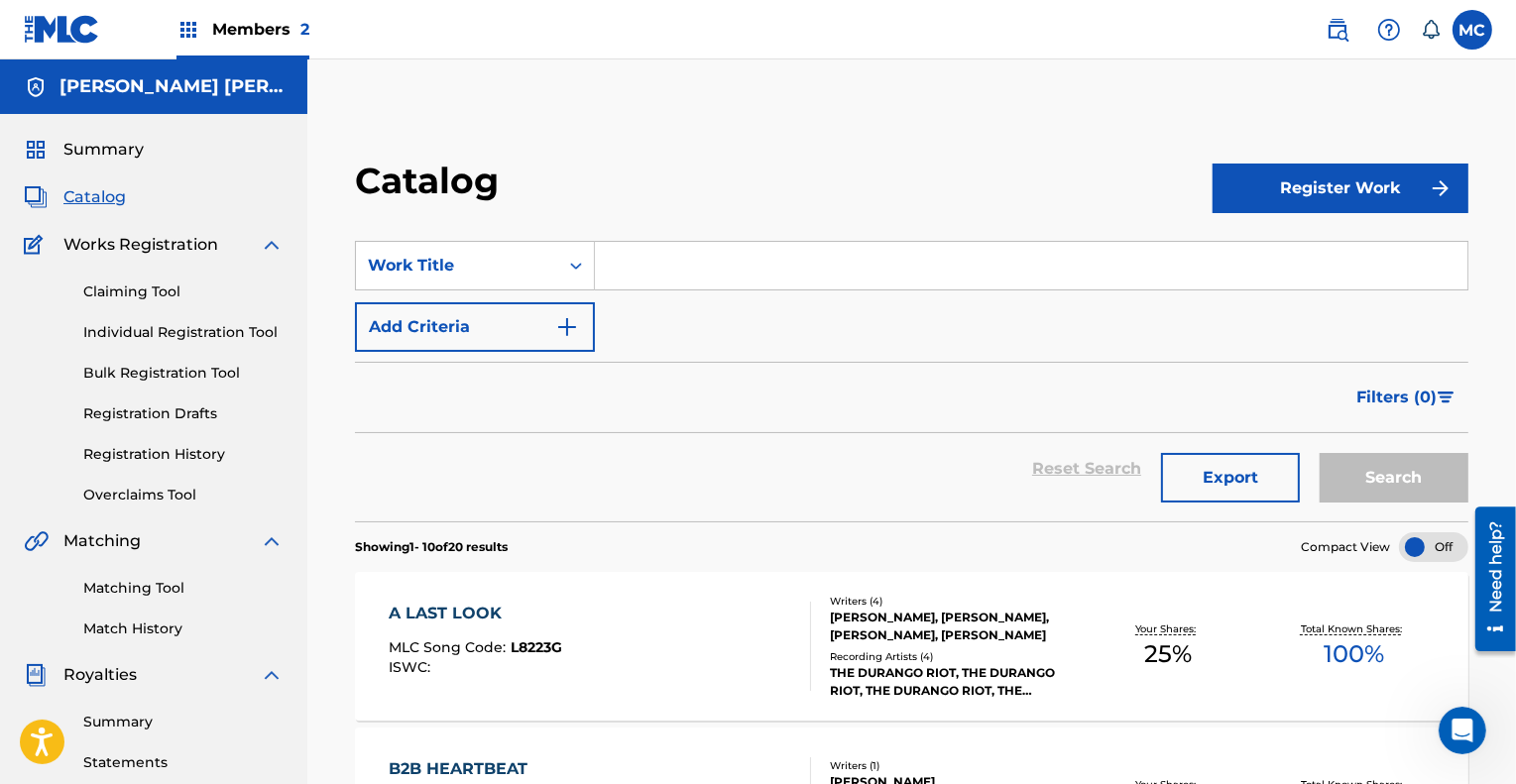 click at bounding box center [1389, 30] 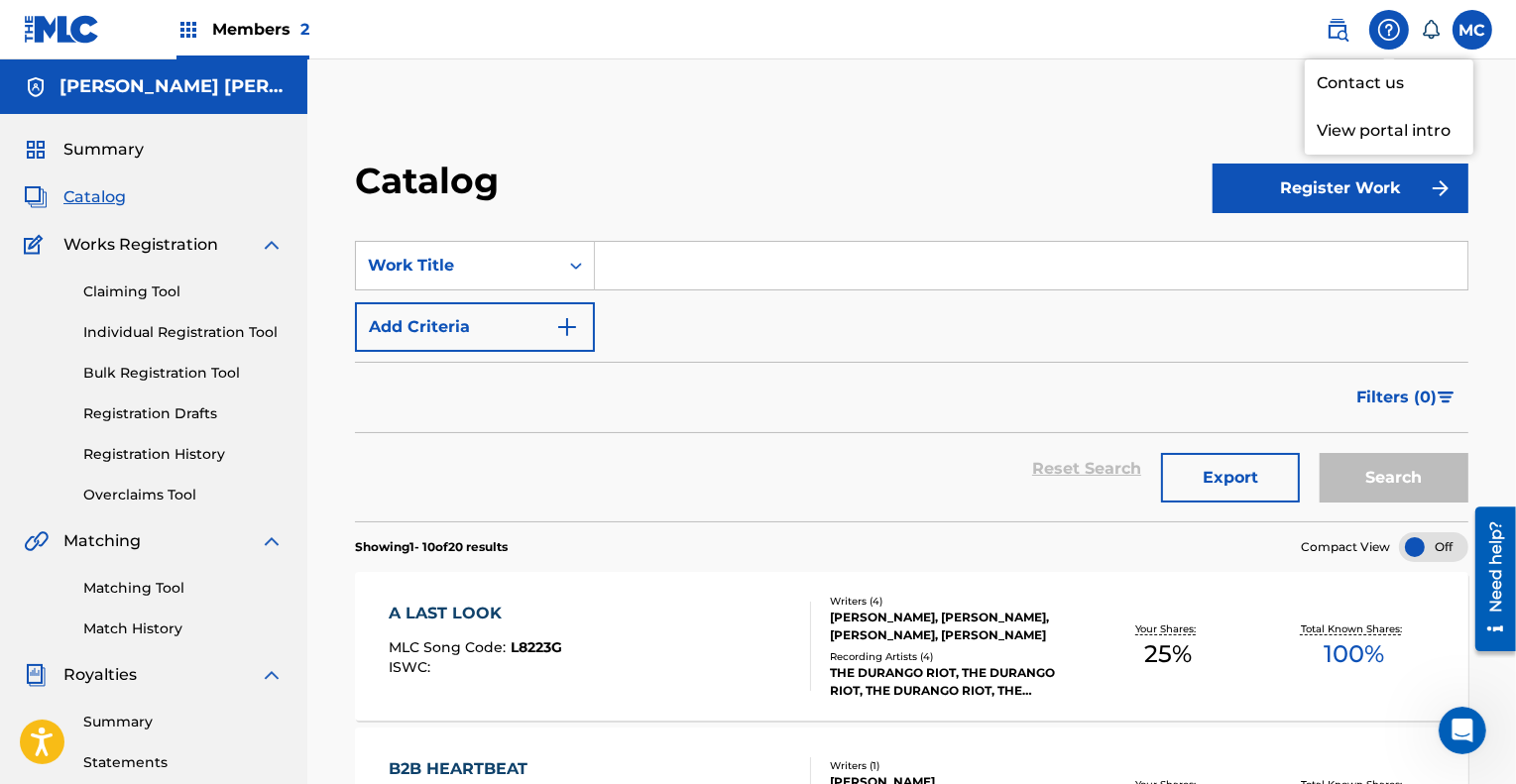 click on "Contact us" at bounding box center [1389, 83] 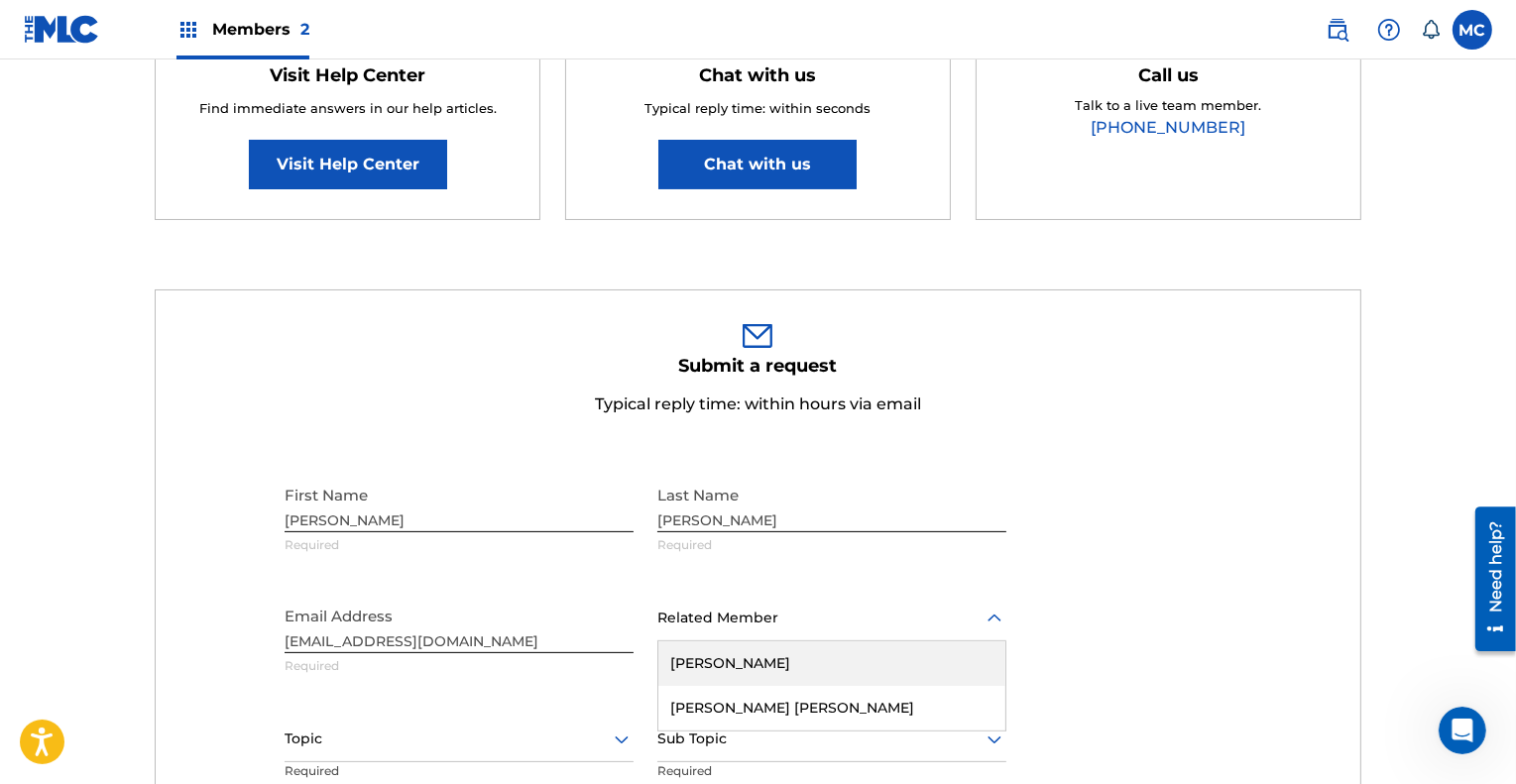 click at bounding box center (832, 617) 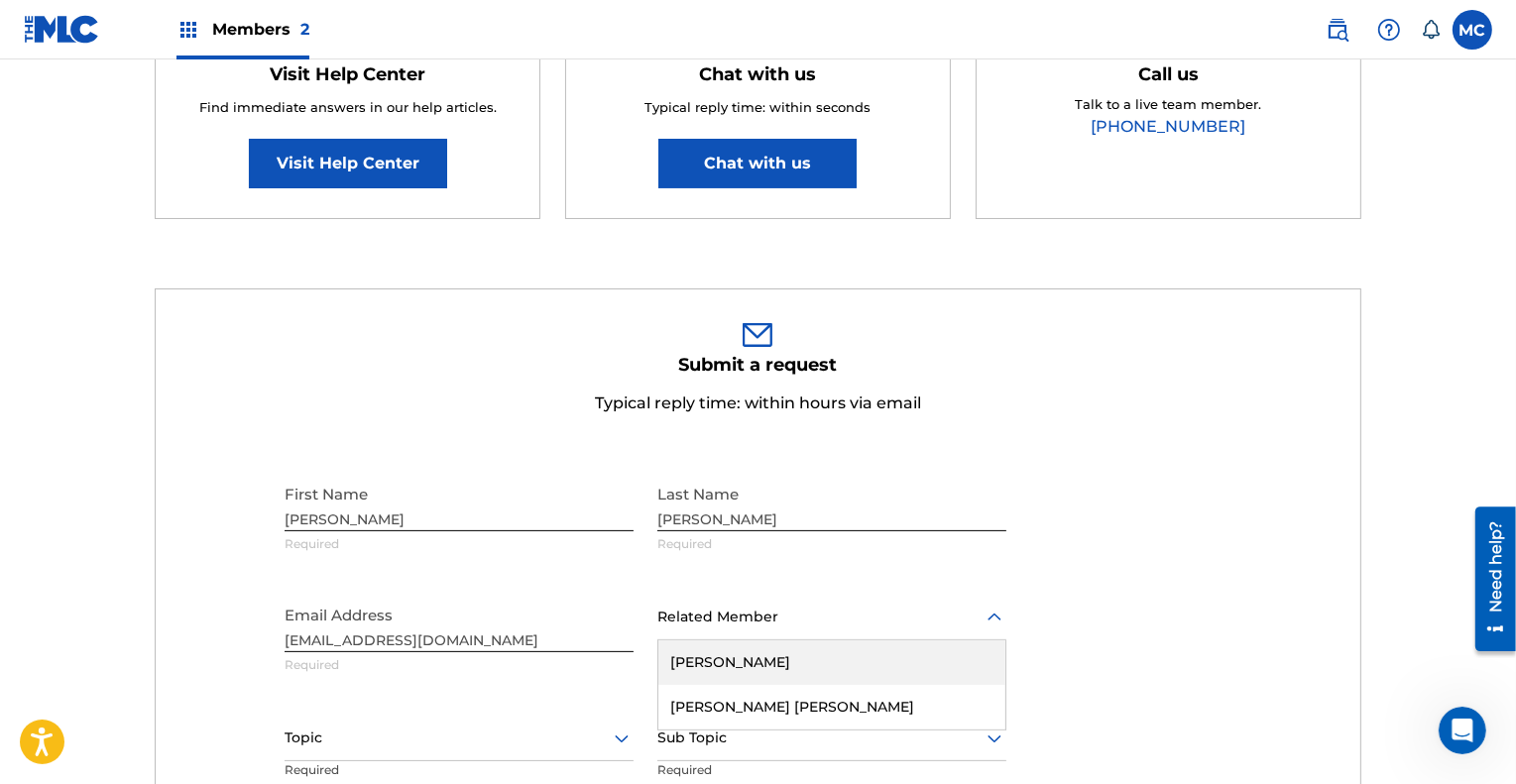 scroll, scrollTop: 395, scrollLeft: 0, axis: vertical 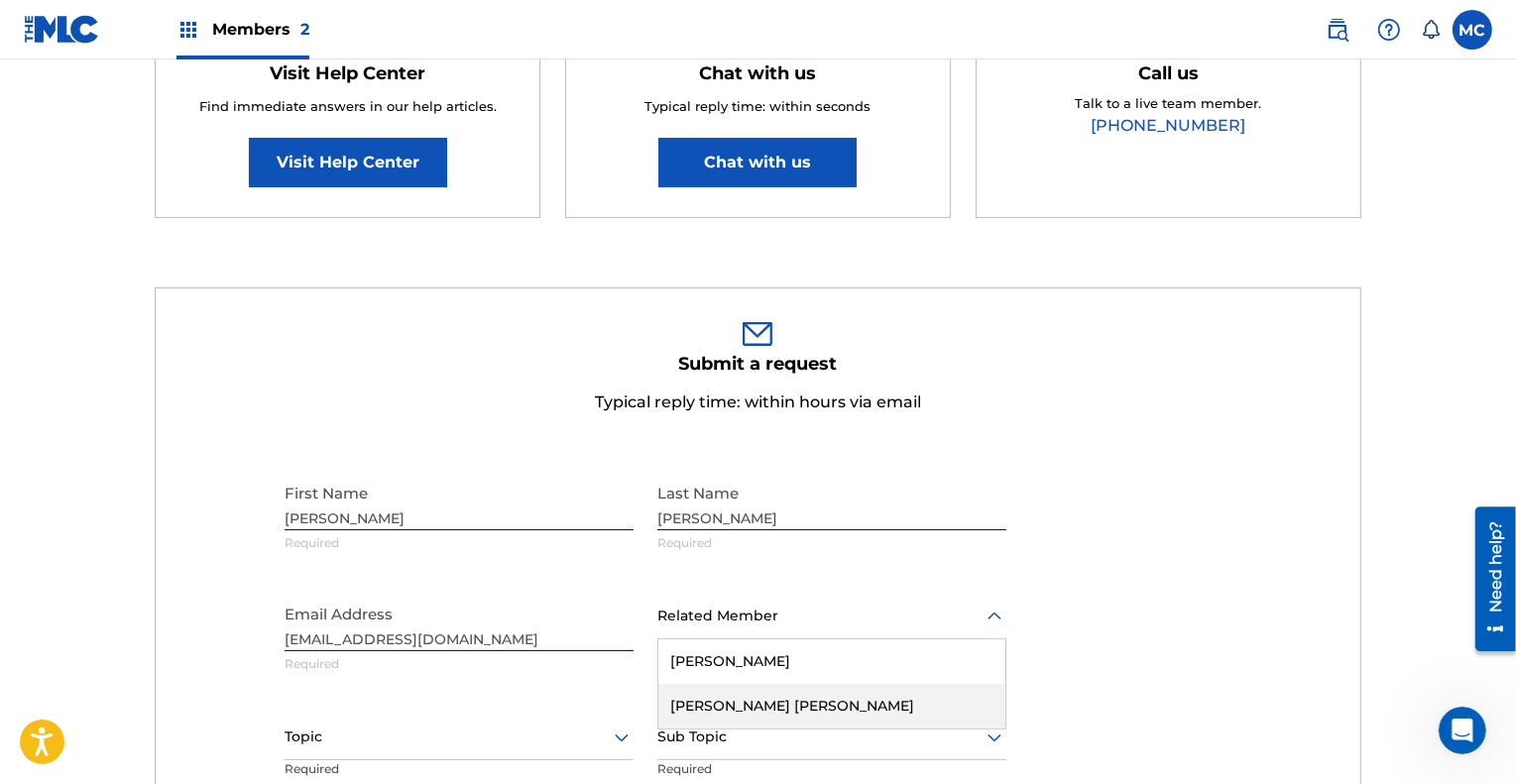 click on "Wyatt James Shears" at bounding box center (832, 706) 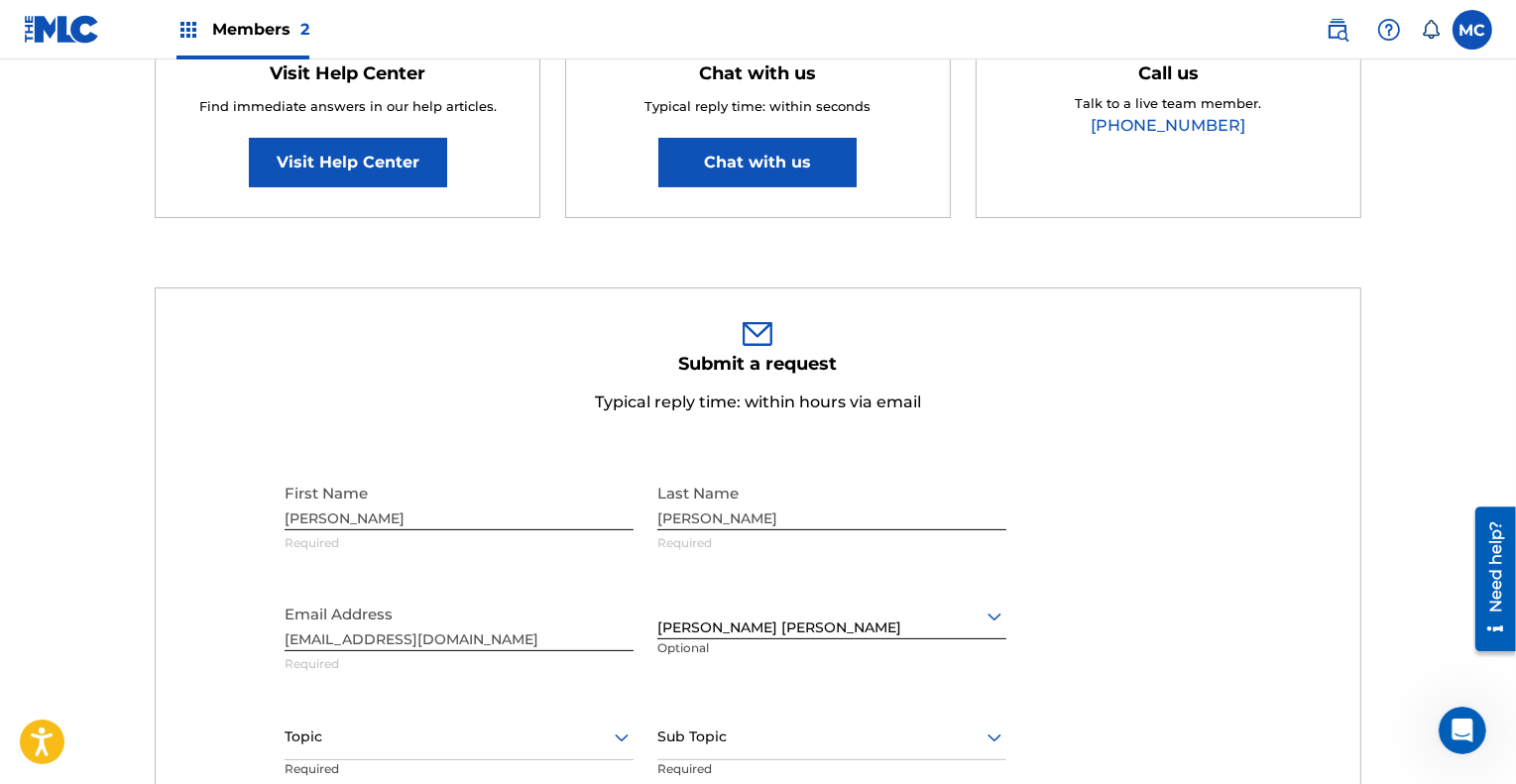 click on "Submit a request Typical reply time: within hours via email First Name   MELISSA Required Last Name   CALHOUN Required Email Address   melissacalhounsra@gmail.com Required option Wyatt James Shears, selected. Wyatt James Shears Optional Topic Required Sub Topic Required Description   Required Submit" at bounding box center [758, 748] 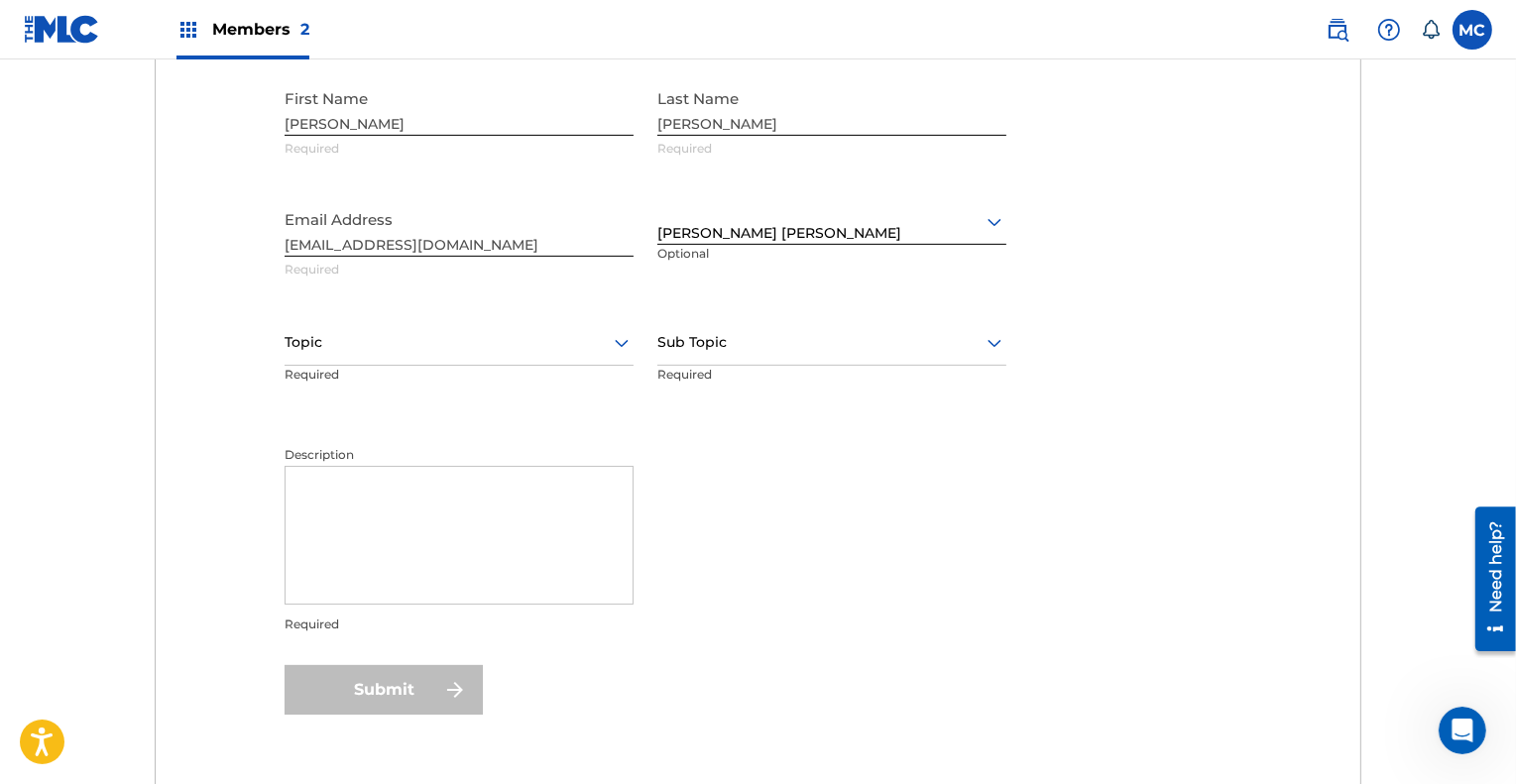 scroll, scrollTop: 791, scrollLeft: 0, axis: vertical 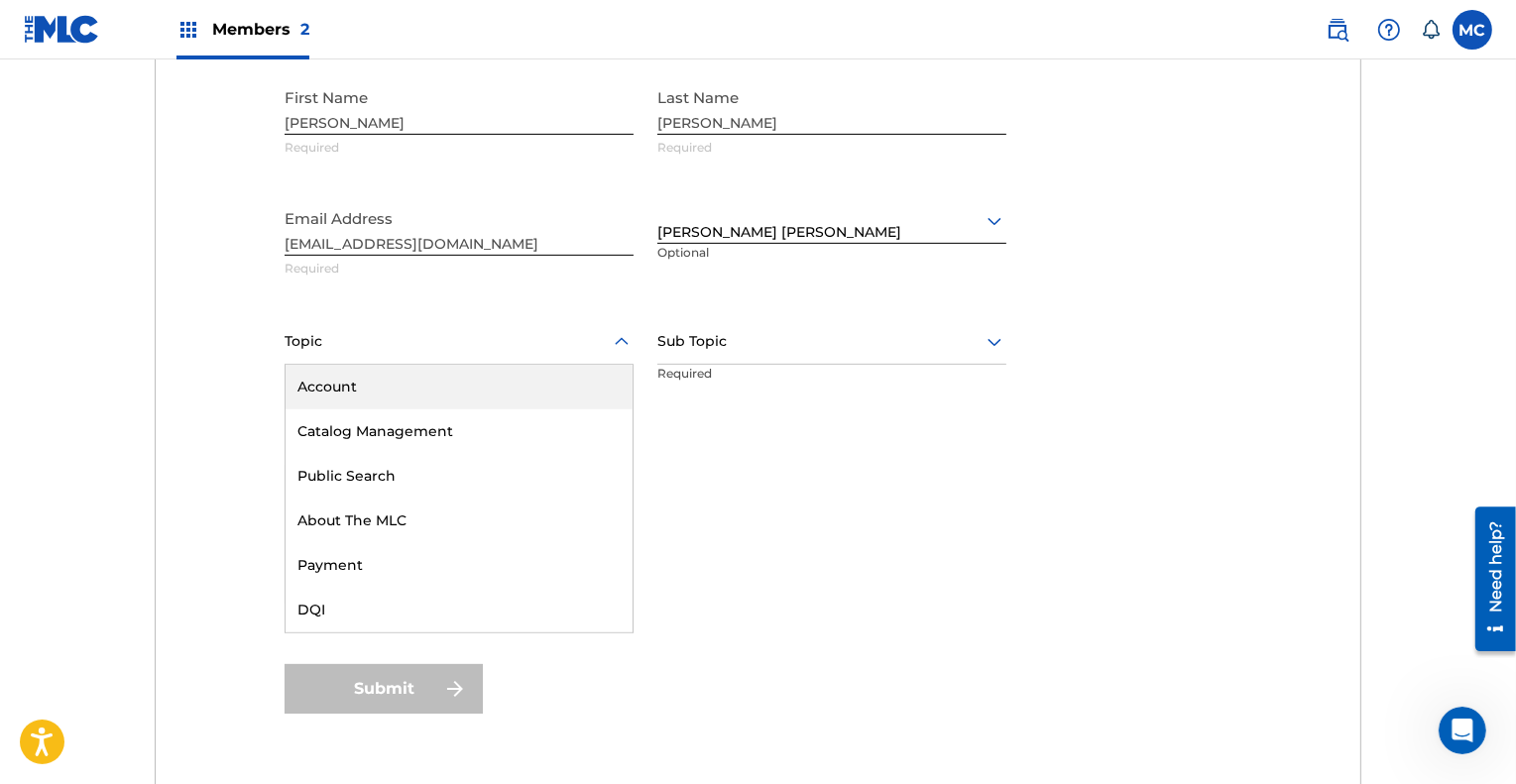 click at bounding box center (459, 341) 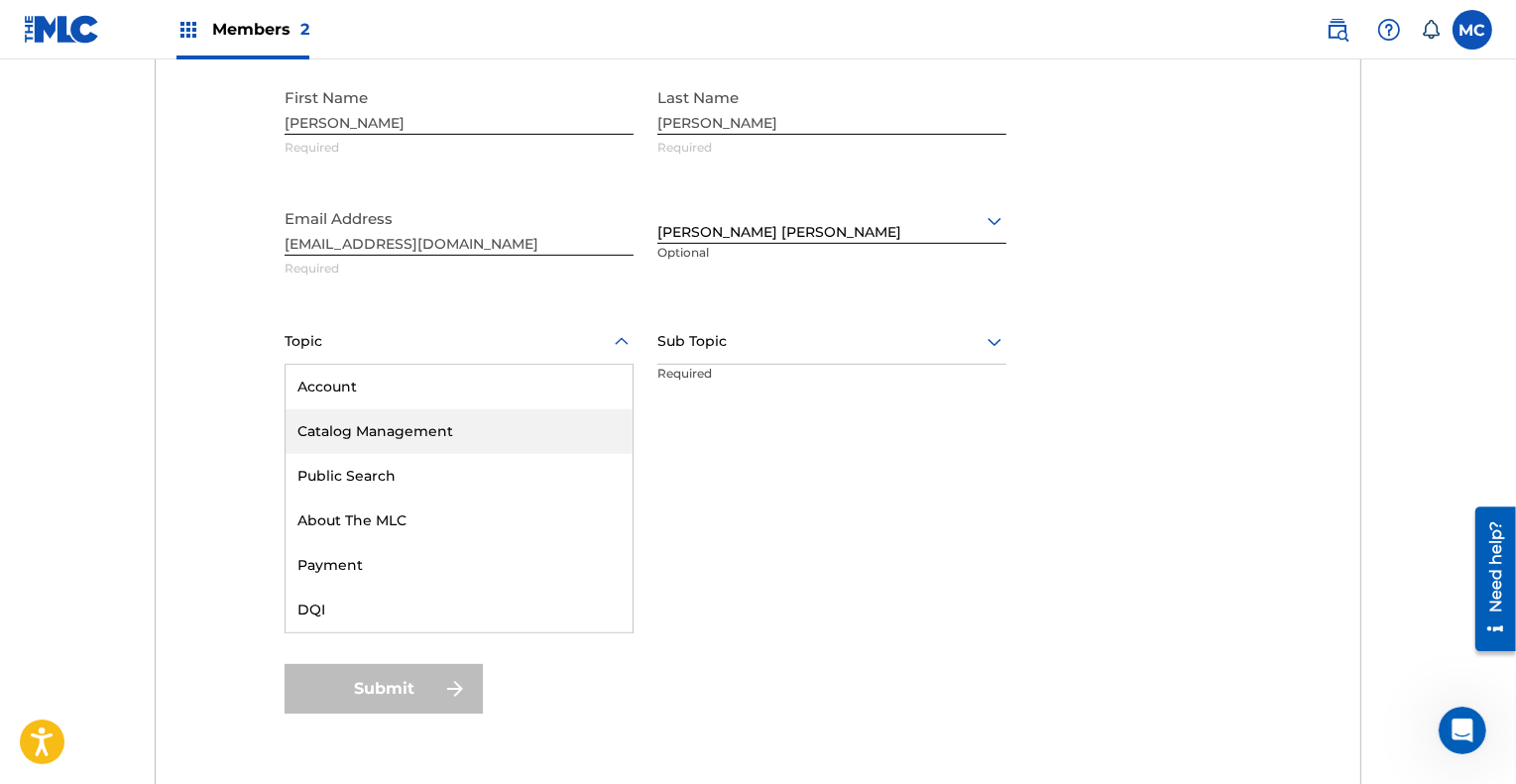 click on "Catalog Management" at bounding box center [459, 431] 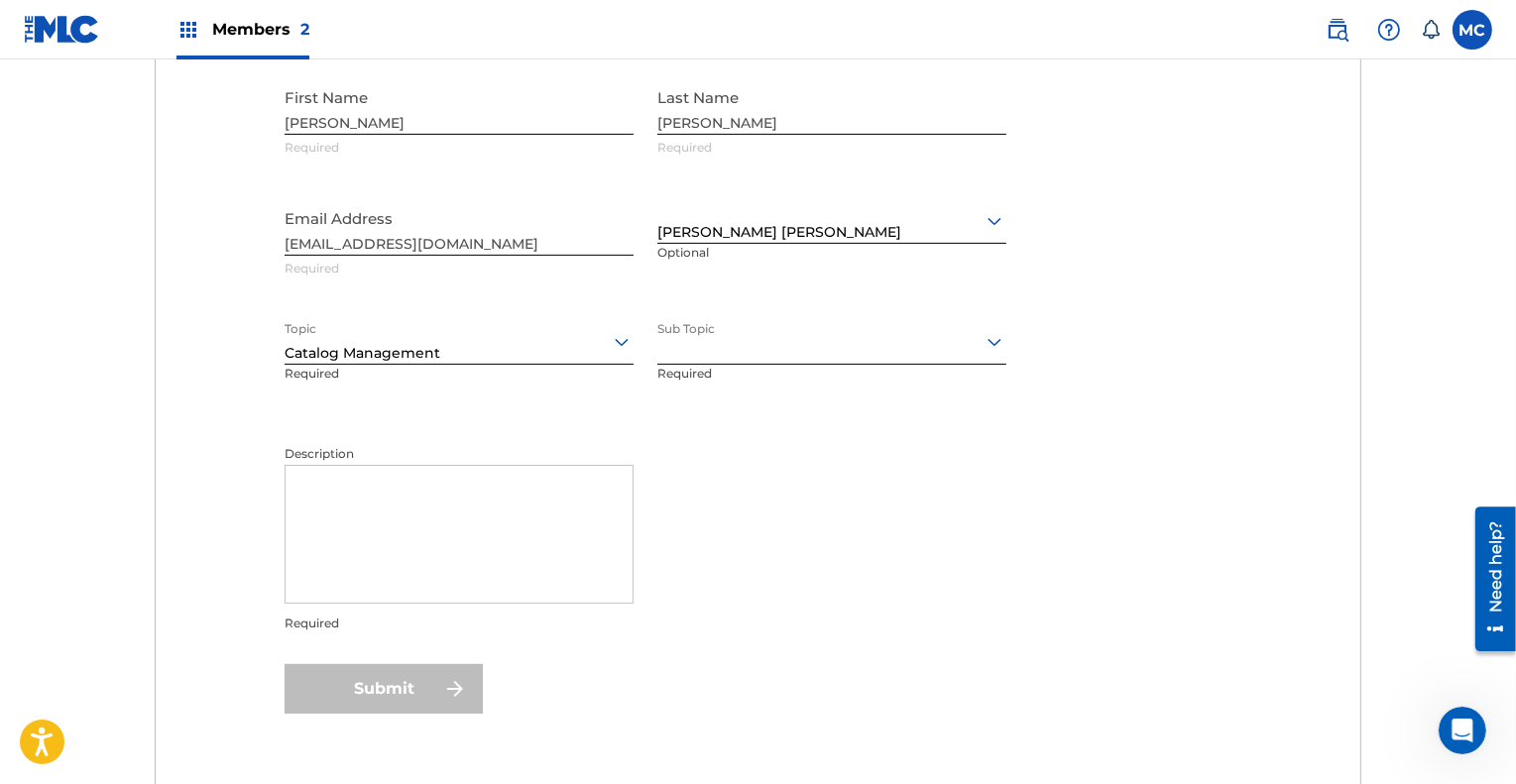 click at bounding box center (832, 341) 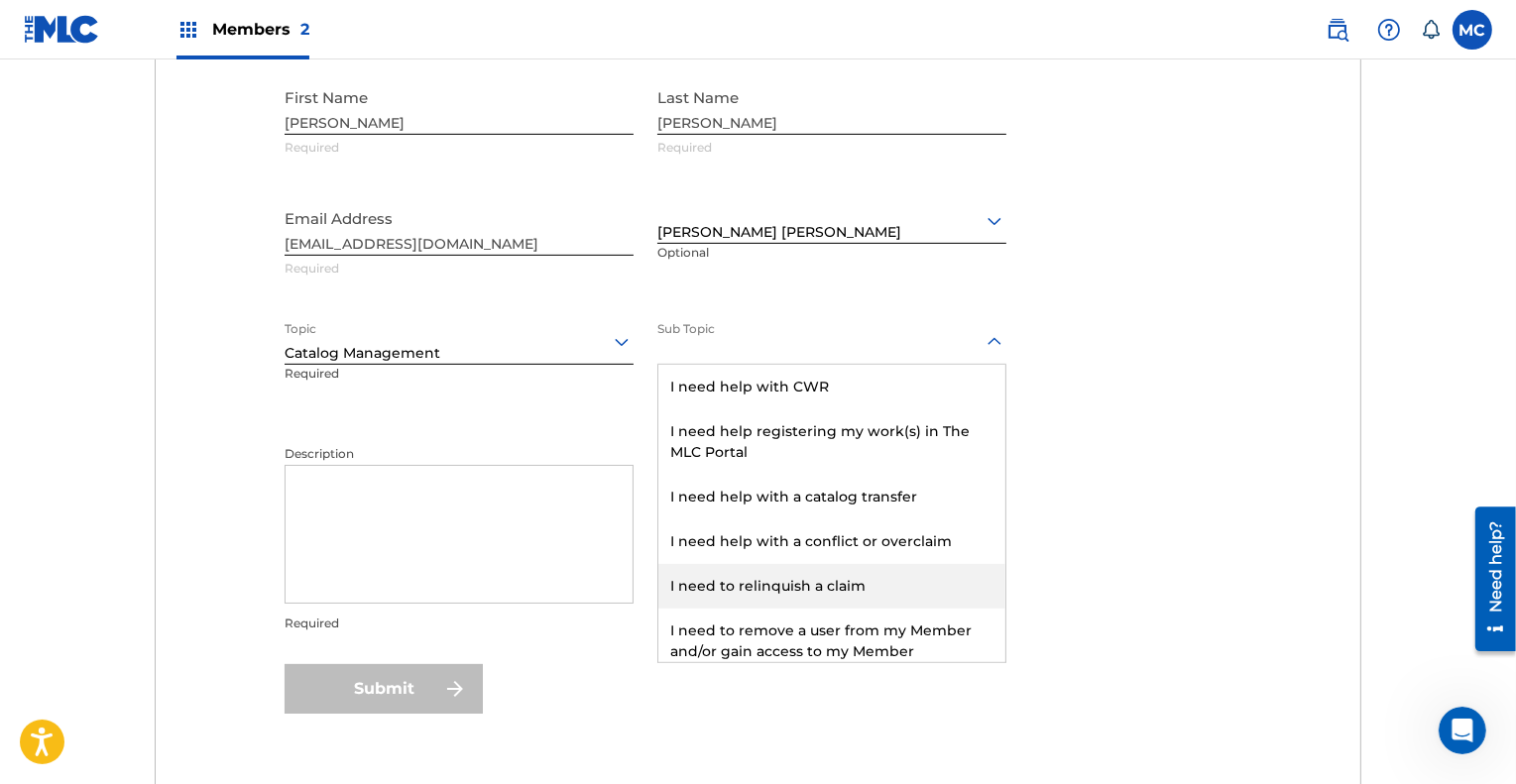click on "I need to relinquish a claim" at bounding box center [832, 586] 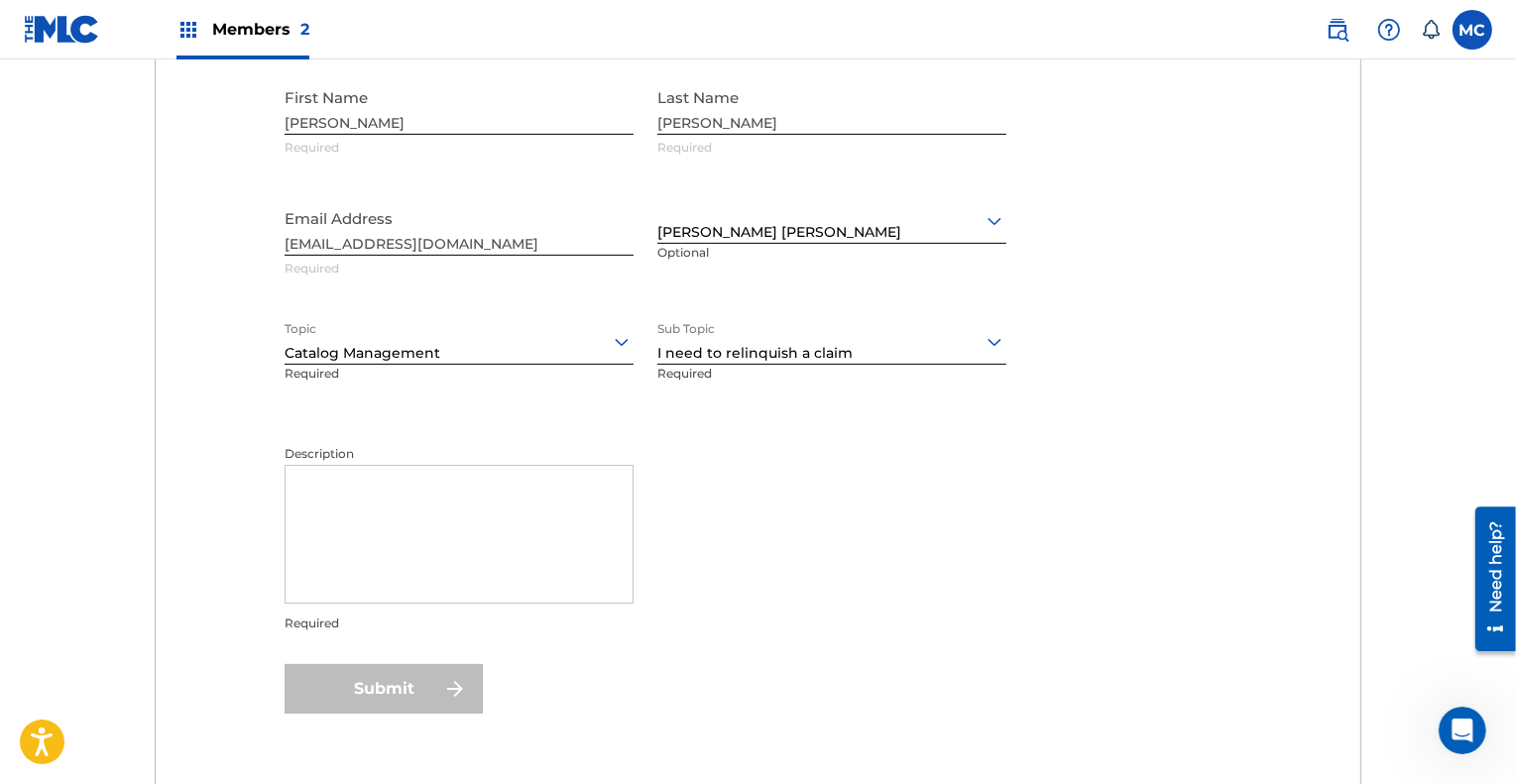 click on "Description   Required" at bounding box center (645, 552) 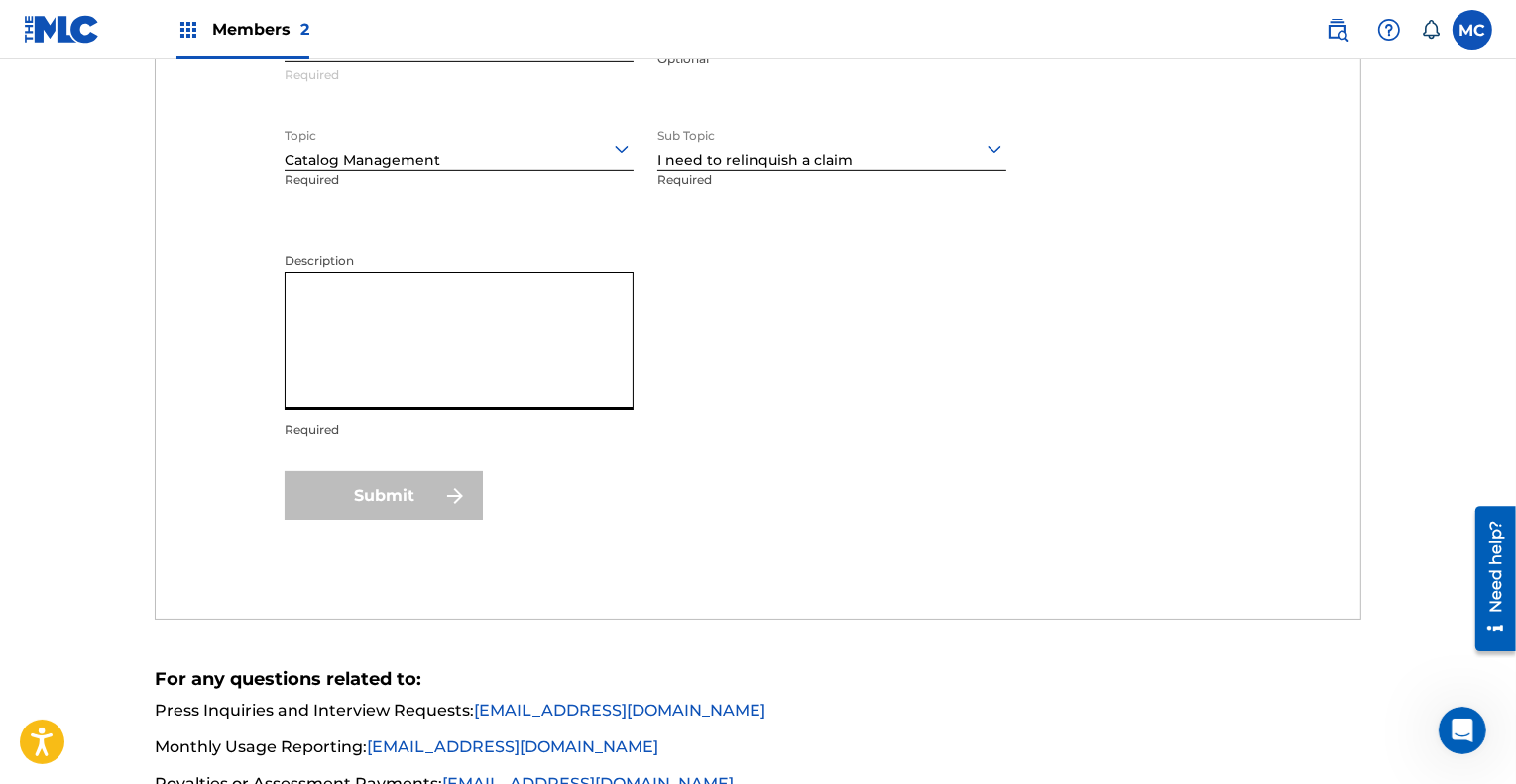 click on "Description" at bounding box center (459, 341) 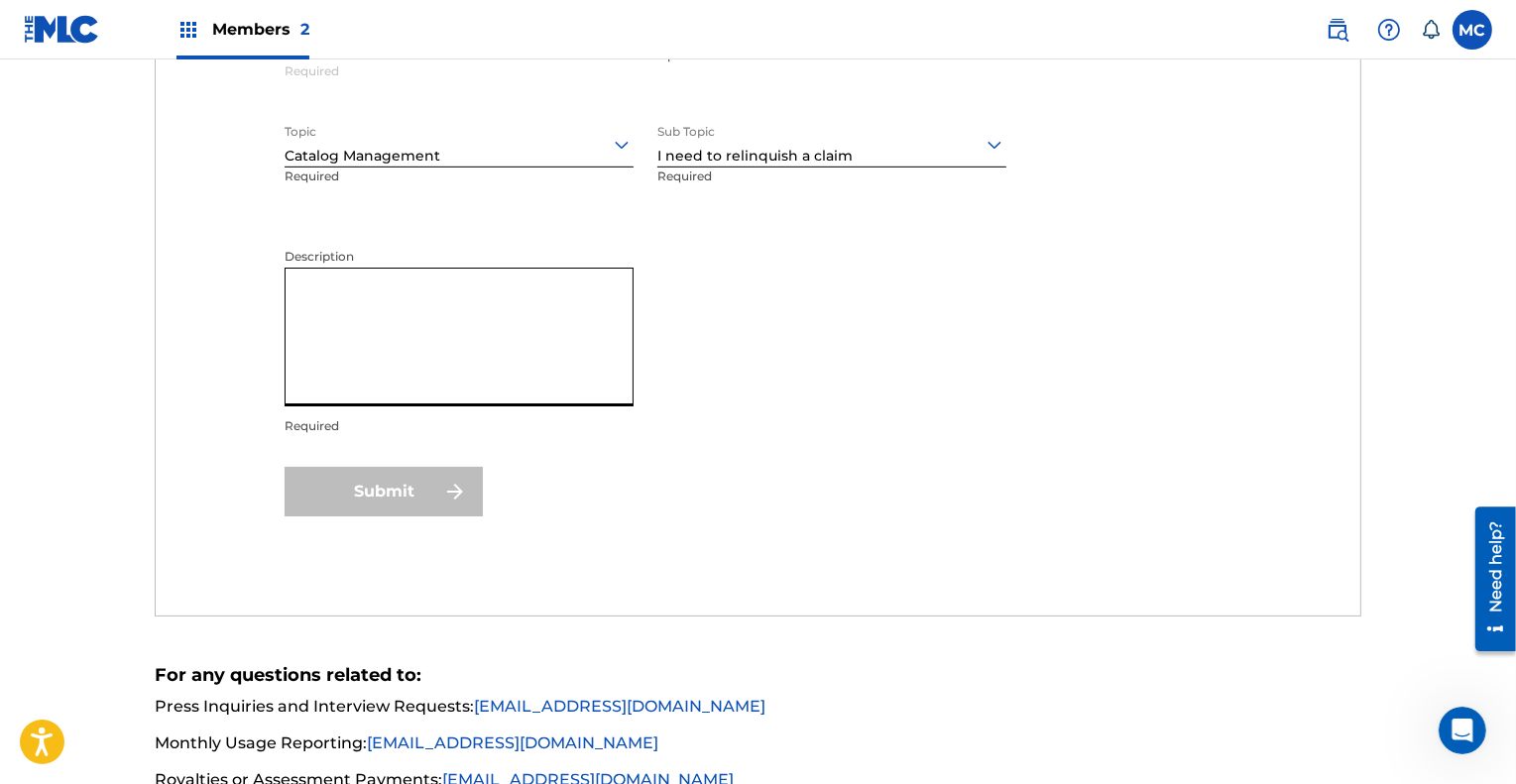 scroll, scrollTop: 989, scrollLeft: 0, axis: vertical 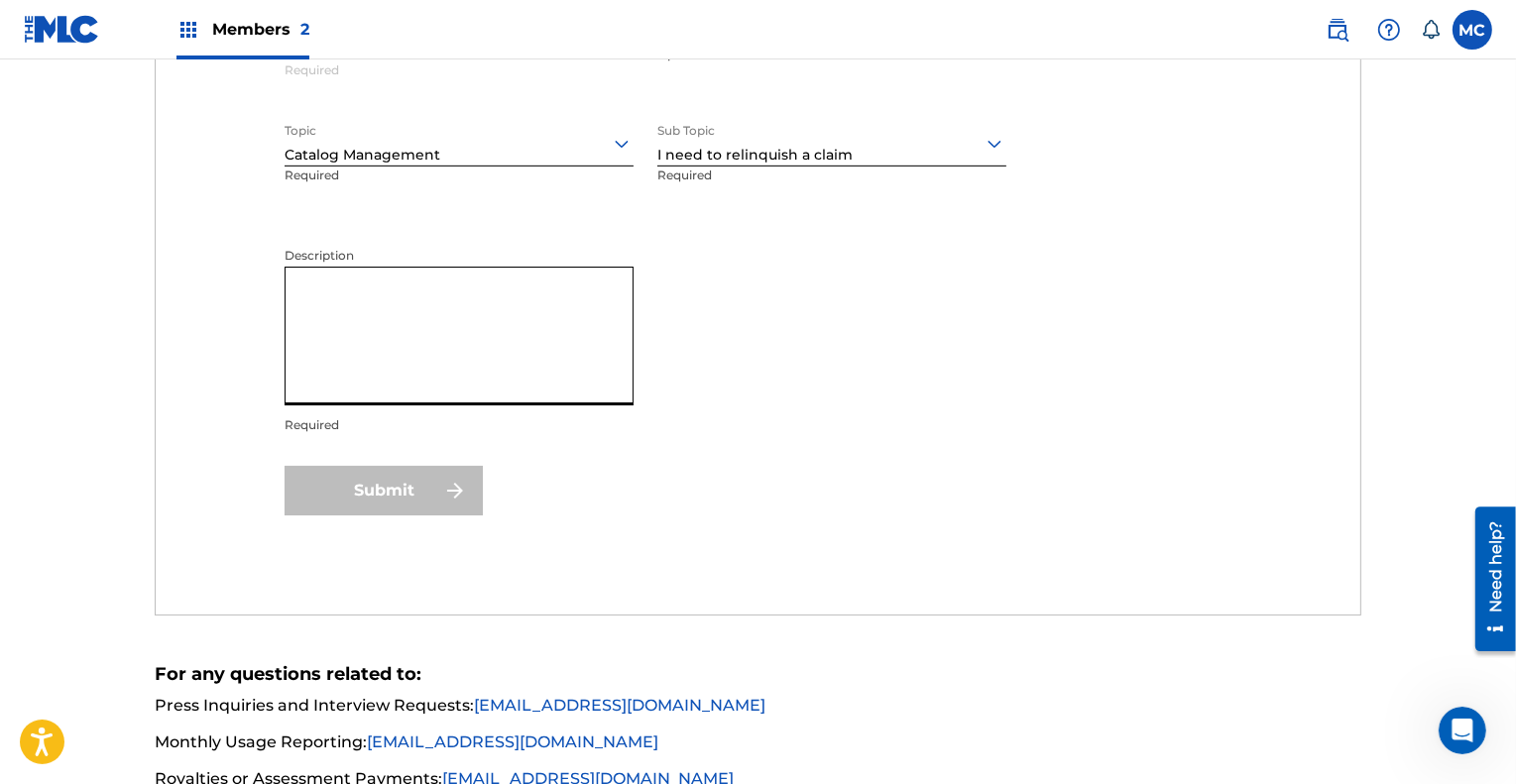 paste on "--
MLC Song Code
CI5ZDD" 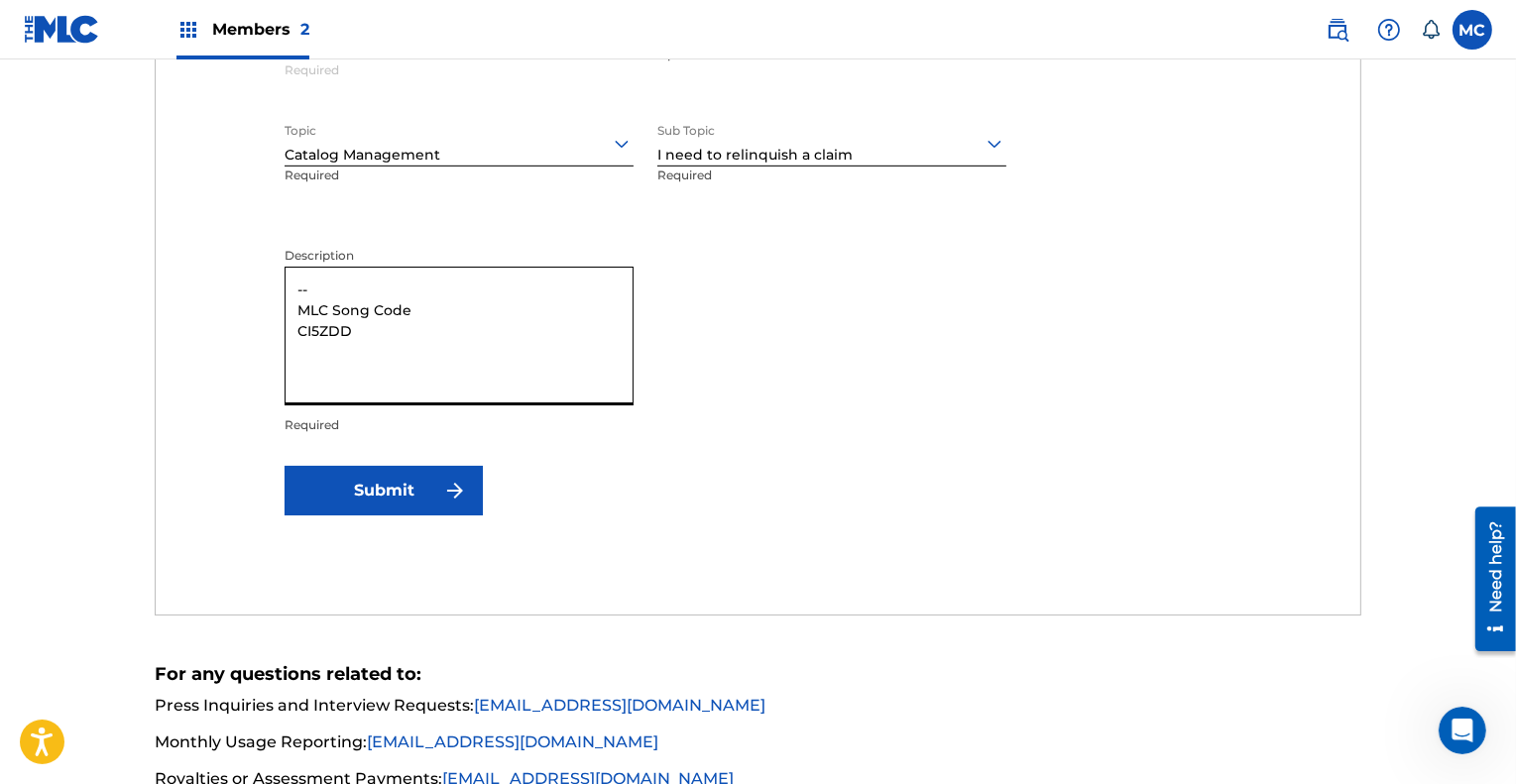 click on "--
MLC Song Code
CI5ZDD" at bounding box center (459, 336) 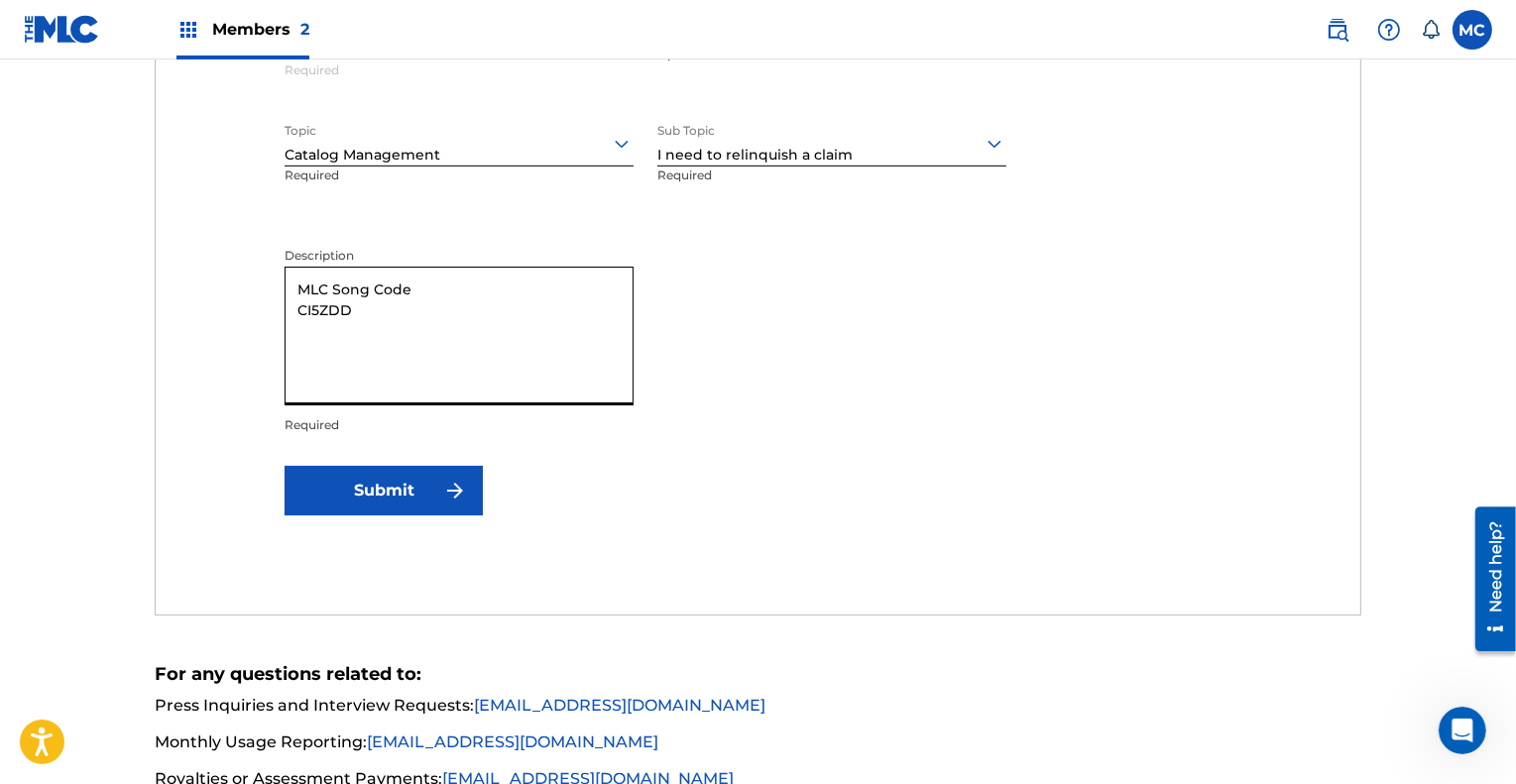 click on "MLC Song Code
CI5ZDD" at bounding box center (459, 336) 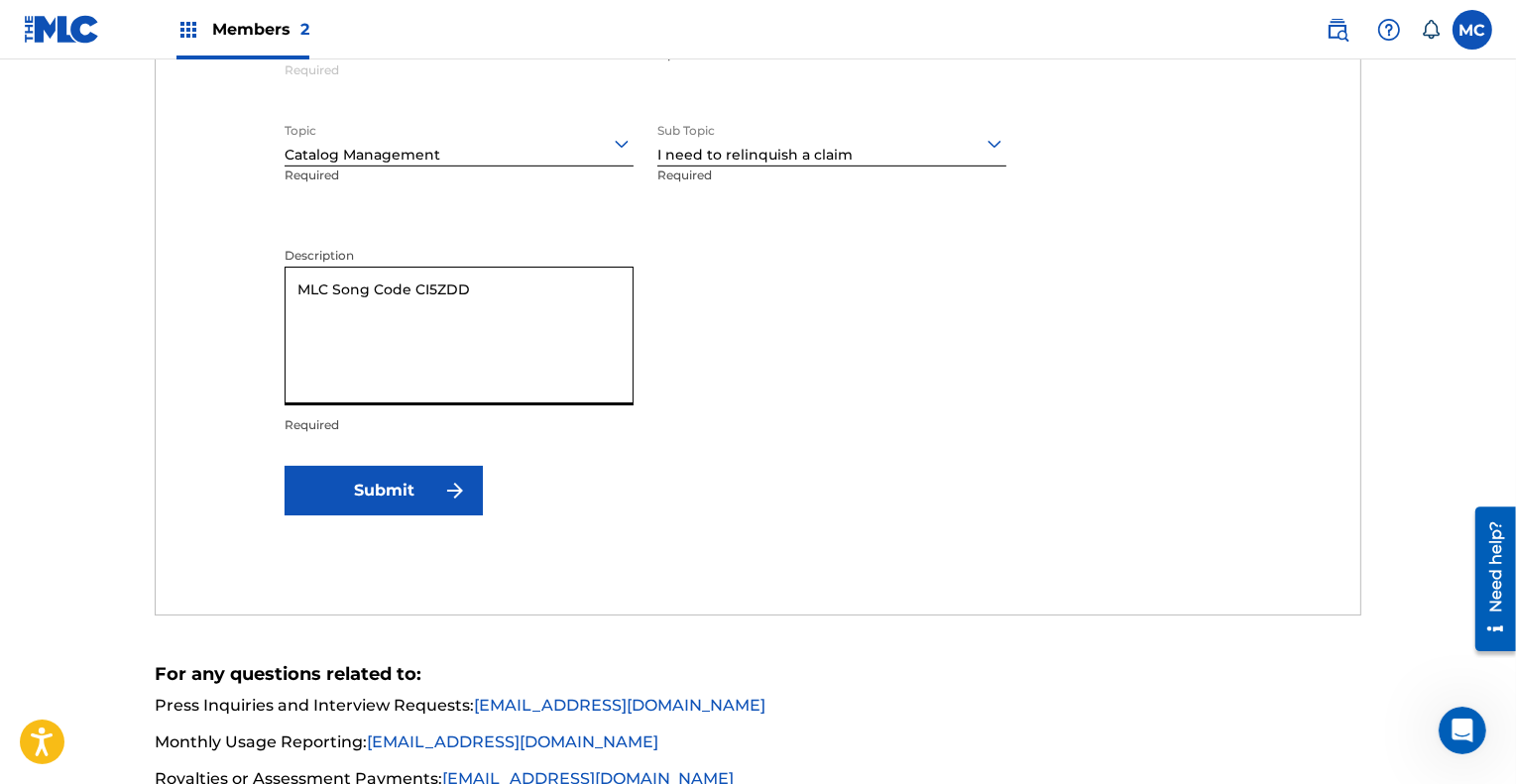 click on "MLC Song Code CI5ZDD" at bounding box center (459, 336) 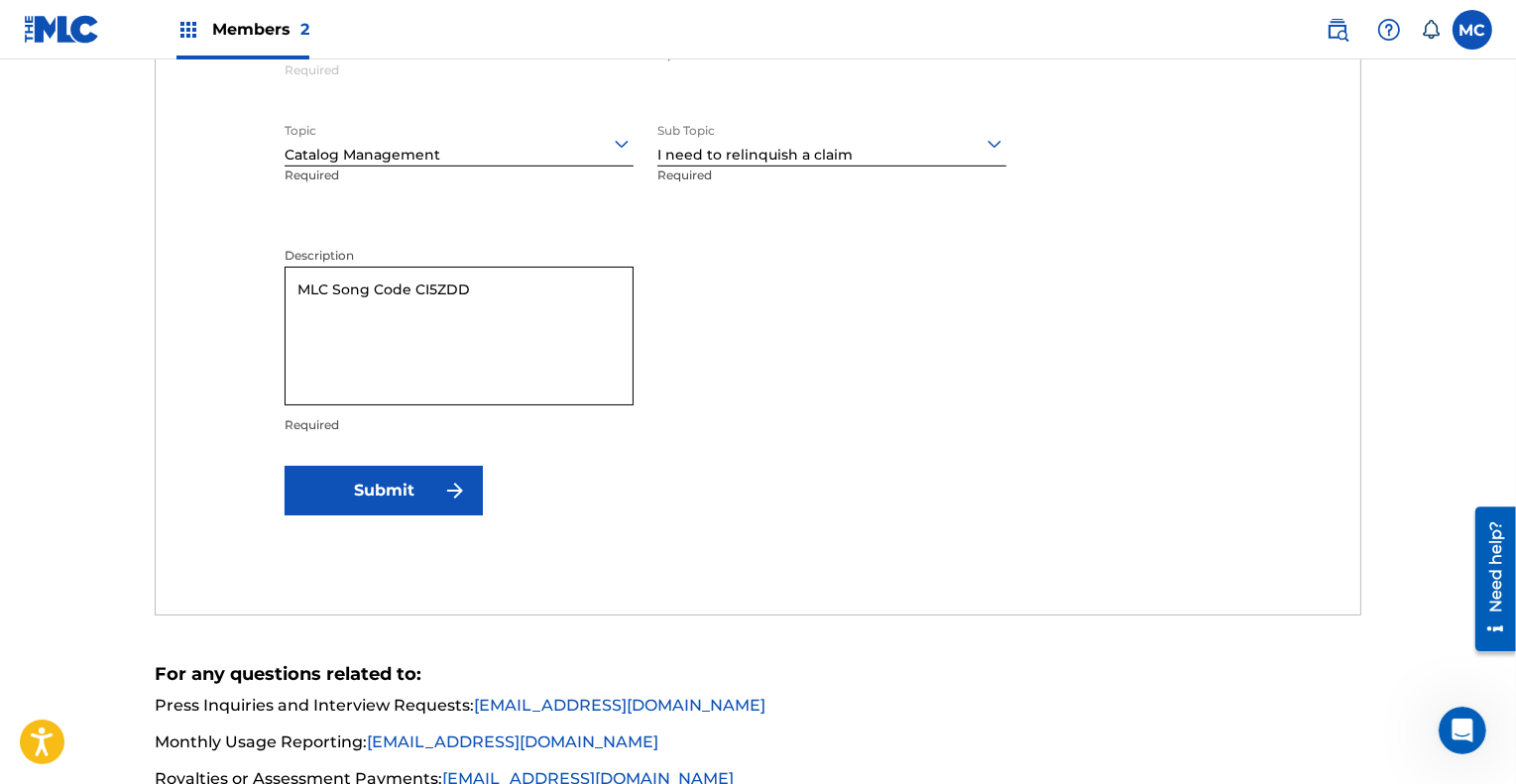 click on "Submit" at bounding box center (384, 491) 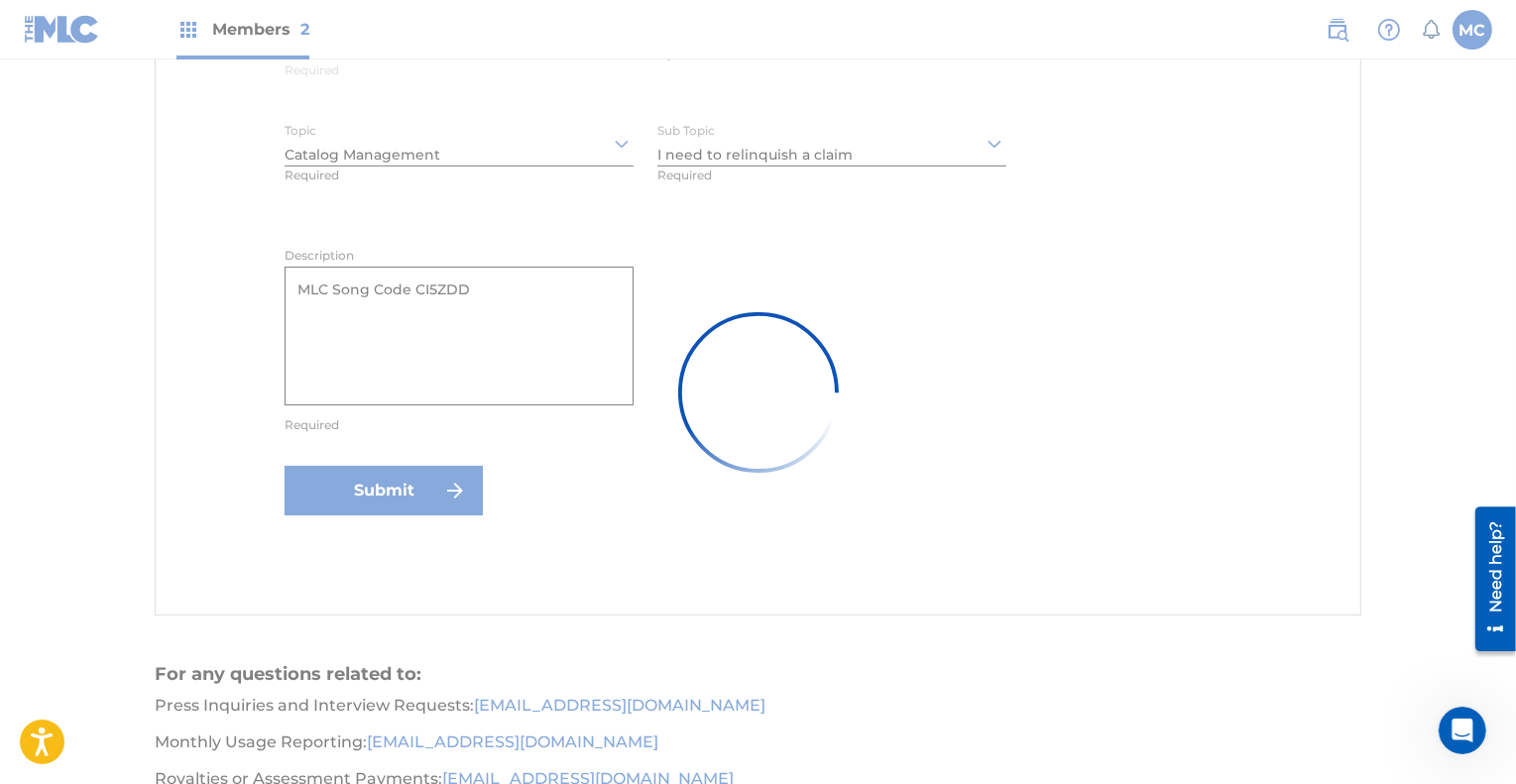 type 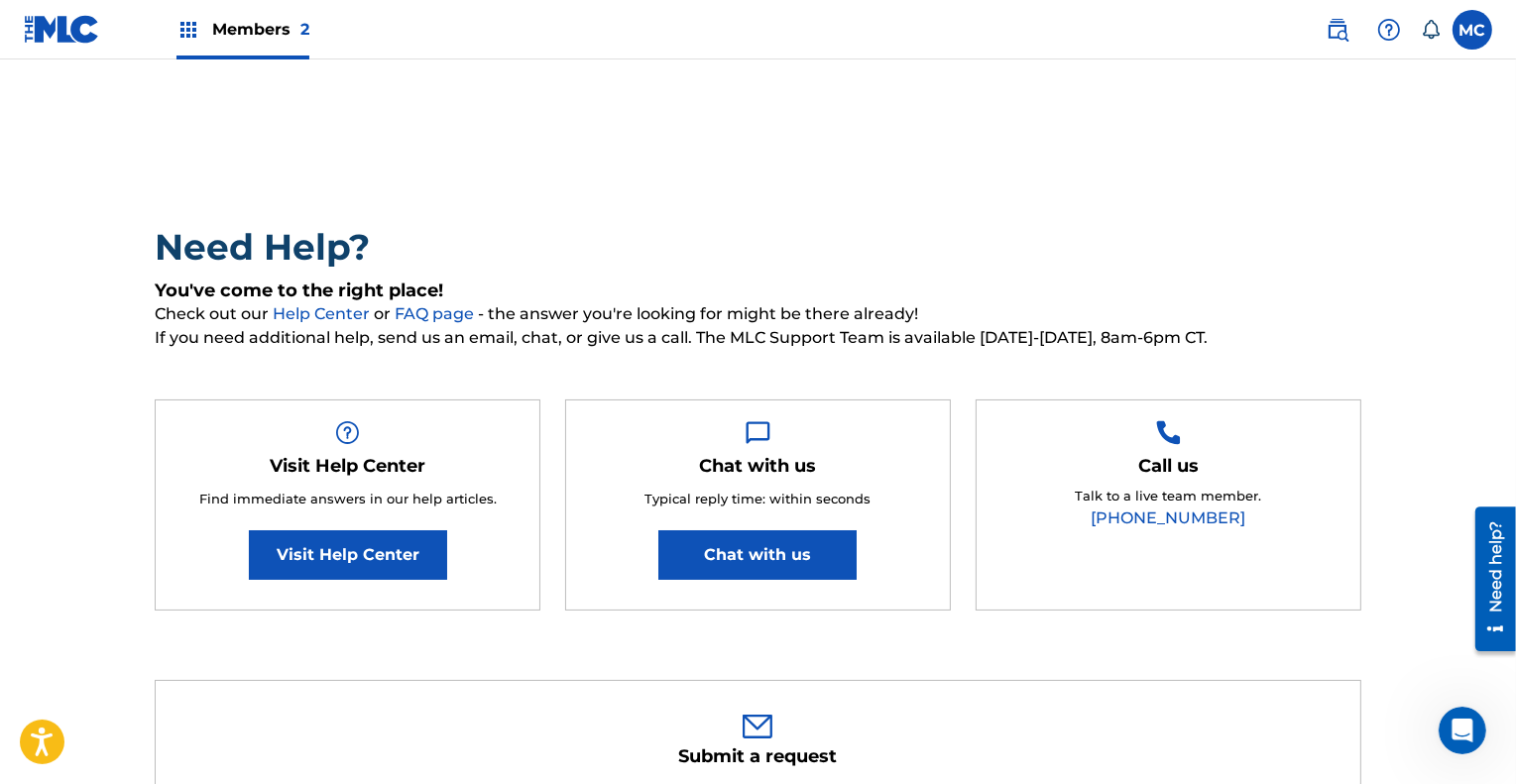 scroll, scrollTop: 0, scrollLeft: 0, axis: both 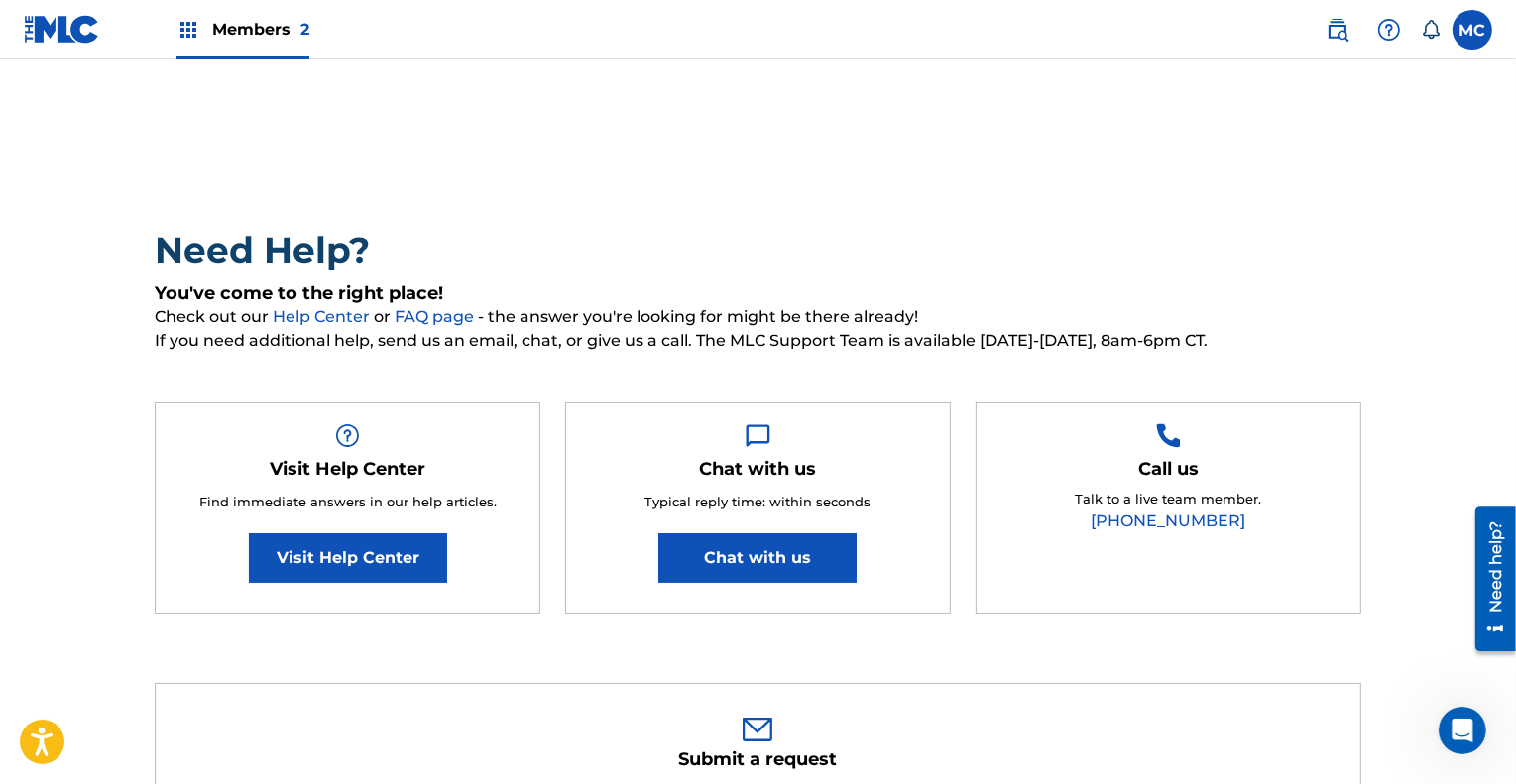 click on "Members    2" at bounding box center (261, 29) 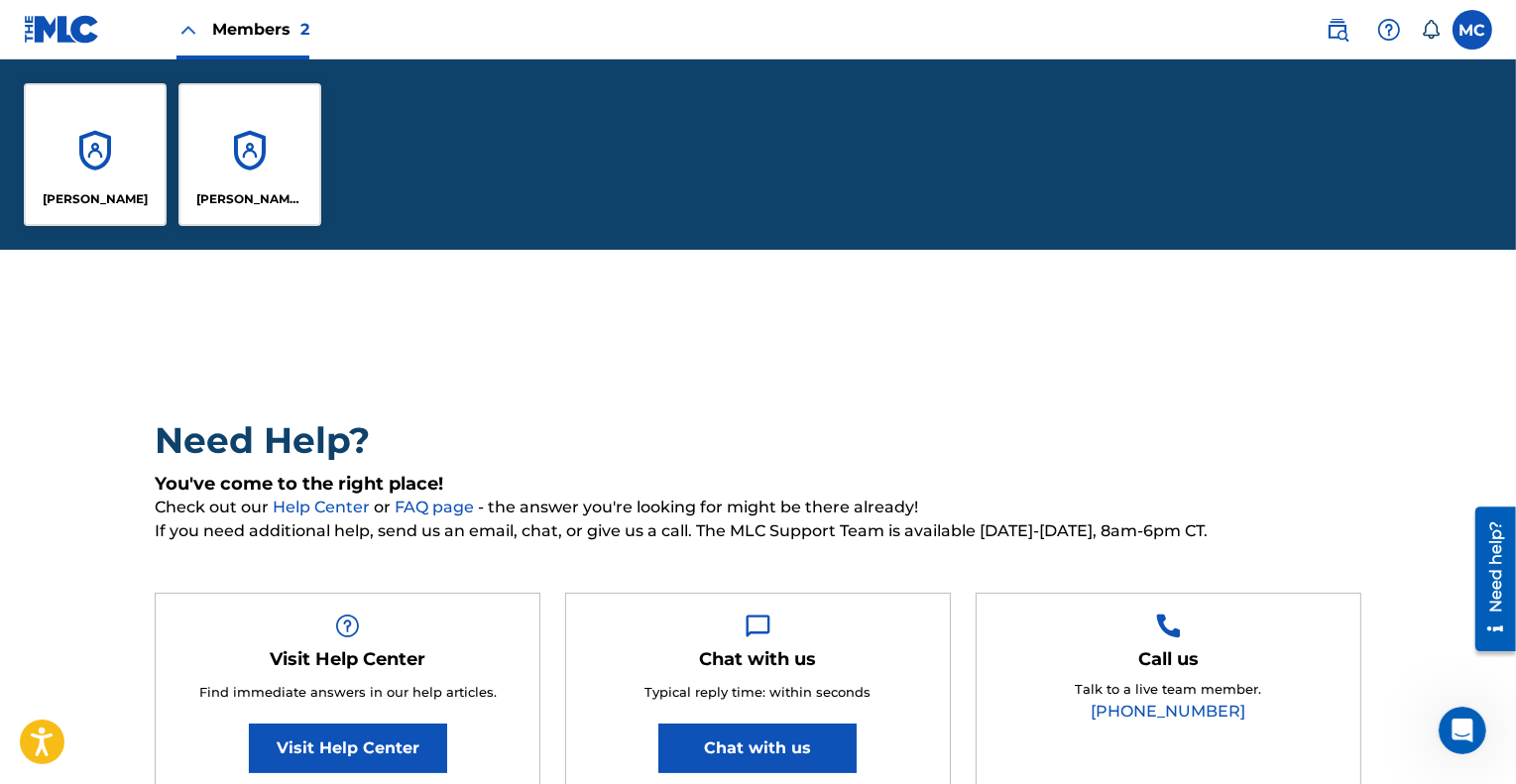 click on "[PERSON_NAME]" at bounding box center (95, 155) 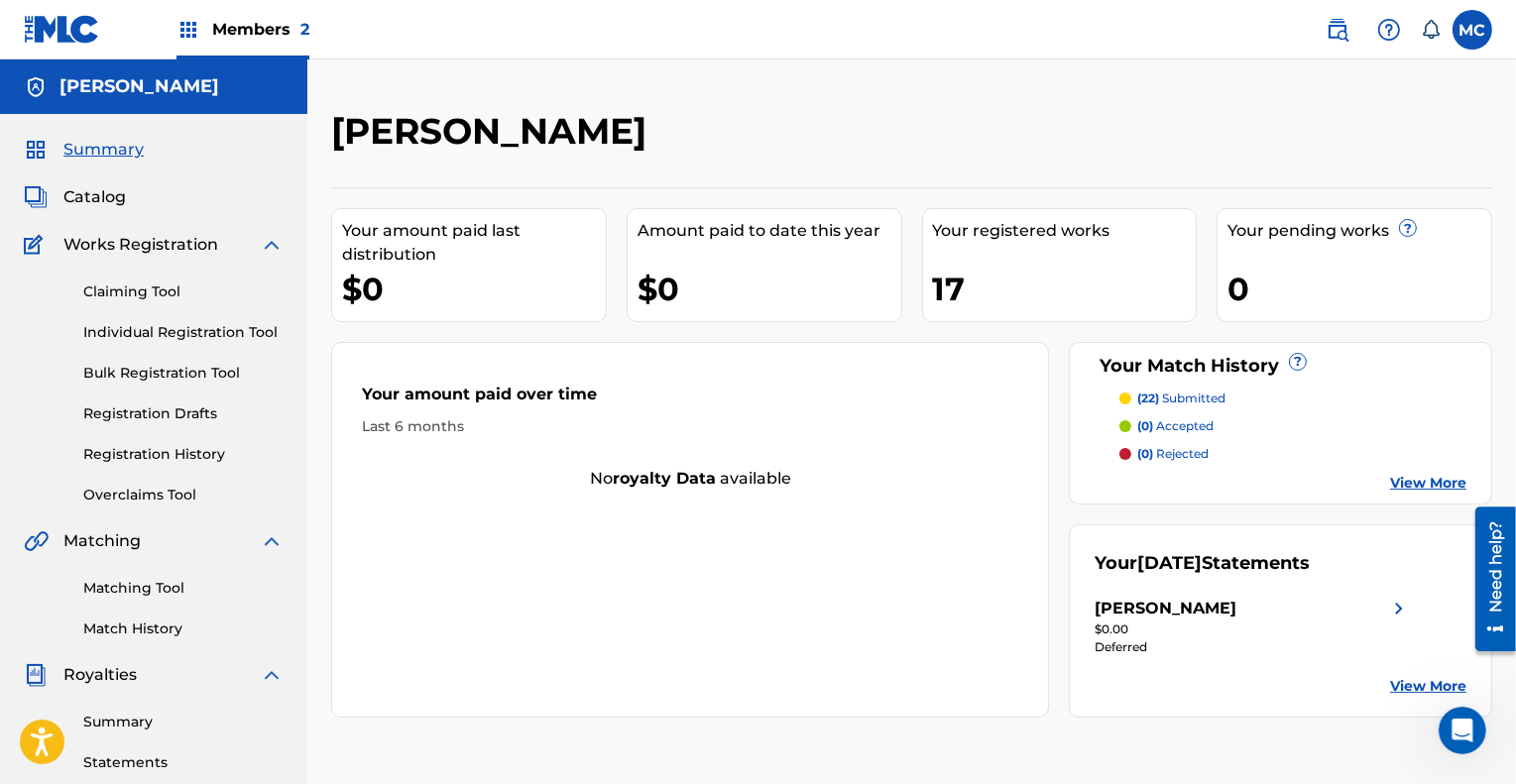 click on "Catalog" at bounding box center (94, 197) 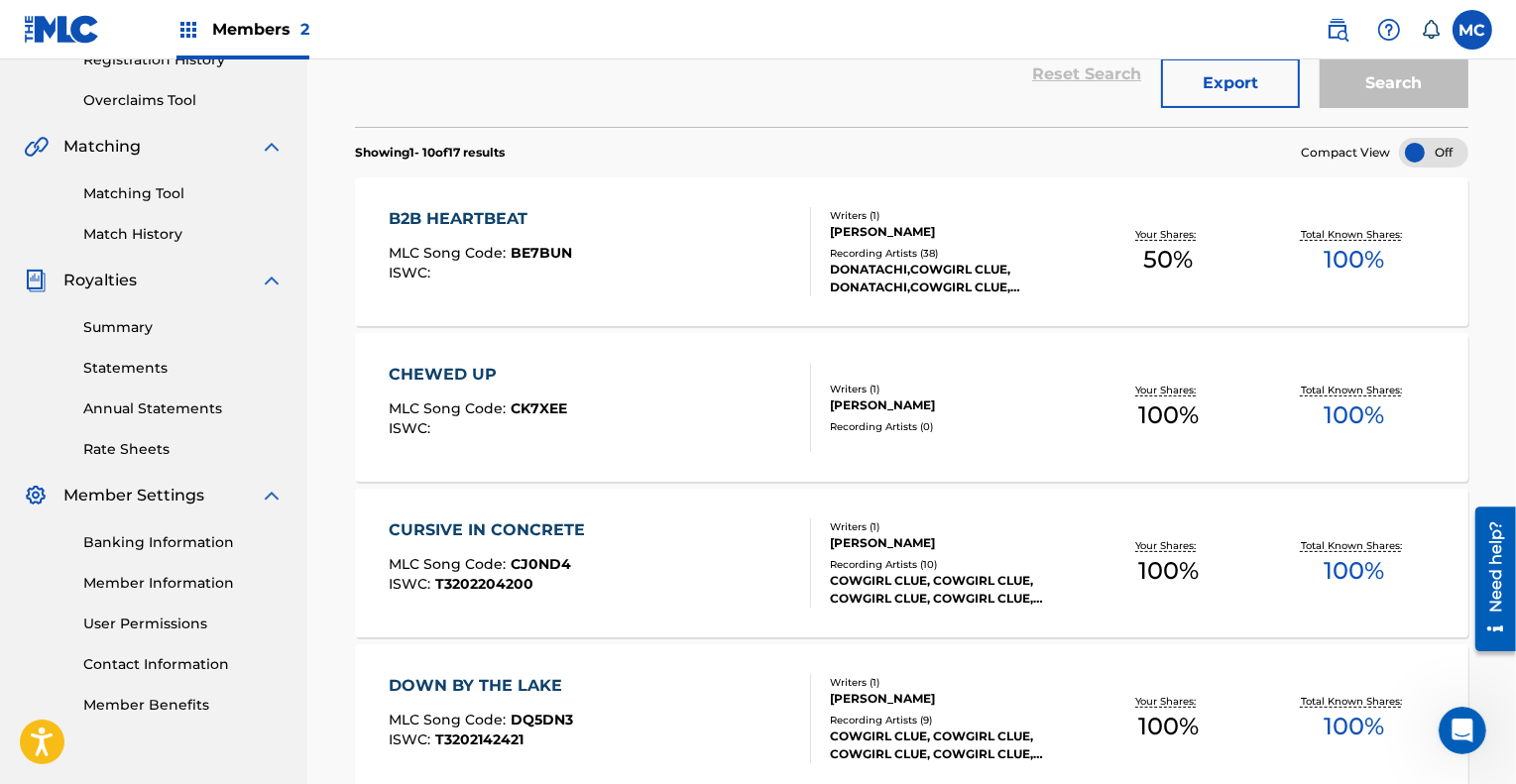 scroll, scrollTop: 395, scrollLeft: 0, axis: vertical 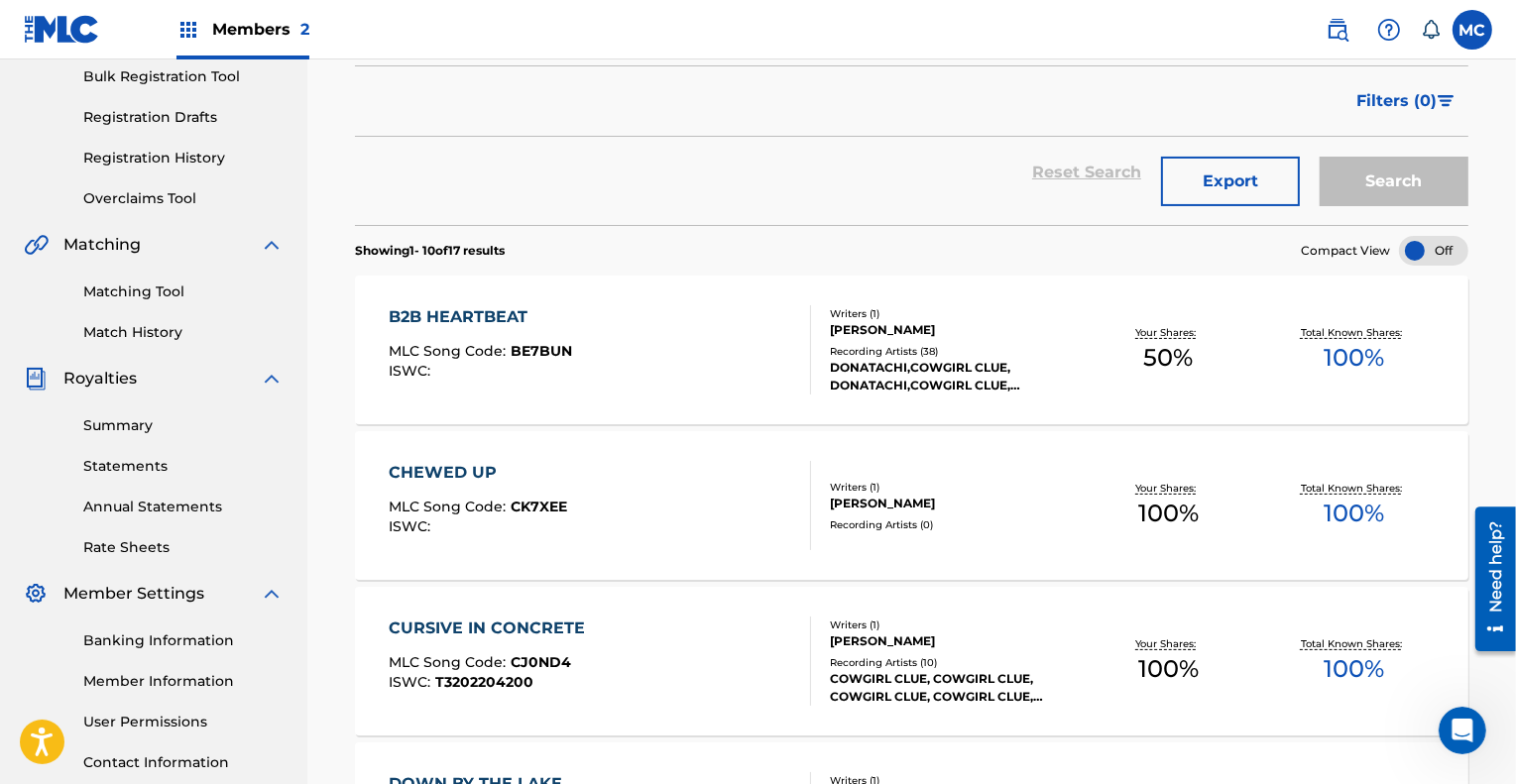 click on "CHEWED UP" at bounding box center [478, 473] 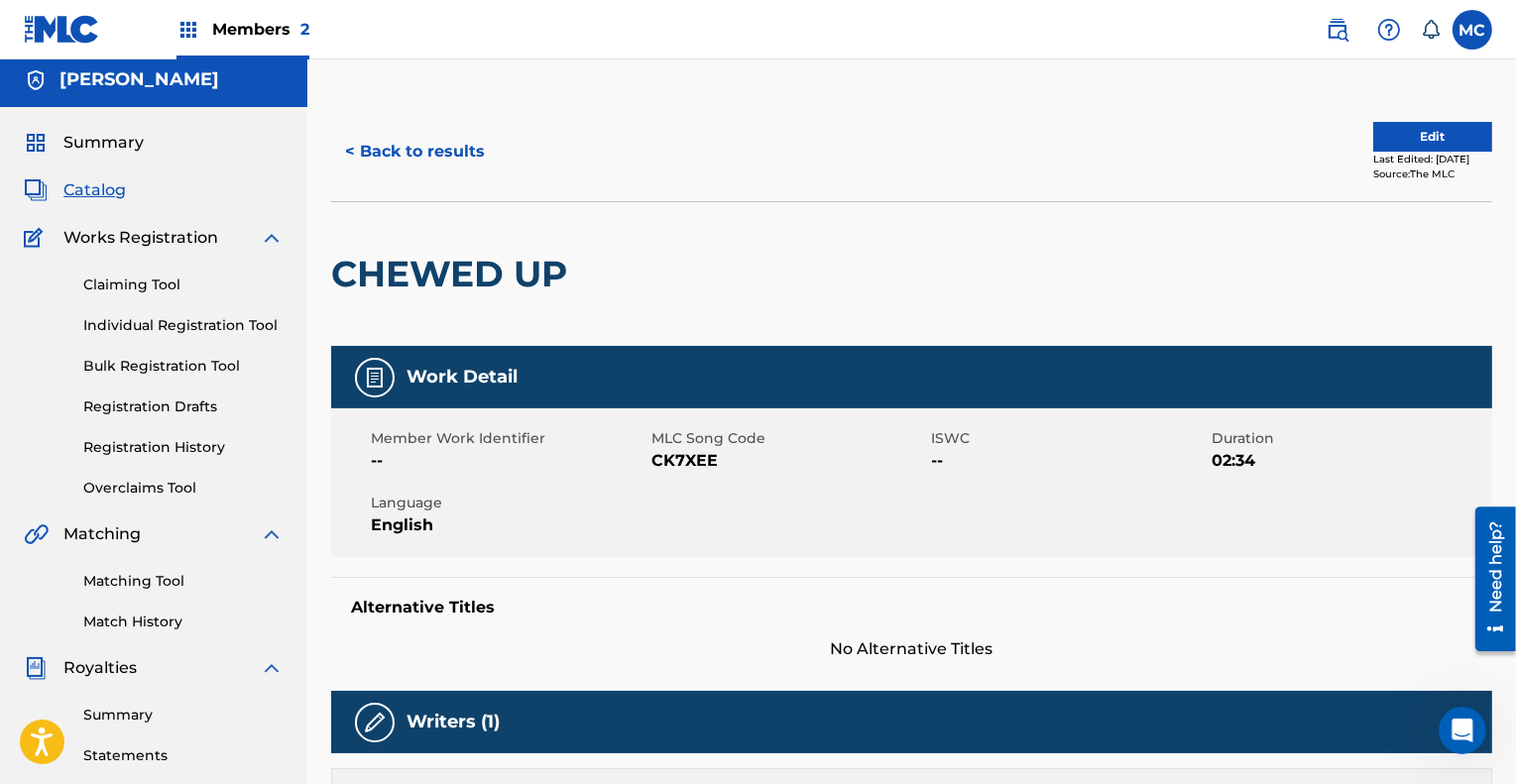 scroll, scrollTop: 0, scrollLeft: 0, axis: both 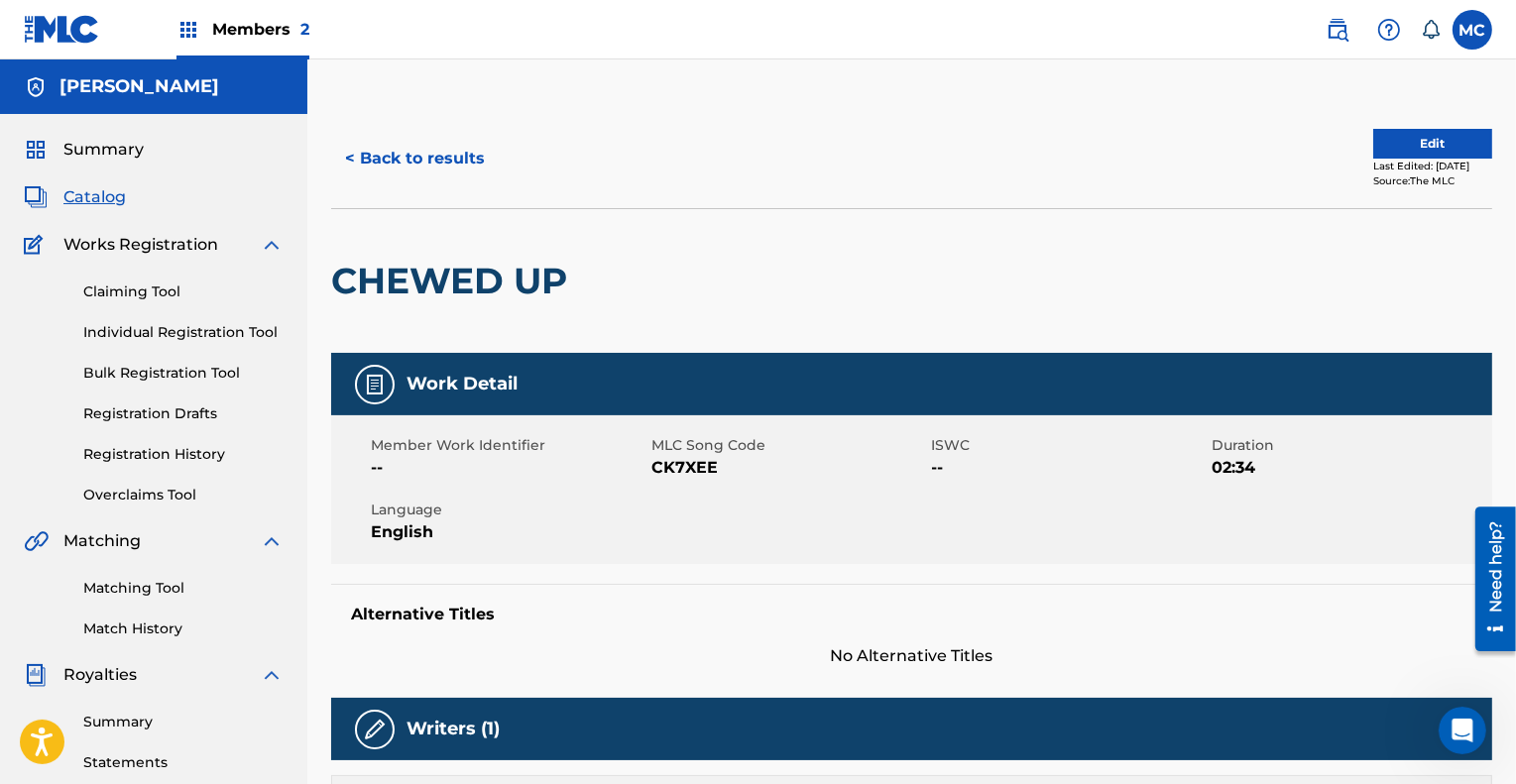 click on "Edit" at bounding box center [1433, 144] 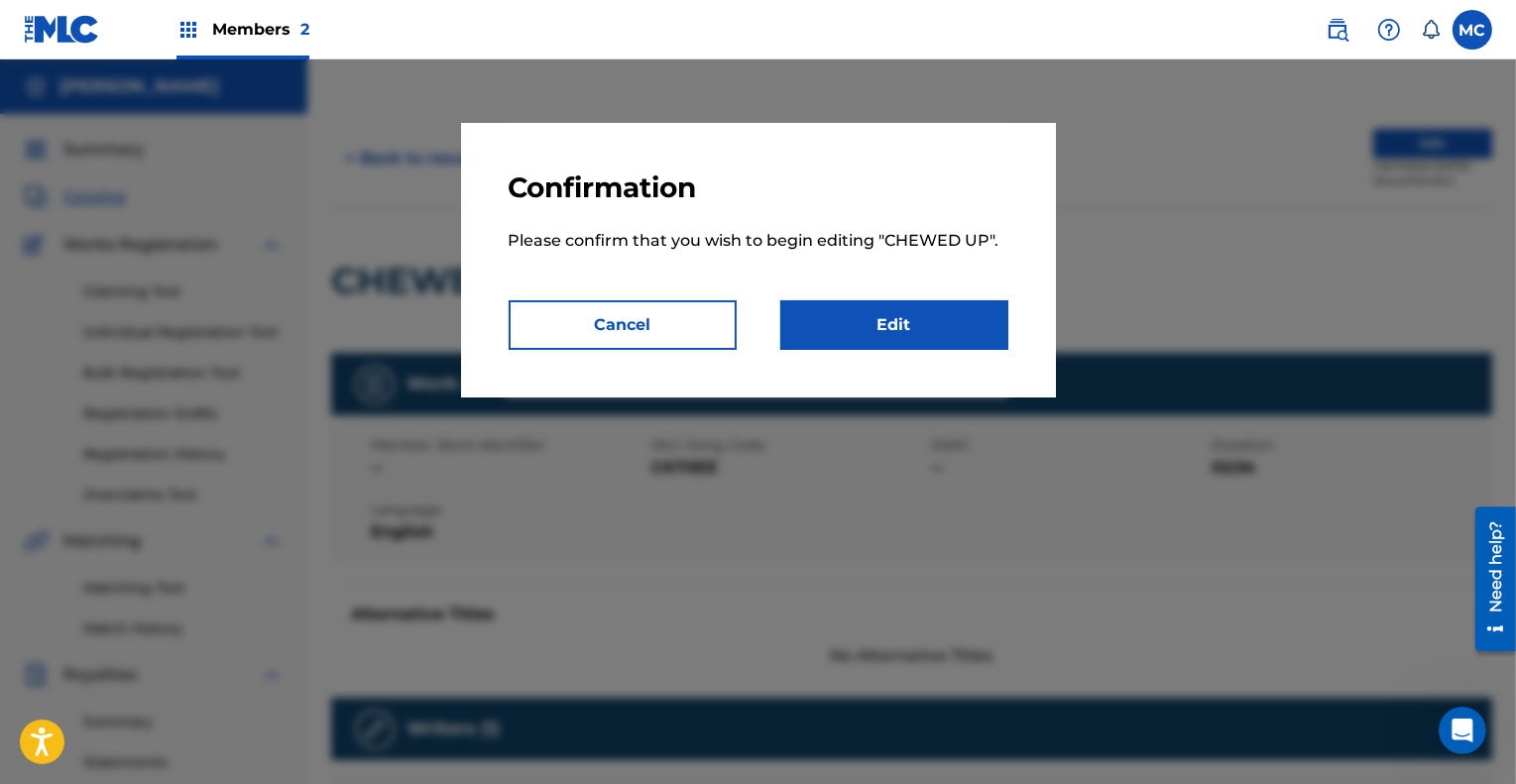 click on "Edit" at bounding box center [894, 325] 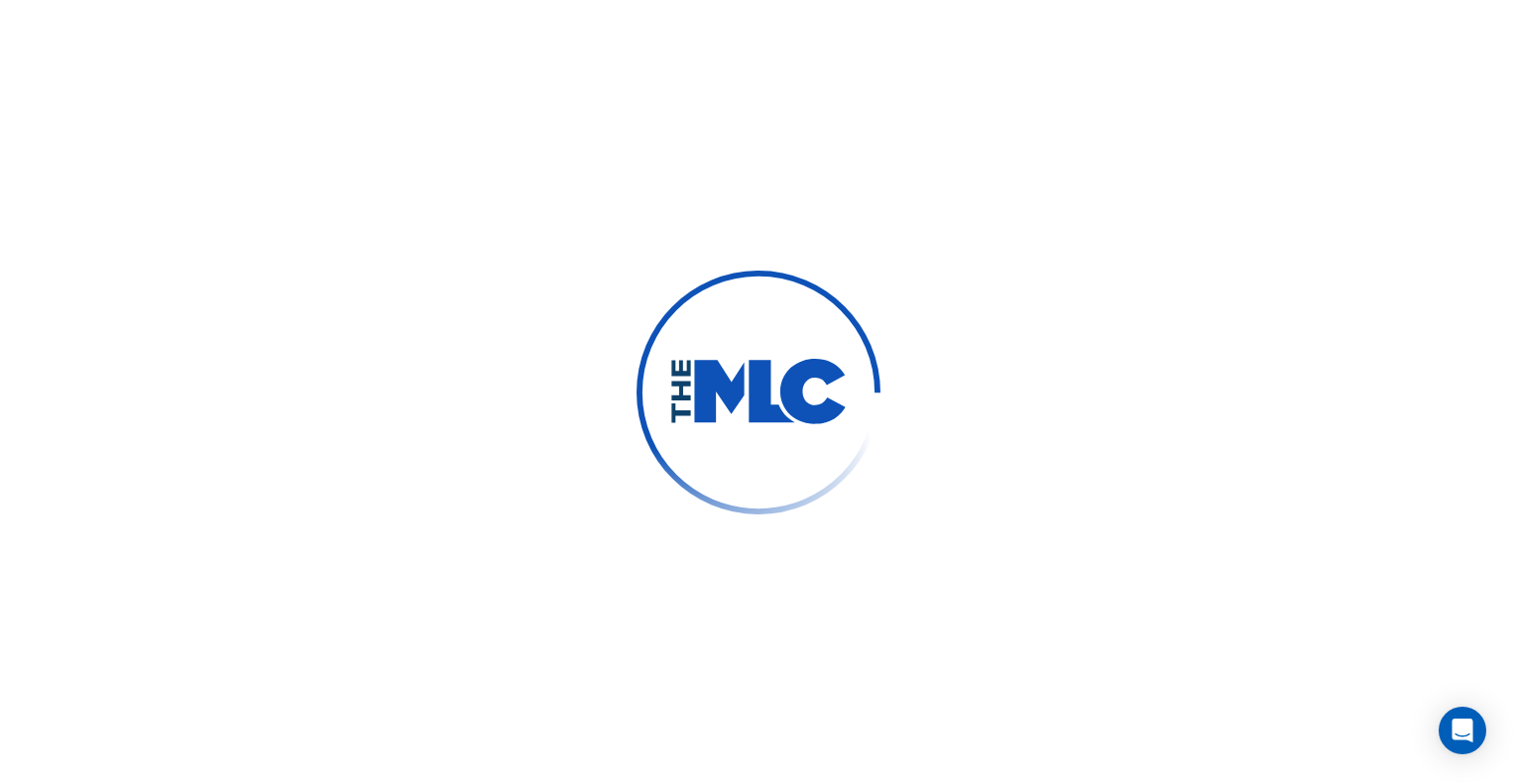 scroll, scrollTop: 0, scrollLeft: 0, axis: both 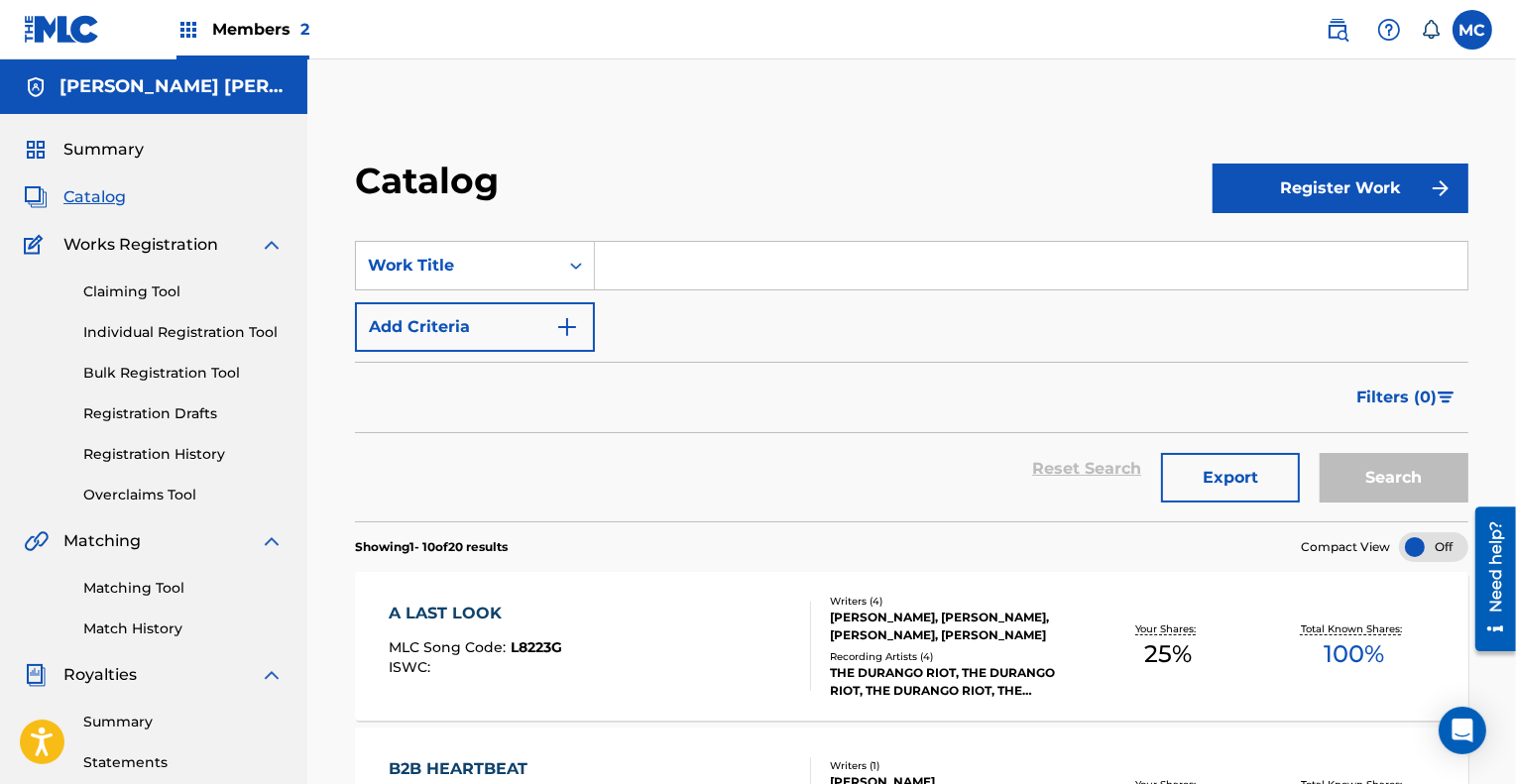 click on "Members    2" at bounding box center [261, 29] 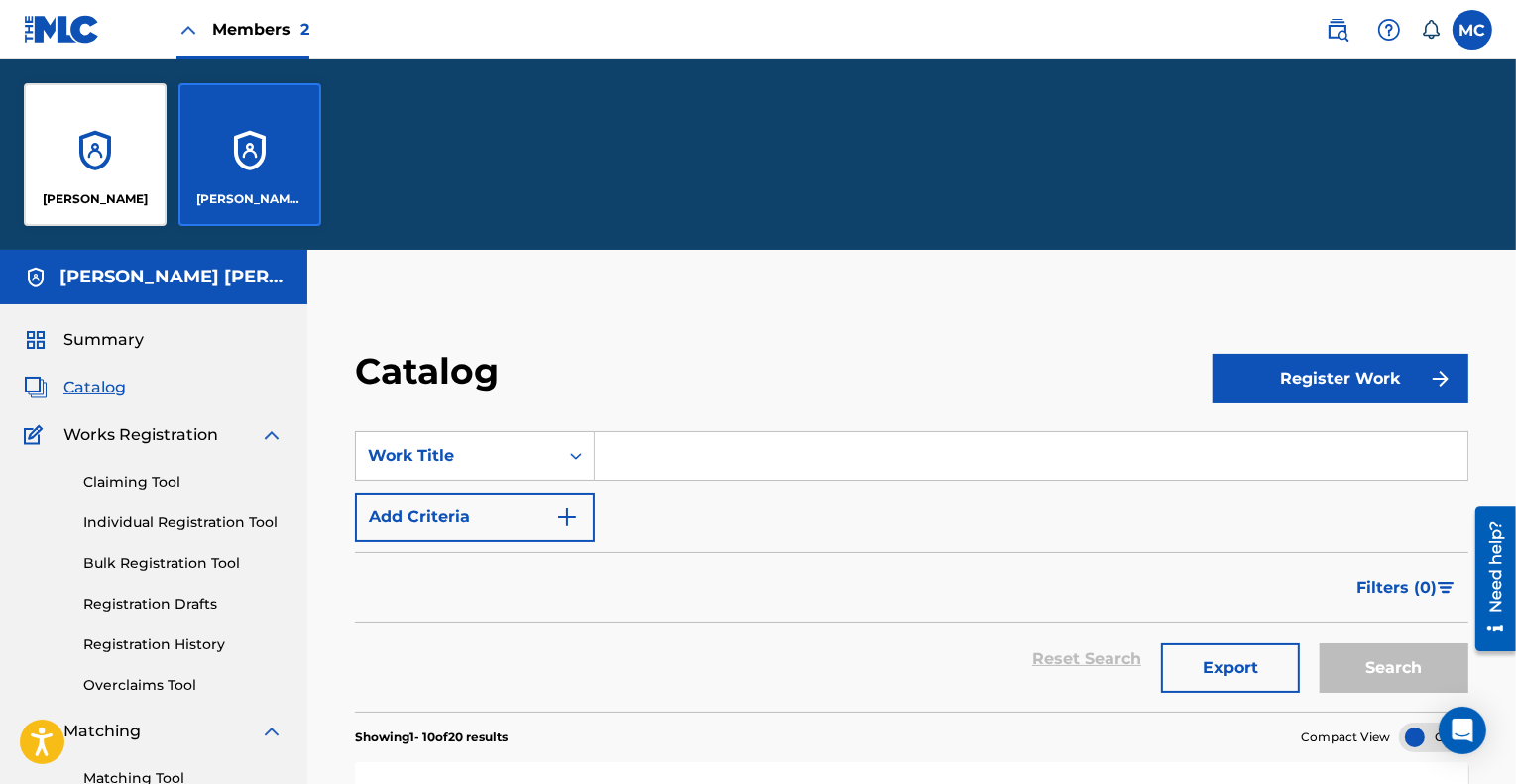 click on "[PERSON_NAME]" at bounding box center [95, 155] 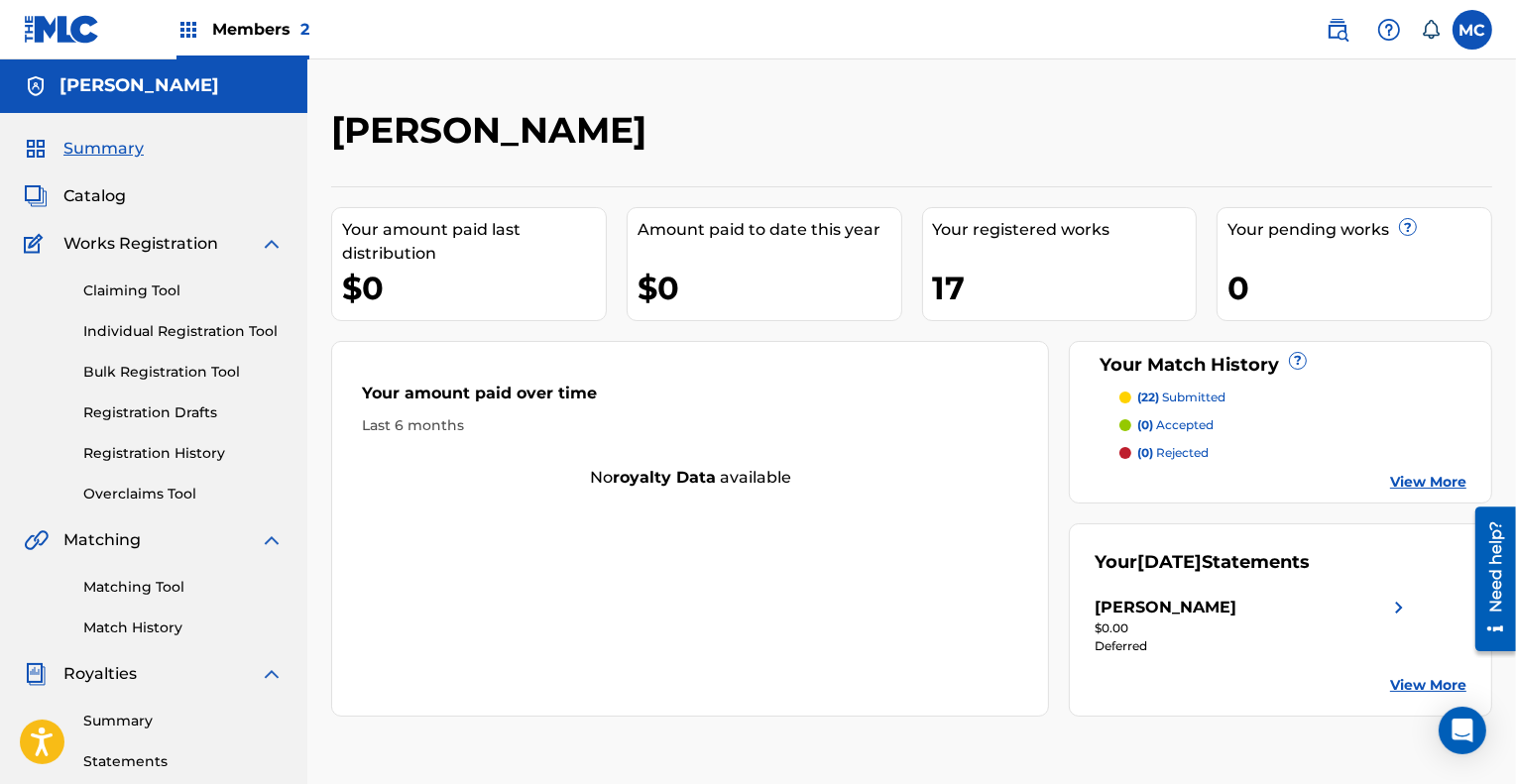 scroll, scrollTop: 0, scrollLeft: 0, axis: both 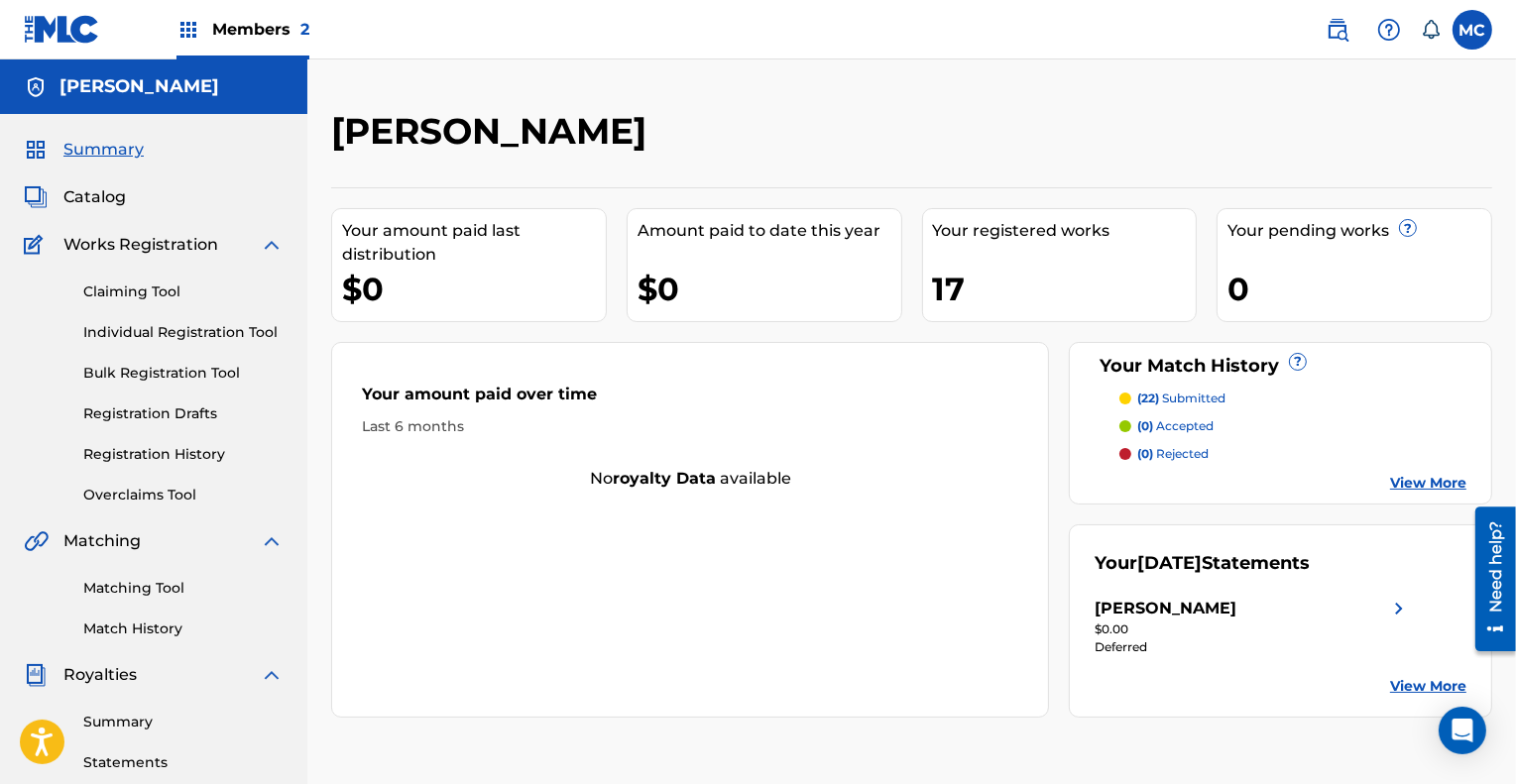 click on "Catalog" at bounding box center [94, 197] 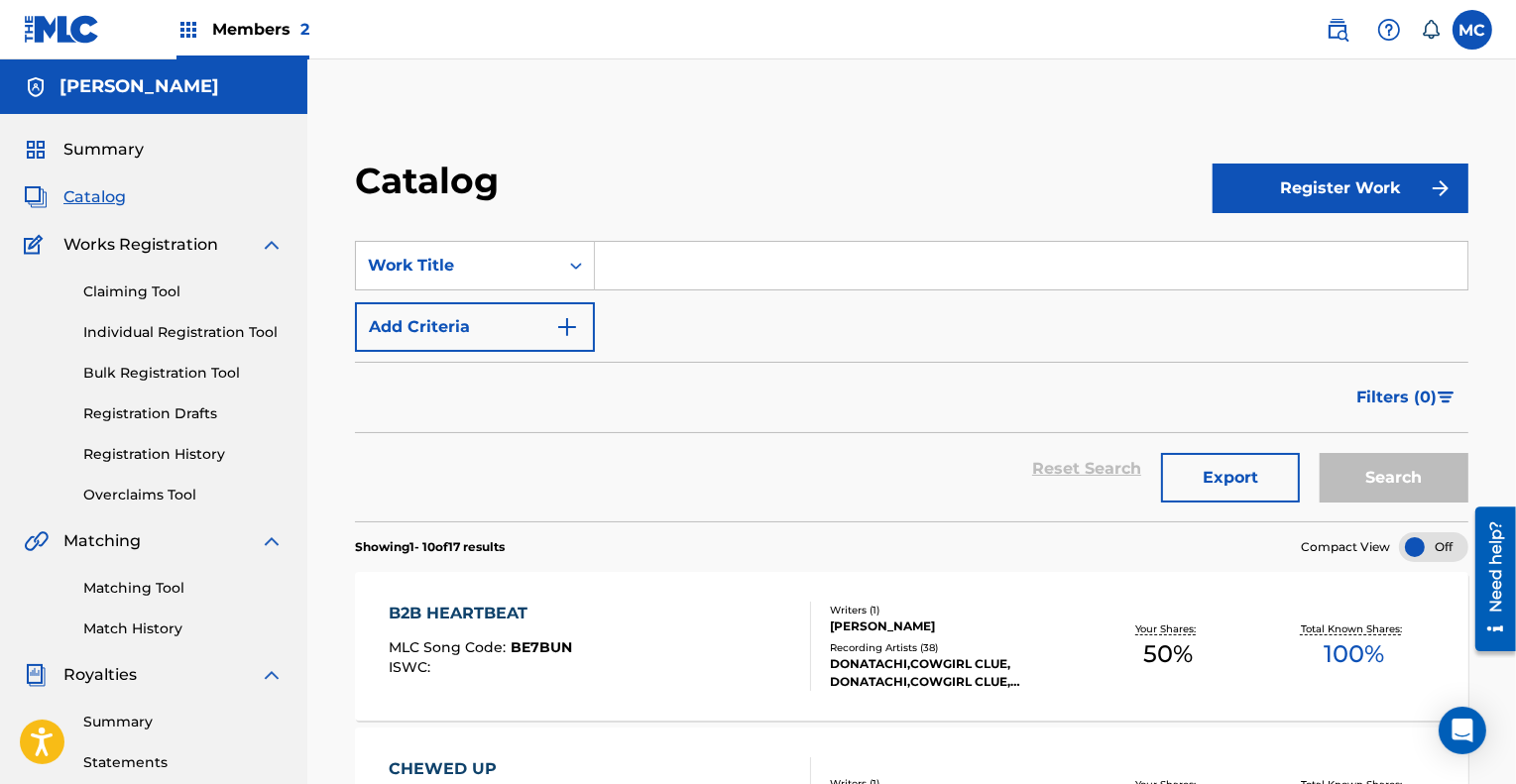 click on "Claiming Tool" at bounding box center [183, 291] 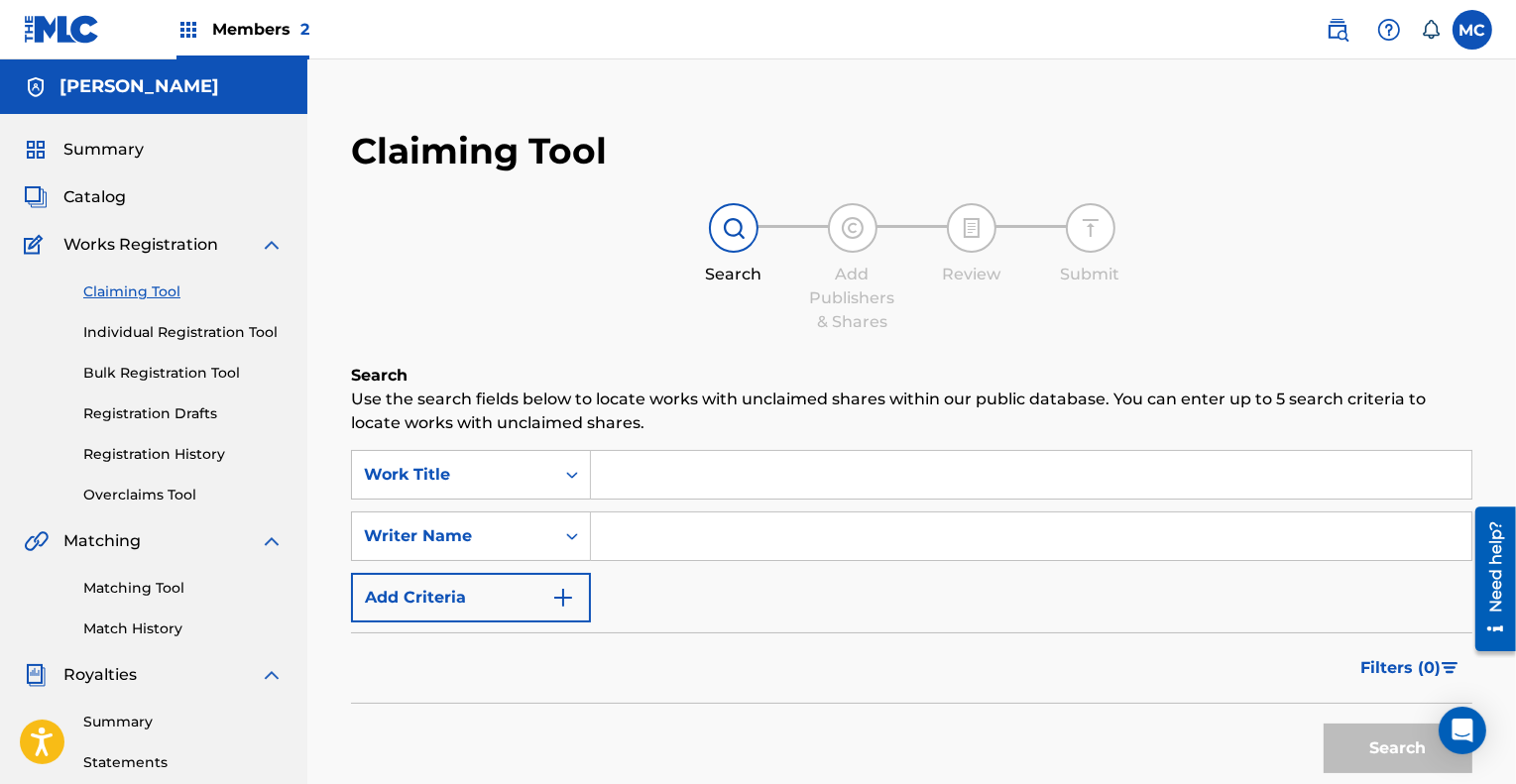 click on "Individual Registration Tool" at bounding box center [183, 332] 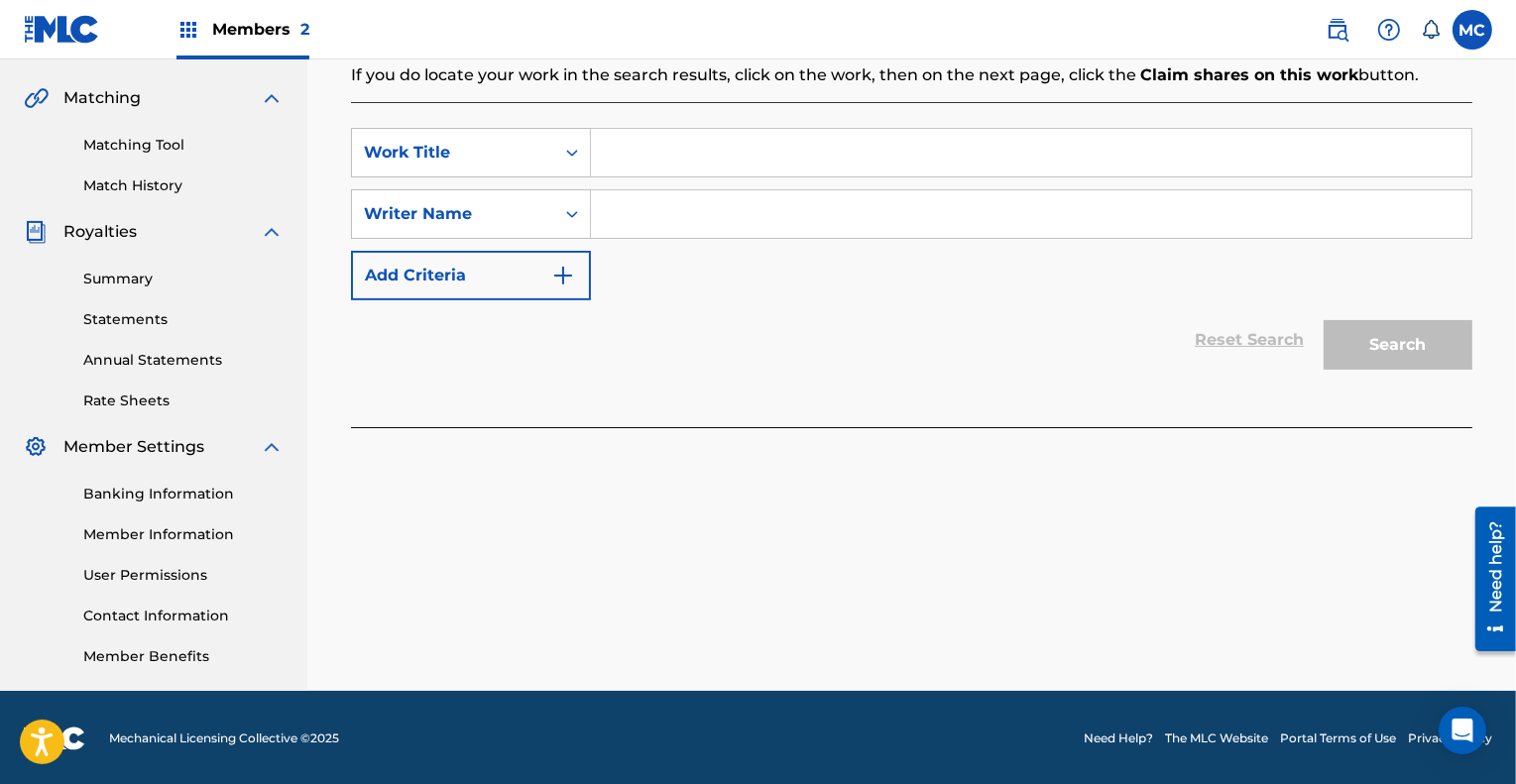 scroll, scrollTop: 444, scrollLeft: 0, axis: vertical 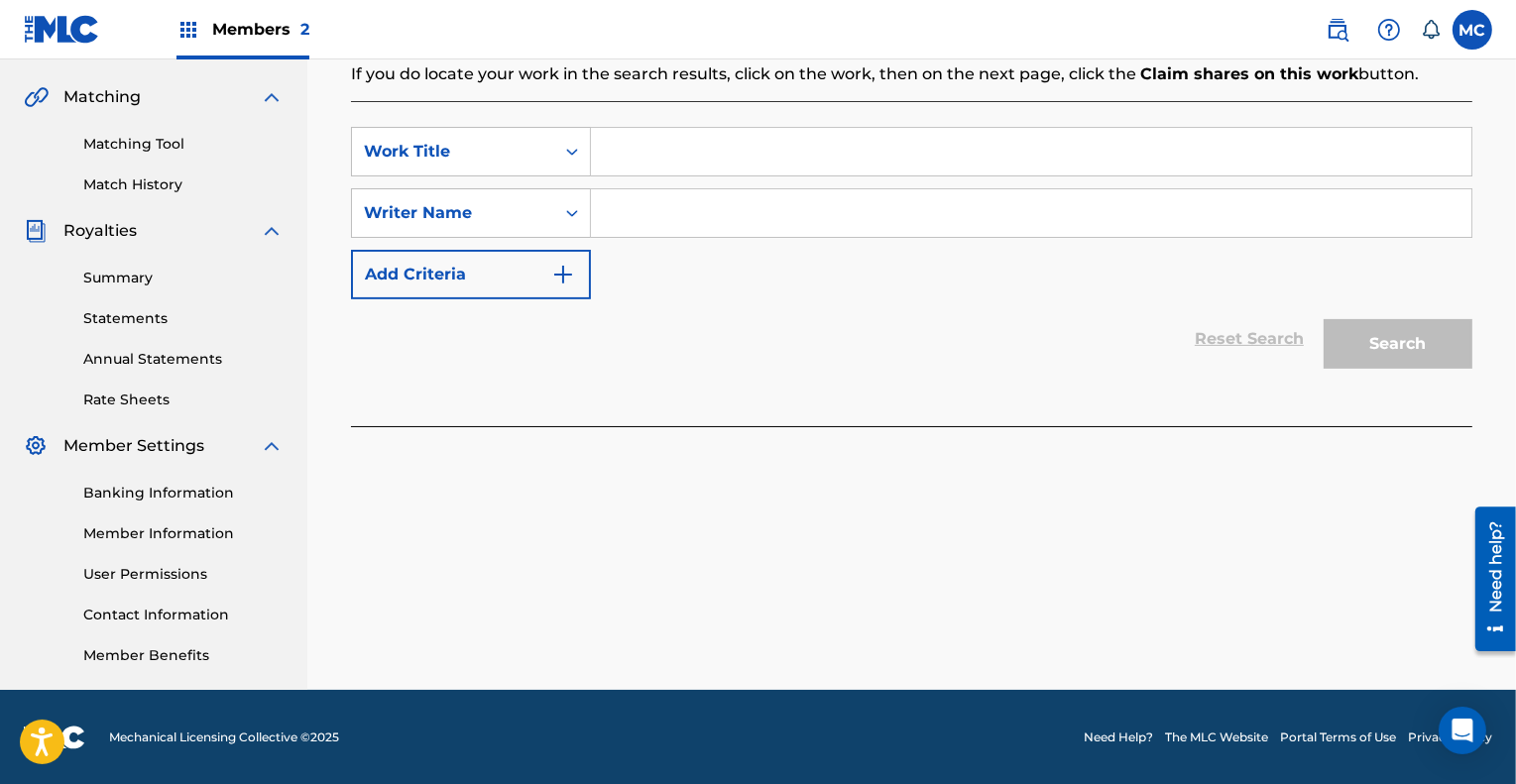 click on "Member Information" at bounding box center (183, 533) 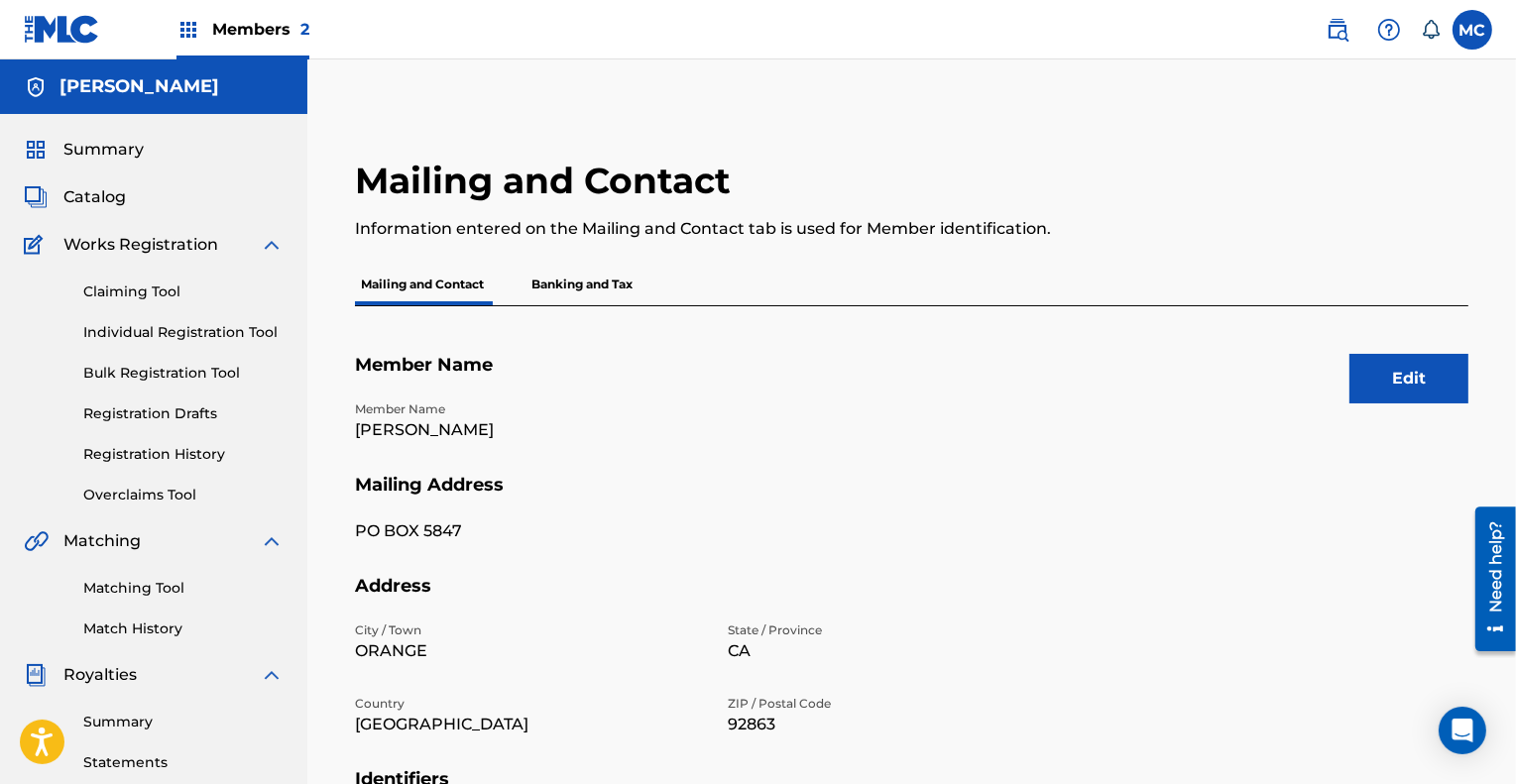 scroll, scrollTop: 0, scrollLeft: 0, axis: both 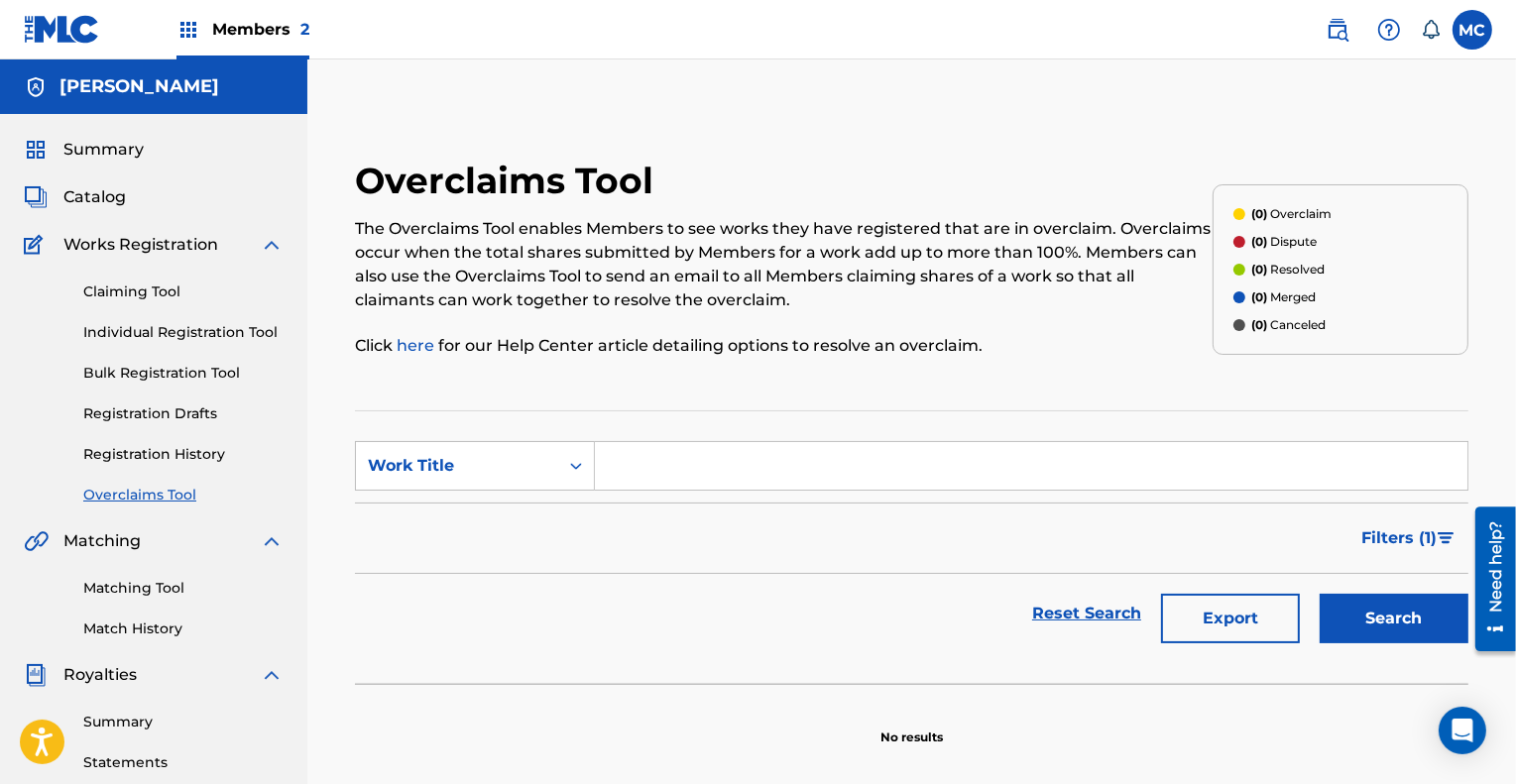 click on "here" at bounding box center (415, 345) 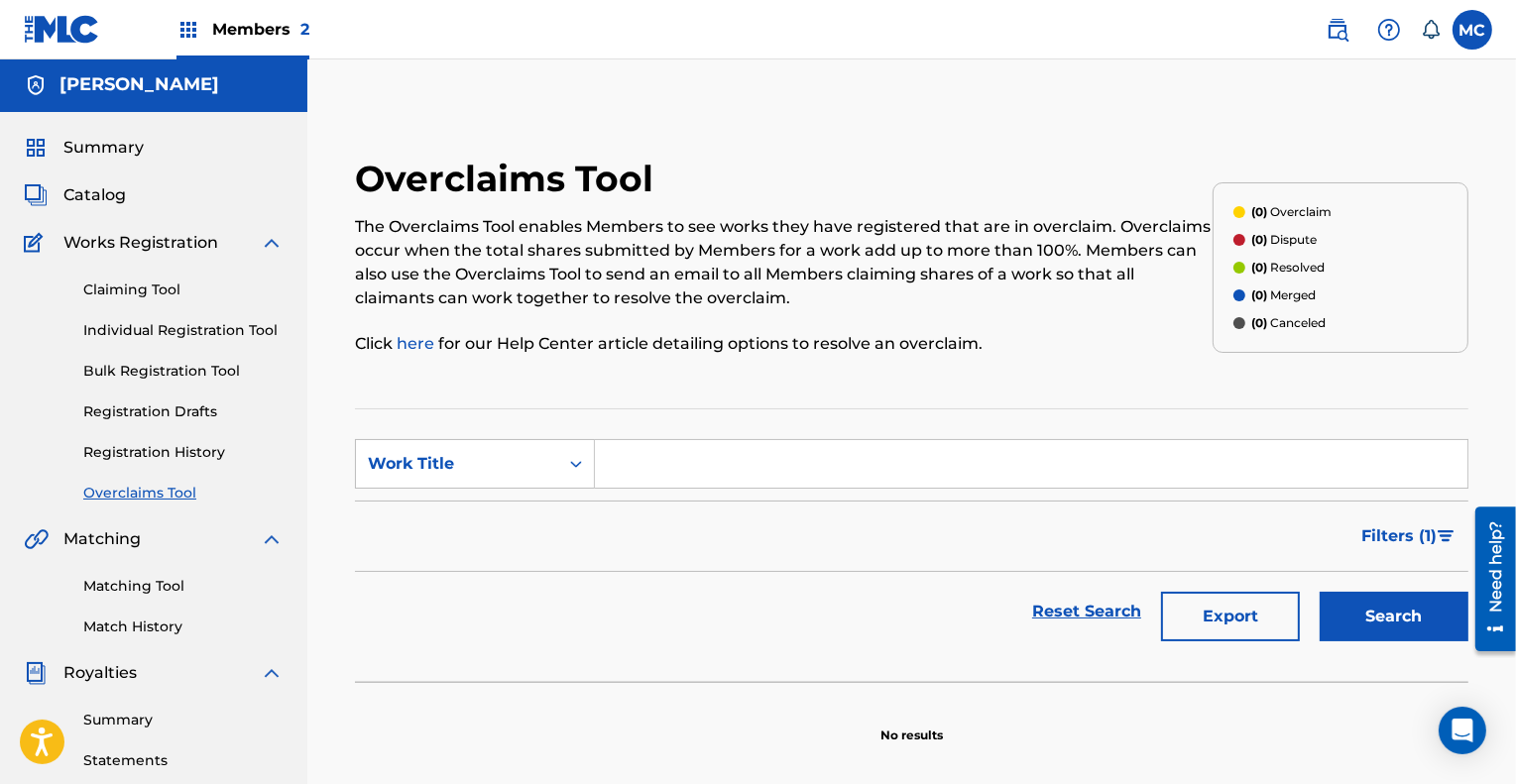 scroll, scrollTop: 1, scrollLeft: 0, axis: vertical 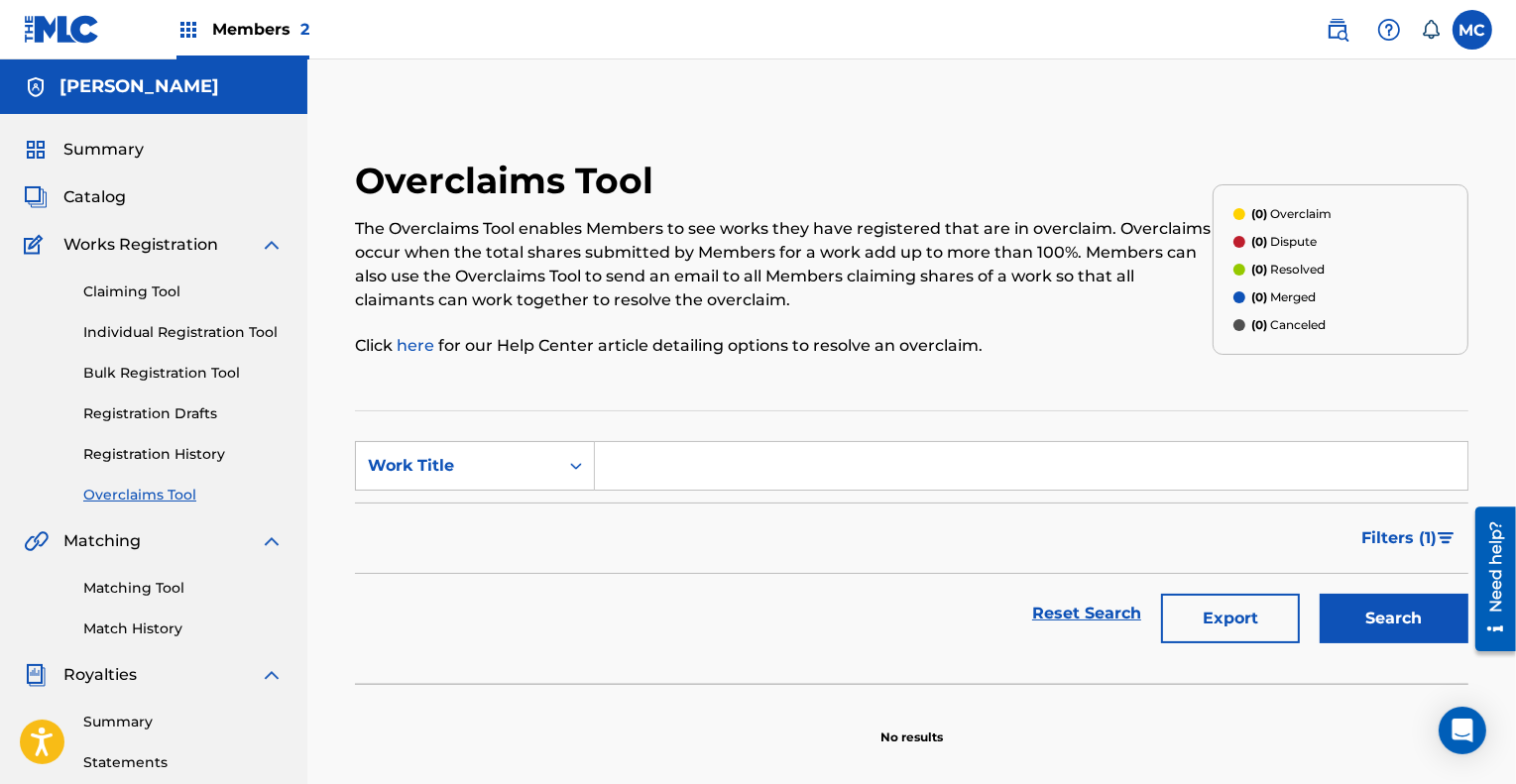 click on "Summary" at bounding box center (103, 150) 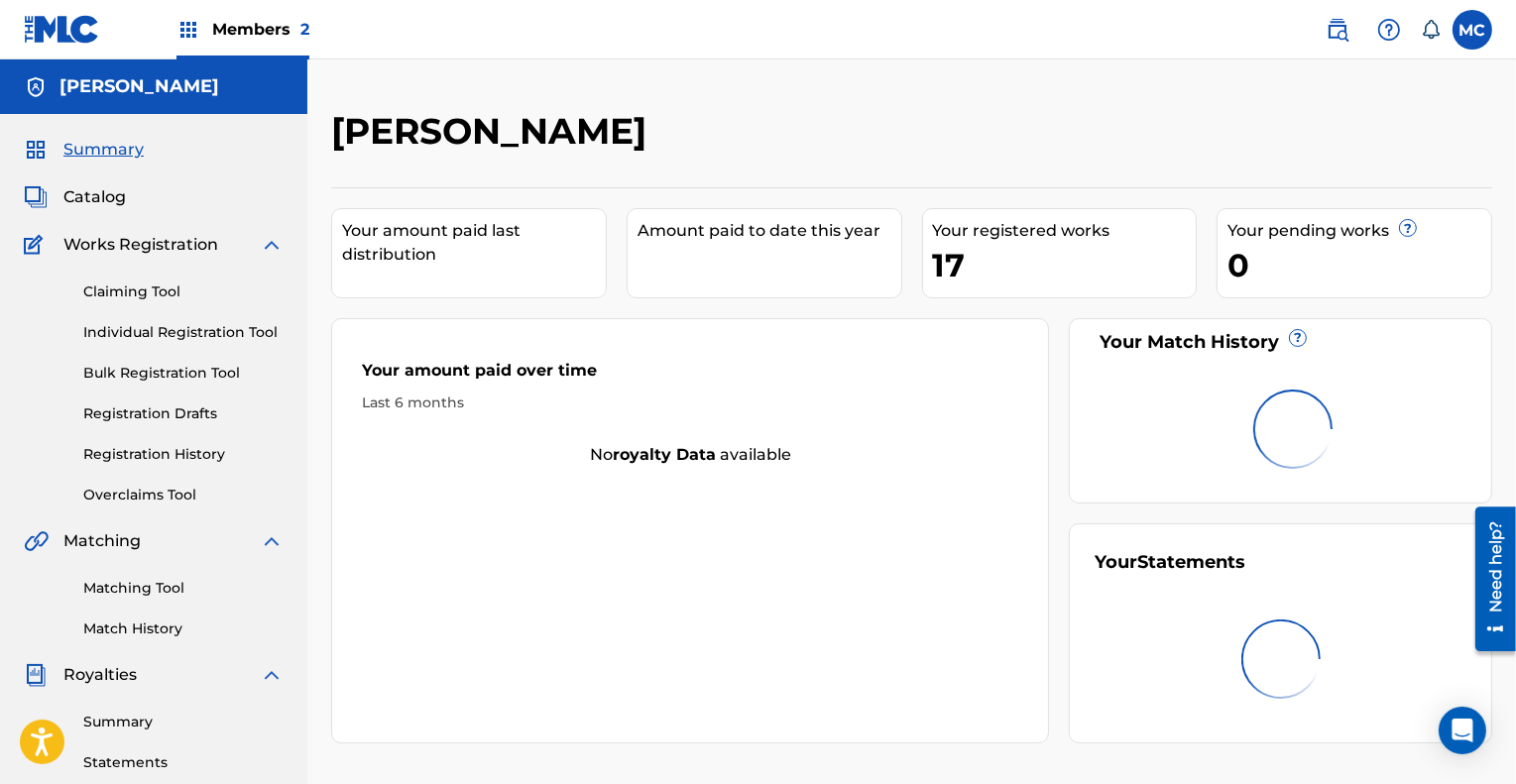 scroll, scrollTop: 0, scrollLeft: 0, axis: both 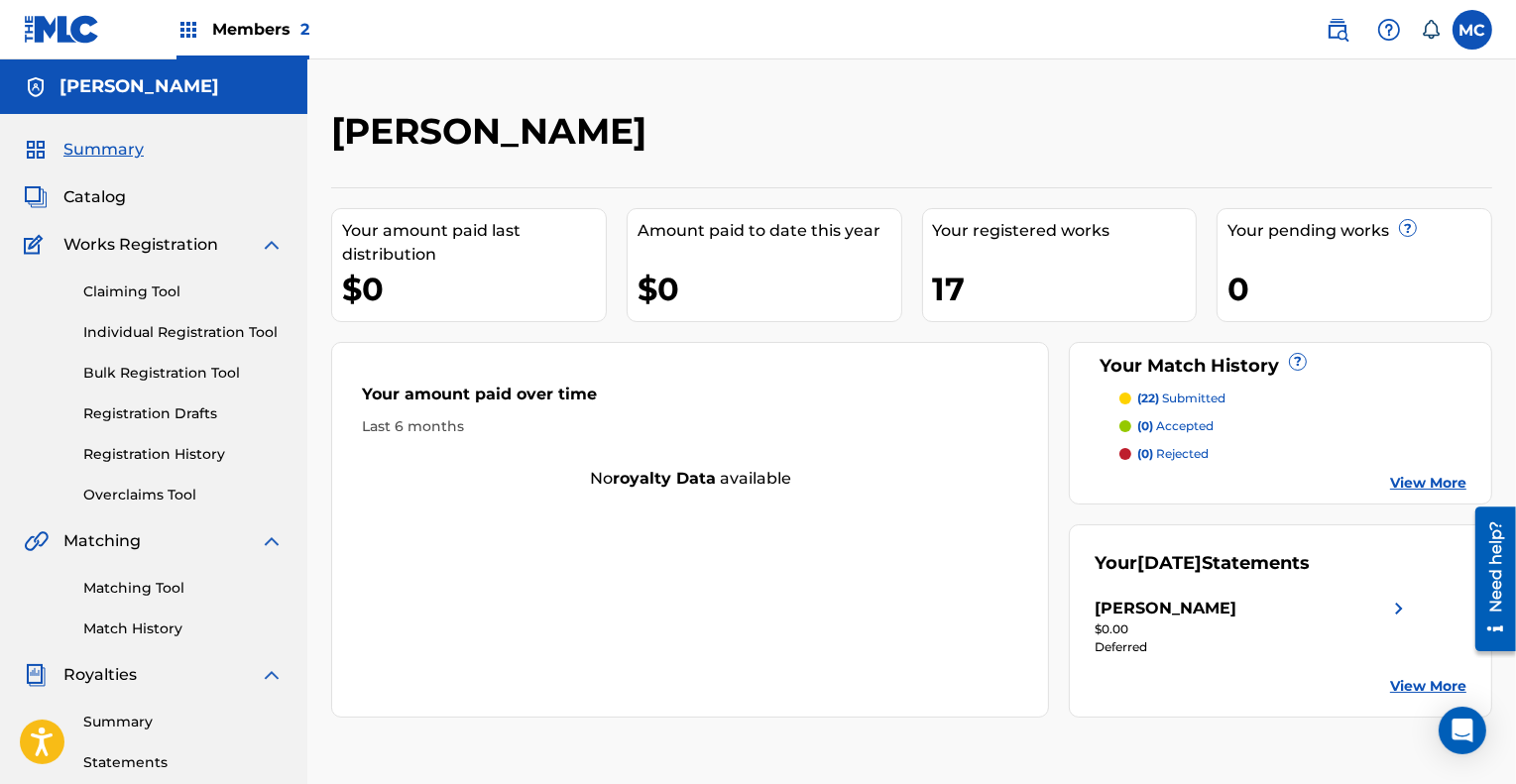 click on "Catalog" at bounding box center (94, 197) 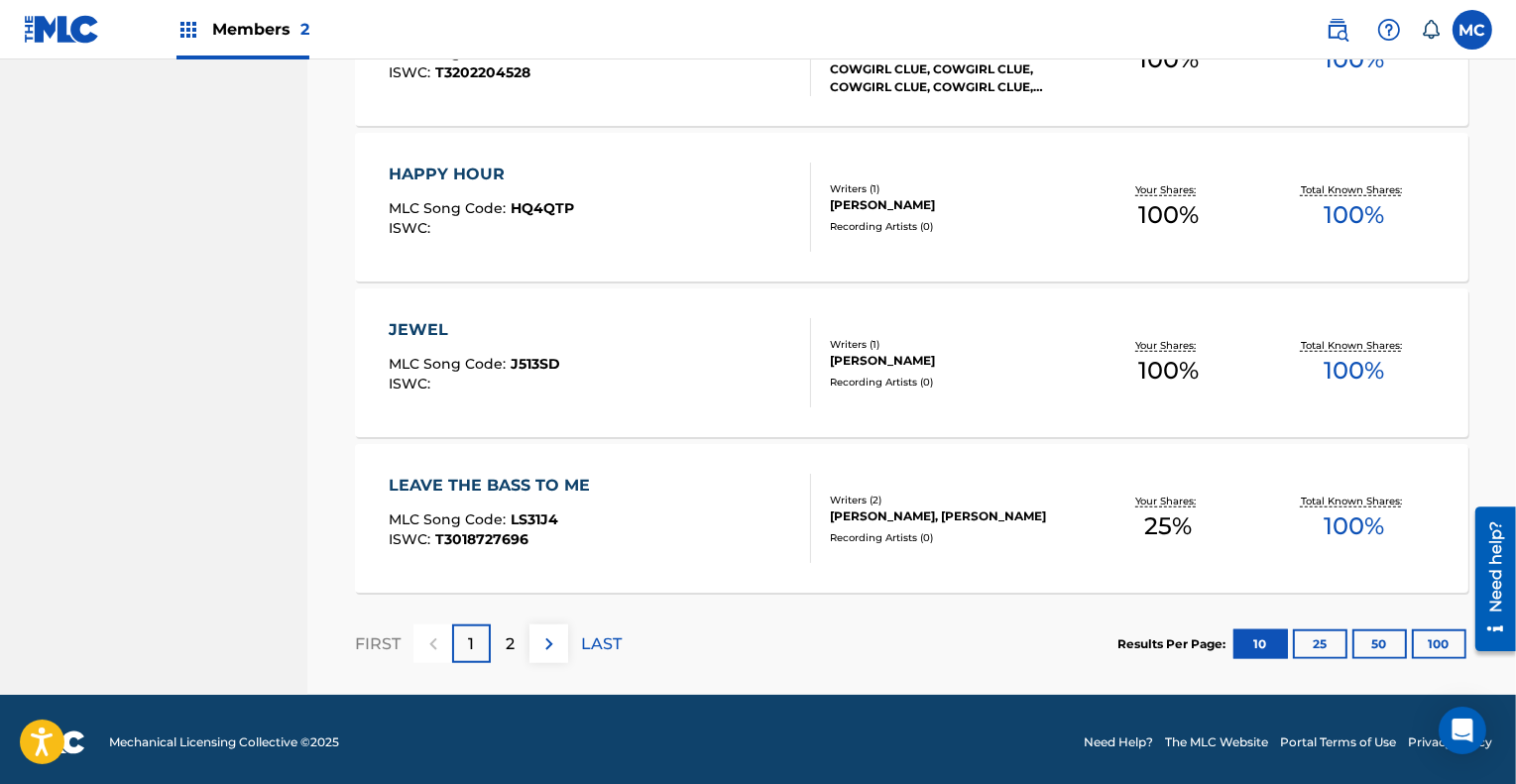 scroll, scrollTop: 1533, scrollLeft: 0, axis: vertical 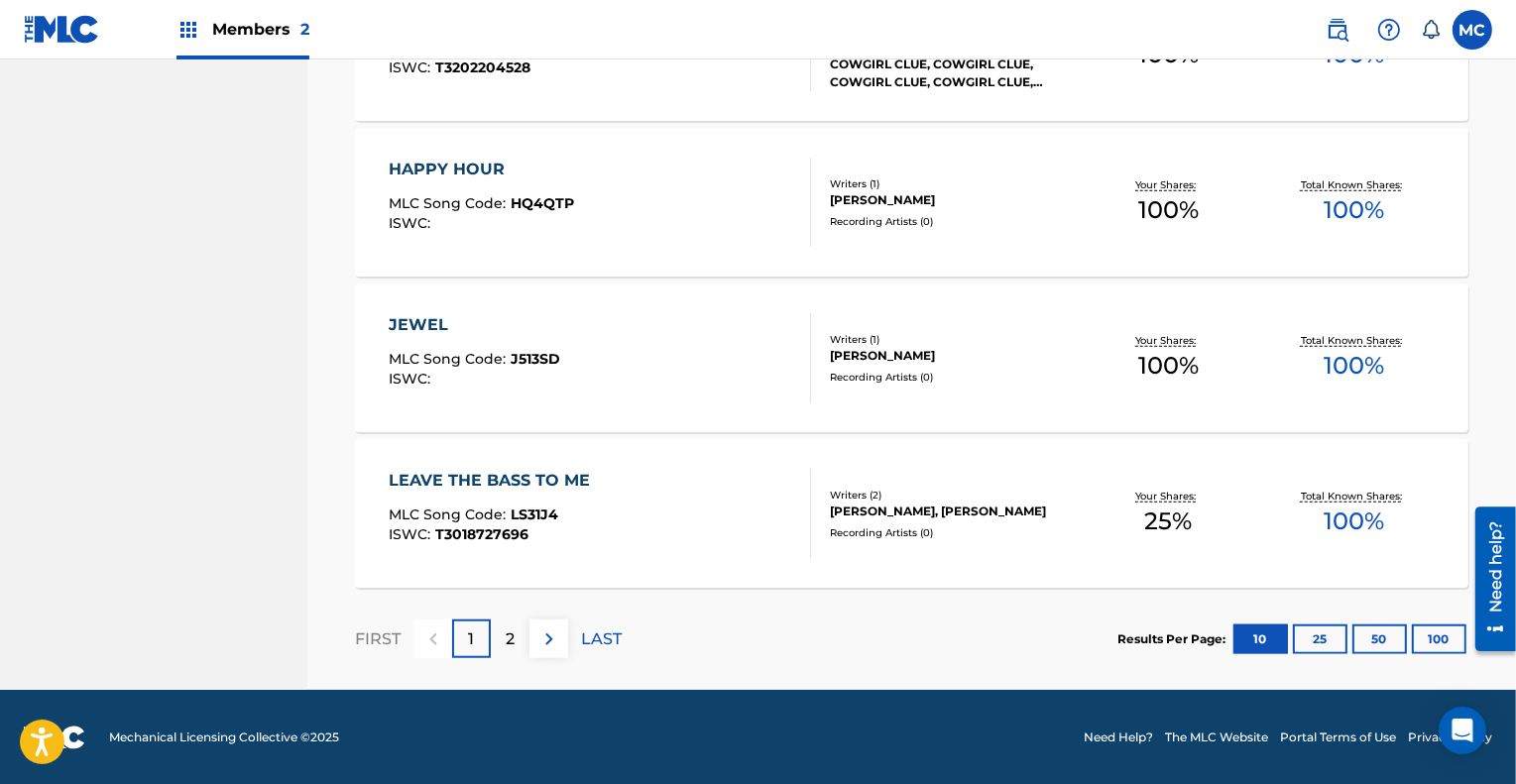 click on "2" at bounding box center (510, 638) 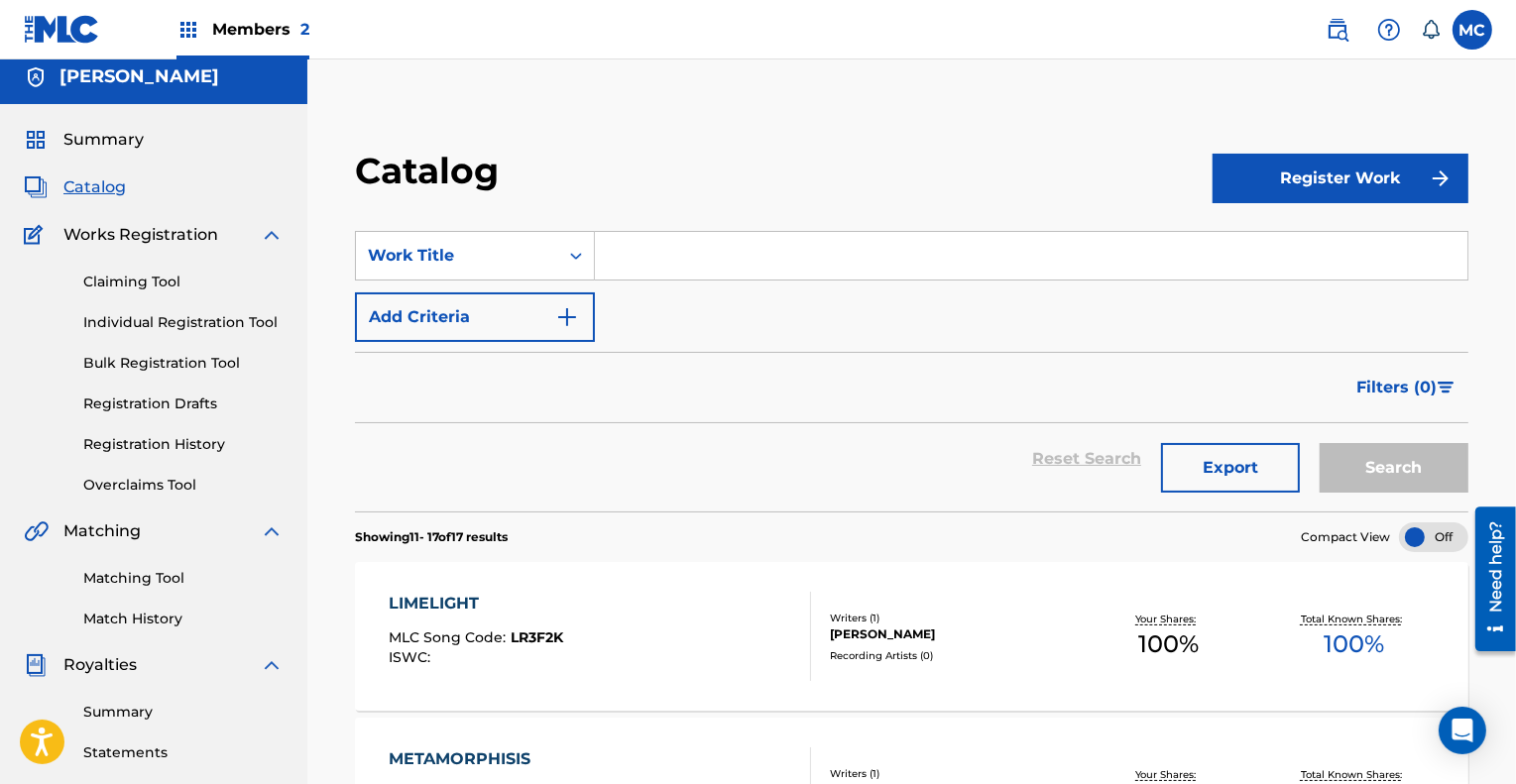 scroll, scrollTop: 0, scrollLeft: 0, axis: both 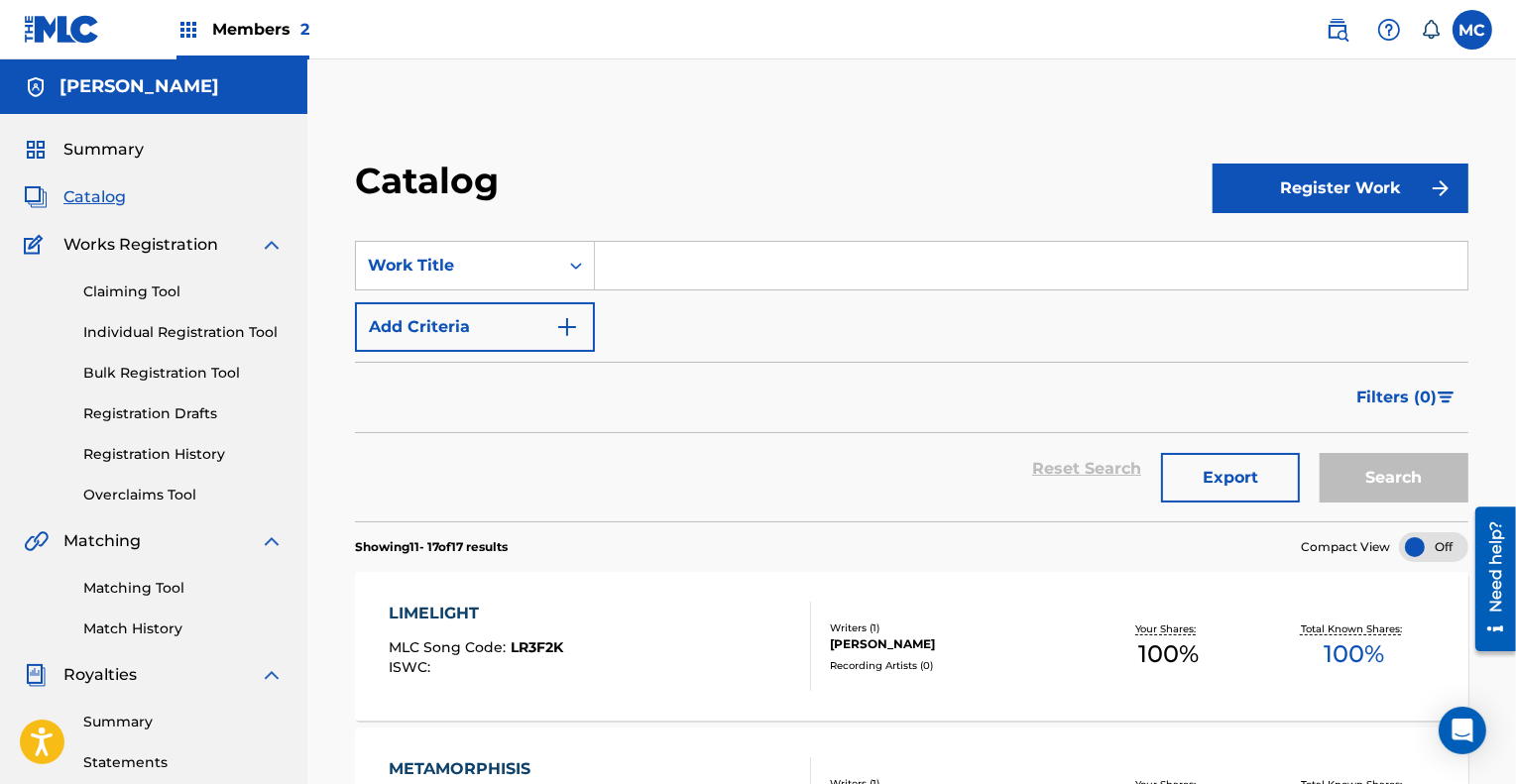 click on "Members    2" at bounding box center [261, 29] 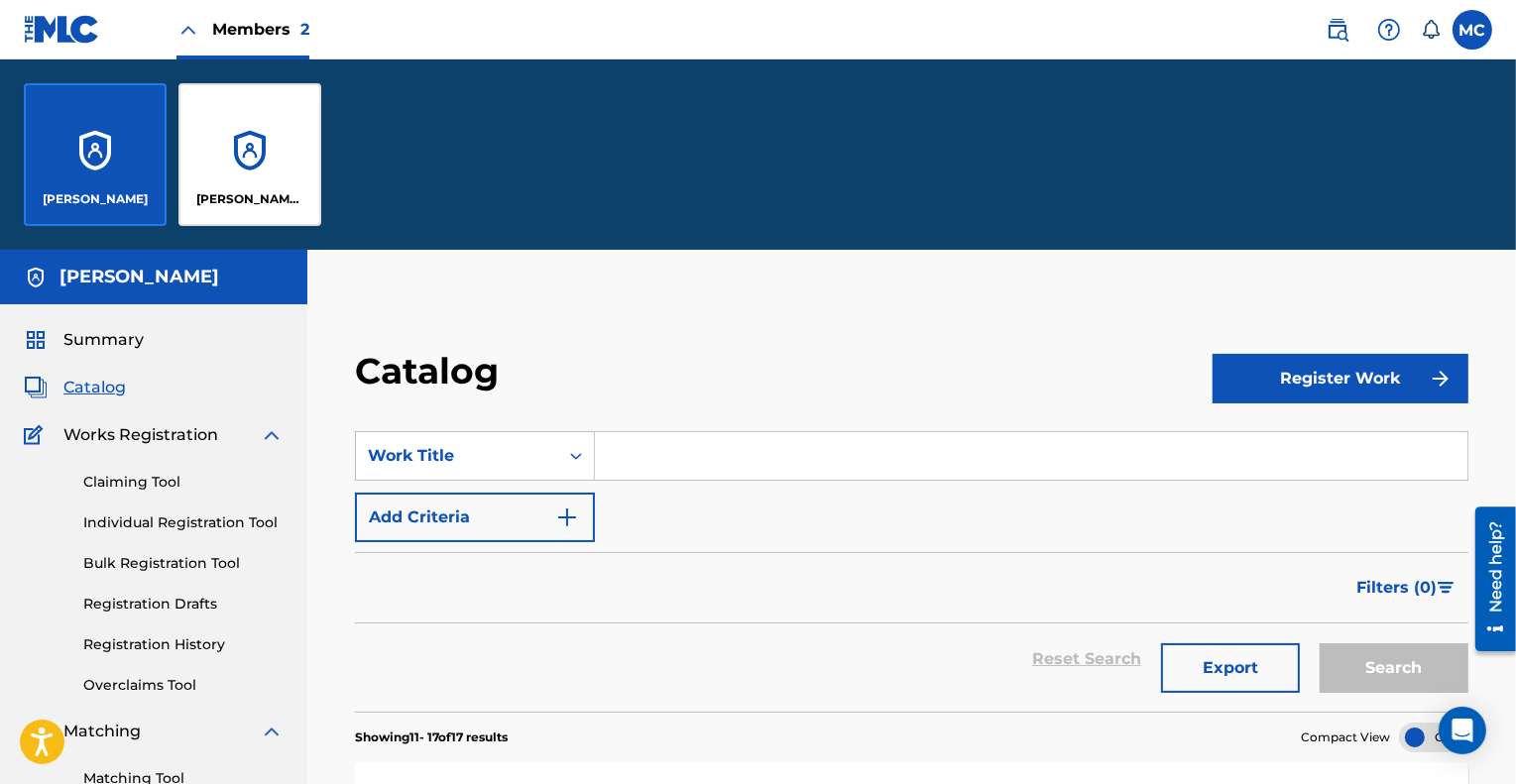 click on "[PERSON_NAME] [PERSON_NAME]" at bounding box center (250, 155) 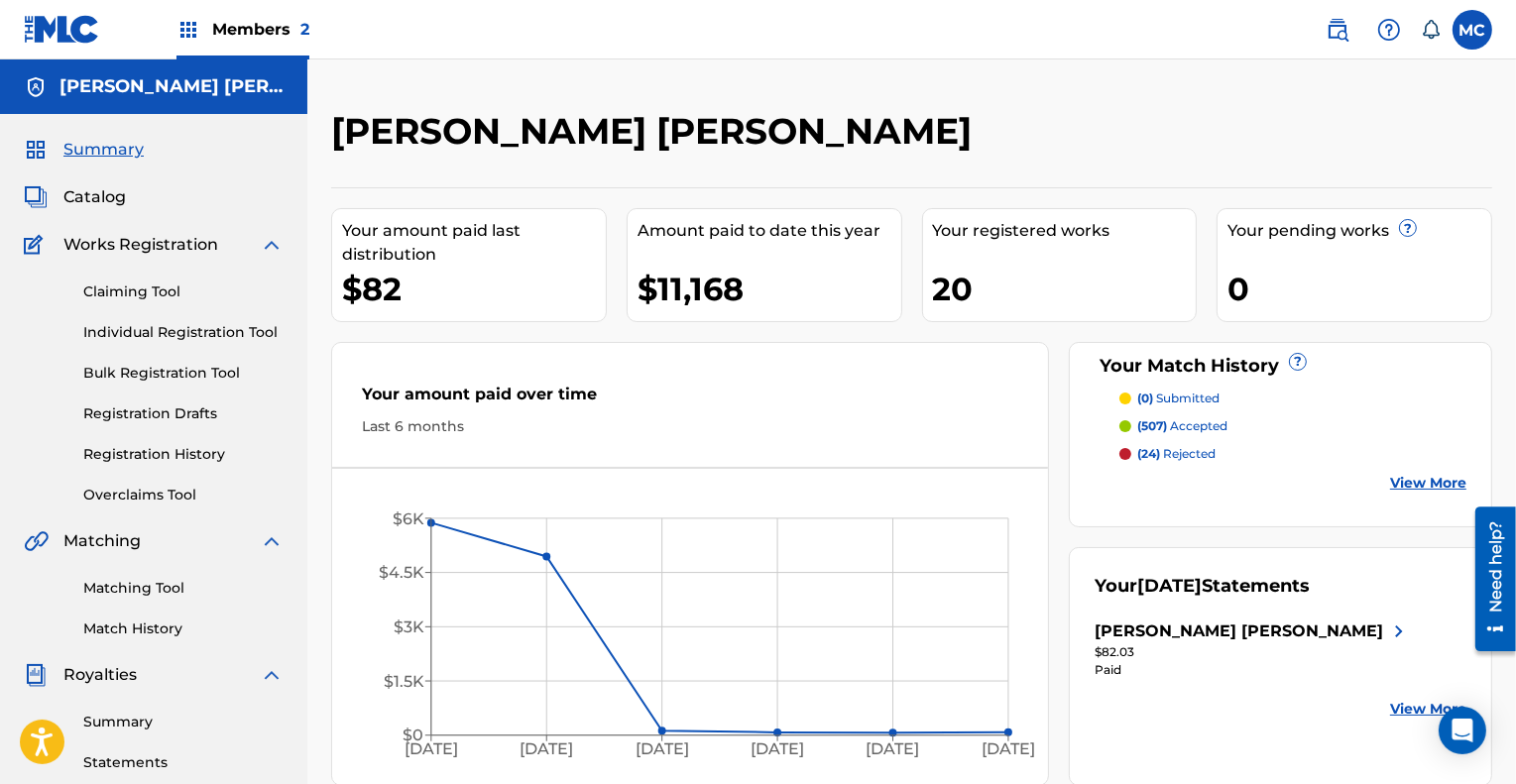 click on "Catalog" at bounding box center (94, 197) 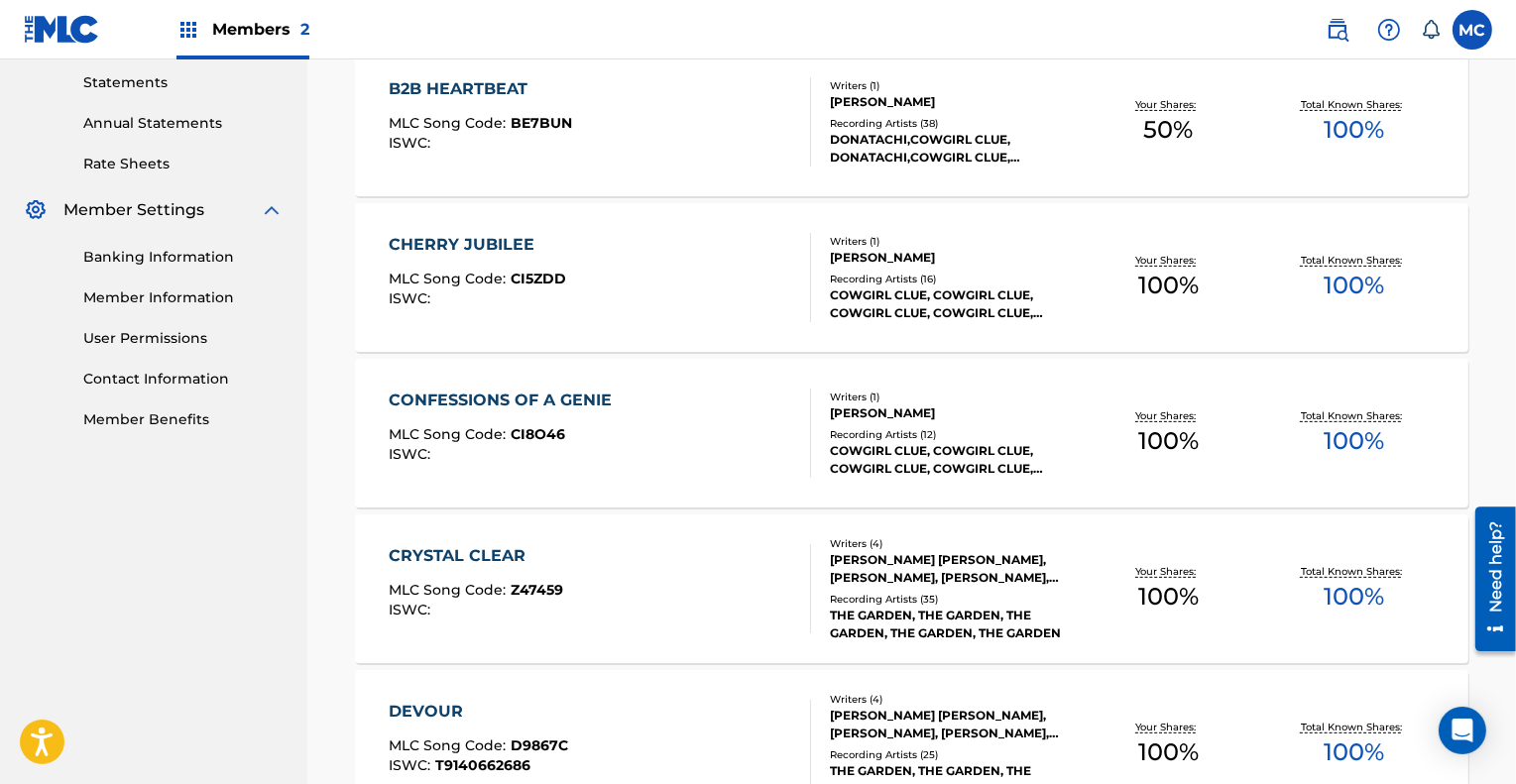 scroll, scrollTop: 681, scrollLeft: 0, axis: vertical 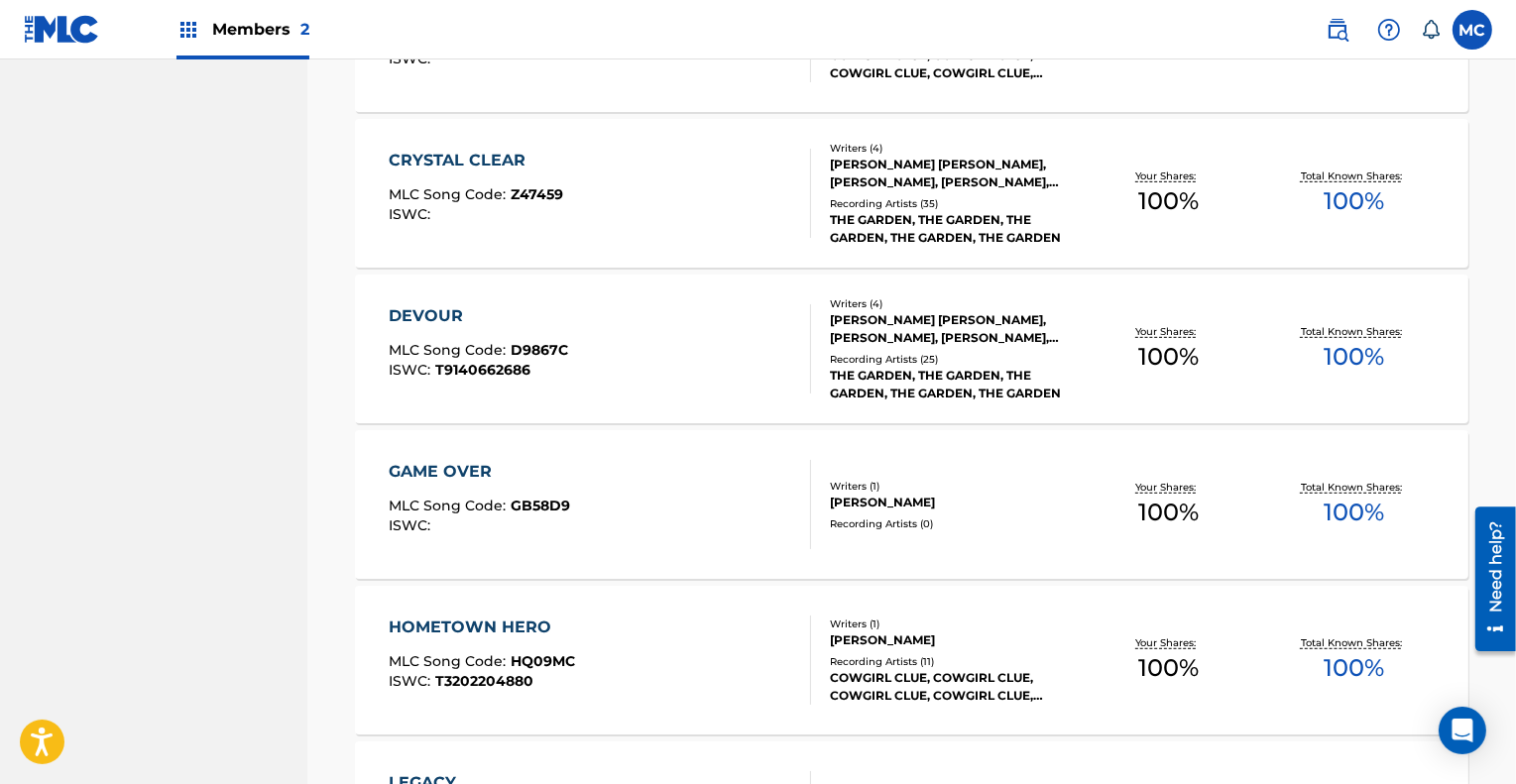 click on "GAME OVER" at bounding box center [479, 472] 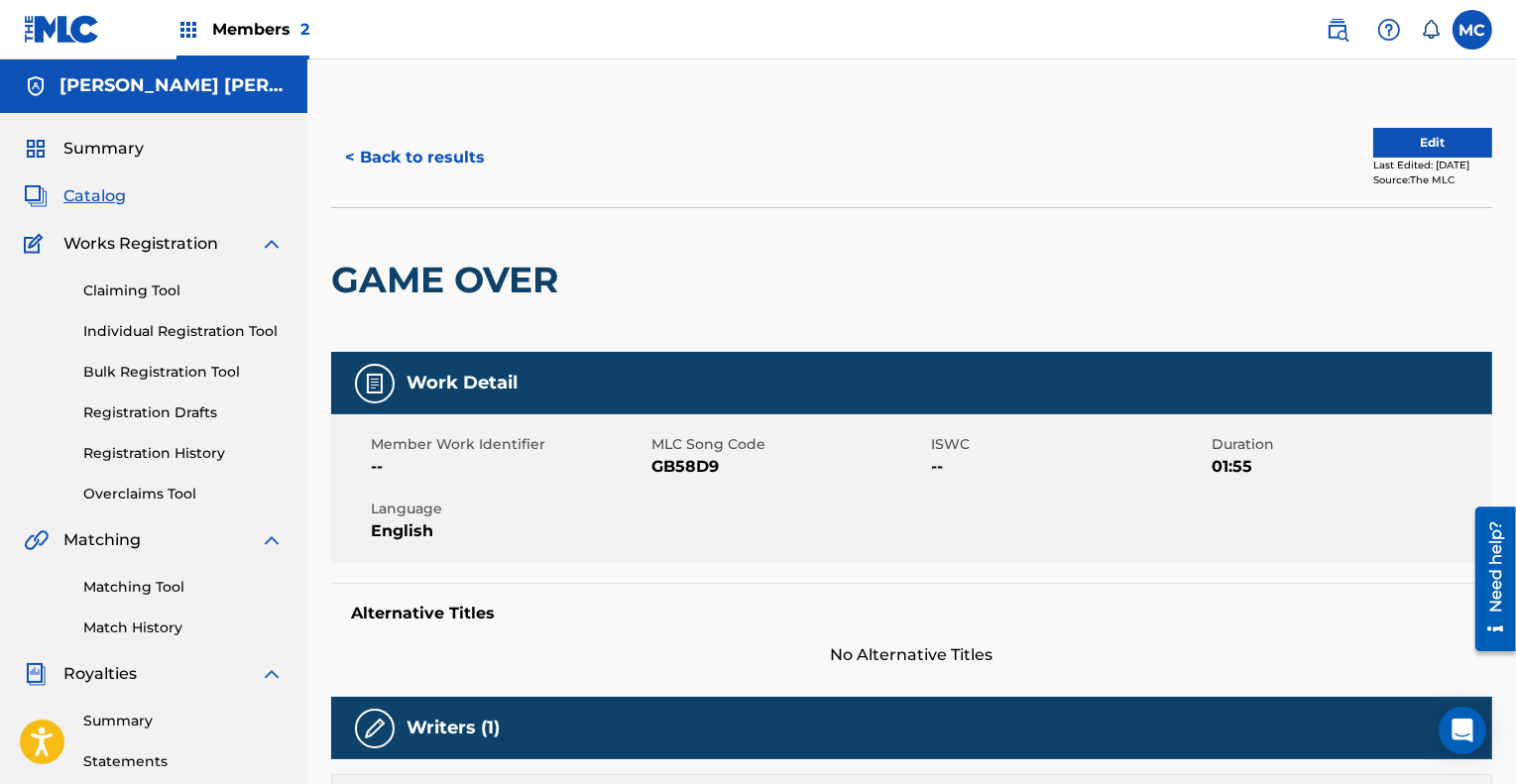 scroll, scrollTop: 2, scrollLeft: 0, axis: vertical 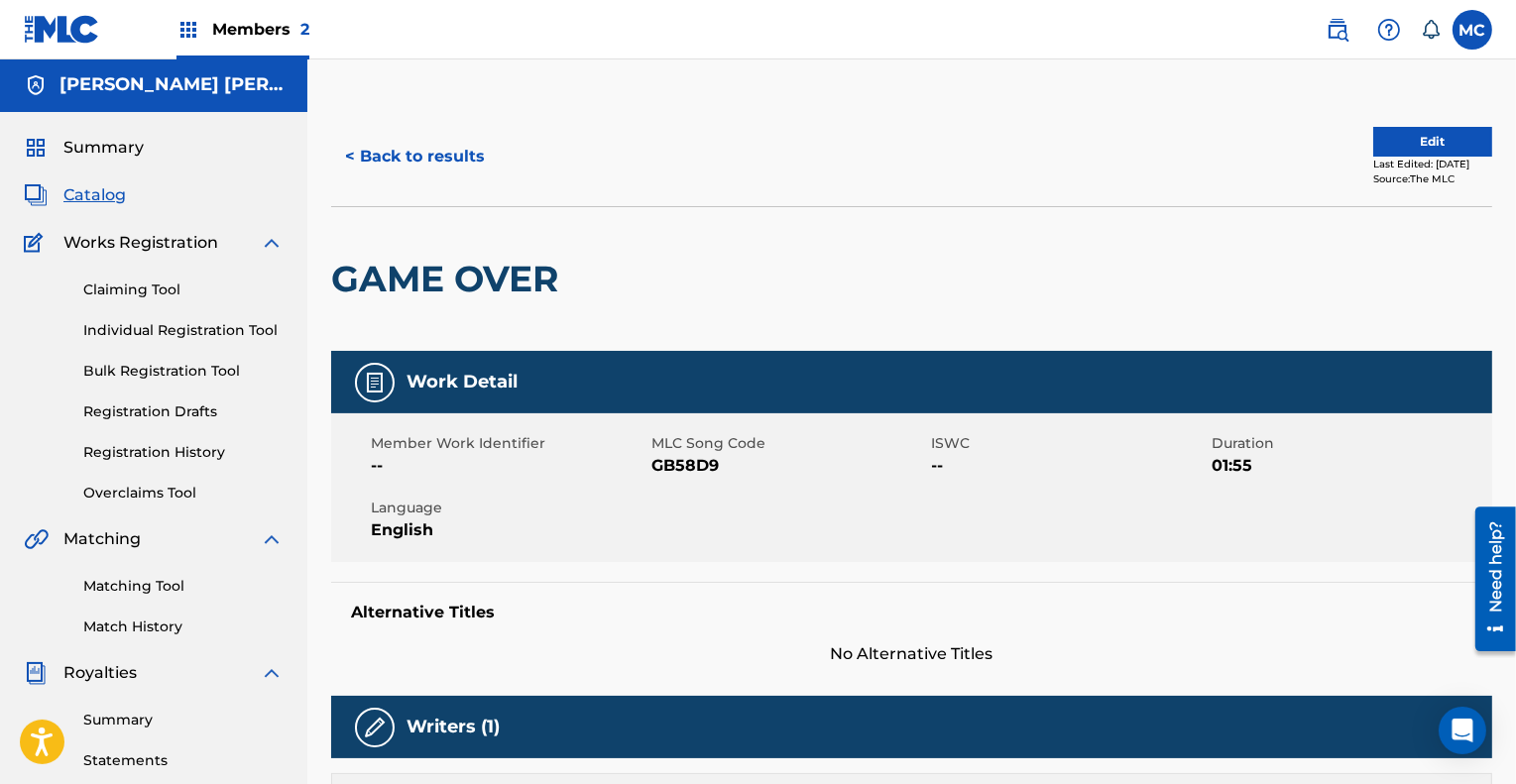 click on "Edit" at bounding box center [1433, 142] 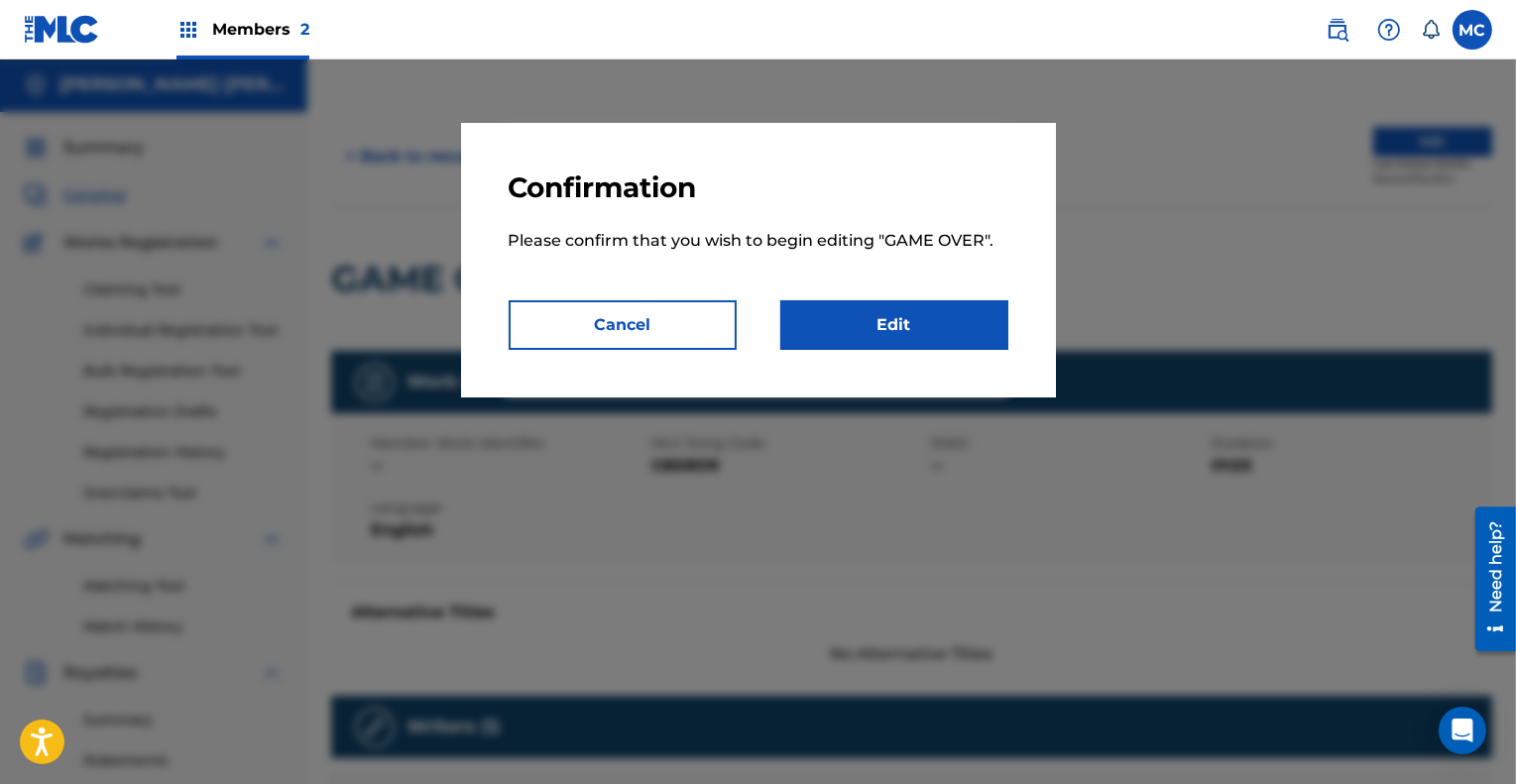 click on "Edit" at bounding box center (894, 325) 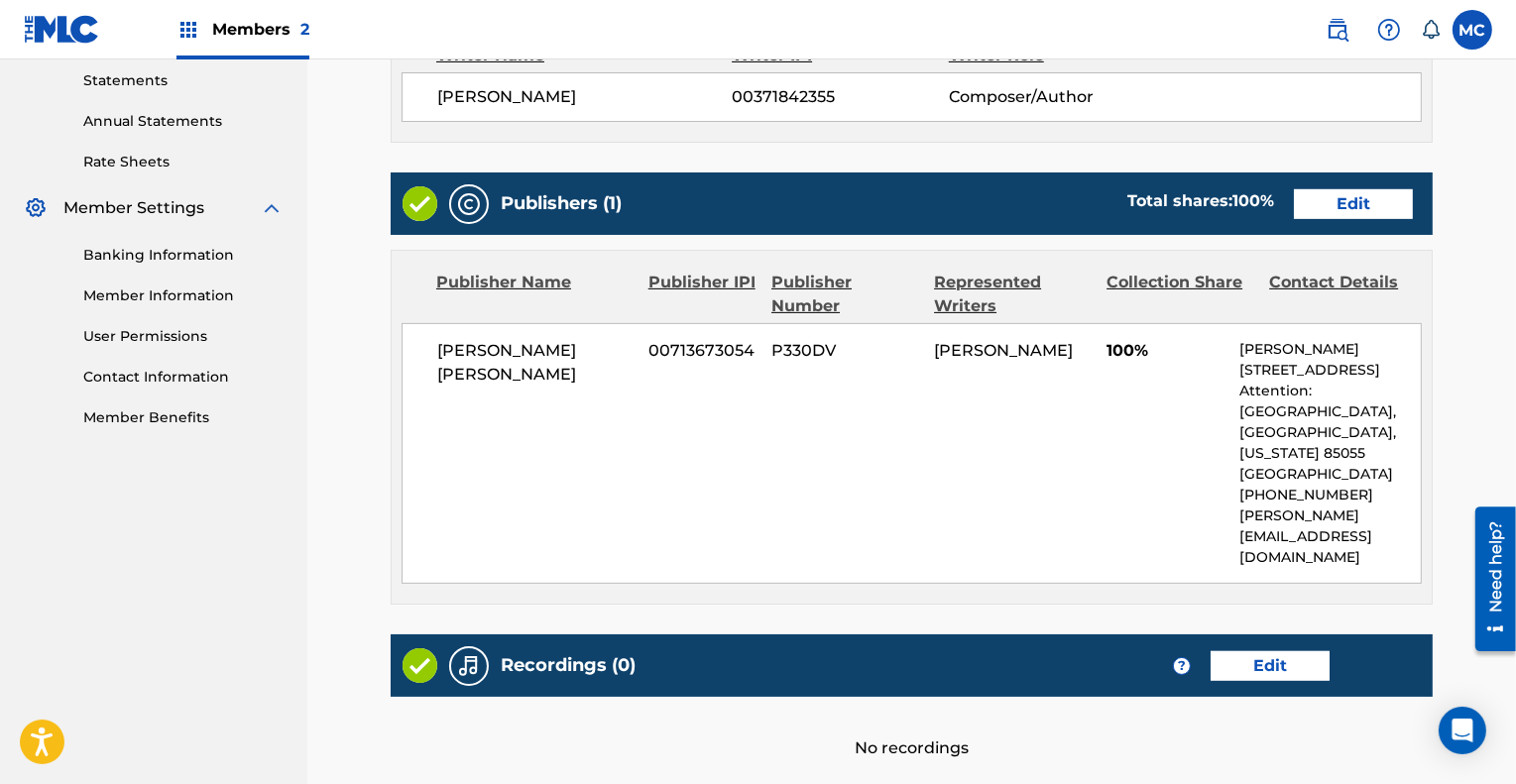 scroll, scrollTop: 683, scrollLeft: 0, axis: vertical 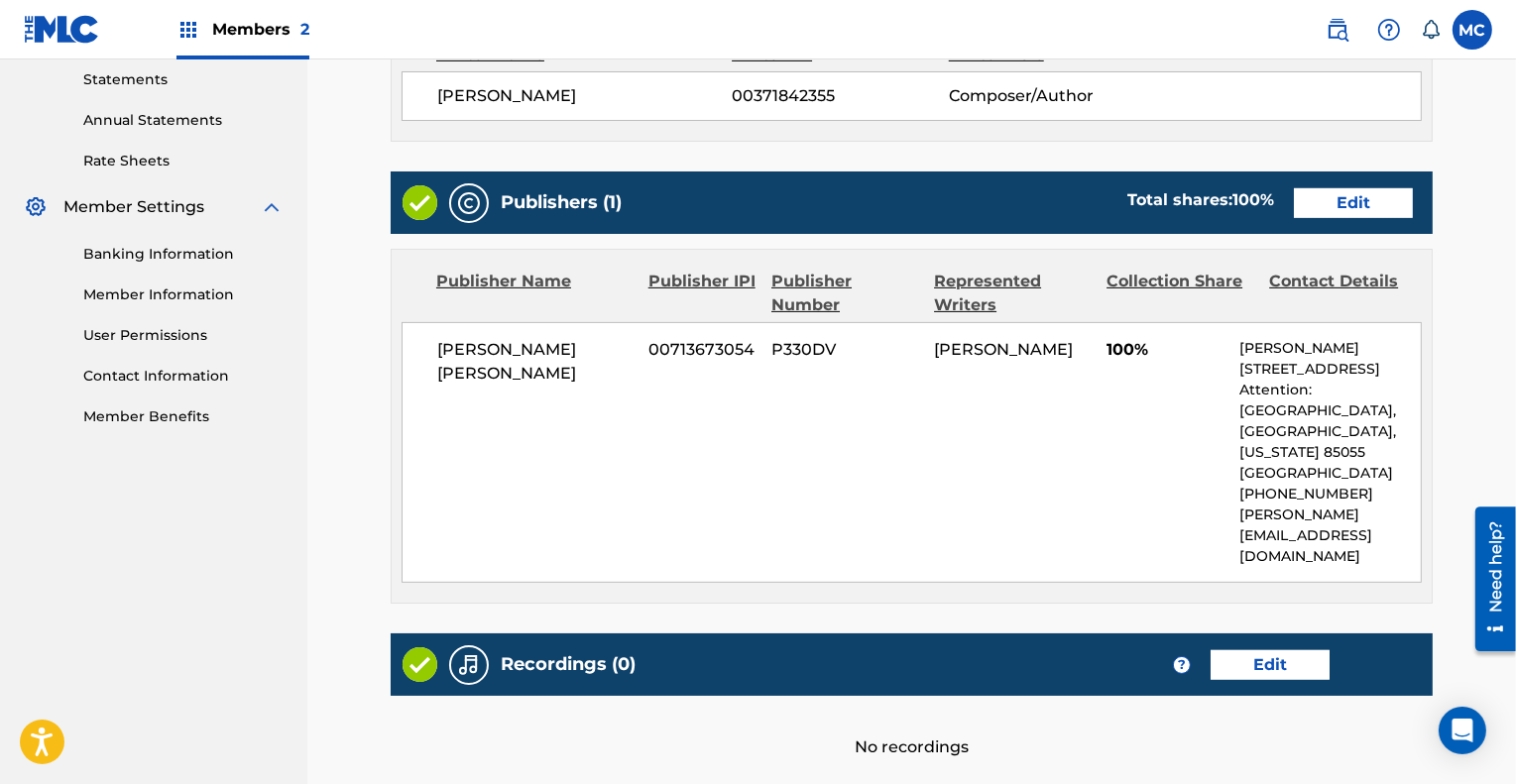 click on "Edit" at bounding box center [1353, 203] 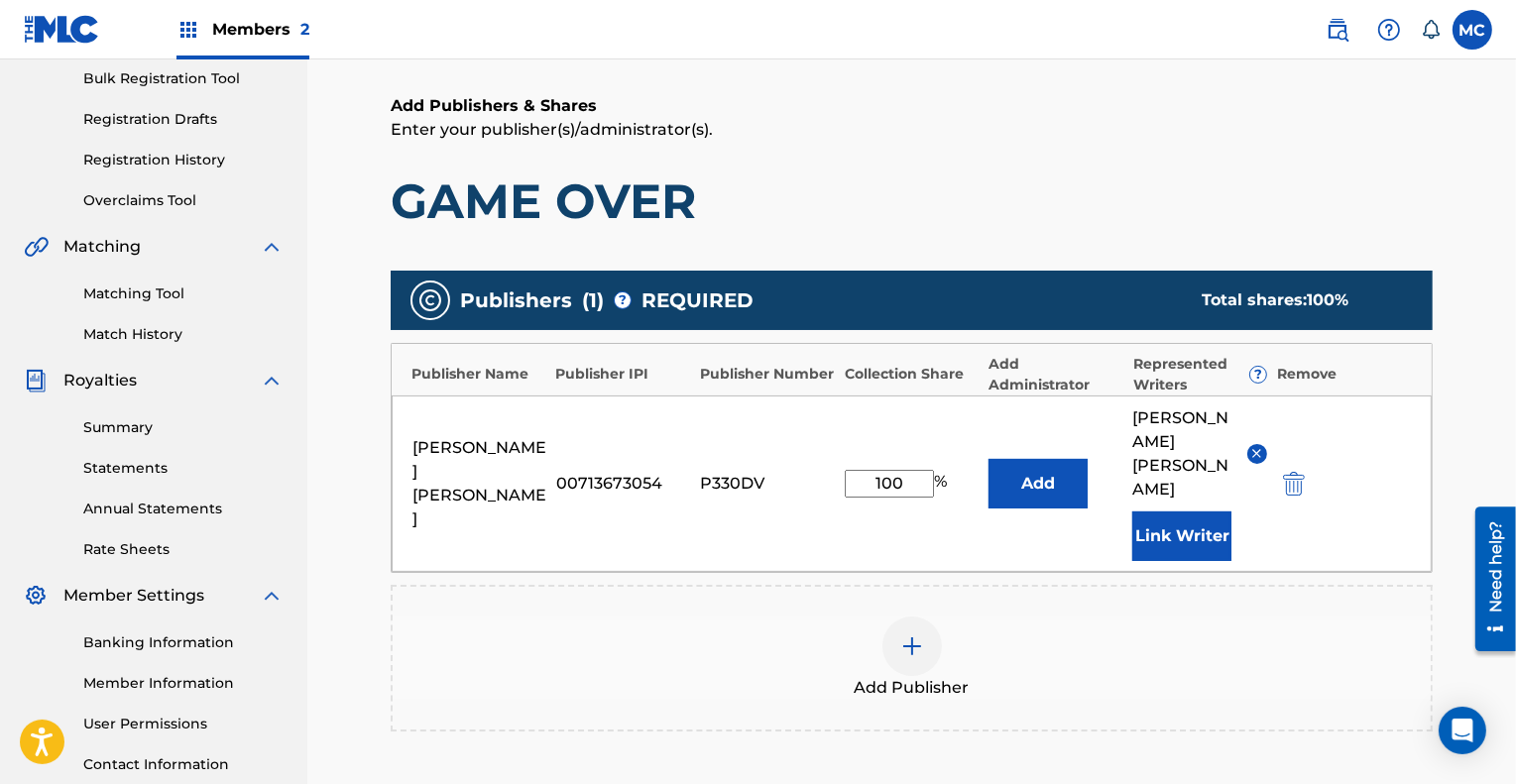 click on "100" at bounding box center [889, 484] 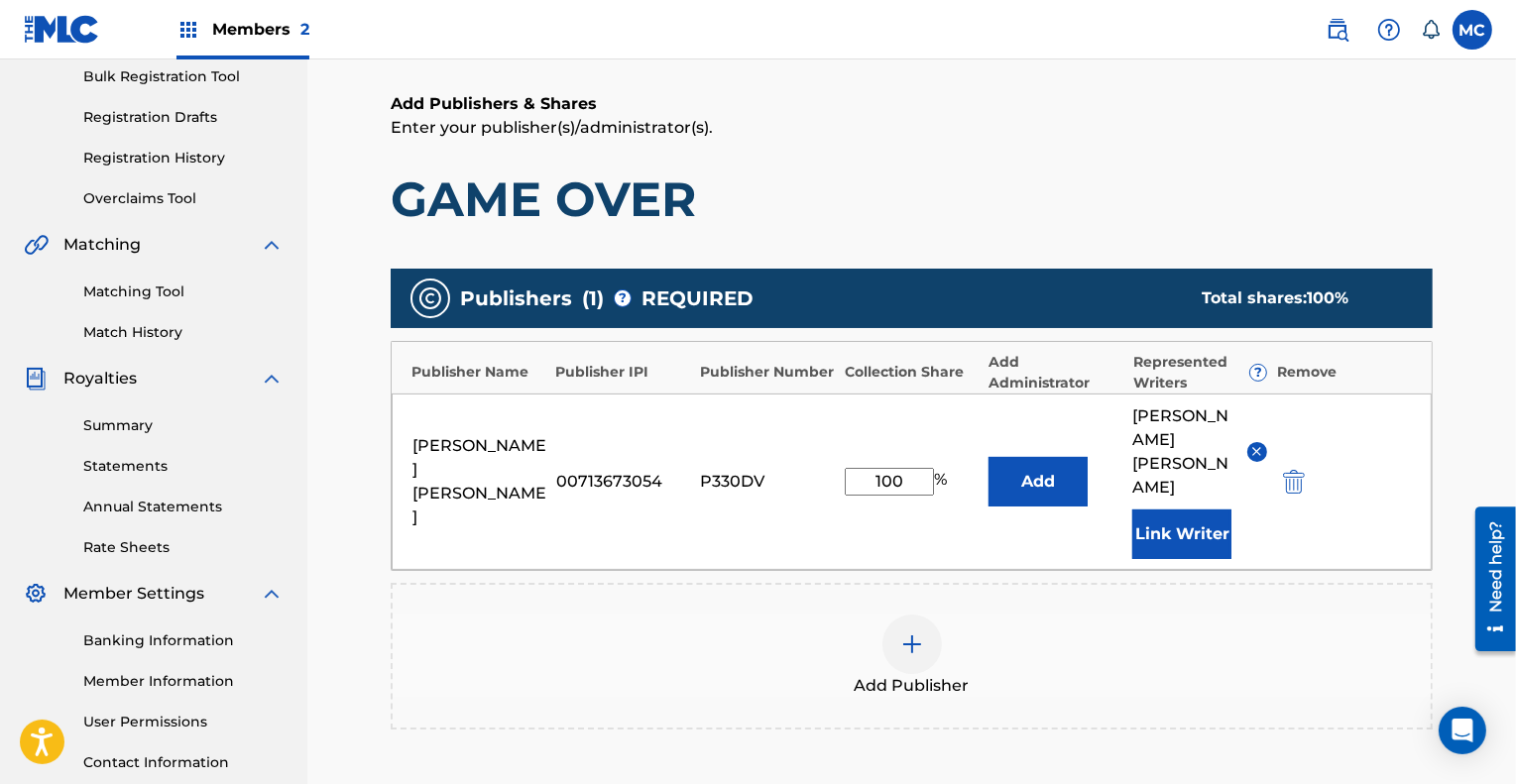 scroll, scrollTop: 297, scrollLeft: 0, axis: vertical 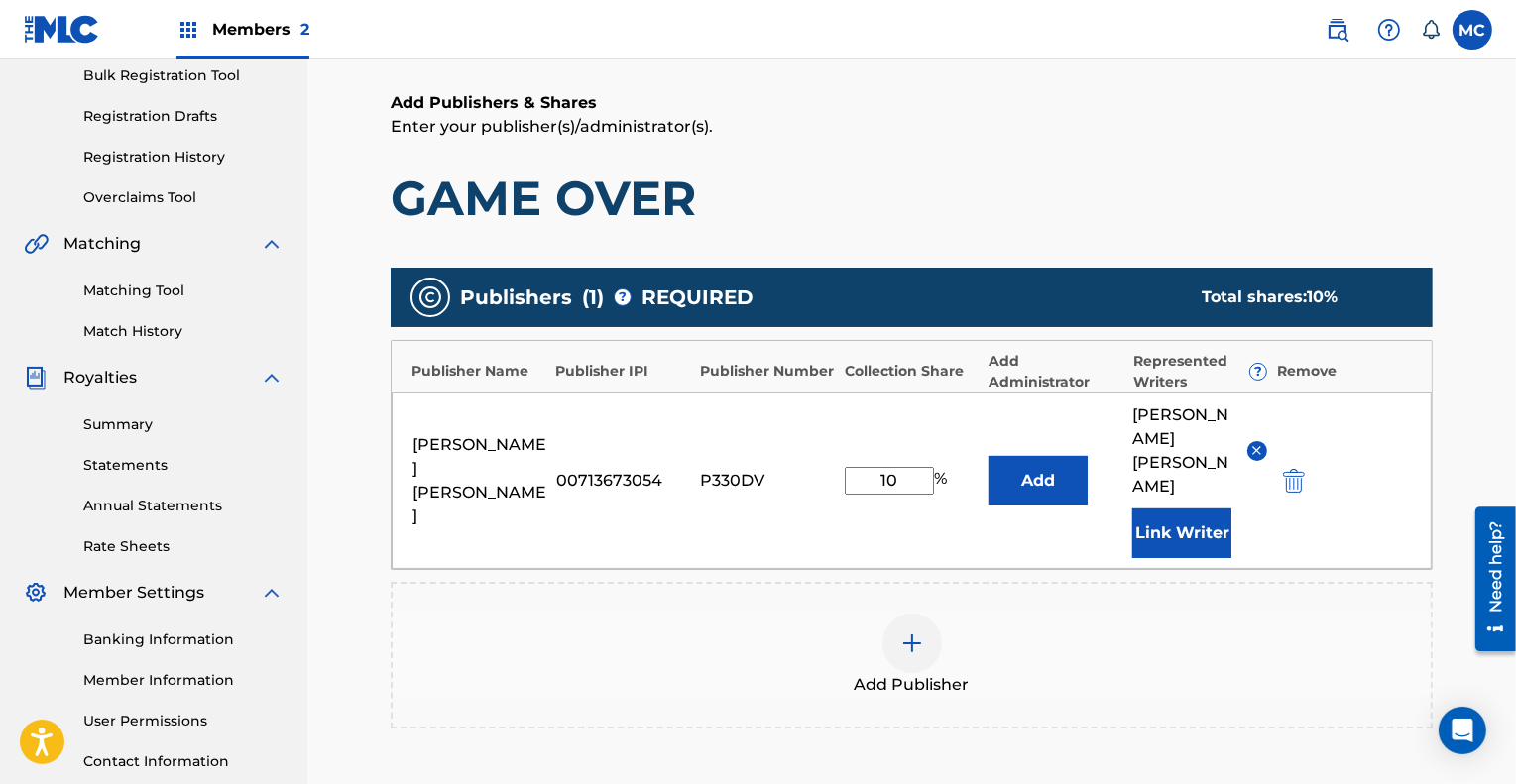 type on "1" 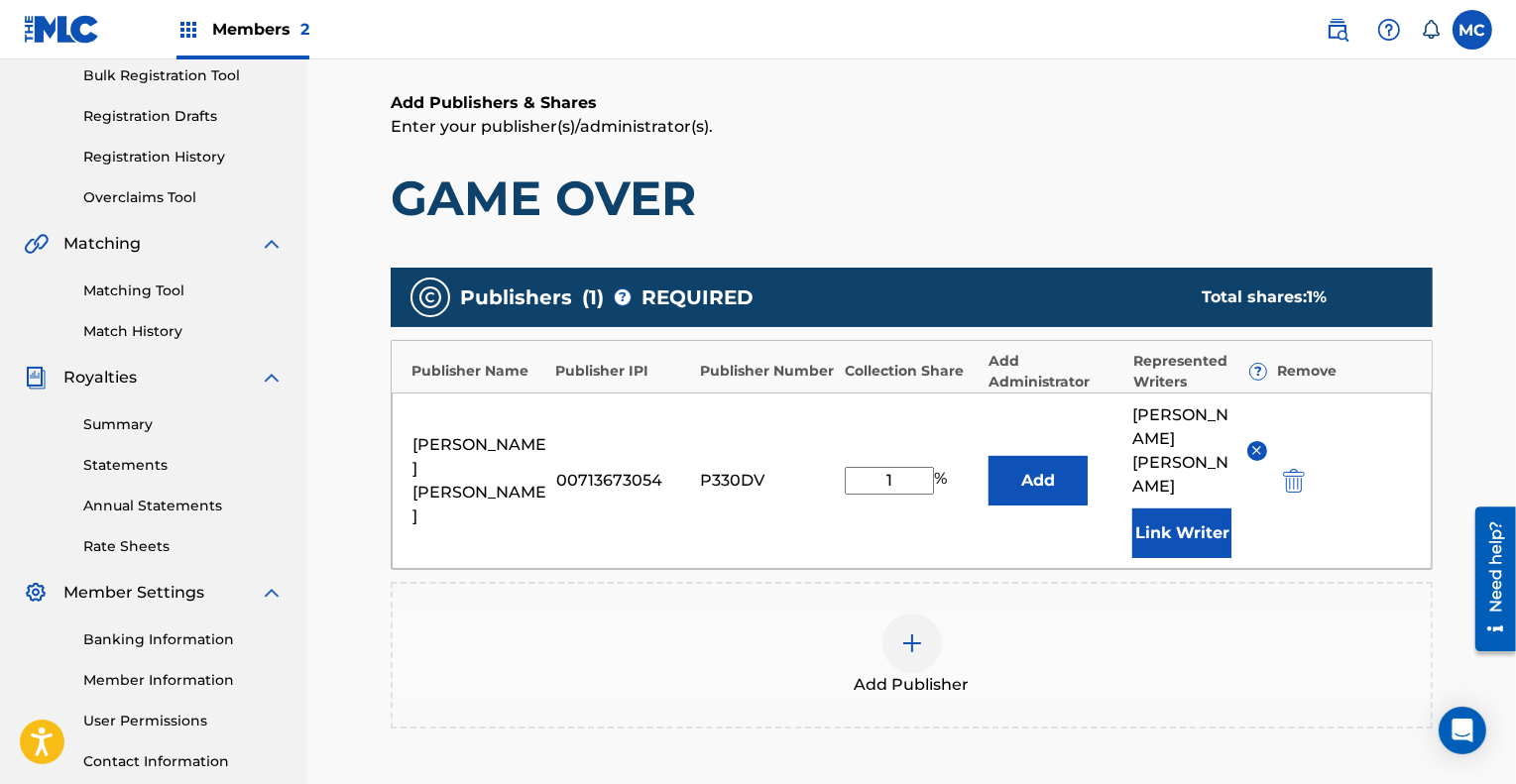 type on "1" 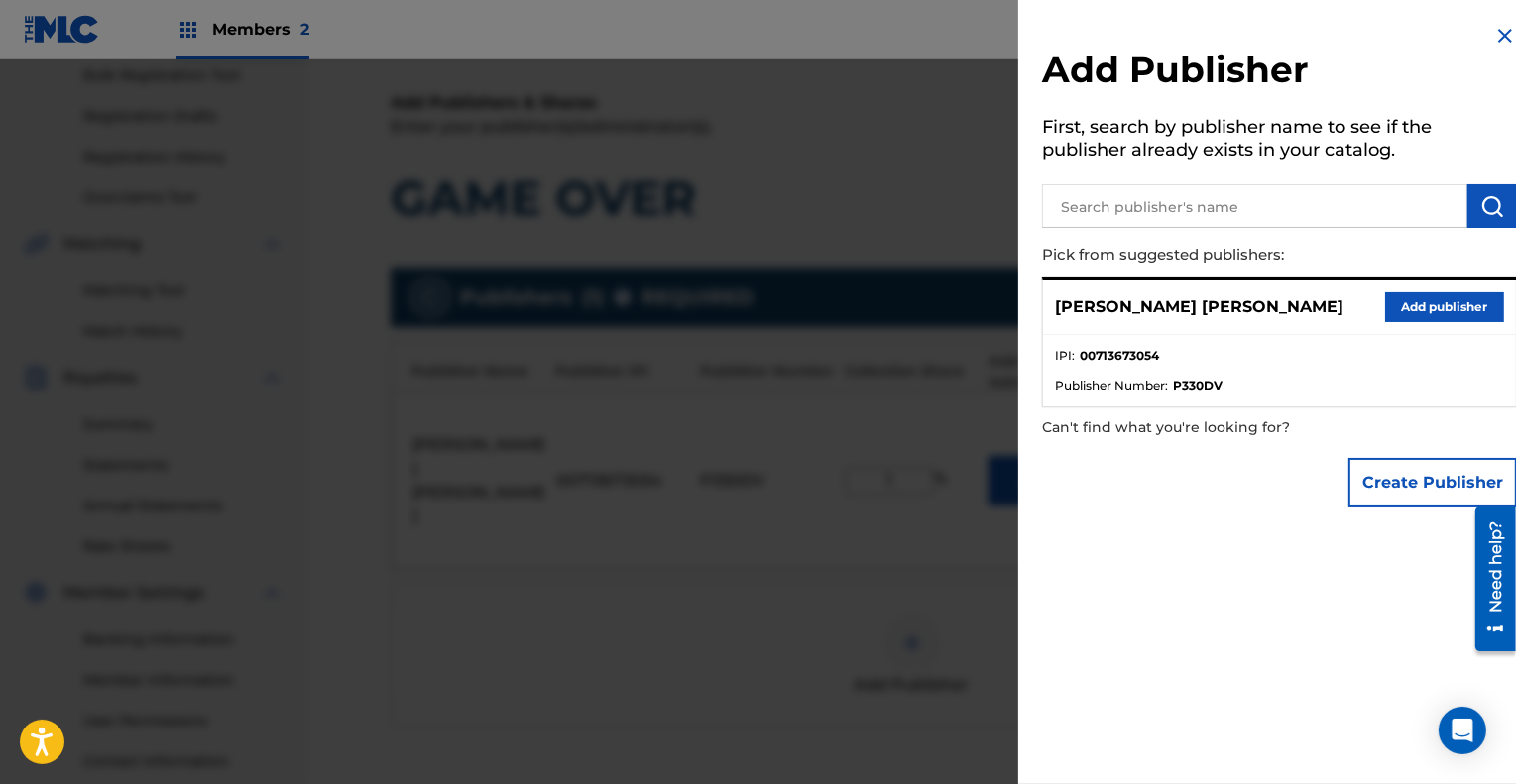 click at bounding box center (1505, 36) 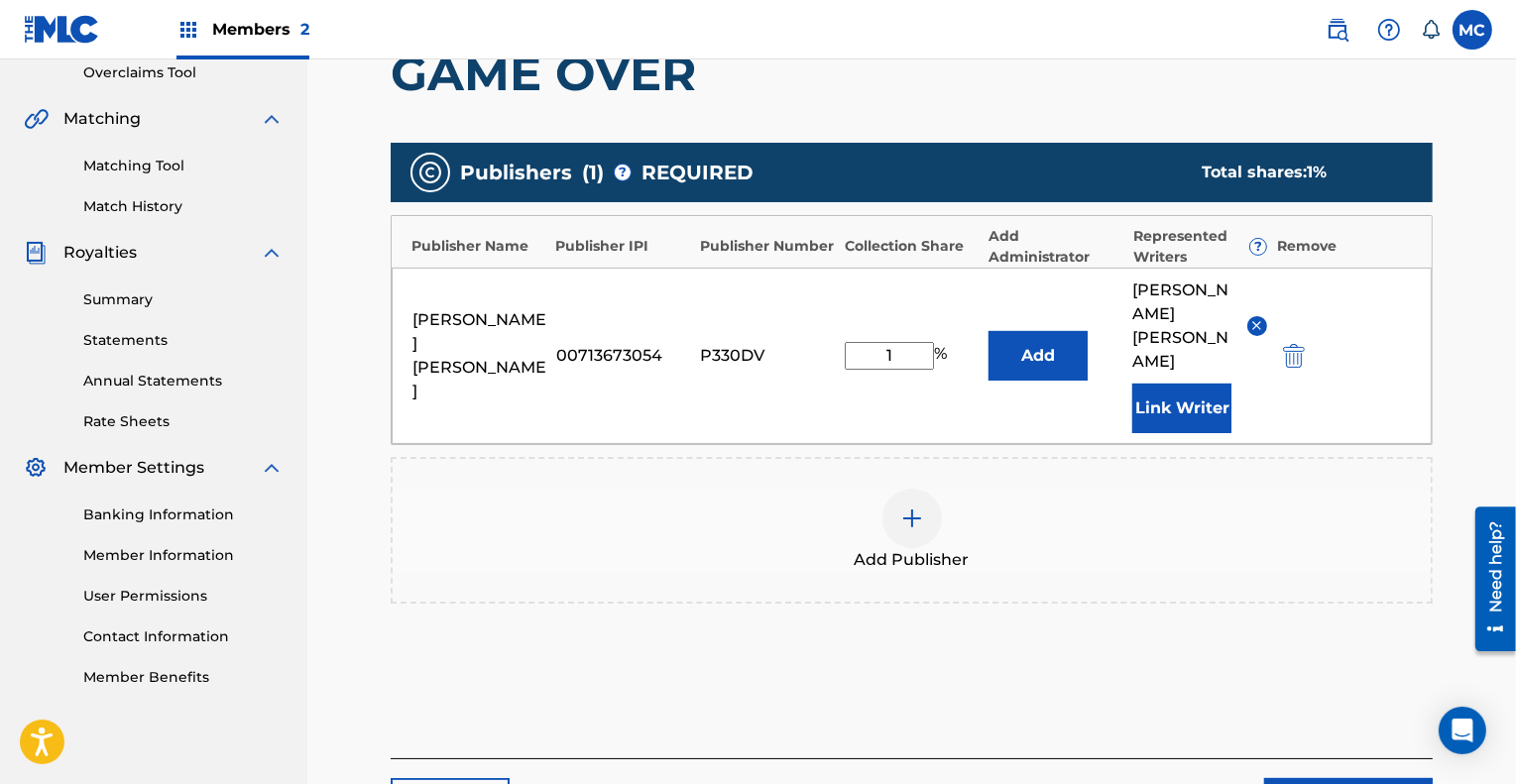 scroll, scrollTop: 542, scrollLeft: 0, axis: vertical 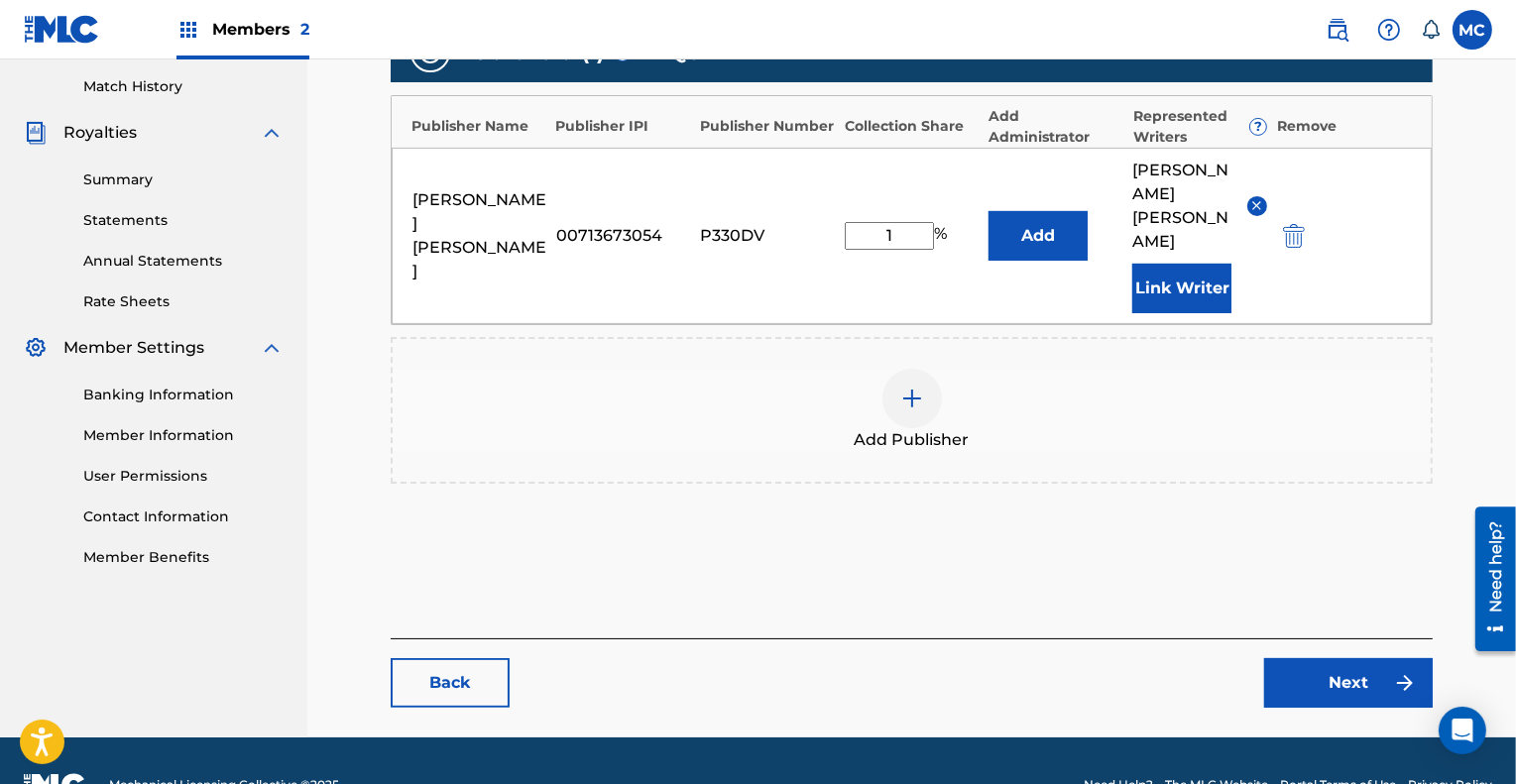 click at bounding box center (1256, 205) 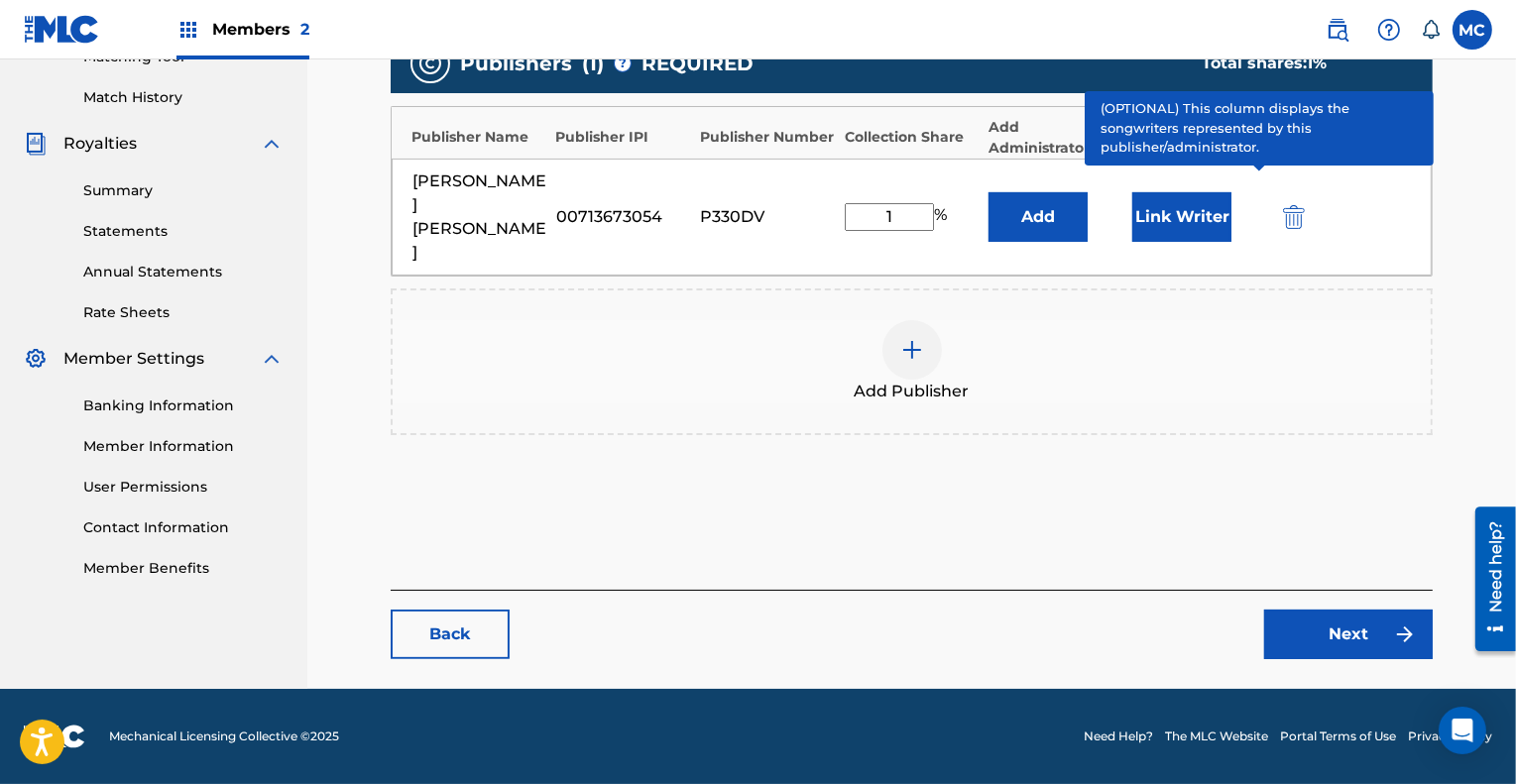 scroll, scrollTop: 485, scrollLeft: 0, axis: vertical 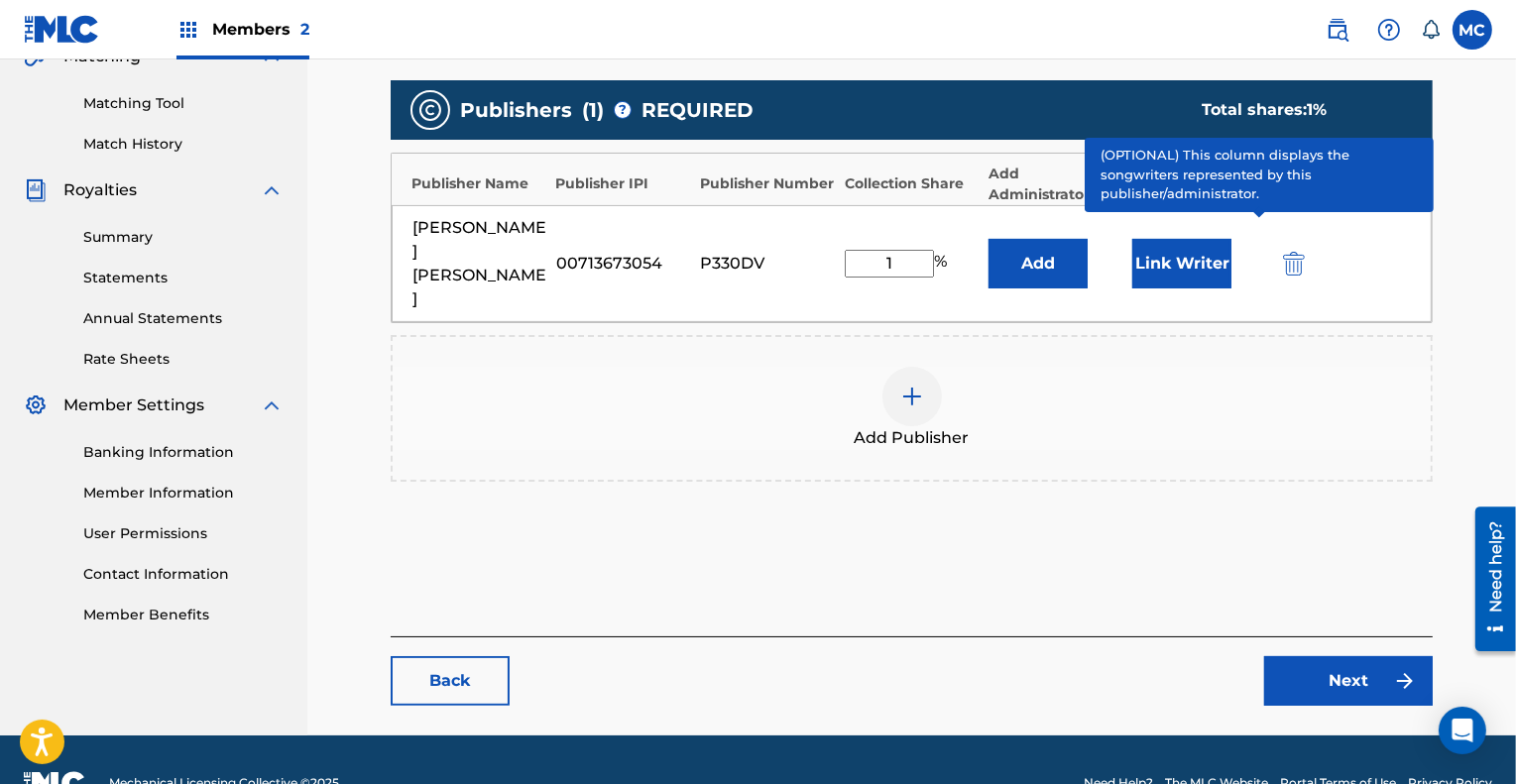 click on "?" at bounding box center [1258, 184] 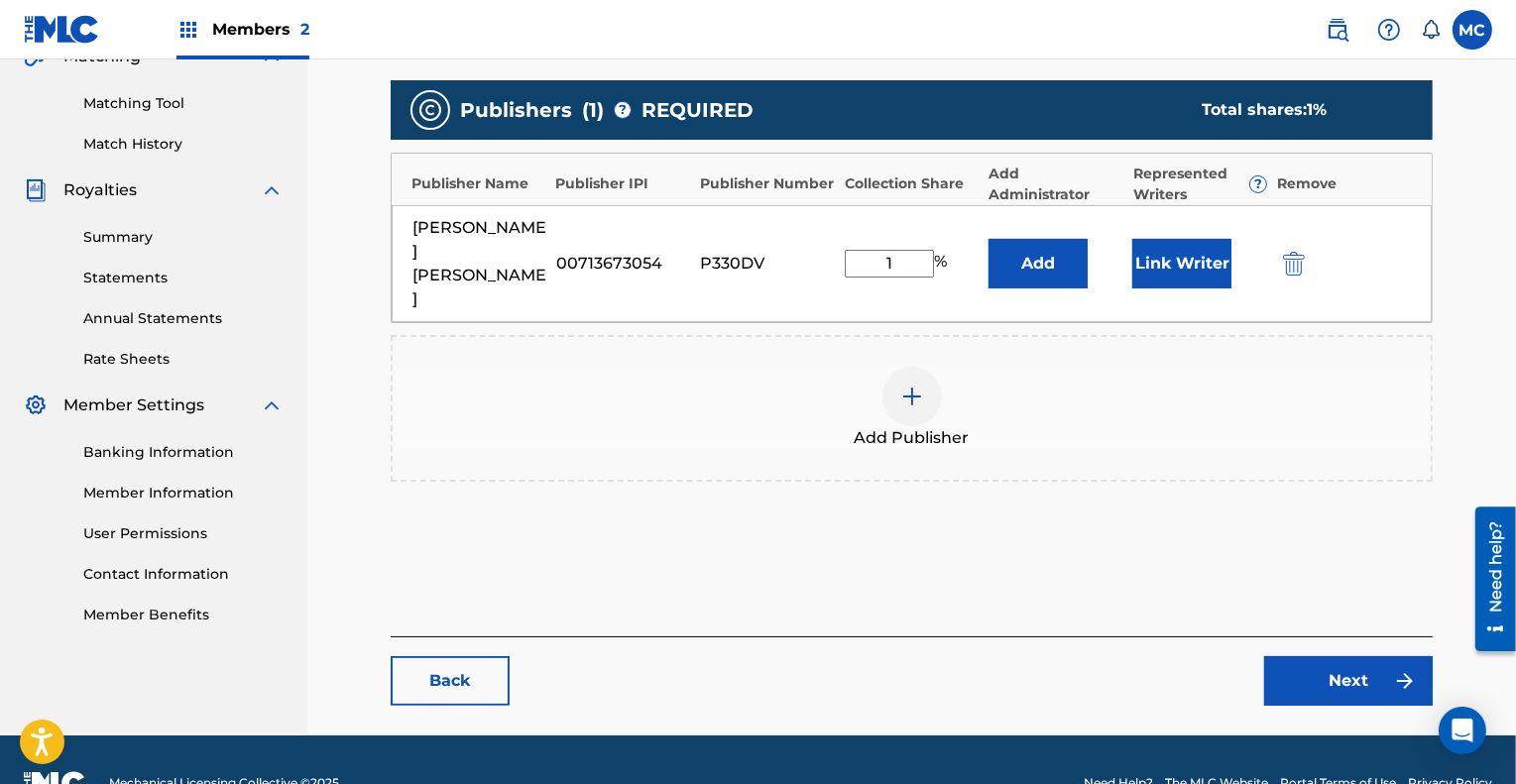 click at bounding box center [1294, 264] 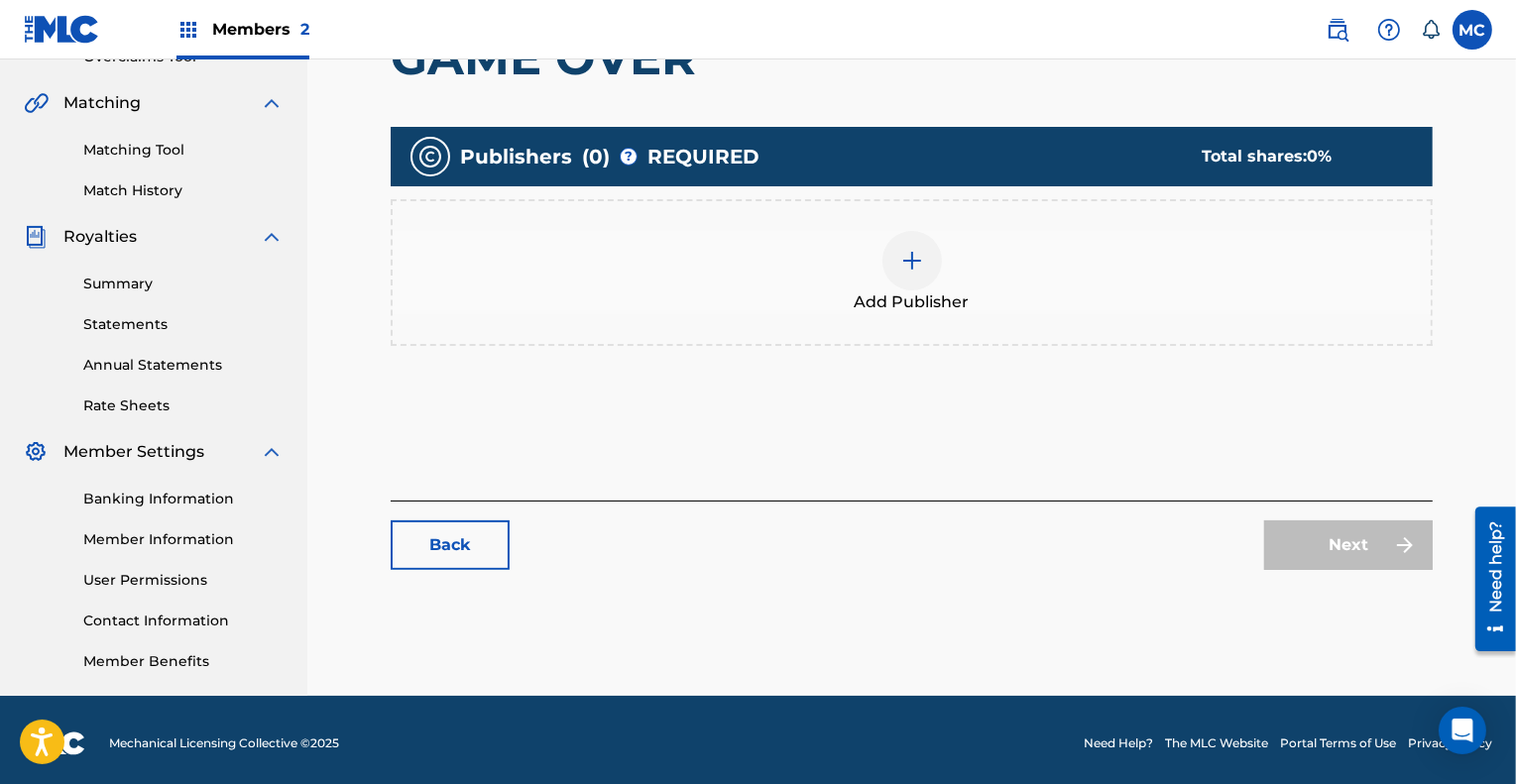 scroll, scrollTop: 444, scrollLeft: 0, axis: vertical 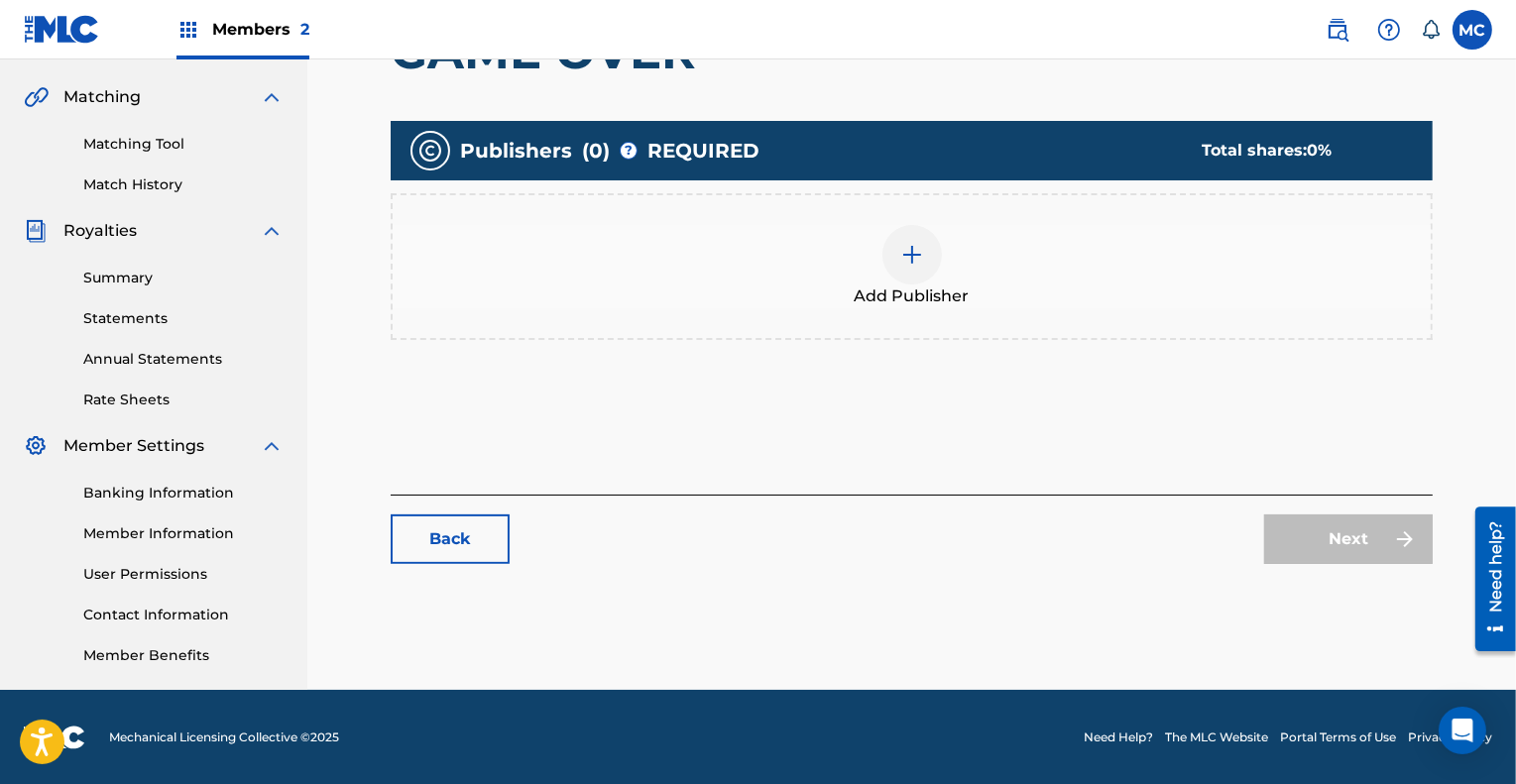 click on "Add Publishers & Shares Enter your publisher(s)/administrator(s). GAME OVER Publishers ( 0 ) ? REQUIRED Total shares:  0 % Add Publisher" at bounding box center [911, 219] 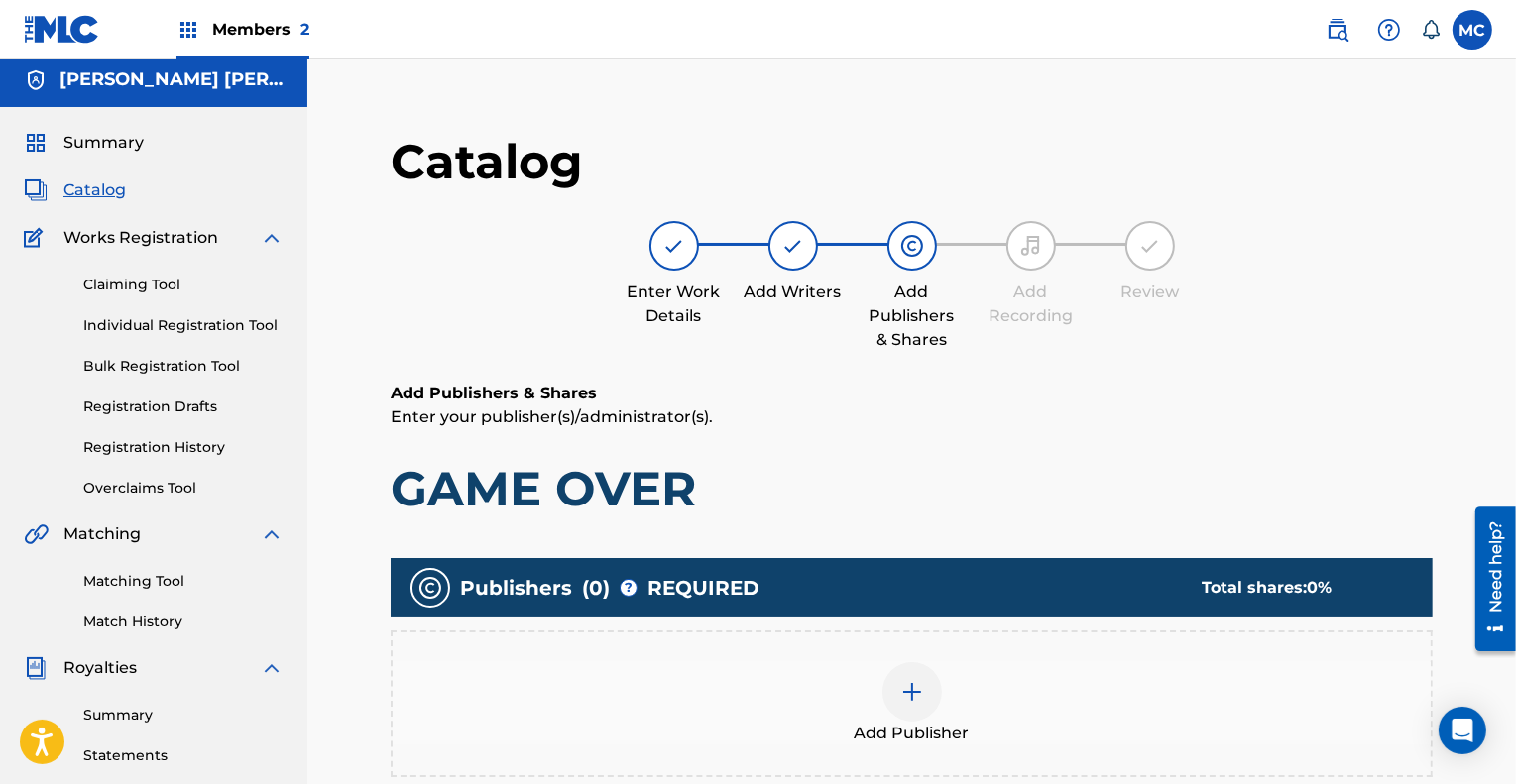 scroll, scrollTop: 0, scrollLeft: 0, axis: both 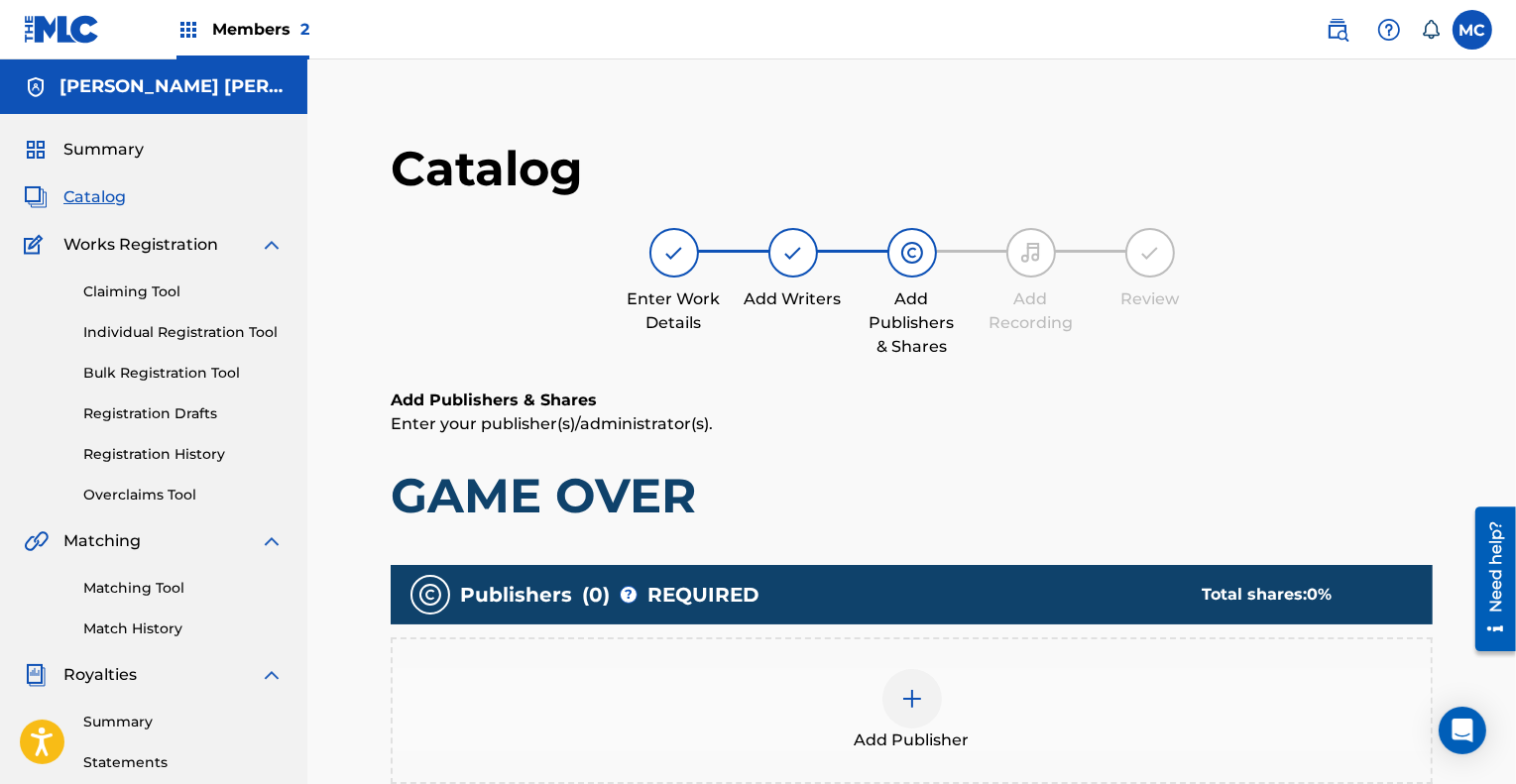click on "Claiming Tool" at bounding box center [183, 291] 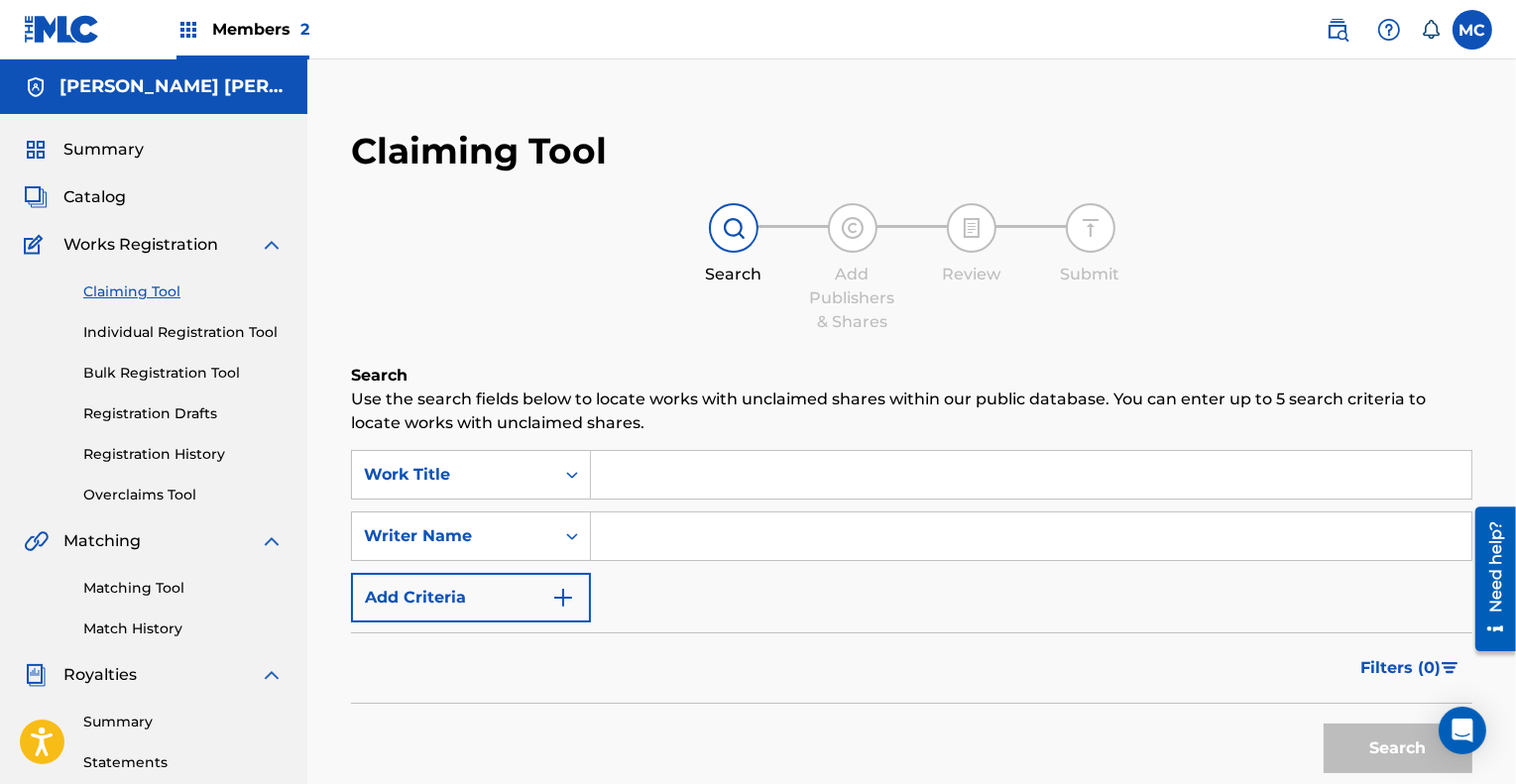 click on "Catalog" at bounding box center (94, 197) 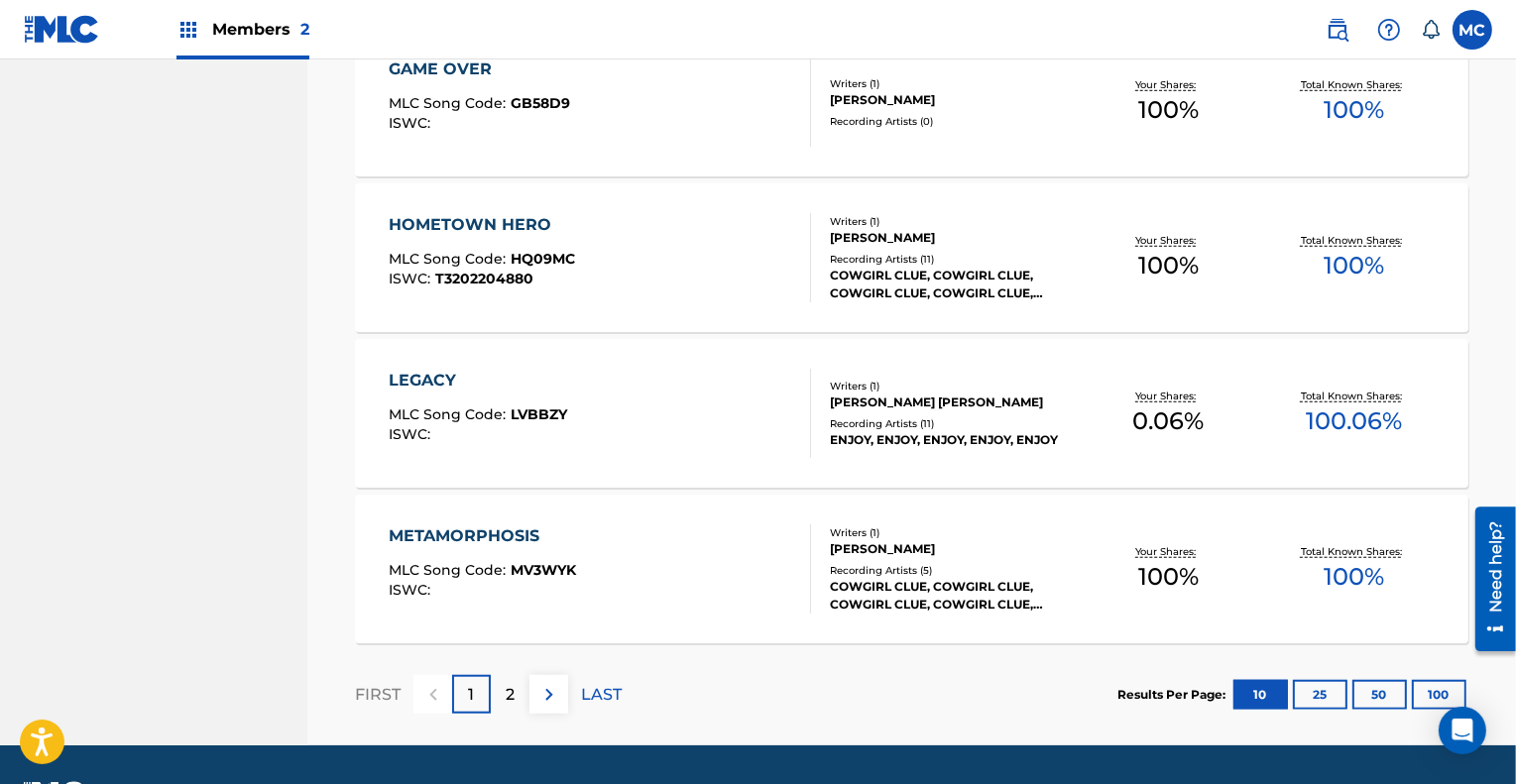 scroll, scrollTop: 1479, scrollLeft: 0, axis: vertical 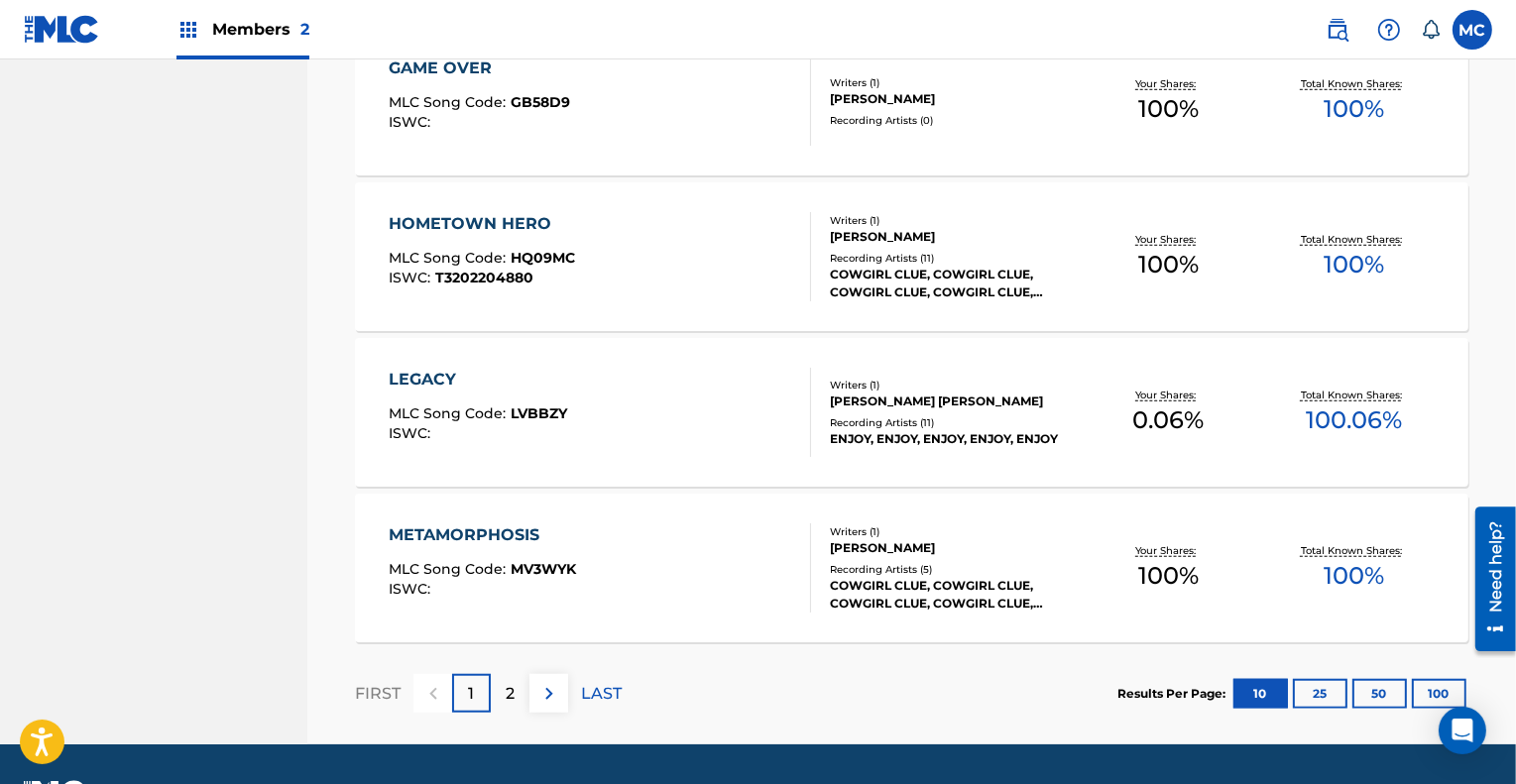 click on "LEGACY" at bounding box center [478, 380] 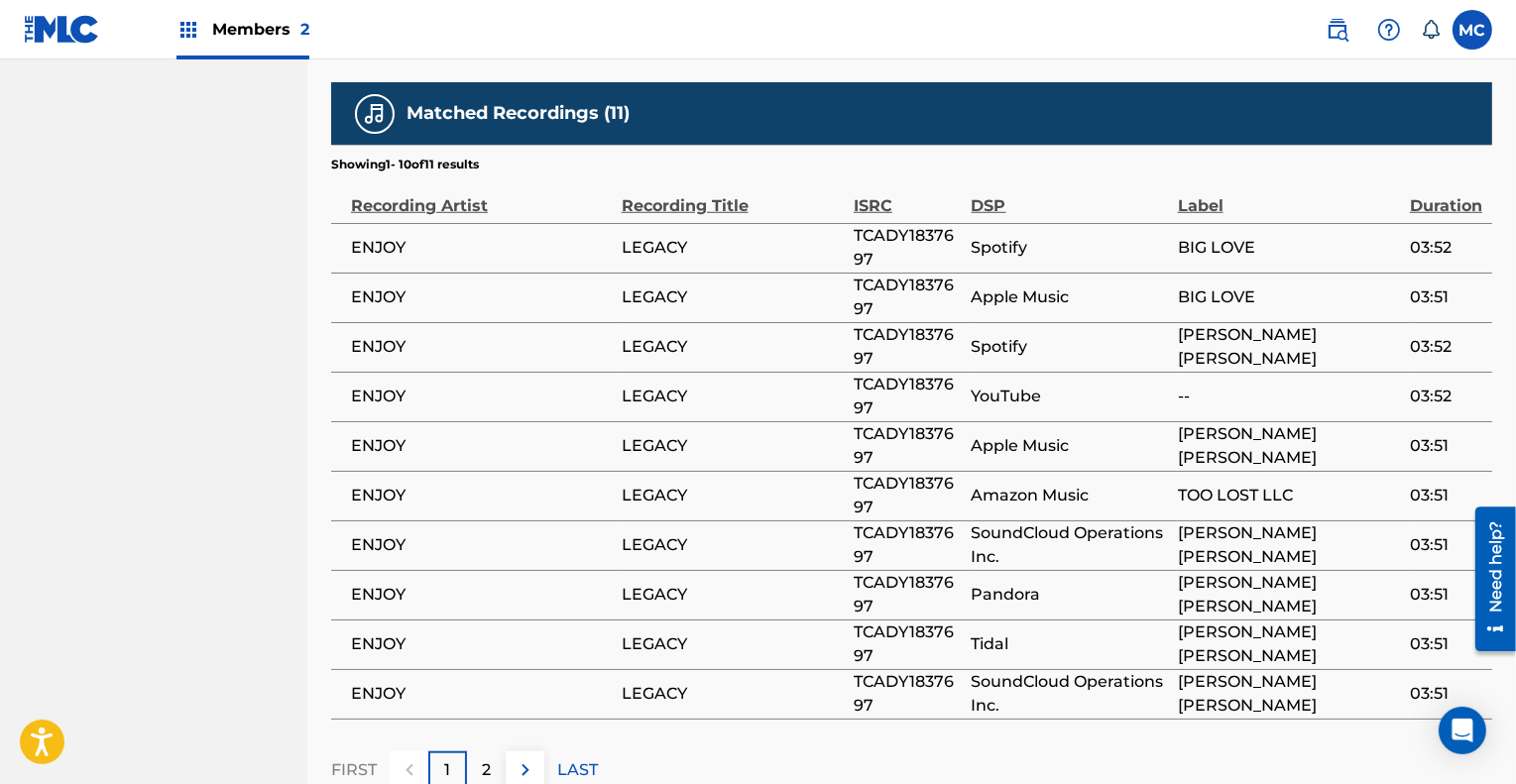 scroll, scrollTop: 1586, scrollLeft: 0, axis: vertical 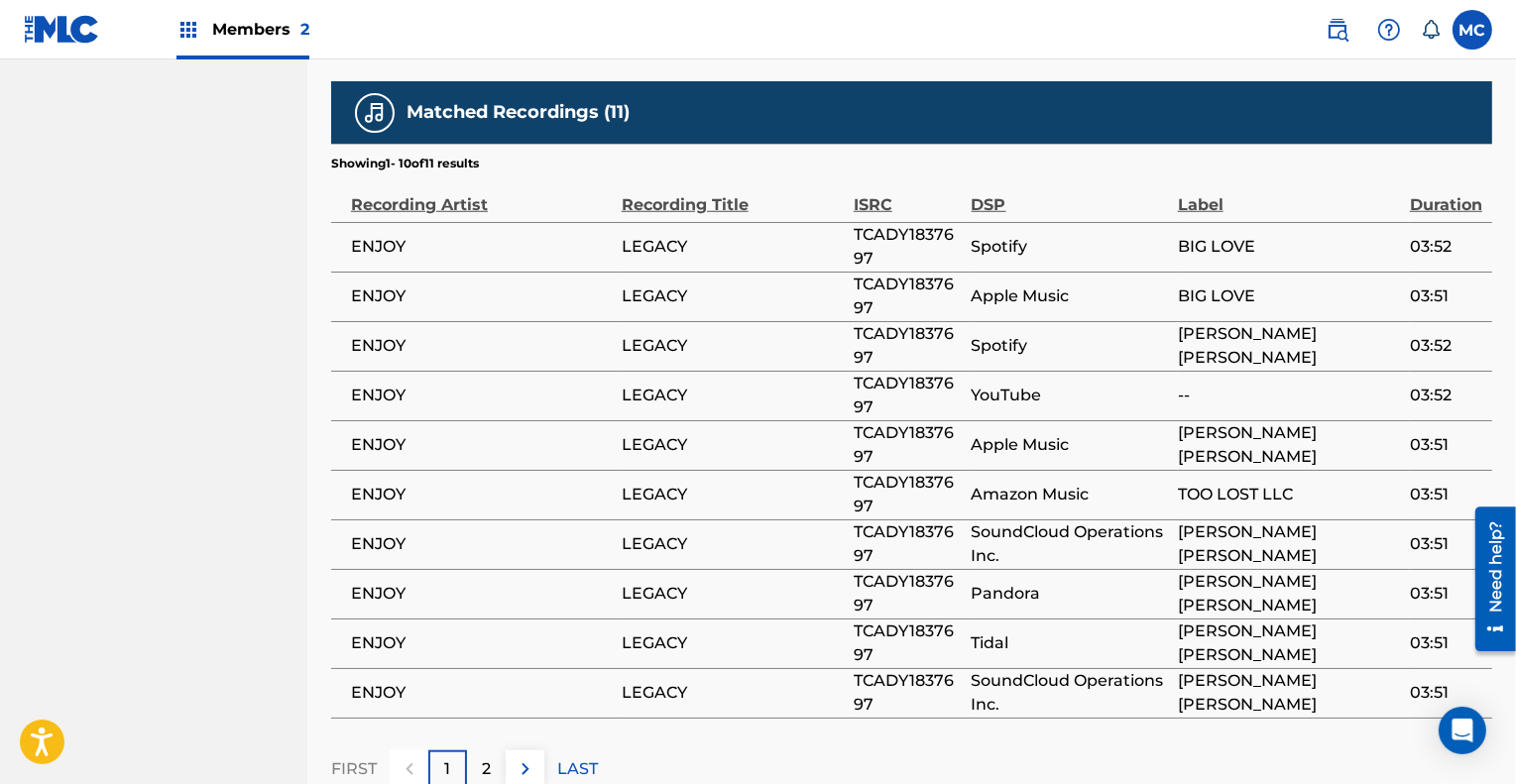 click on "2" at bounding box center [486, 769] 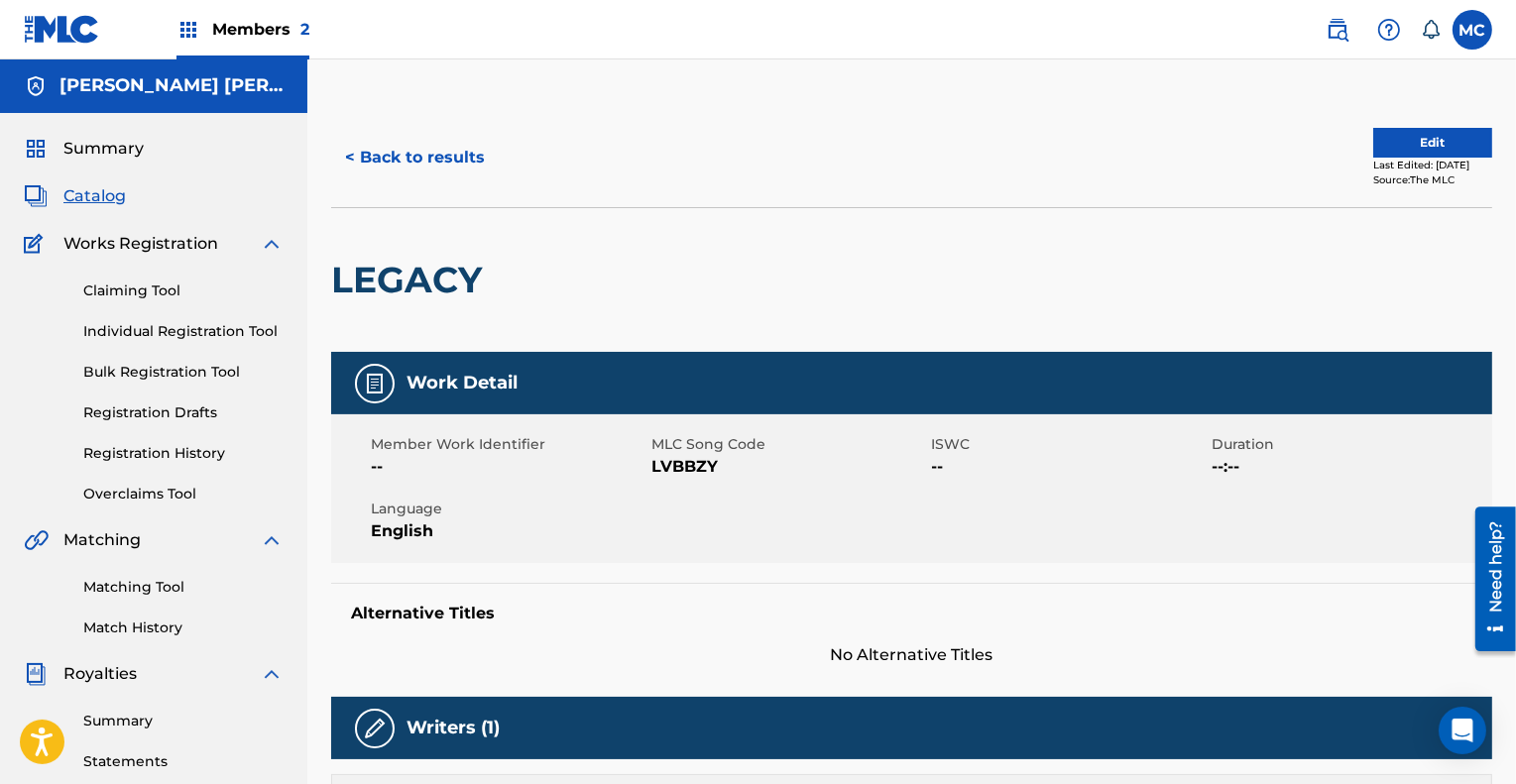 scroll, scrollTop: 0, scrollLeft: 0, axis: both 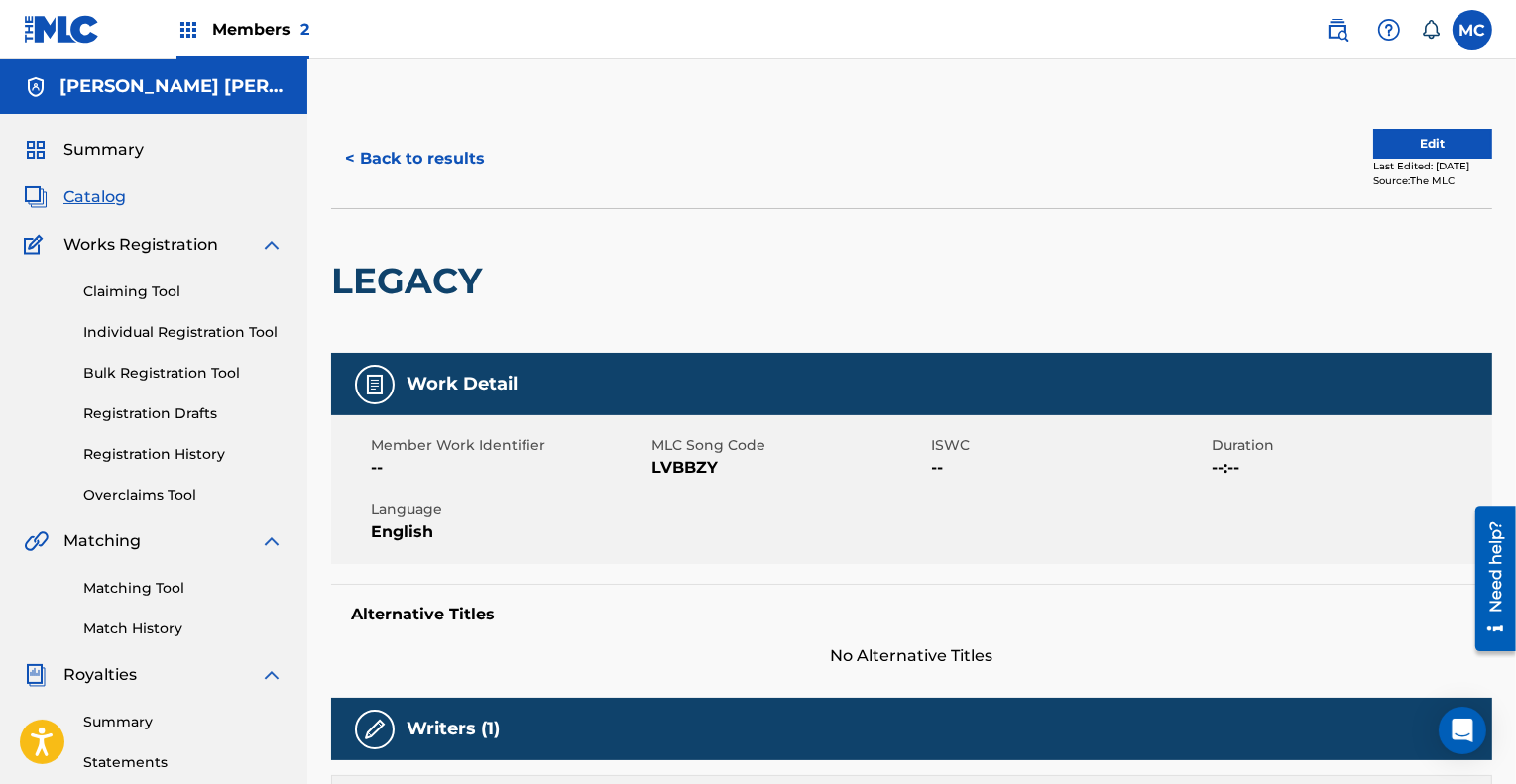 click on "< Back to results" at bounding box center [414, 159] 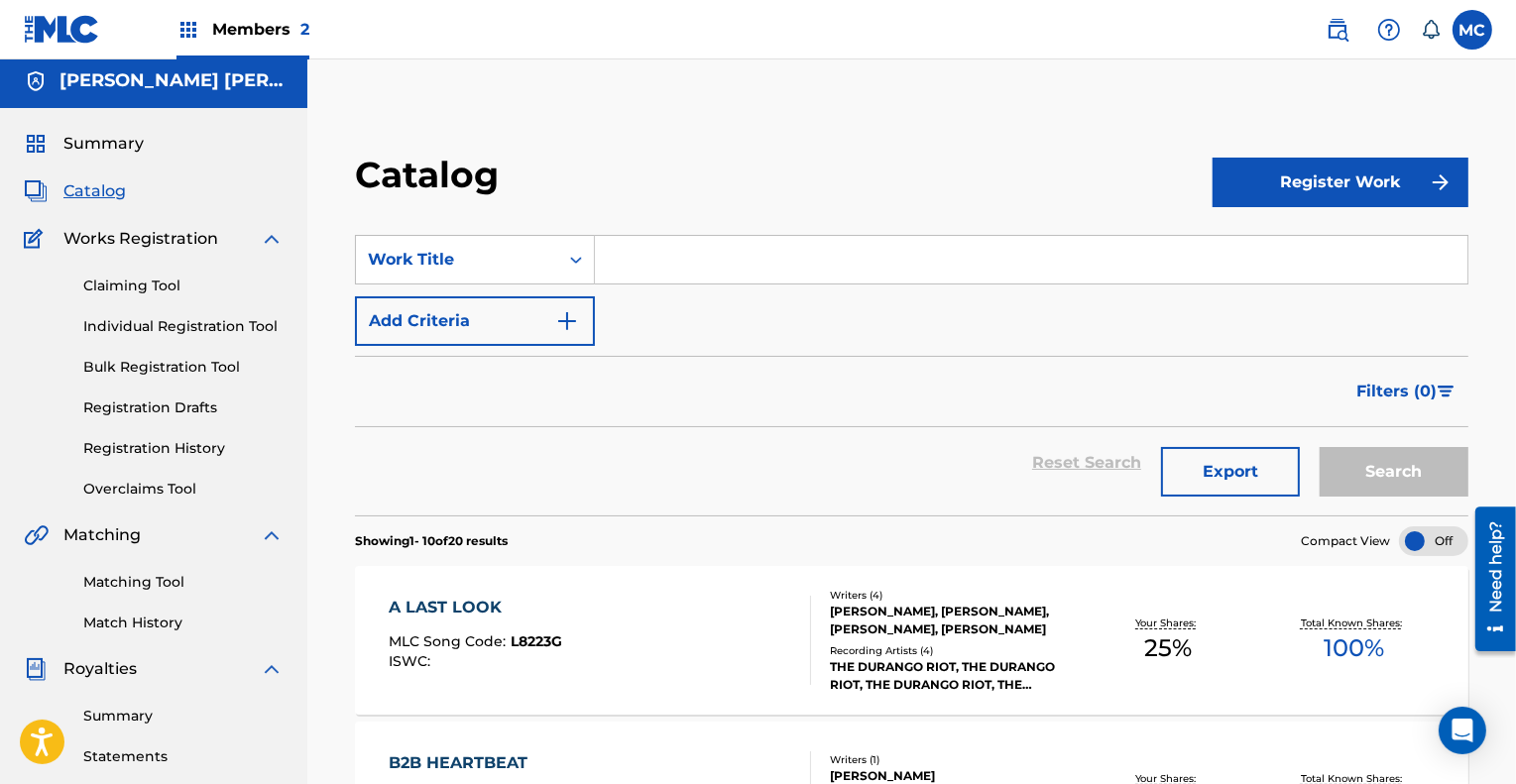 scroll, scrollTop: 0, scrollLeft: 0, axis: both 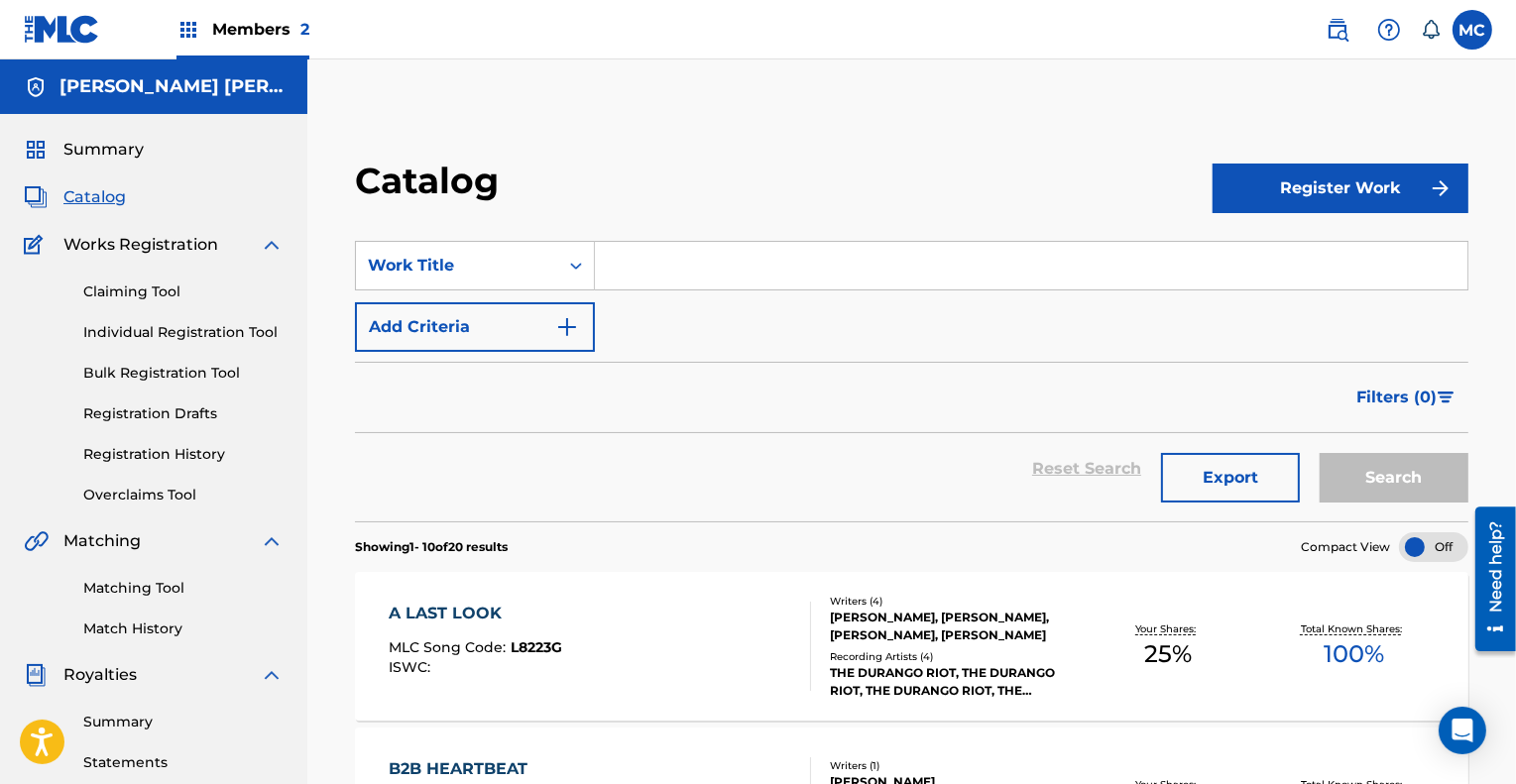 click on "Overclaims Tool" at bounding box center [183, 495] 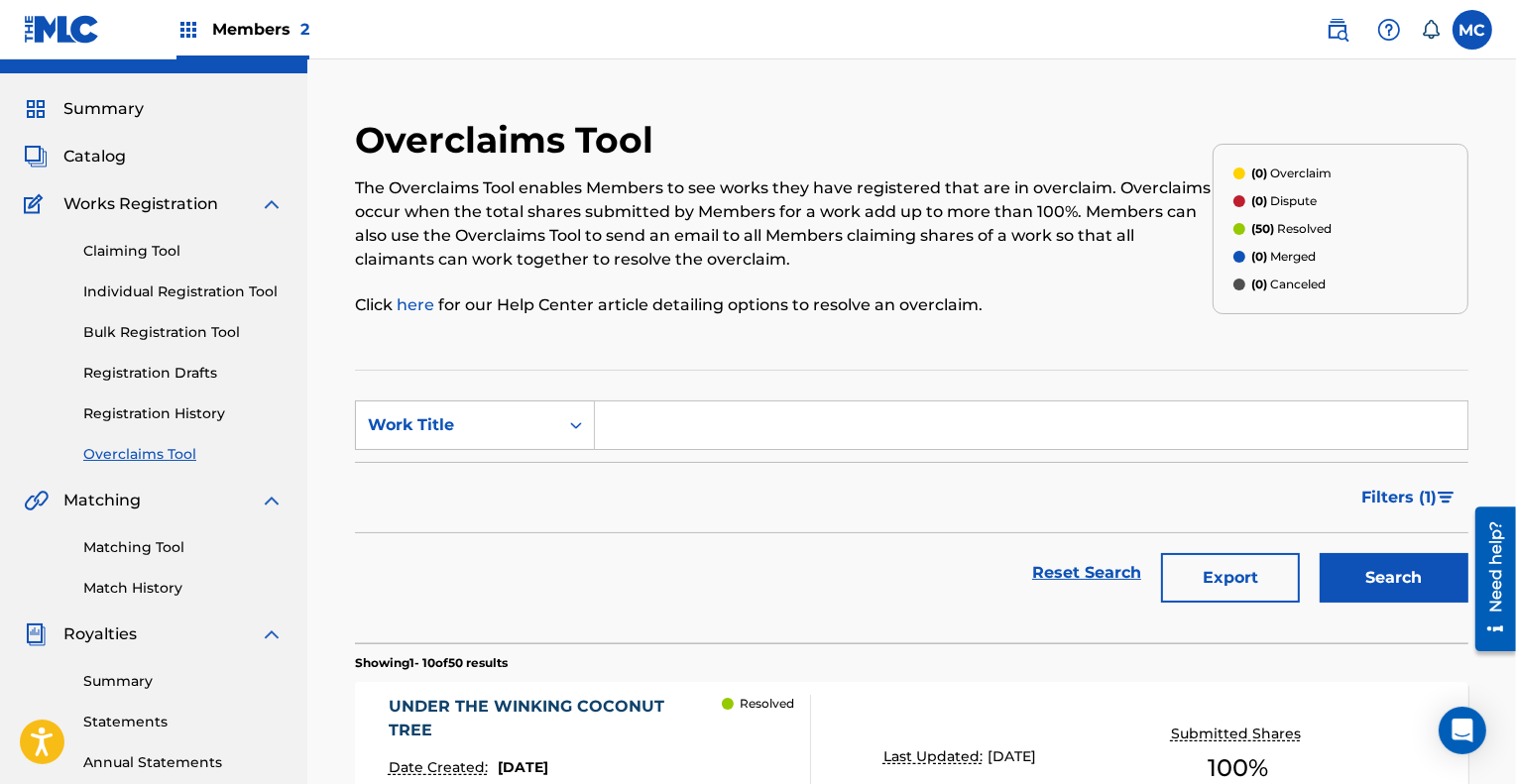 scroll, scrollTop: 0, scrollLeft: 0, axis: both 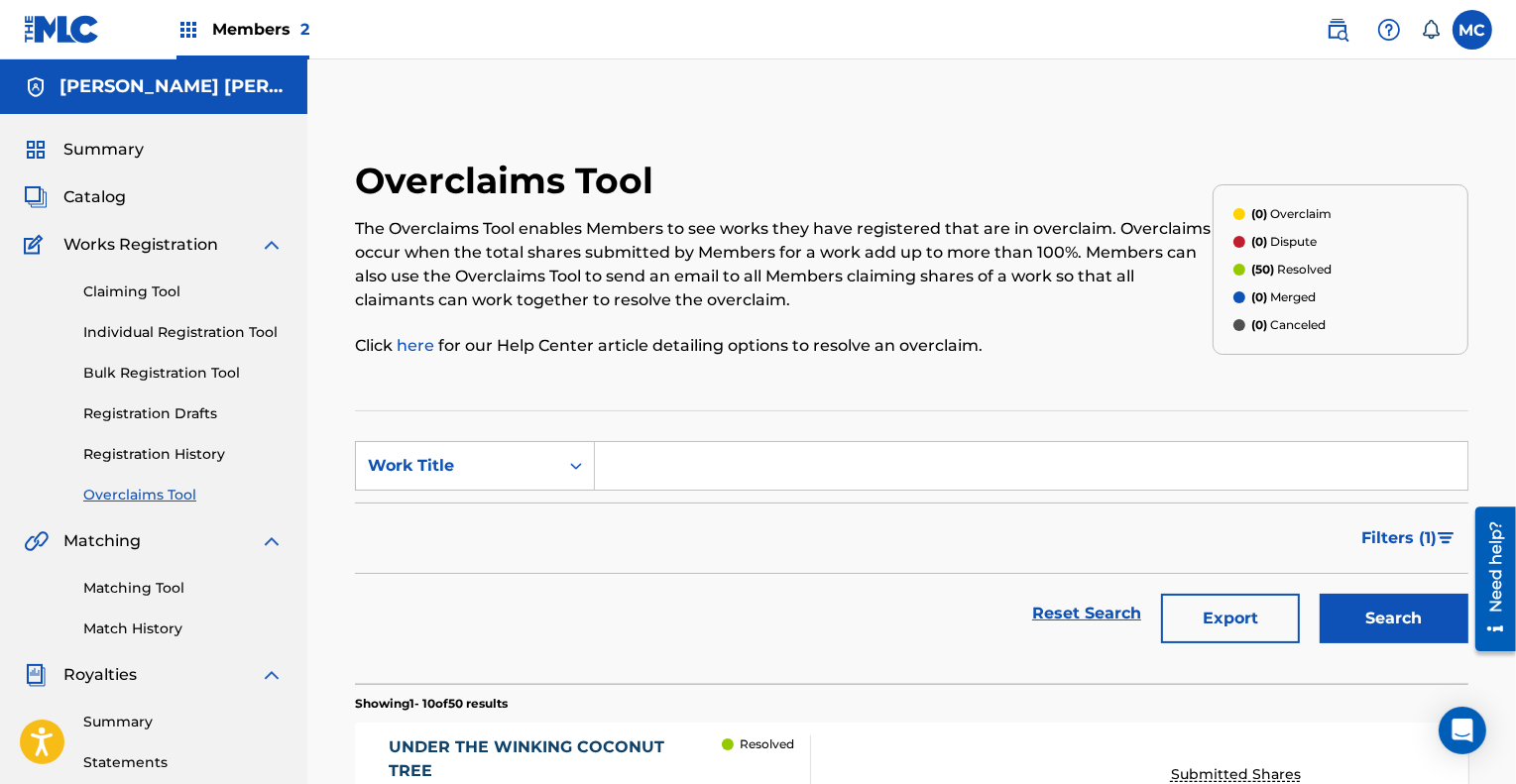 click on "Catalog" at bounding box center [94, 197] 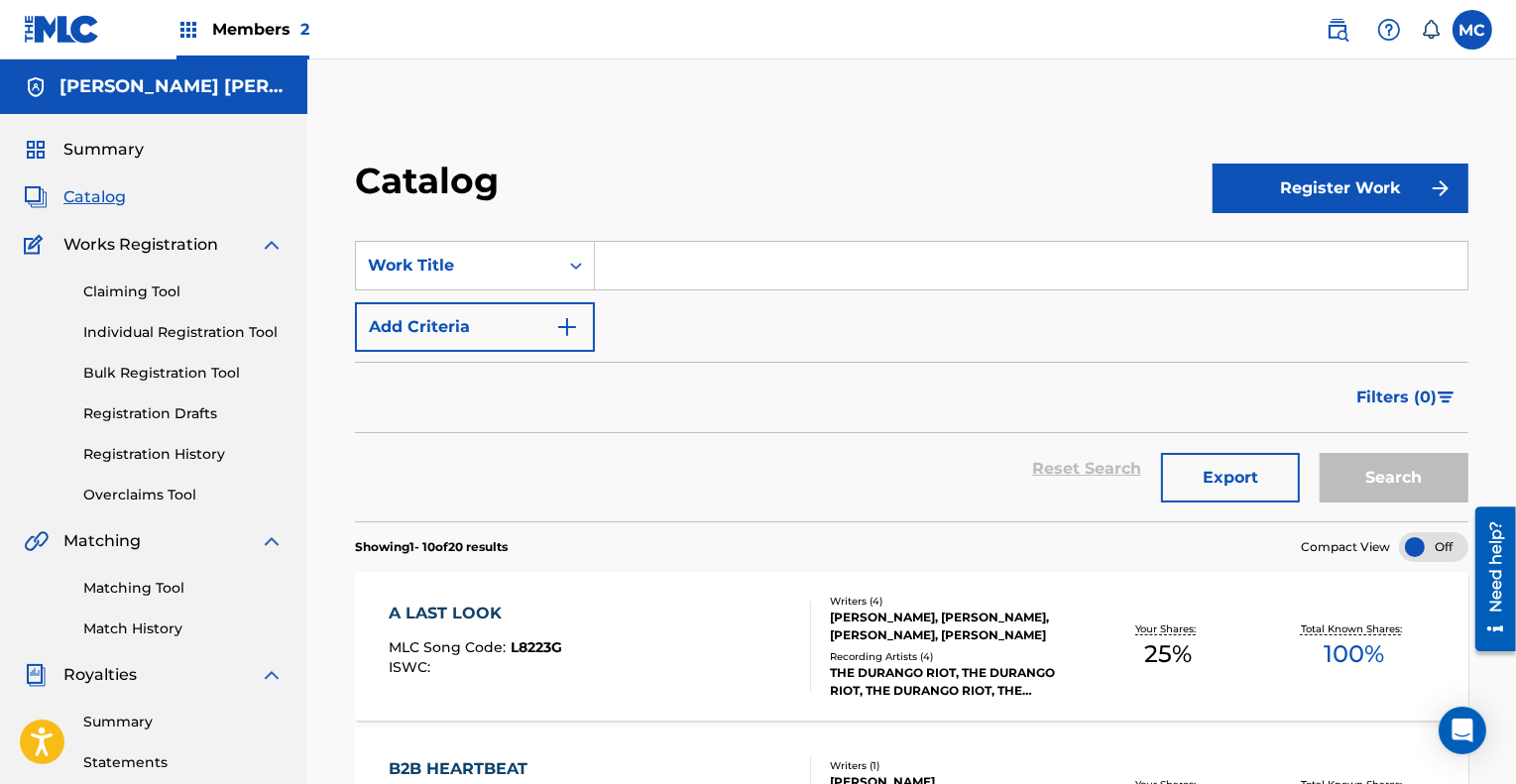 click on "Members    2" at bounding box center [261, 29] 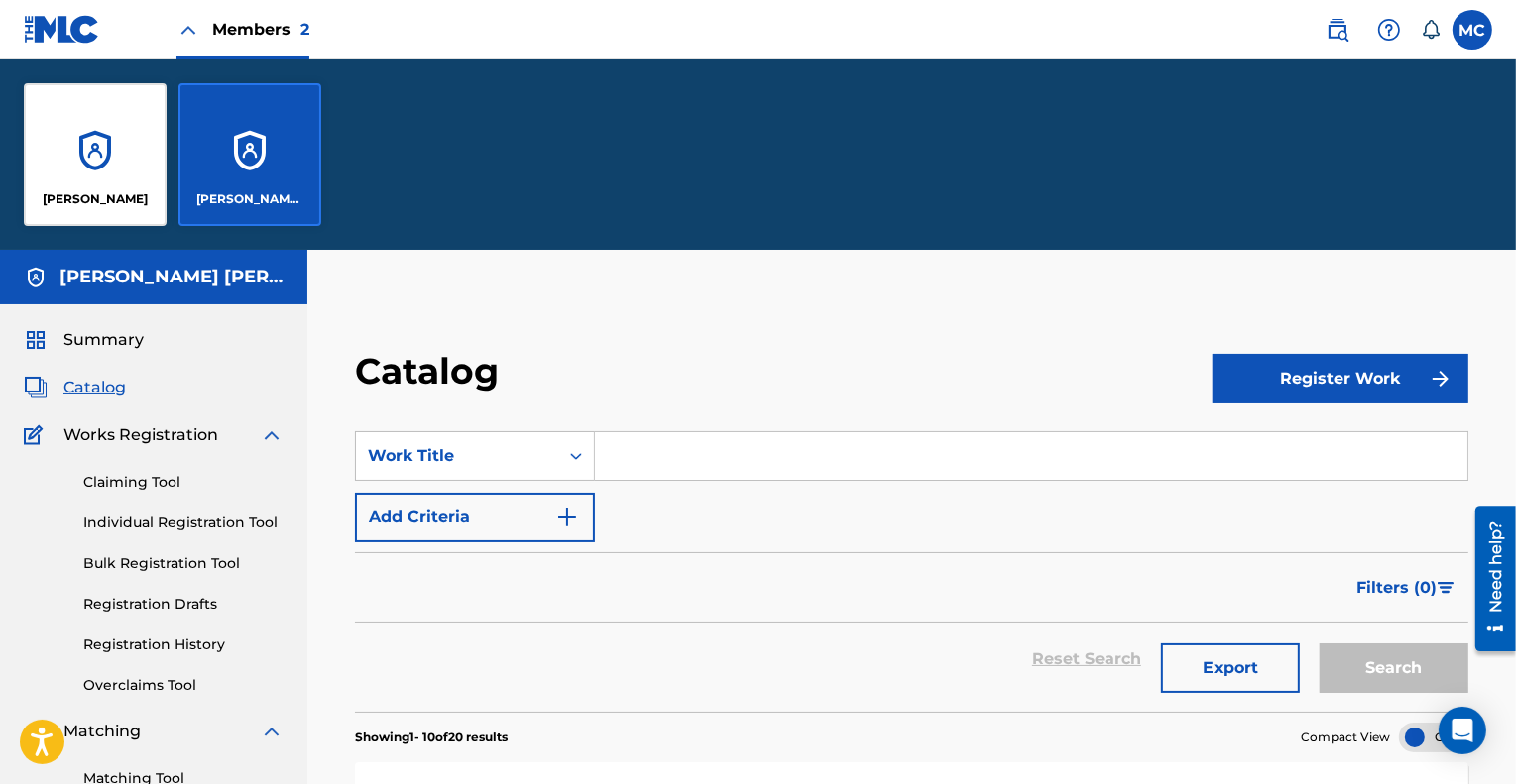 click on "[PERSON_NAME]" at bounding box center [95, 155] 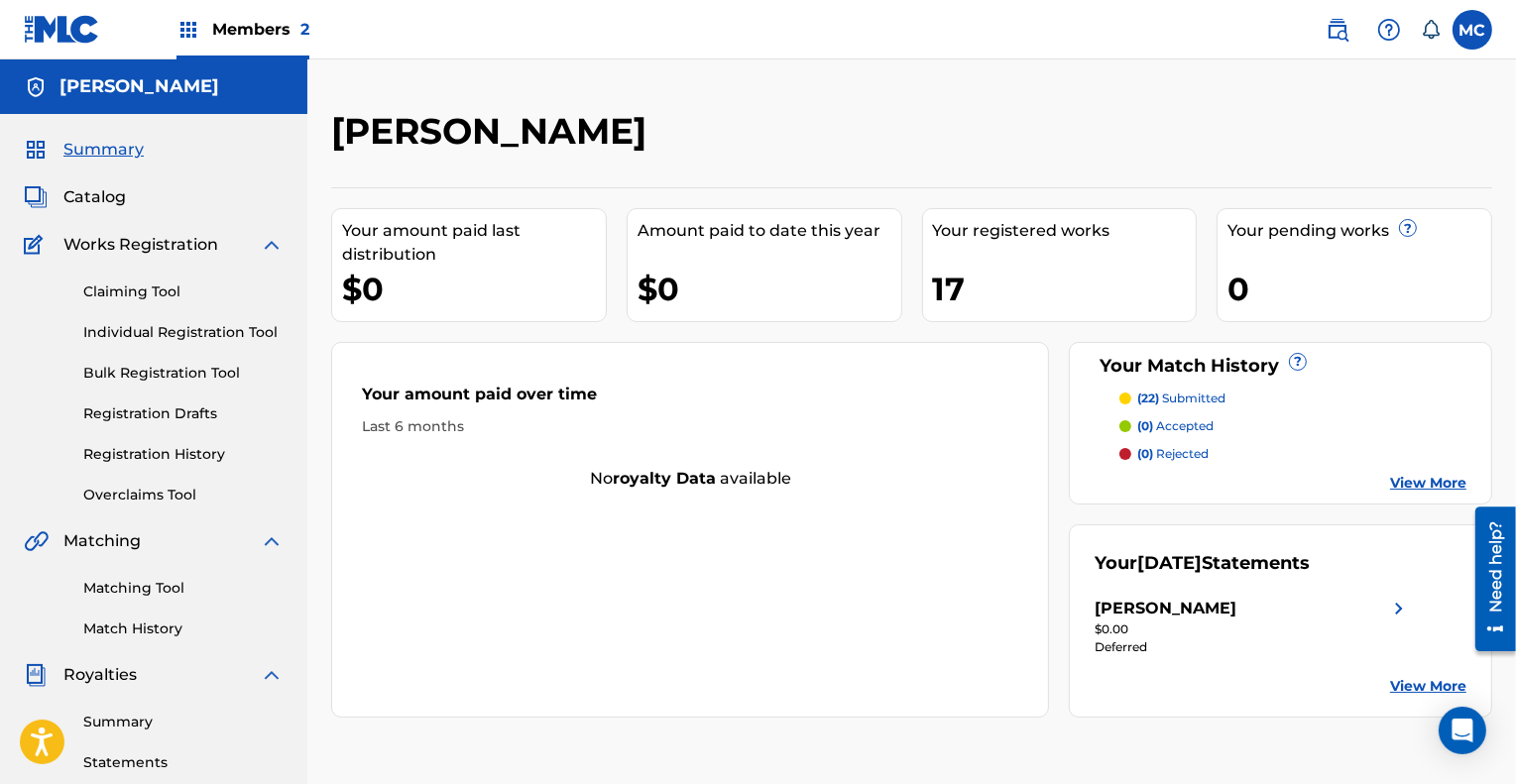 click on "Catalog" at bounding box center [94, 197] 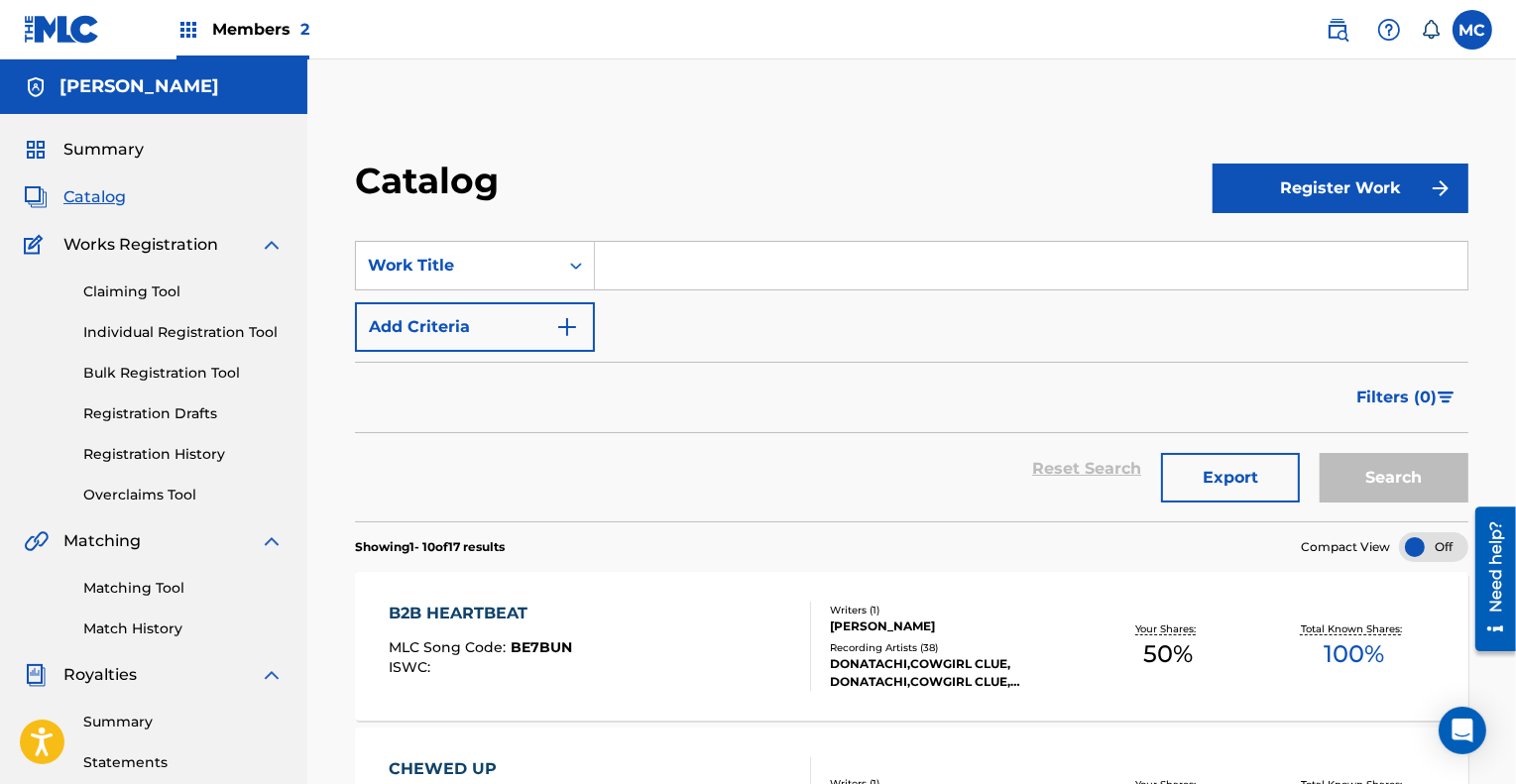 scroll, scrollTop: 0, scrollLeft: 0, axis: both 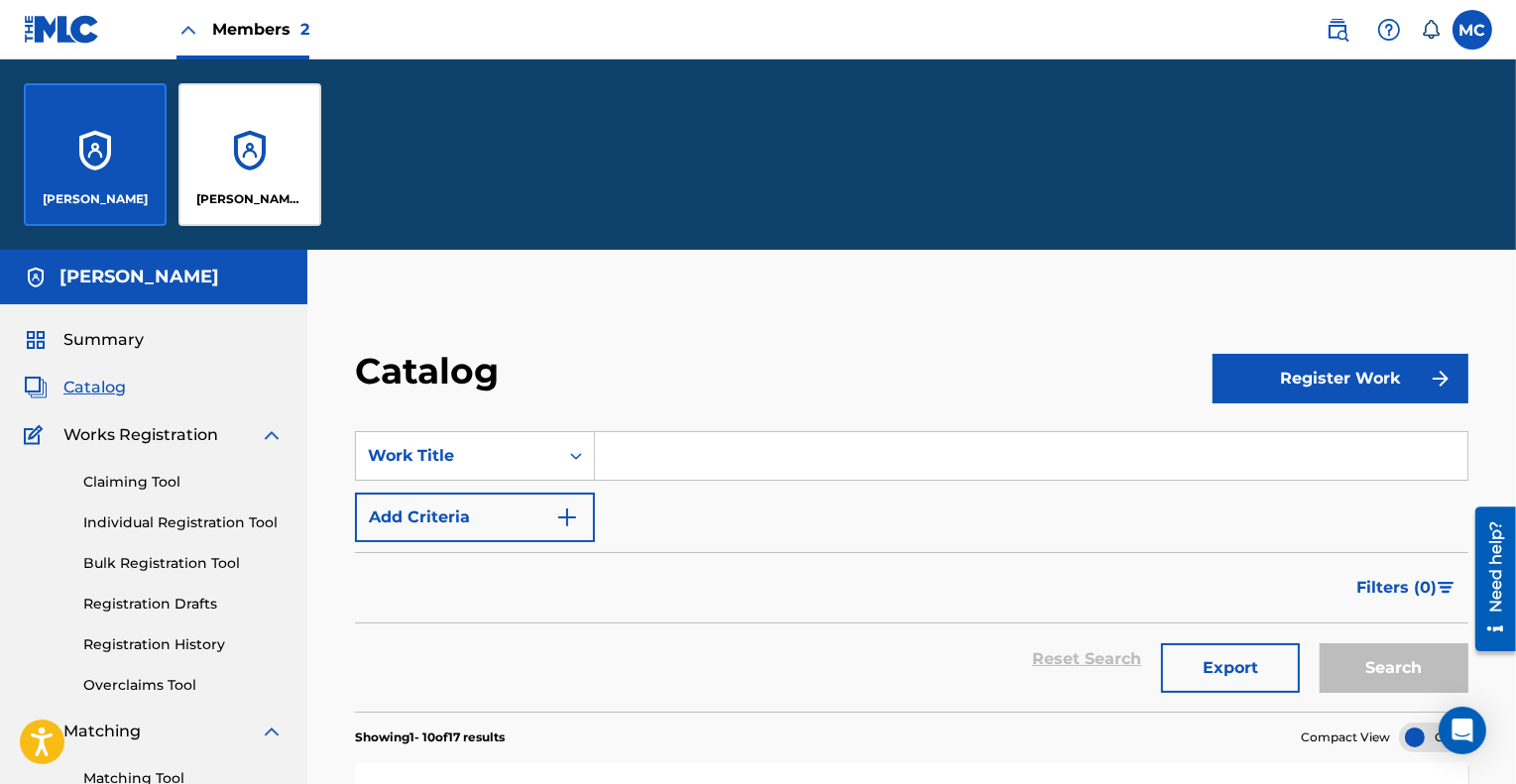 click on "[PERSON_NAME] [PERSON_NAME]" at bounding box center [250, 155] 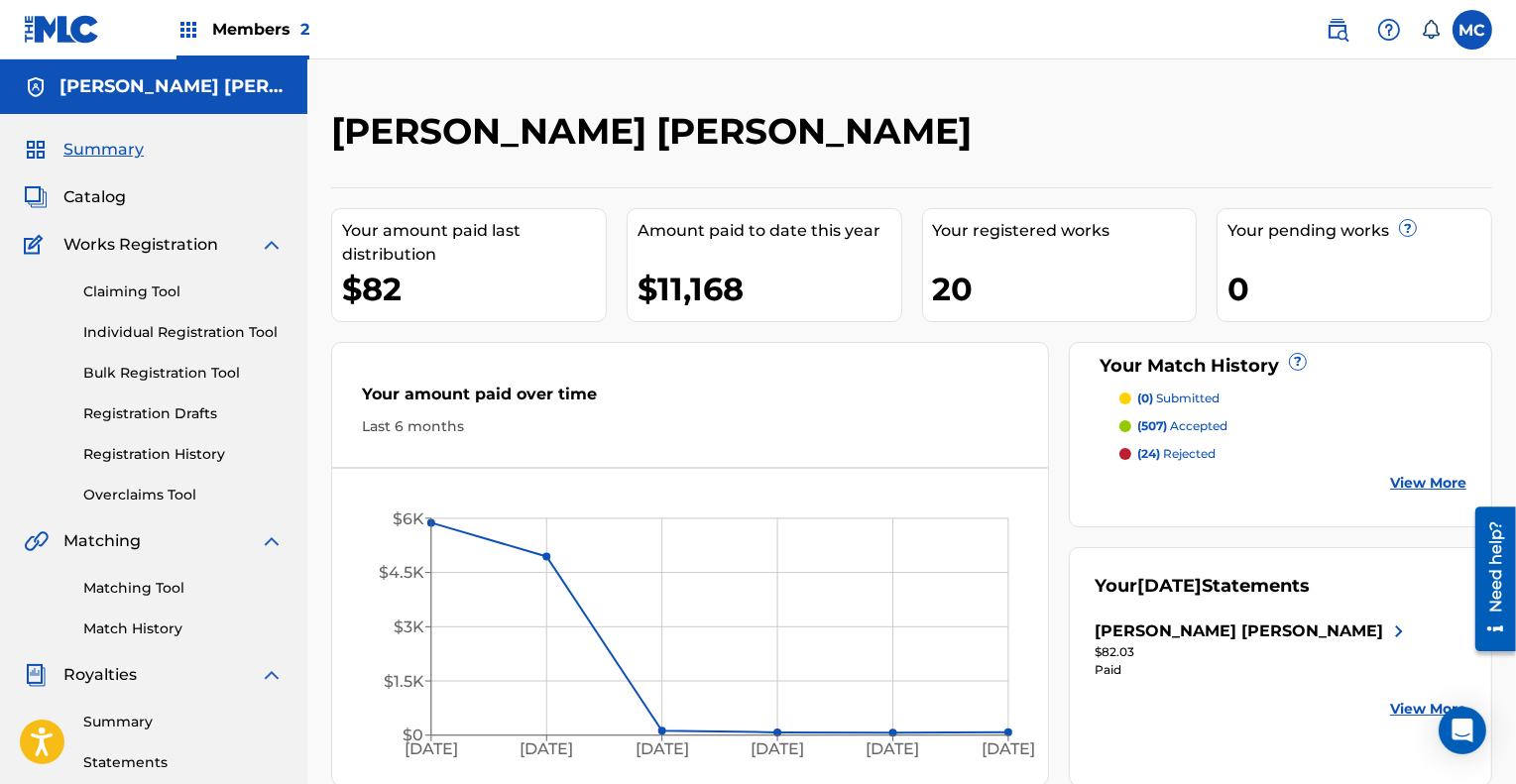 click on "Catalog" at bounding box center (94, 197) 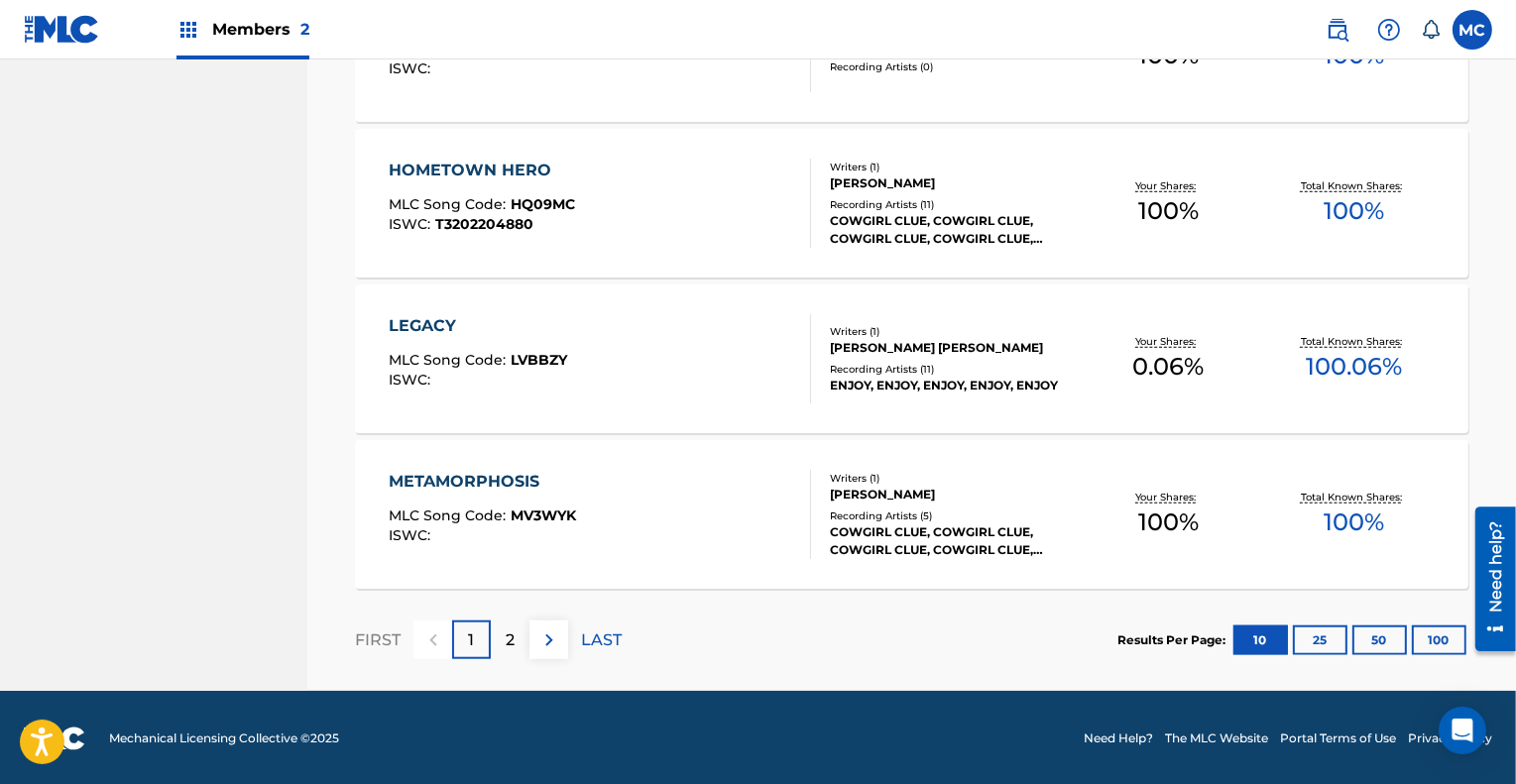 scroll, scrollTop: 1533, scrollLeft: 0, axis: vertical 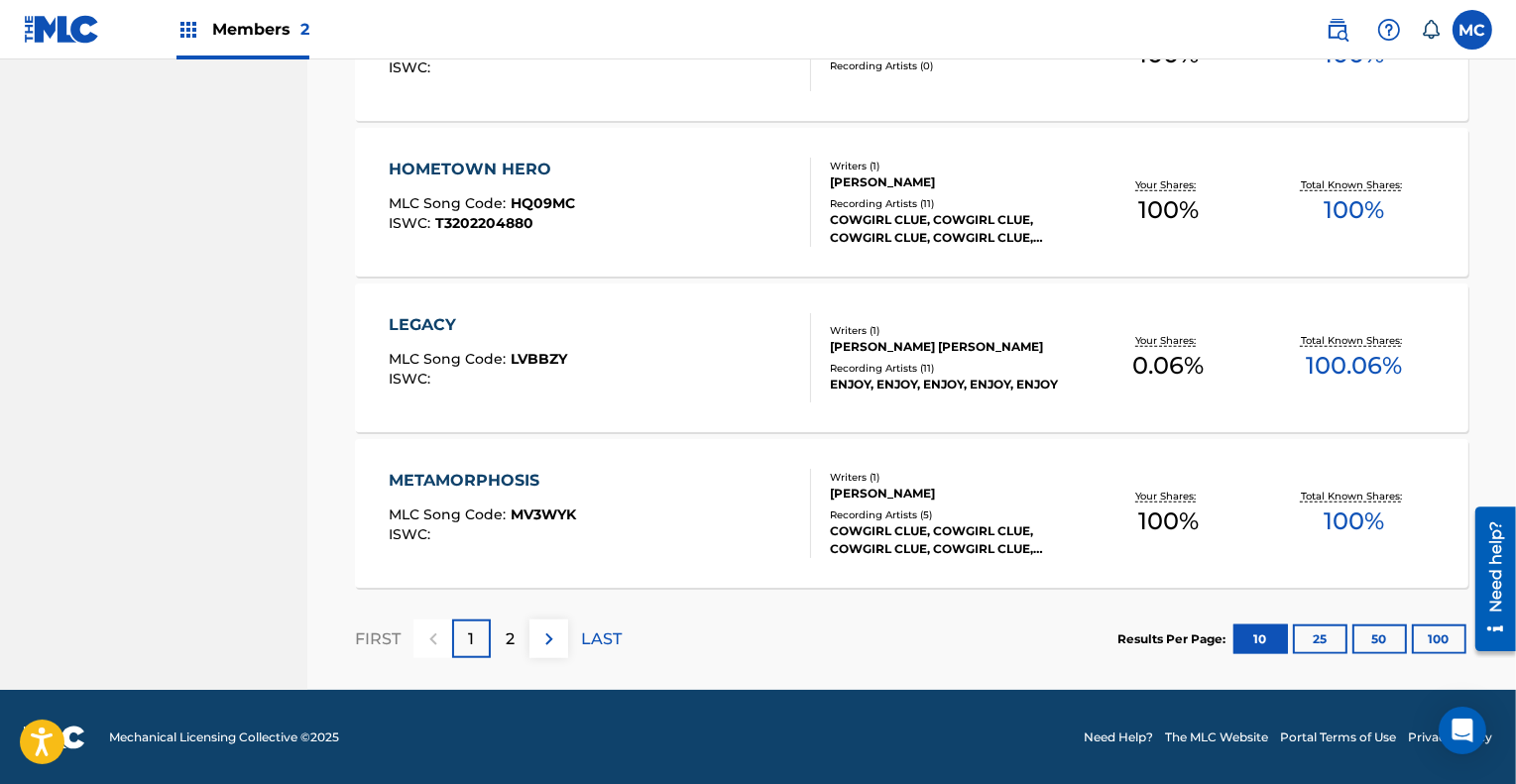 click on "2" at bounding box center [510, 638] 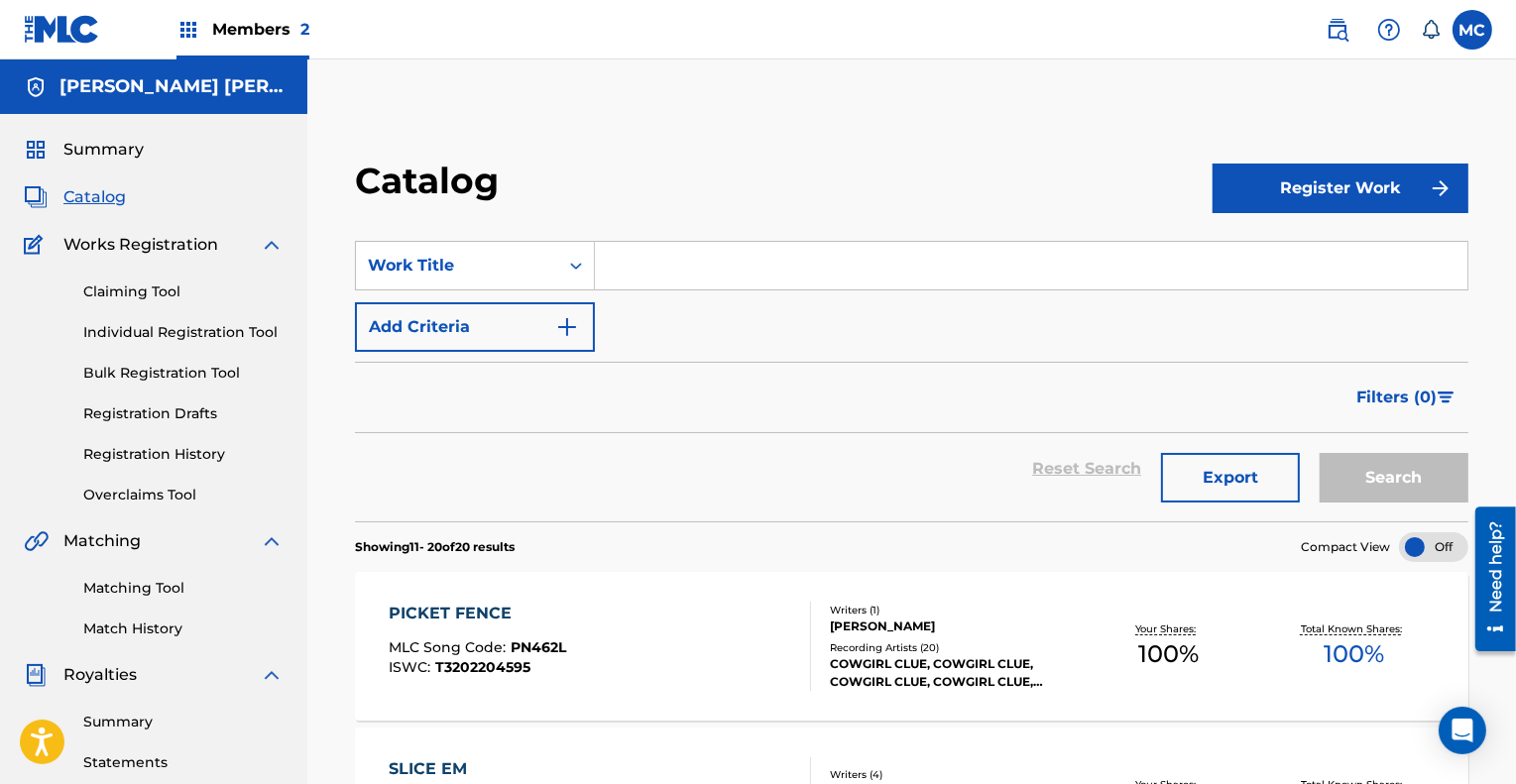 scroll, scrollTop: 0, scrollLeft: 0, axis: both 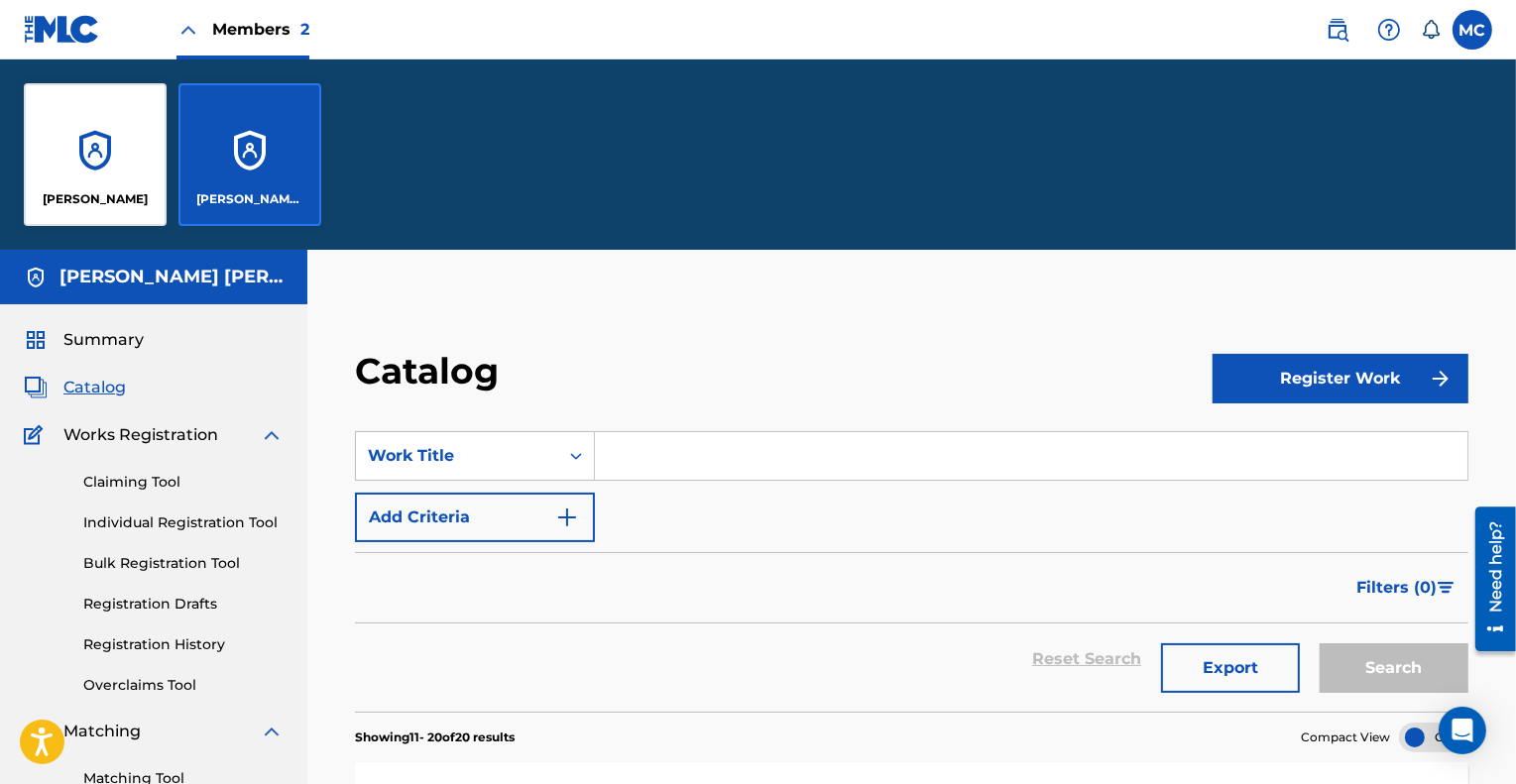 click on "[PERSON_NAME]" at bounding box center (95, 155) 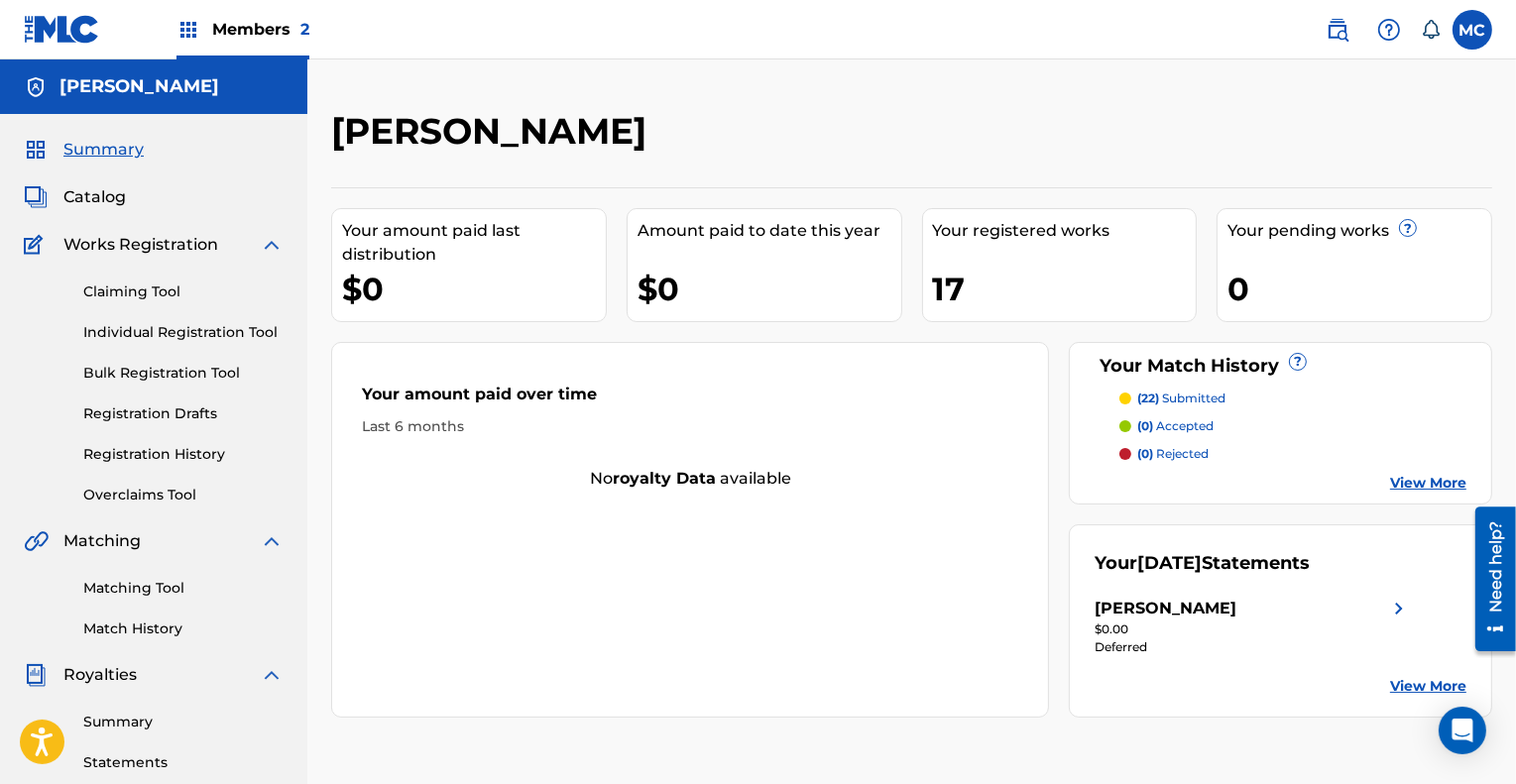 click on "Individual Registration Tool" at bounding box center [183, 332] 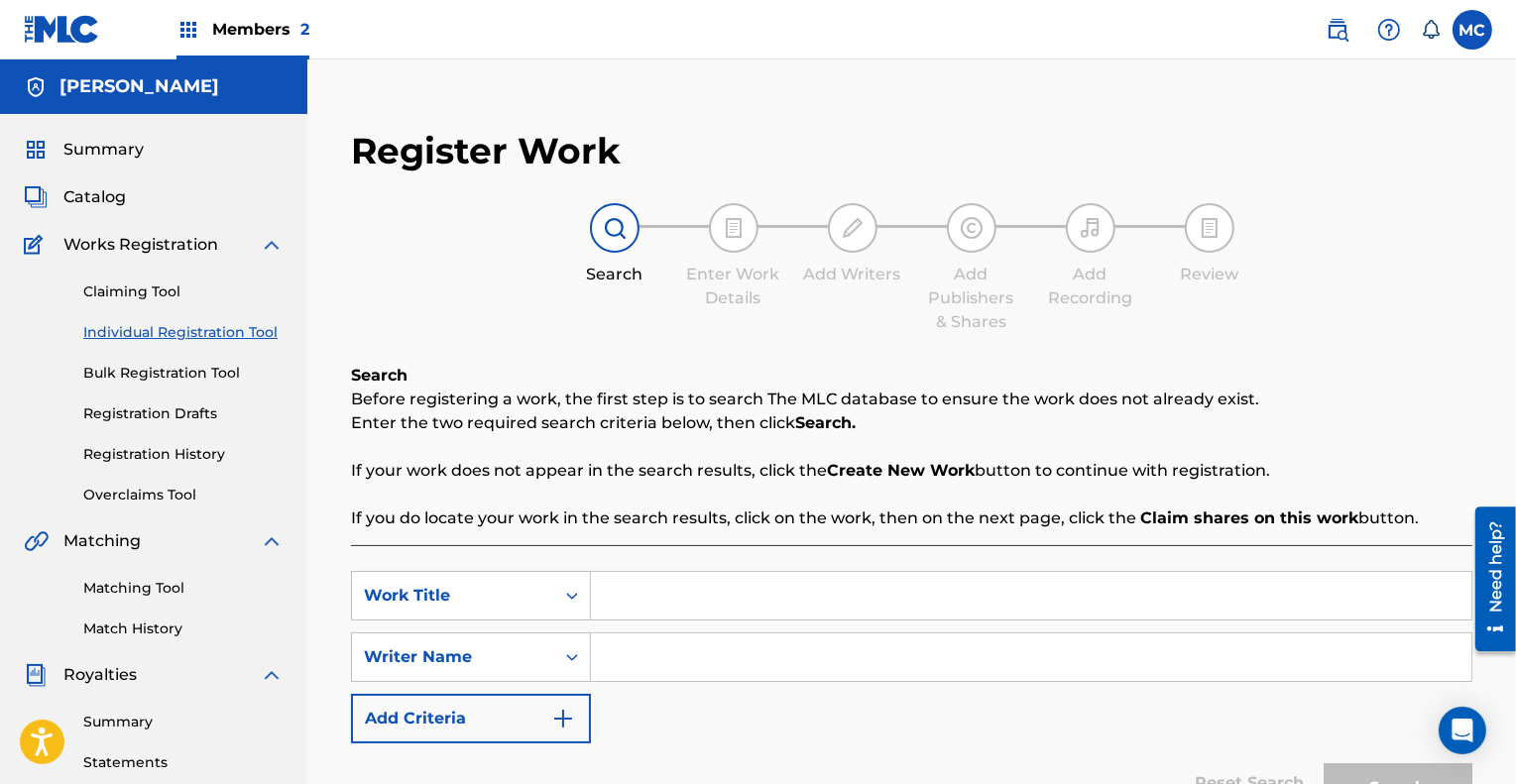 click on "Registration Drafts" at bounding box center (183, 413) 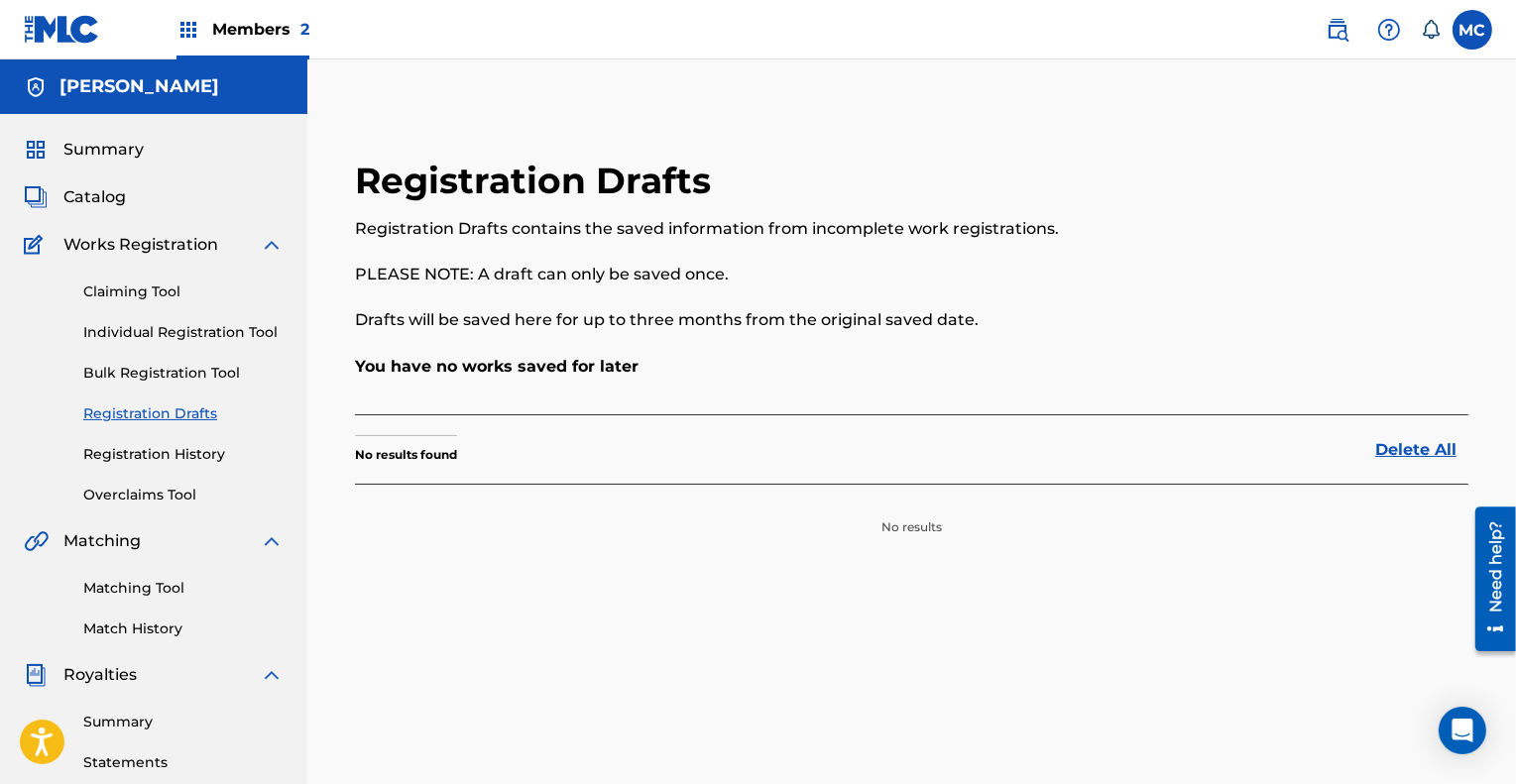 click on "Individual Registration Tool" at bounding box center (183, 332) 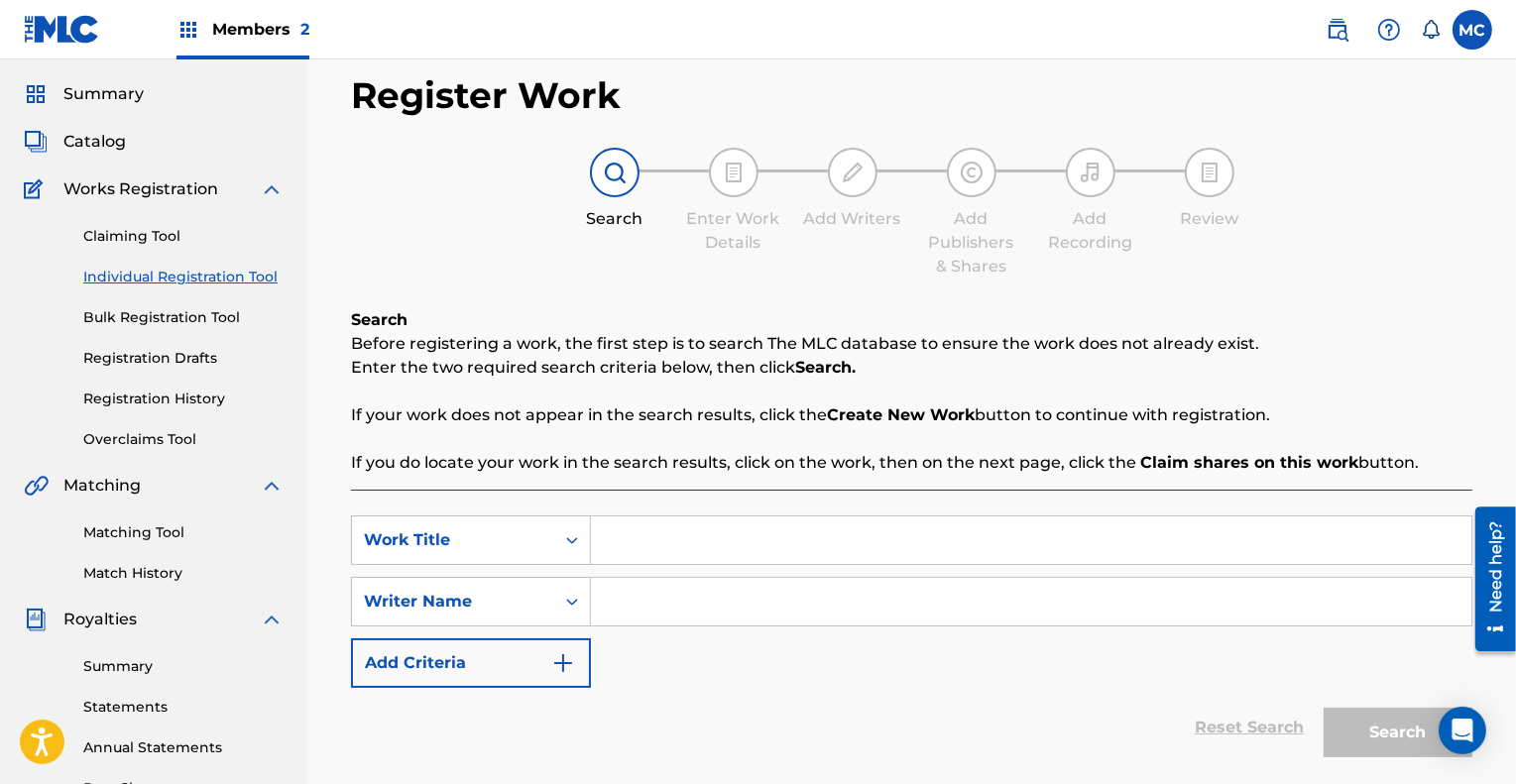 scroll, scrollTop: 55, scrollLeft: 0, axis: vertical 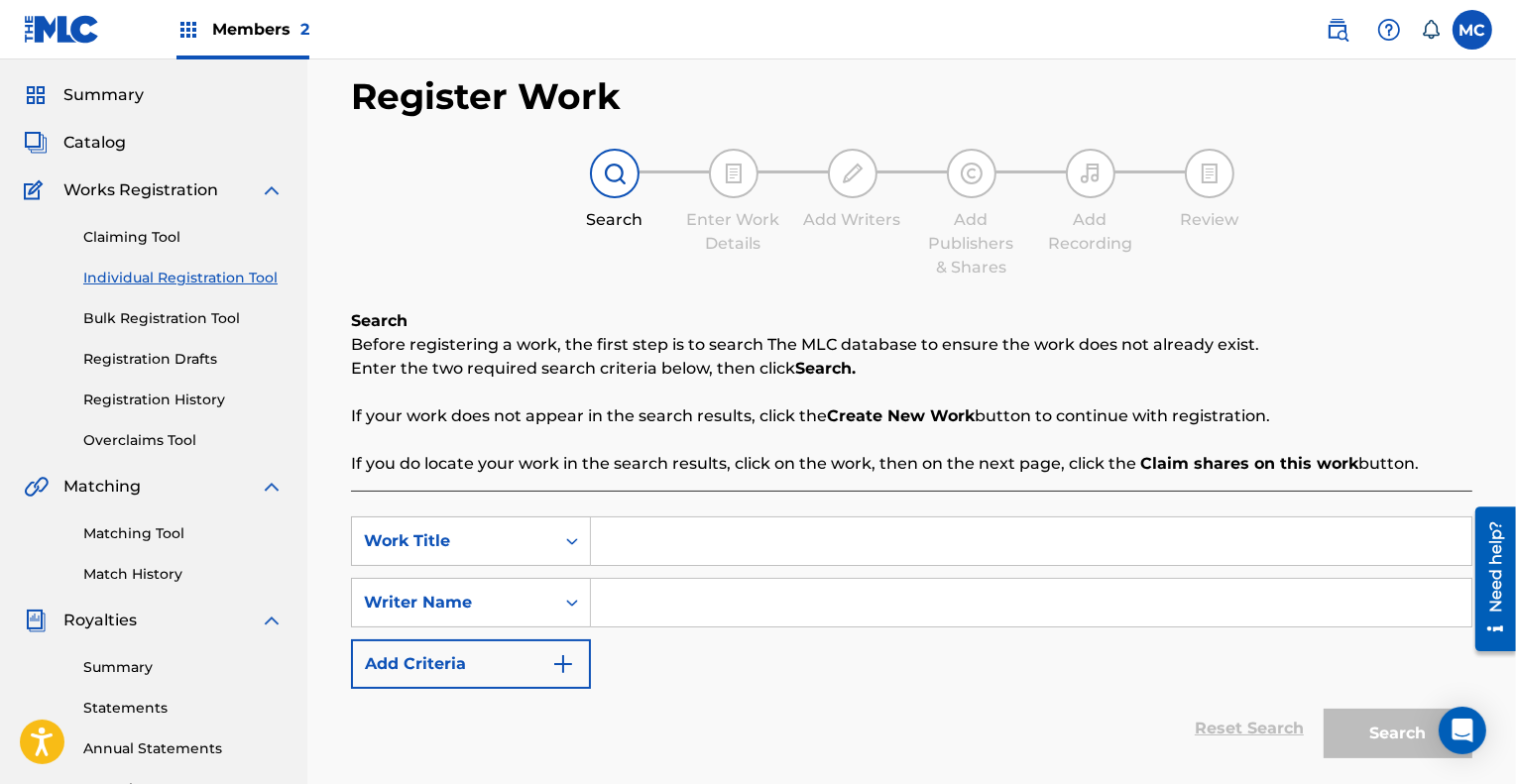 click at bounding box center [1031, 541] 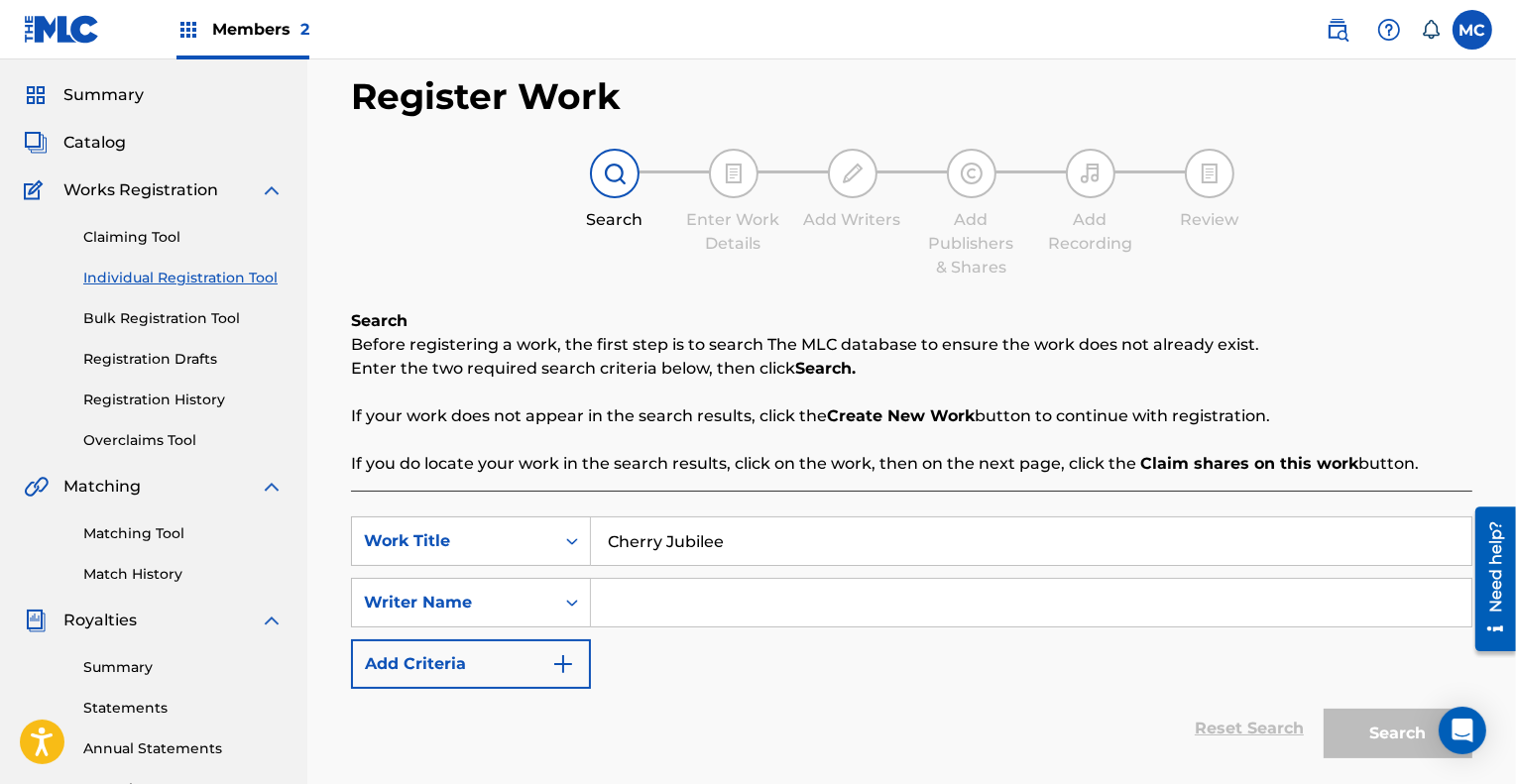 type on "Cherry Jubilee" 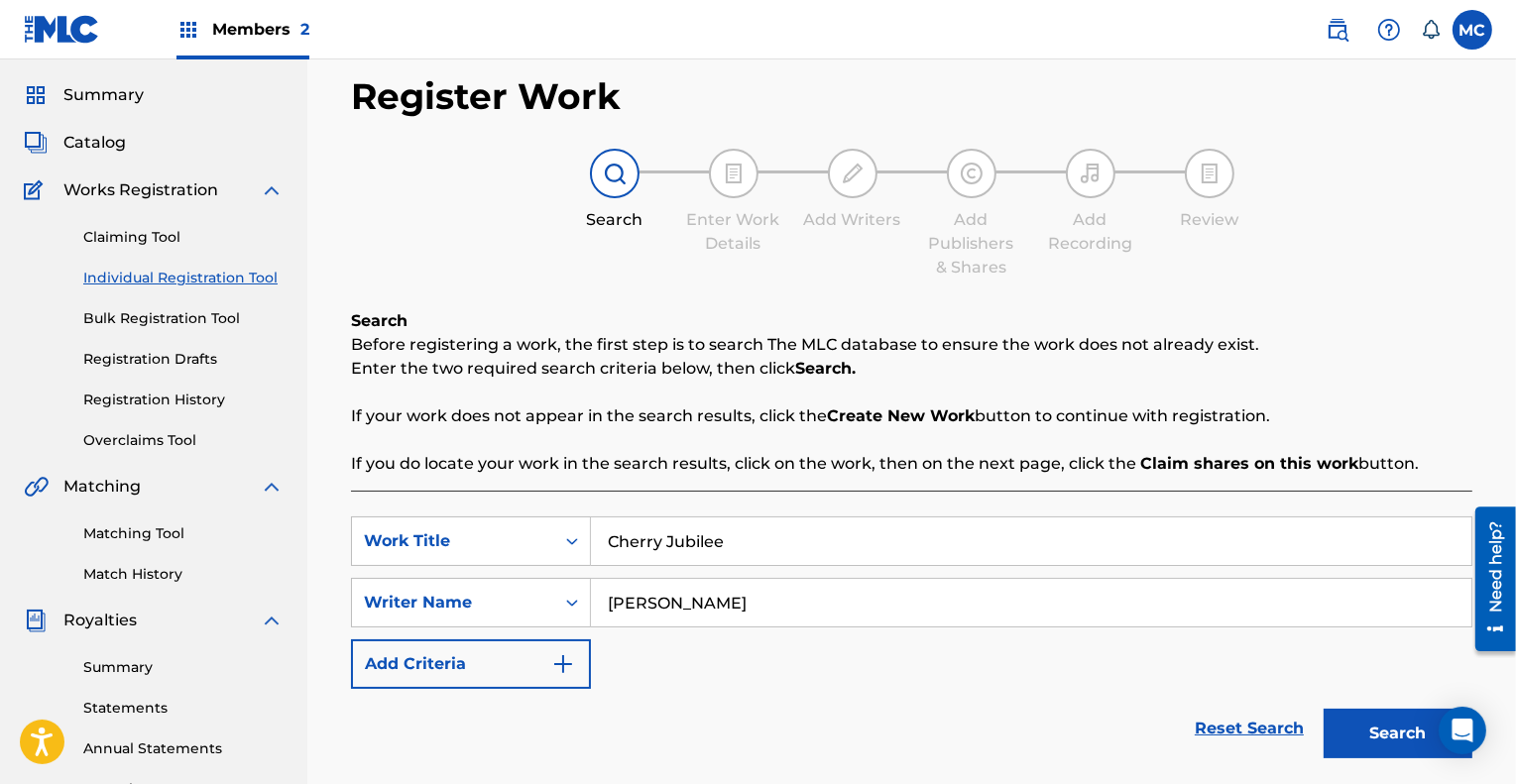 click on "Search" at bounding box center [1398, 733] 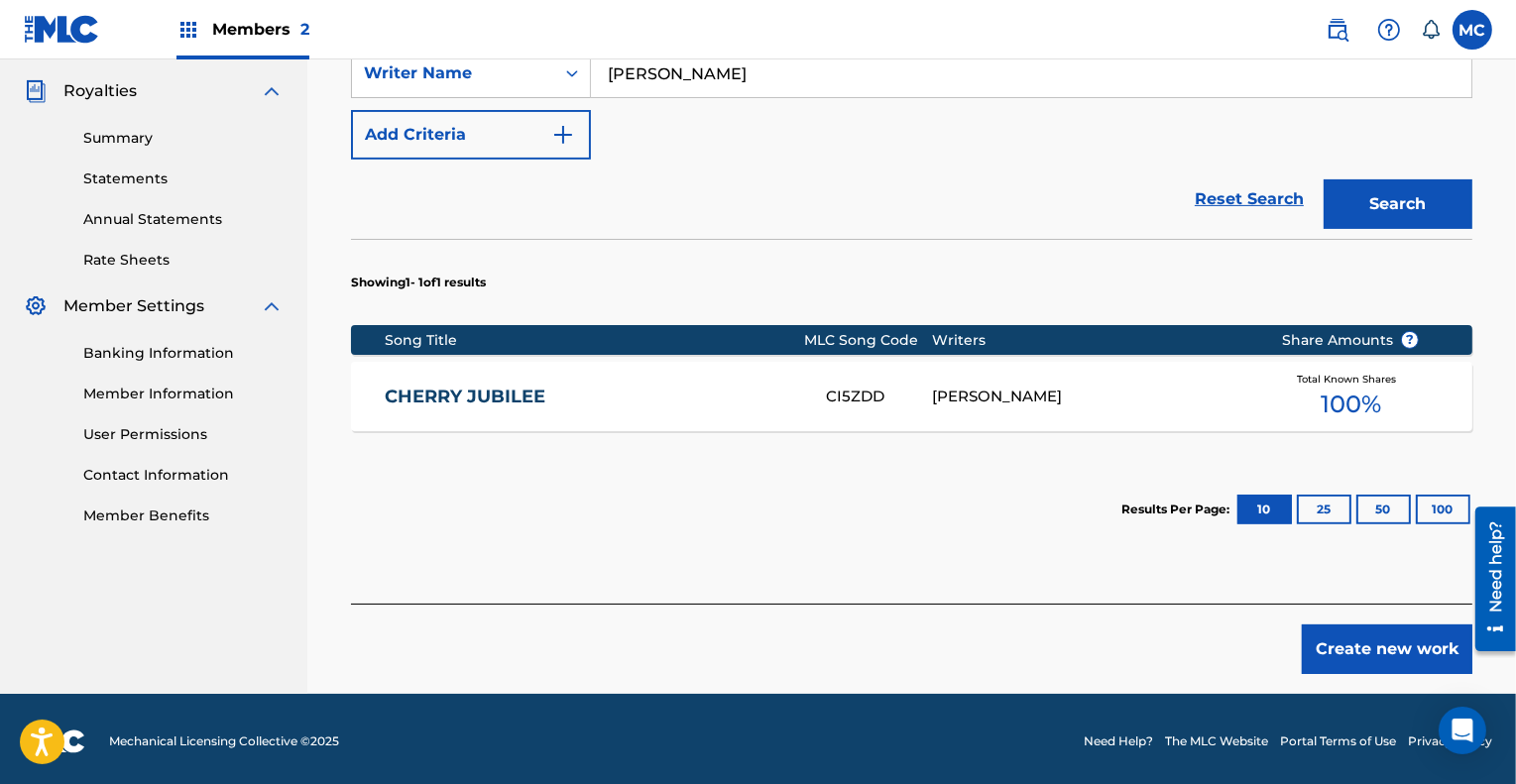 scroll, scrollTop: 588, scrollLeft: 0, axis: vertical 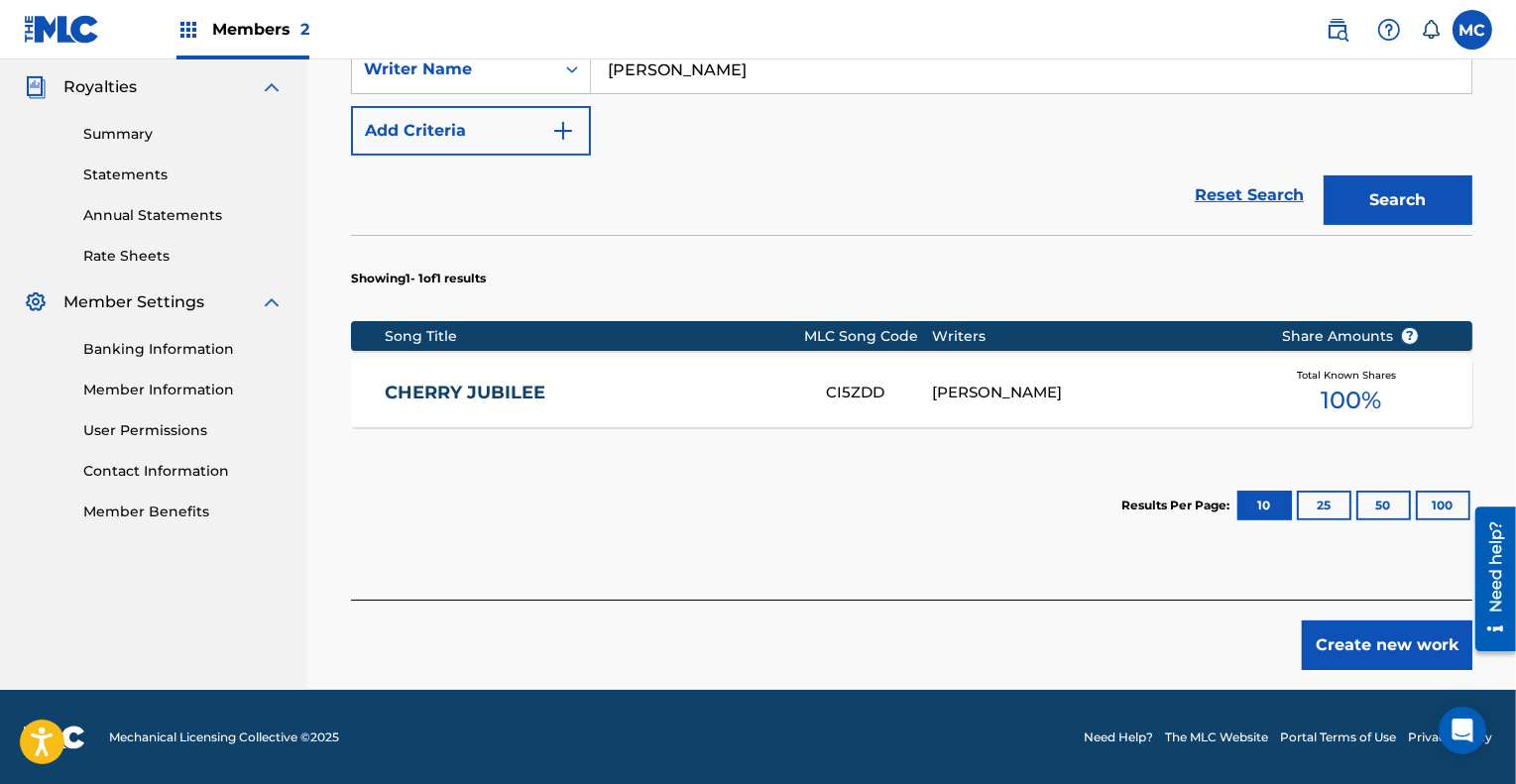 click on "Create new work" at bounding box center [1387, 645] 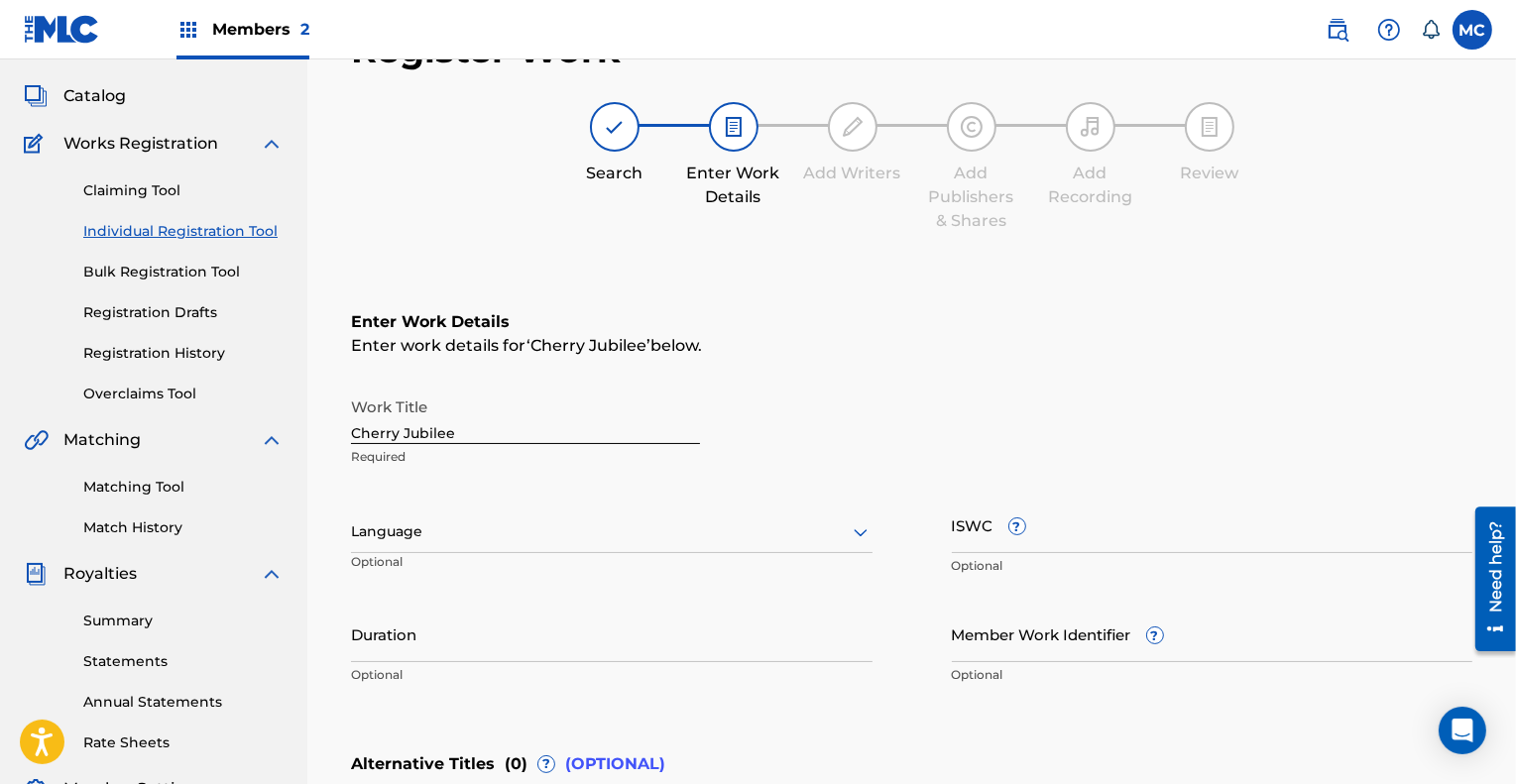 scroll, scrollTop: 101, scrollLeft: 0, axis: vertical 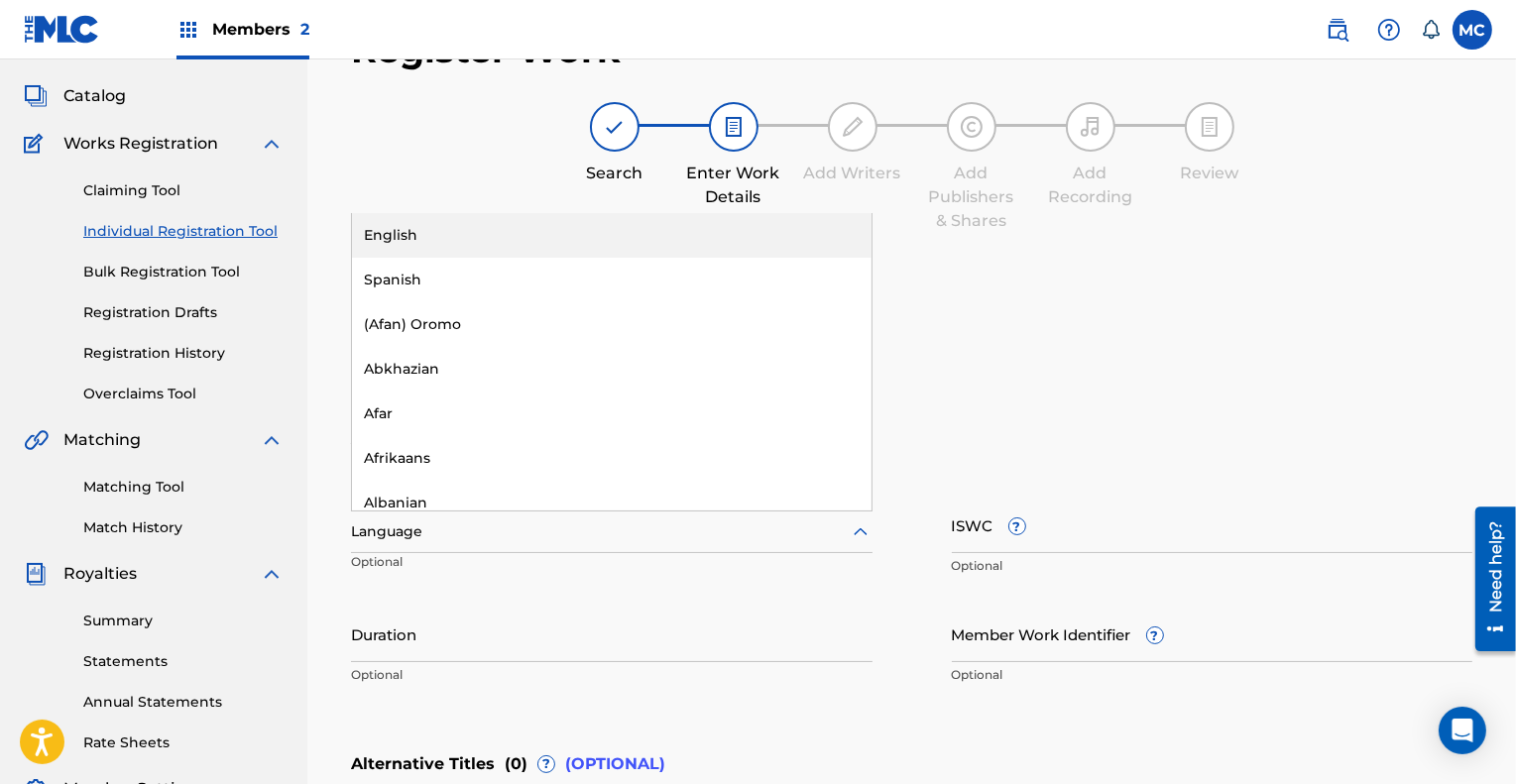 click on "English" at bounding box center [612, 235] 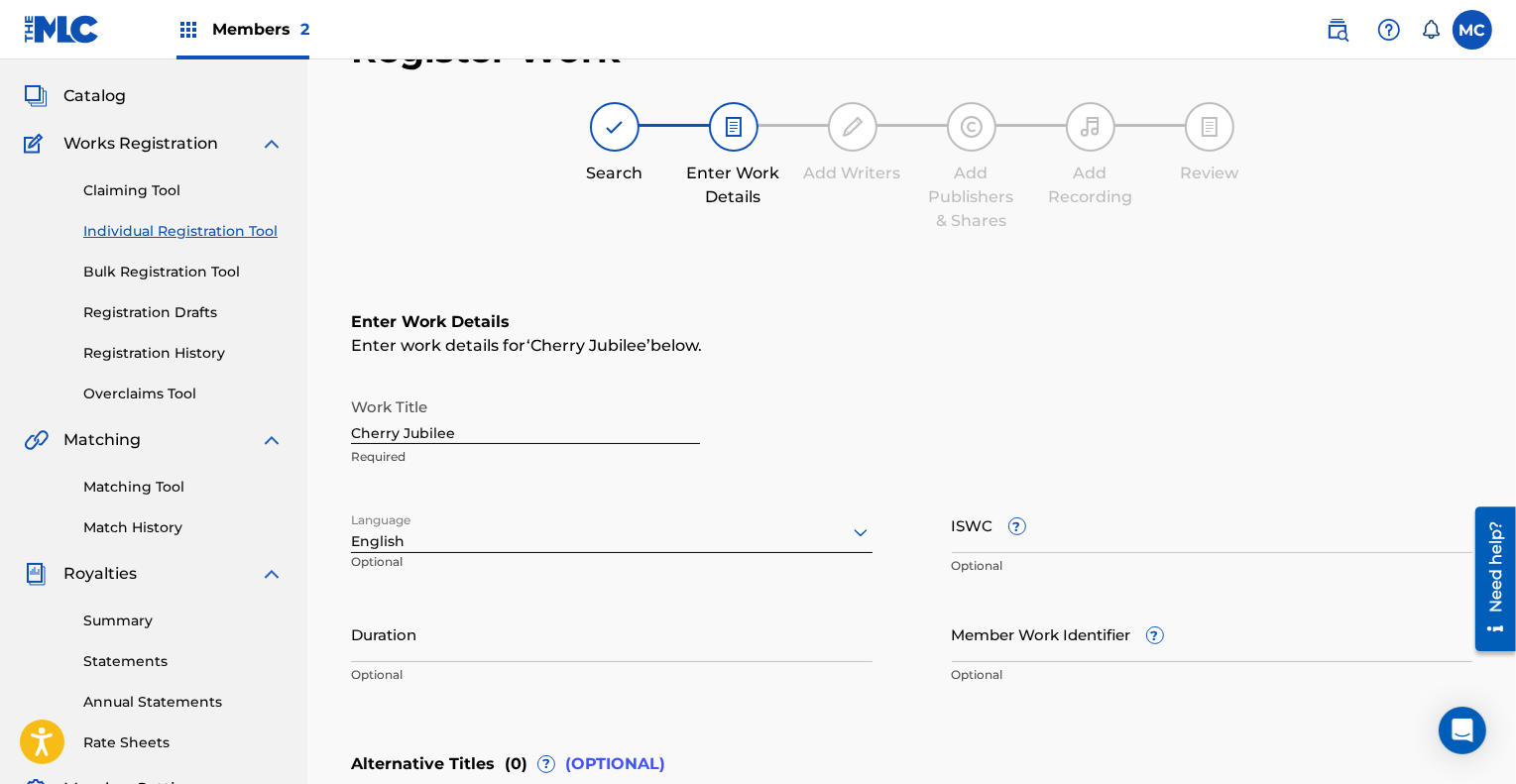 click on "ISWC   ?" at bounding box center (1213, 524) 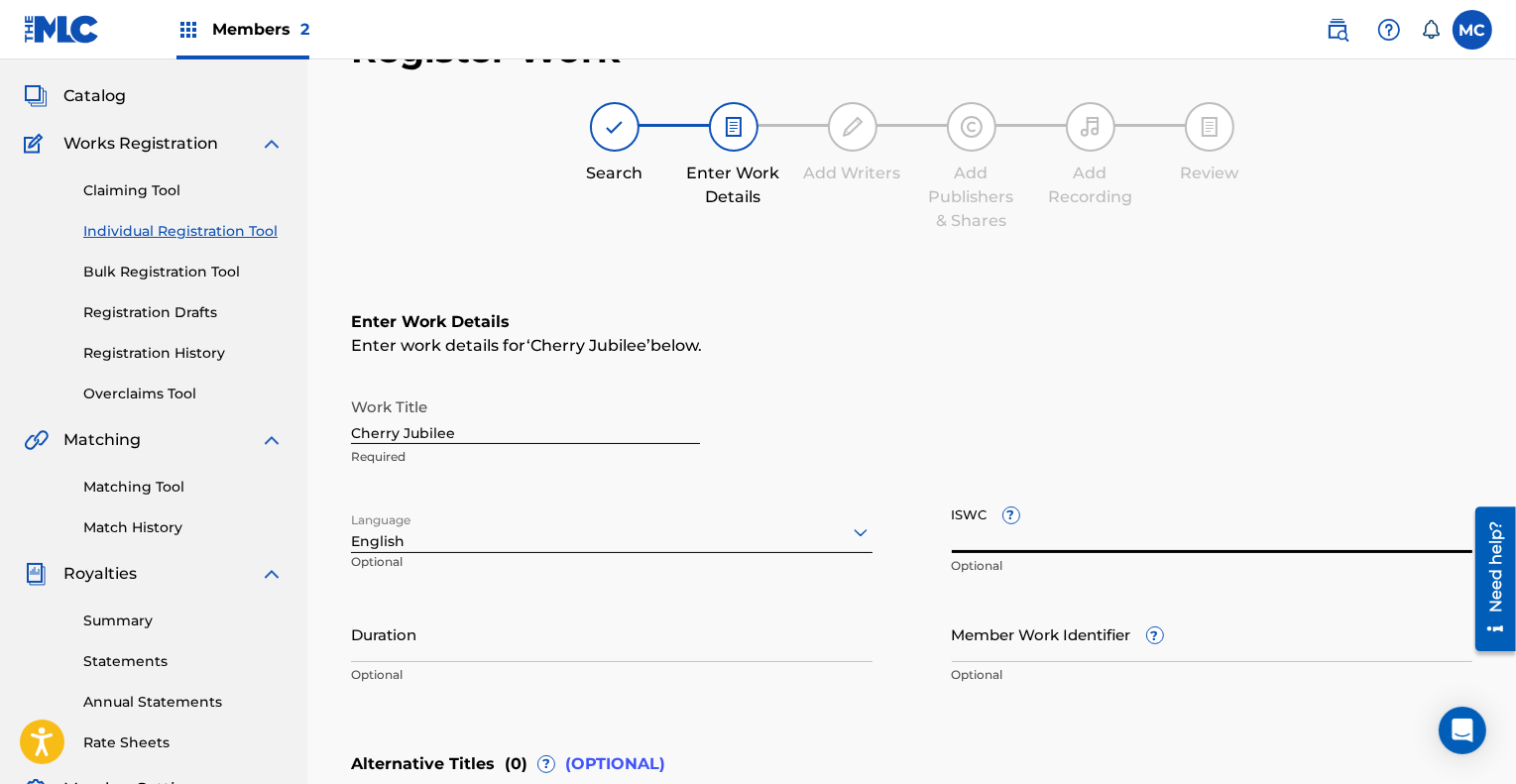 paste on "QZHZD2026104" 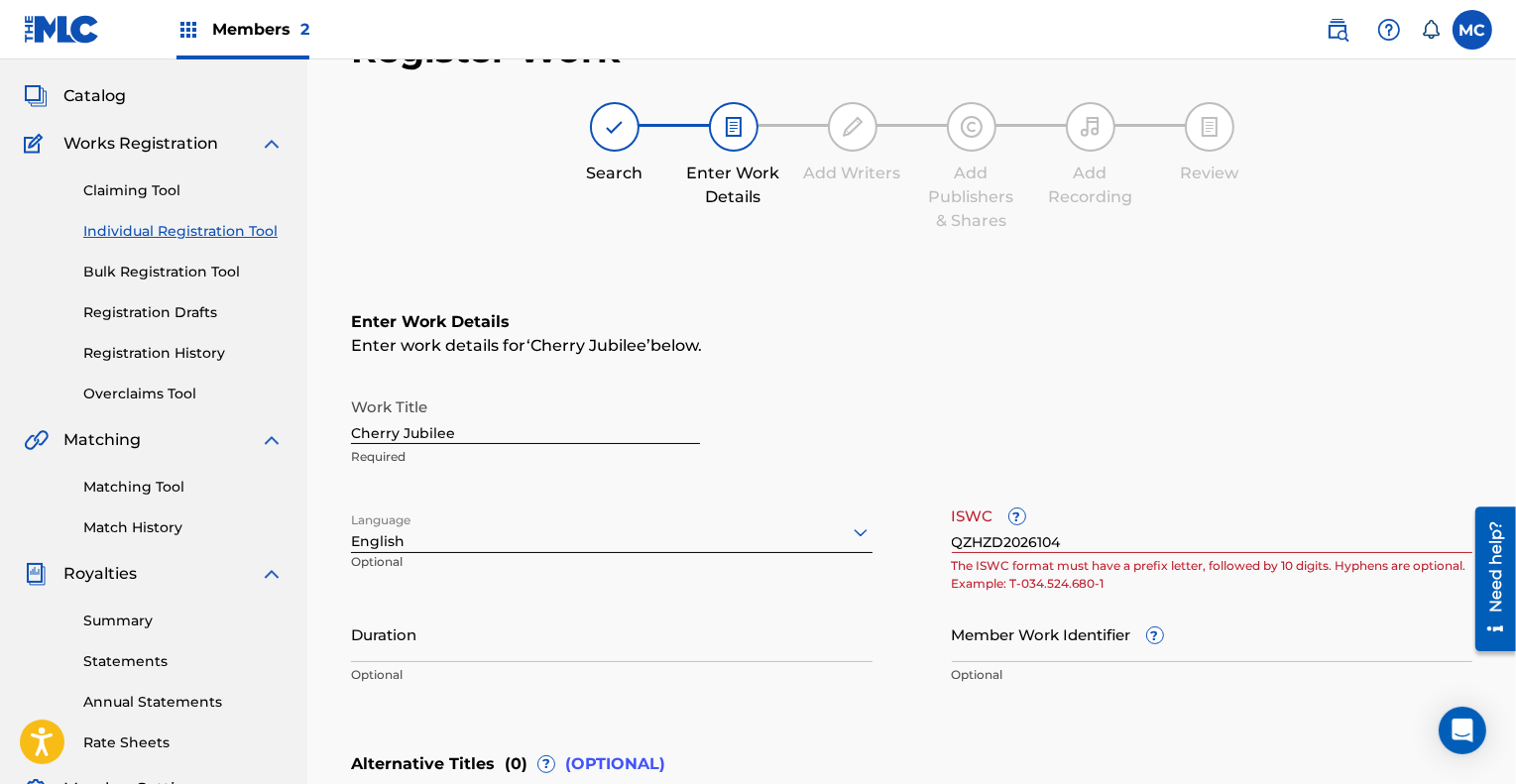 click on "Work Title   Cherry Jubilee Required" at bounding box center [911, 432] 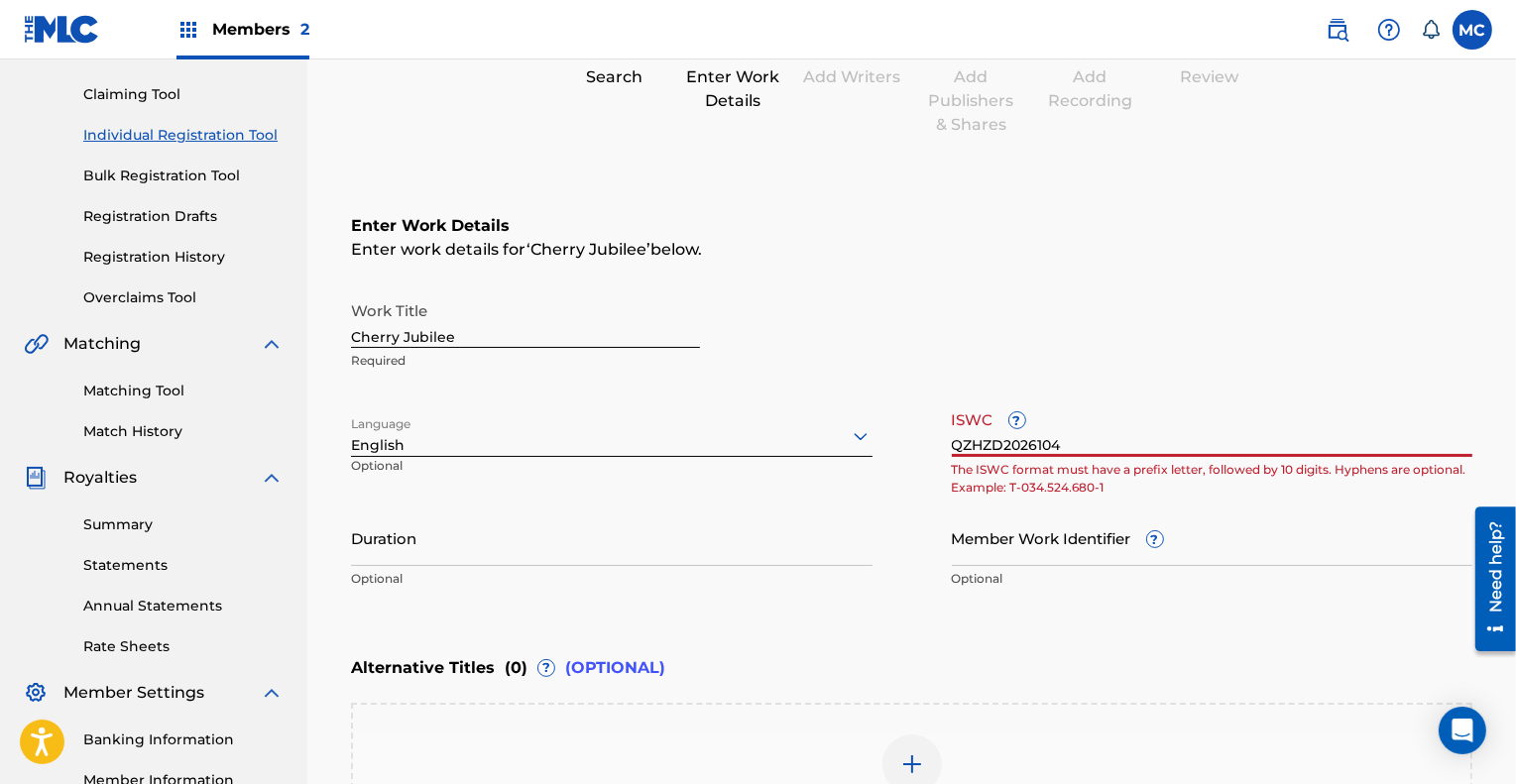 click on "QZHZD2026104" at bounding box center (1213, 428) 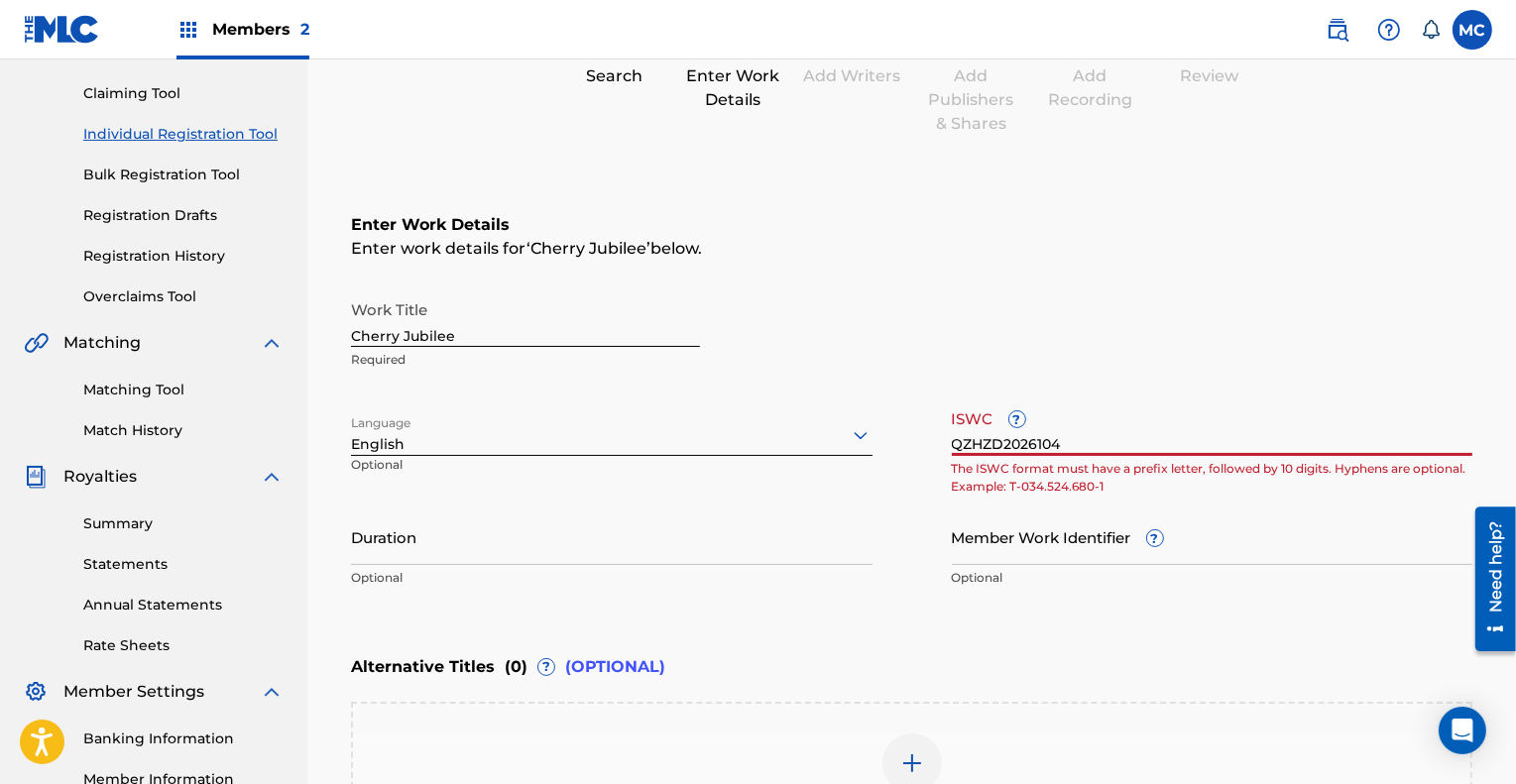 scroll, scrollTop: 199, scrollLeft: 0, axis: vertical 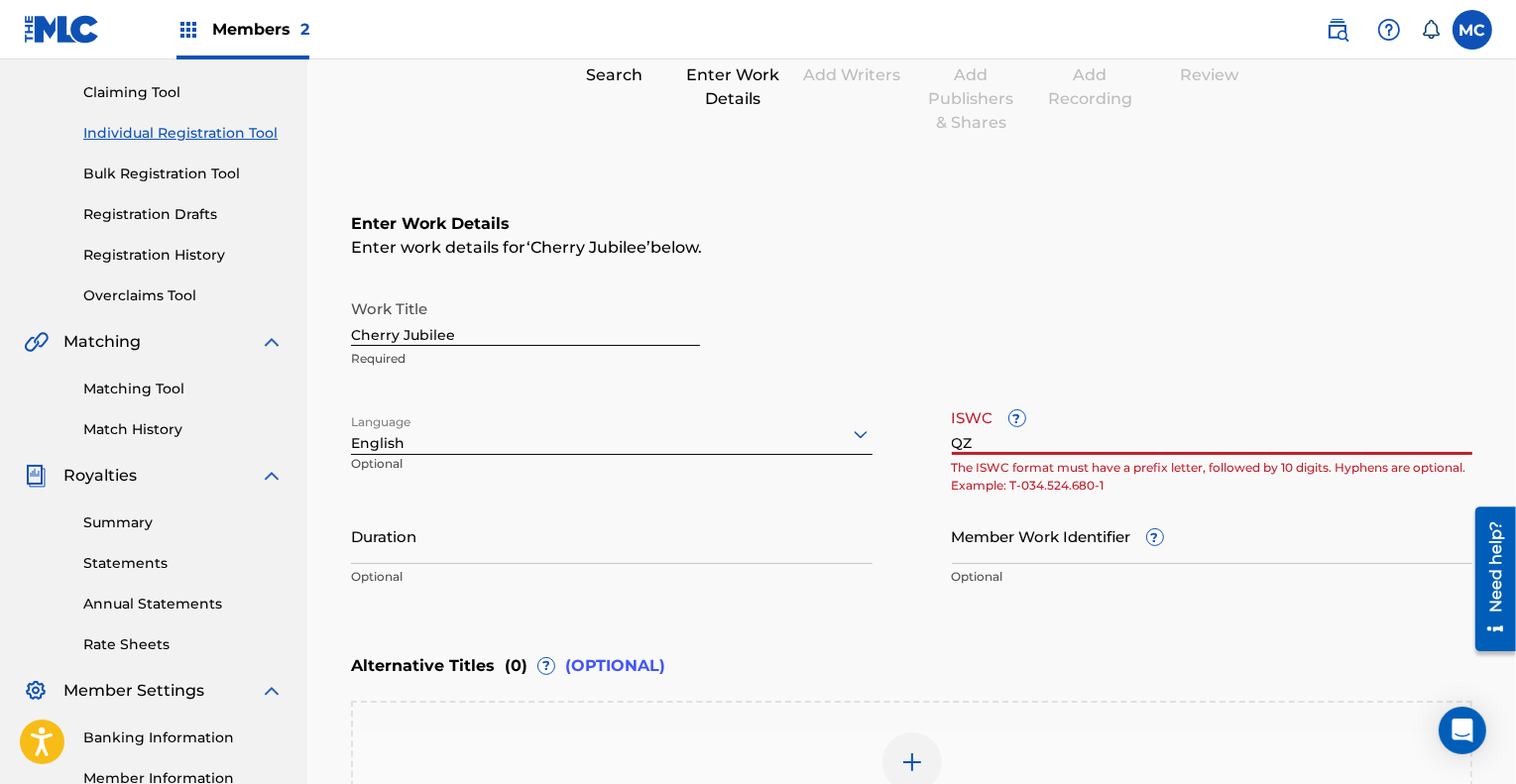 type on "Q" 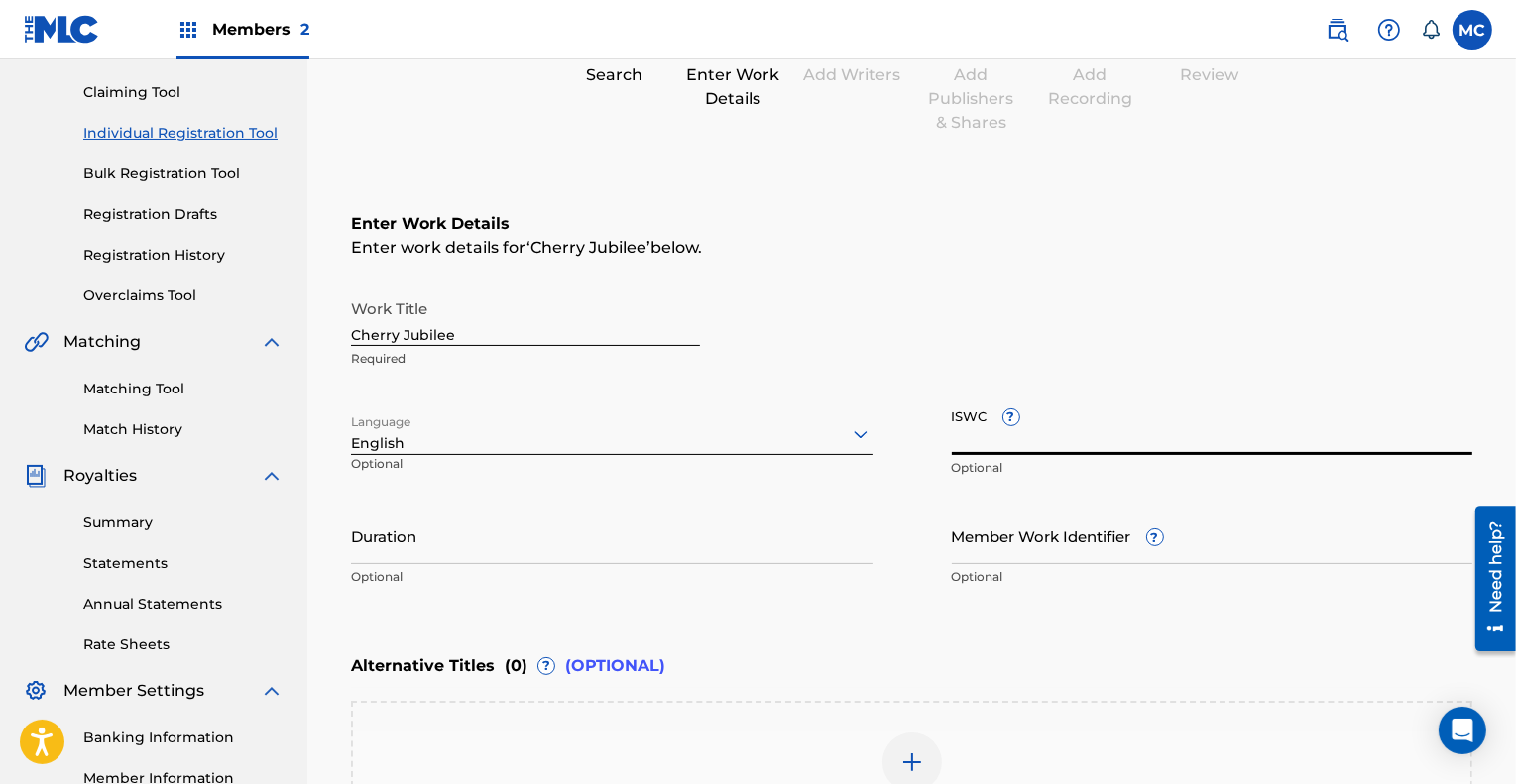 type 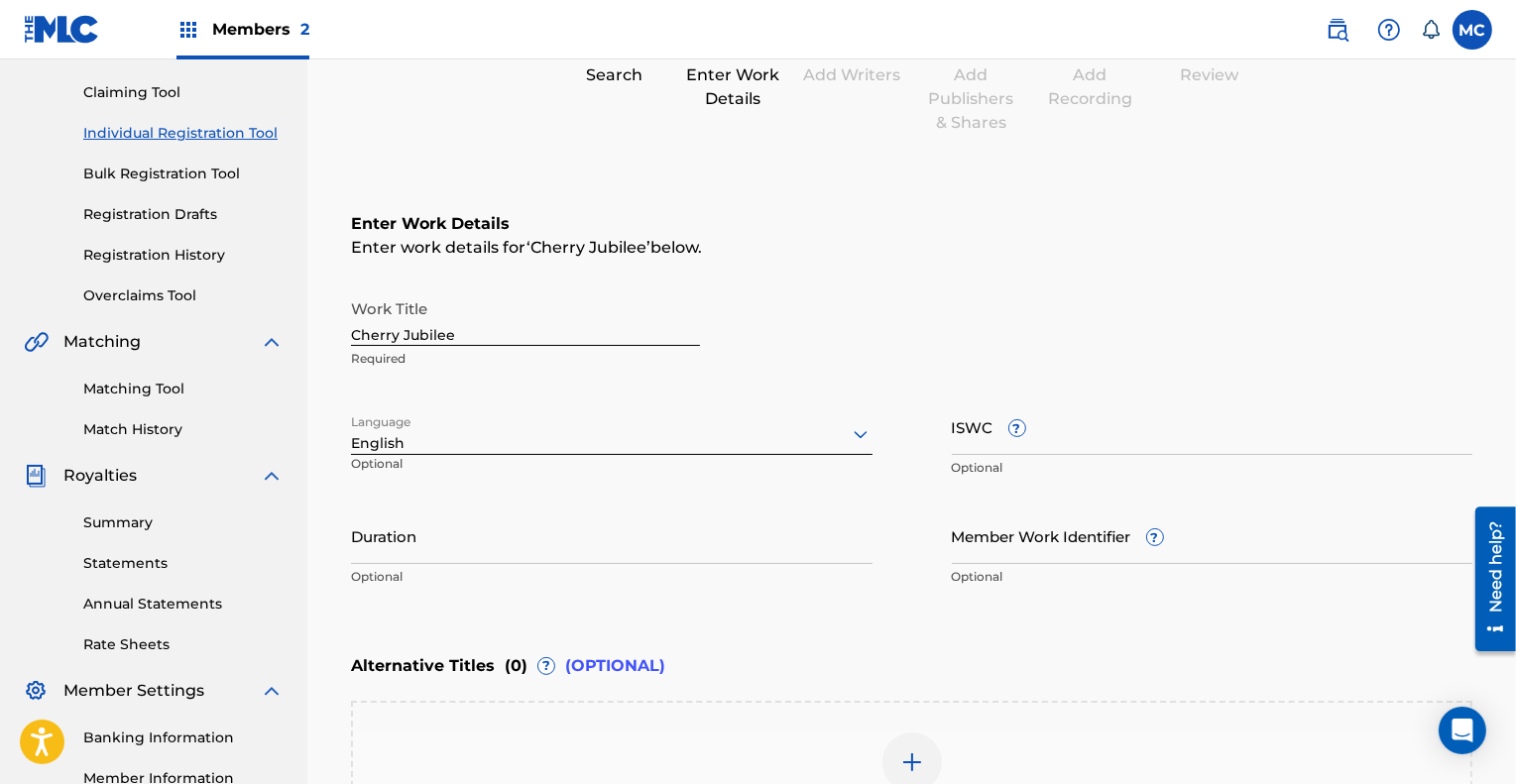 click on "Work Title   Cherry Jubilee Required" at bounding box center (911, 334) 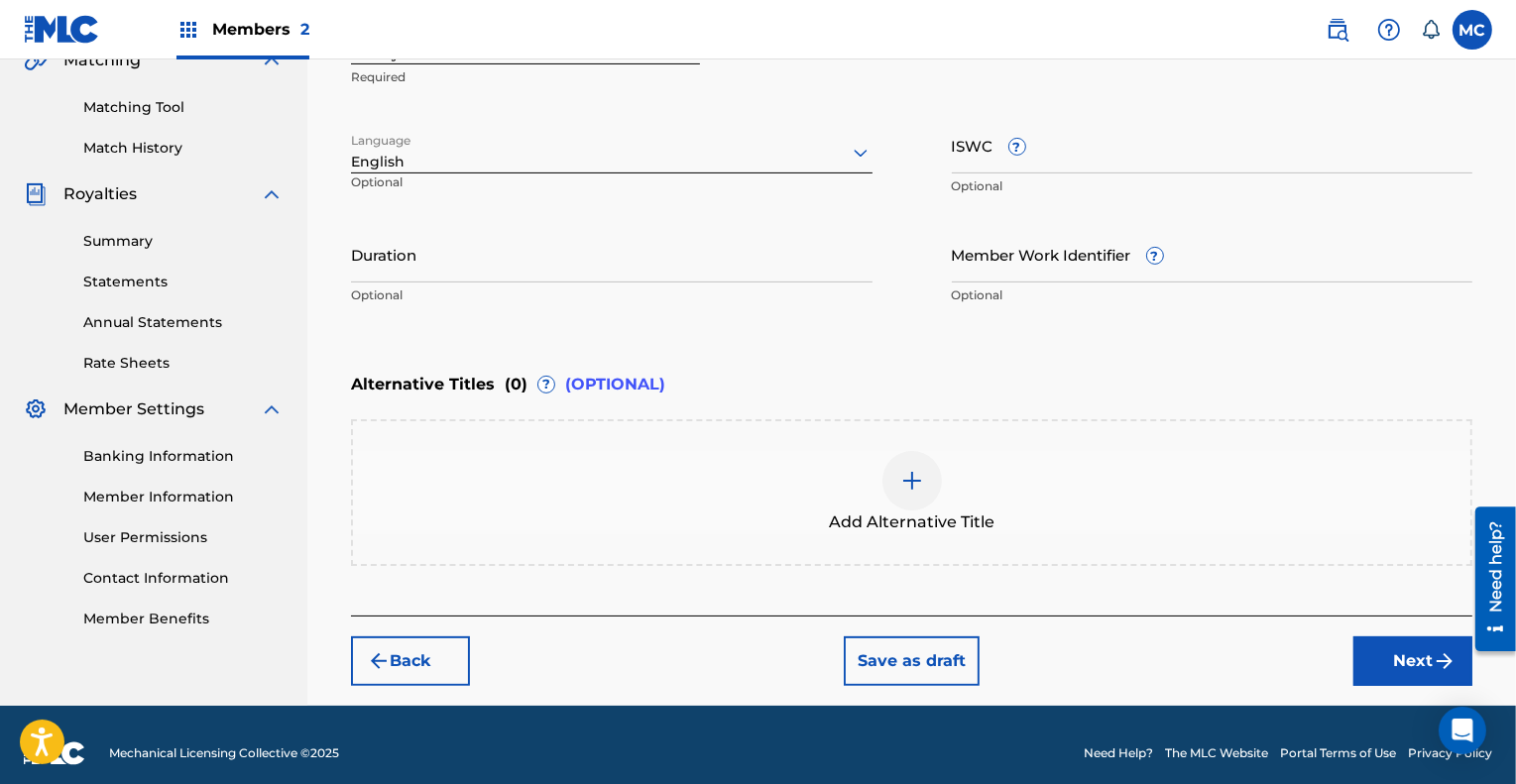 scroll, scrollTop: 497, scrollLeft: 0, axis: vertical 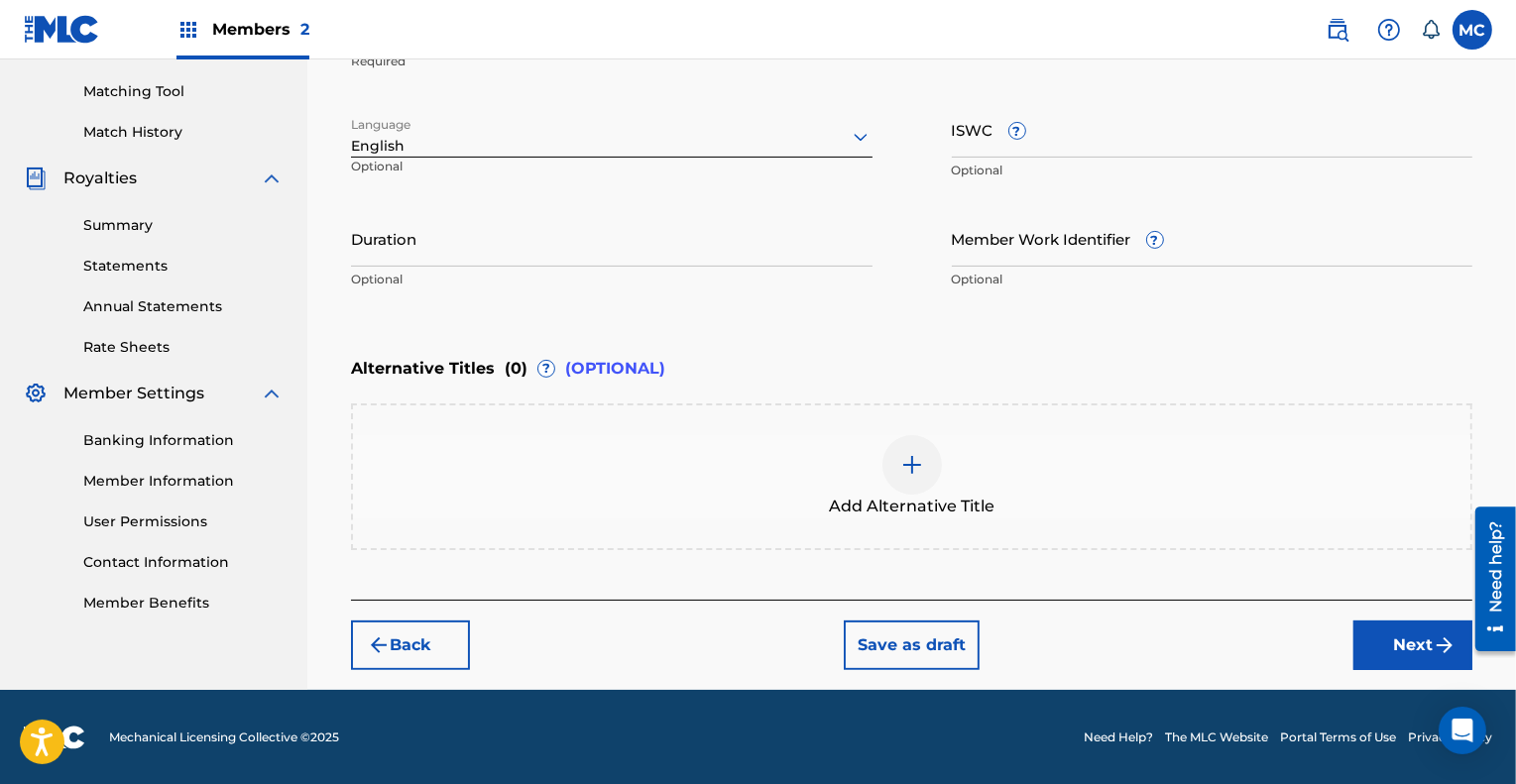 click on "Next" at bounding box center [1413, 645] 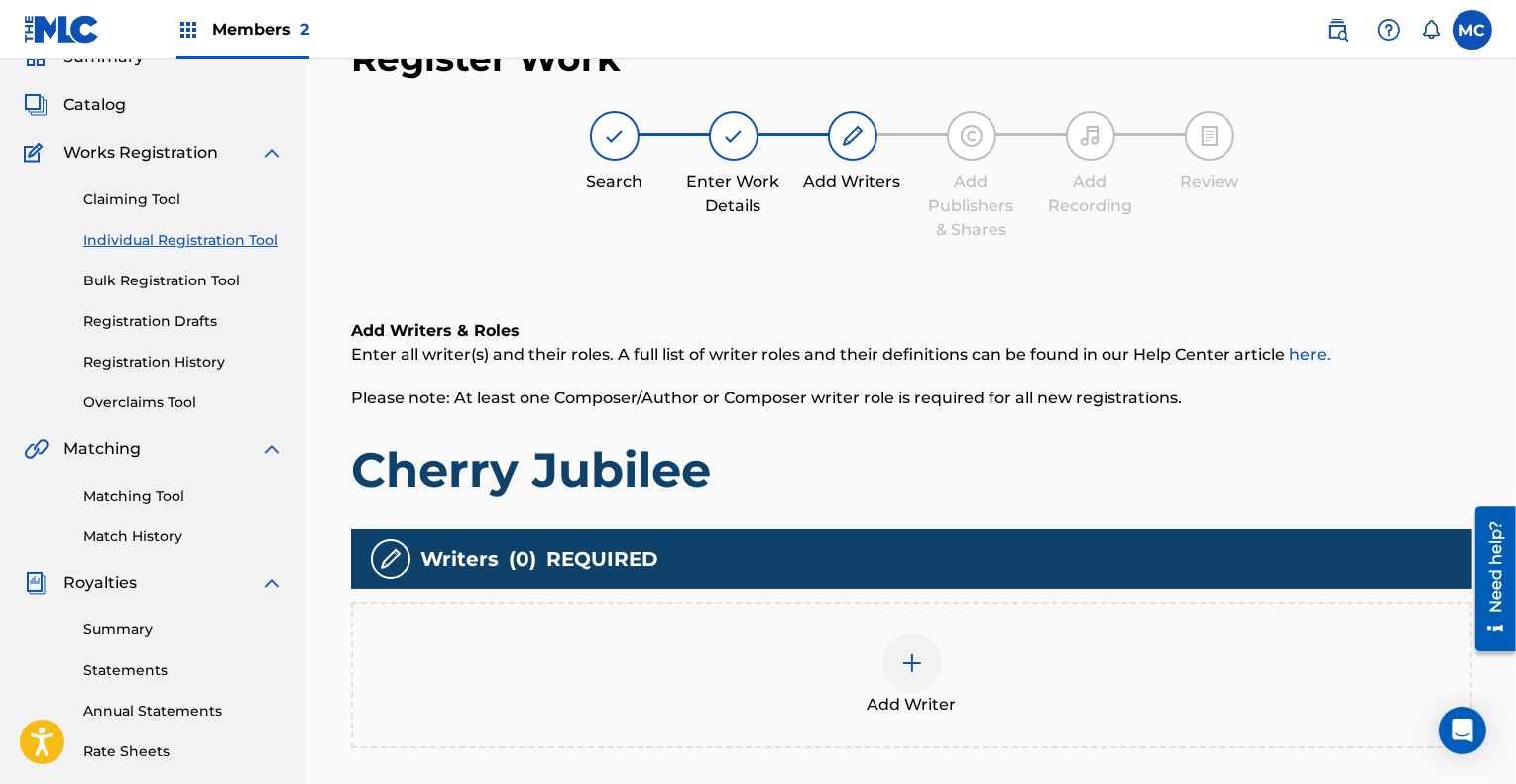 scroll, scrollTop: 89, scrollLeft: 0, axis: vertical 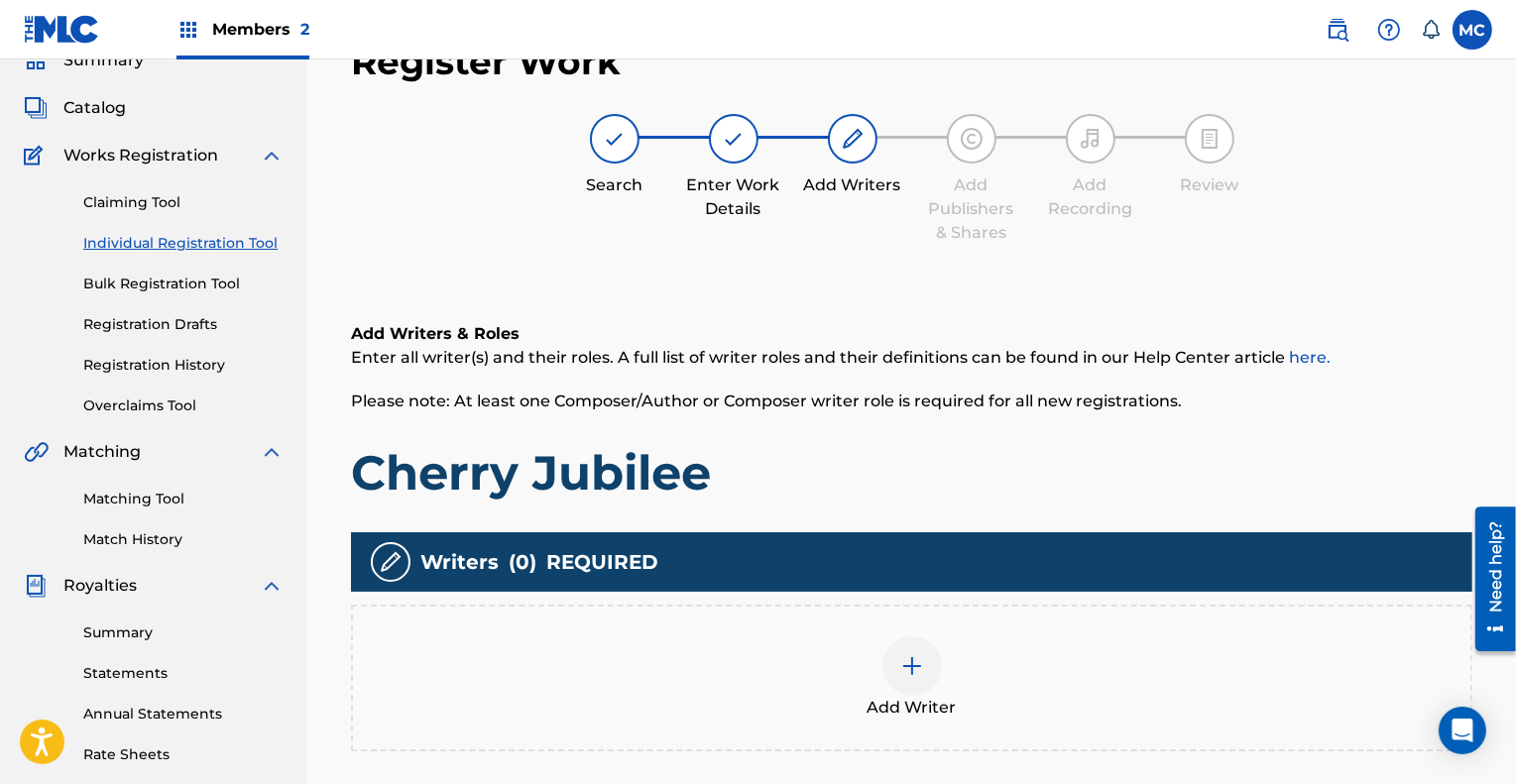 click at bounding box center [912, 666] 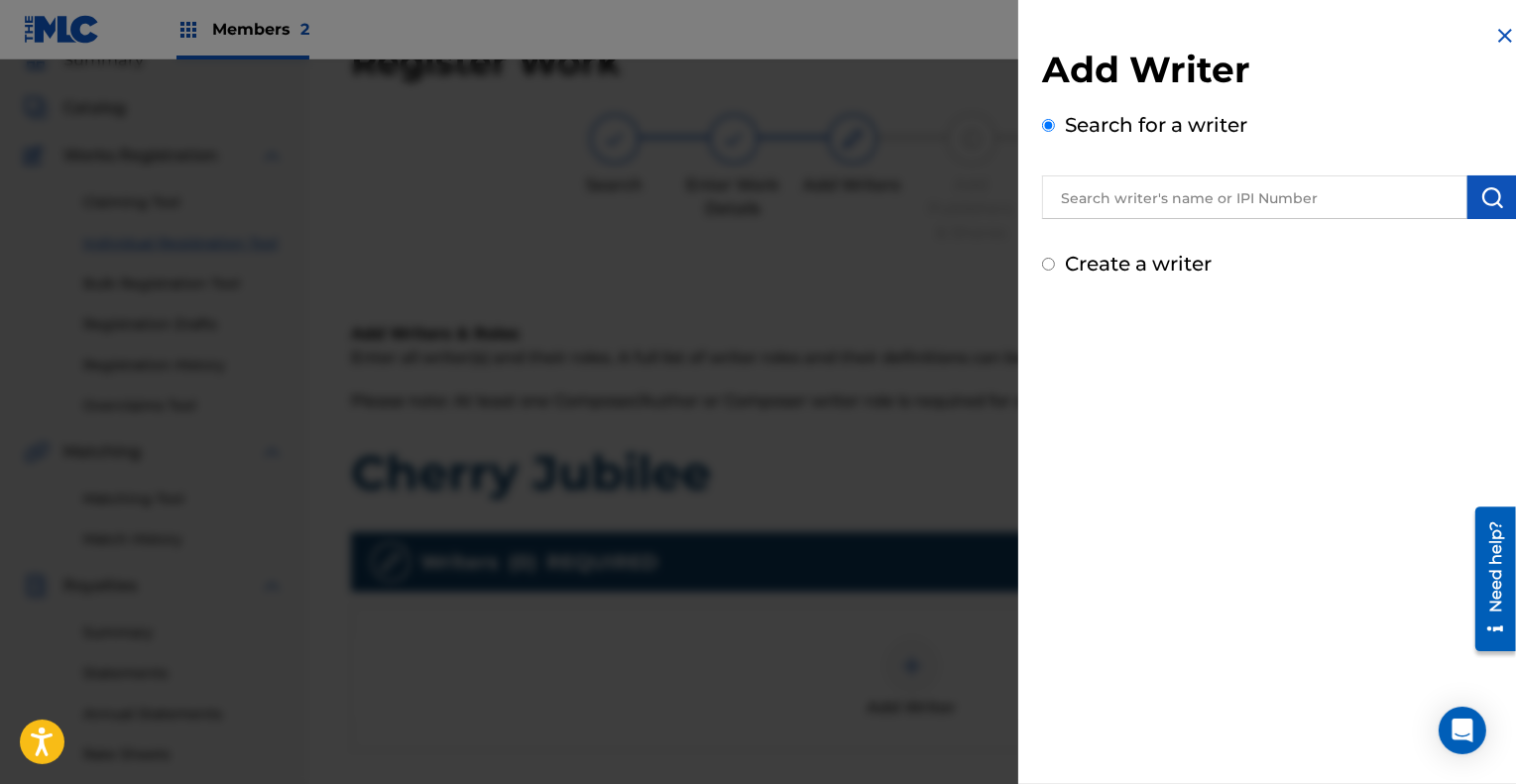 click at bounding box center [1254, 197] 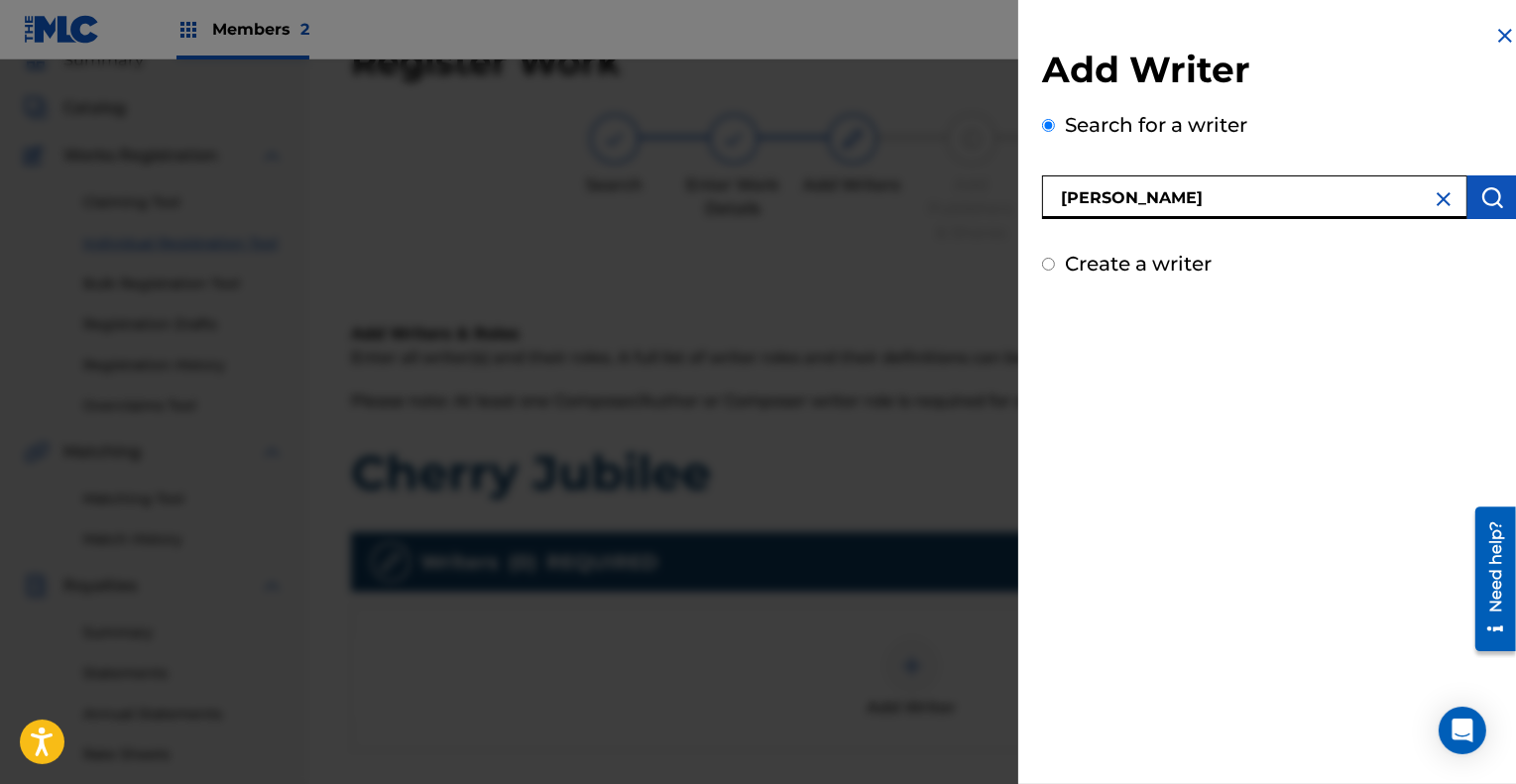 type on "[PERSON_NAME]" 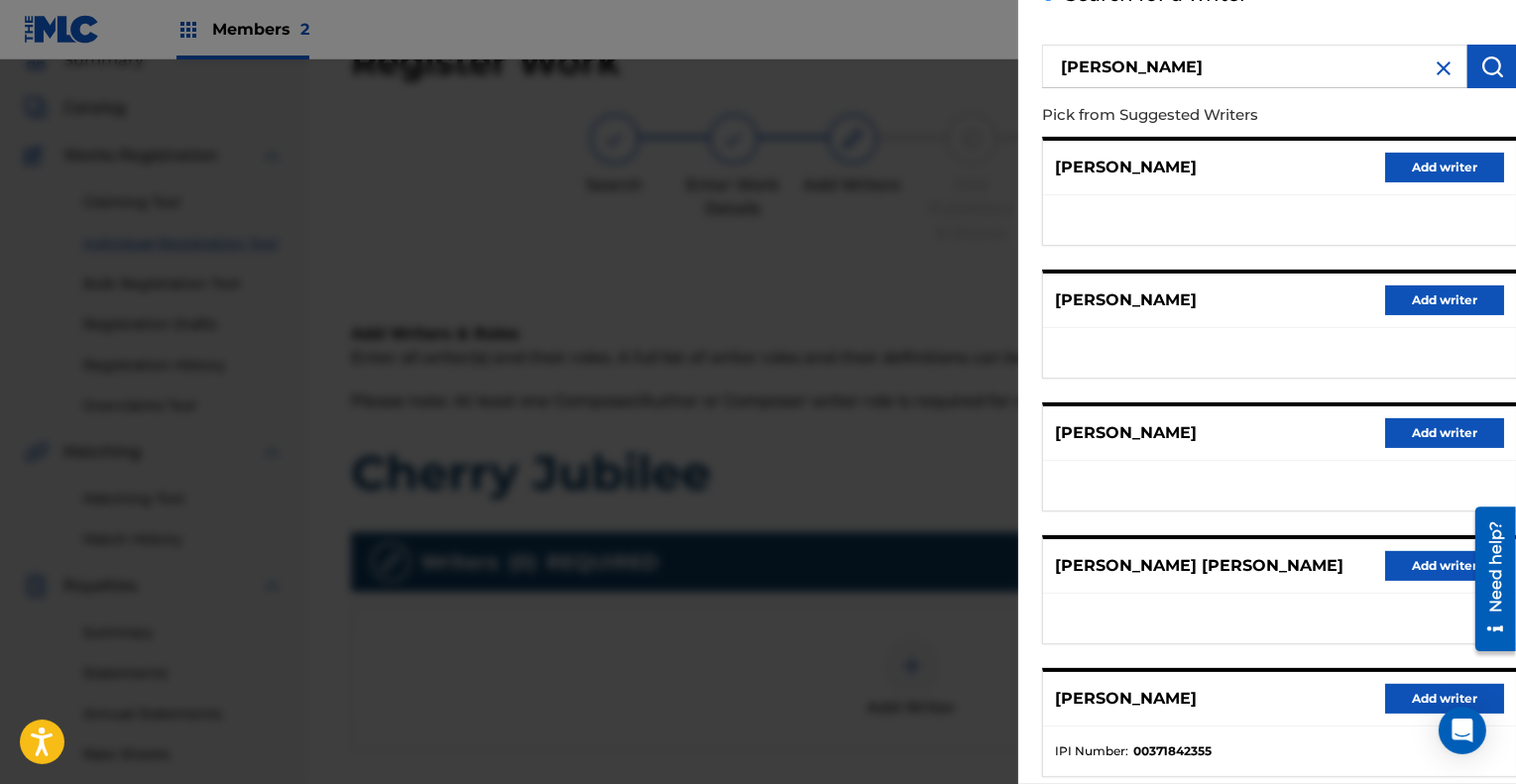 scroll, scrollTop: 264, scrollLeft: 0, axis: vertical 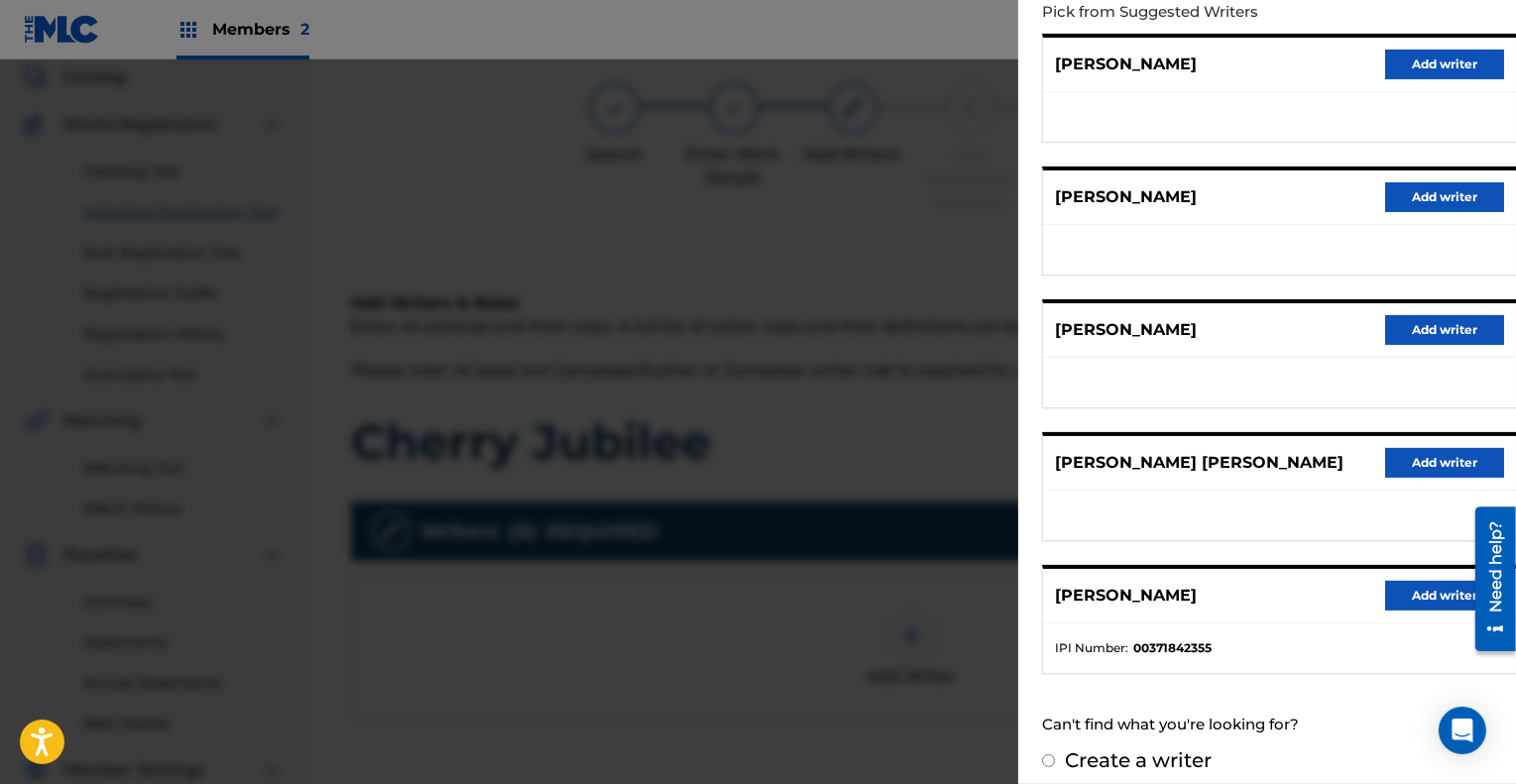 click on "Add writer" at bounding box center [1445, 596] 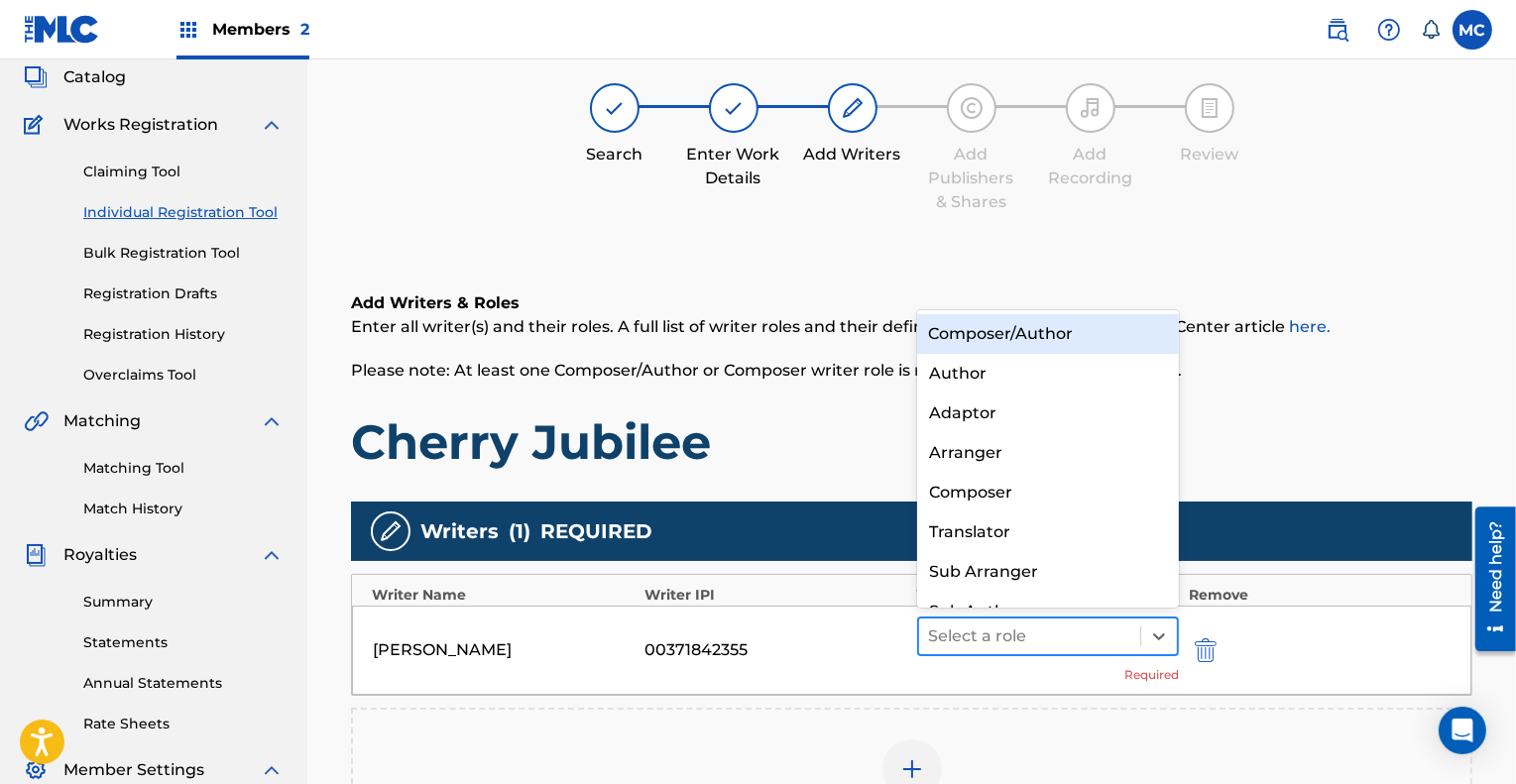 click at bounding box center (1029, 636) 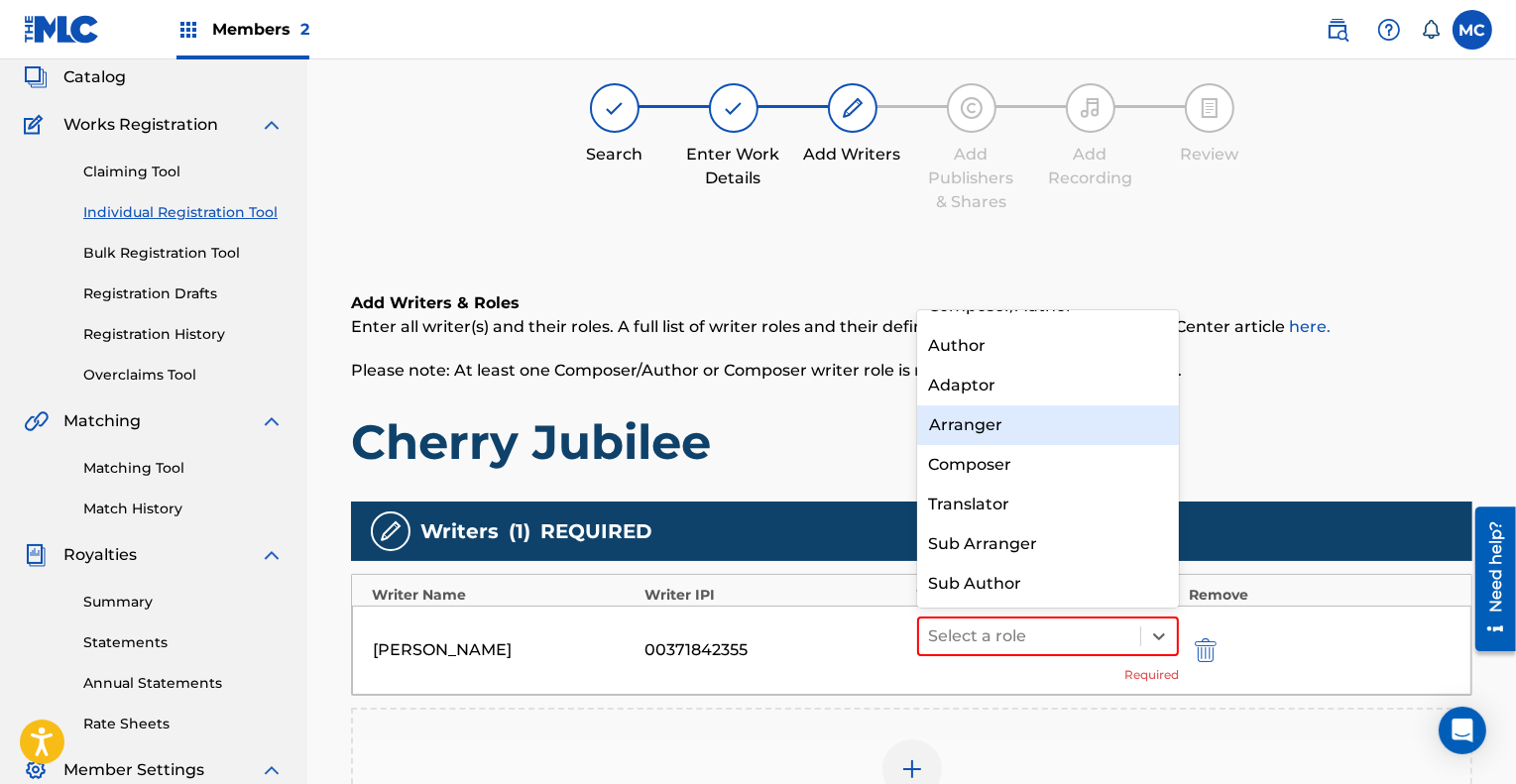 scroll, scrollTop: 0, scrollLeft: 0, axis: both 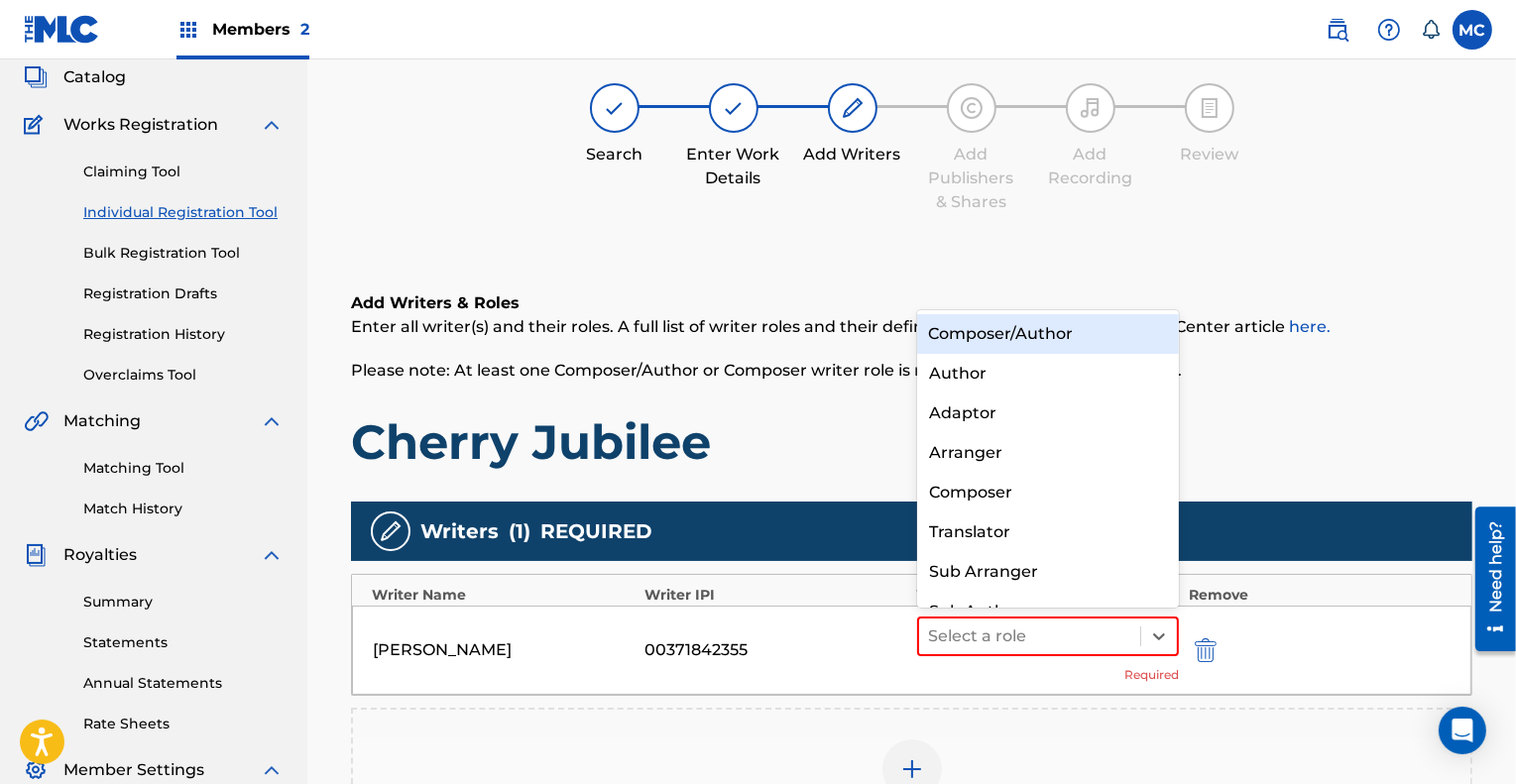 click on "Composer/Author" at bounding box center [1048, 334] 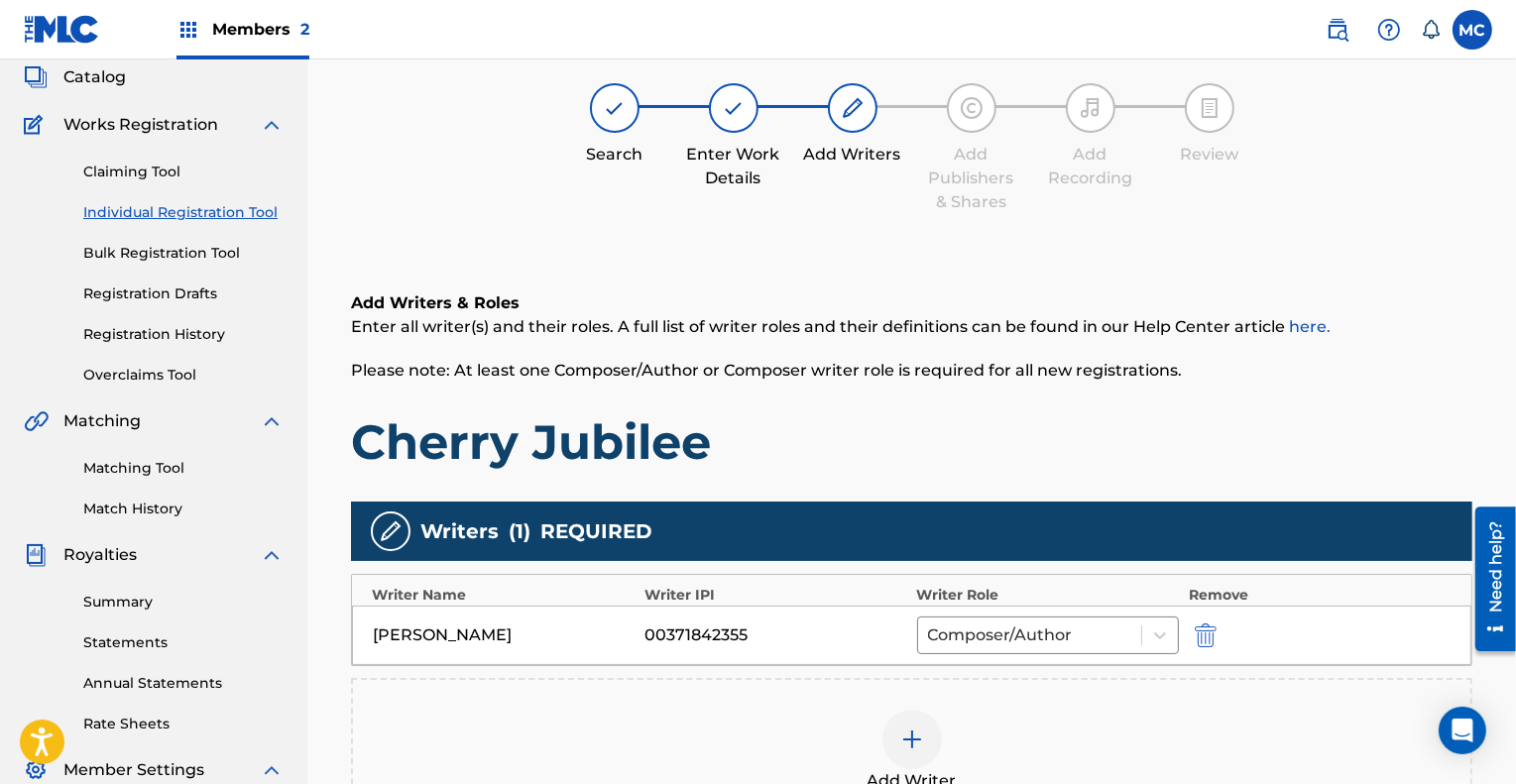 click on "Cherry Jubilee" at bounding box center (911, 442) 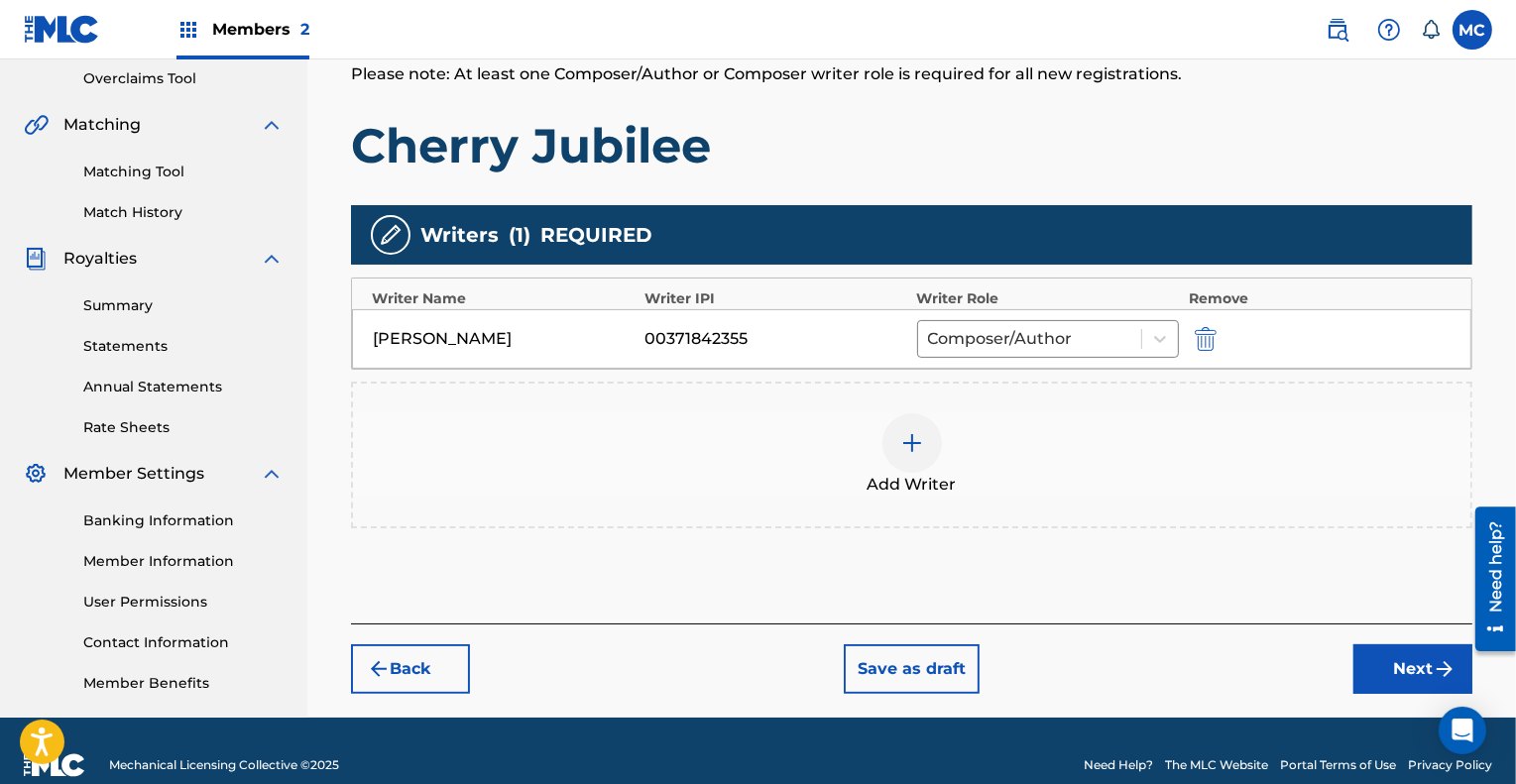 click on "Next" at bounding box center [1413, 669] 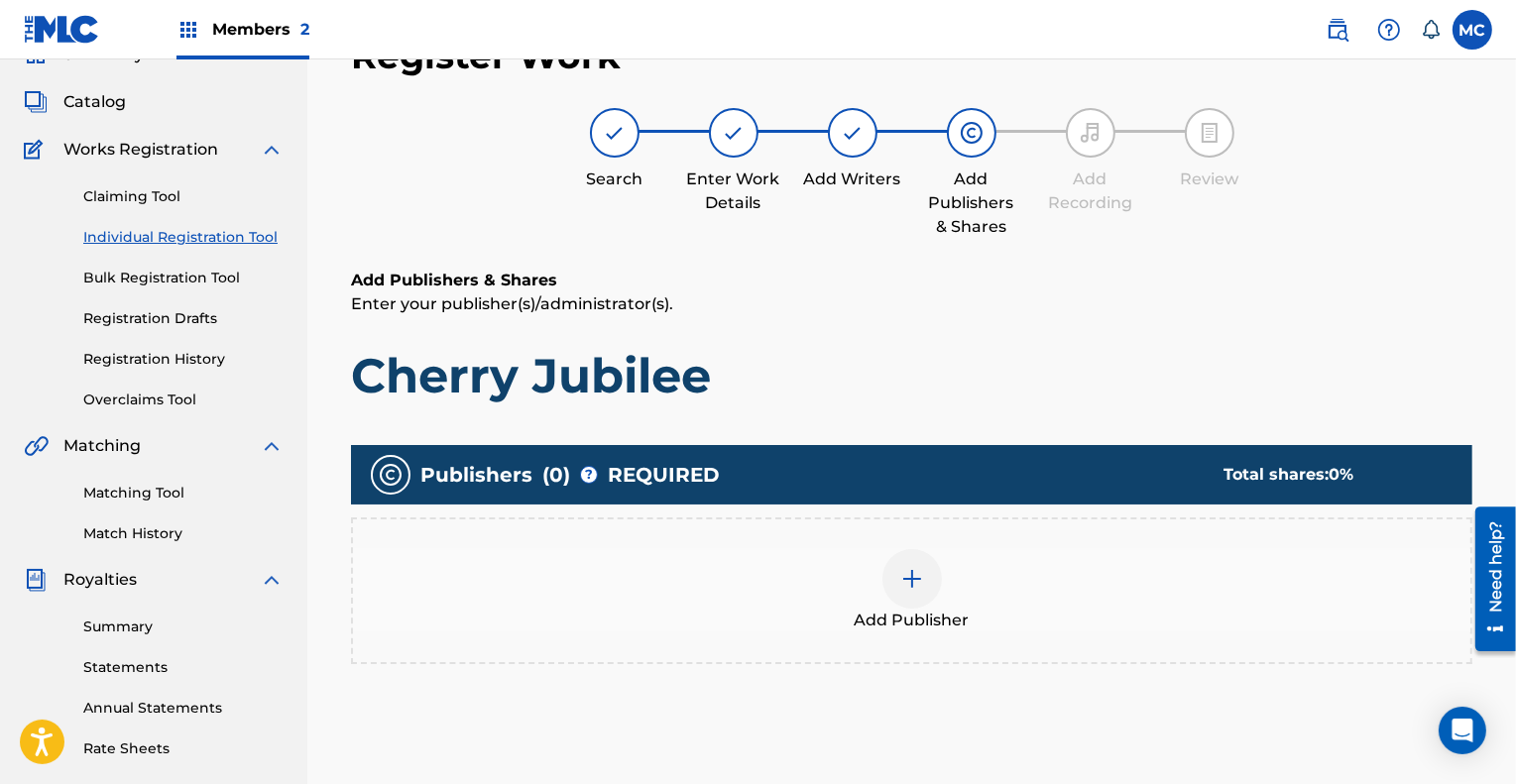 scroll, scrollTop: 89, scrollLeft: 0, axis: vertical 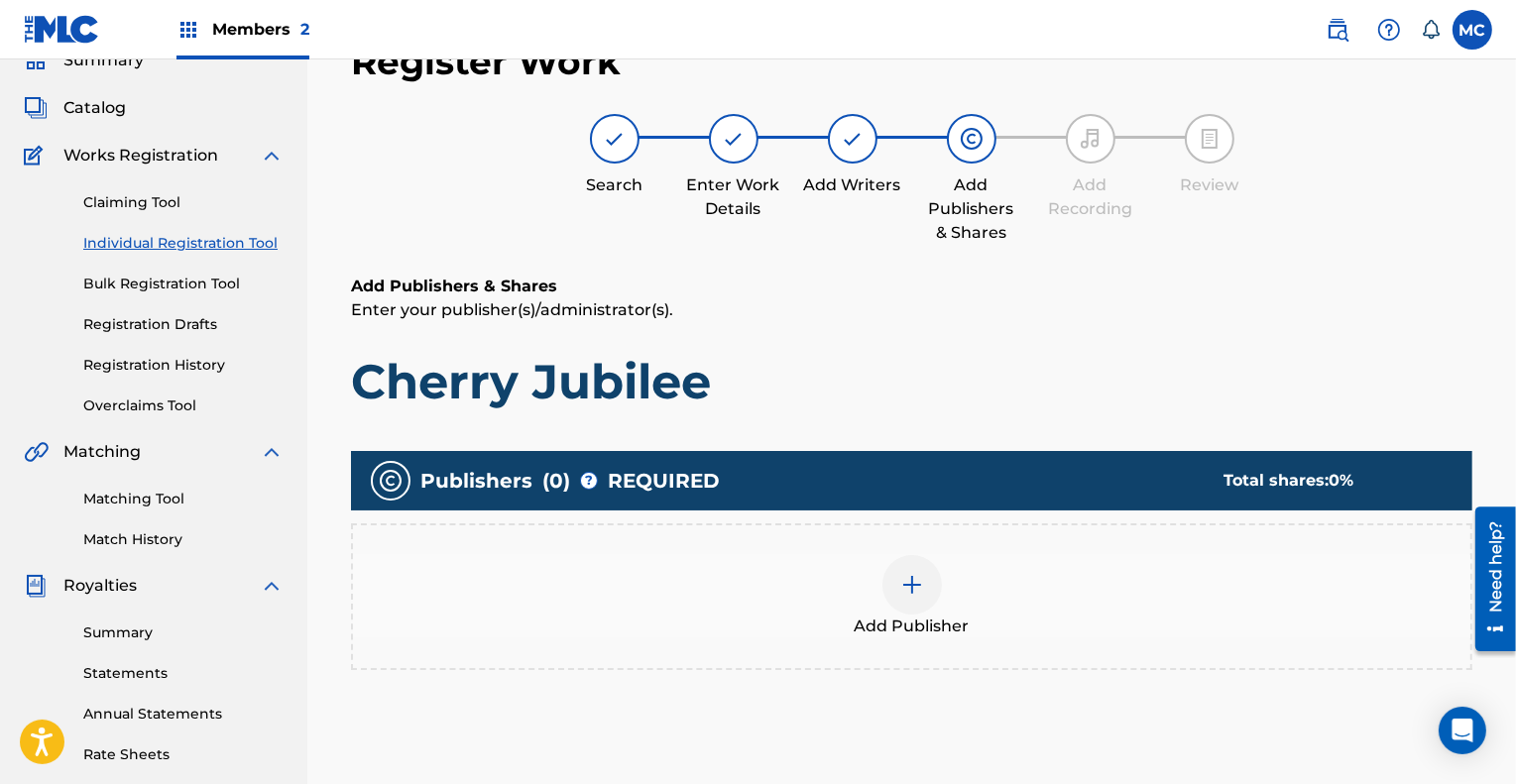 click at bounding box center [912, 585] 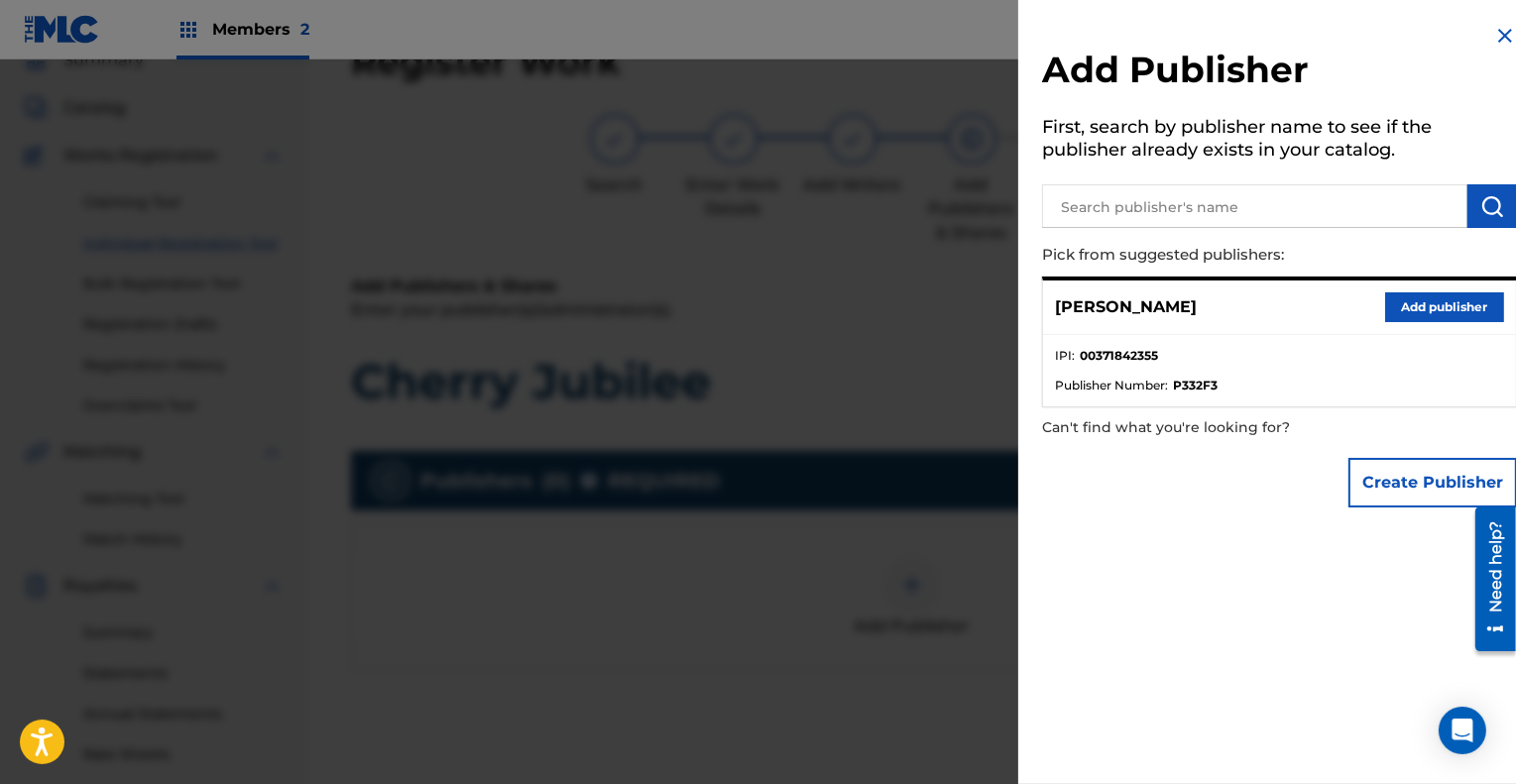 click at bounding box center (1254, 206) 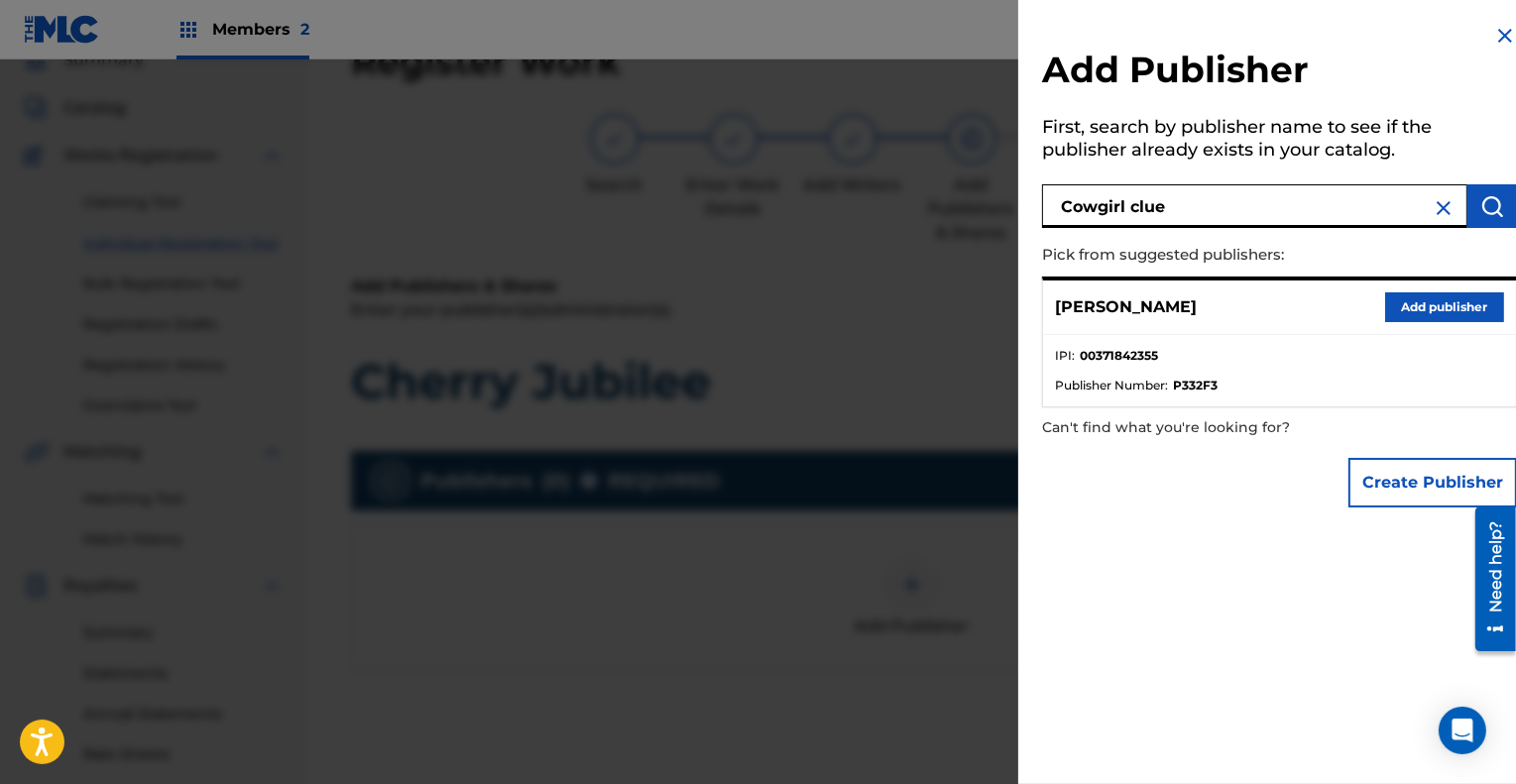 click at bounding box center (1492, 206) 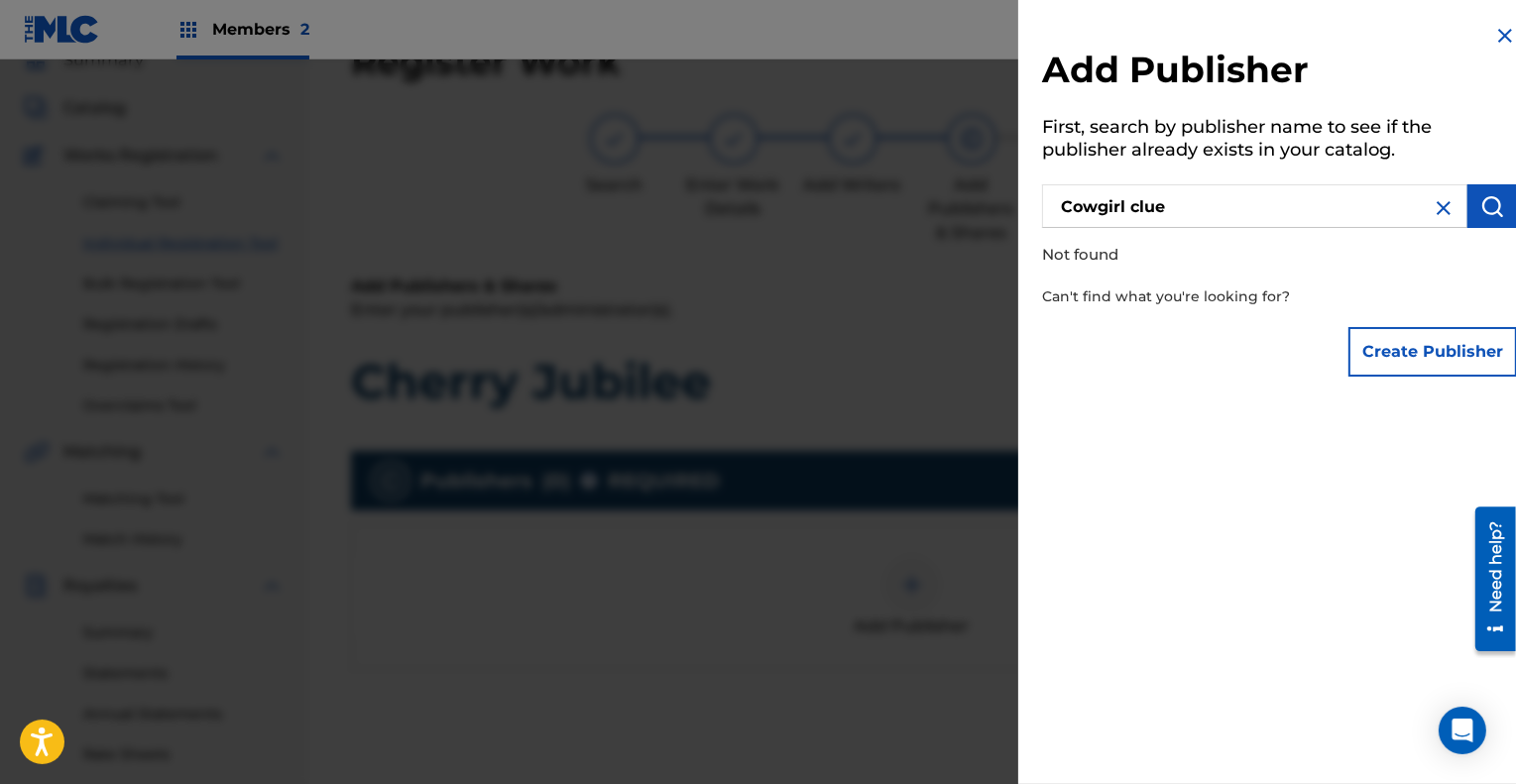 click on "Cowgirl clue" at bounding box center (1254, 206) 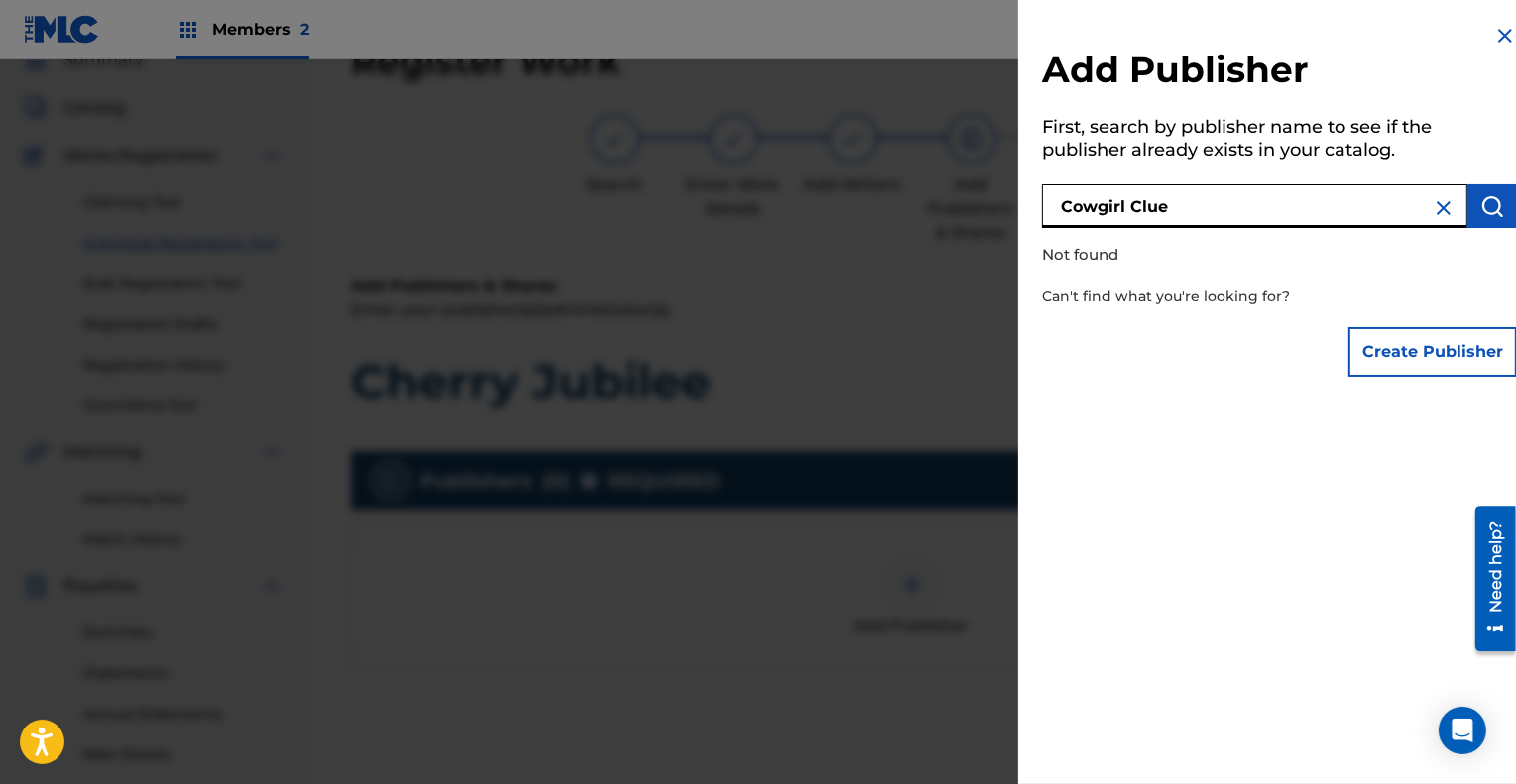 type on "Cowgirl Clue" 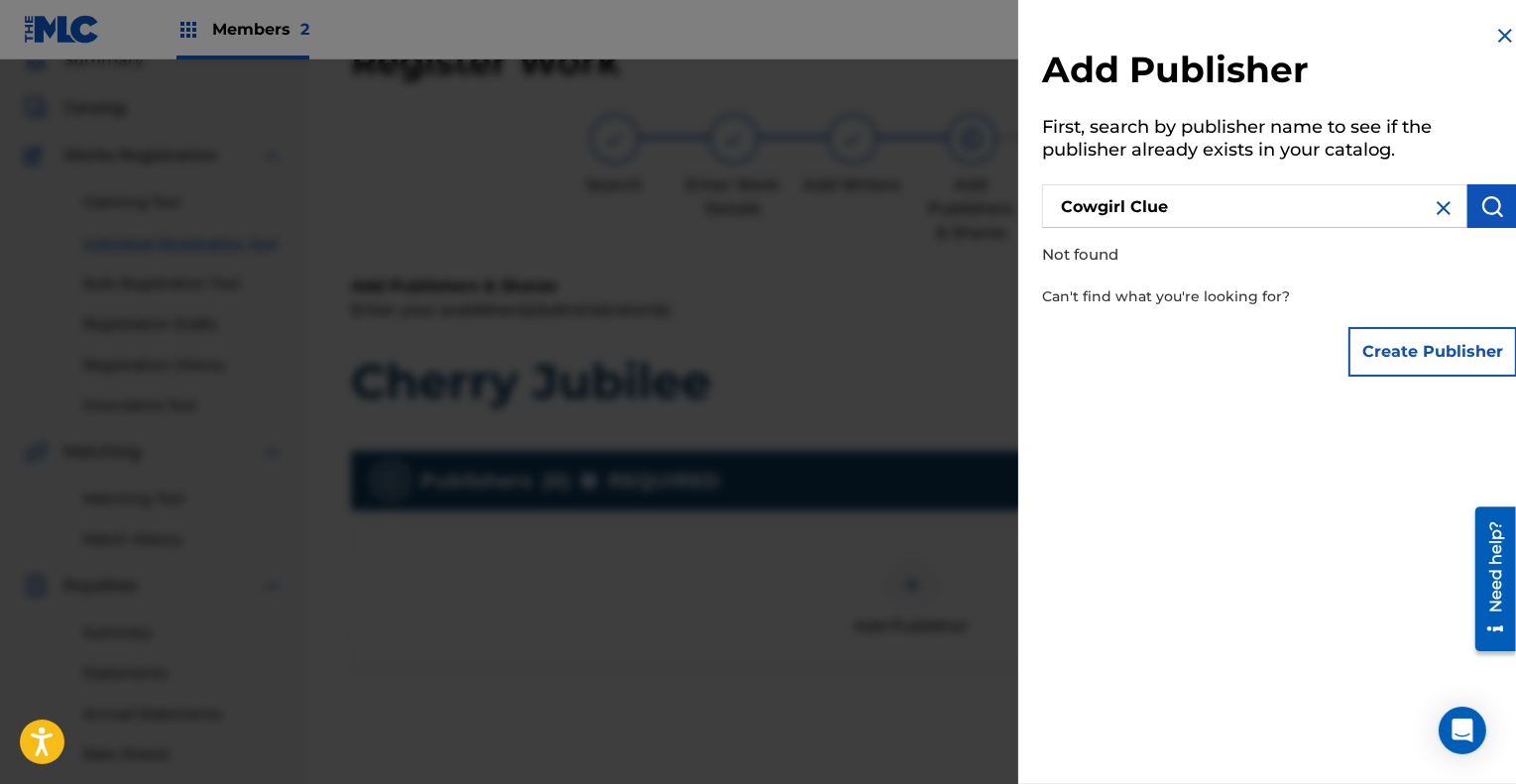 click on "Create Publisher" at bounding box center [1433, 352] 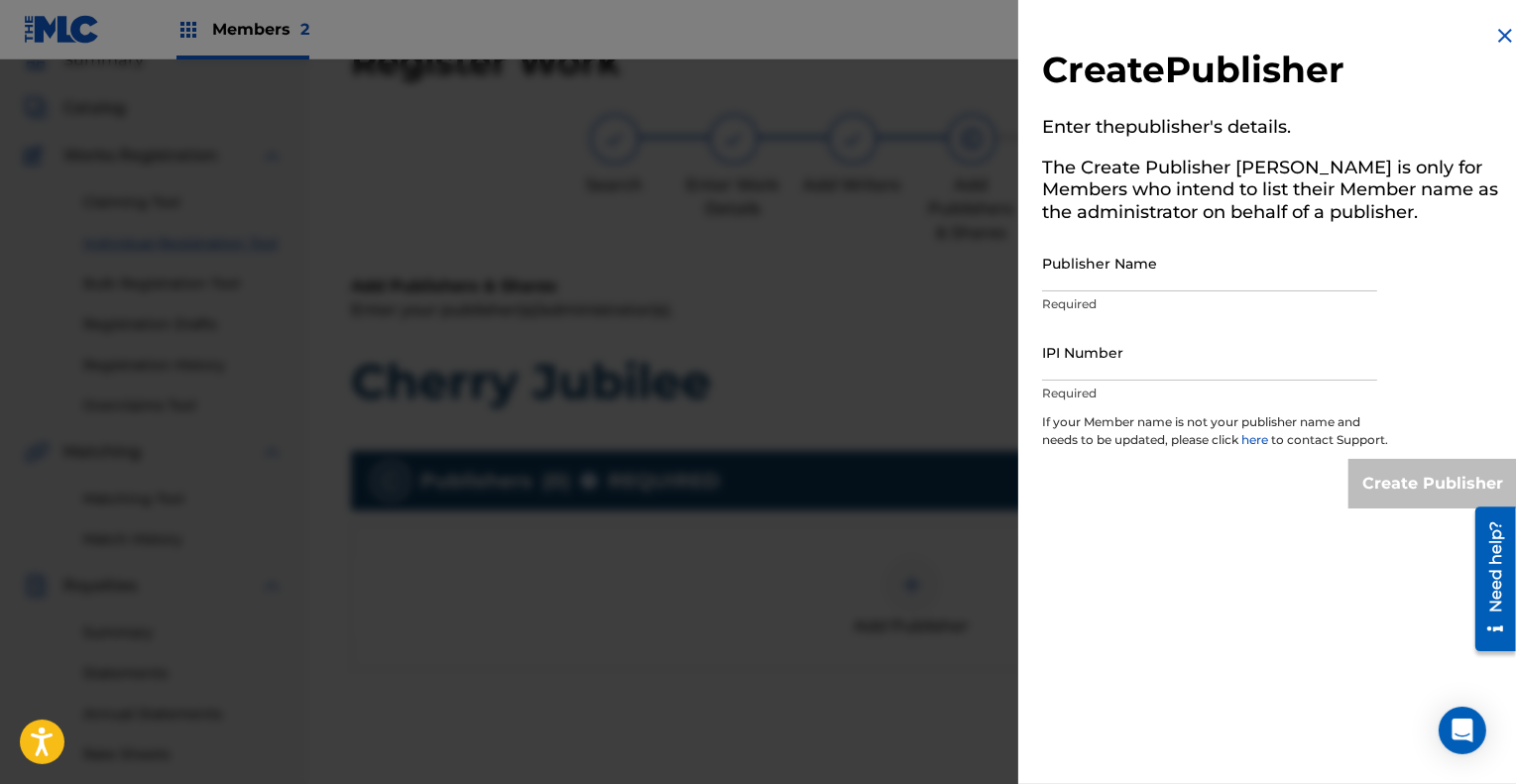 click on "Publisher Name" at bounding box center (1210, 263) 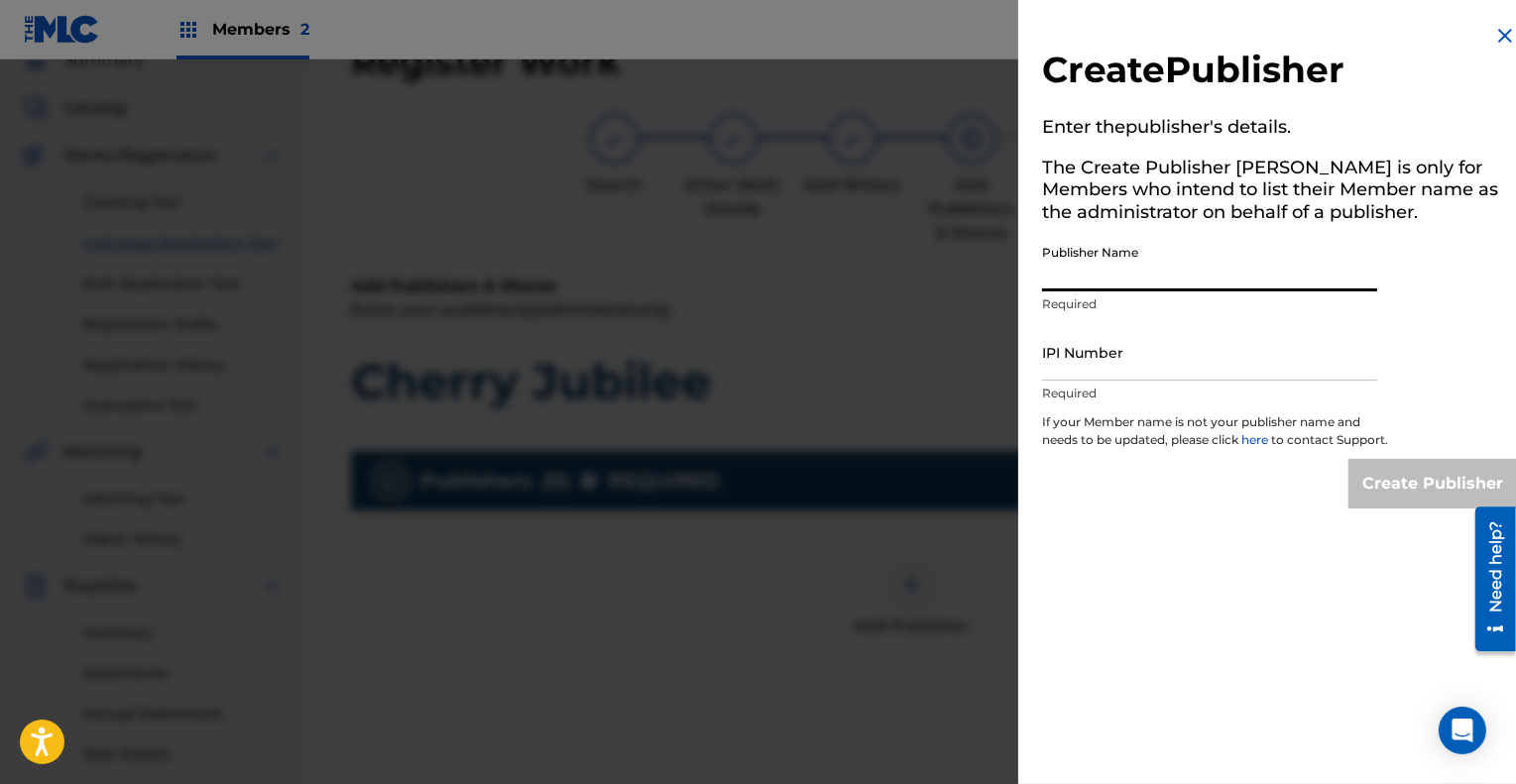 type on "COWGIRL CLUE" 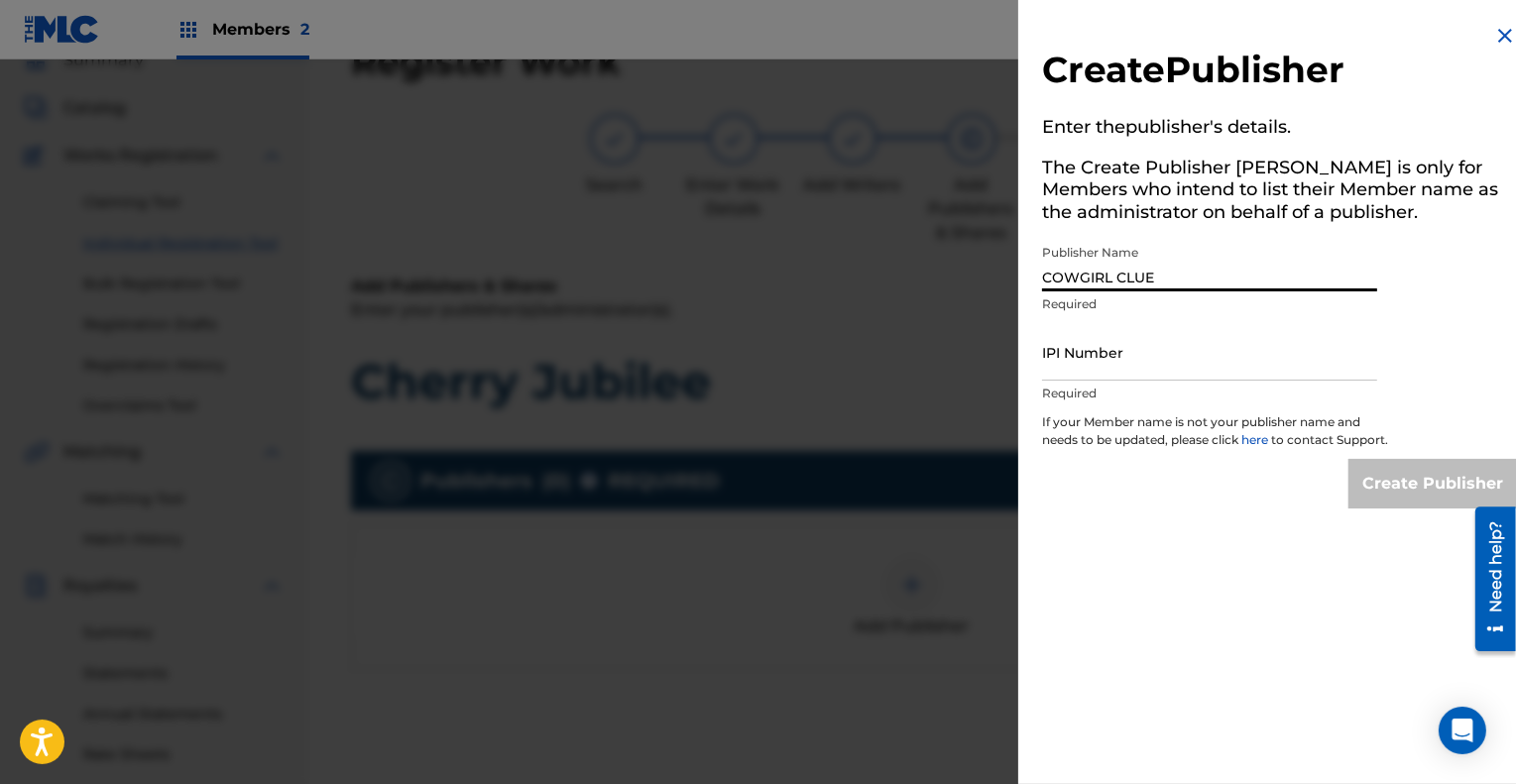 click on "IPI Number" at bounding box center (1210, 352) 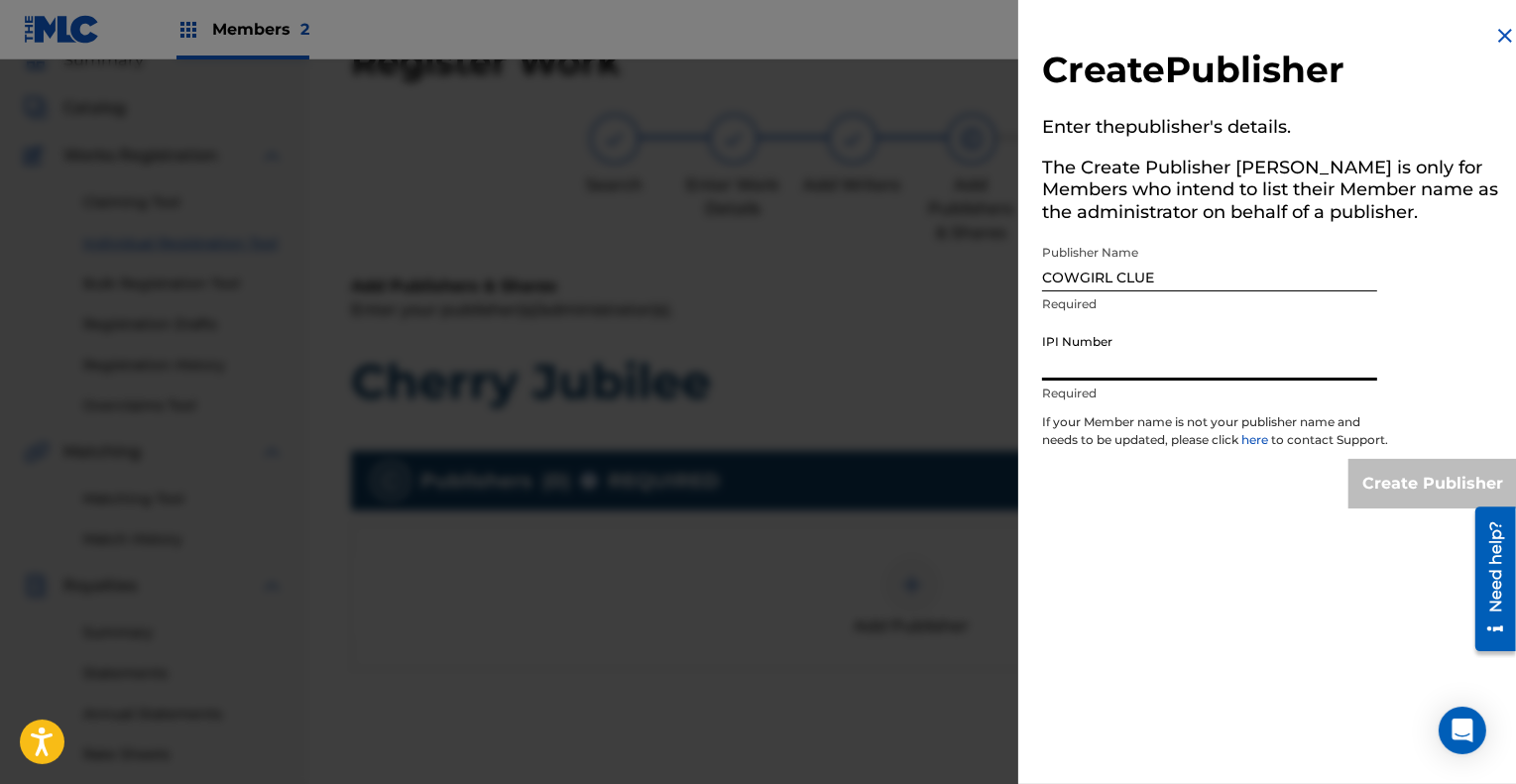 type on "1273459043" 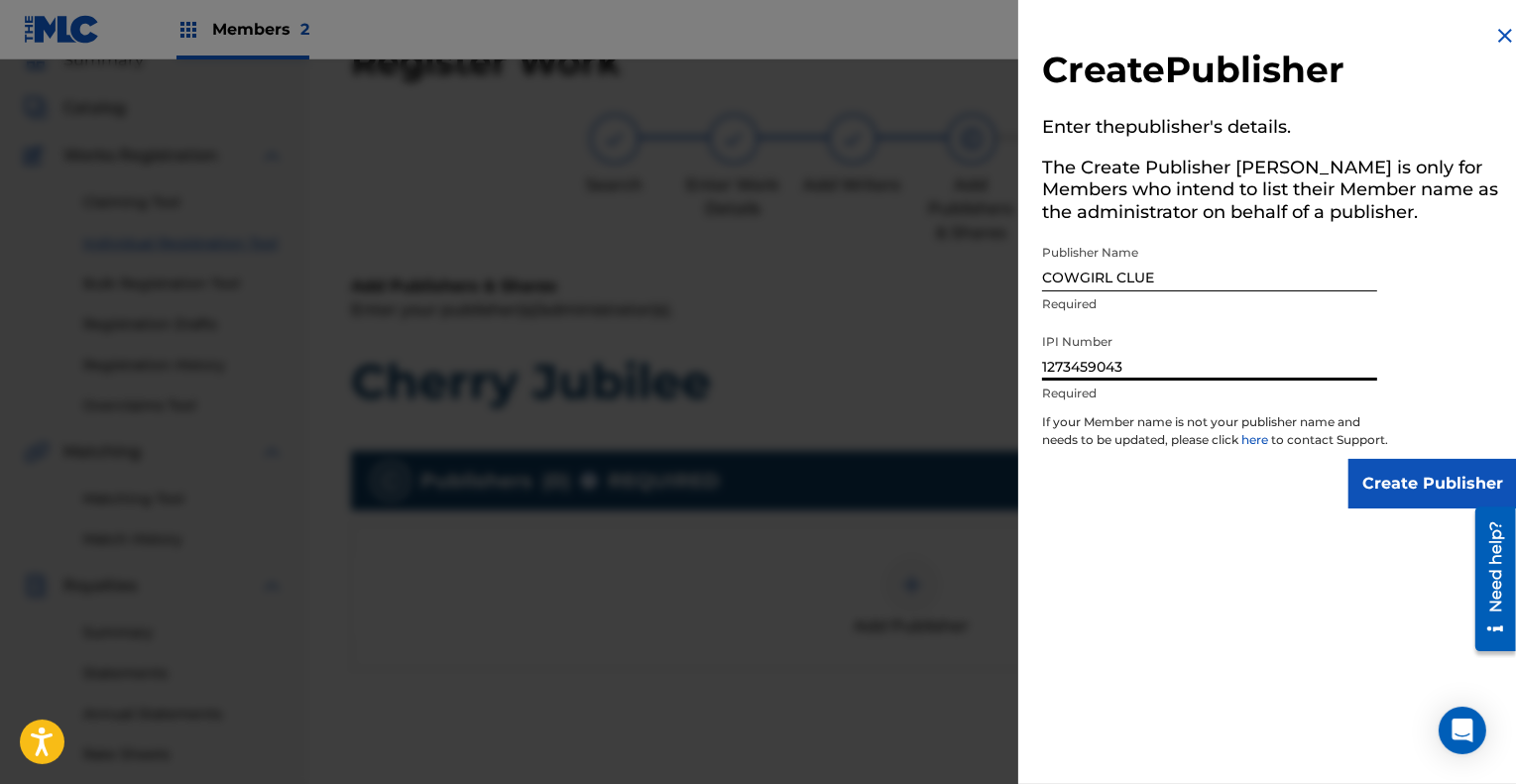 click on "Create Publisher" at bounding box center [1433, 484] 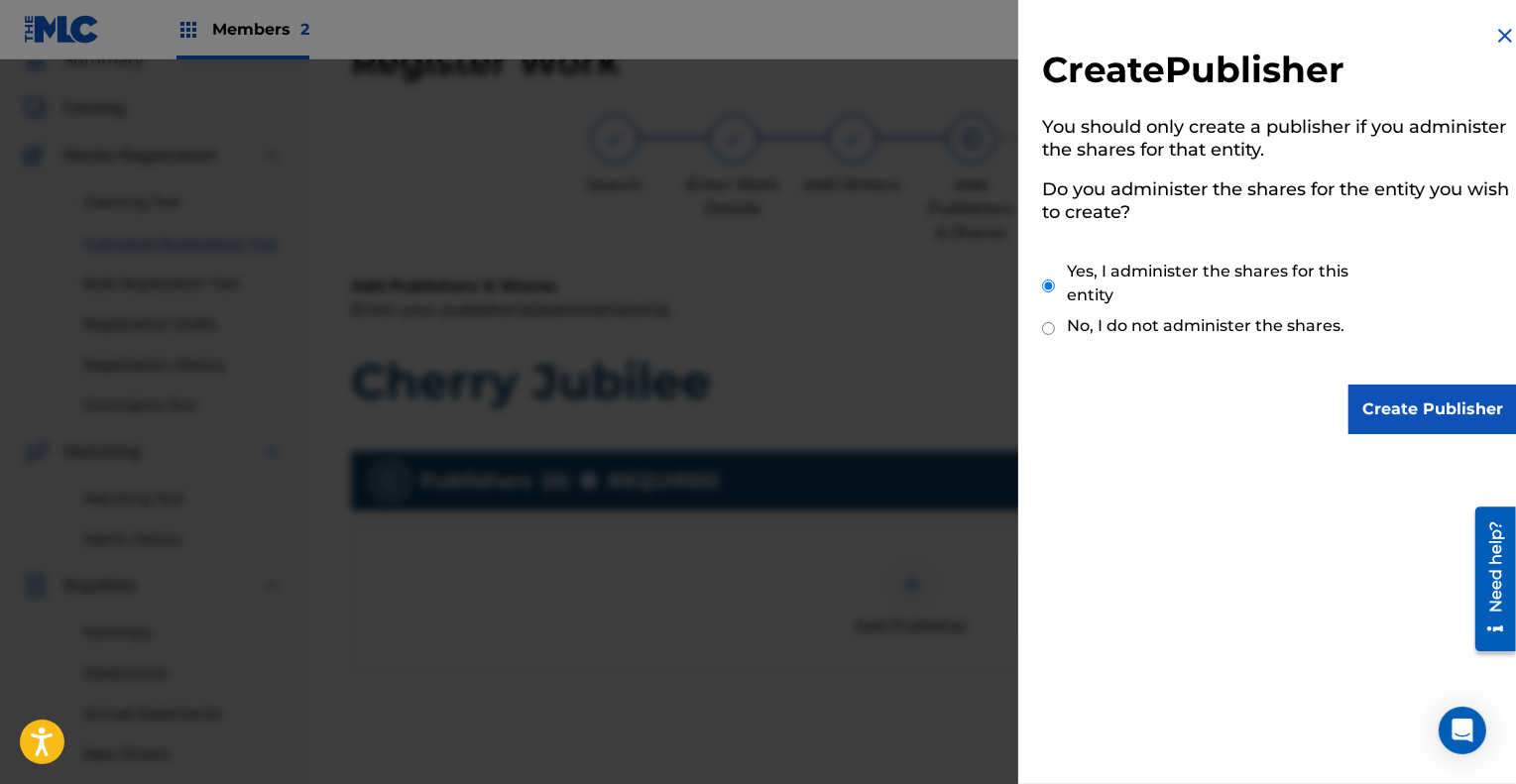 click on "Create Publisher" at bounding box center [1433, 409] 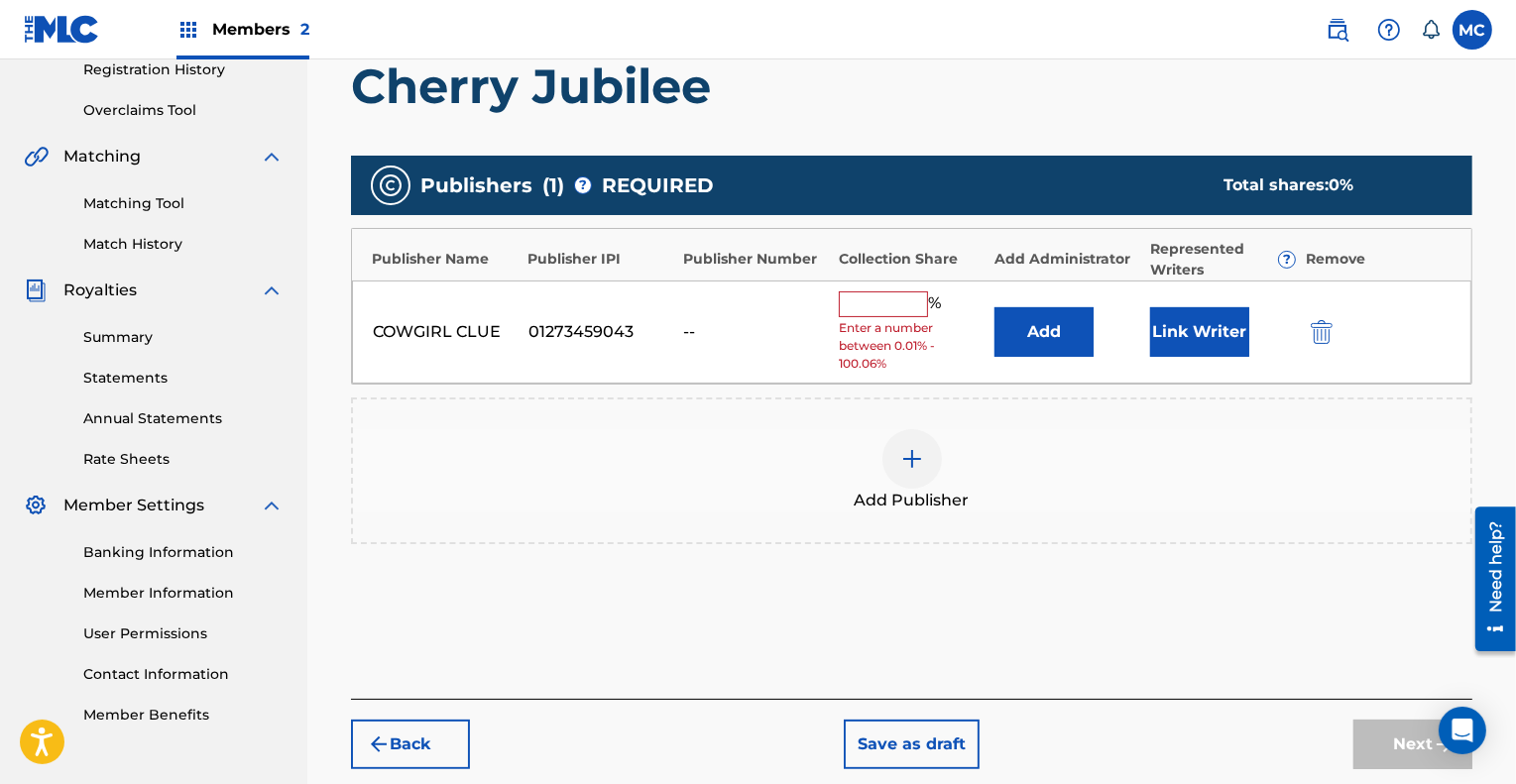 scroll, scrollTop: 386, scrollLeft: 0, axis: vertical 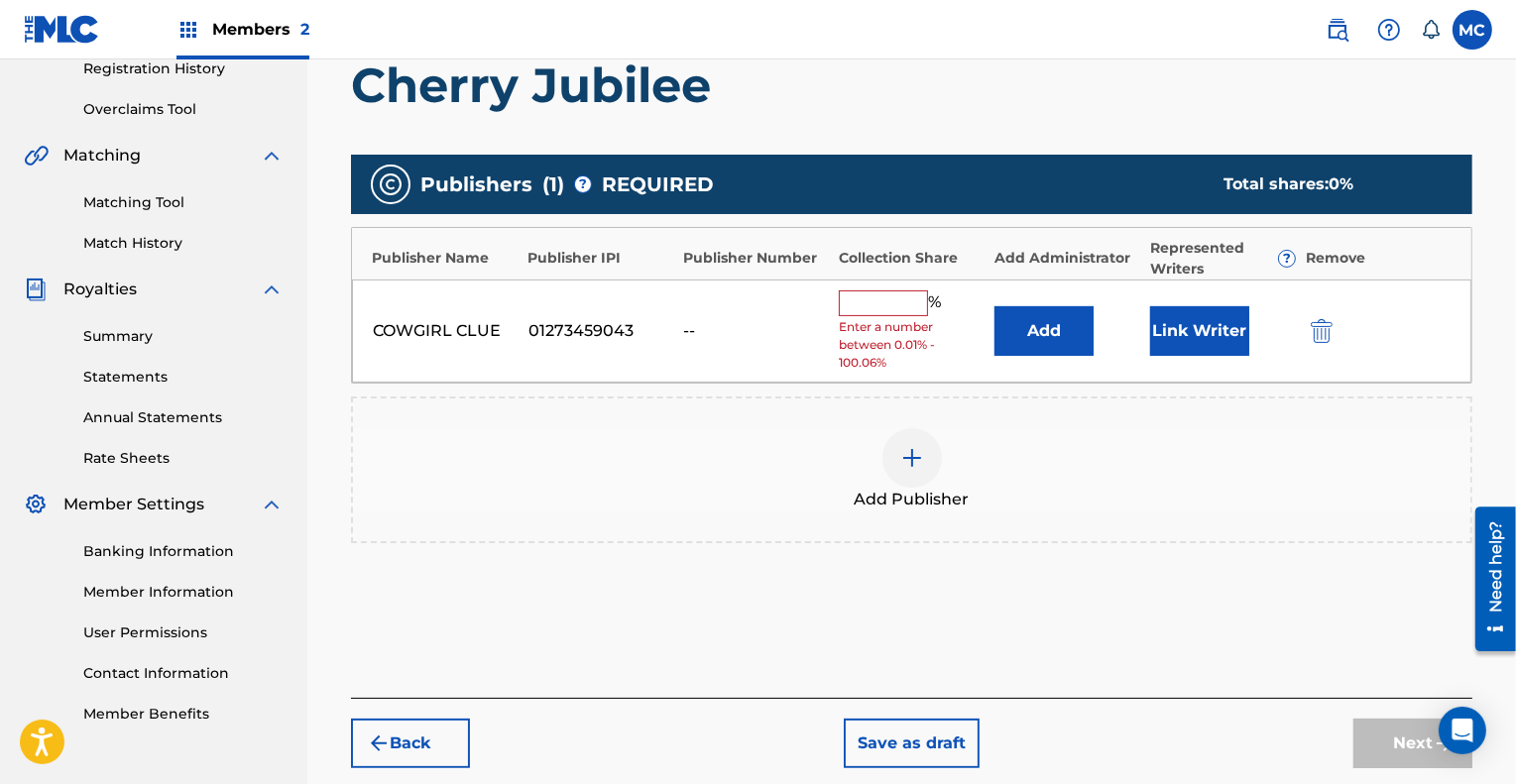click on "Link Writer" at bounding box center [1200, 331] 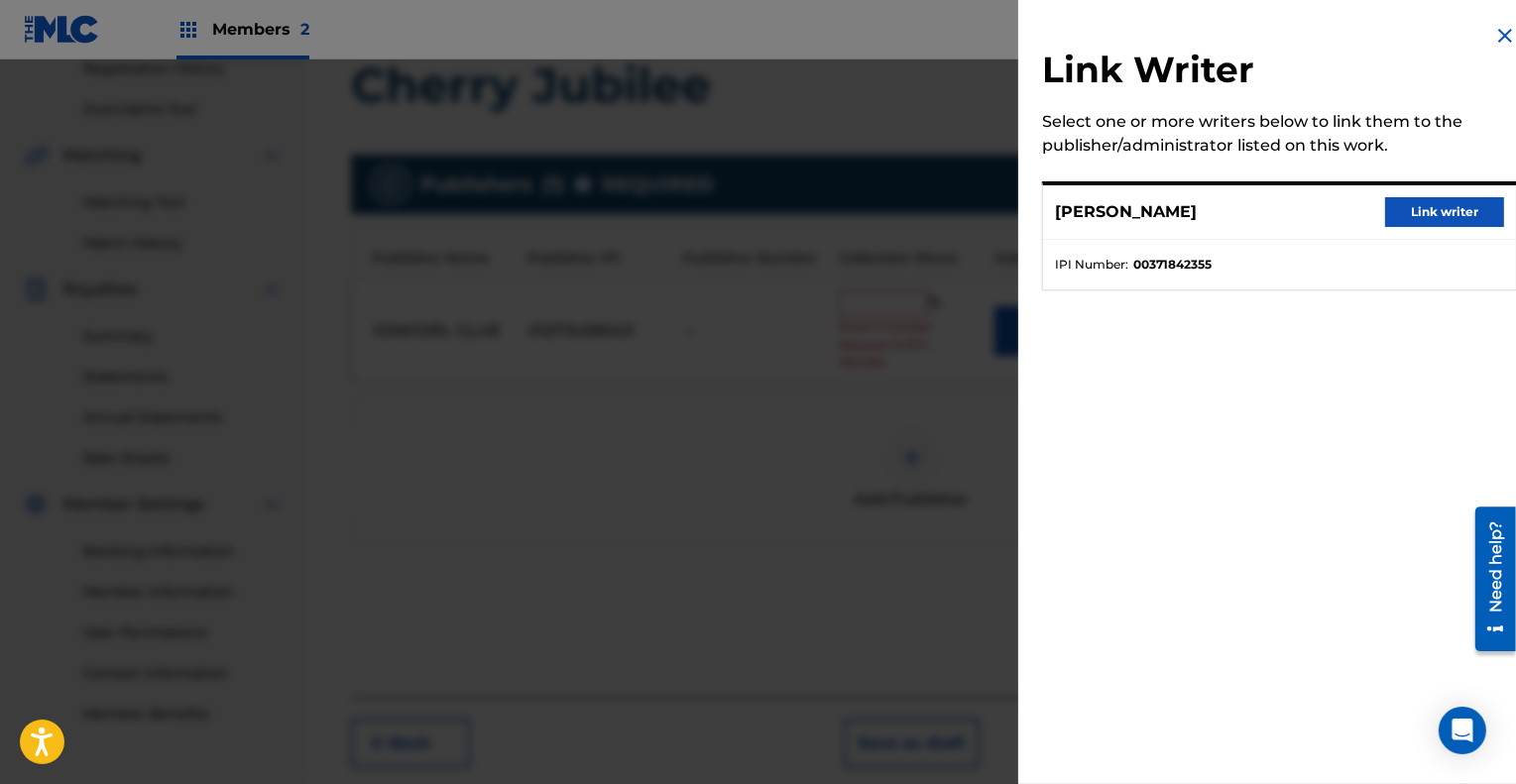 click on "Link writer" at bounding box center (1445, 212) 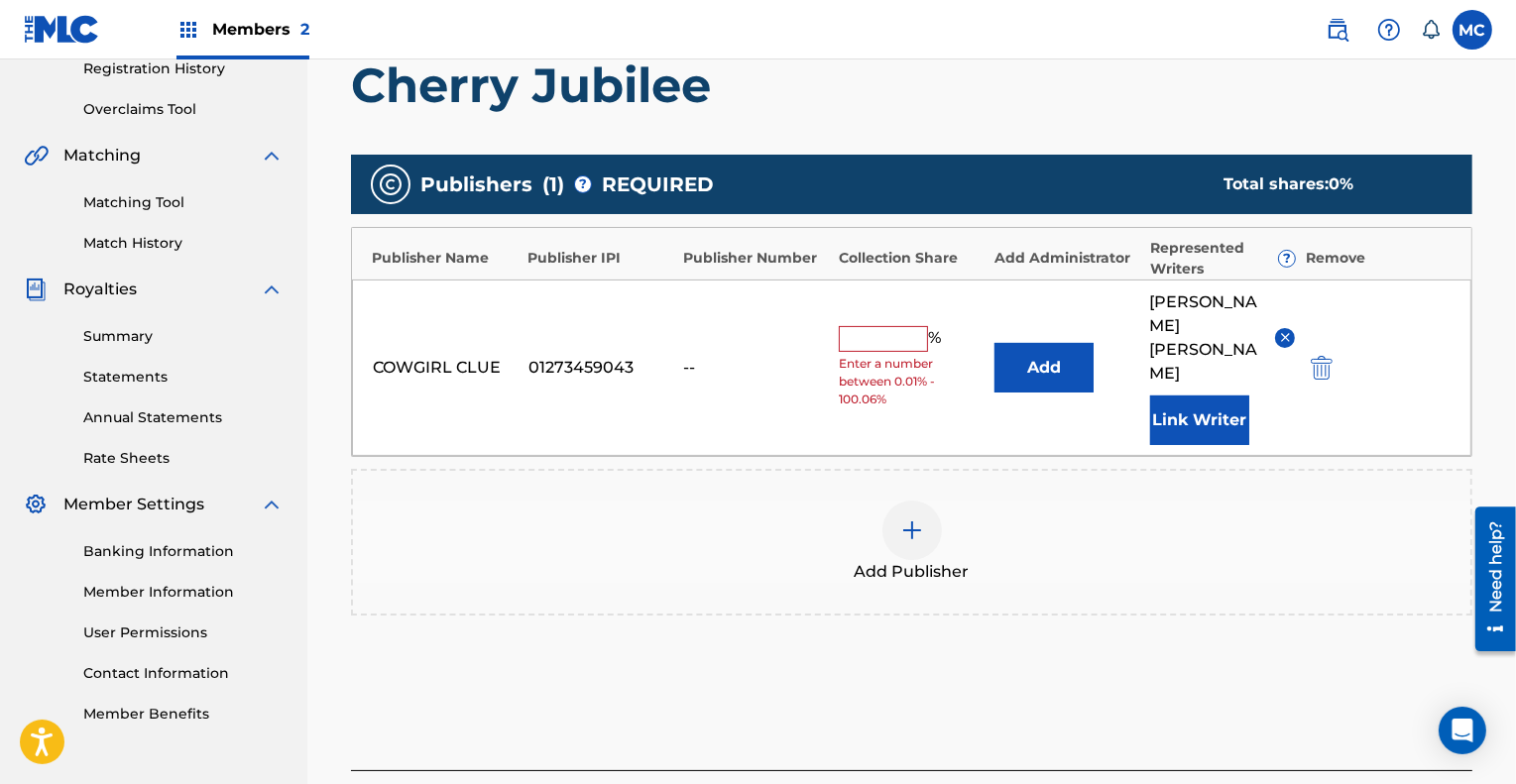 click at bounding box center (883, 339) 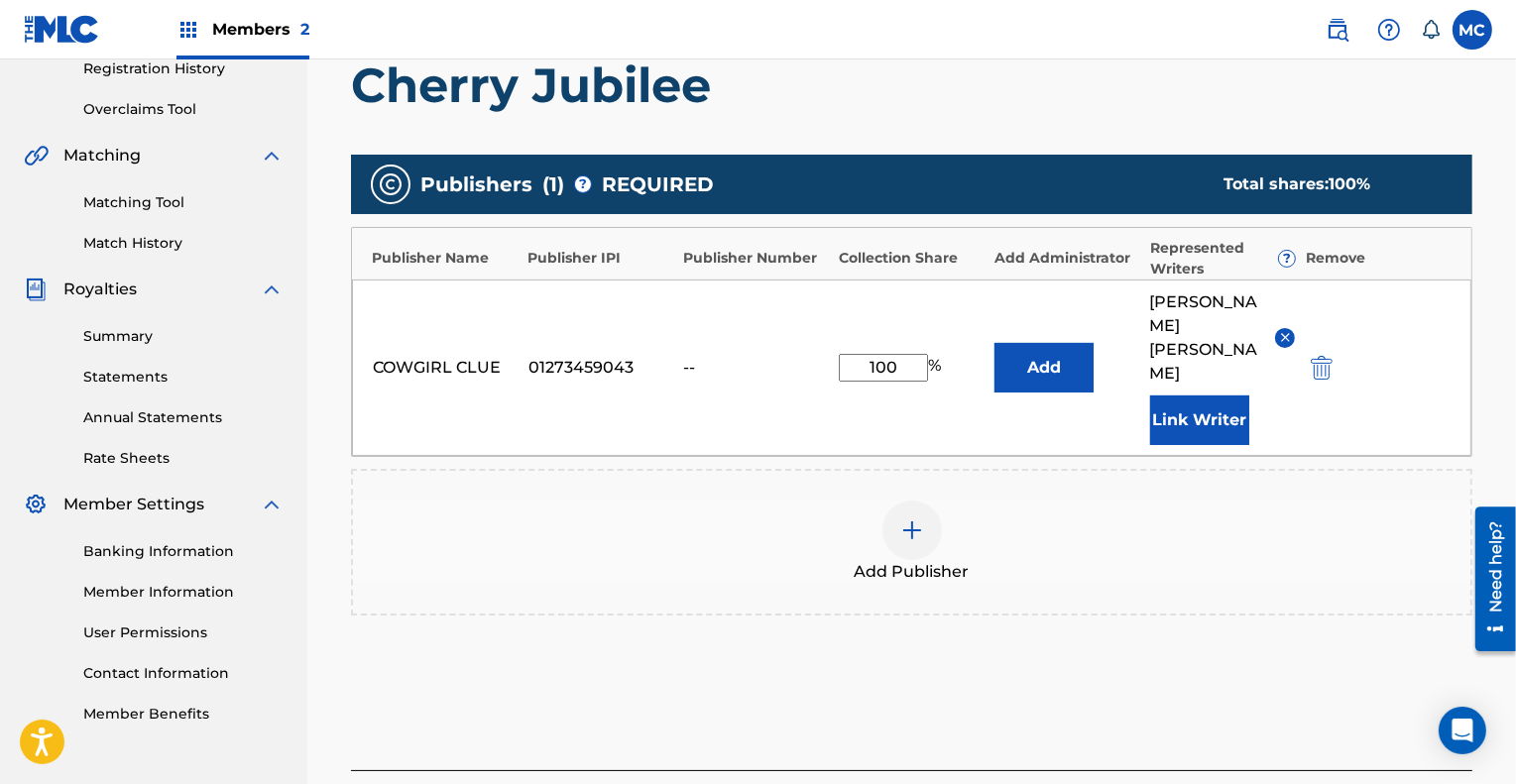 click on "Add Publisher" at bounding box center [911, 542] 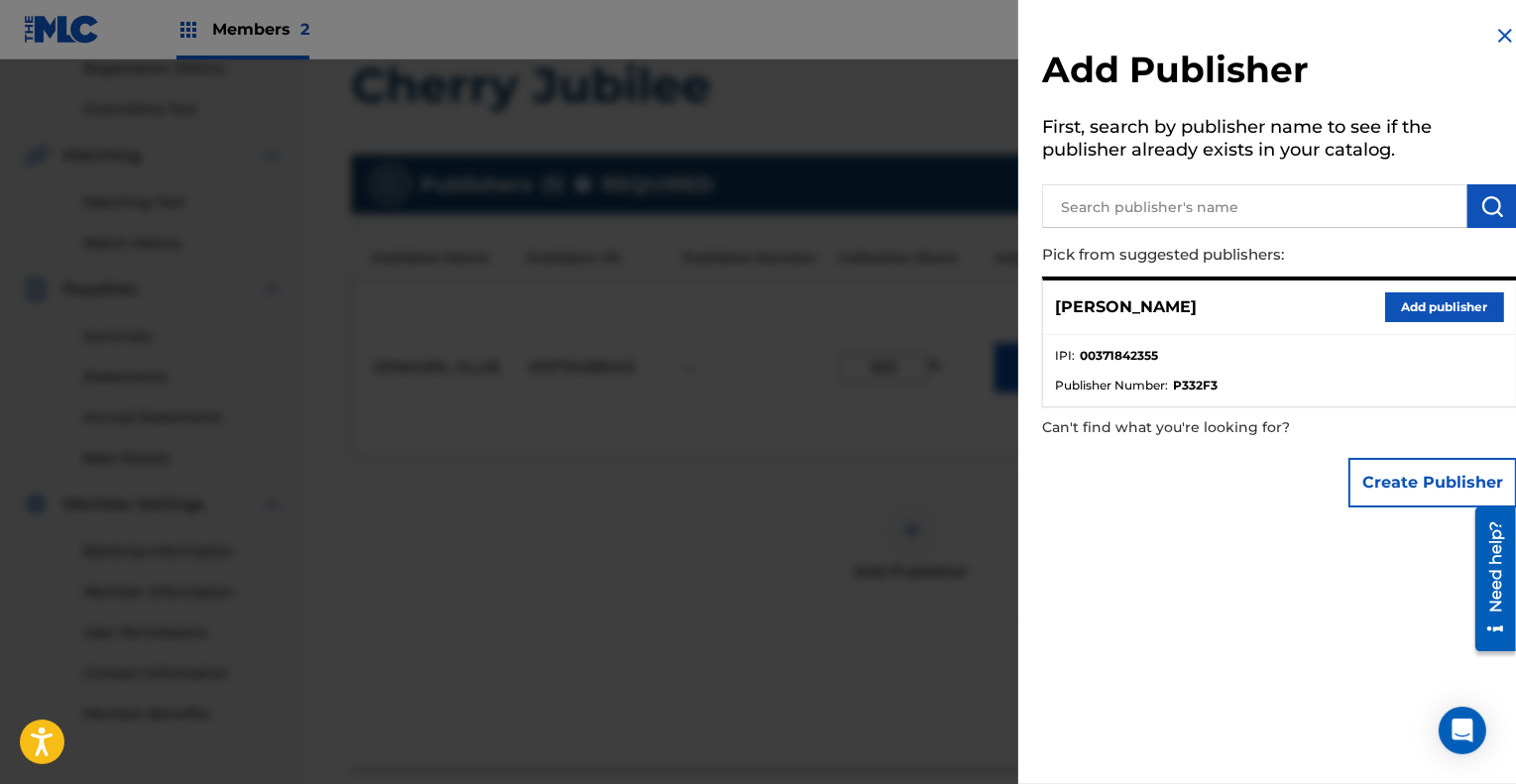 click at bounding box center (1505, 36) 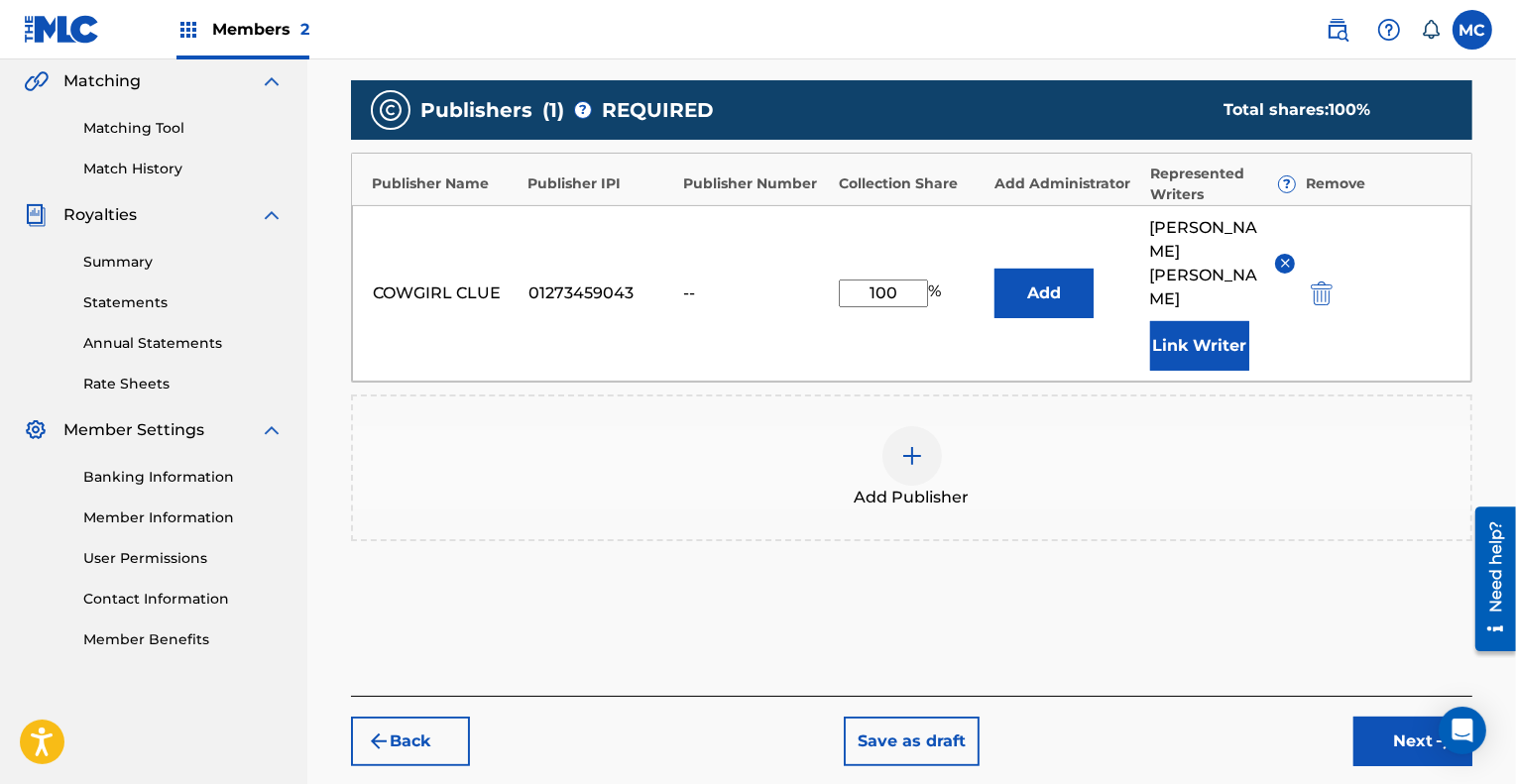 scroll, scrollTop: 507, scrollLeft: 0, axis: vertical 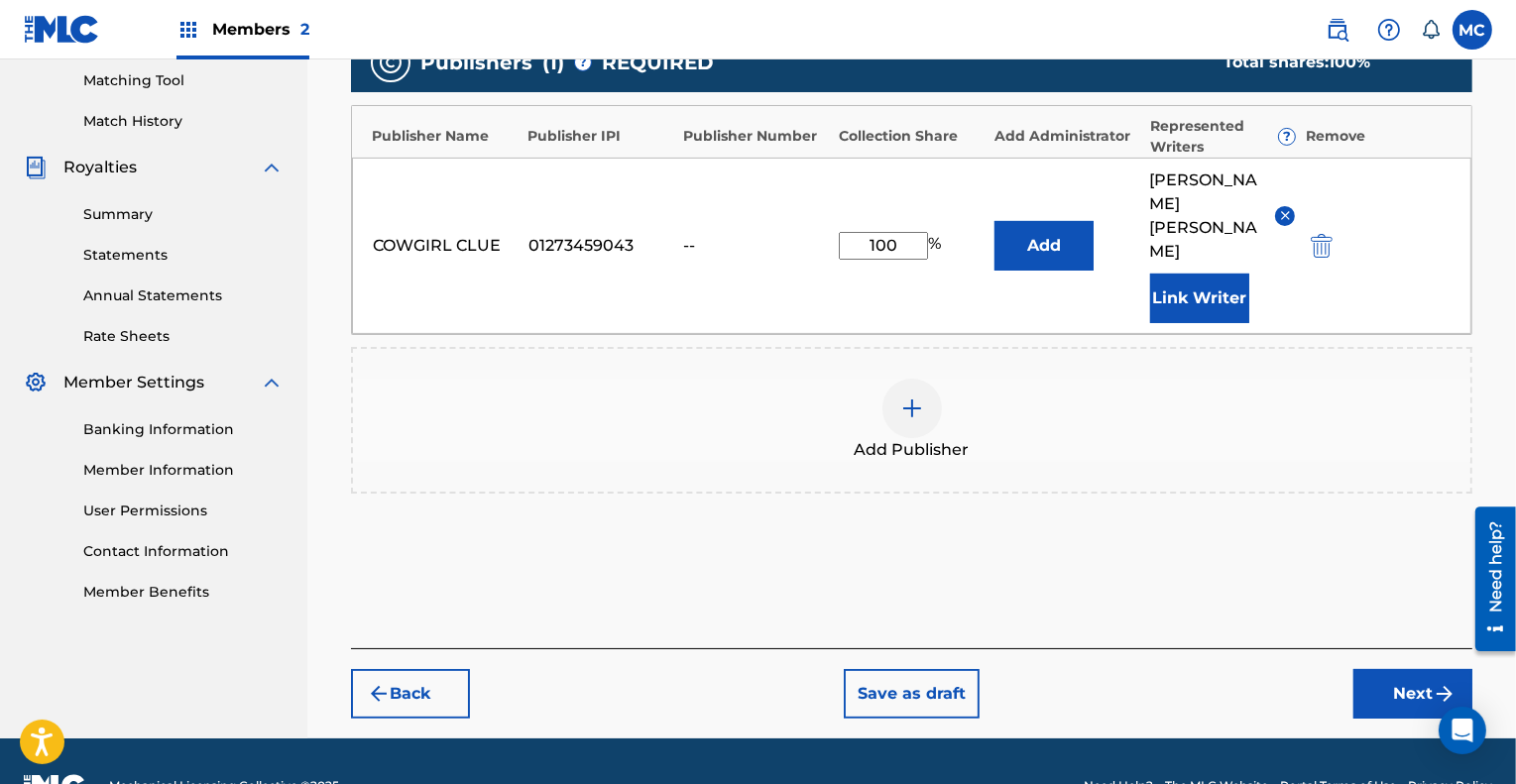 click on "Next" at bounding box center [1413, 694] 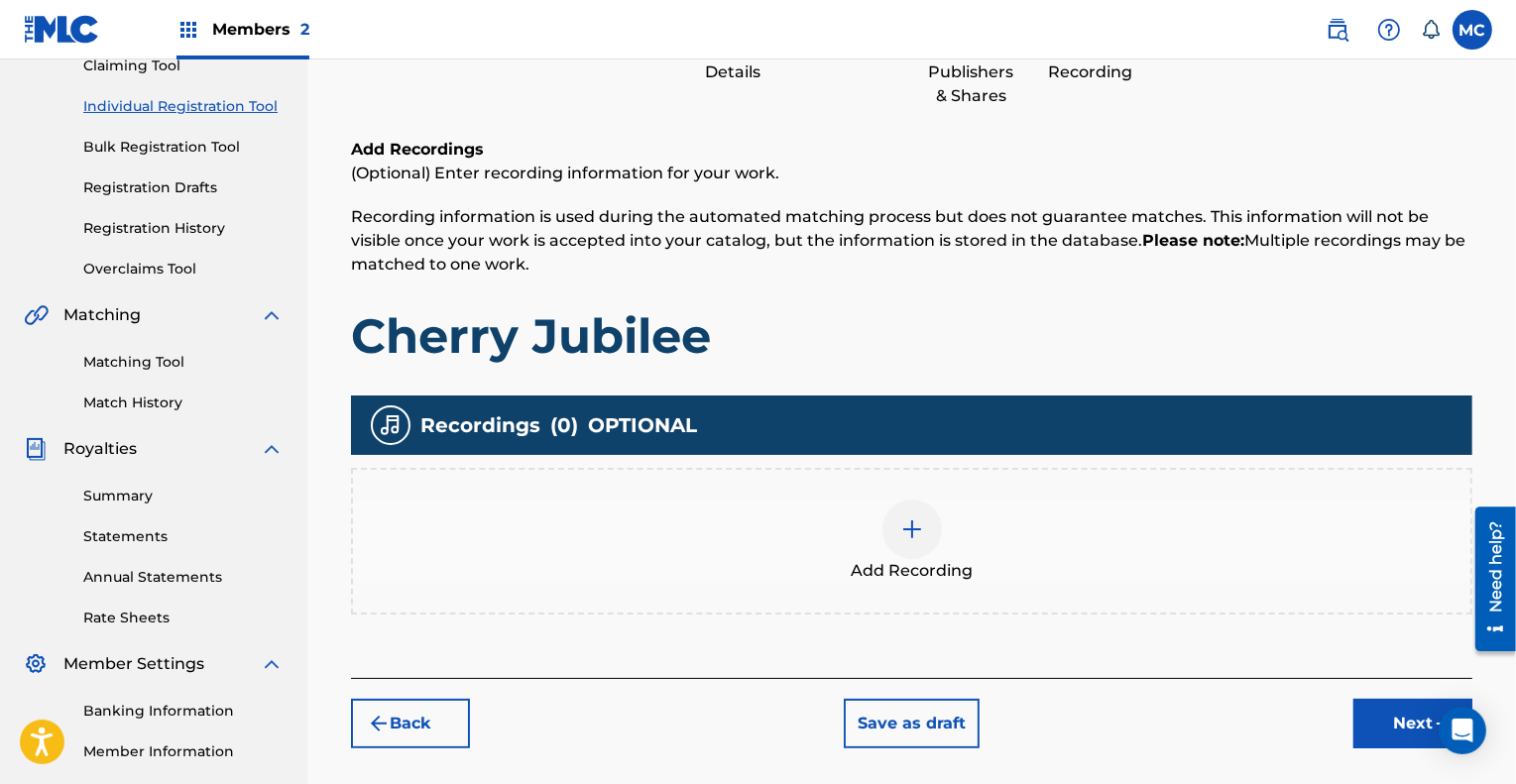 scroll, scrollTop: 89, scrollLeft: 0, axis: vertical 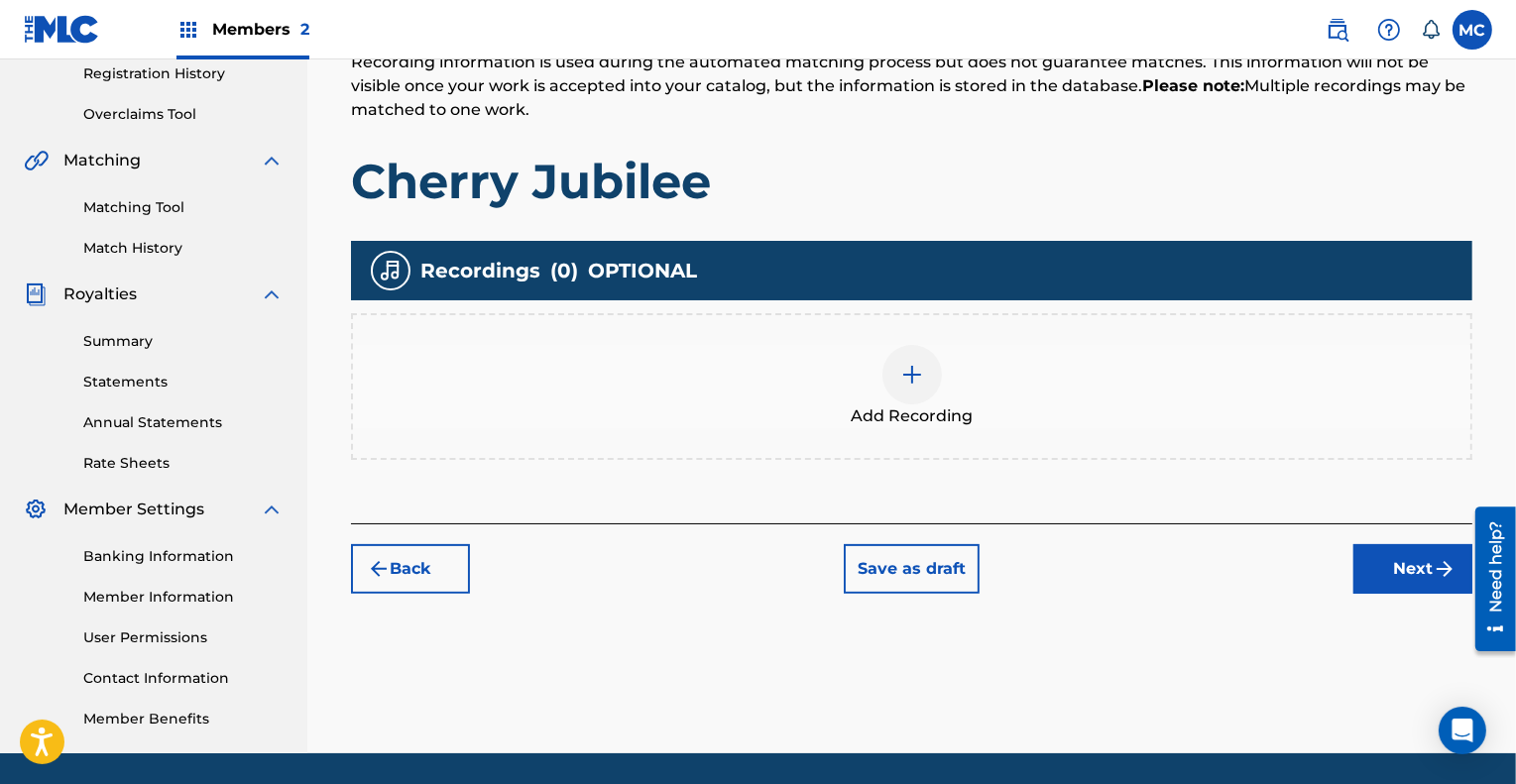 click at bounding box center [912, 375] 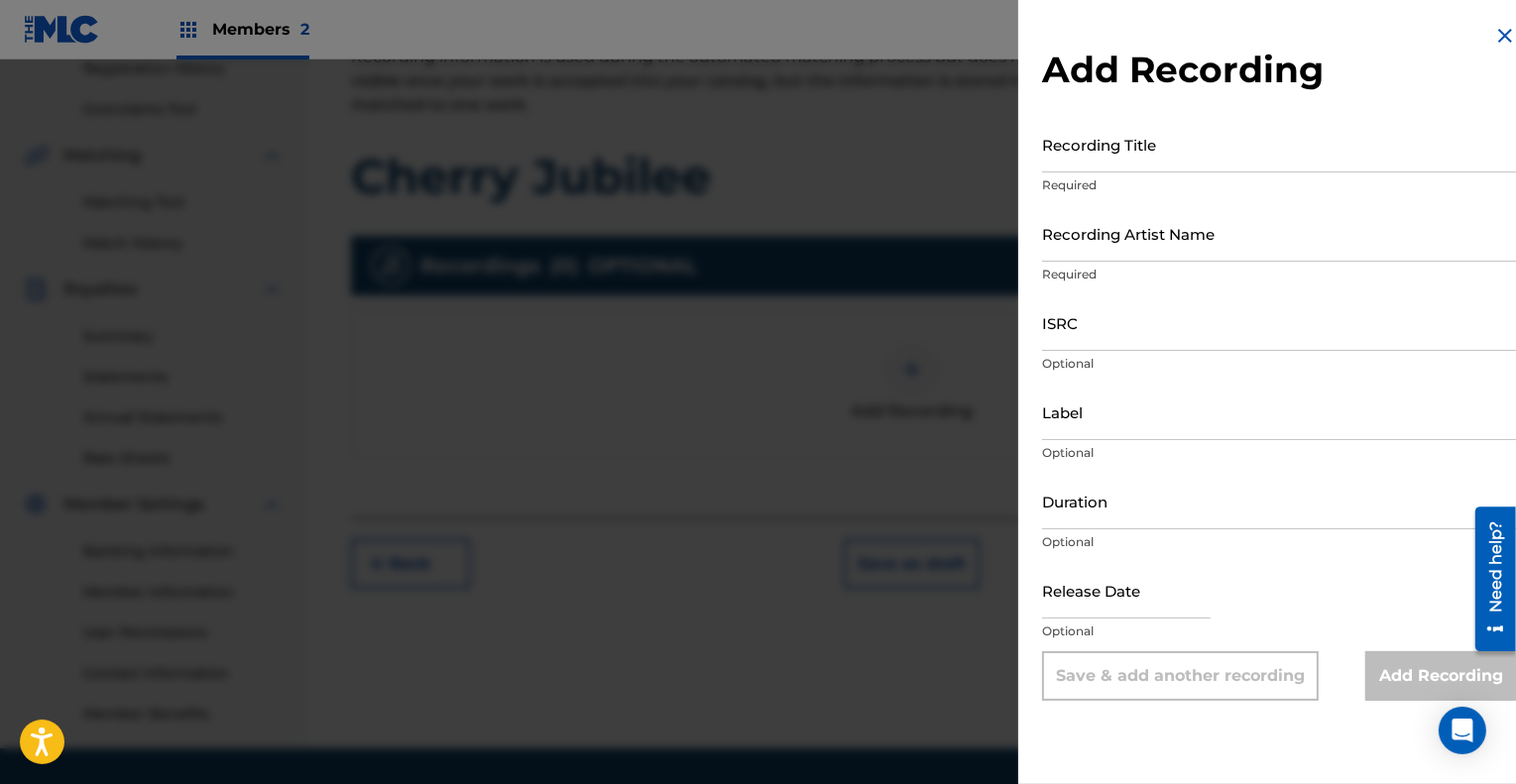 scroll, scrollTop: 387, scrollLeft: 0, axis: vertical 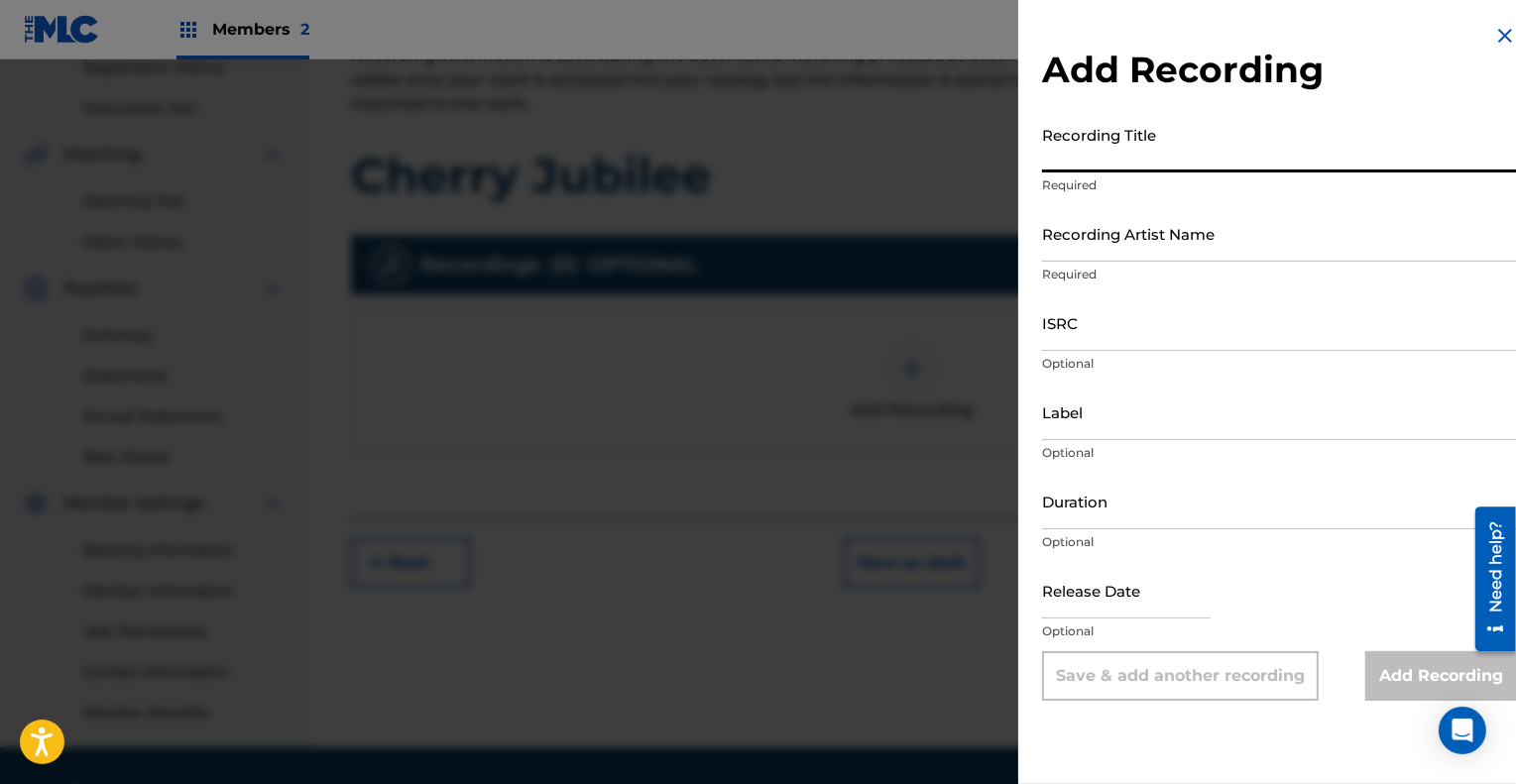 click on "Recording Title" at bounding box center [1279, 144] 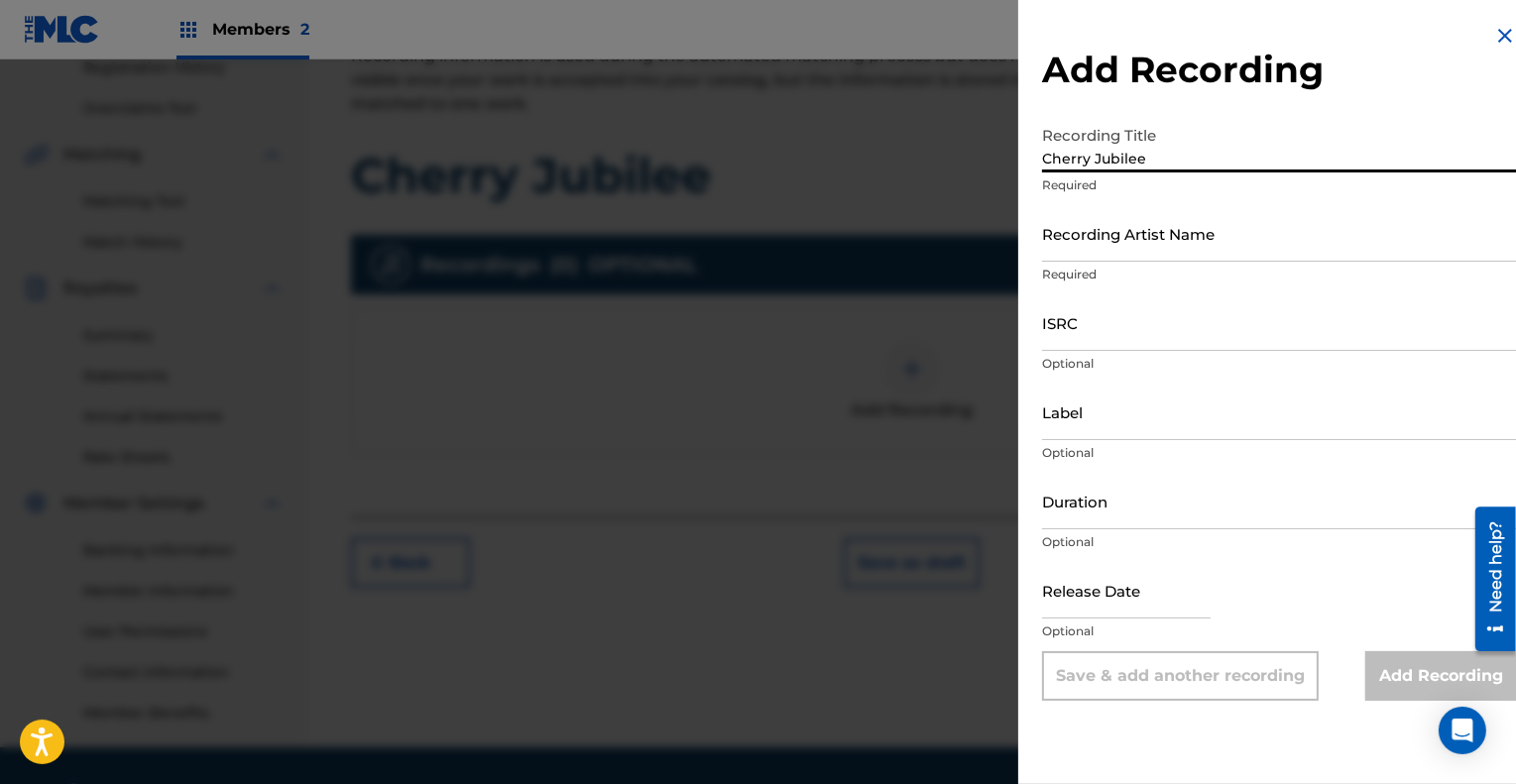 type on "Cherry Jubilee" 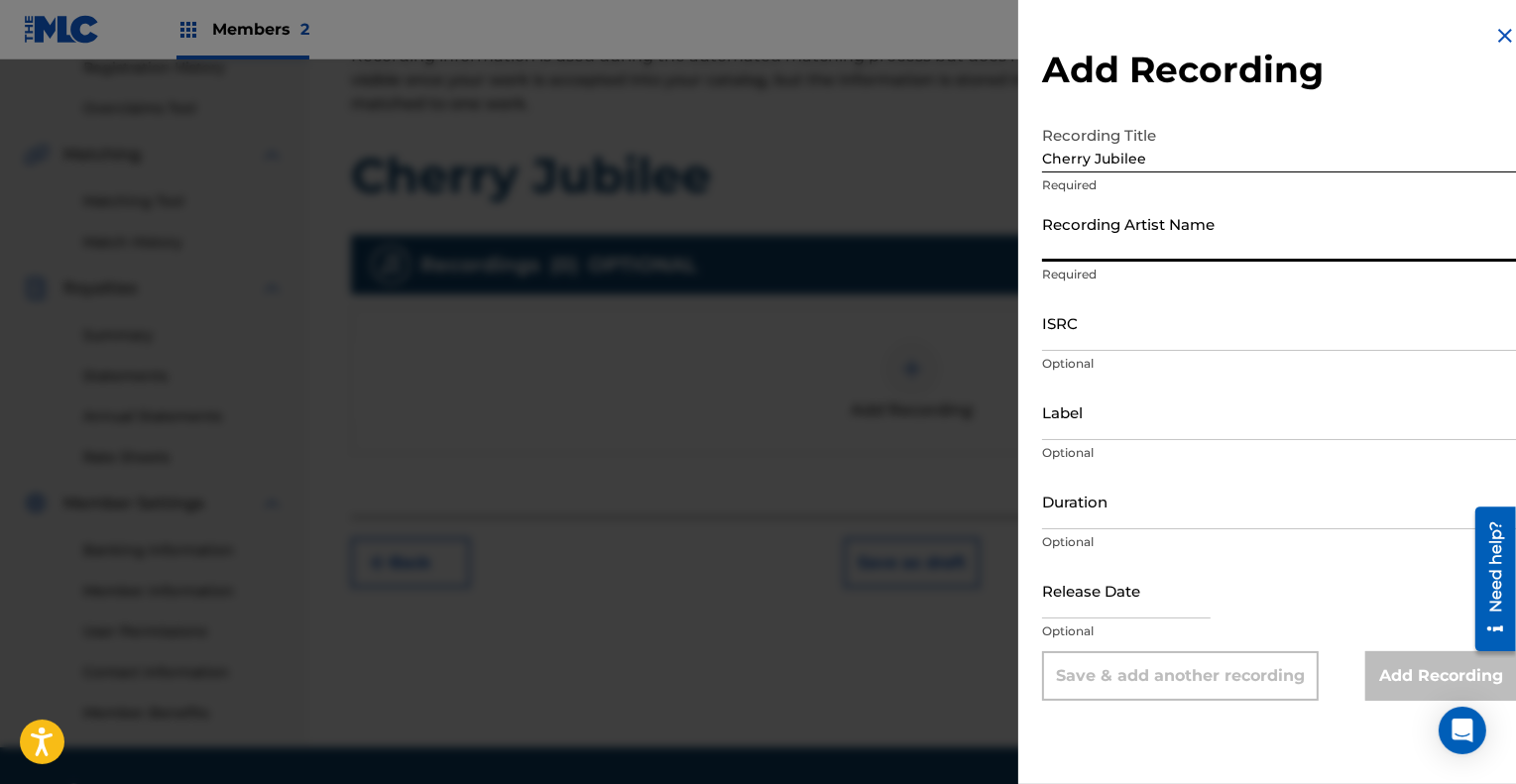 type on "Cowgirl Clue" 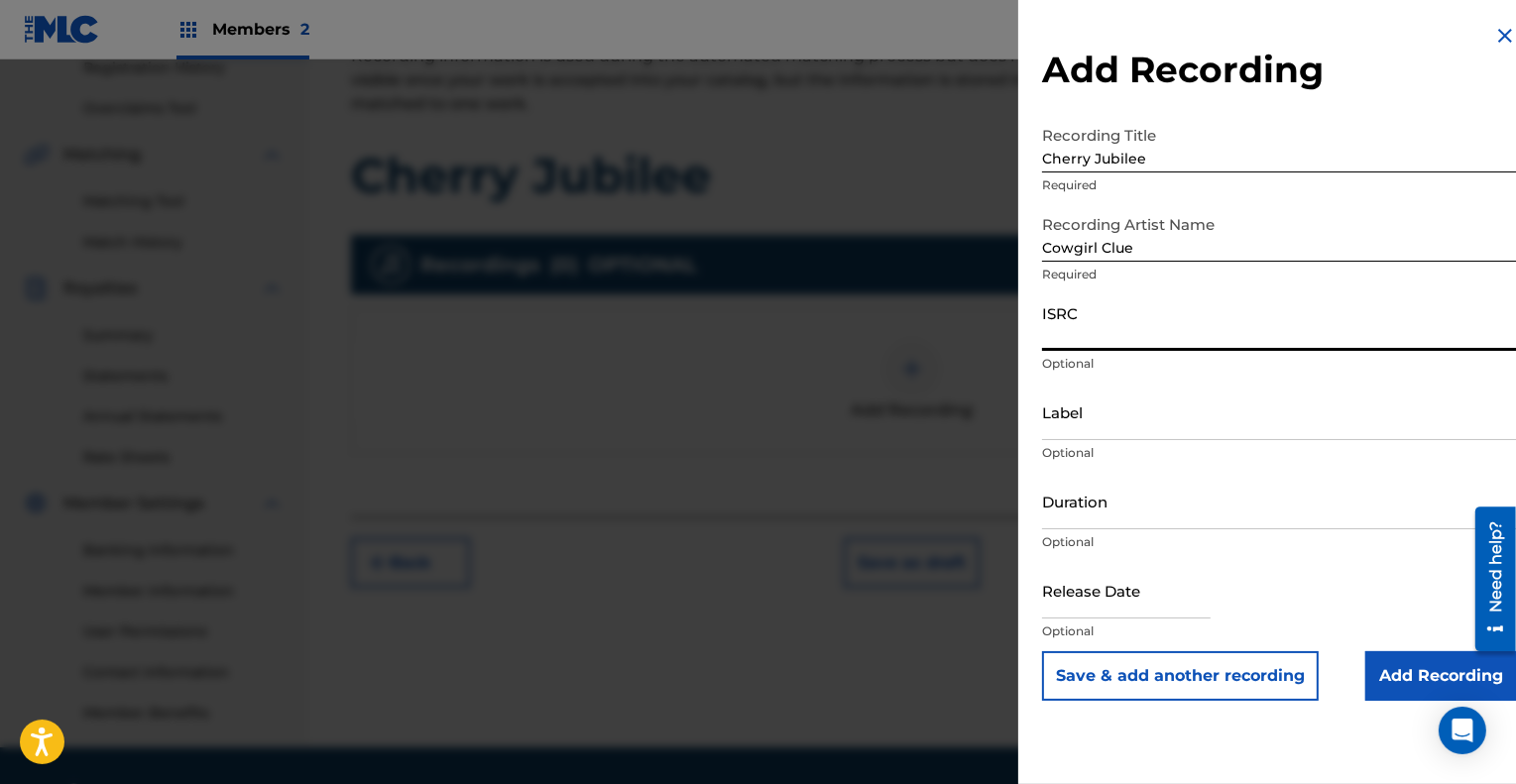 click on "ISRC" at bounding box center [1279, 322] 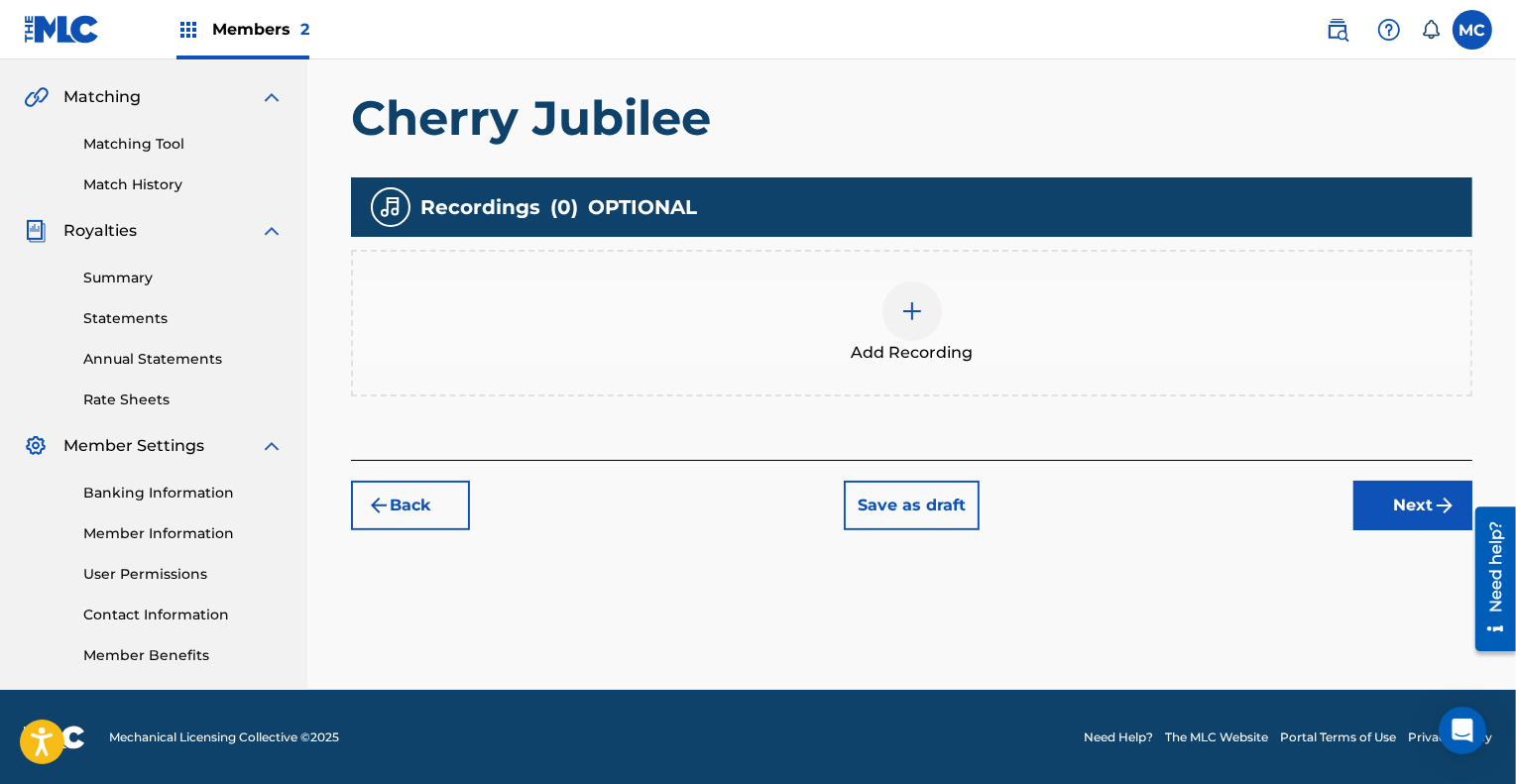 scroll, scrollTop: 444, scrollLeft: 0, axis: vertical 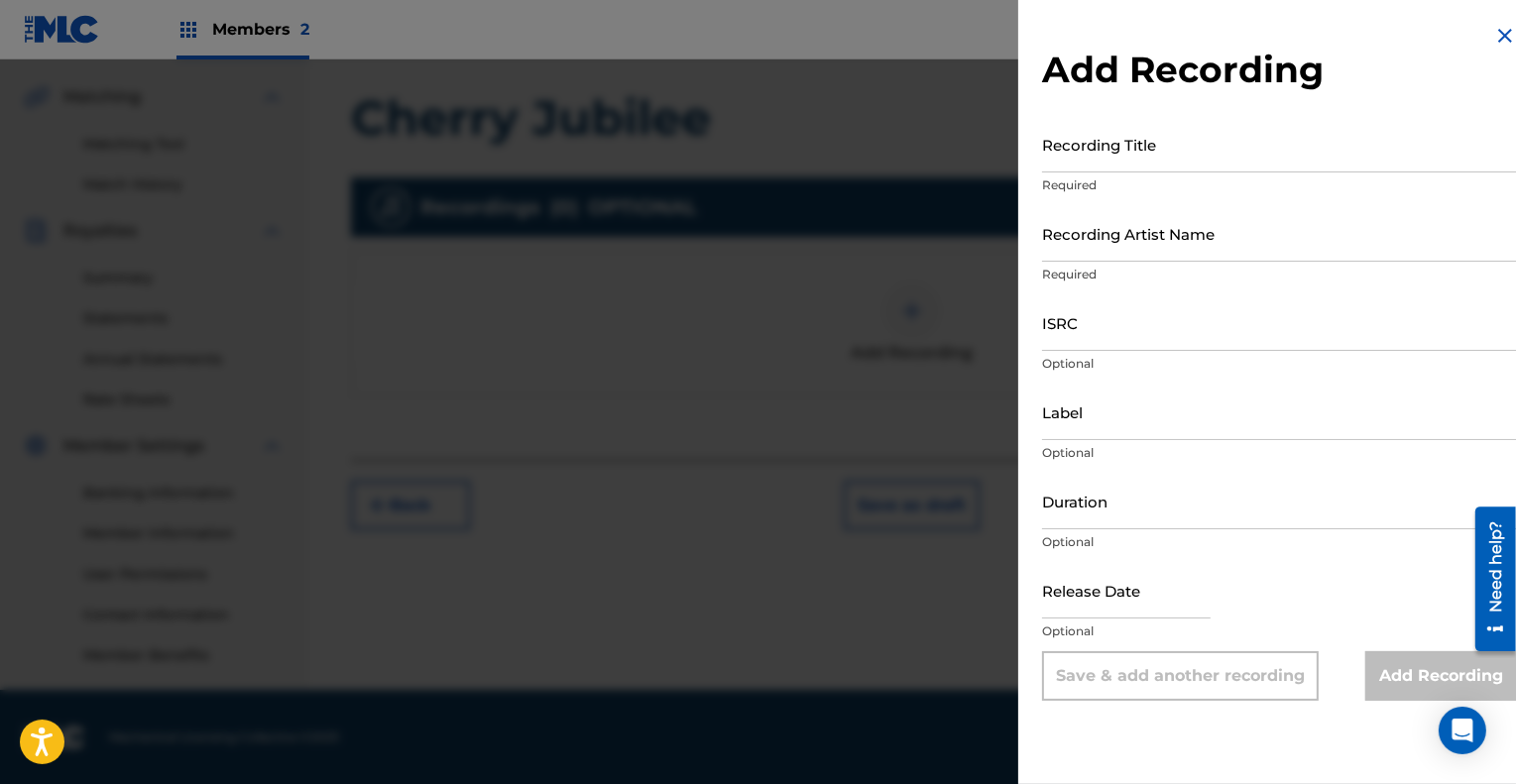 click on "Recording Title" at bounding box center [1279, 144] 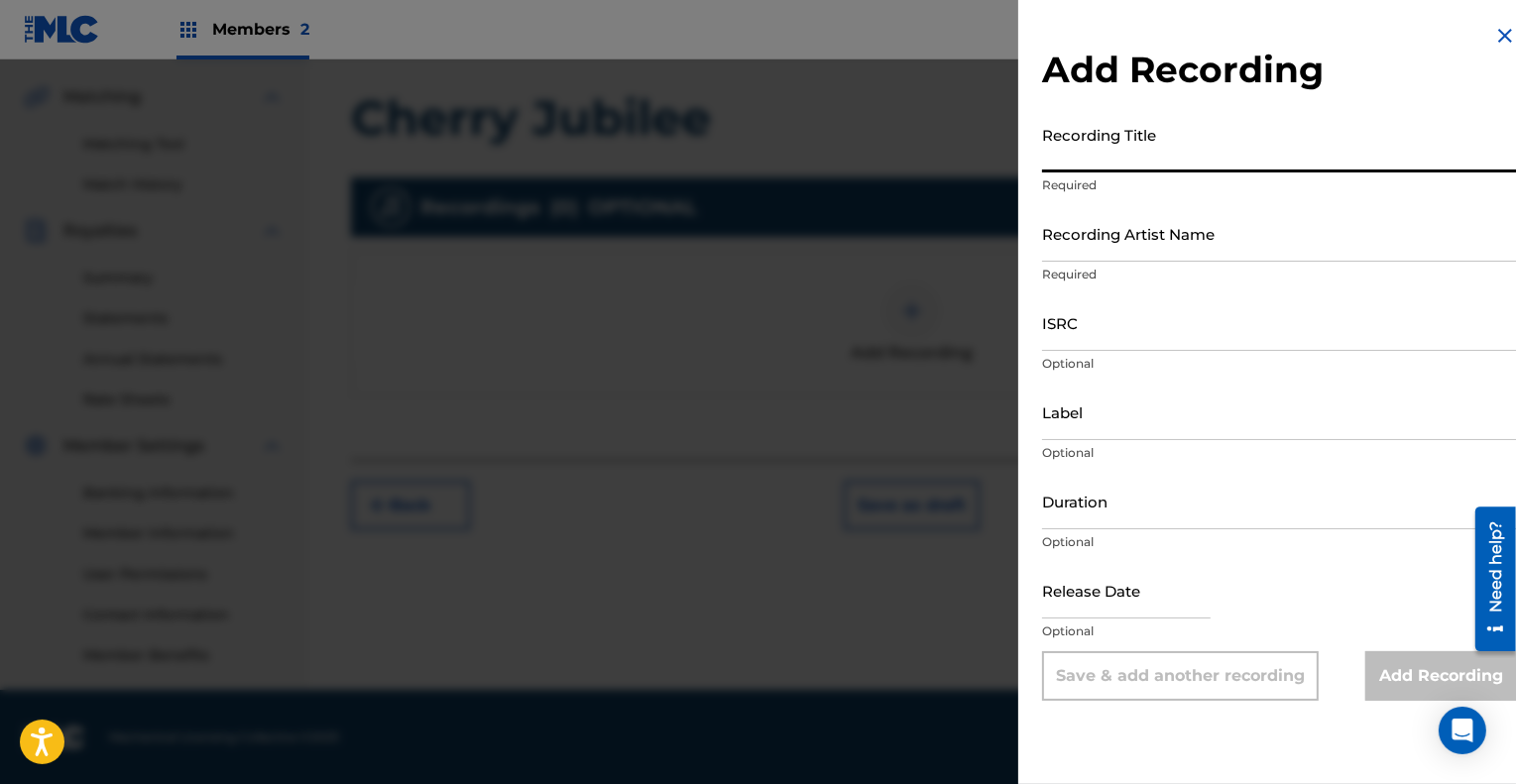 click on "ISRC" at bounding box center (1279, 322) 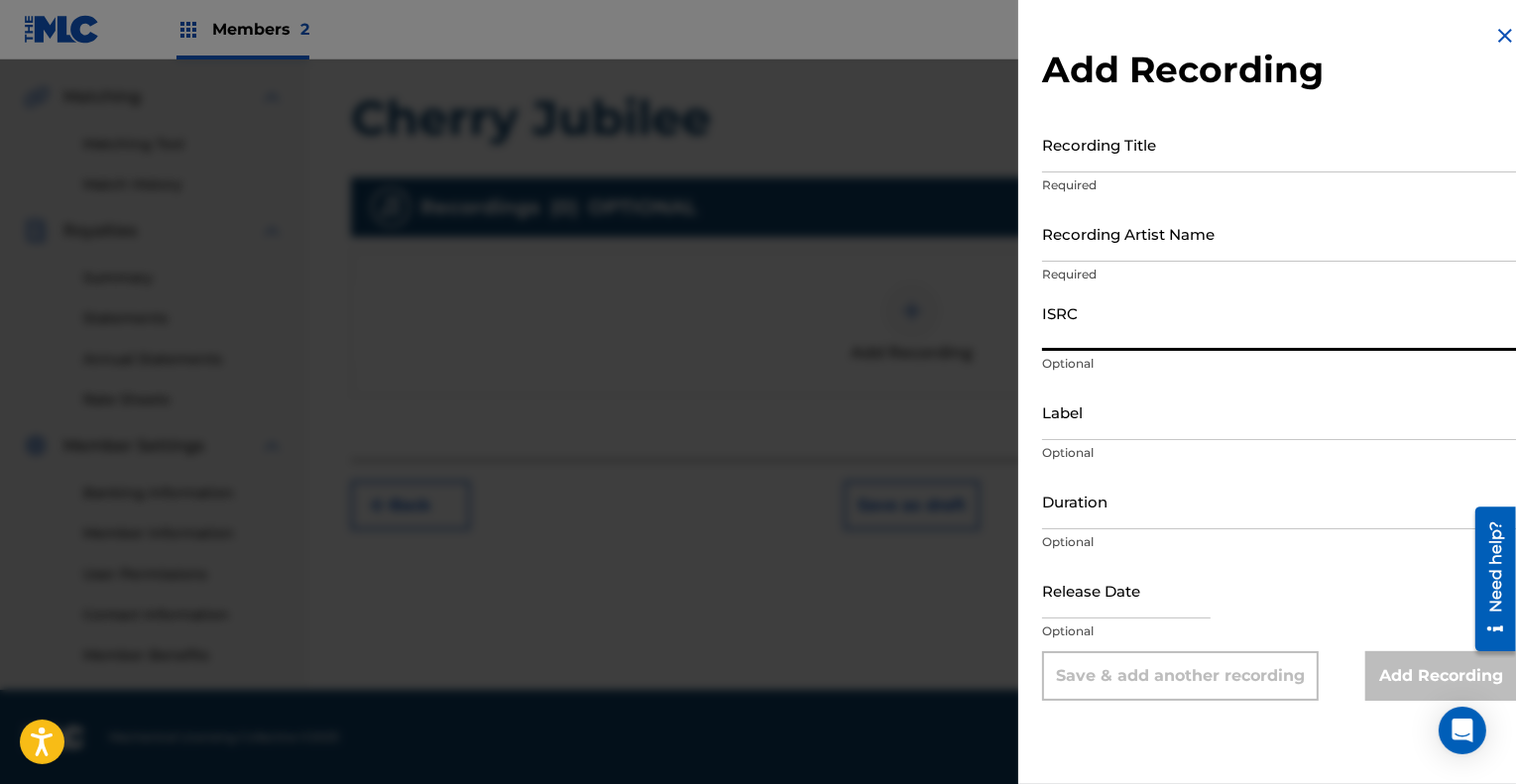 paste on "QZHZD2026104" 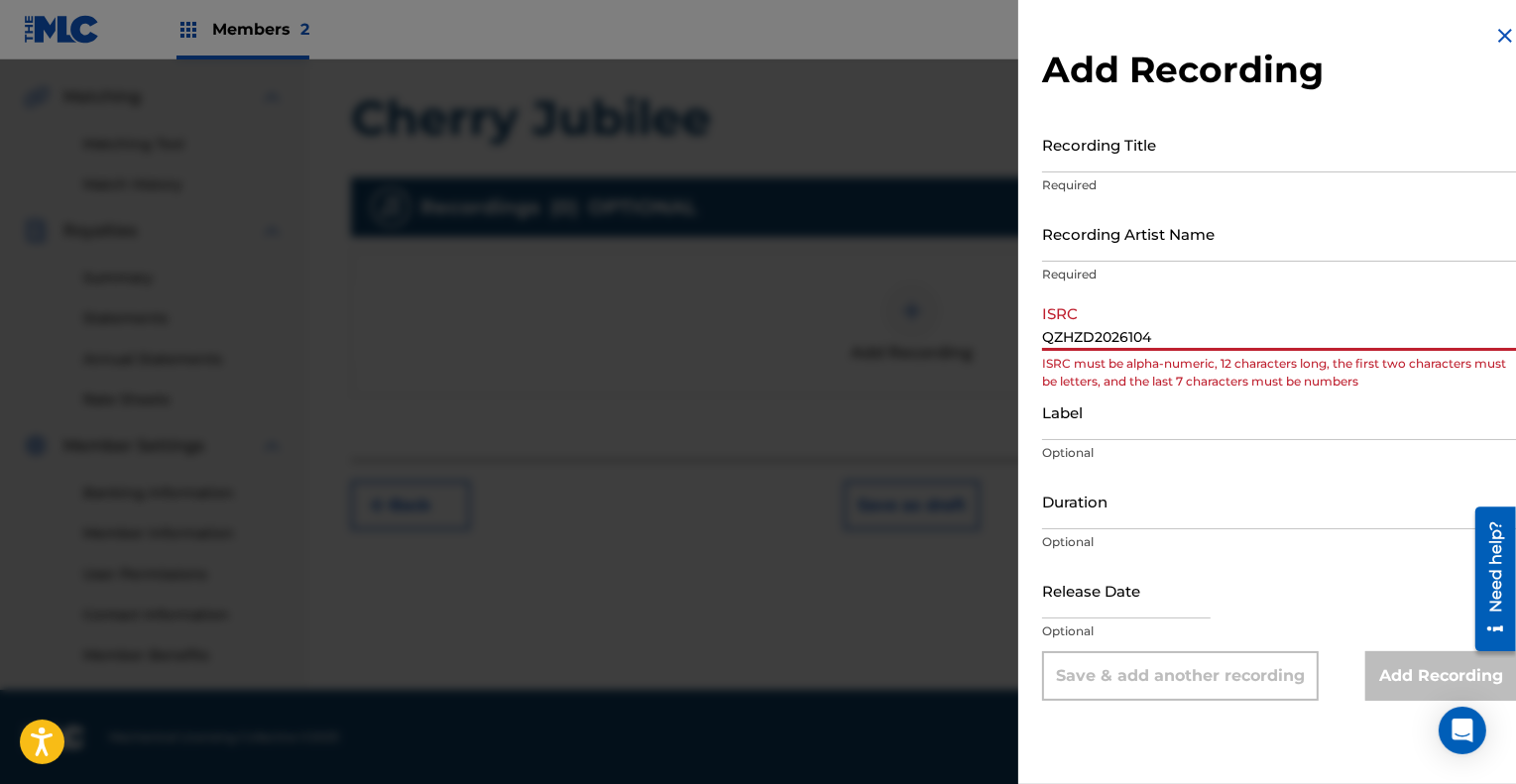 click on "QZHZD2026104" at bounding box center [1279, 322] 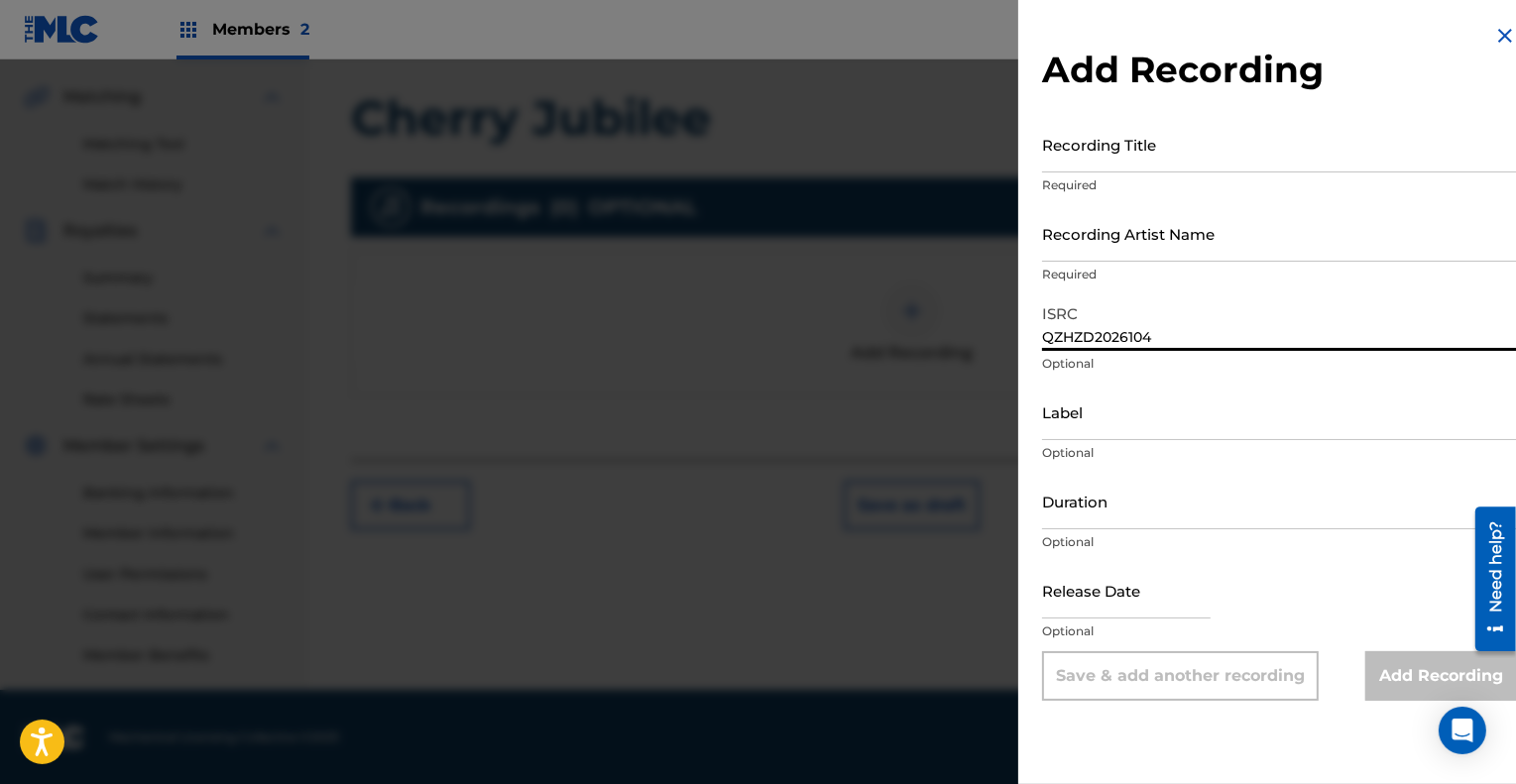 type on "QZHZD2026104" 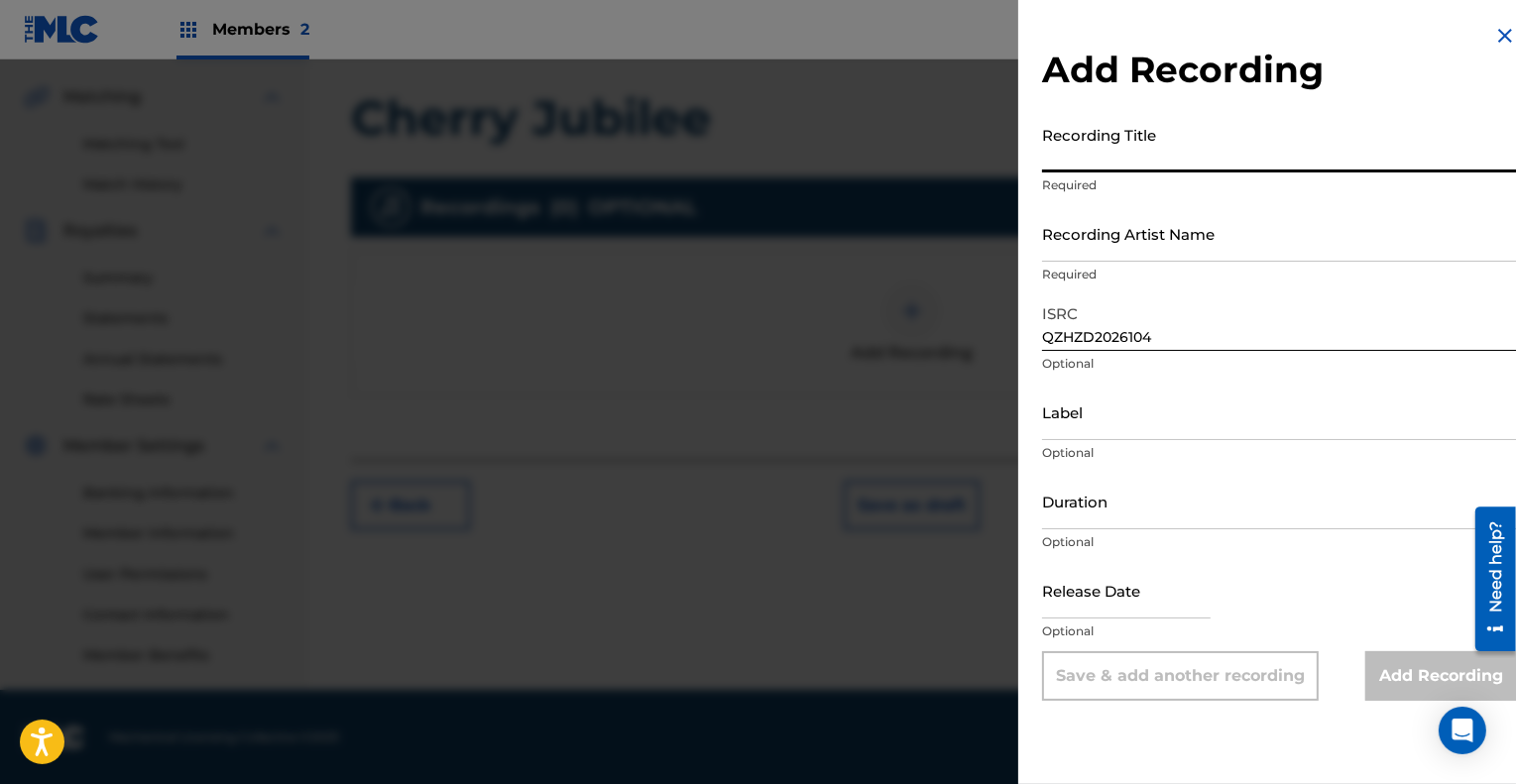 type on "C" 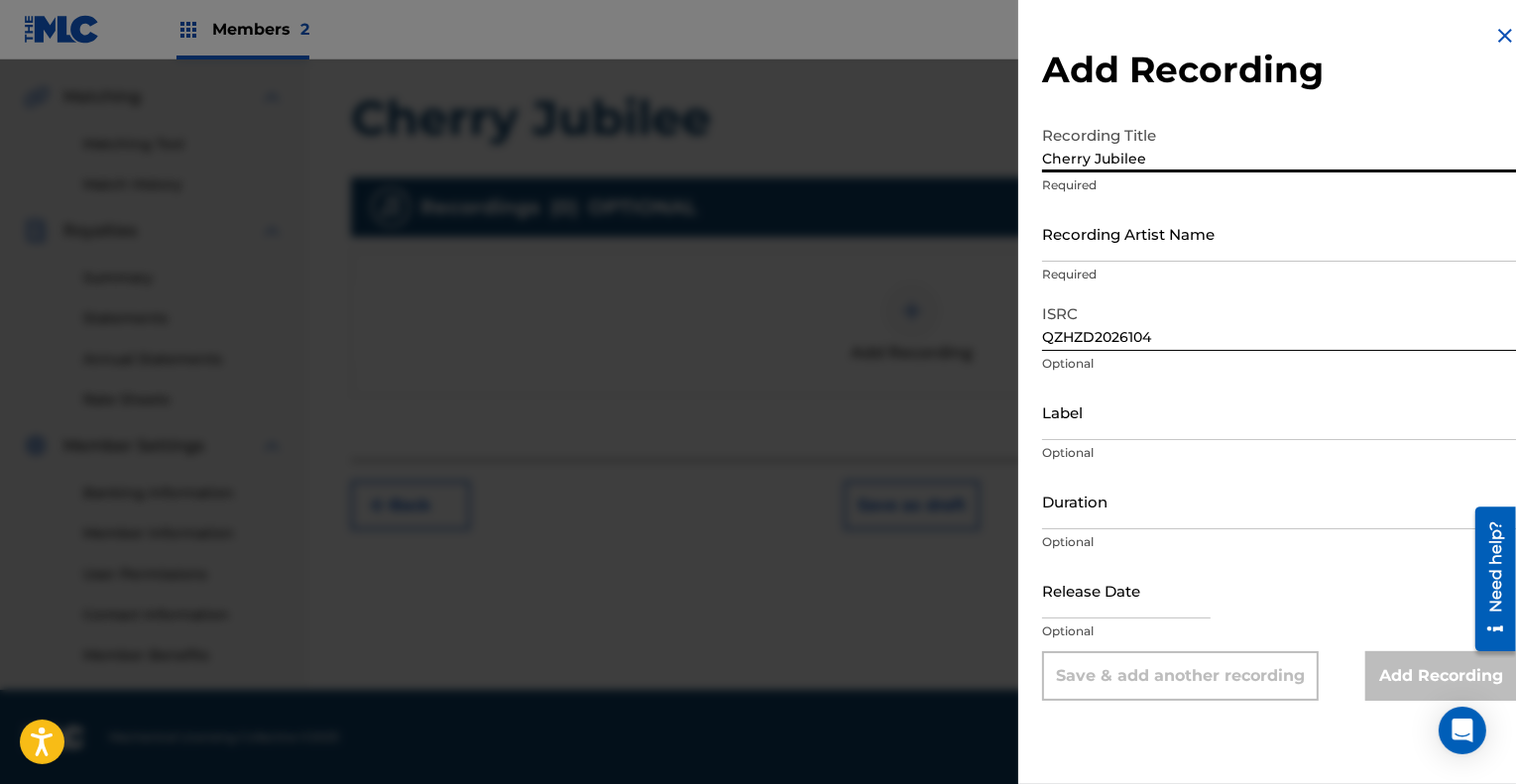 type on "Cherry Jubilee" 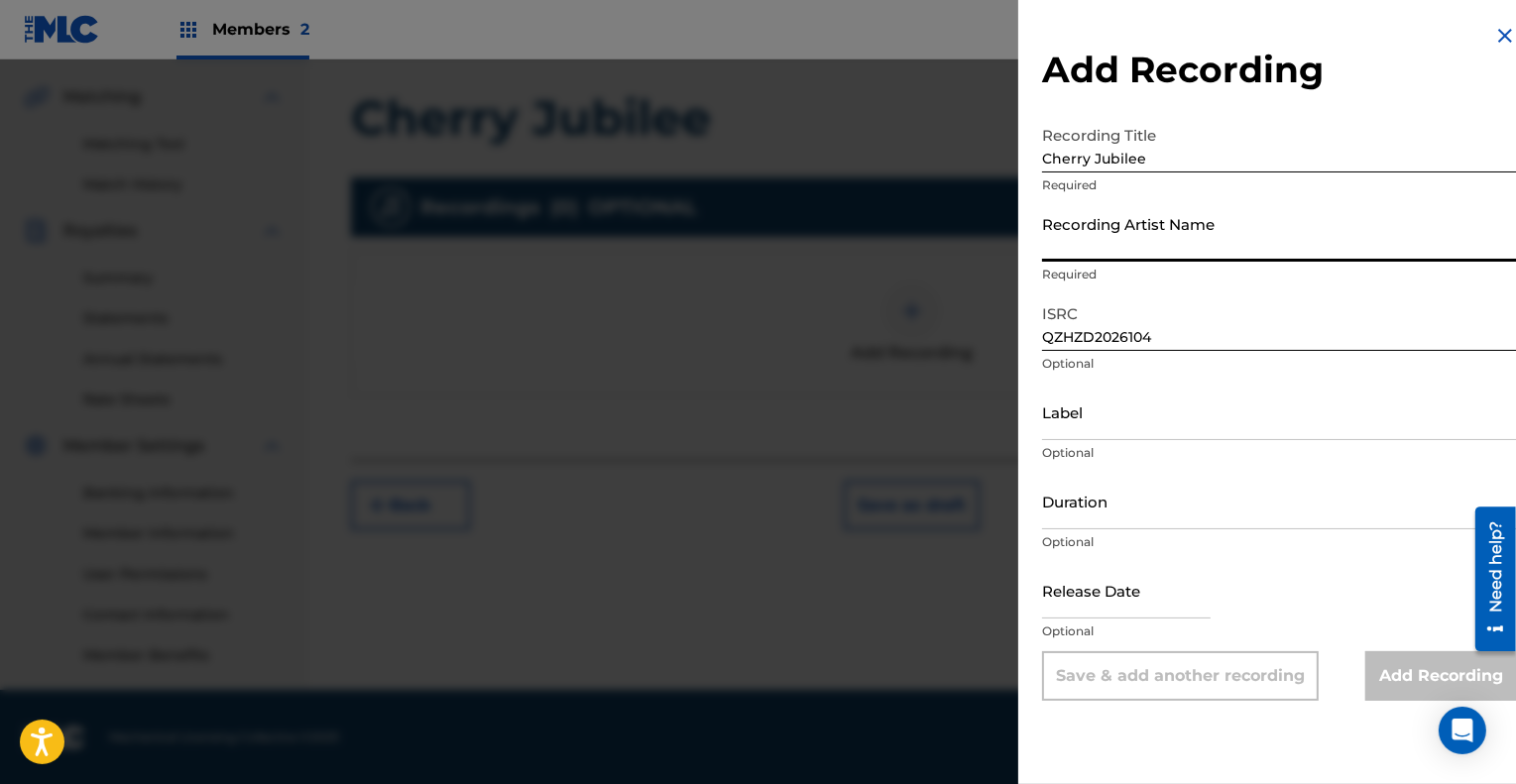 click on "Recording Artist Name" at bounding box center (1279, 233) 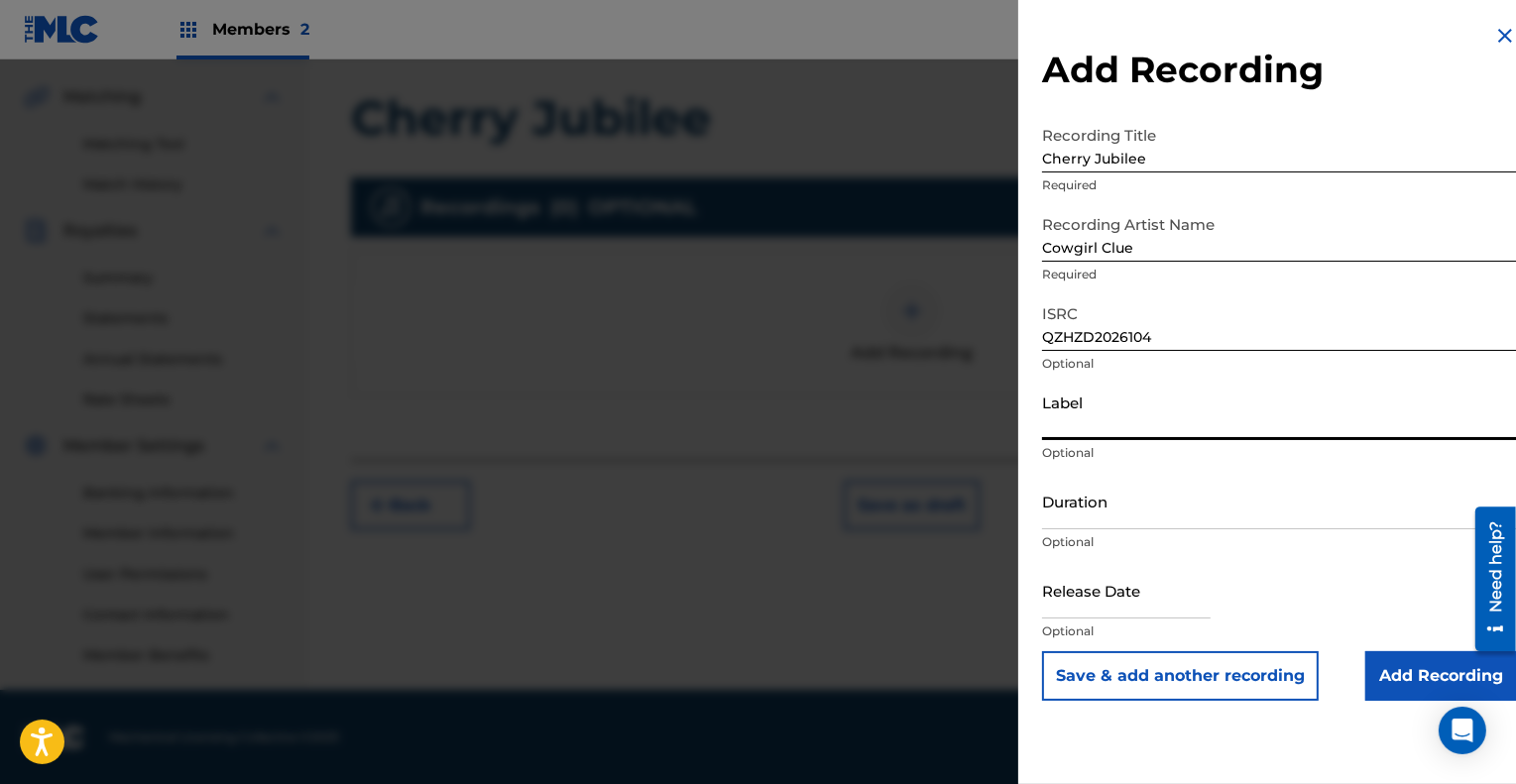 click on "Label" at bounding box center (1279, 411) 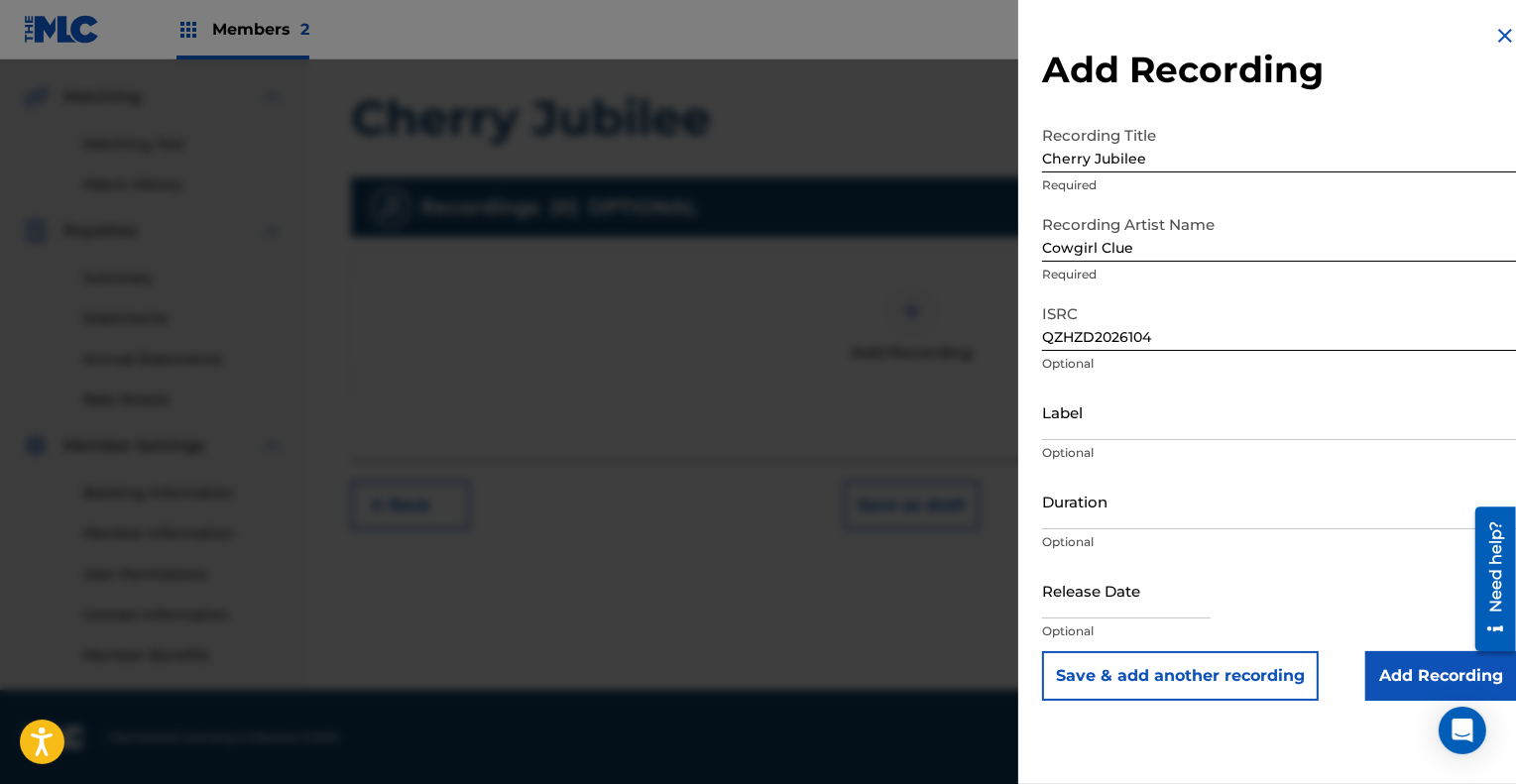 click on "Add Recording" at bounding box center (1441, 676) 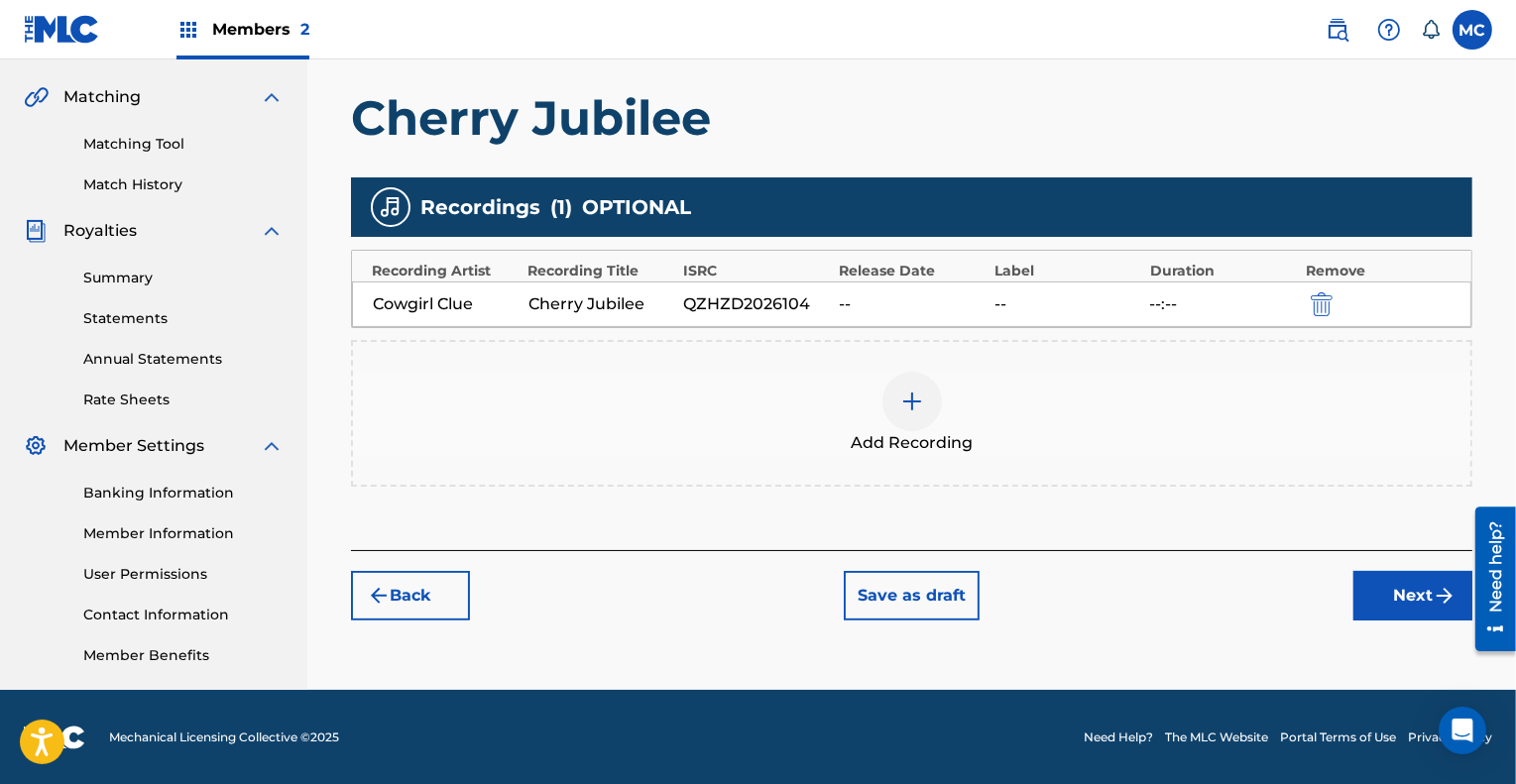 click at bounding box center [912, 401] 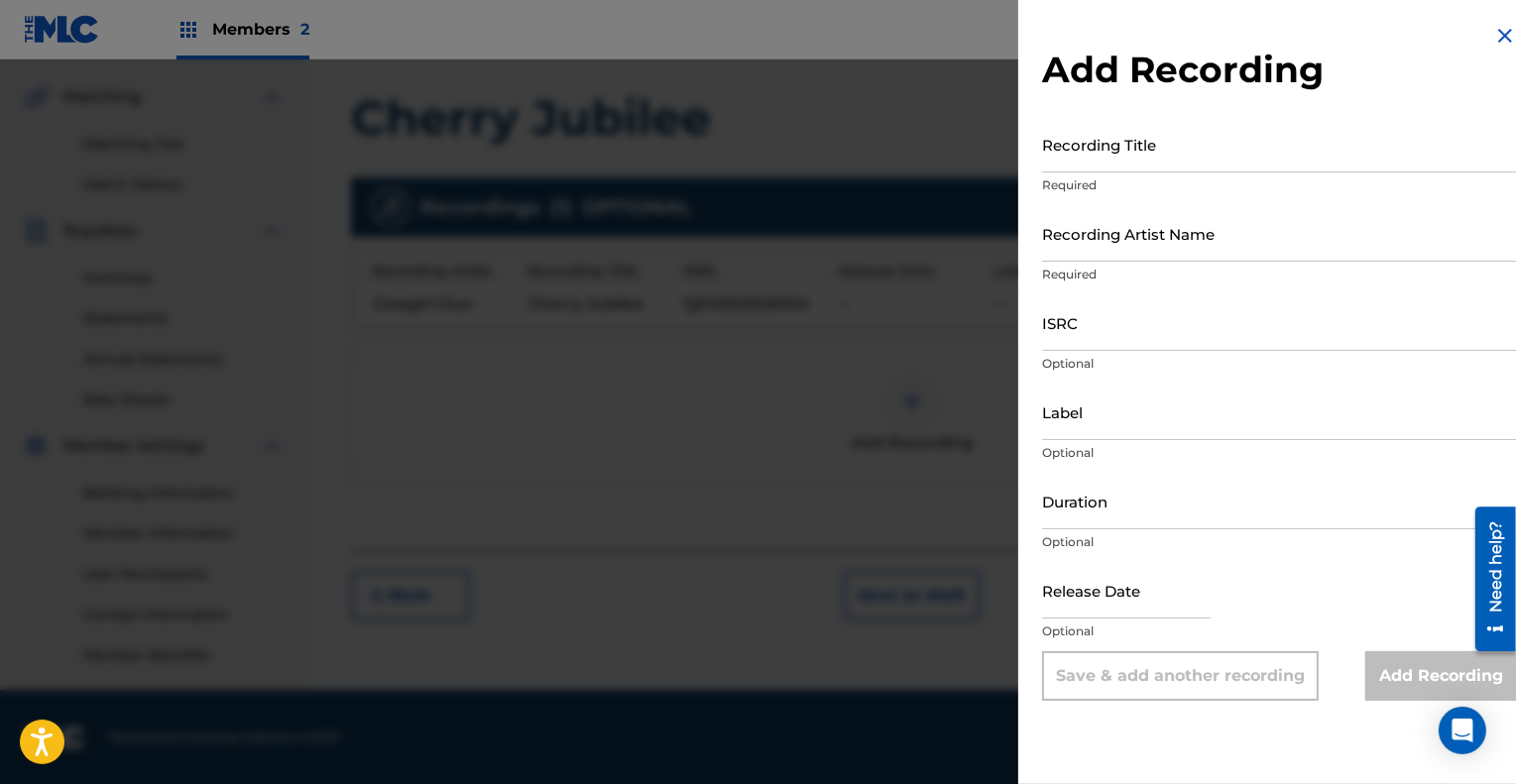 click at bounding box center (1505, 36) 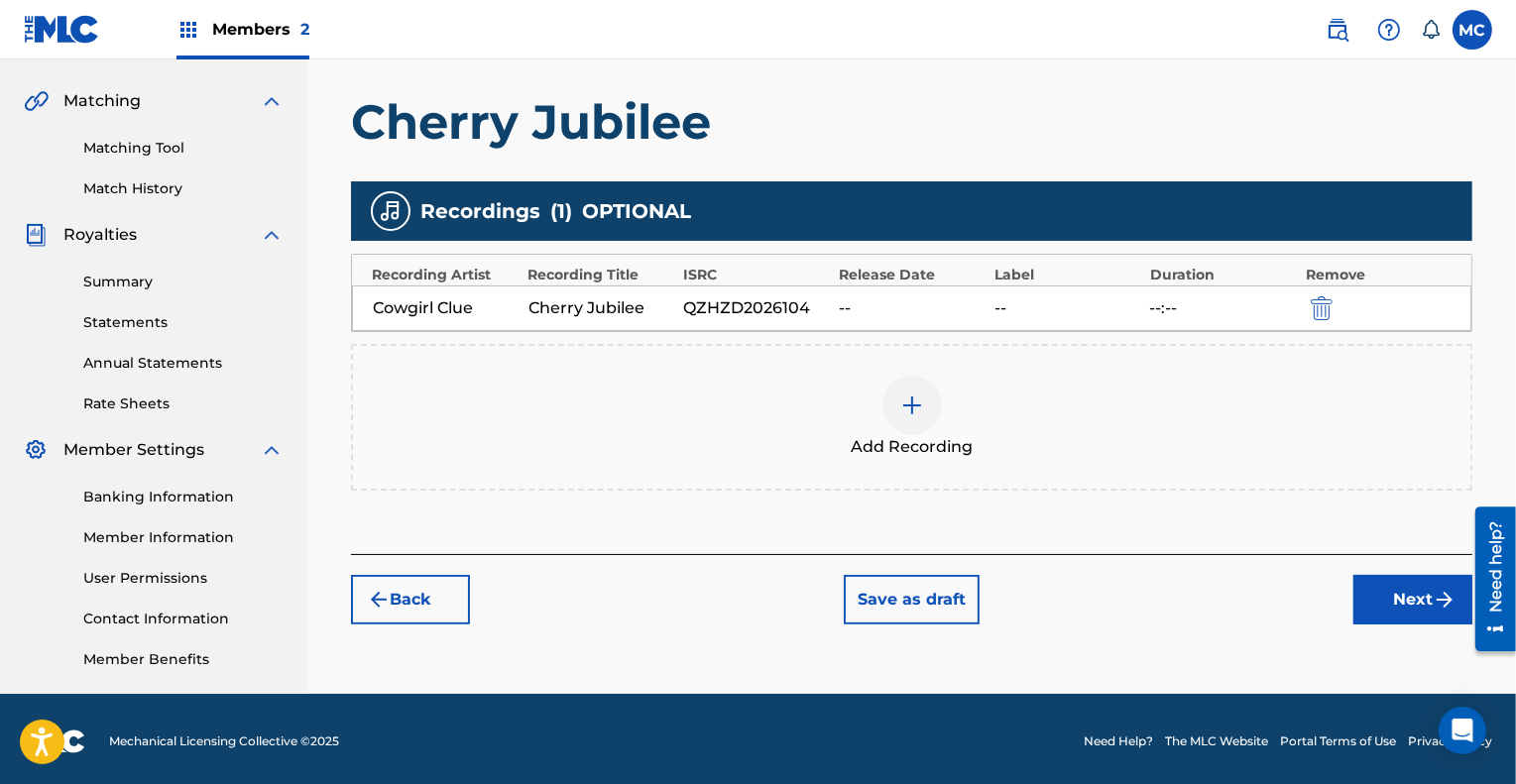 scroll, scrollTop: 444, scrollLeft: 0, axis: vertical 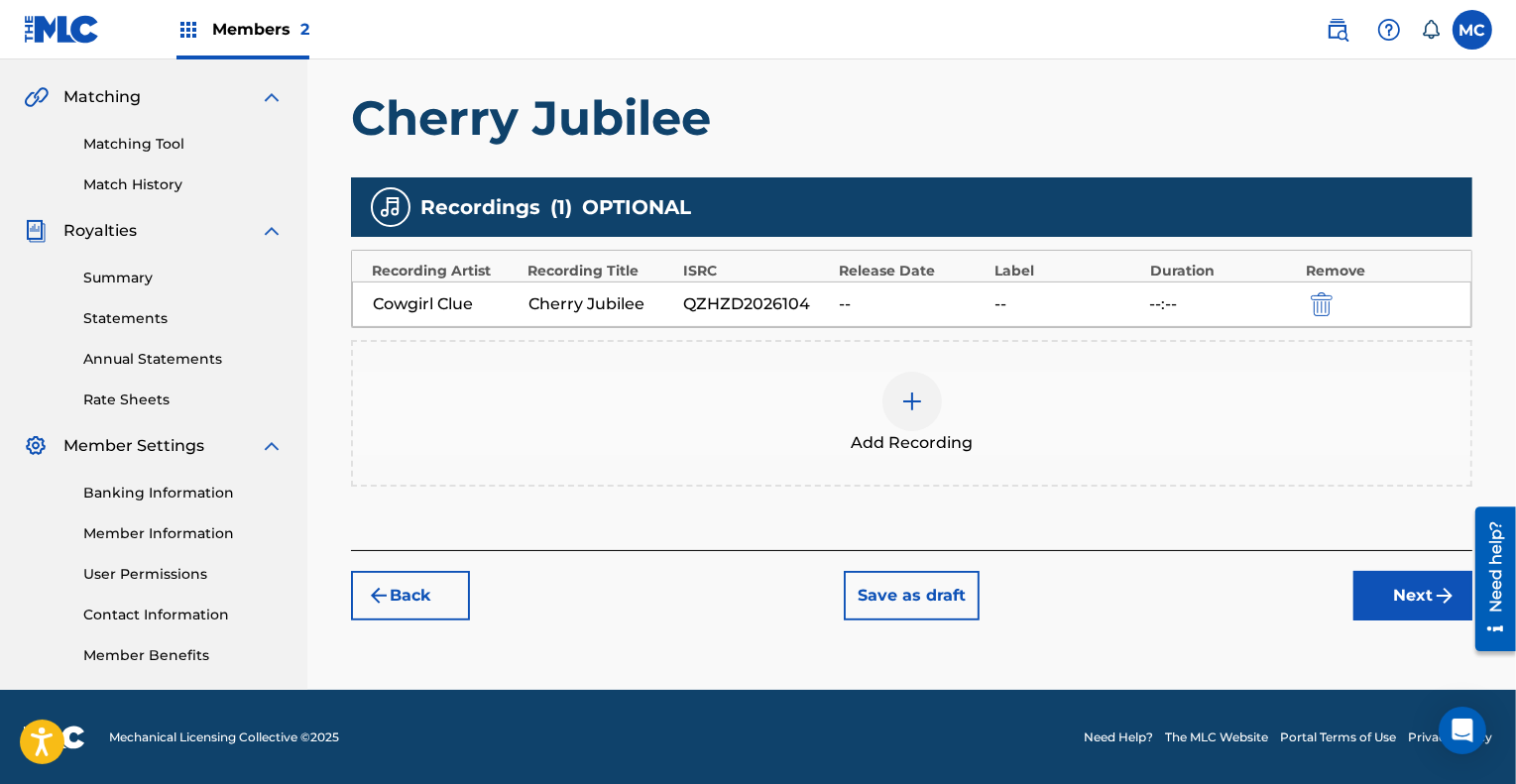 click on "Save as draft" at bounding box center [911, 596] 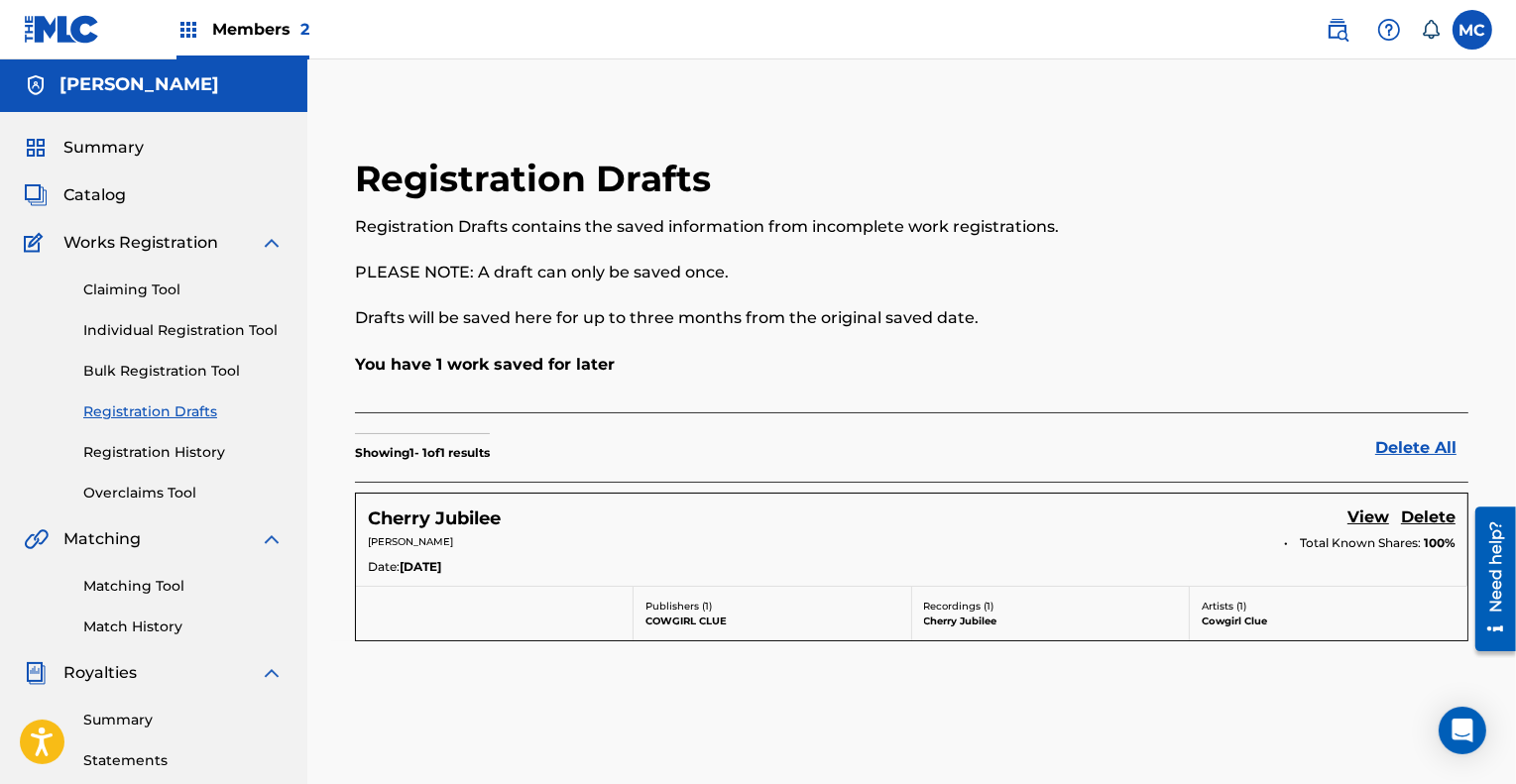 scroll, scrollTop: 0, scrollLeft: 0, axis: both 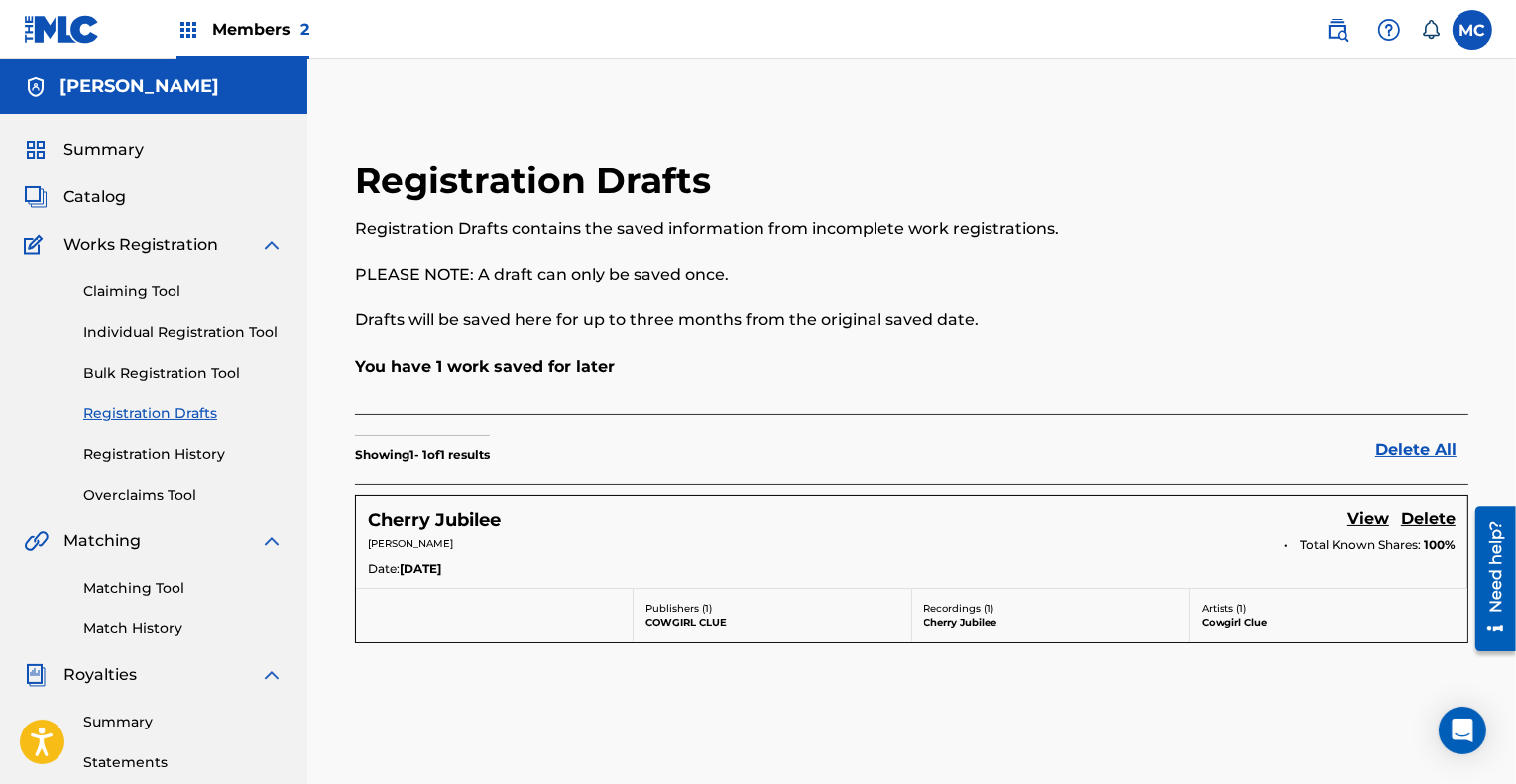 click on "Cherry Jubilee View Delete" at bounding box center [911, 520] 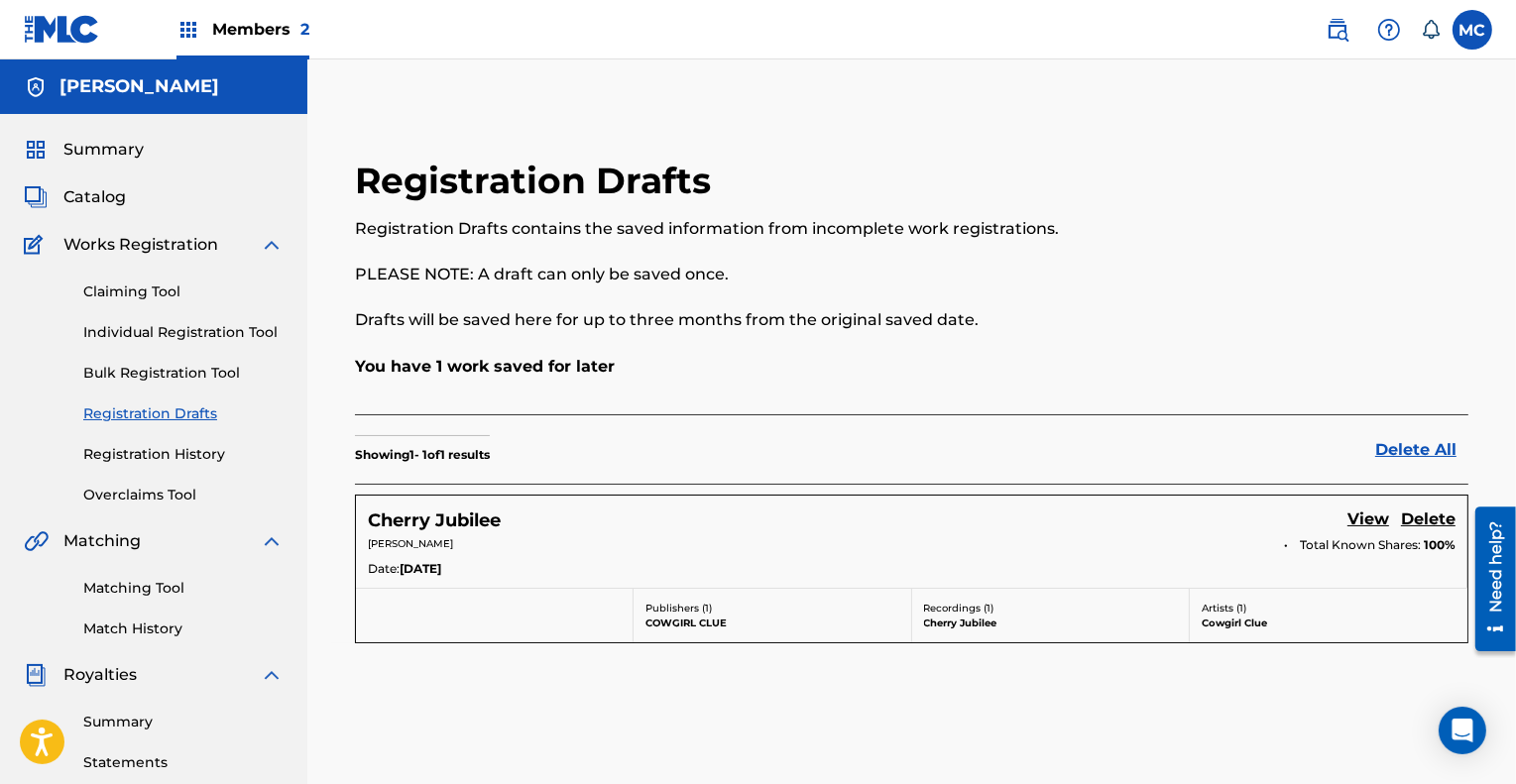 click on "Catalog" at bounding box center [94, 197] 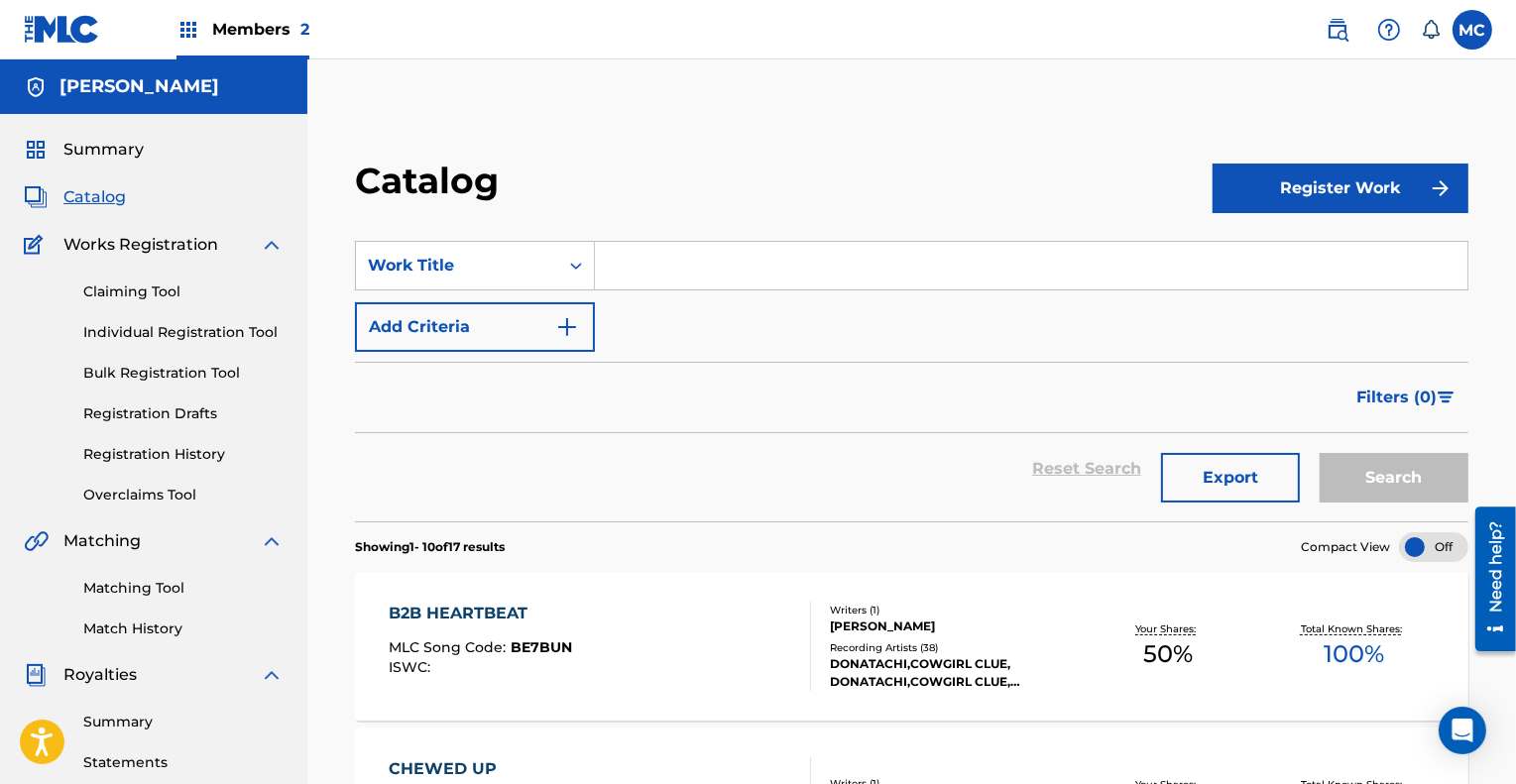 click on "Registration History" at bounding box center [183, 454] 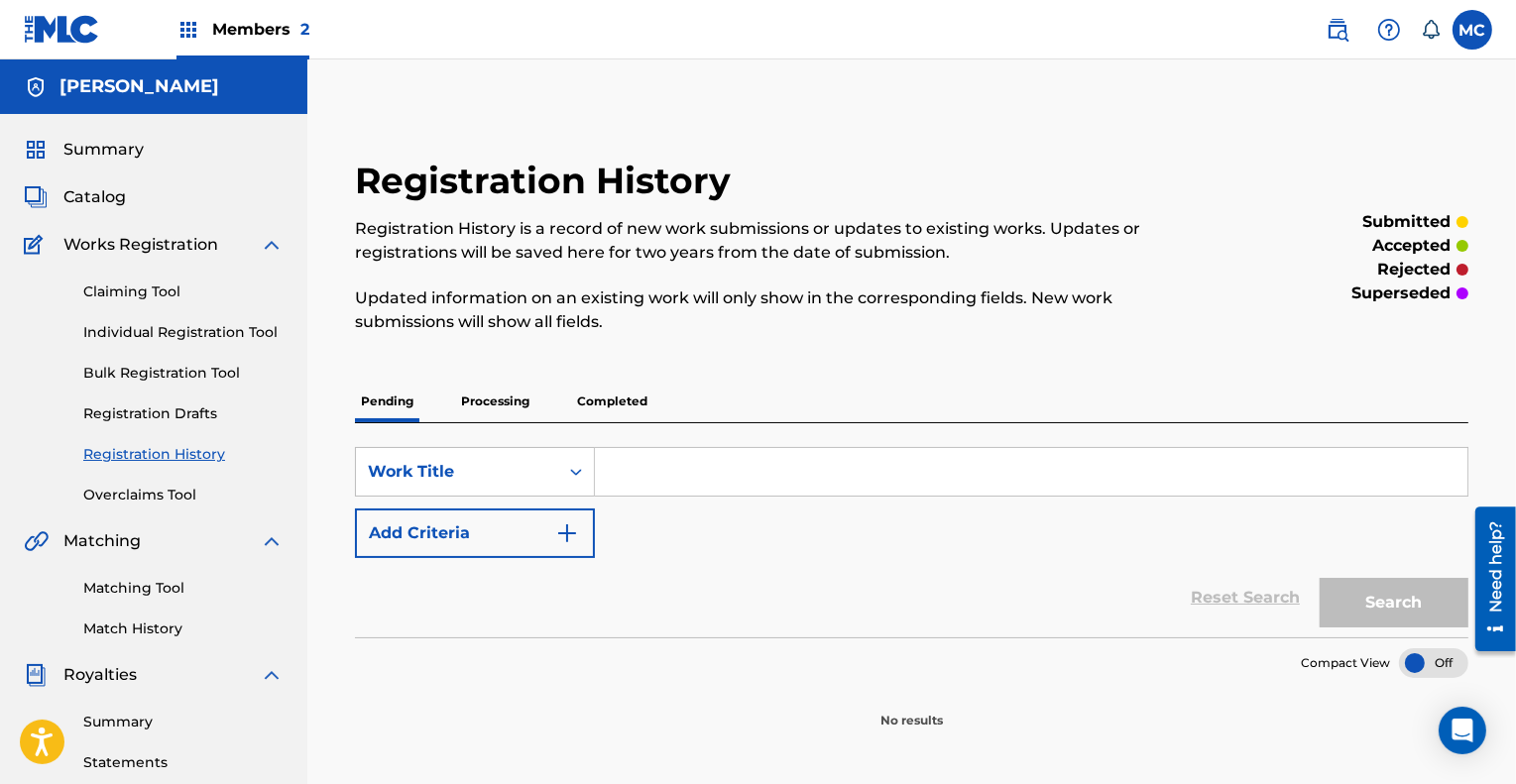 click on "Completed" at bounding box center [612, 401] 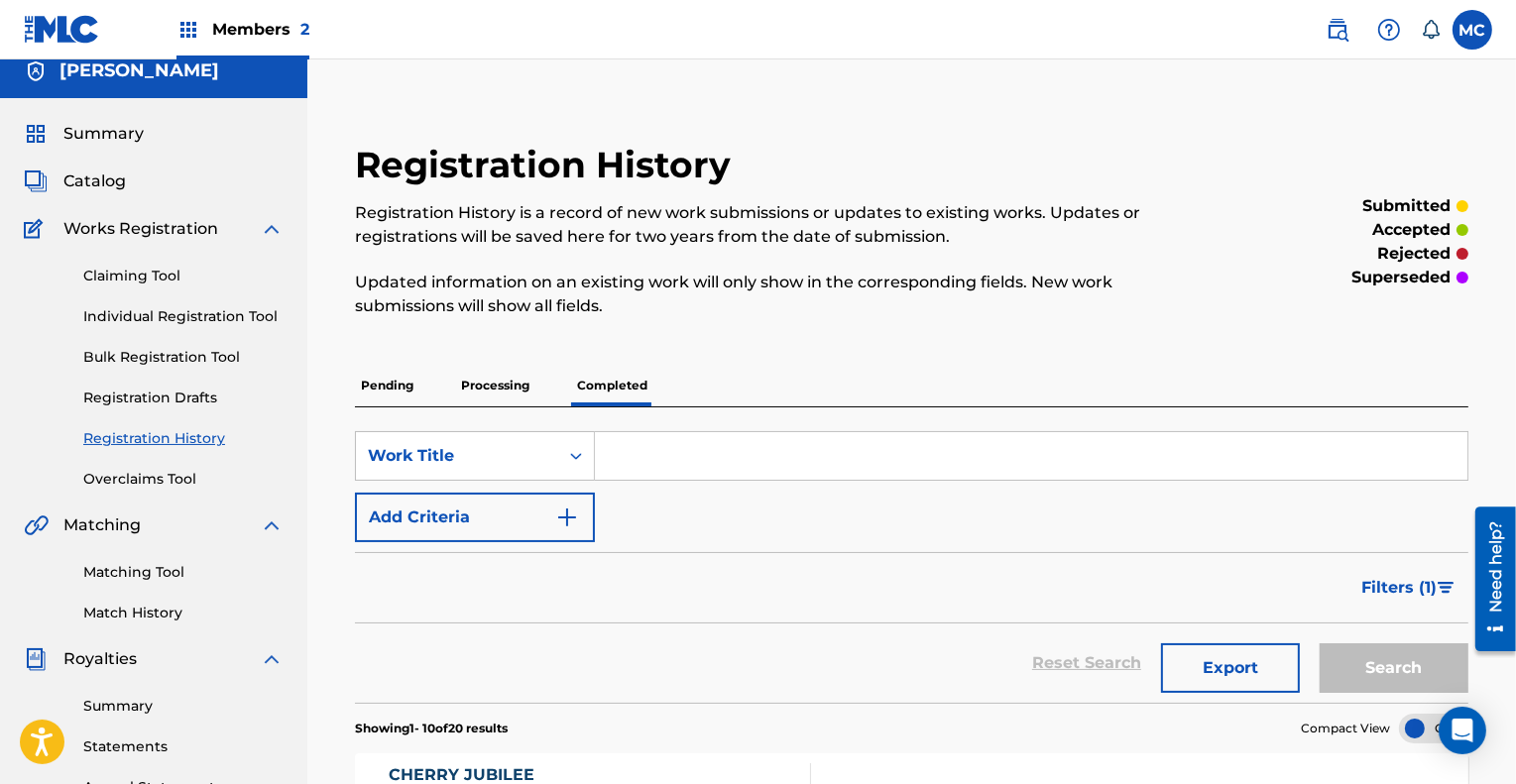 scroll, scrollTop: 0, scrollLeft: 0, axis: both 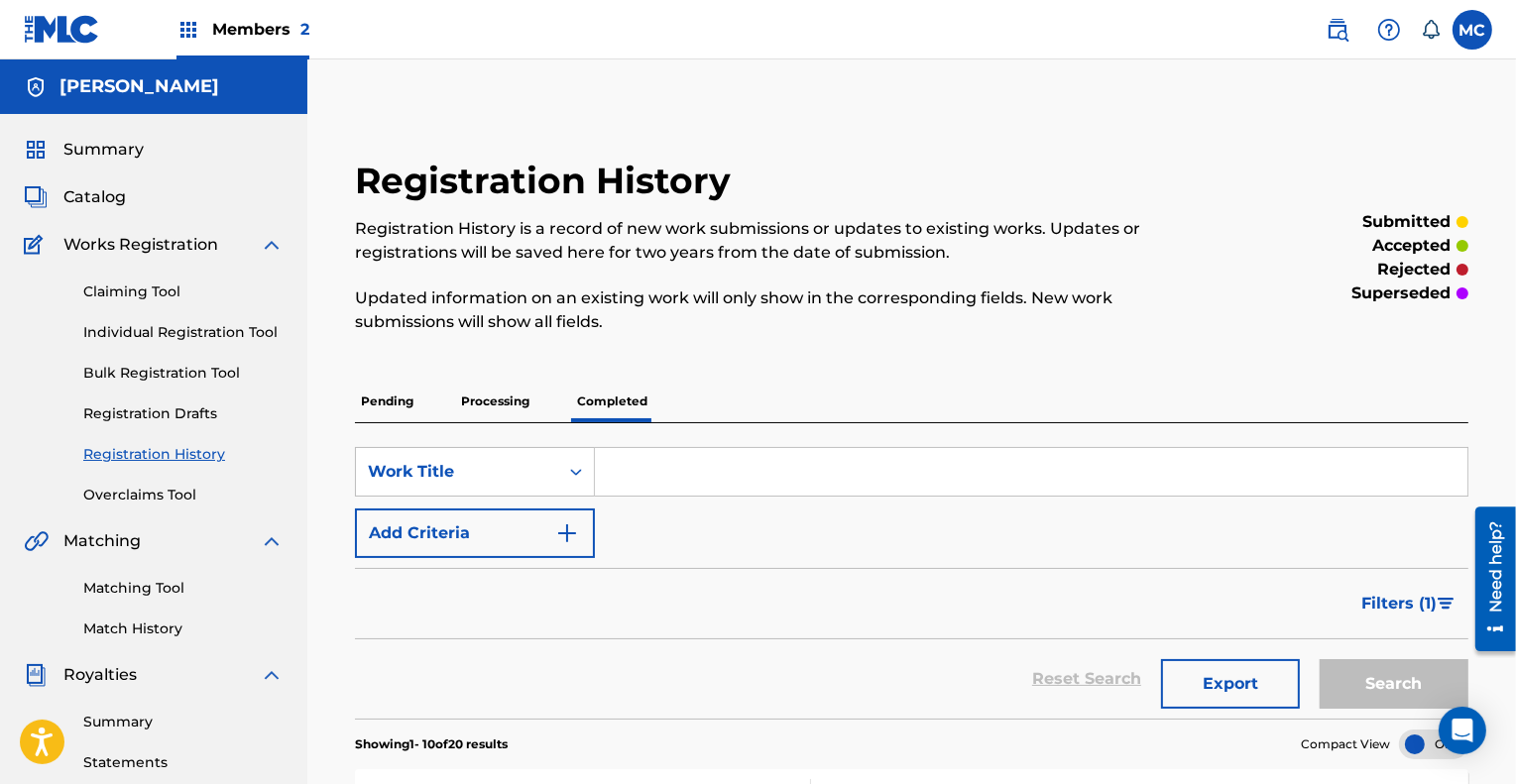click on "Members    2" at bounding box center (261, 29) 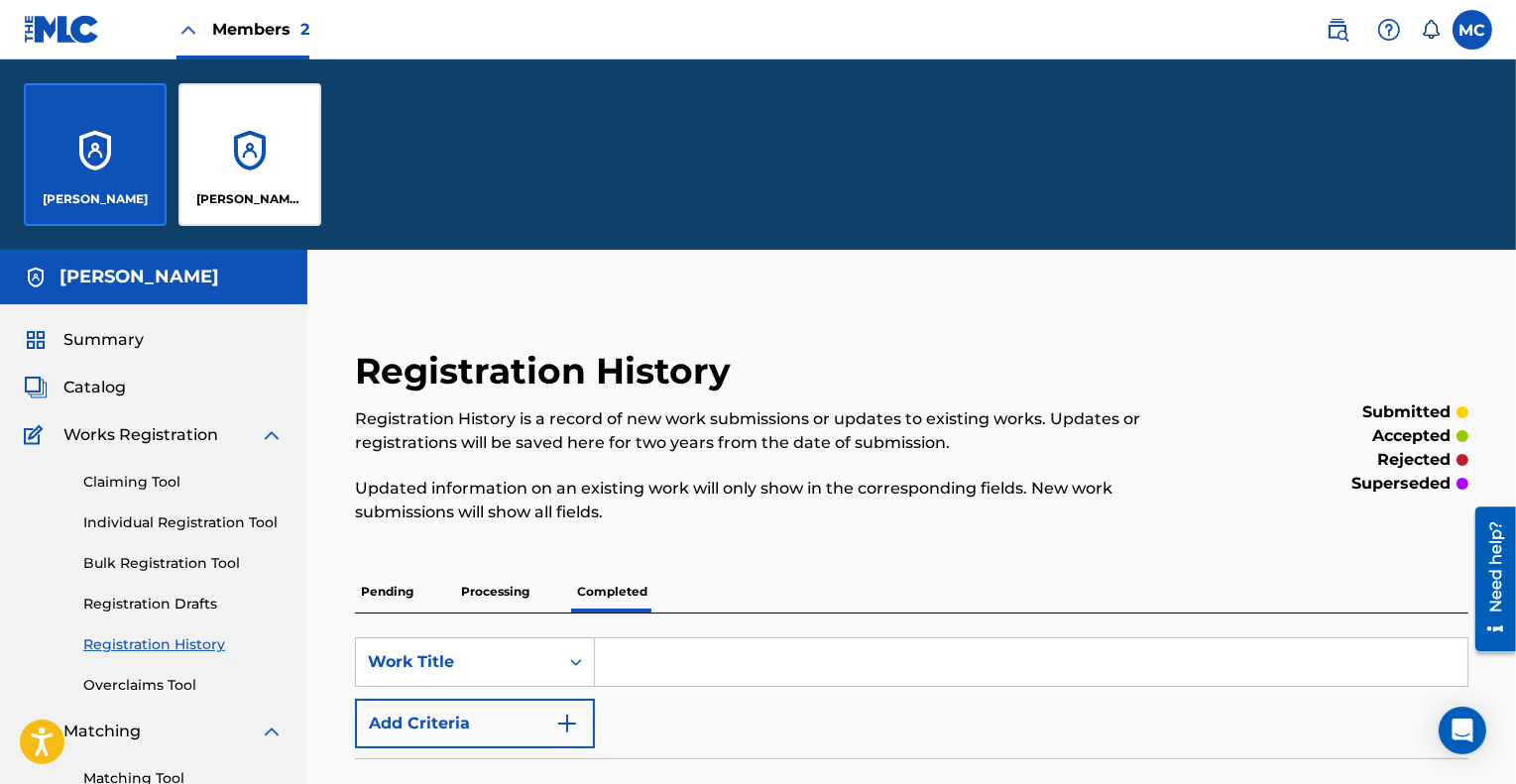 click on "Wyatt James Shears" at bounding box center [250, 155] 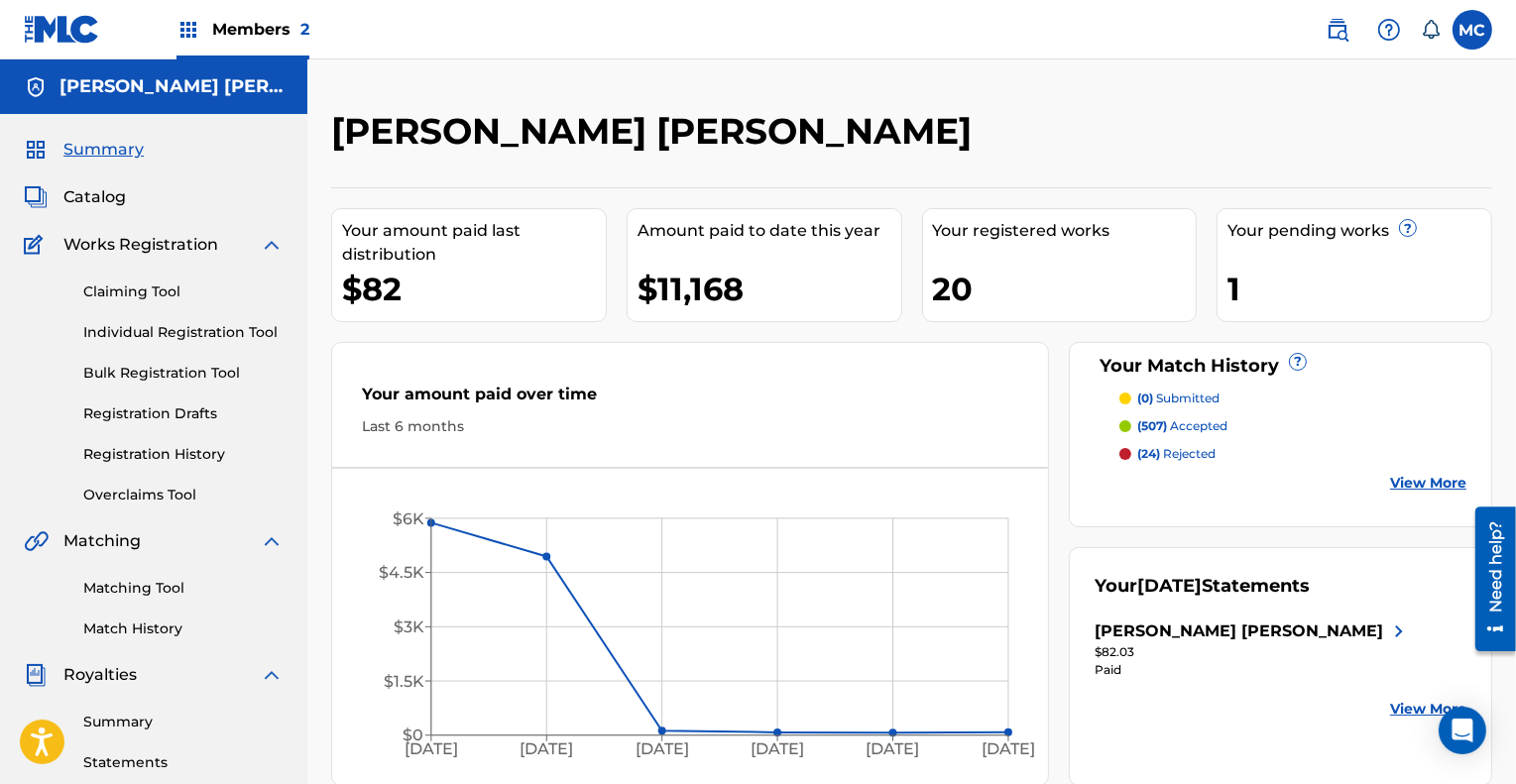 click on "Catalog" at bounding box center (94, 197) 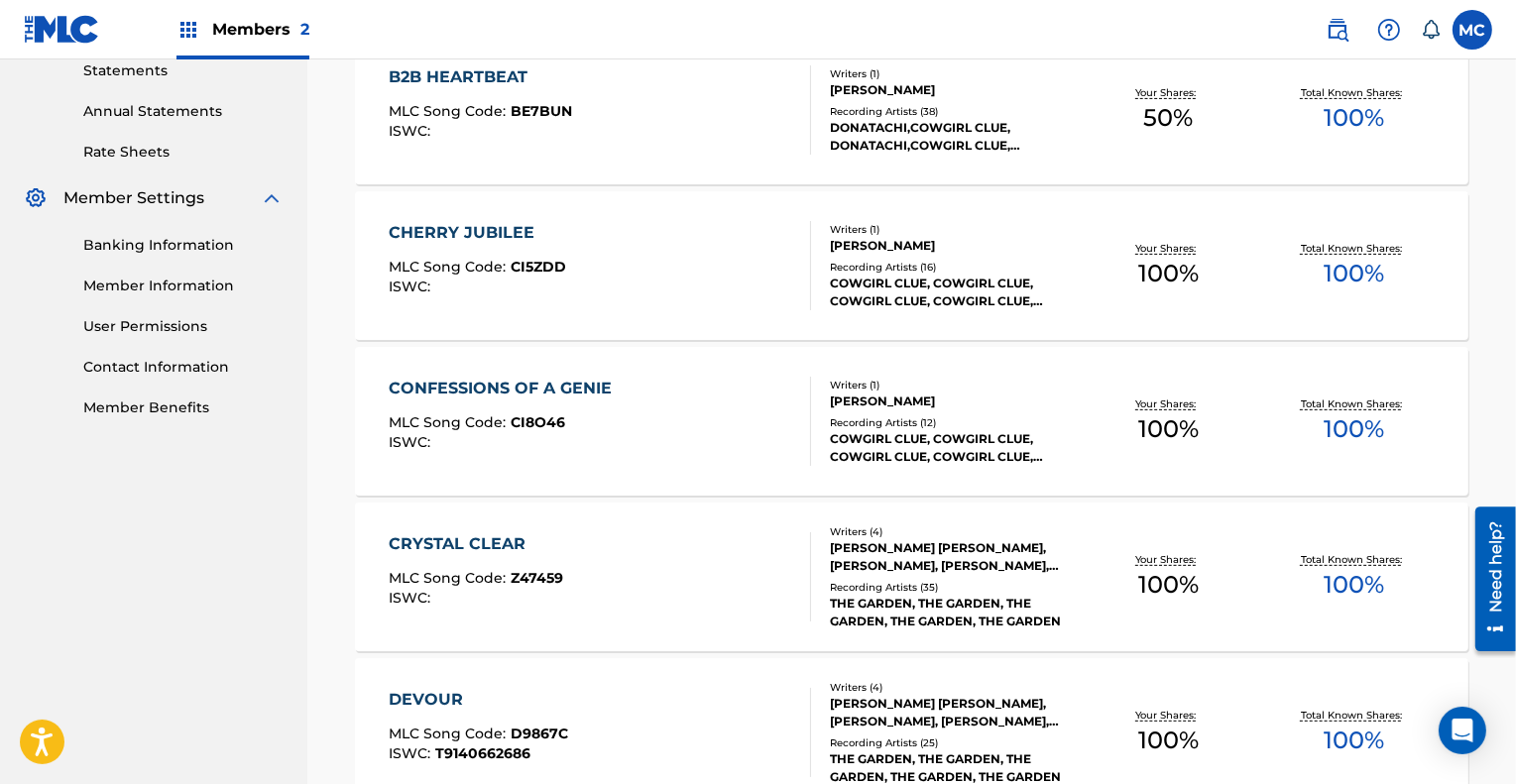 scroll, scrollTop: 693, scrollLeft: 0, axis: vertical 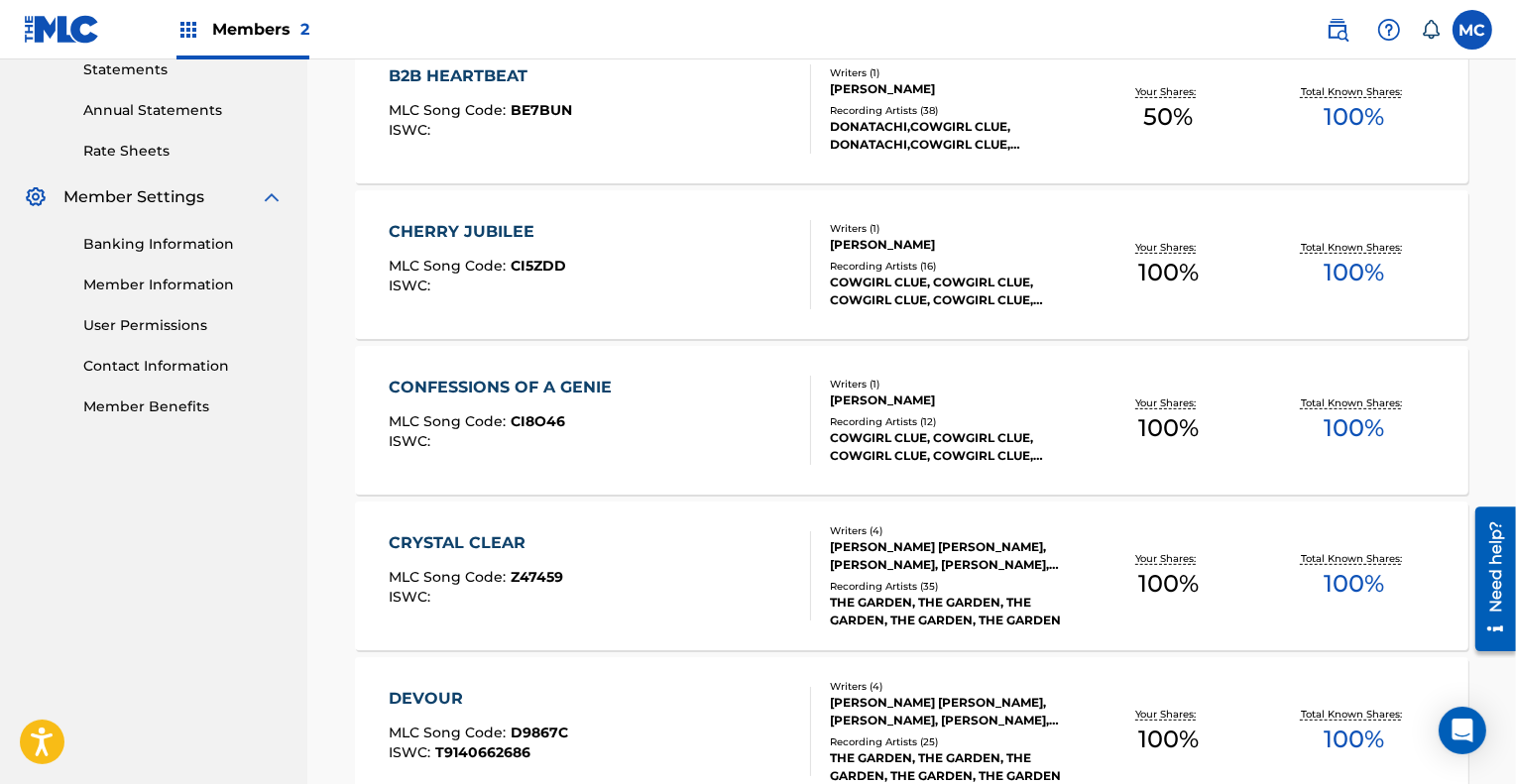 click on "CONFESSIONS OF A GENIE" at bounding box center (505, 388) 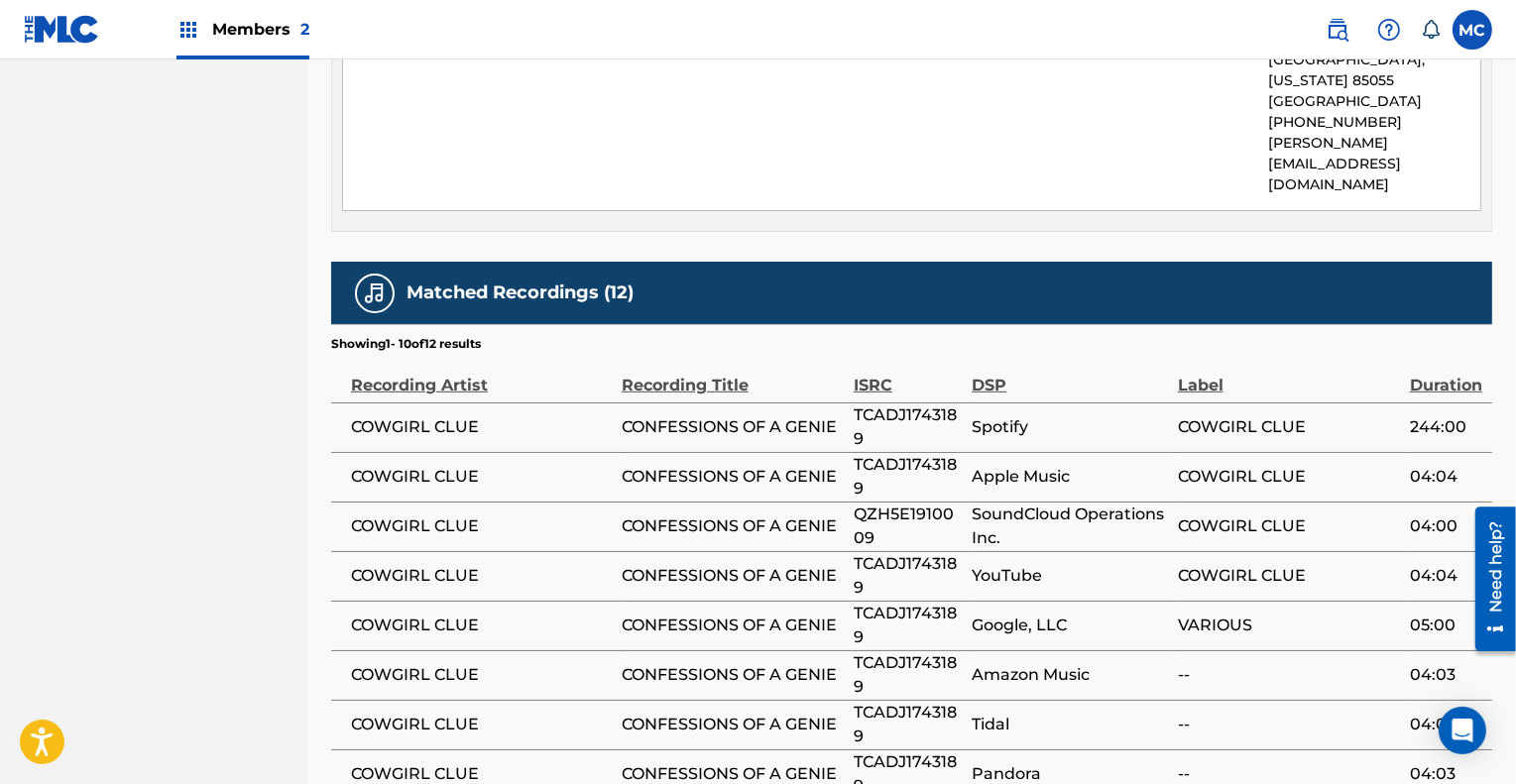 scroll, scrollTop: 1100, scrollLeft: 0, axis: vertical 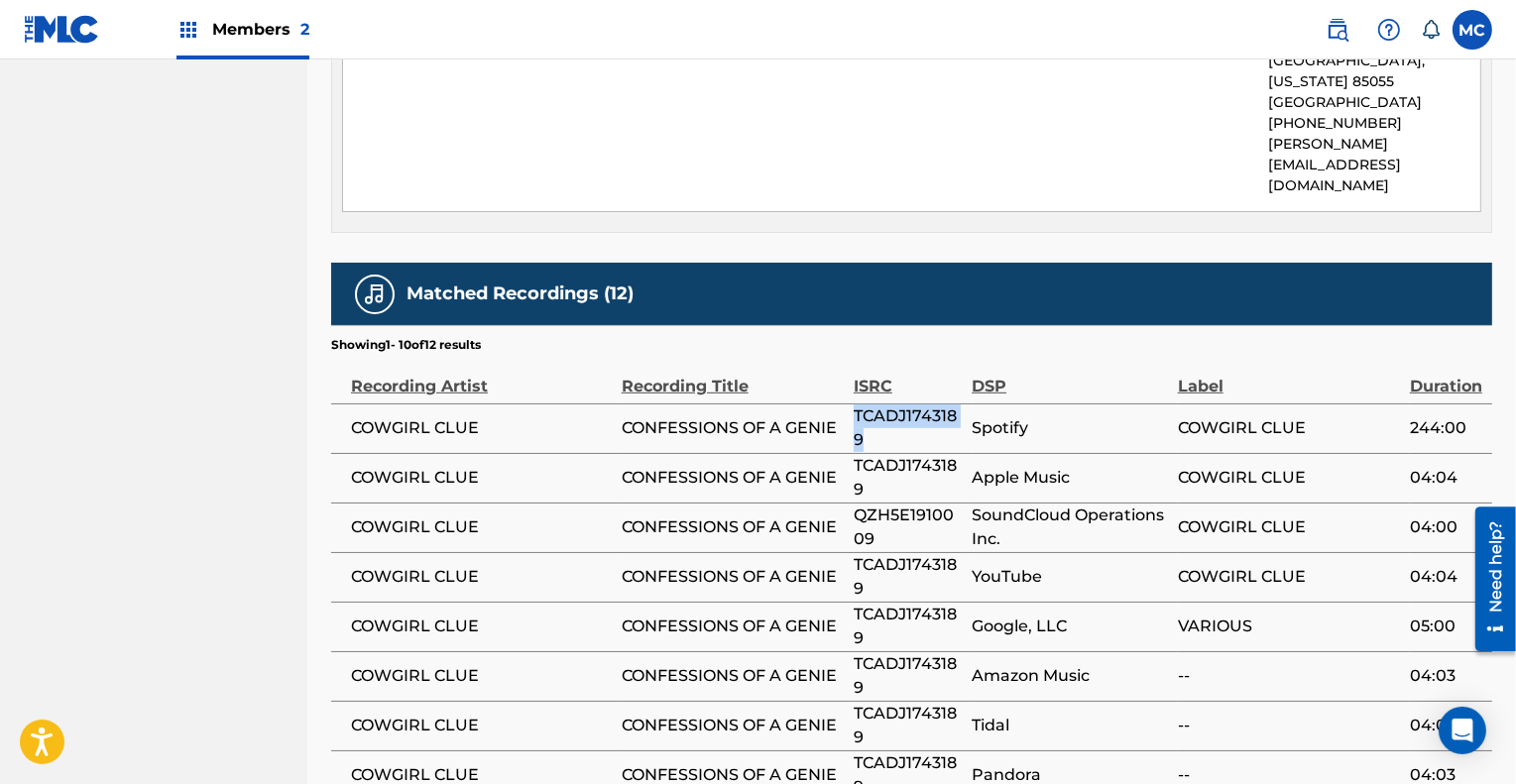 drag, startPoint x: 855, startPoint y: 346, endPoint x: 868, endPoint y: 368, distance: 25.553865 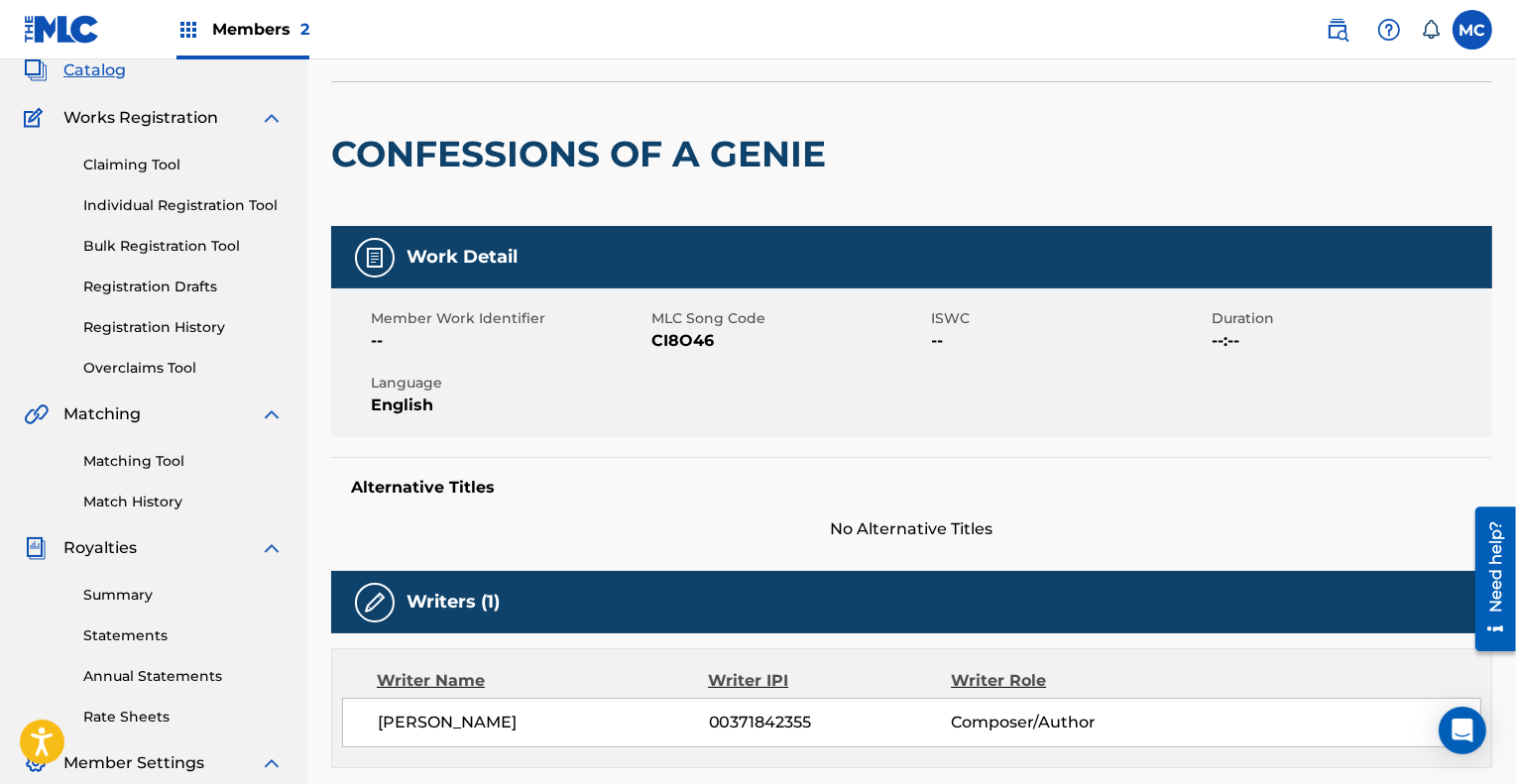 scroll, scrollTop: 0, scrollLeft: 0, axis: both 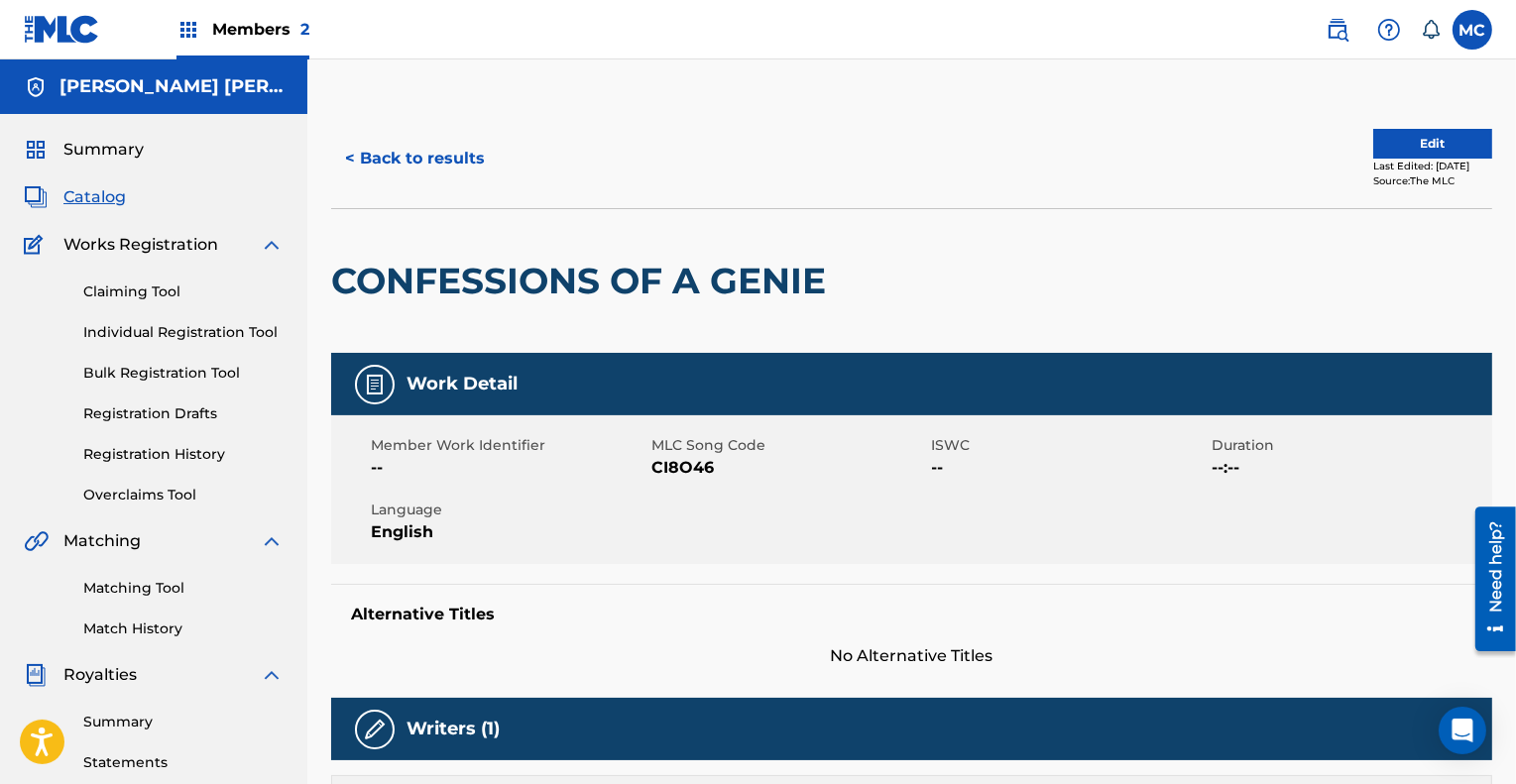 click on "Members    2" at bounding box center [261, 29] 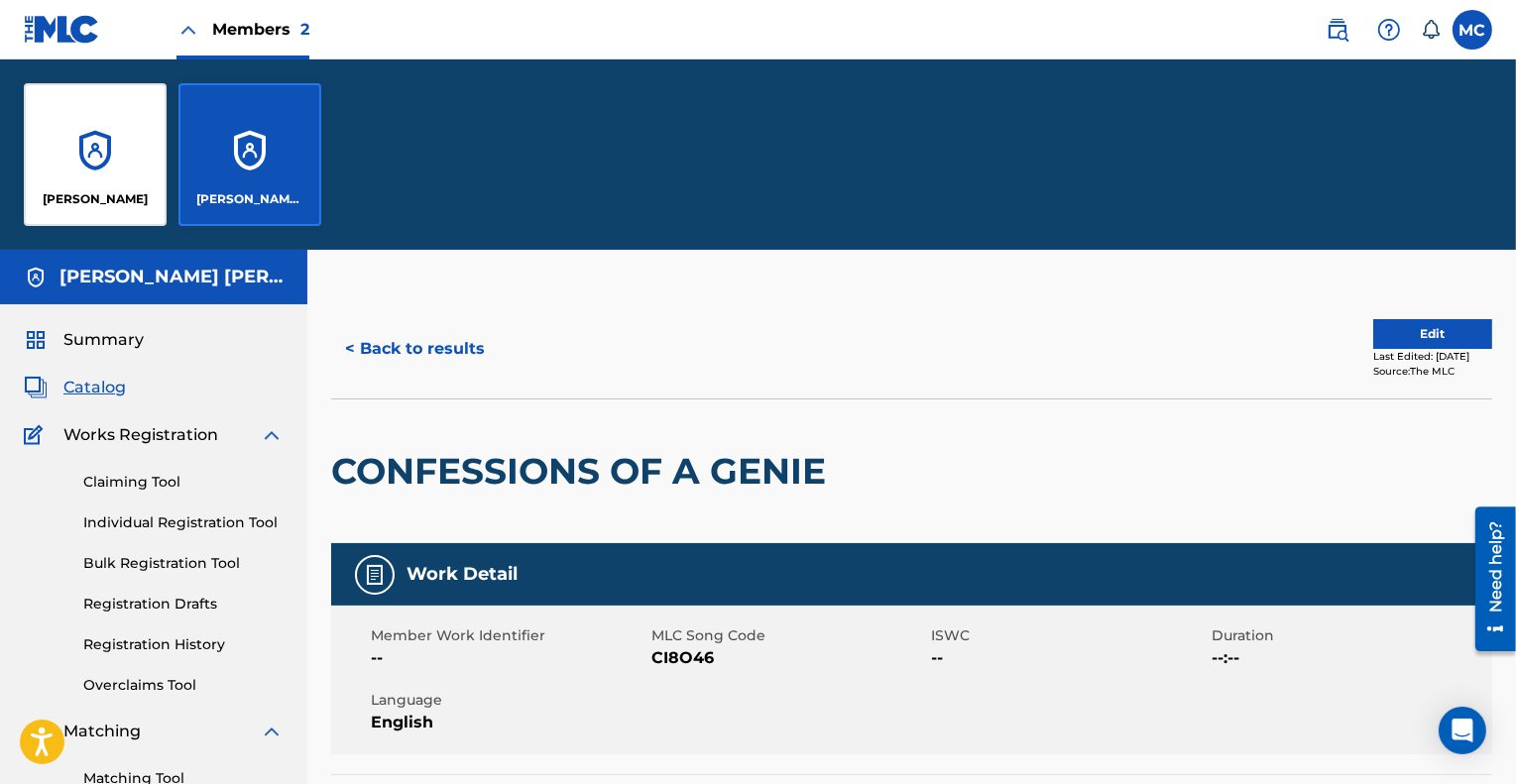 click on "[PERSON_NAME]" at bounding box center (95, 155) 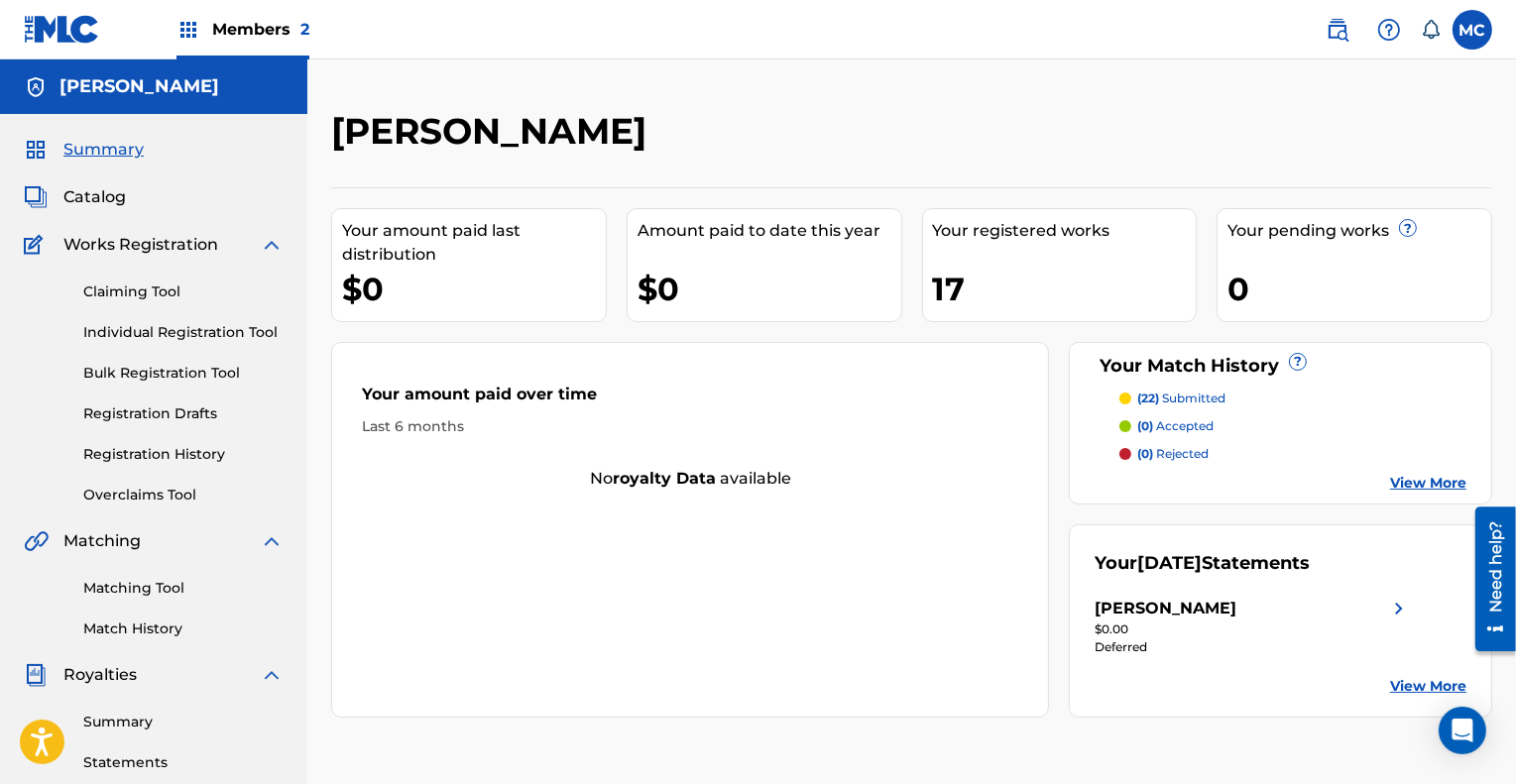 click on "Members    2" at bounding box center [261, 29] 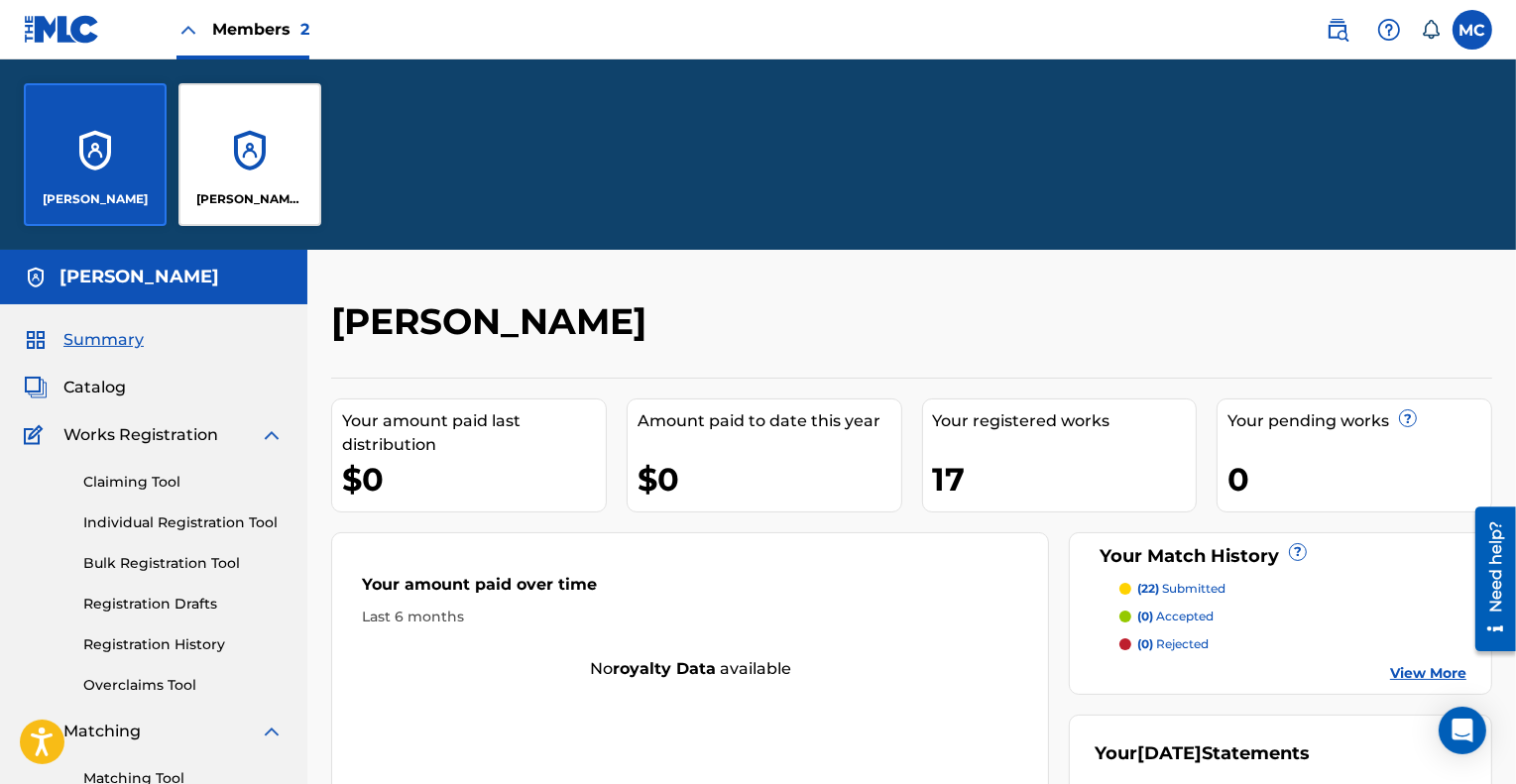 click on "Wyatt James Shears" at bounding box center [250, 155] 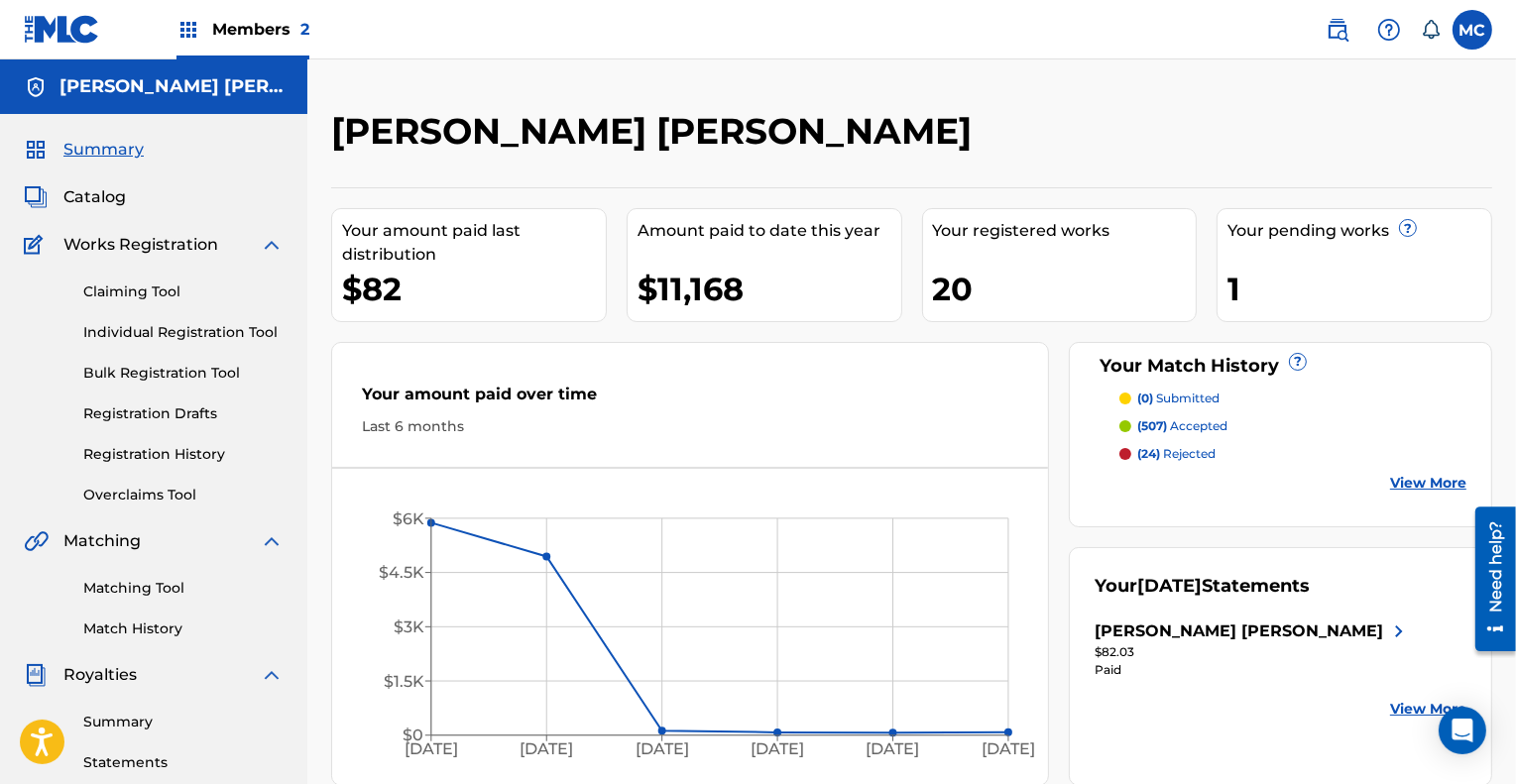 click at bounding box center (1389, 30) 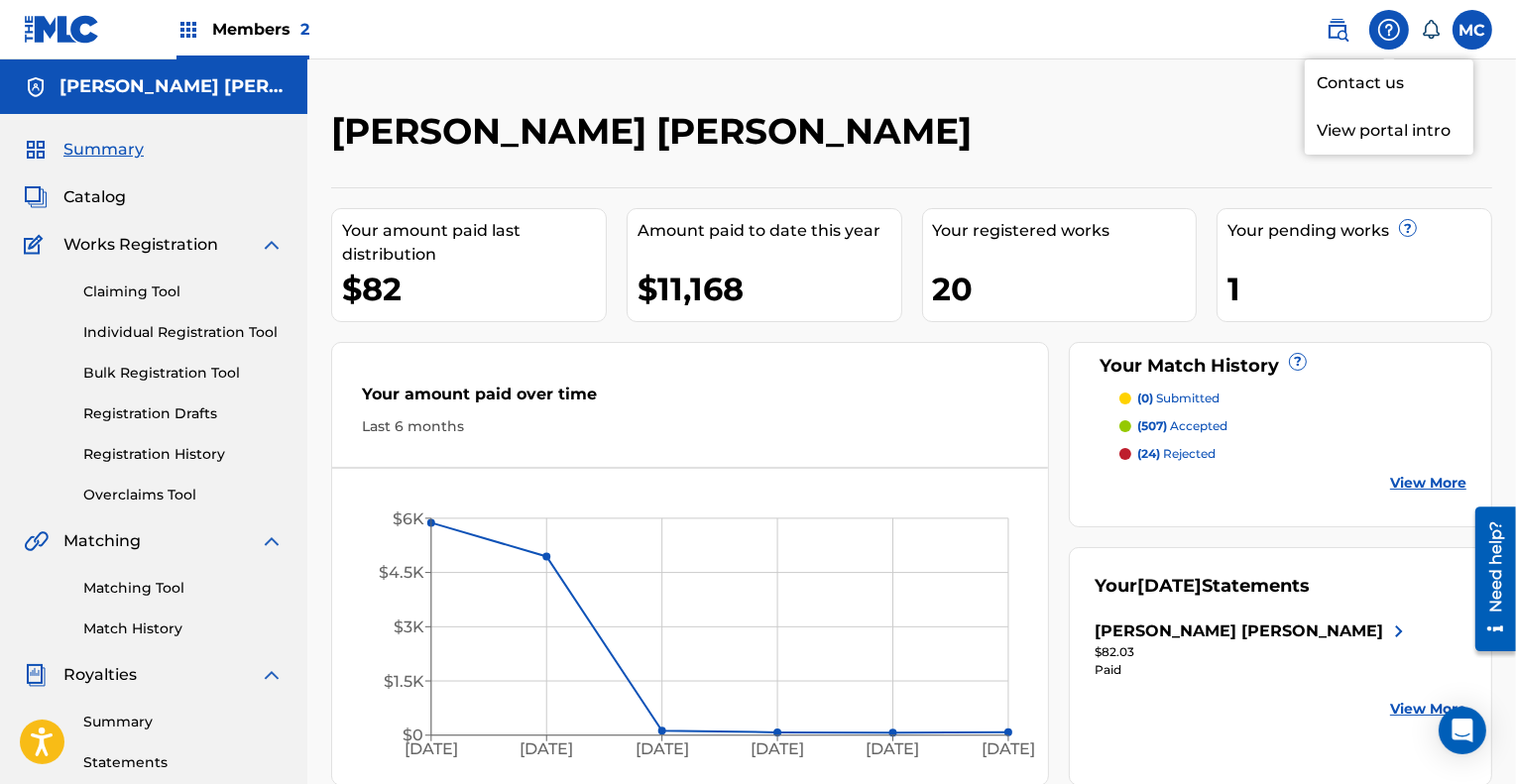 click on "Contact us" at bounding box center (1389, 83) 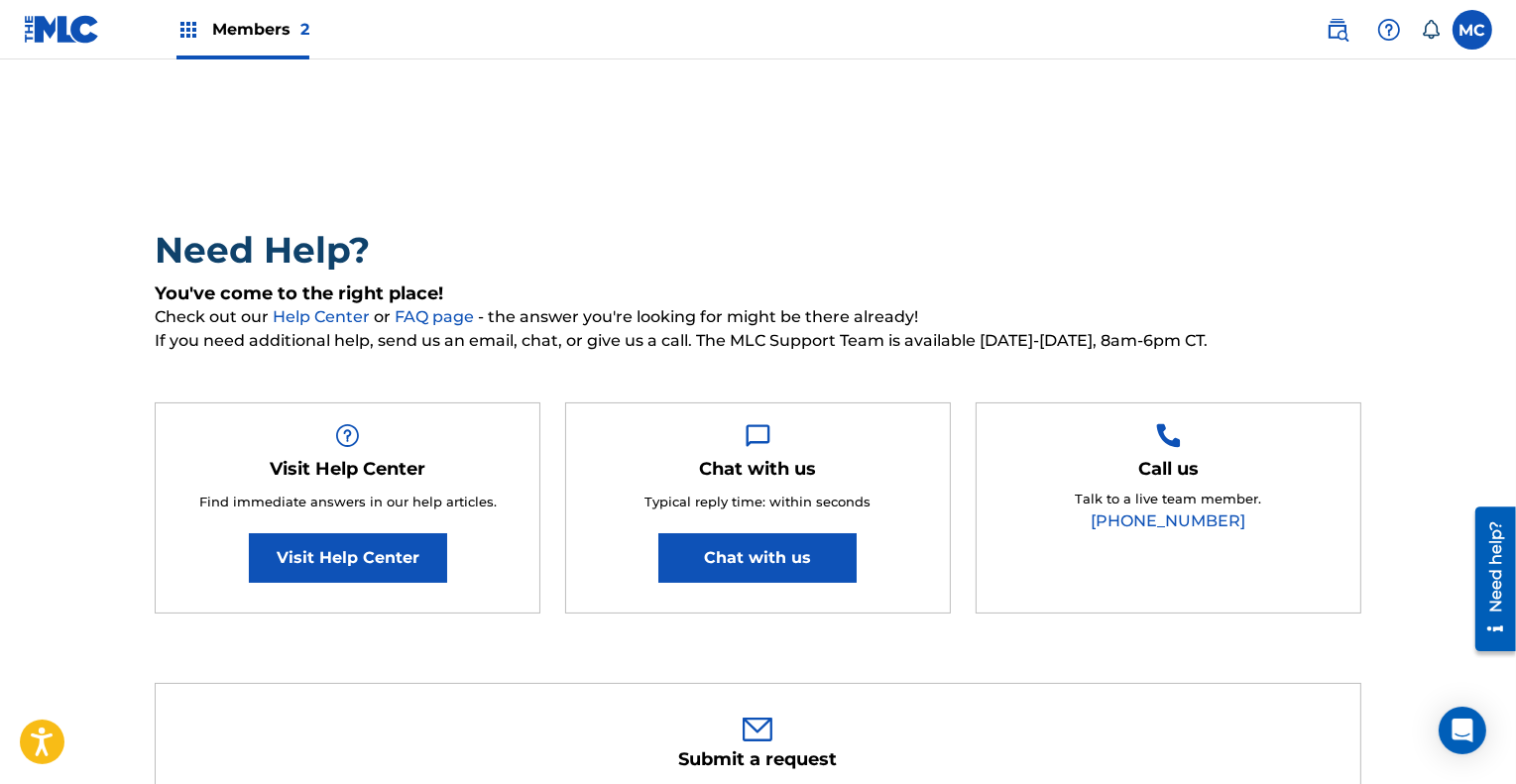 click on "Chat with us" at bounding box center (758, 558) 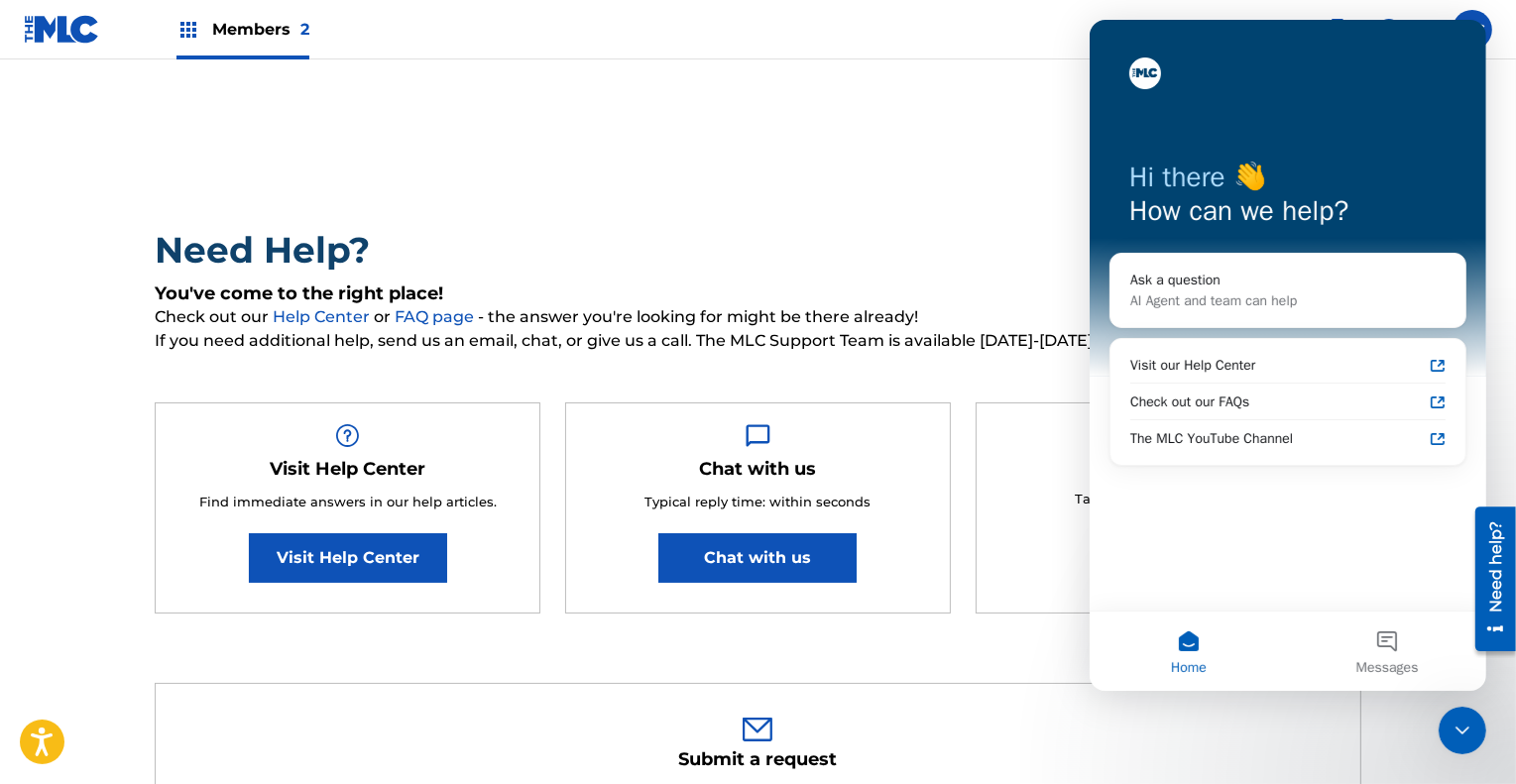 scroll, scrollTop: 0, scrollLeft: 0, axis: both 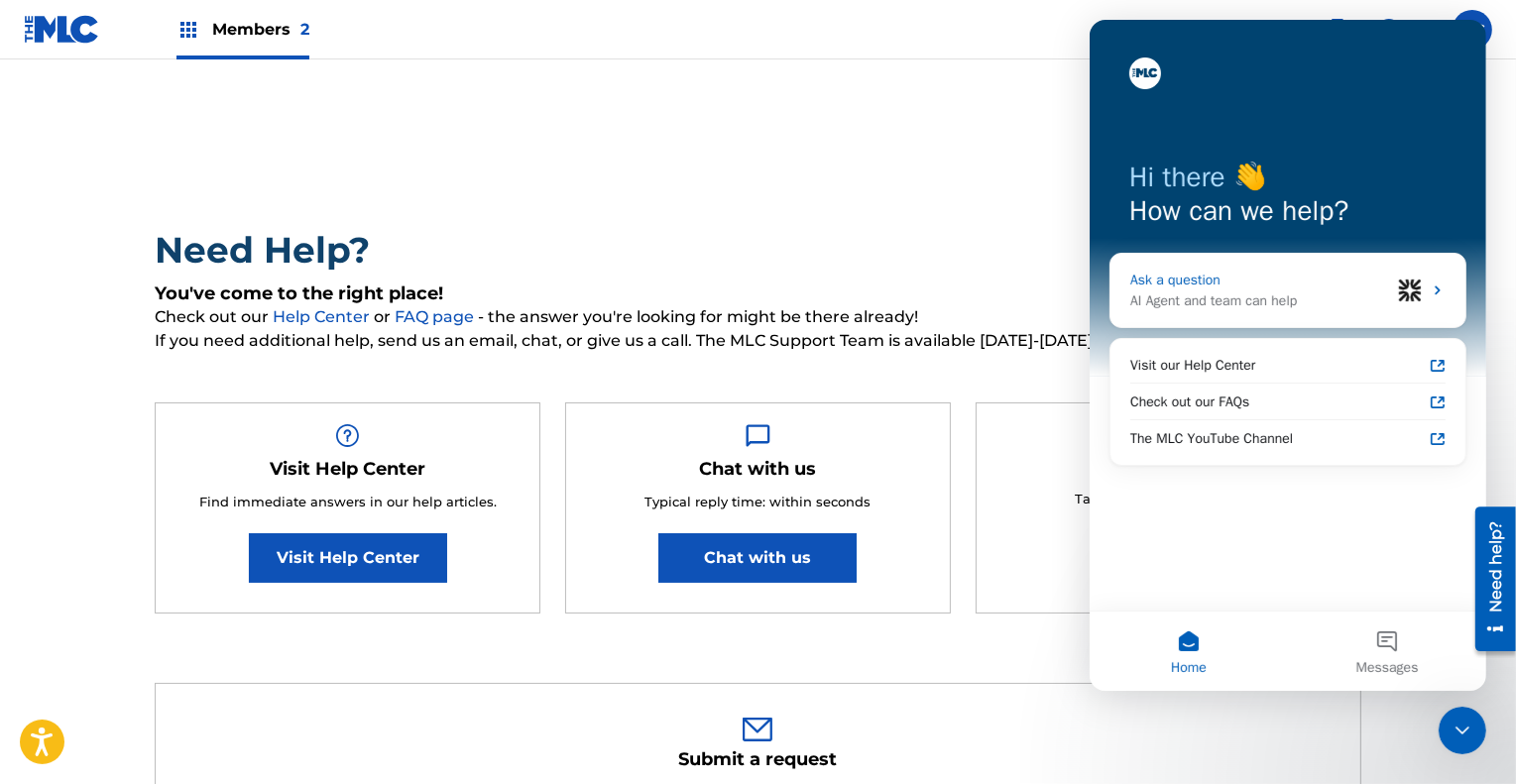 click on "AI Agent and team can help" at bounding box center [1259, 300] 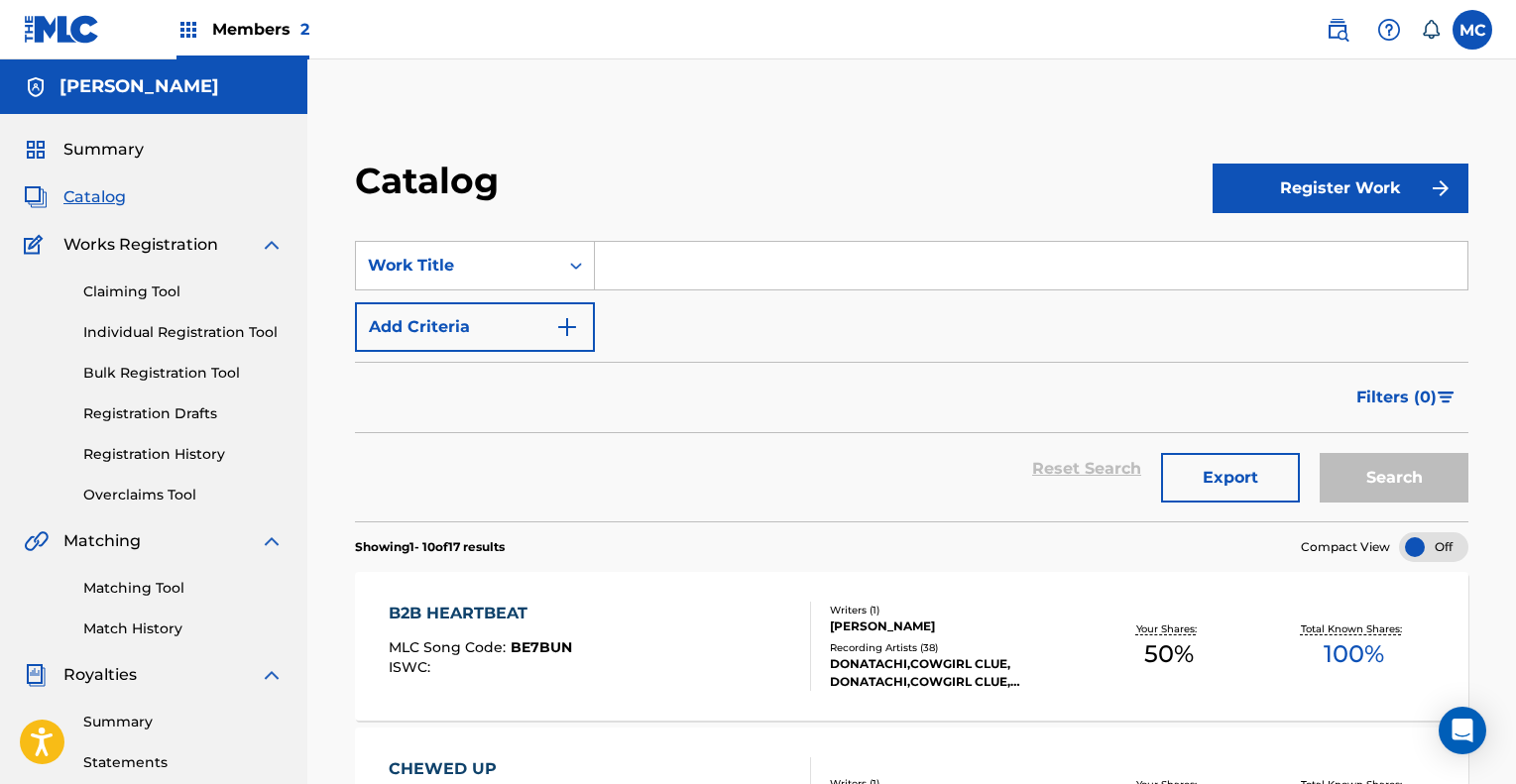 scroll, scrollTop: 0, scrollLeft: 0, axis: both 